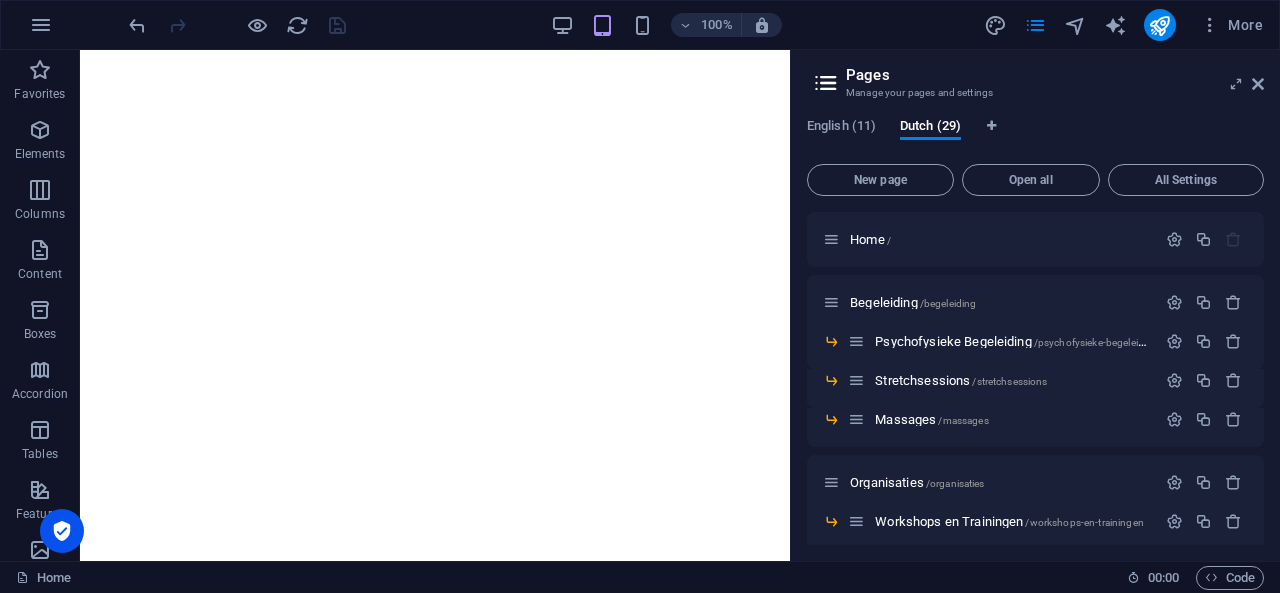 scroll, scrollTop: 0, scrollLeft: 0, axis: both 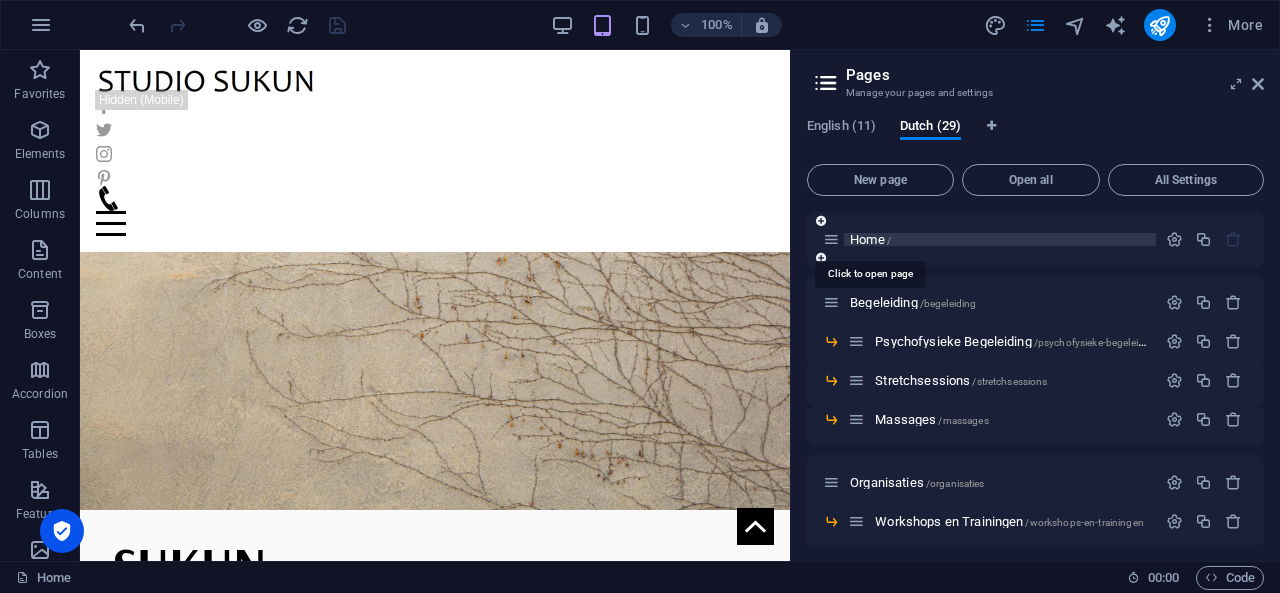 click on "Home /" at bounding box center [870, 239] 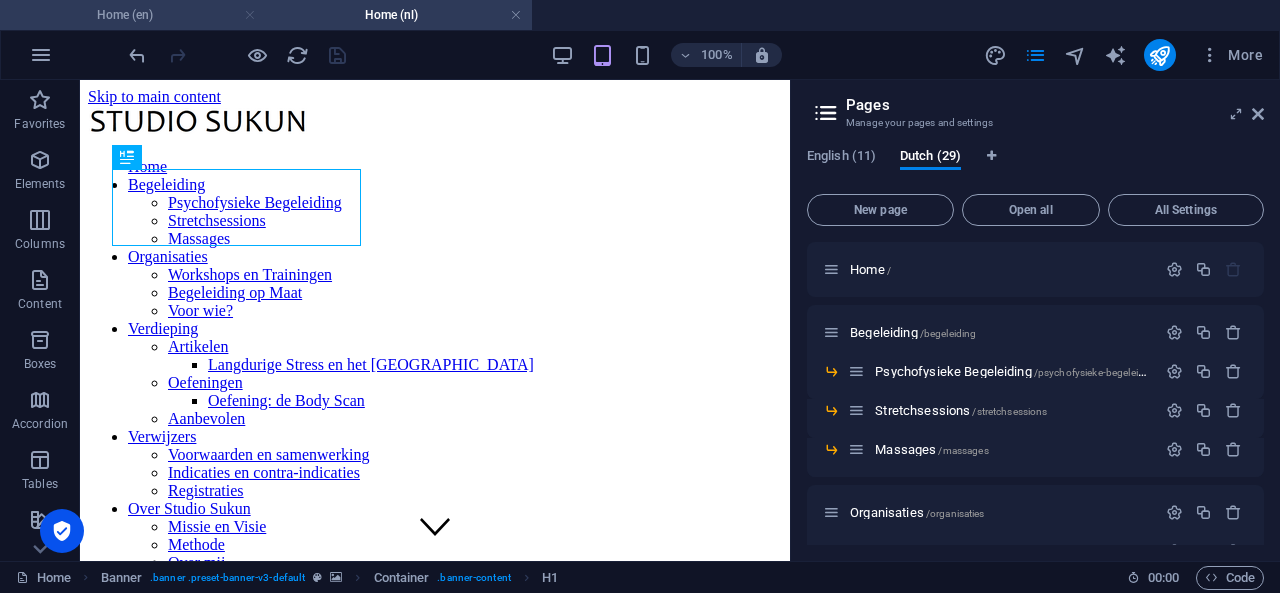 scroll, scrollTop: 0, scrollLeft: 0, axis: both 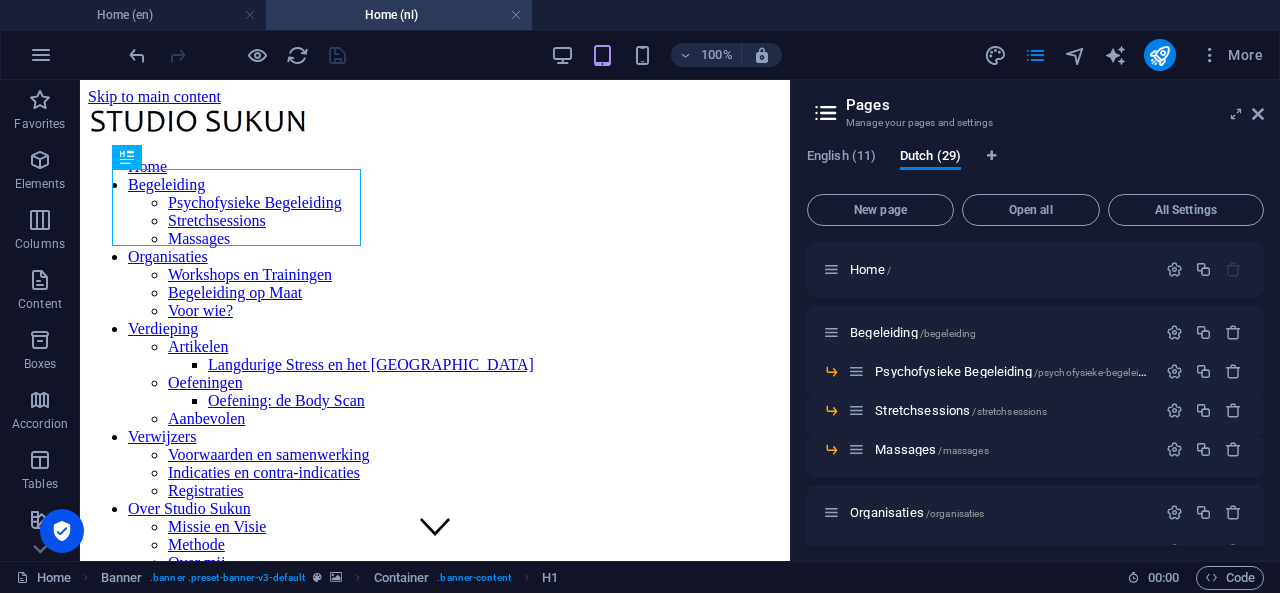 click at bounding box center [257, 55] 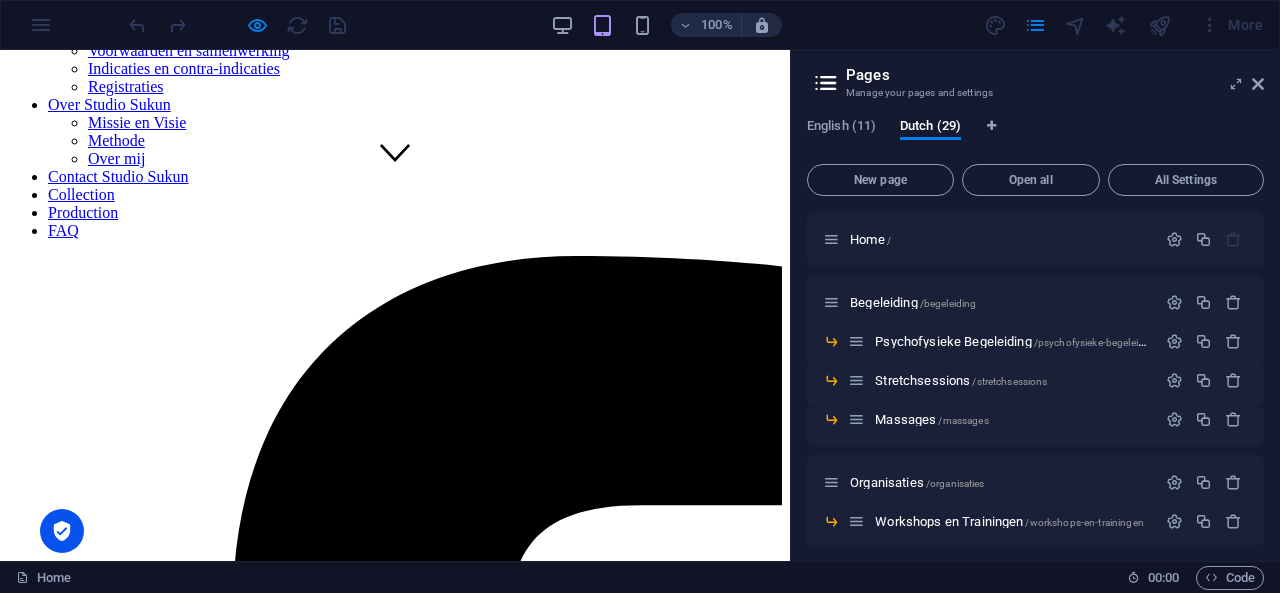 scroll, scrollTop: 0, scrollLeft: 0, axis: both 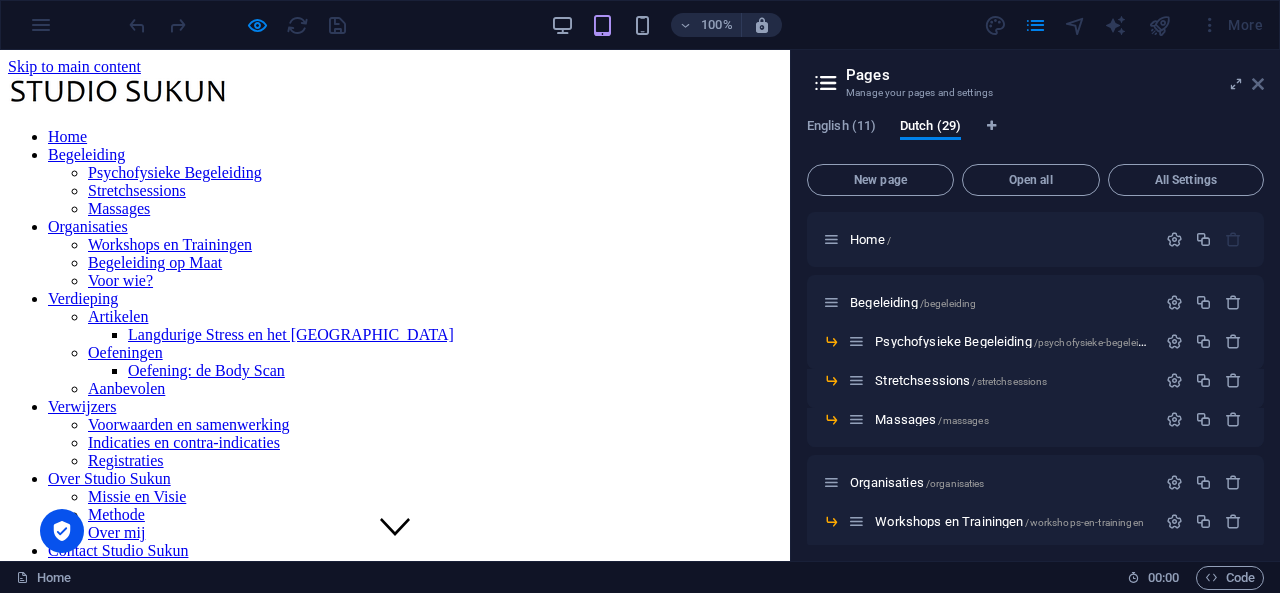 click at bounding box center [1258, 84] 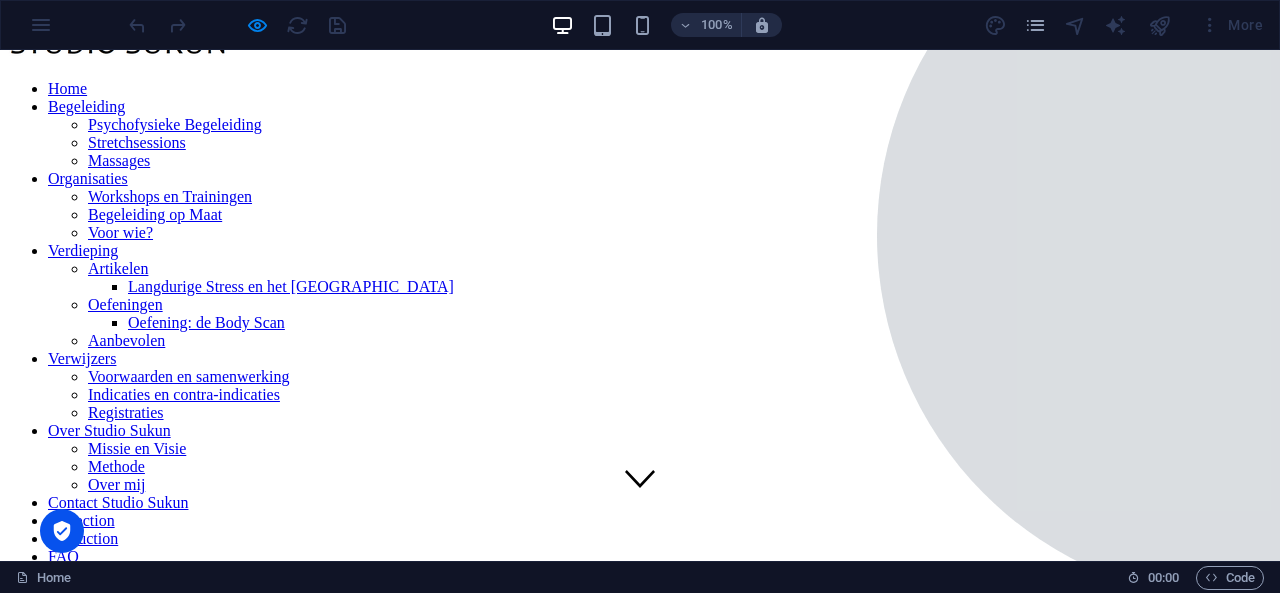 scroll, scrollTop: 0, scrollLeft: 0, axis: both 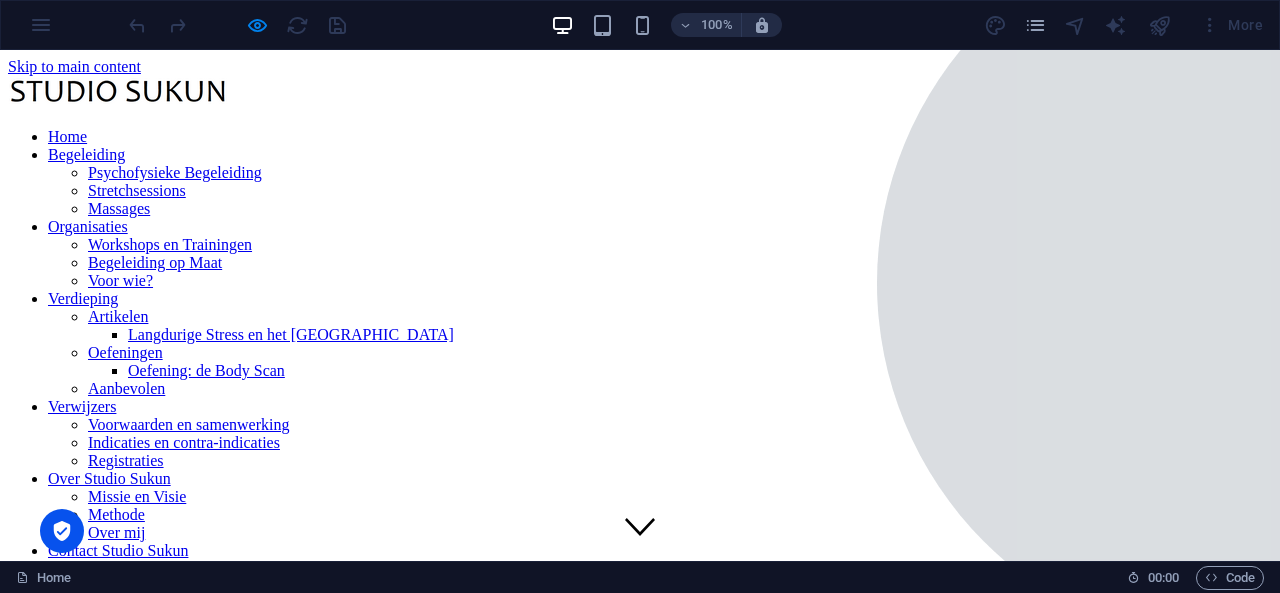 click on "Studio Sukun is een praktijk voor begeleiding op het snijvlak van persoonlijke ontwikkeling en maatschappelijke reflectie. De kern van het werk ligt in het zichtbaar maken van wat mensen voelen, denken en doen — en hoe dat gevormd is door bredere systemen, verhalen en professionele context." at bounding box center [640, 9257] 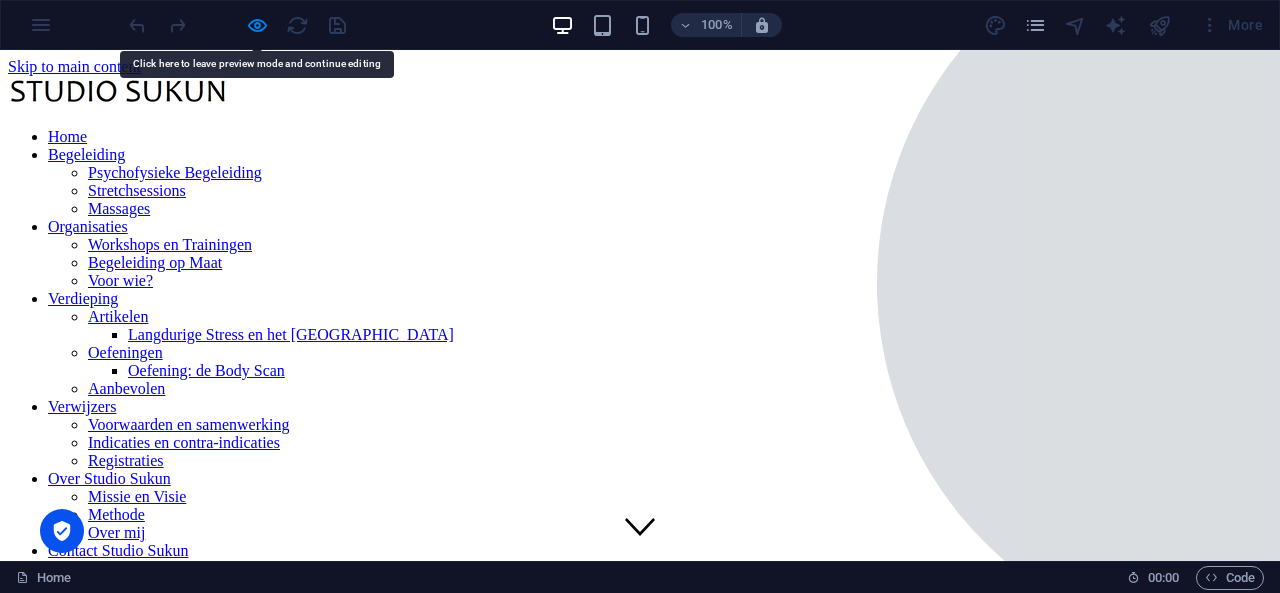 click on "Studio Sukun is een praktijk voor begeleiding op het snijvlak van persoonlijke ontwikkeling en maatschappelijke reflectie. De kern van het werk ligt in het zichtbaar maken van wat mensen voelen, denken en doen — en hoe dat gevormd is door bredere systemen, verhalen en professionele context." at bounding box center (640, 9257) 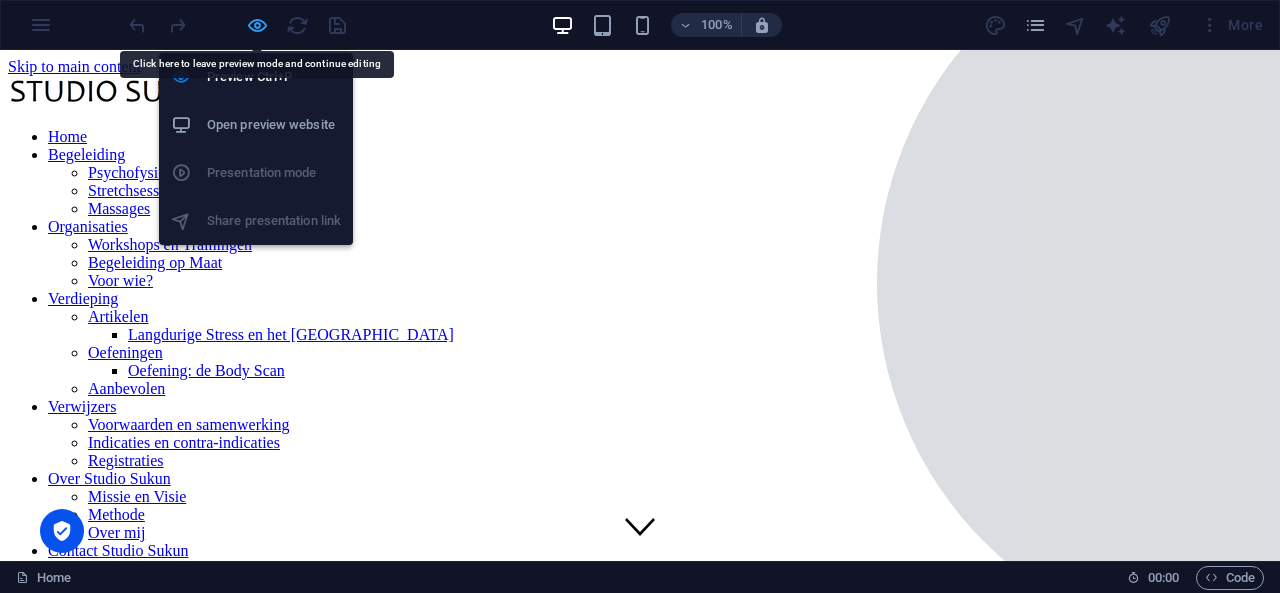 click at bounding box center (257, 25) 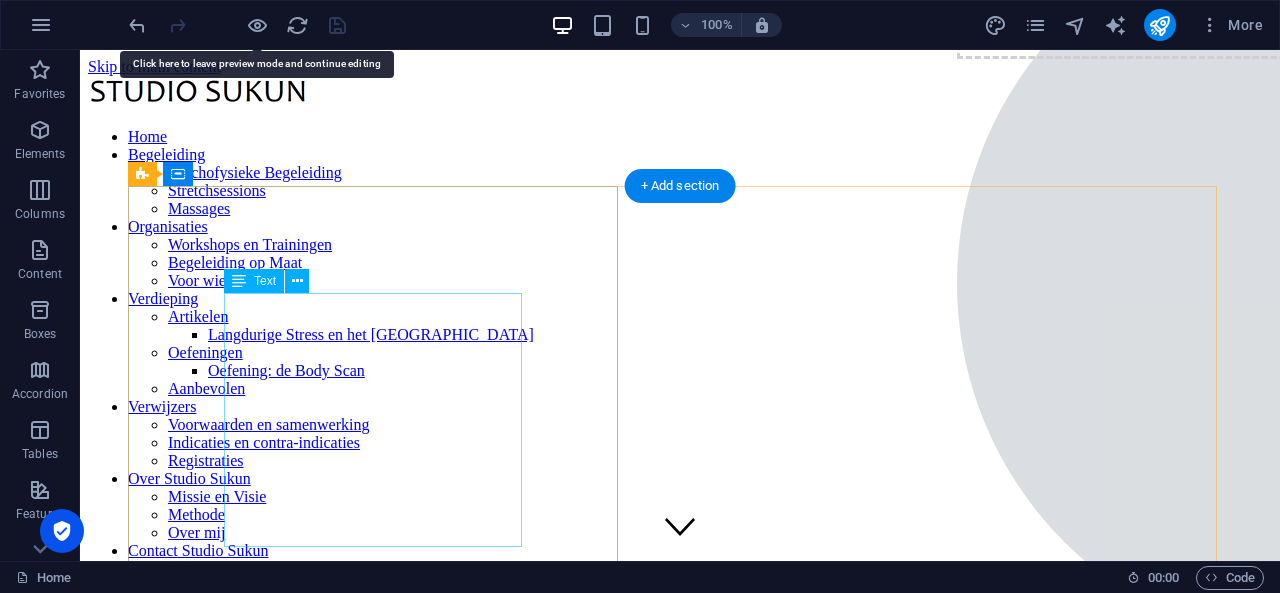 click on "Studio Sukun is een praktijk voor begeleiding op het snijvlak van persoonlijke ontwikkeling en maatschappelijke reflectie. De kern van het werk ligt in het zichtbaar maken van wat mensen voelen, denken en doen — en hoe dat gevormd is door bredere systemen, verhalen en professionele context." at bounding box center [680, 8747] 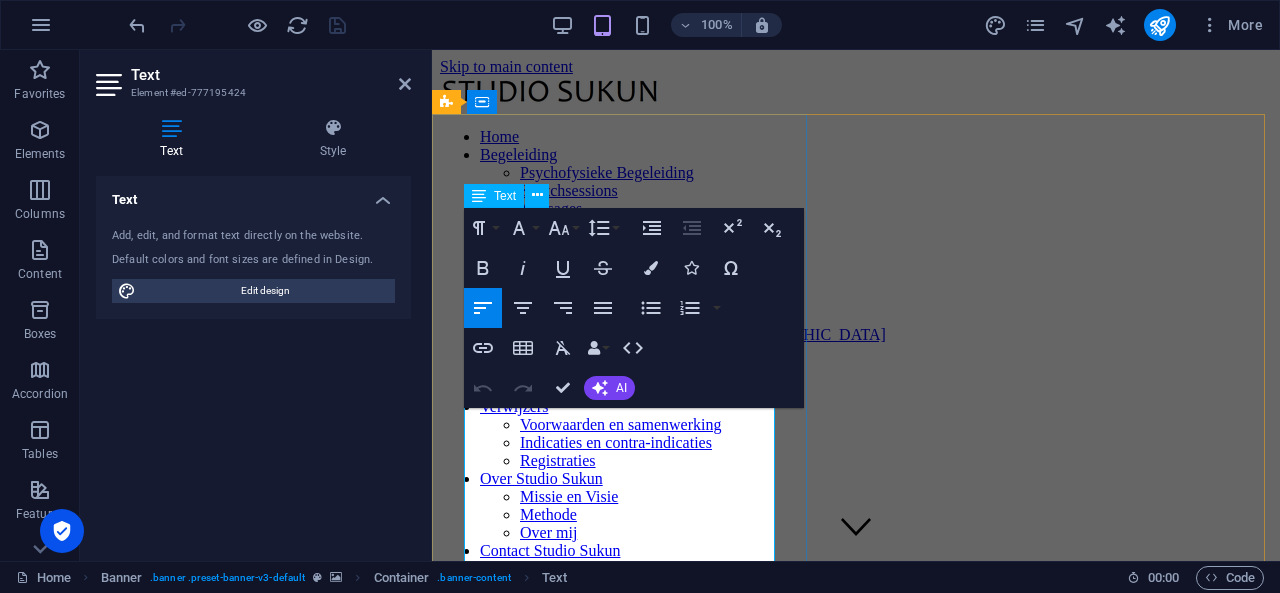 click on "Studio Sukun is een praktijk voor begeleiding op het snijvlak van persoonlijke ontwikkeling en maatschappelijke reflectie. De kern van het werk ligt in het zichtbaar maken van wat mensen voelen, denken en doen — en hoe dat gevormd is door bredere systemen, verhalen en professionele context." at bounding box center (856, 6729) 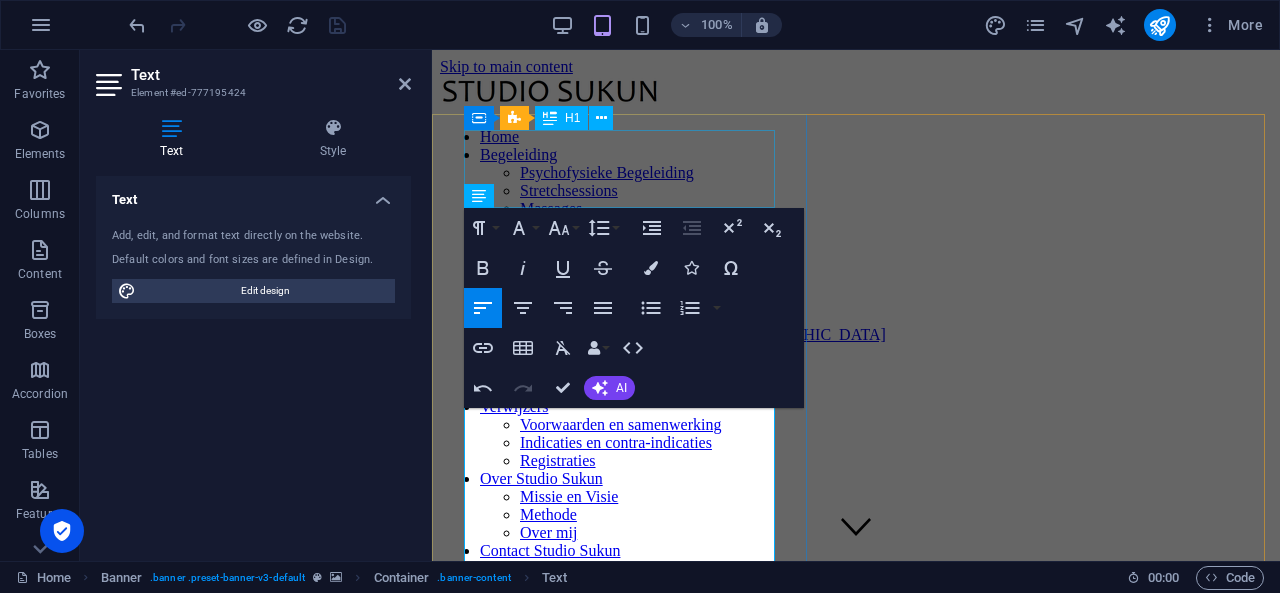click on "SUKUN" at bounding box center [856, 6549] 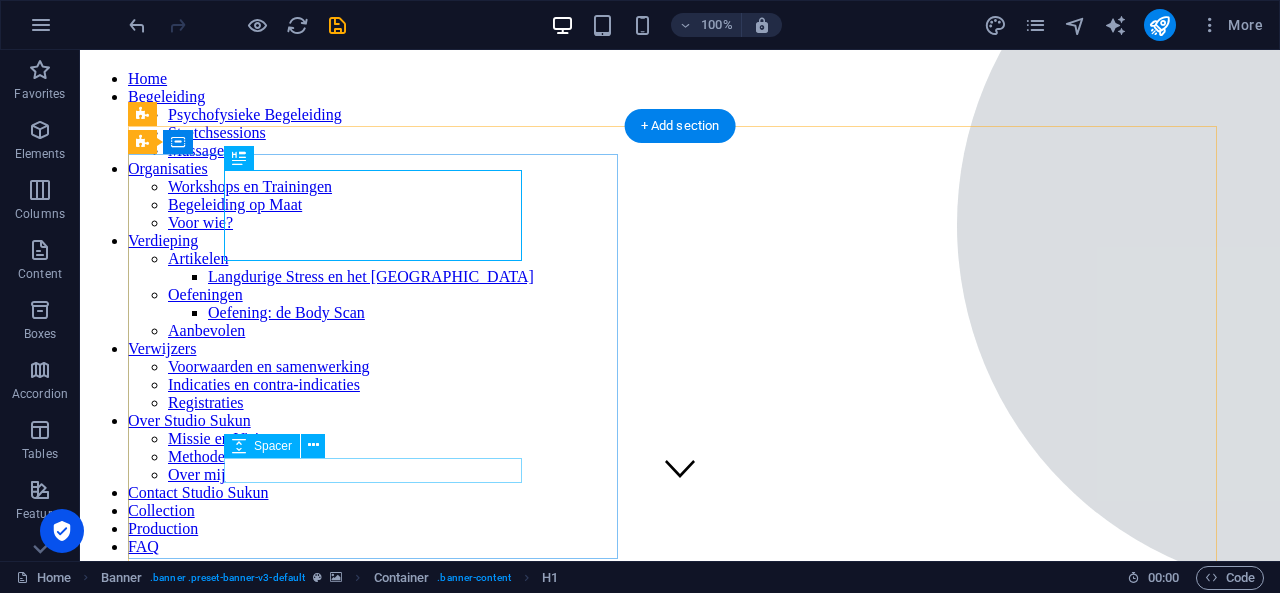 scroll, scrollTop: 0, scrollLeft: 0, axis: both 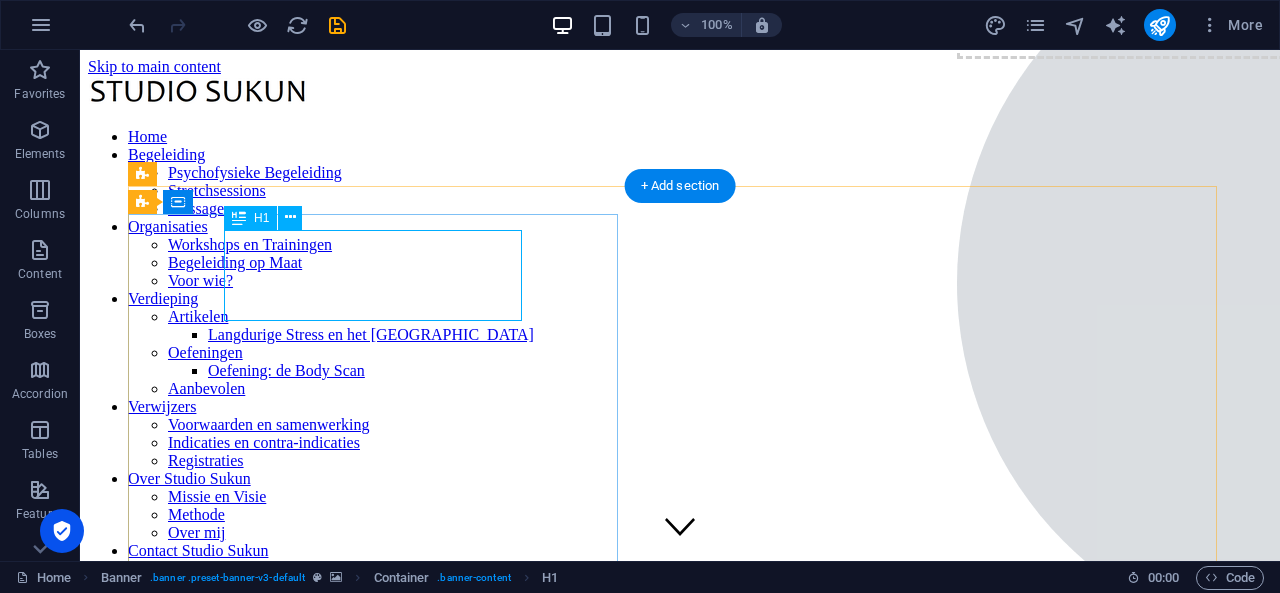 click on "SUKUN" at bounding box center [680, 8689] 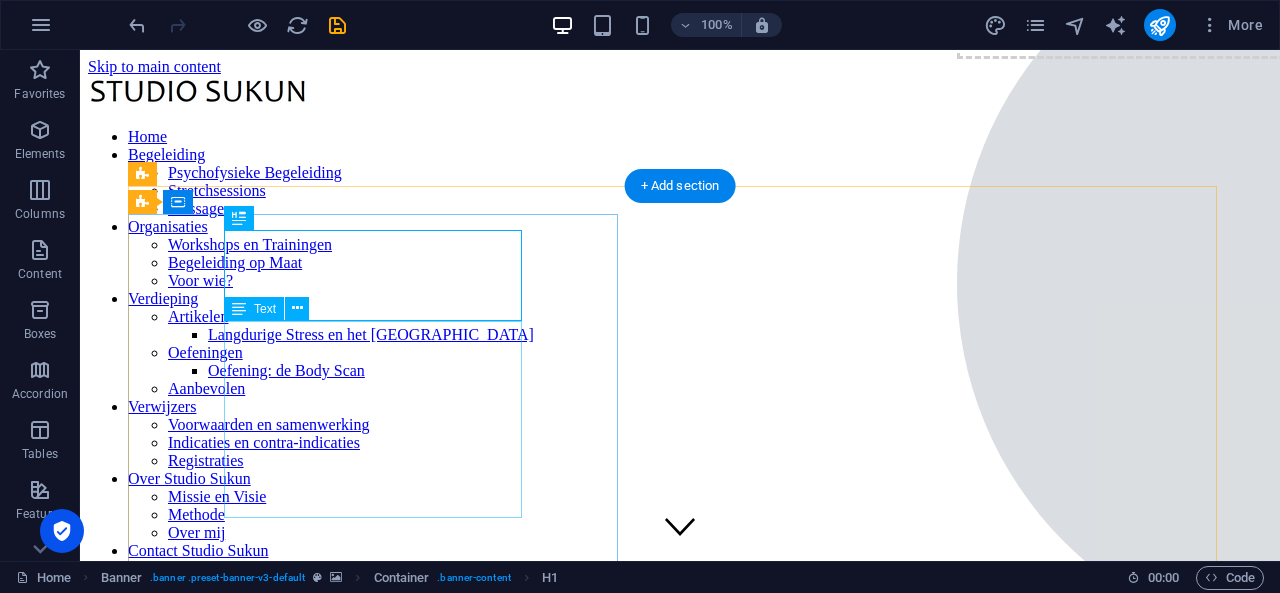 click on "Of je nu stressklachten hebt of vastloopt in je professie — bij Studio Sukun onderzoeken we wat jouw lichaam, gedrag en omgeving je vertellen. We werken aan duurzame verandering, met aandacht voor jouw verhaal én de structuren waarbinnen het leeft." at bounding box center (680, 8747) 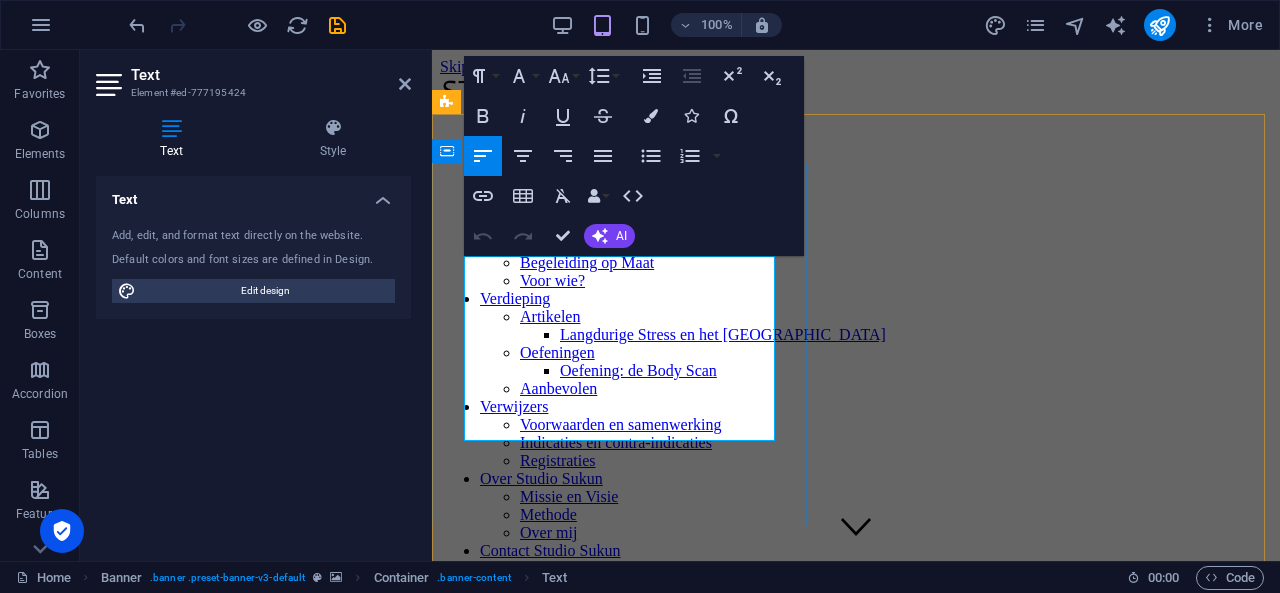 click on "Of je nu stressklachten hebt of vastloopt in je professie — bij Studio Sukun onderzoeken we wat jouw lichaam, gedrag en omgeving je vertellen. We werken aan duurzame verandering, met aandacht voor jouw verhaal én de structuren waarbinnen het leeft." at bounding box center [856, 6513] 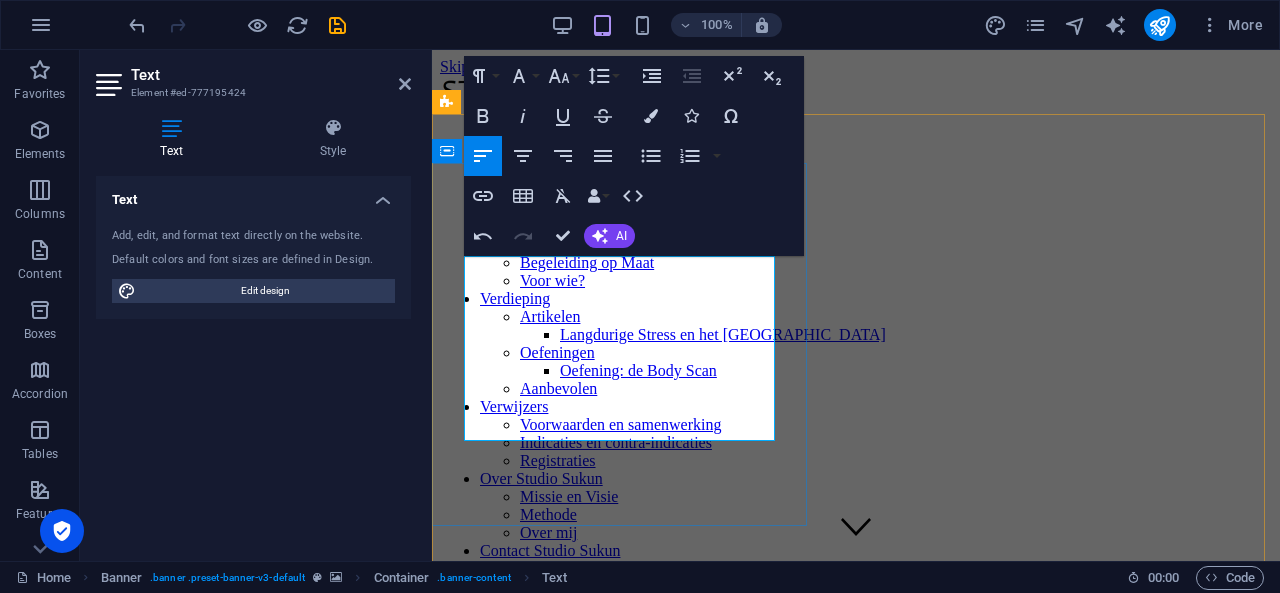 type 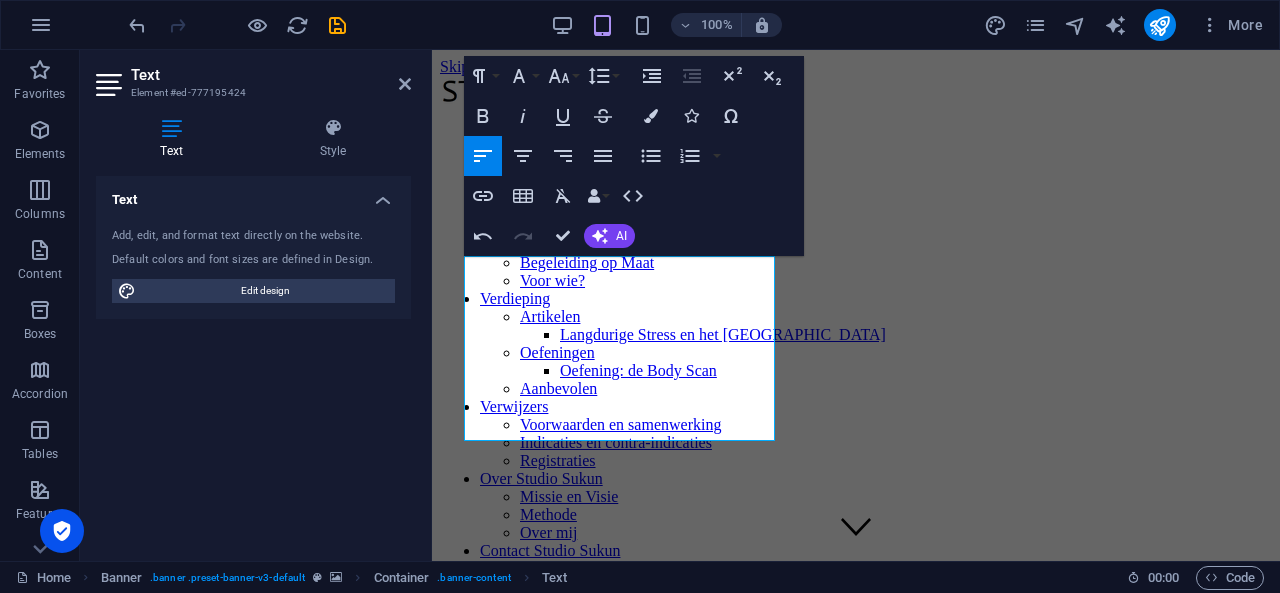 click at bounding box center [856, 5930] 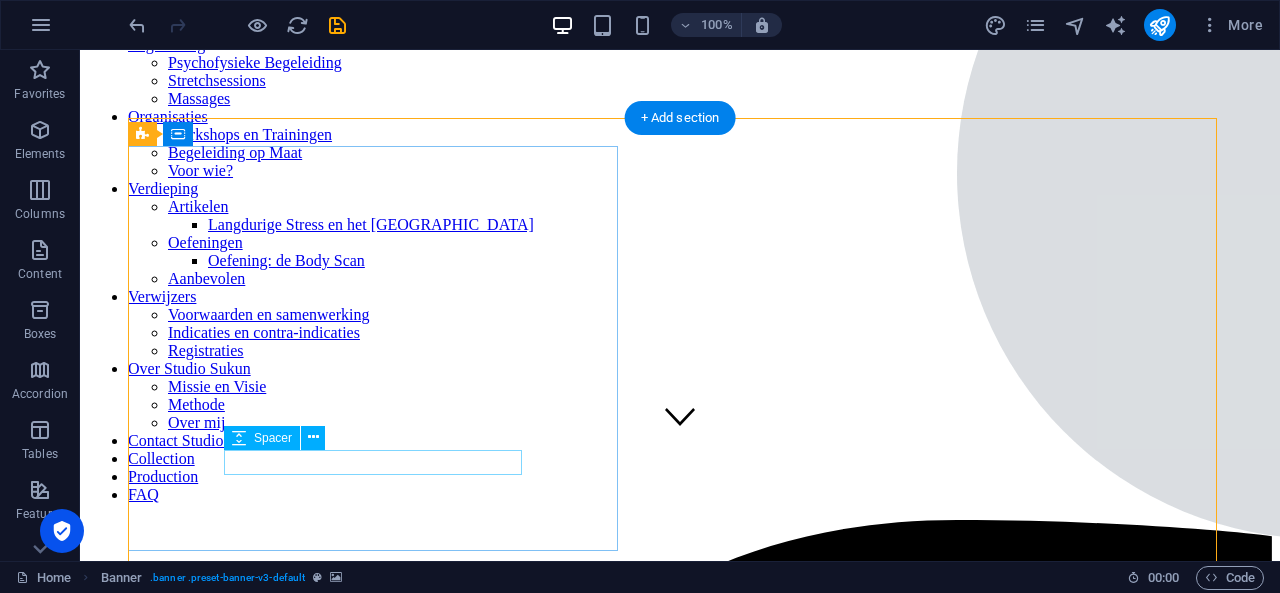 scroll, scrollTop: 0, scrollLeft: 0, axis: both 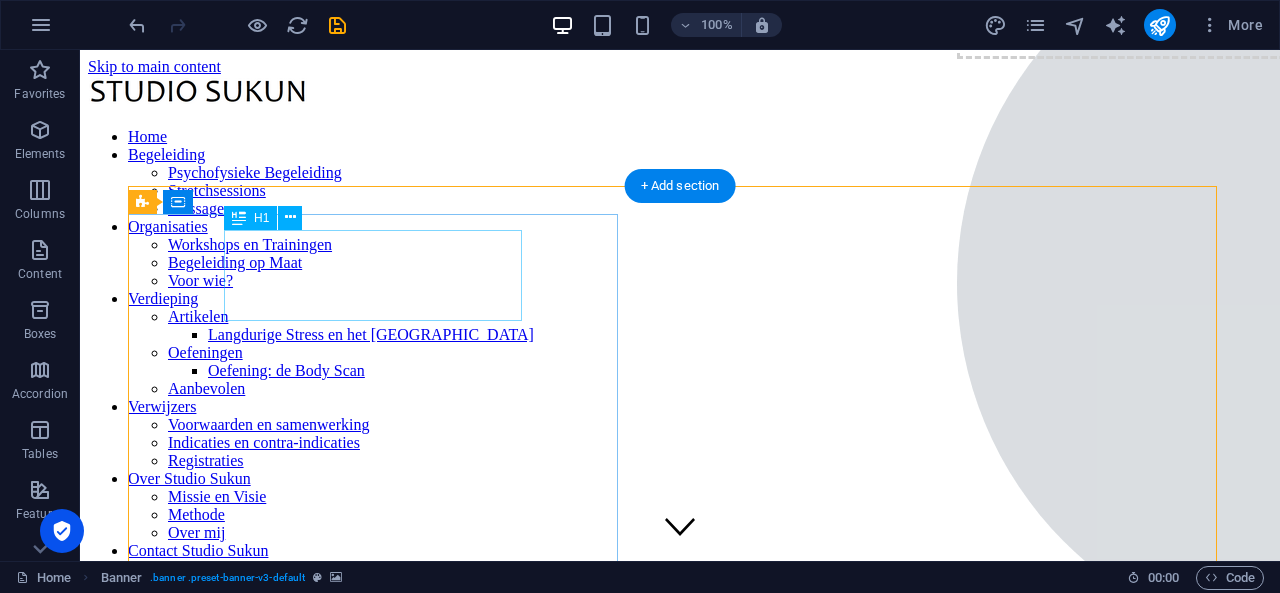 click on "SUKUN" at bounding box center [680, 8689] 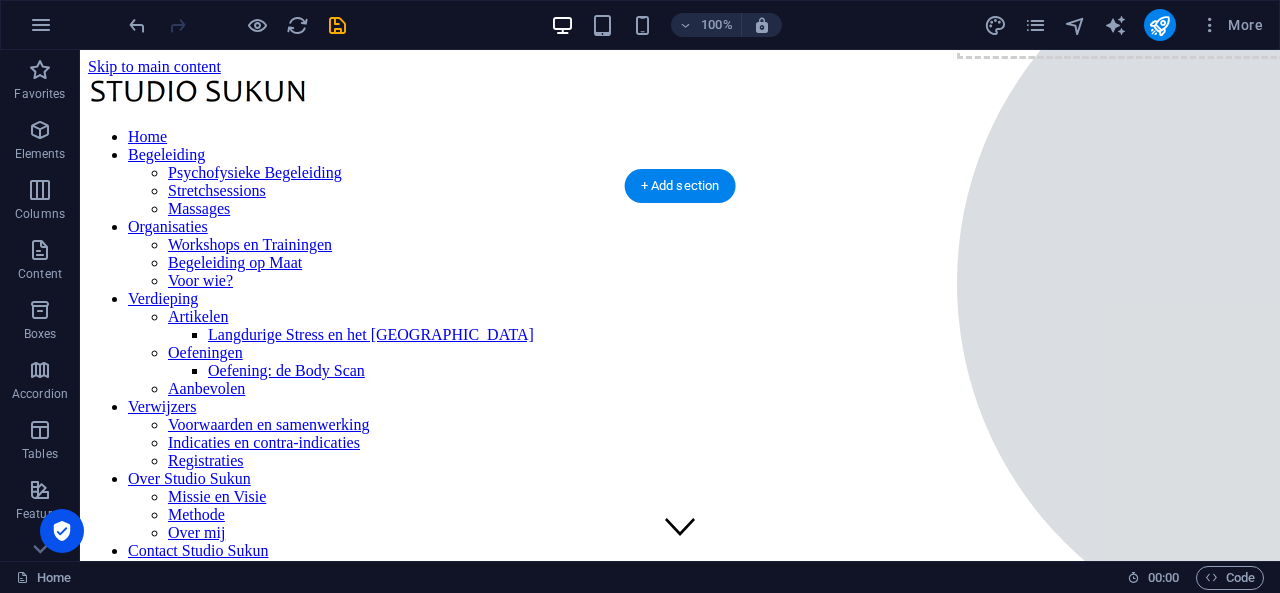 click at bounding box center (680, 8173) 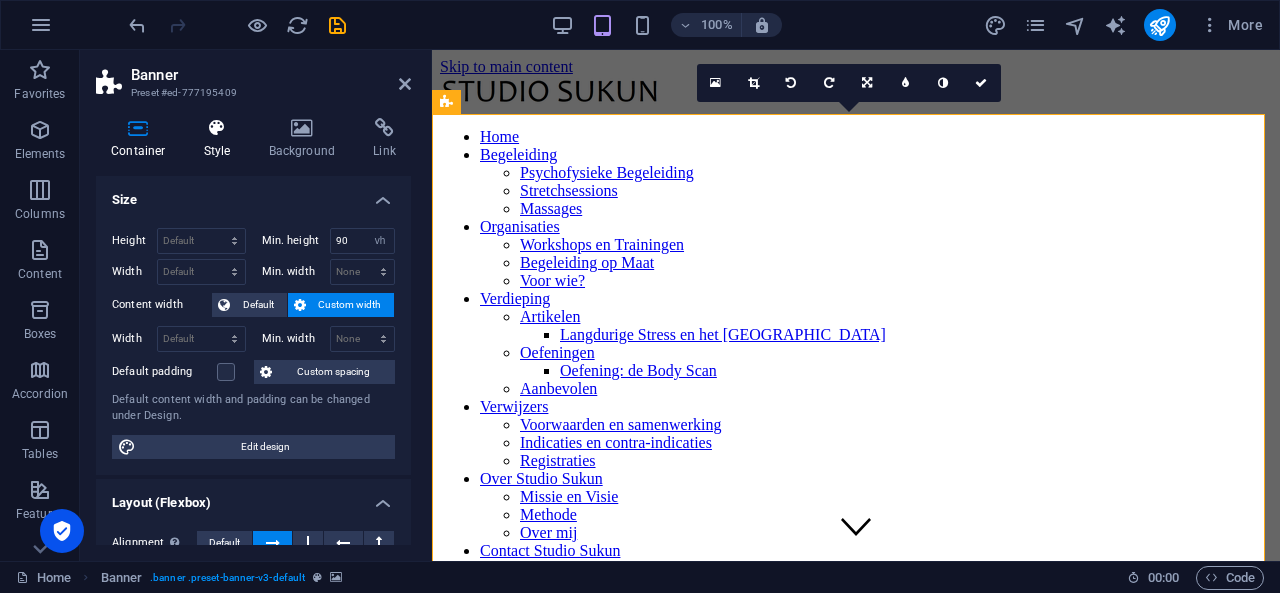 click at bounding box center (217, 128) 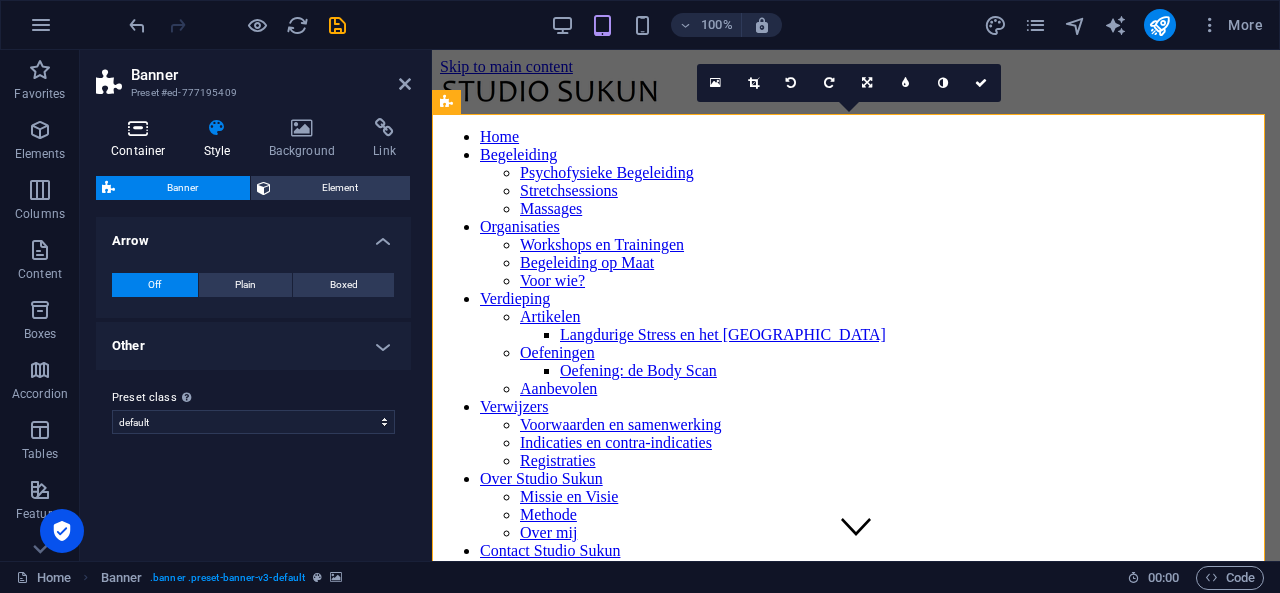 click on "Container" at bounding box center [142, 139] 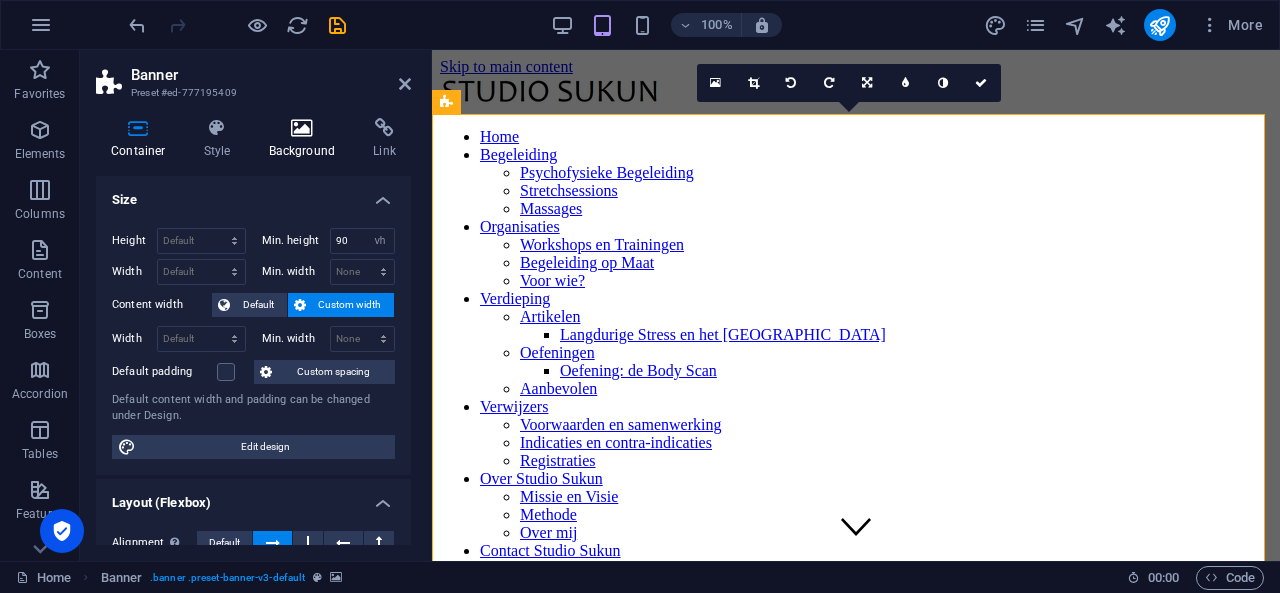 click on "Background" at bounding box center [306, 139] 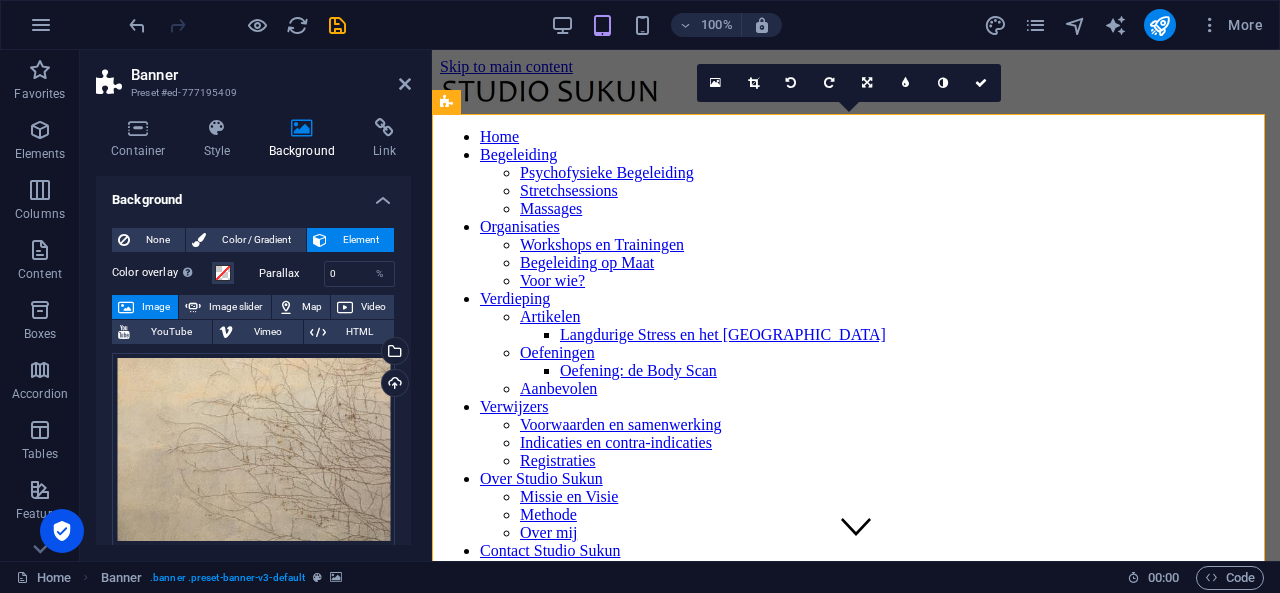click at bounding box center [856, 5930] 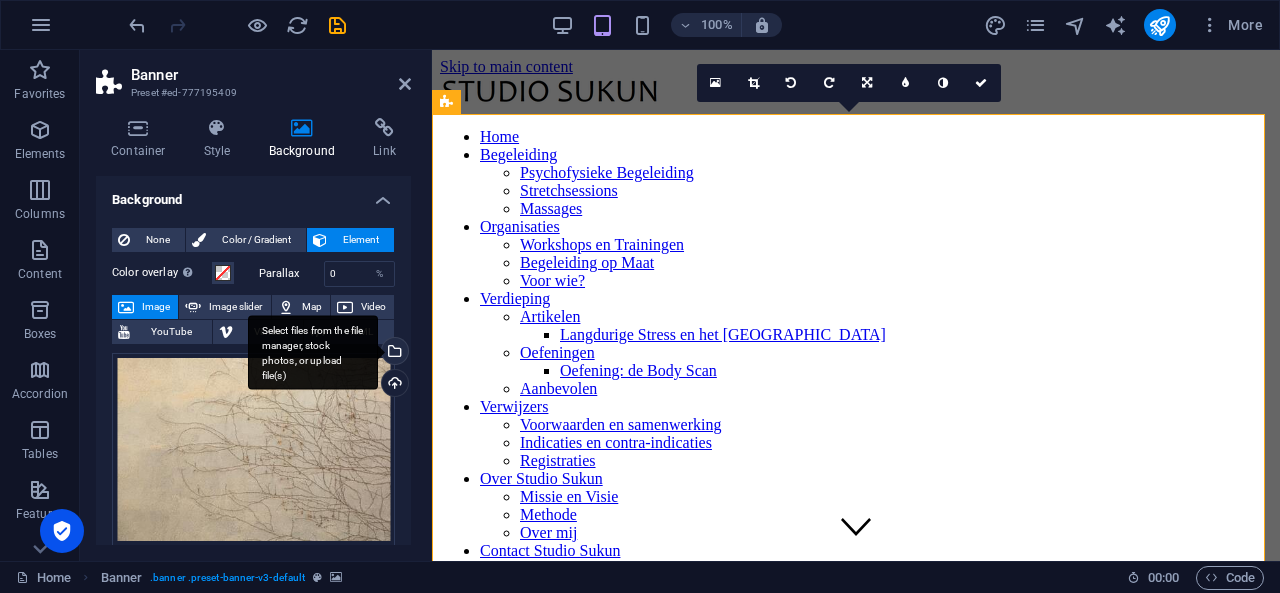 click on "Select files from the file manager, stock photos, or upload file(s)" at bounding box center [393, 353] 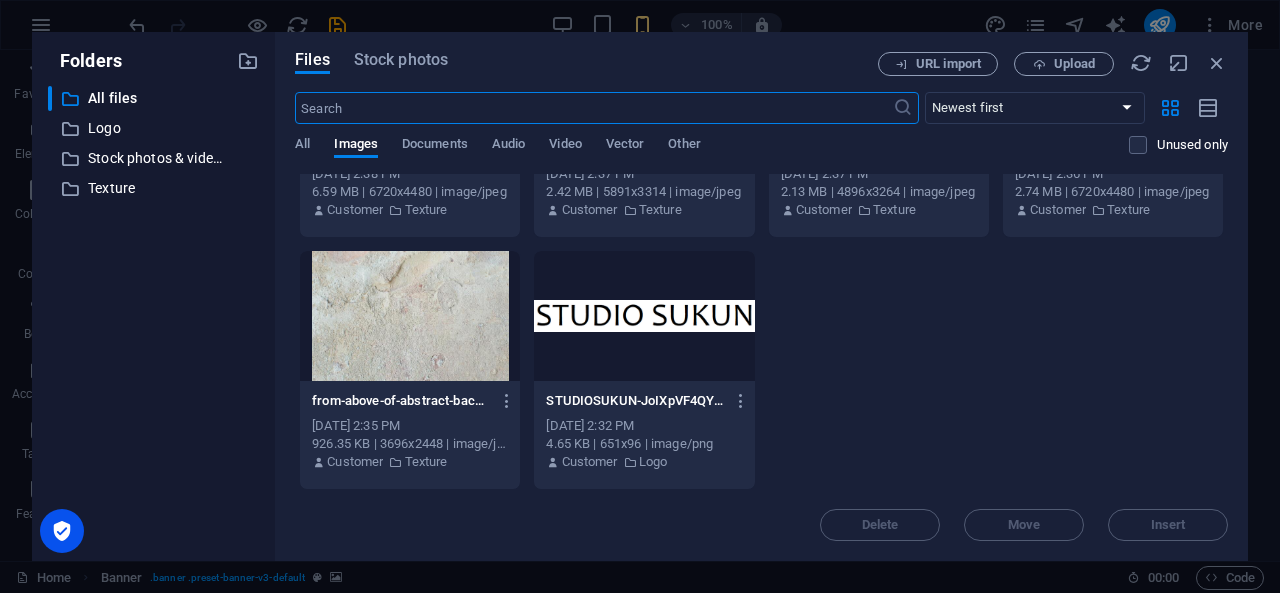 scroll, scrollTop: 0, scrollLeft: 0, axis: both 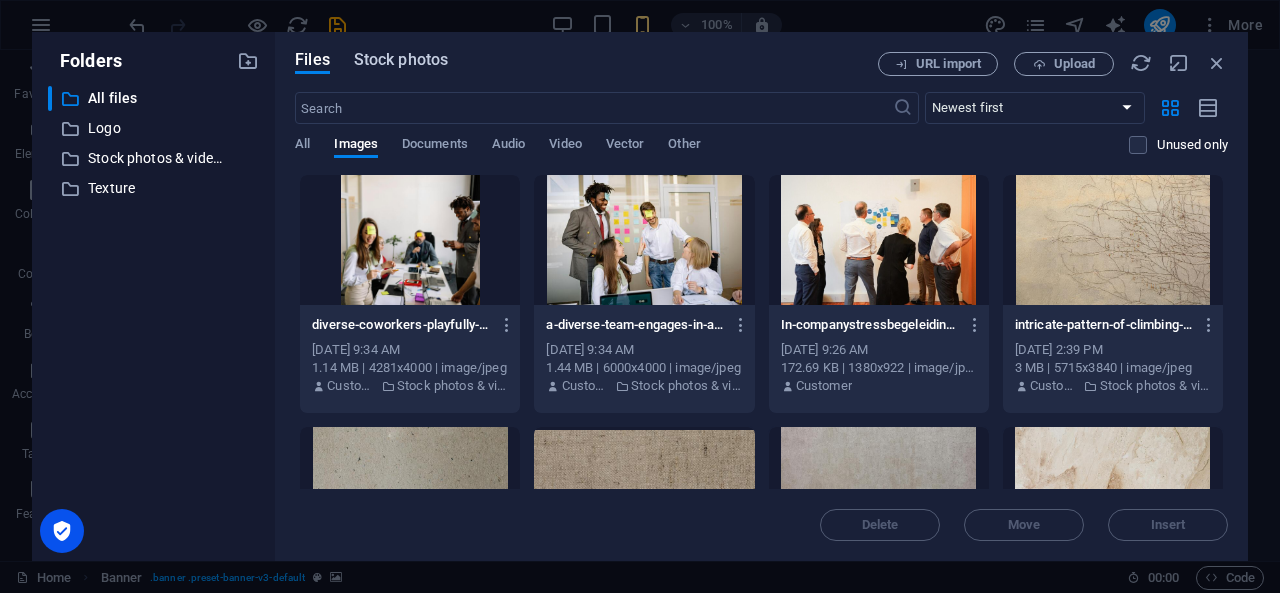 click on "Stock photos" at bounding box center [401, 60] 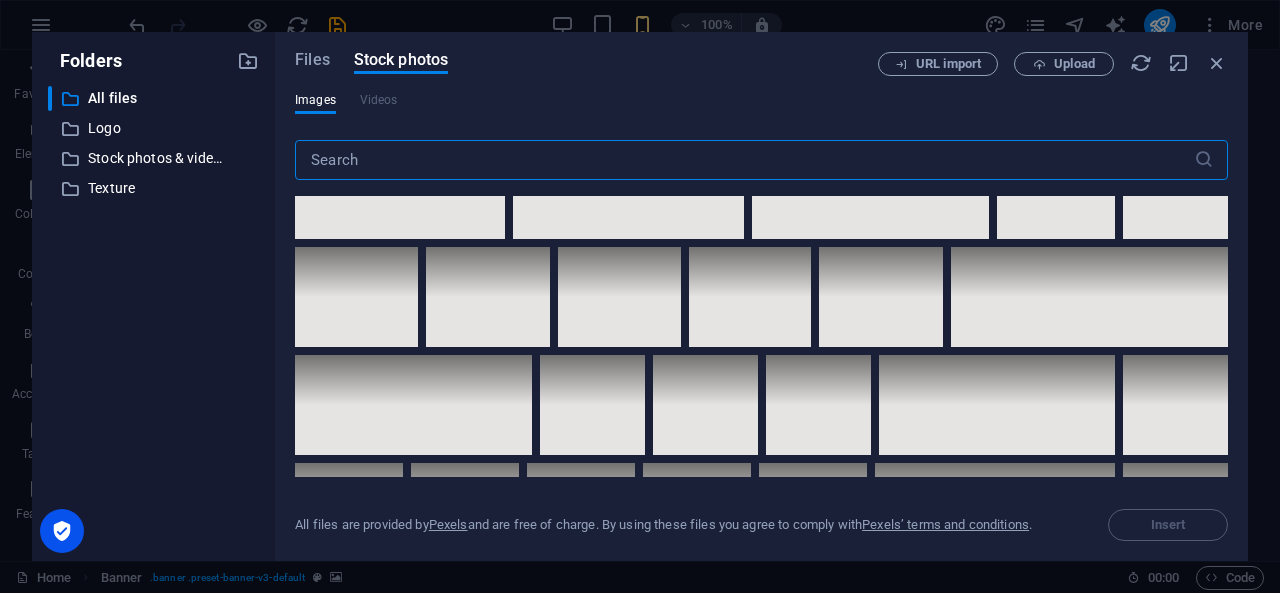 scroll, scrollTop: 3677, scrollLeft: 0, axis: vertical 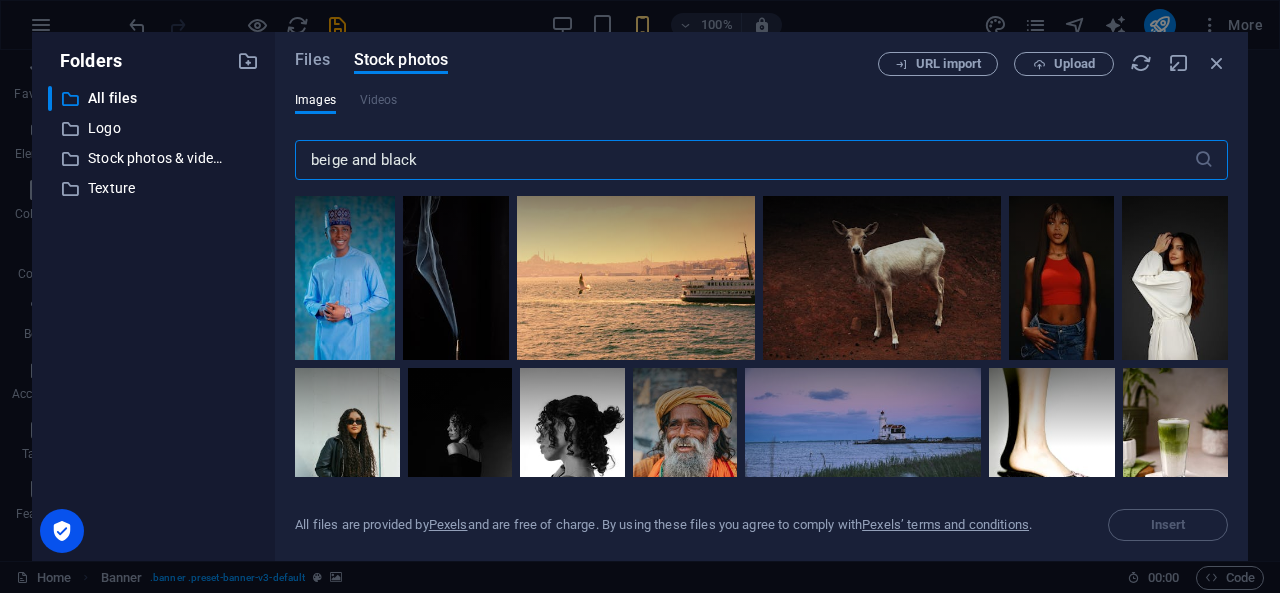 click on "beige and black" at bounding box center [744, 160] 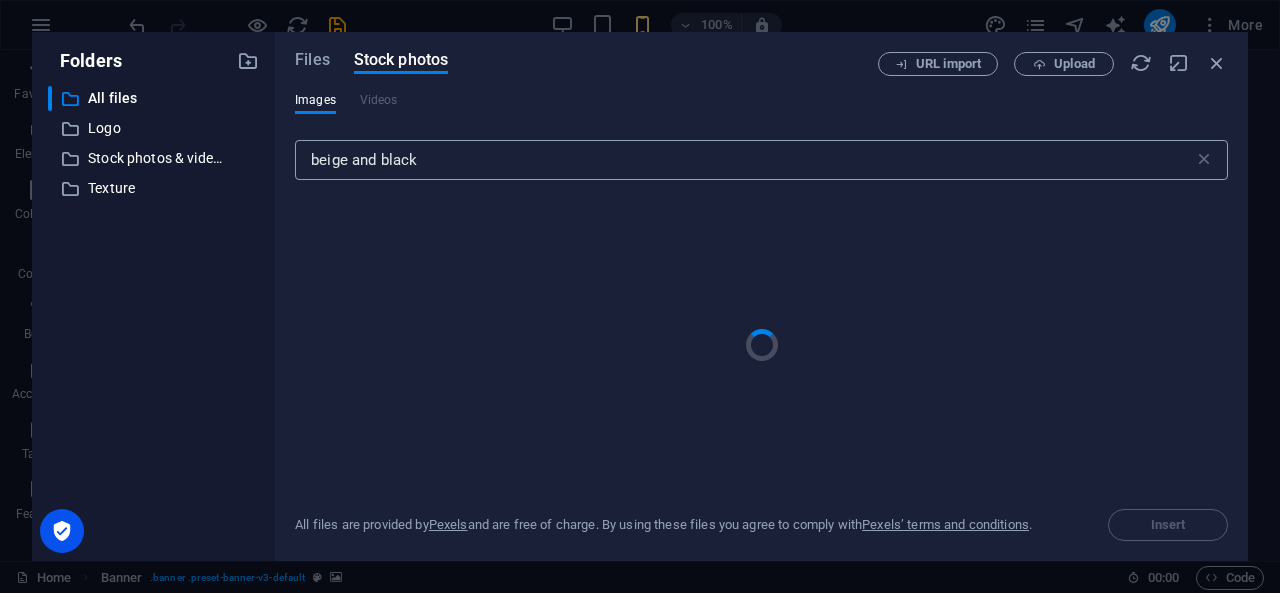 click on "beige and black" at bounding box center (744, 160) 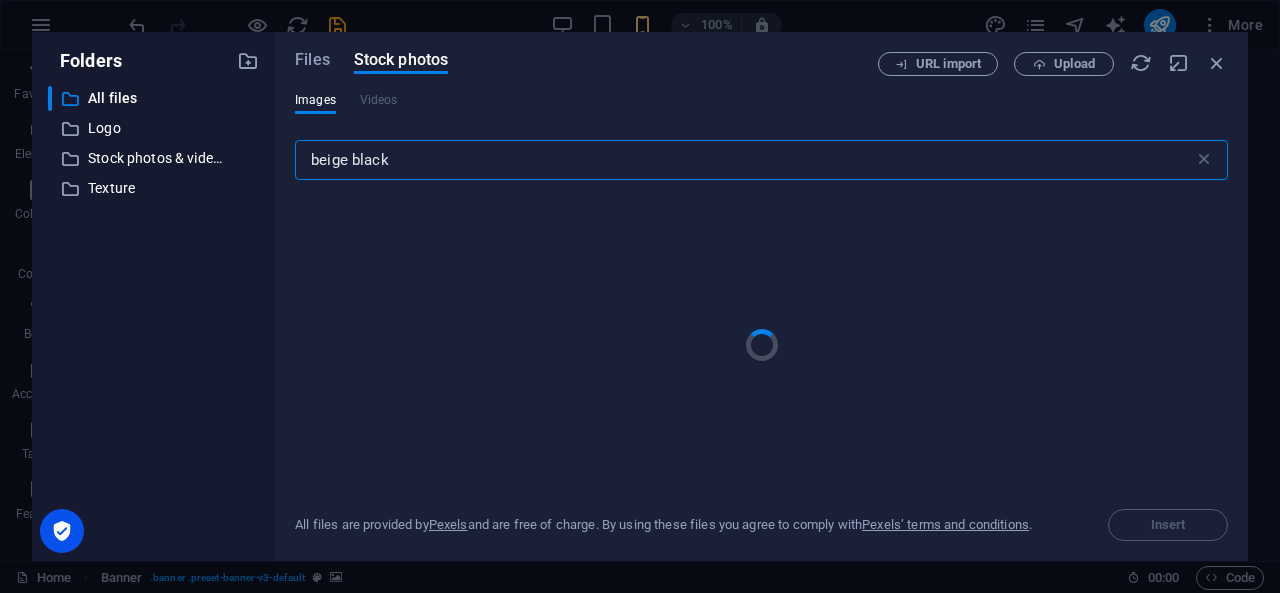 type on "beige black" 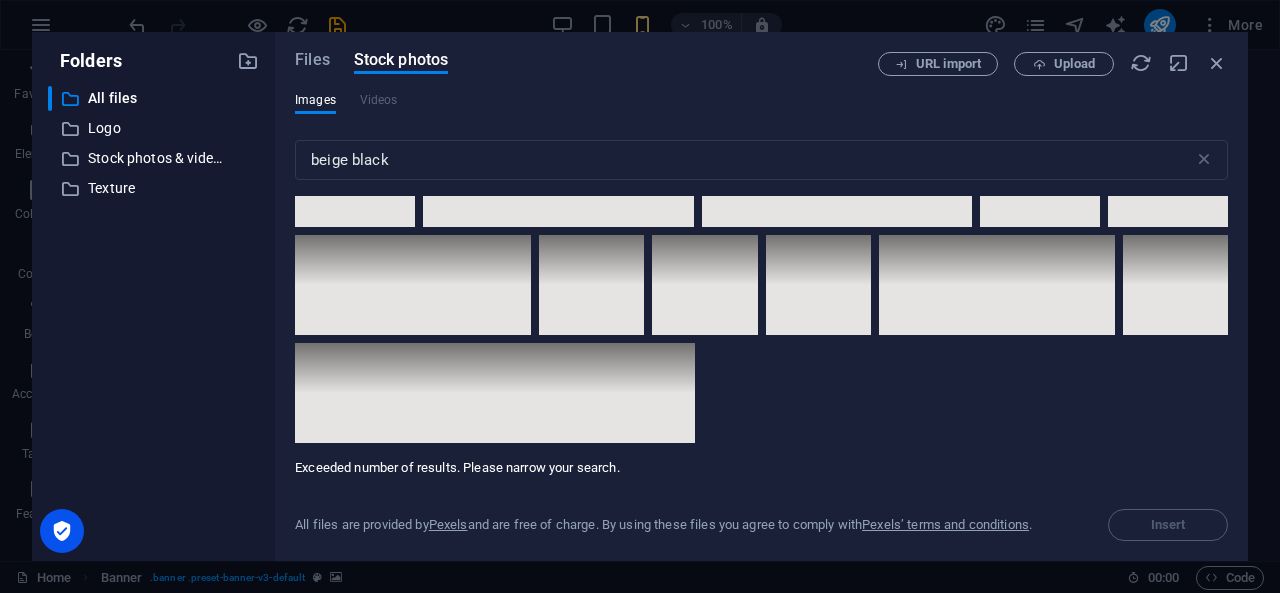 scroll, scrollTop: 10686, scrollLeft: 0, axis: vertical 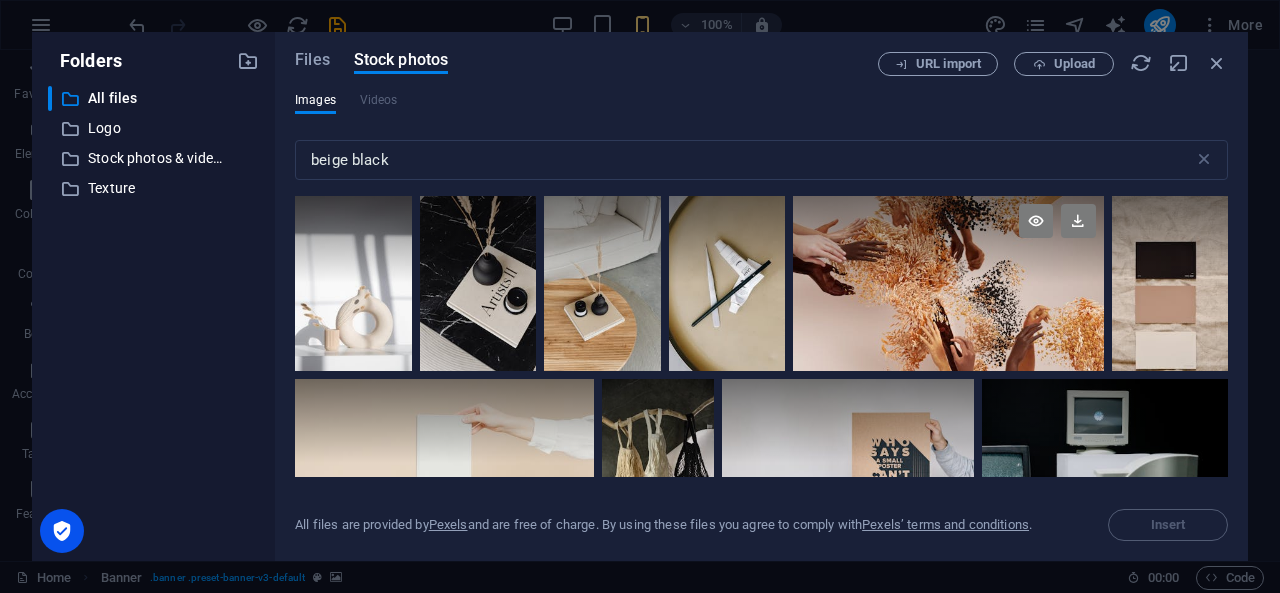 click at bounding box center (948, 239) 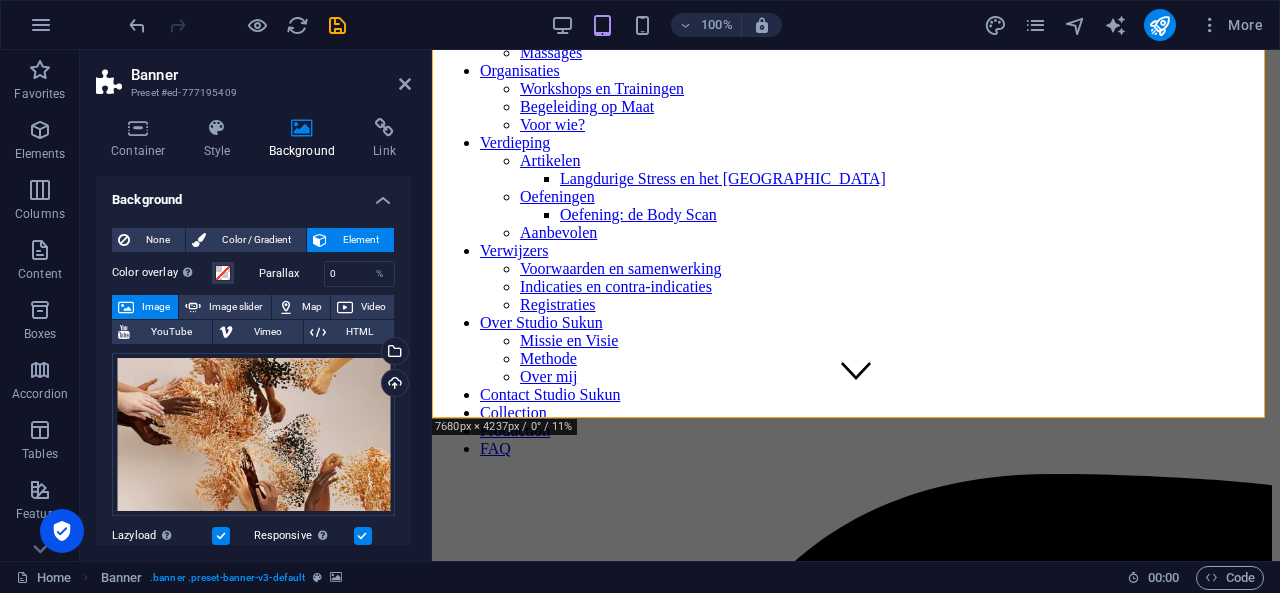 scroll, scrollTop: 0, scrollLeft: 0, axis: both 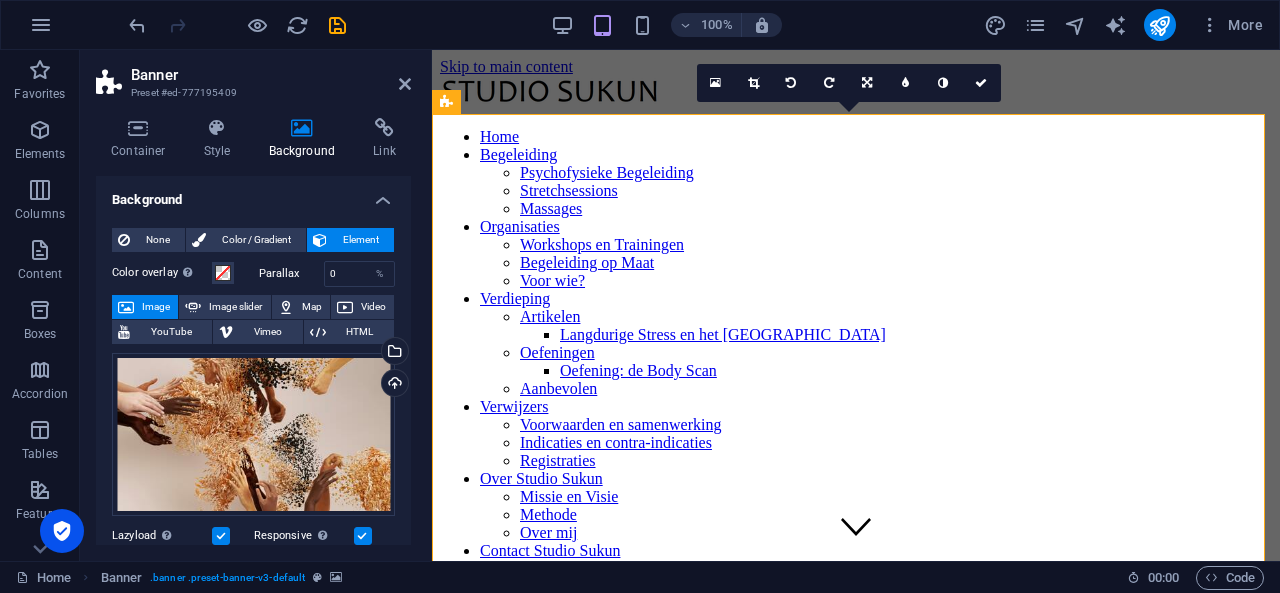 click at bounding box center [856, 5930] 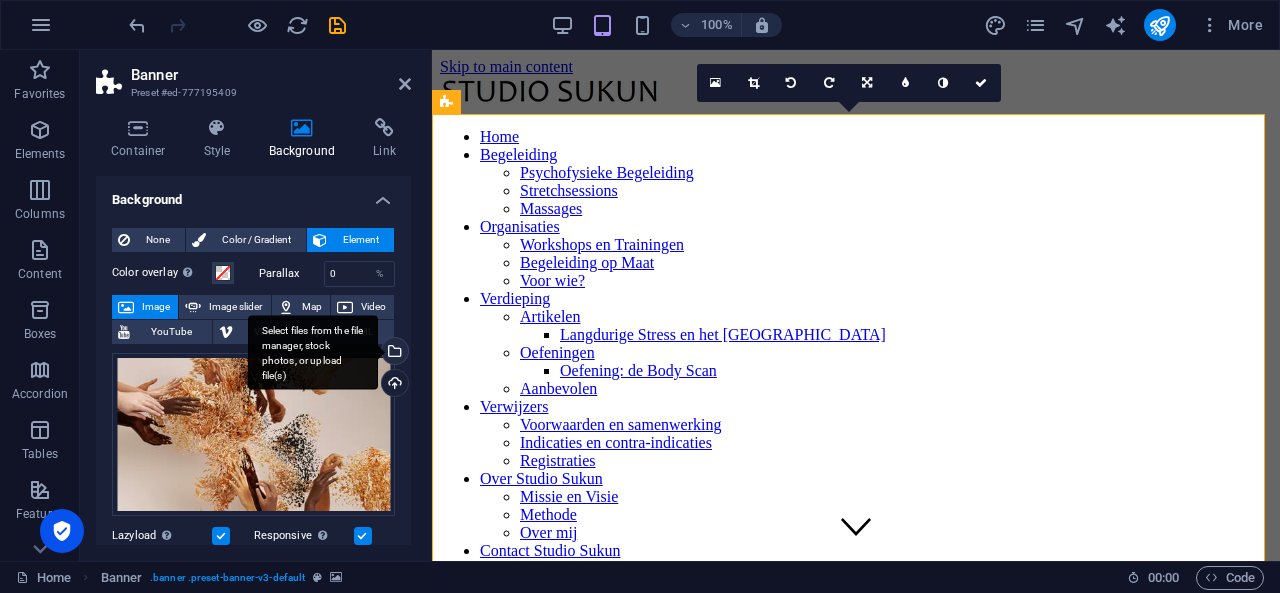 click on "Select files from the file manager, stock photos, or upload file(s)" at bounding box center (393, 353) 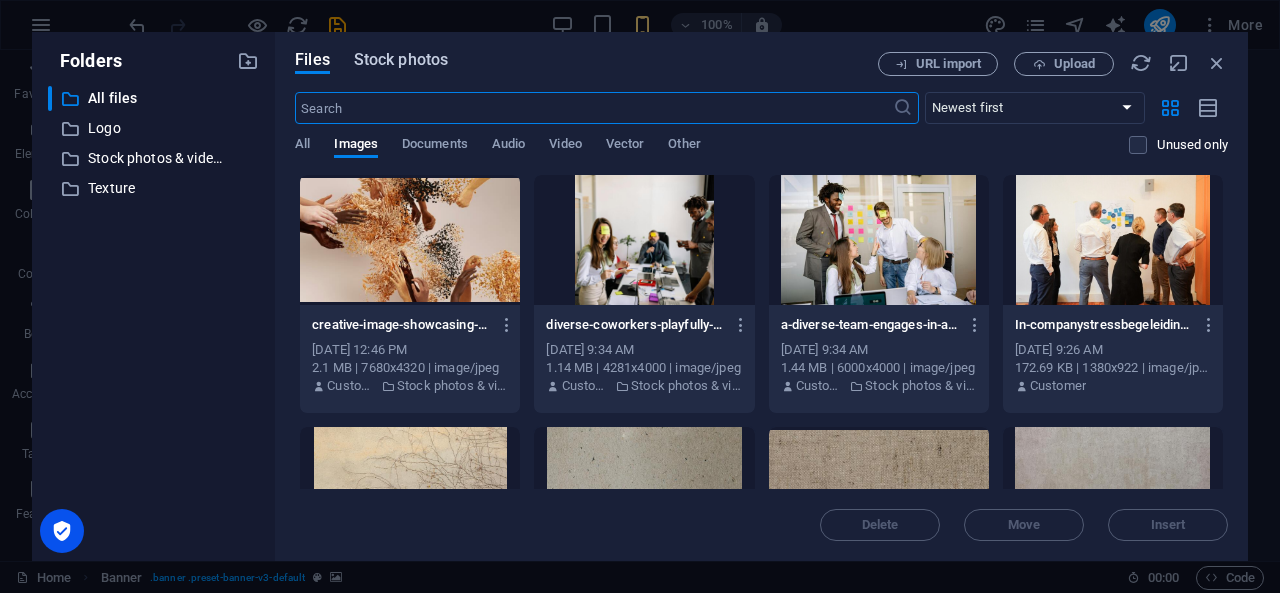 click on "Stock photos" at bounding box center [401, 60] 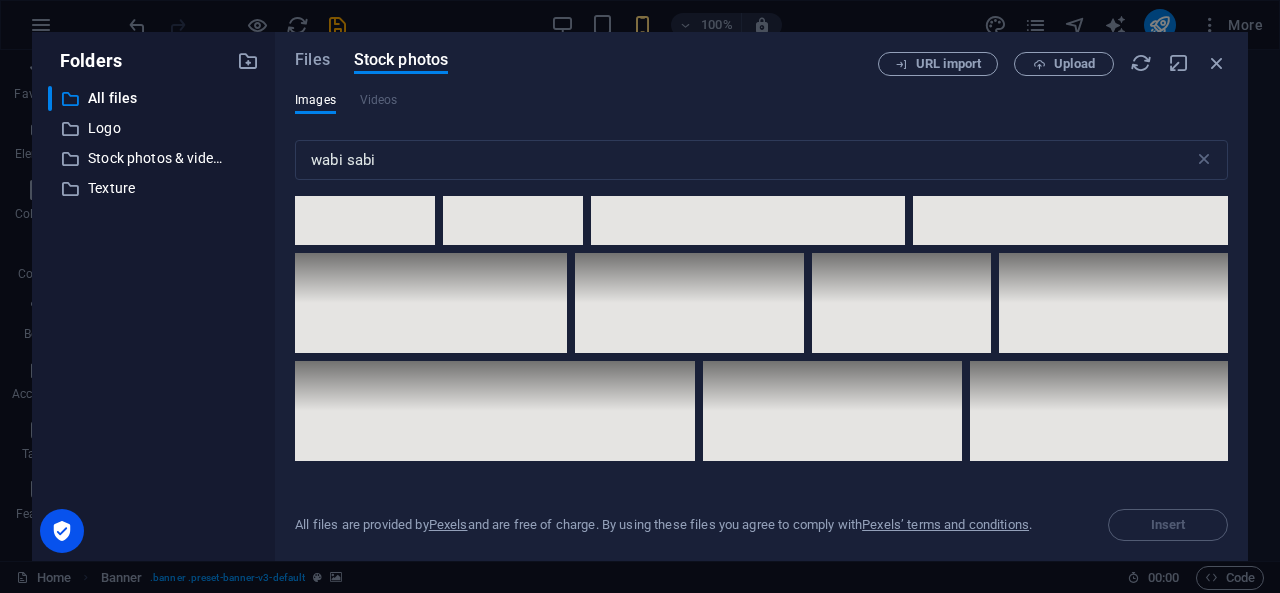 scroll, scrollTop: 11073, scrollLeft: 0, axis: vertical 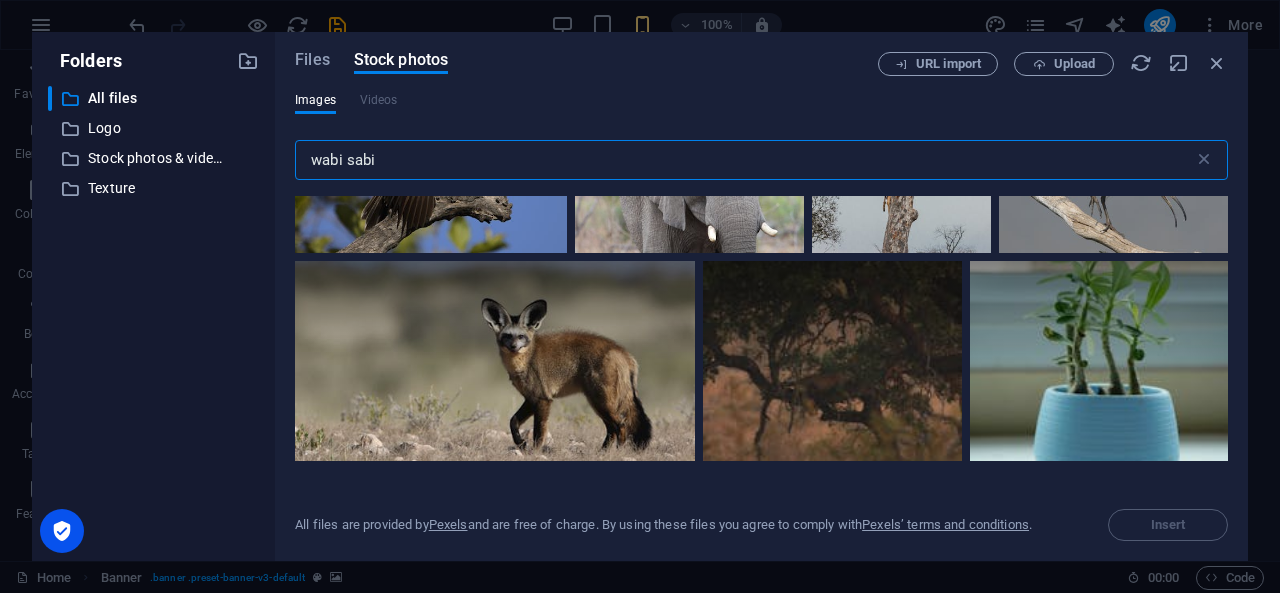 drag, startPoint x: 416, startPoint y: 153, endPoint x: 171, endPoint y: 211, distance: 251.77173 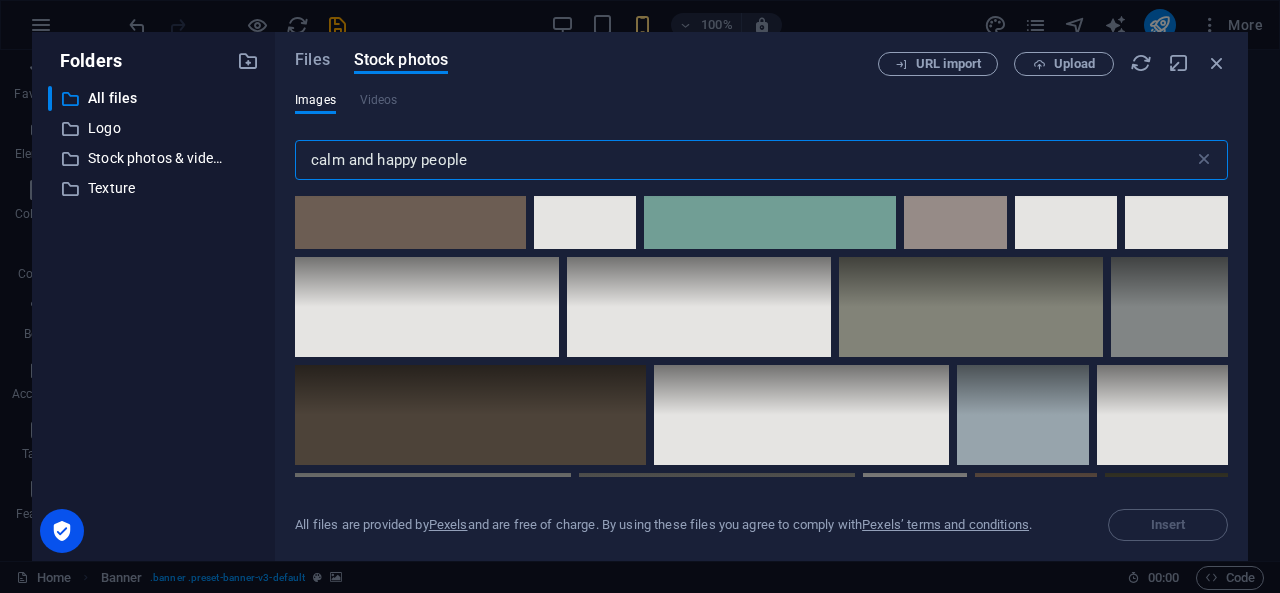 scroll, scrollTop: 5672, scrollLeft: 0, axis: vertical 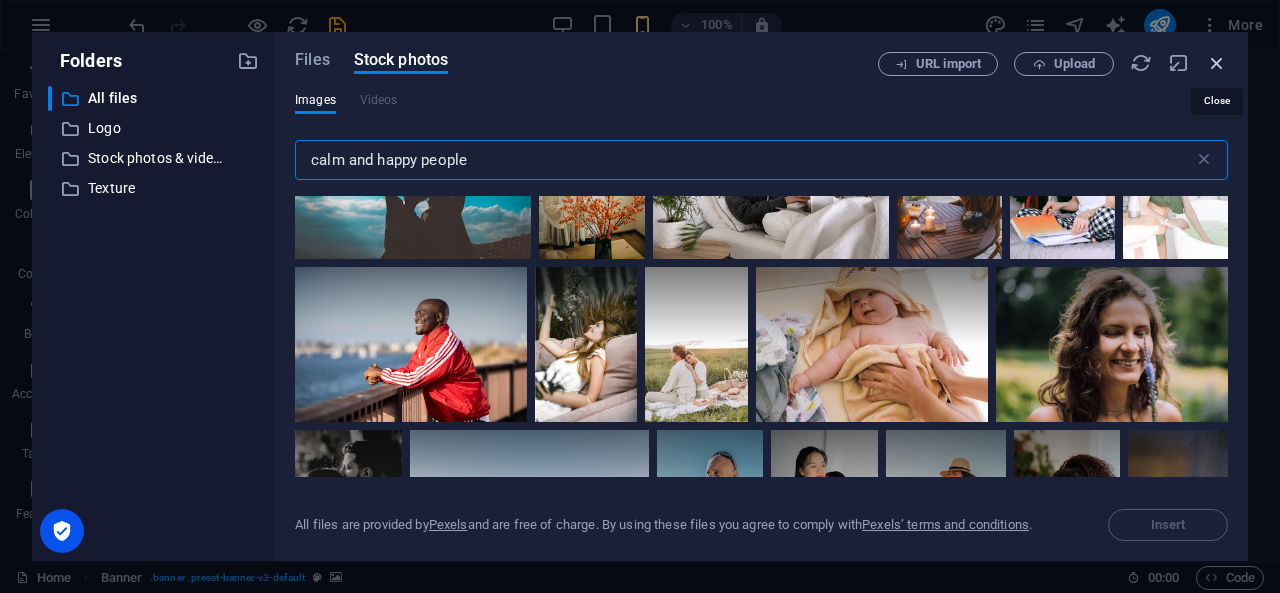 type on "calm and happy people" 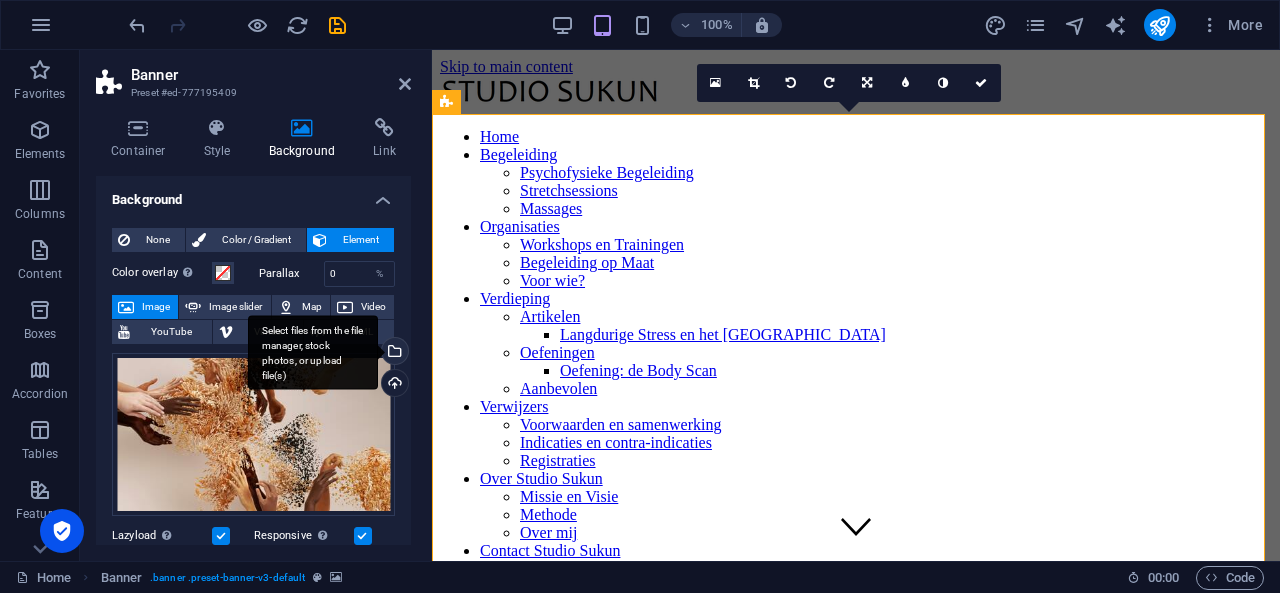 click on "Select files from the file manager, stock photos, or upload file(s)" at bounding box center (313, 352) 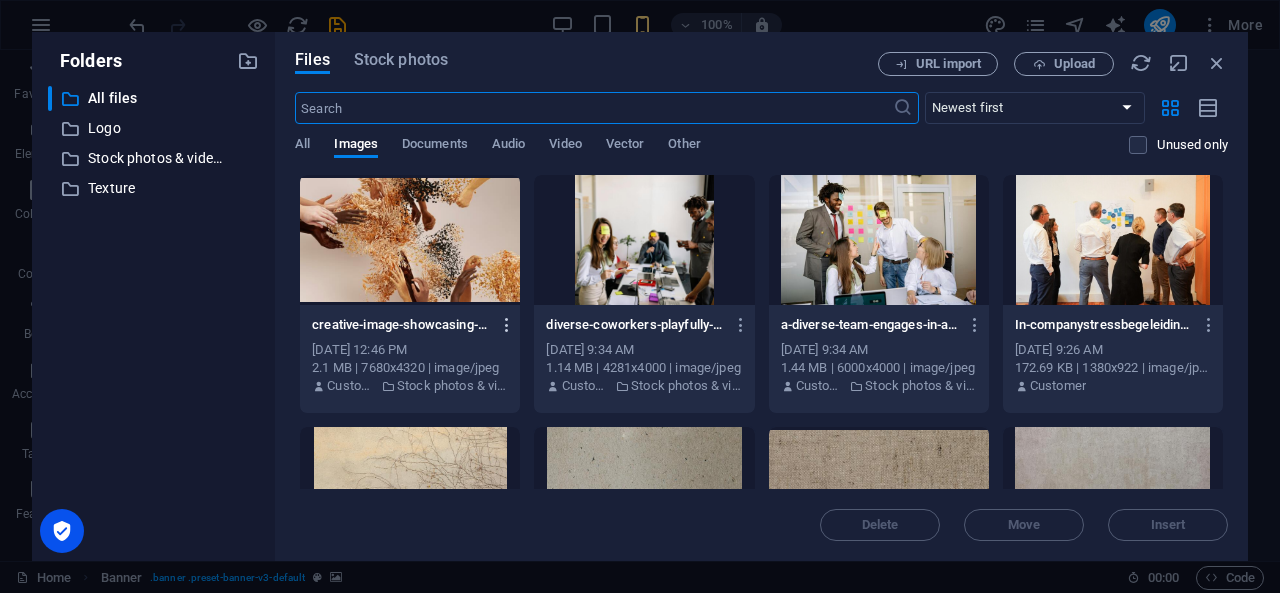 click at bounding box center [507, 325] 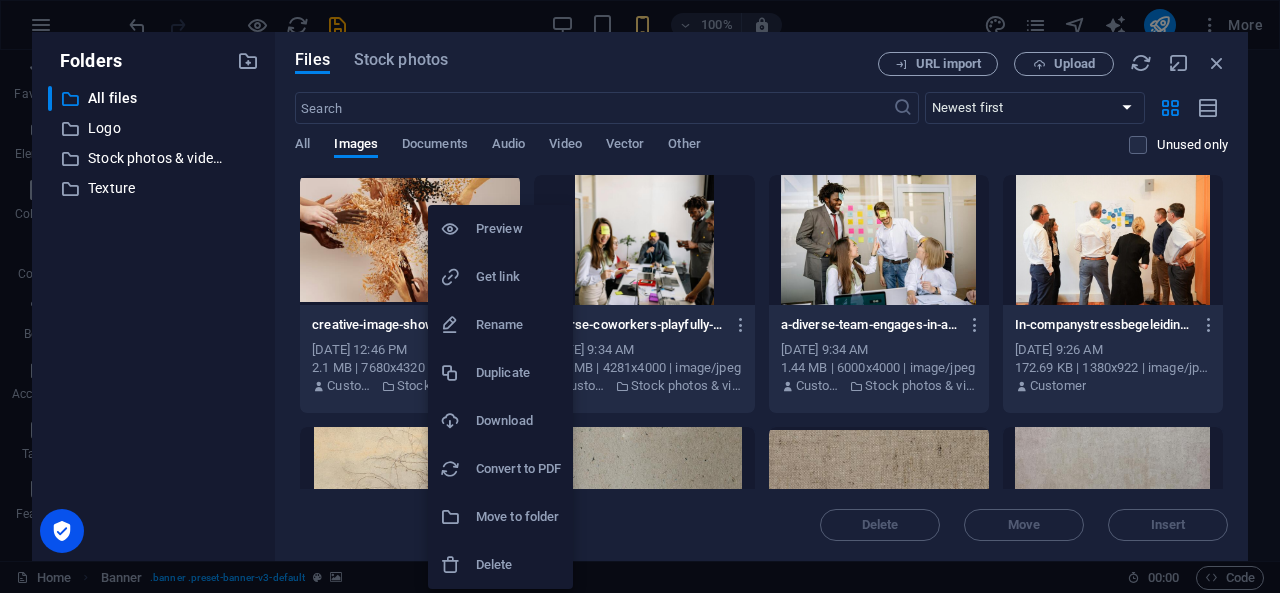 click on "Delete" at bounding box center (518, 565) 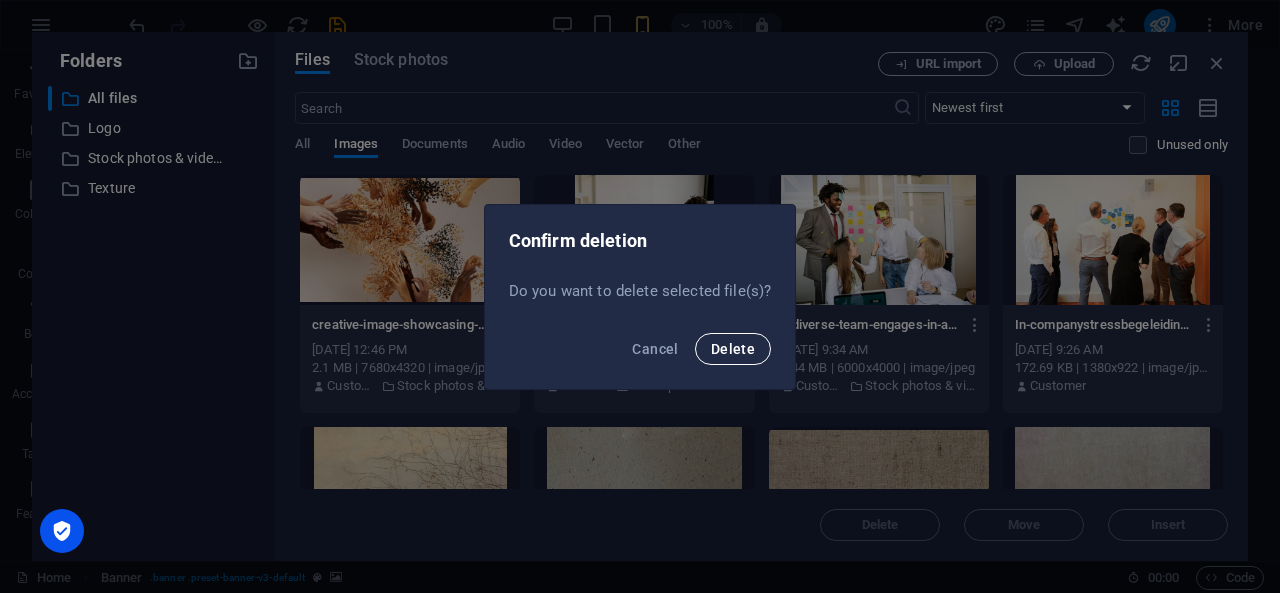 click on "Delete" at bounding box center [733, 349] 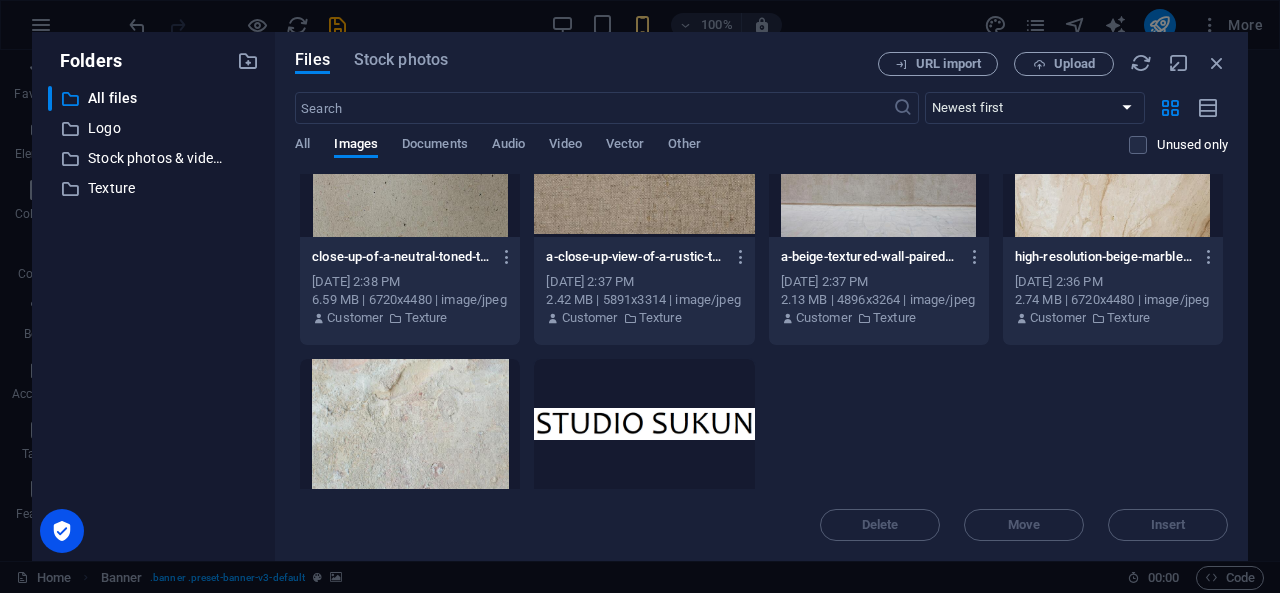 scroll, scrollTop: 319, scrollLeft: 0, axis: vertical 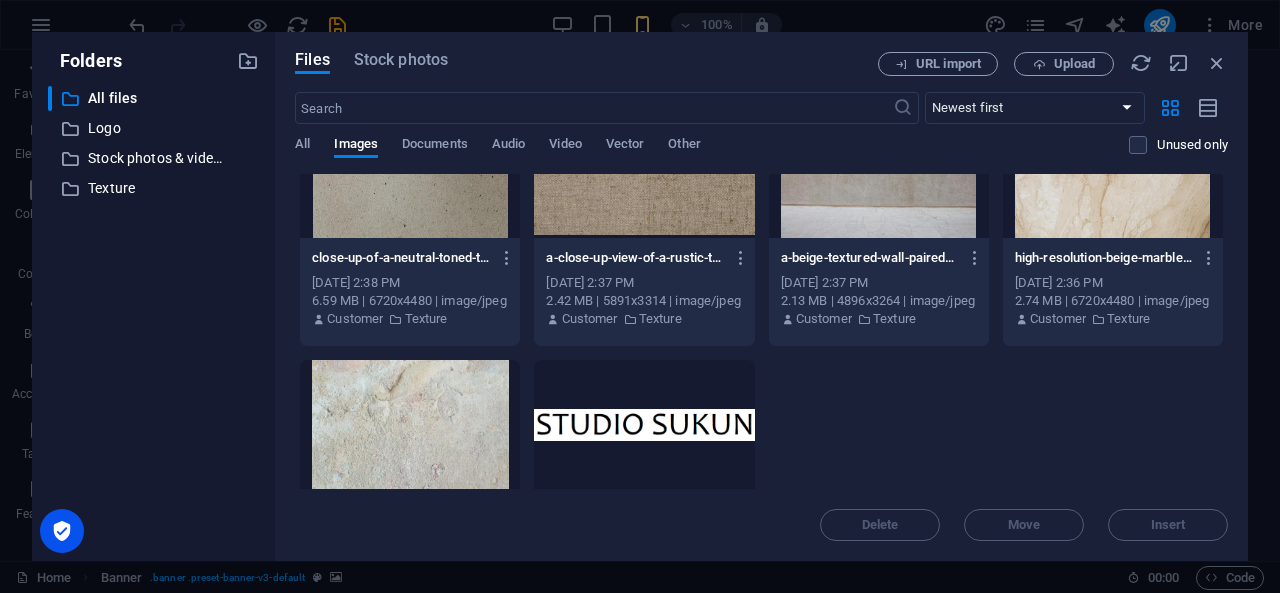 click at bounding box center (879, 173) 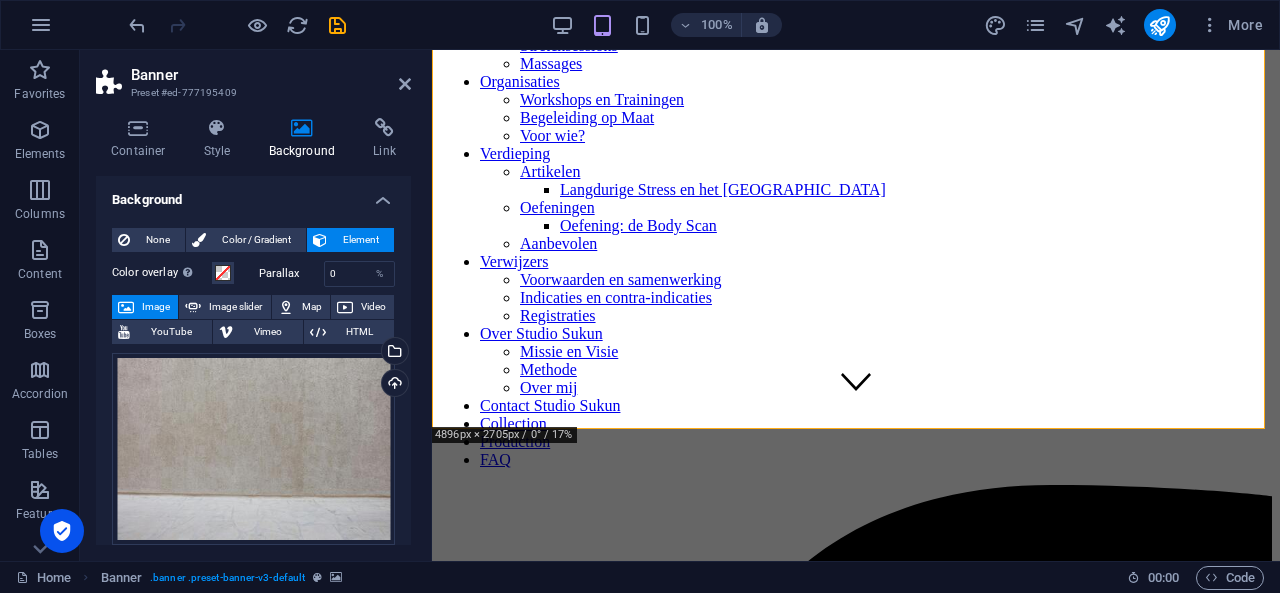 scroll, scrollTop: 0, scrollLeft: 0, axis: both 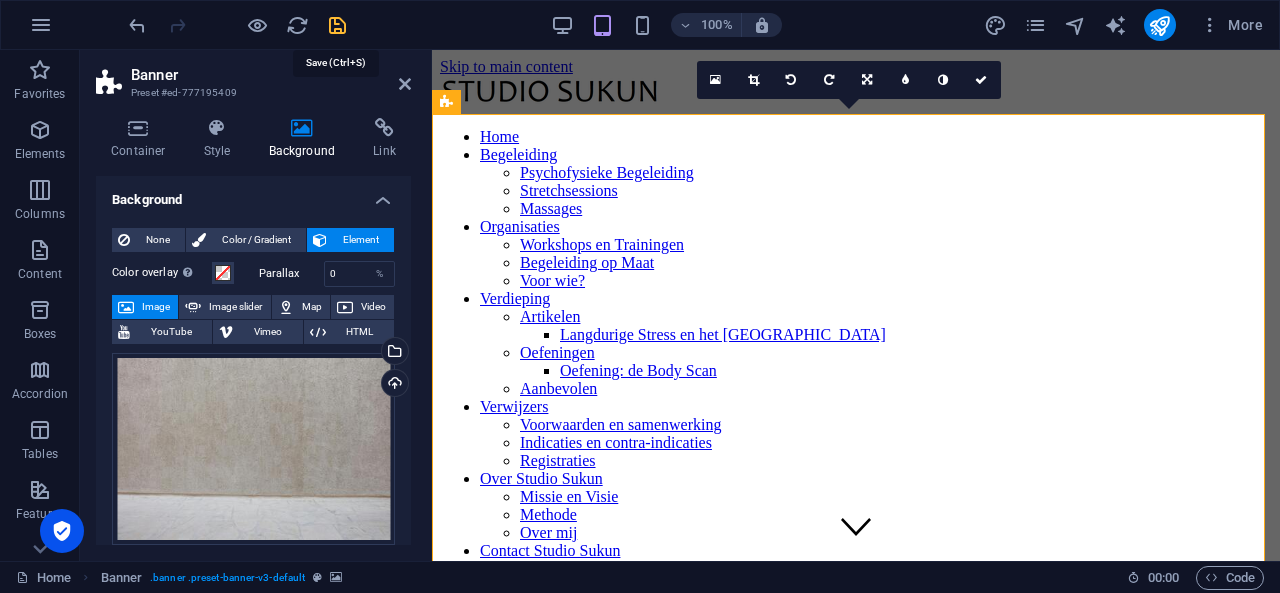 click at bounding box center [337, 25] 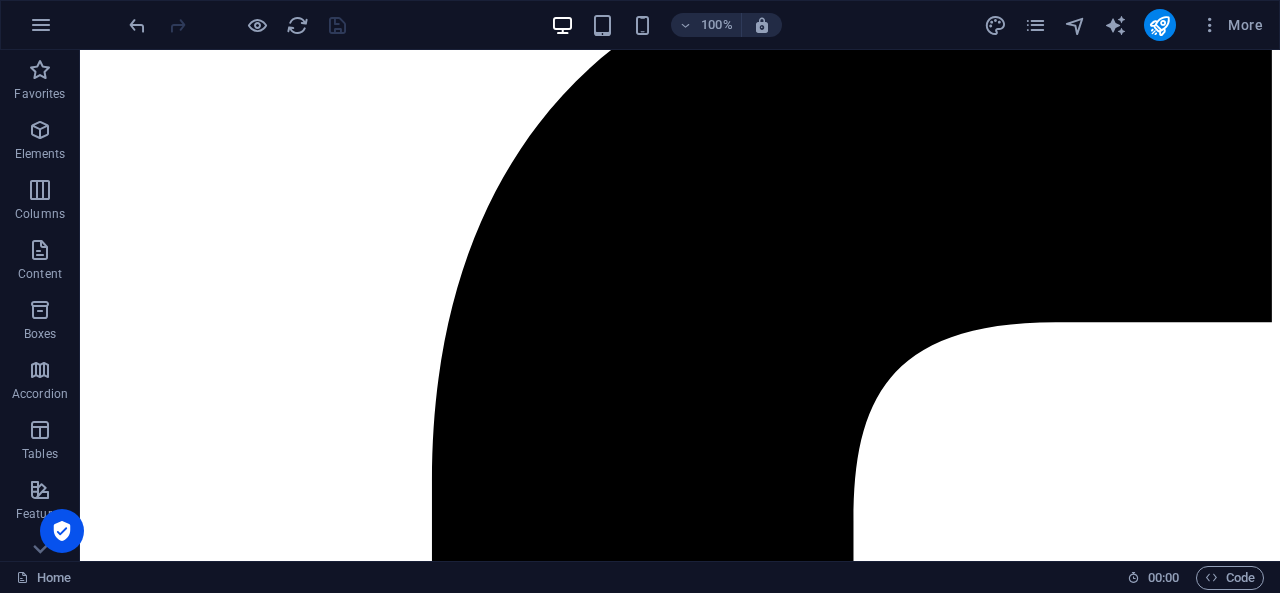 scroll, scrollTop: 688, scrollLeft: 0, axis: vertical 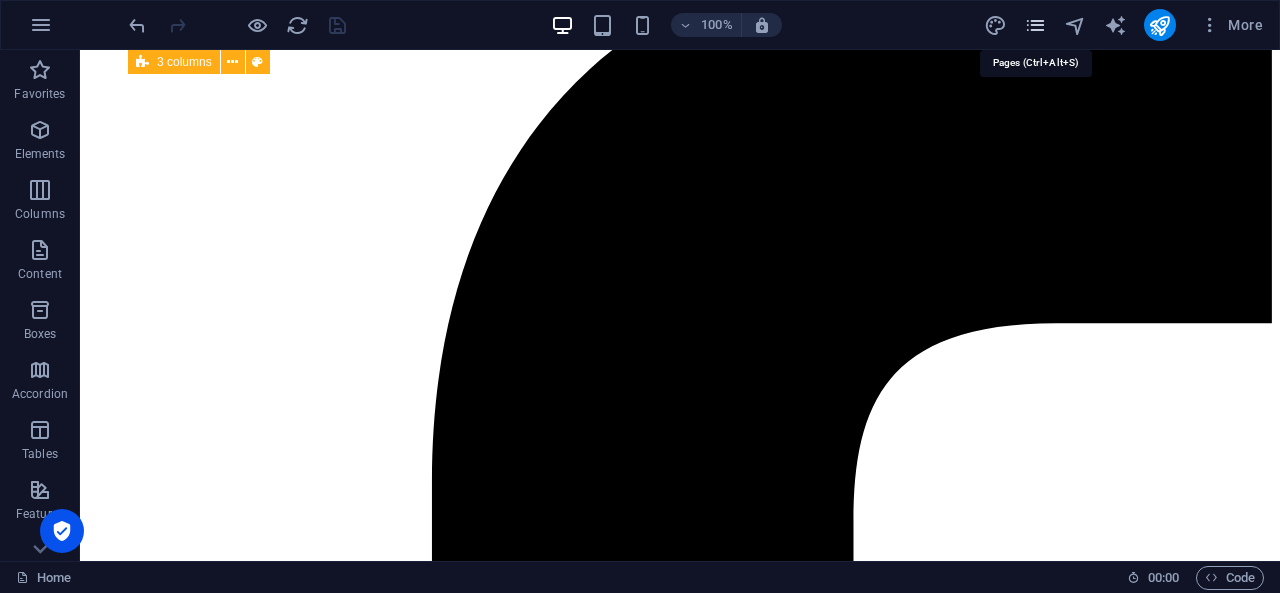 click at bounding box center [1035, 25] 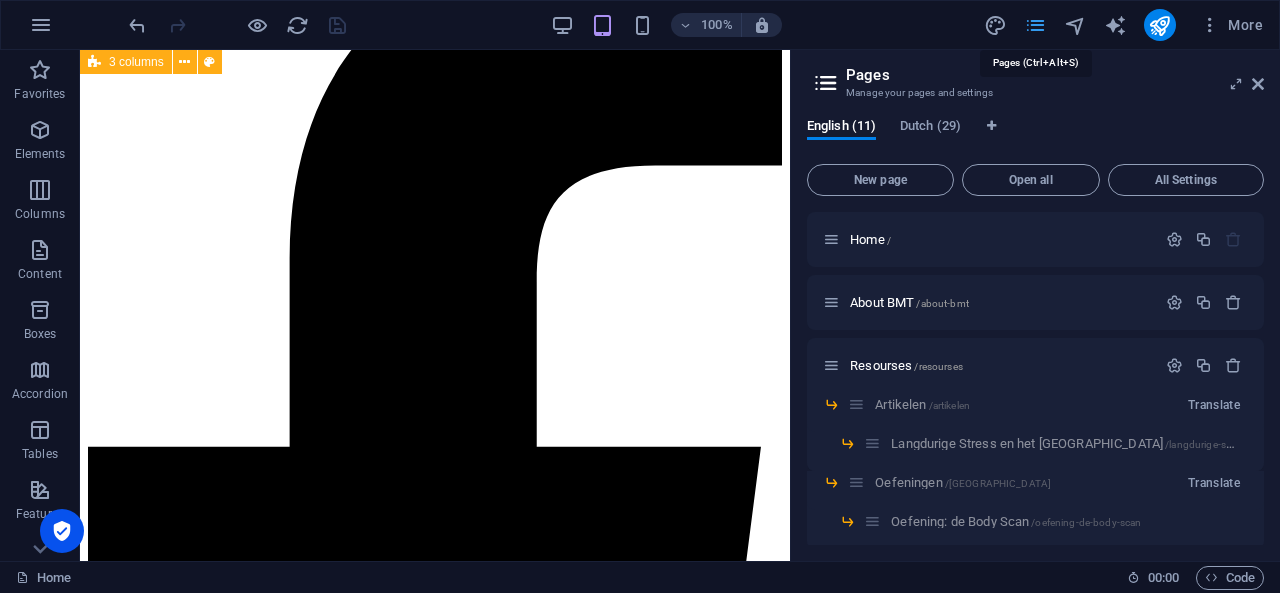 scroll, scrollTop: 616, scrollLeft: 0, axis: vertical 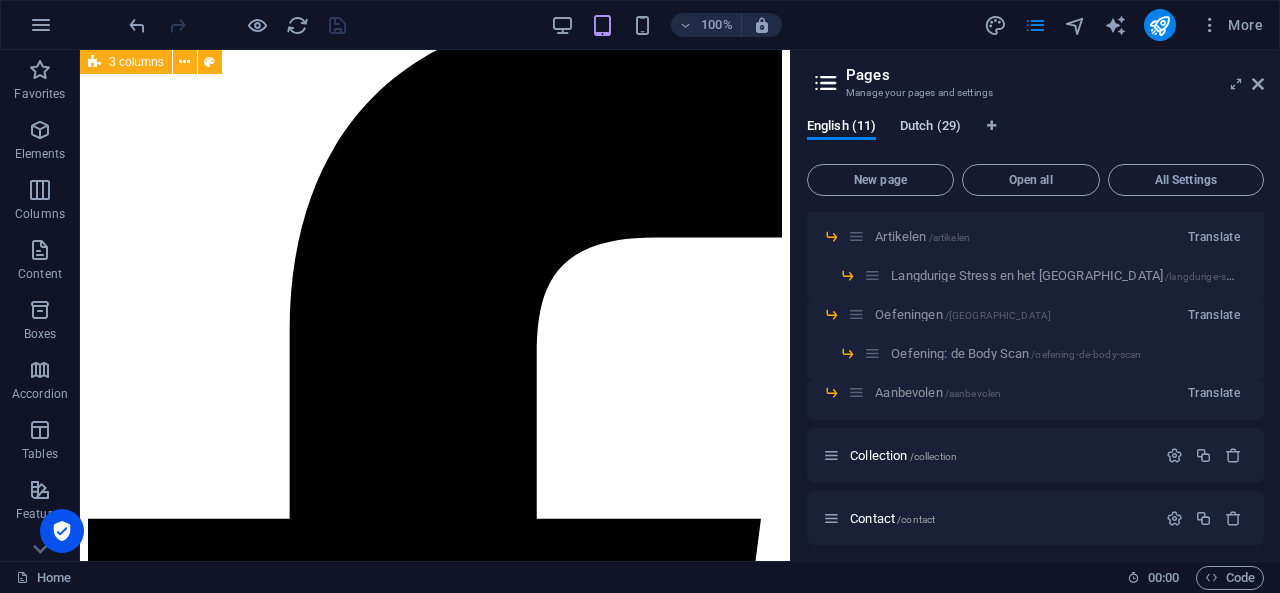 click on "Dutch (29)" at bounding box center (930, 128) 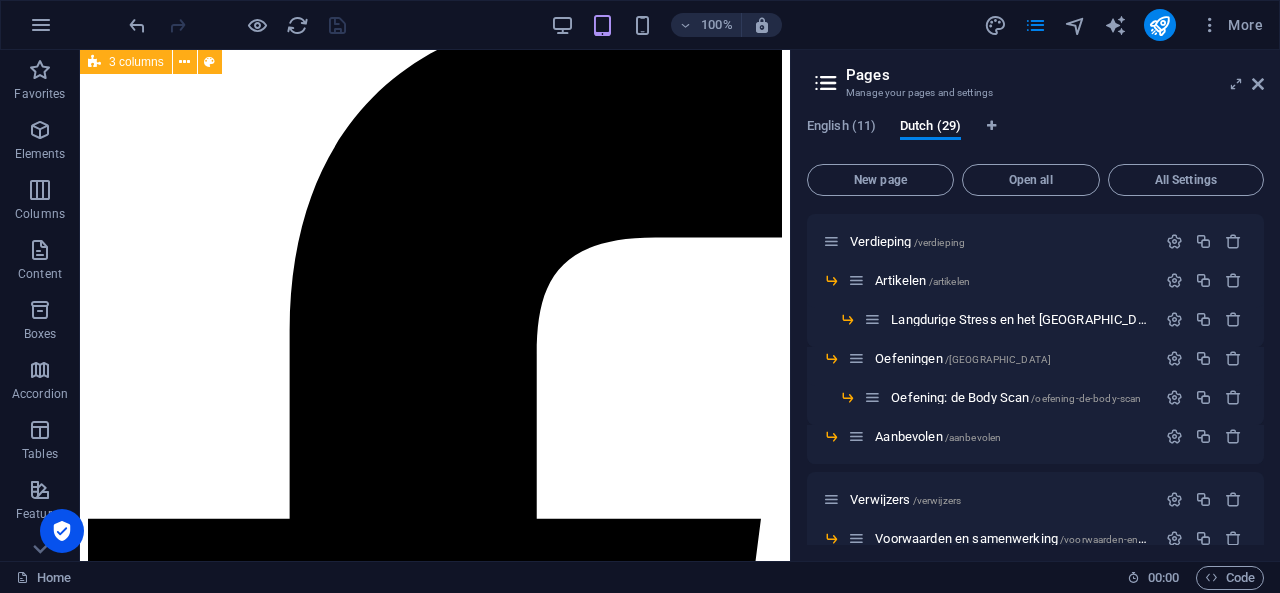 scroll, scrollTop: 426, scrollLeft: 0, axis: vertical 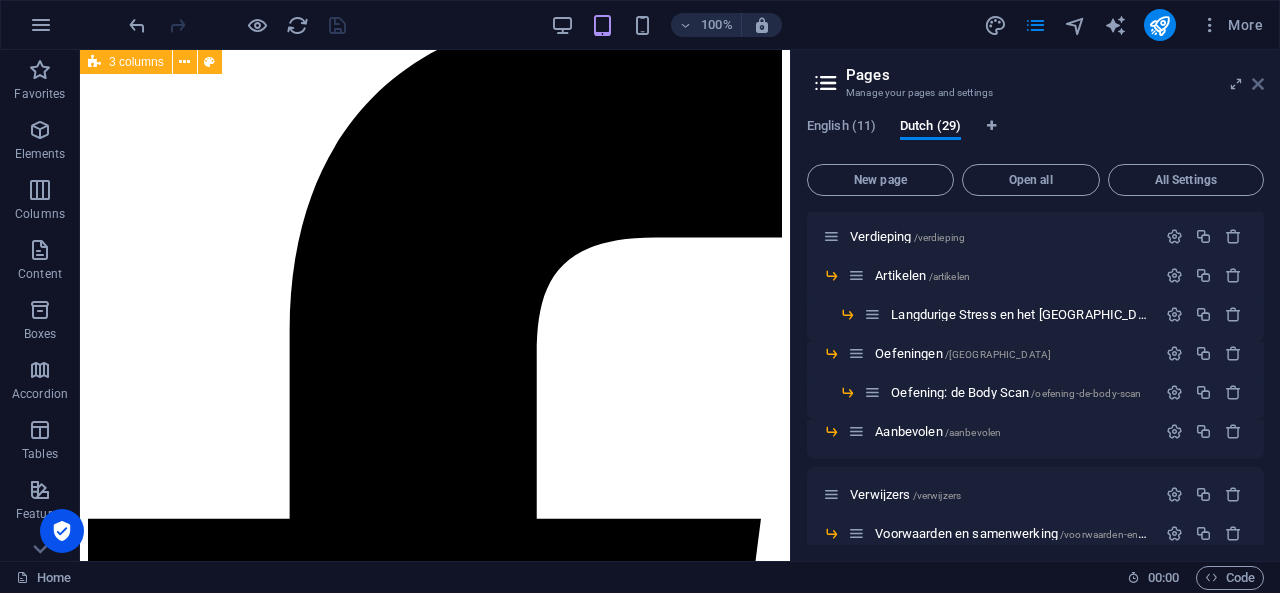 click at bounding box center [1258, 84] 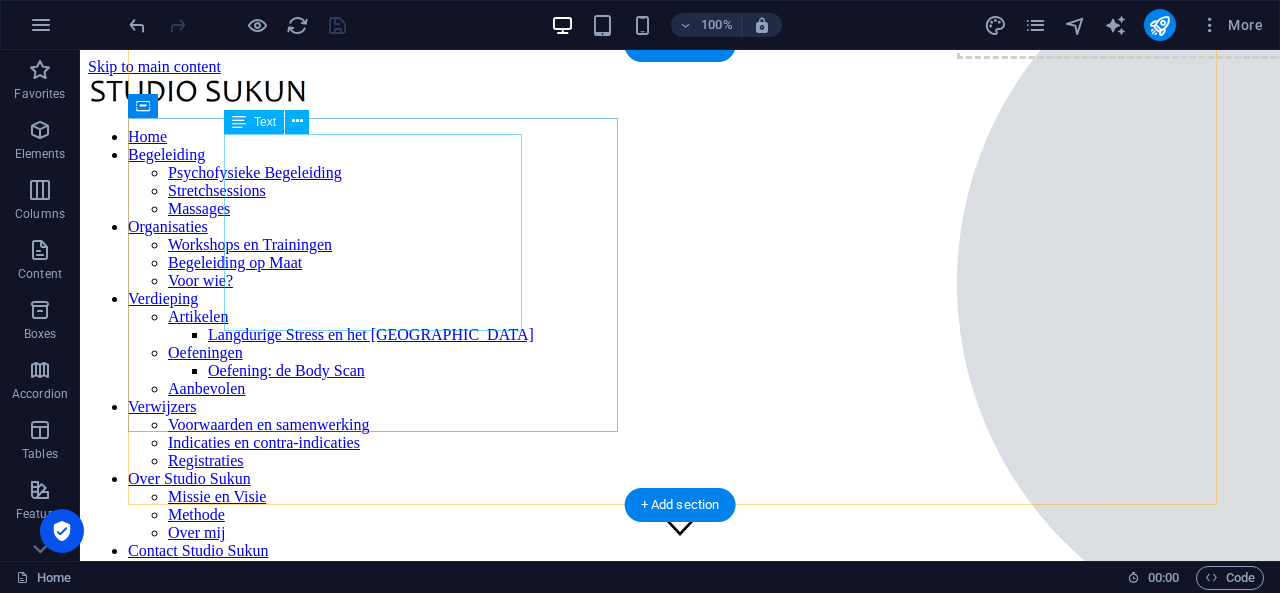 scroll, scrollTop: 342, scrollLeft: 0, axis: vertical 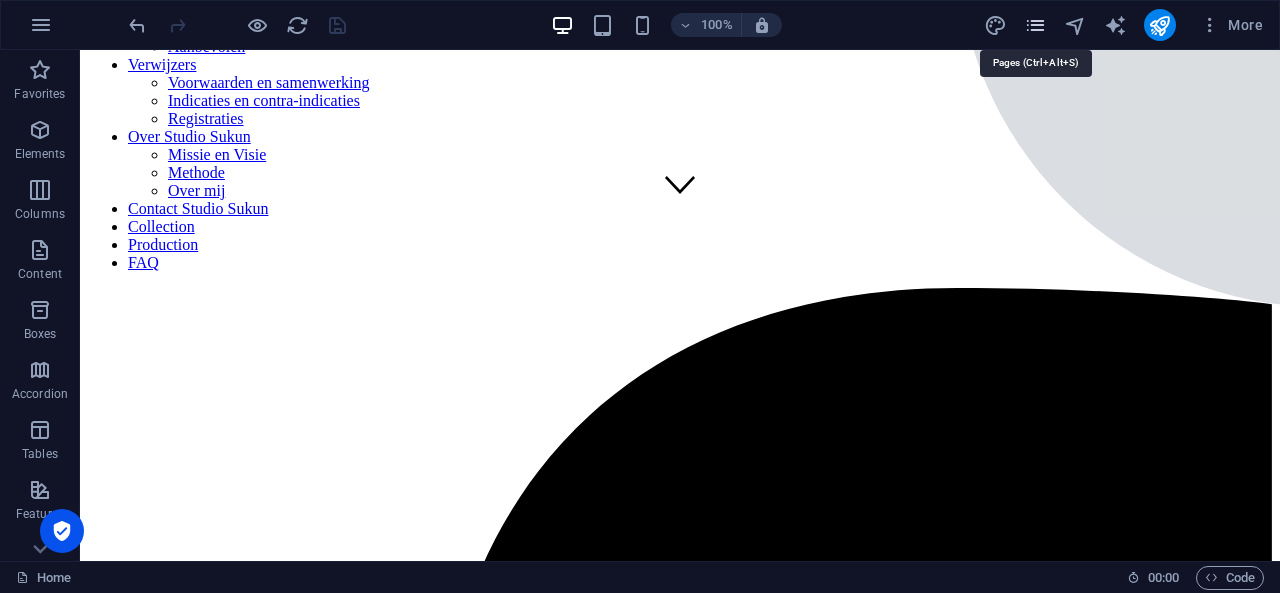 click at bounding box center [1035, 25] 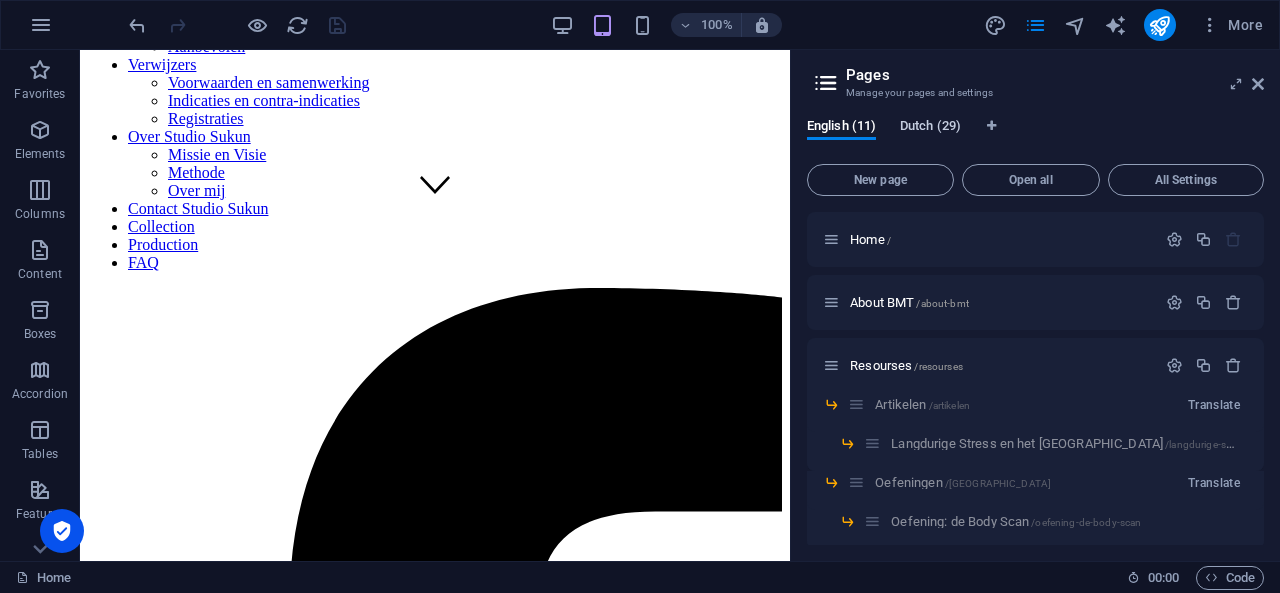 click on "Dutch (29)" at bounding box center [930, 128] 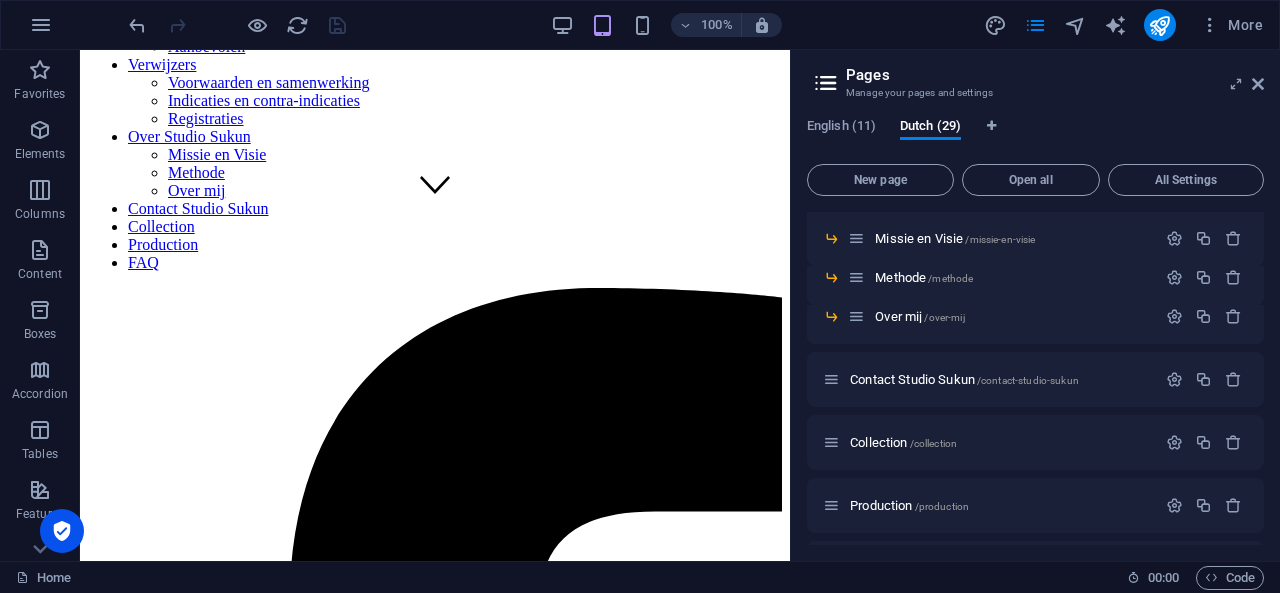 scroll, scrollTop: 1212, scrollLeft: 0, axis: vertical 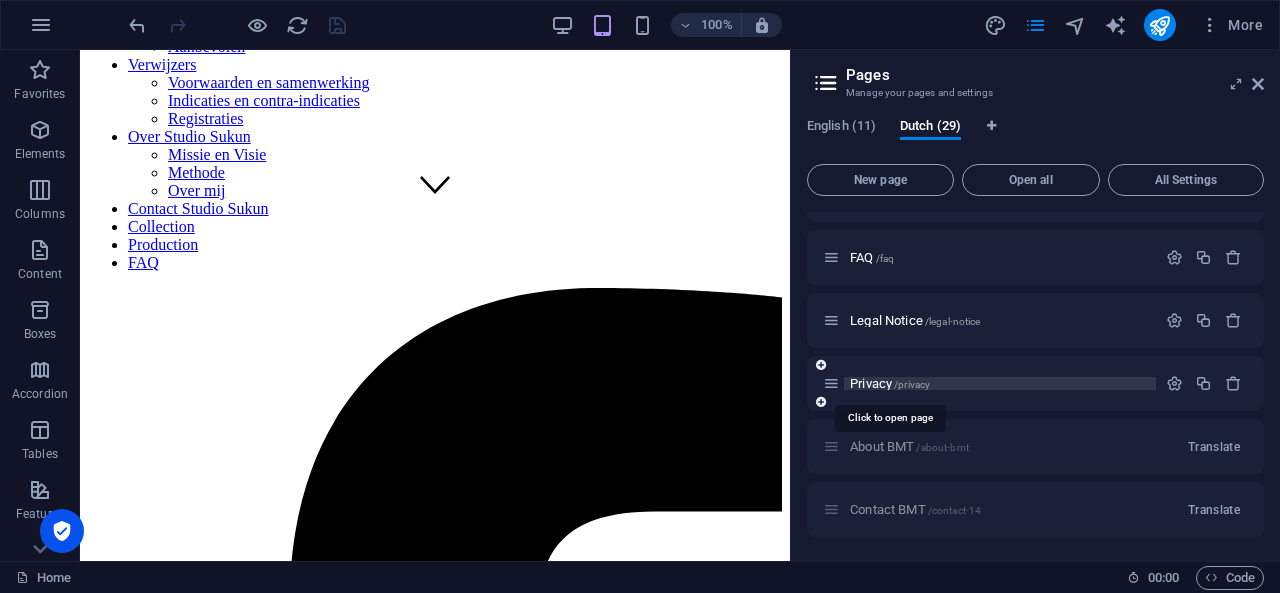 click on "Privacy /privacy" at bounding box center [890, 383] 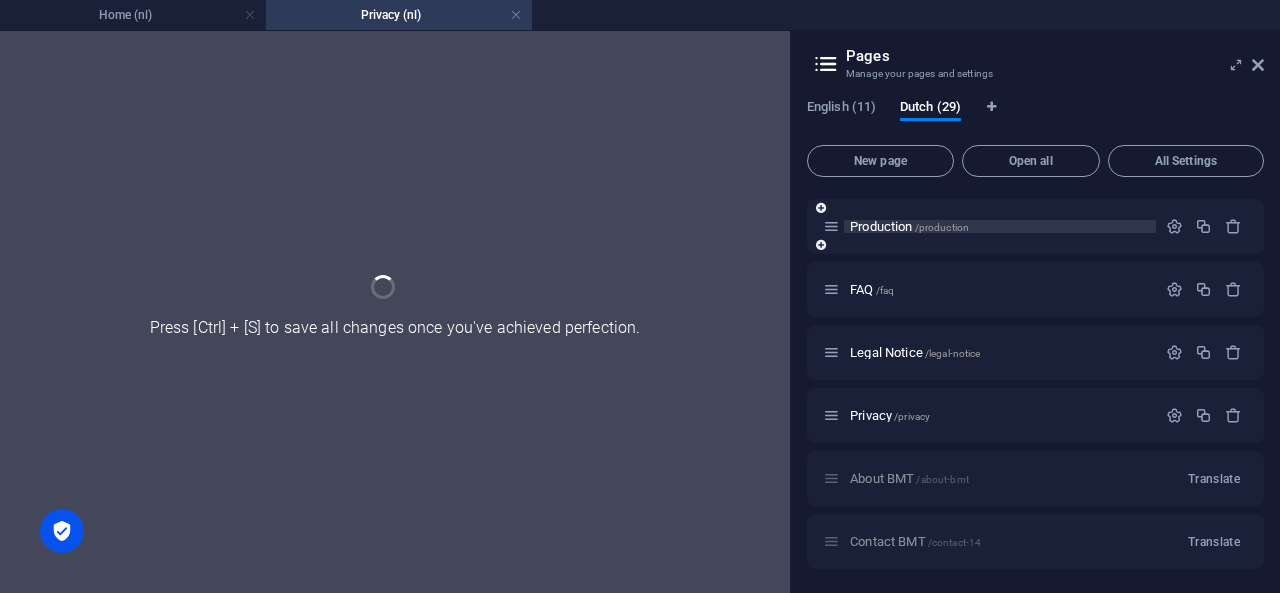 scroll, scrollTop: 984, scrollLeft: 0, axis: vertical 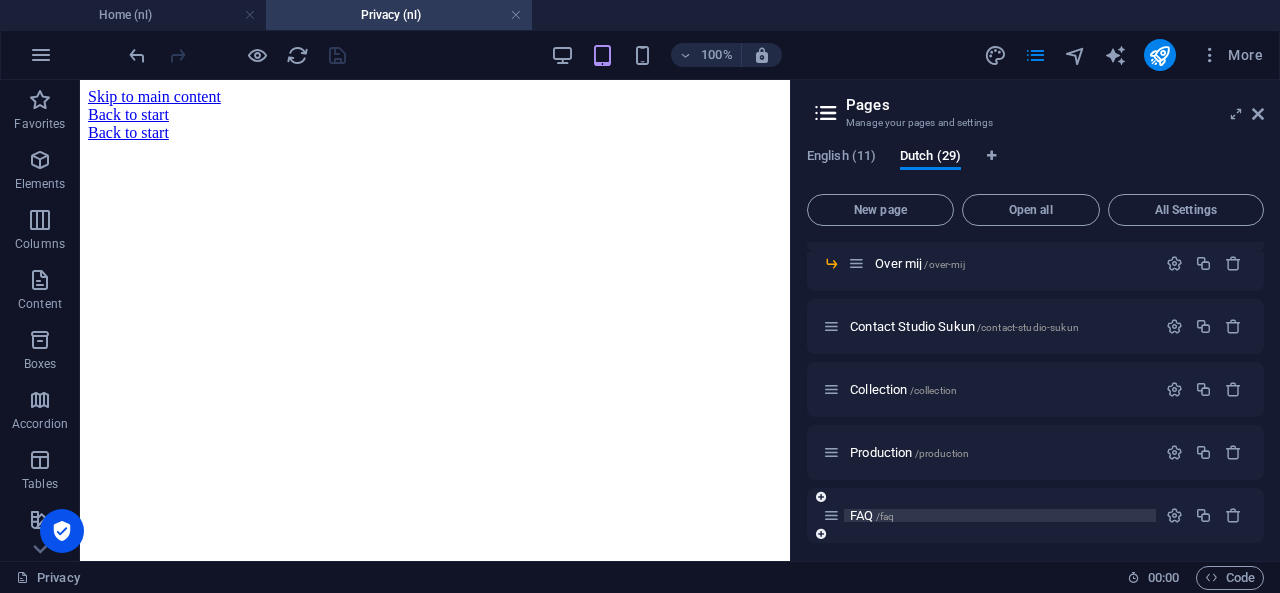 click on "FAQ /faq" at bounding box center (1000, 515) 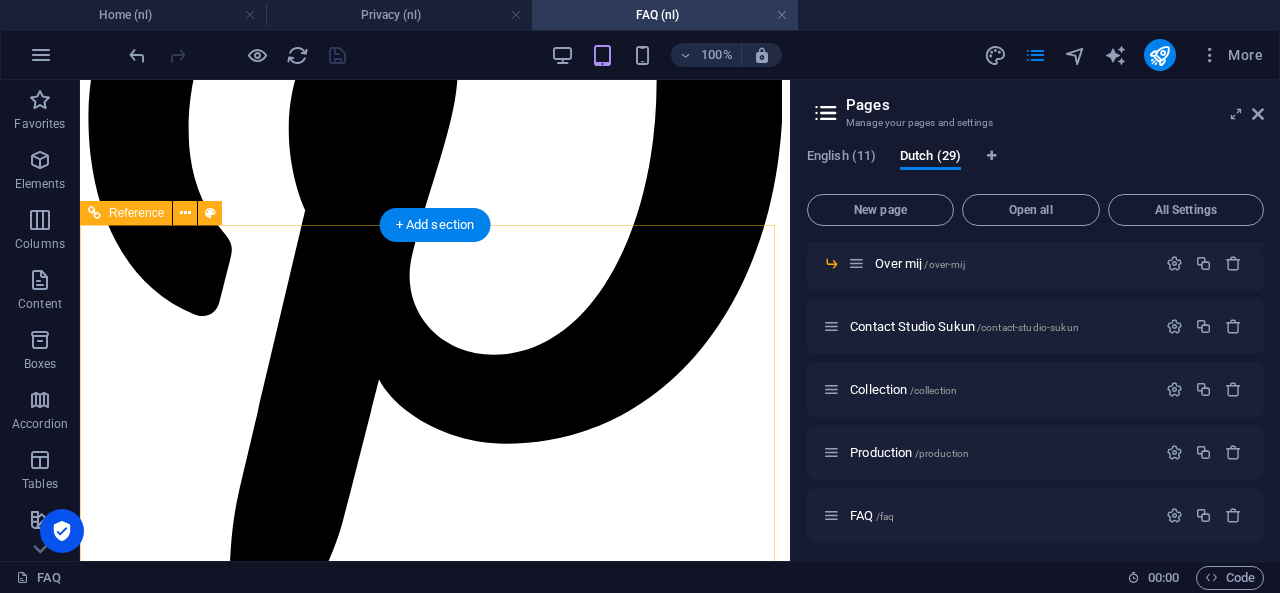 scroll, scrollTop: 3482, scrollLeft: 0, axis: vertical 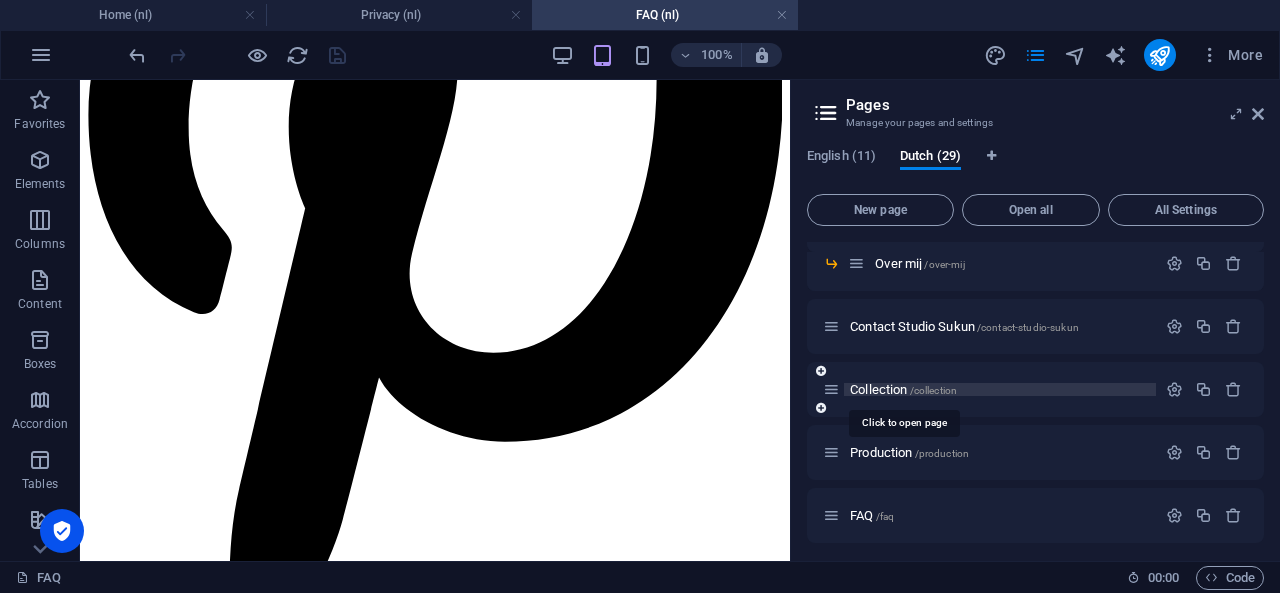 click on "Collection /collection" at bounding box center [903, 389] 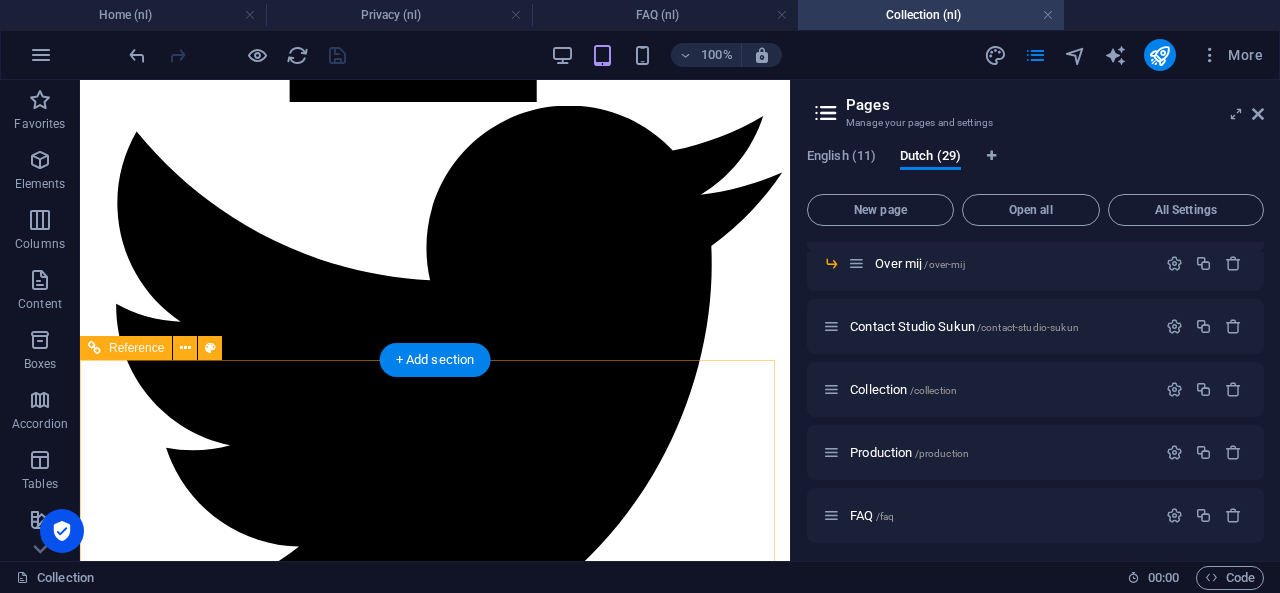 scroll, scrollTop: 1902, scrollLeft: 0, axis: vertical 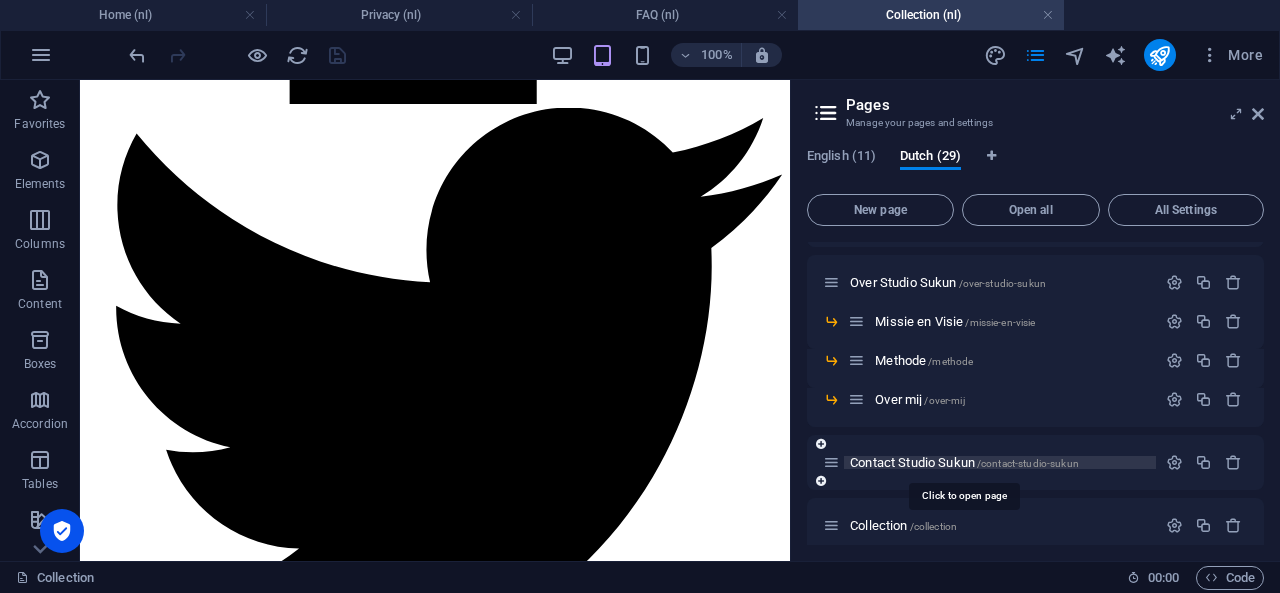 click on "Contact Studio Sukun /contact-studio-sukun" at bounding box center [964, 462] 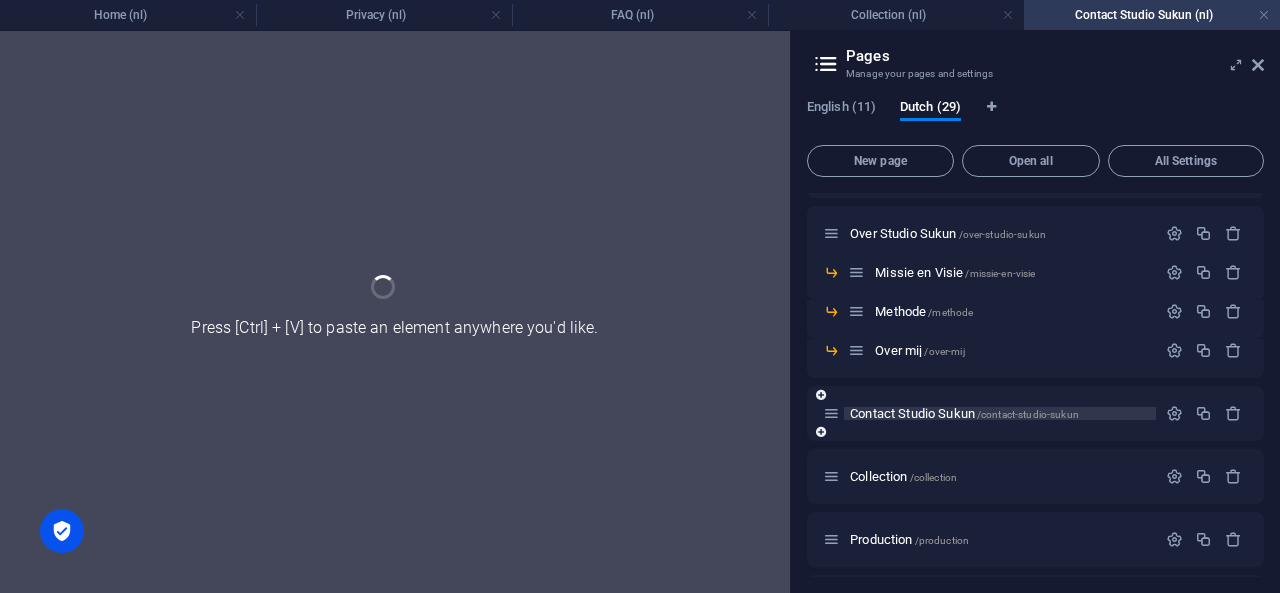 scroll, scrollTop: 0, scrollLeft: 0, axis: both 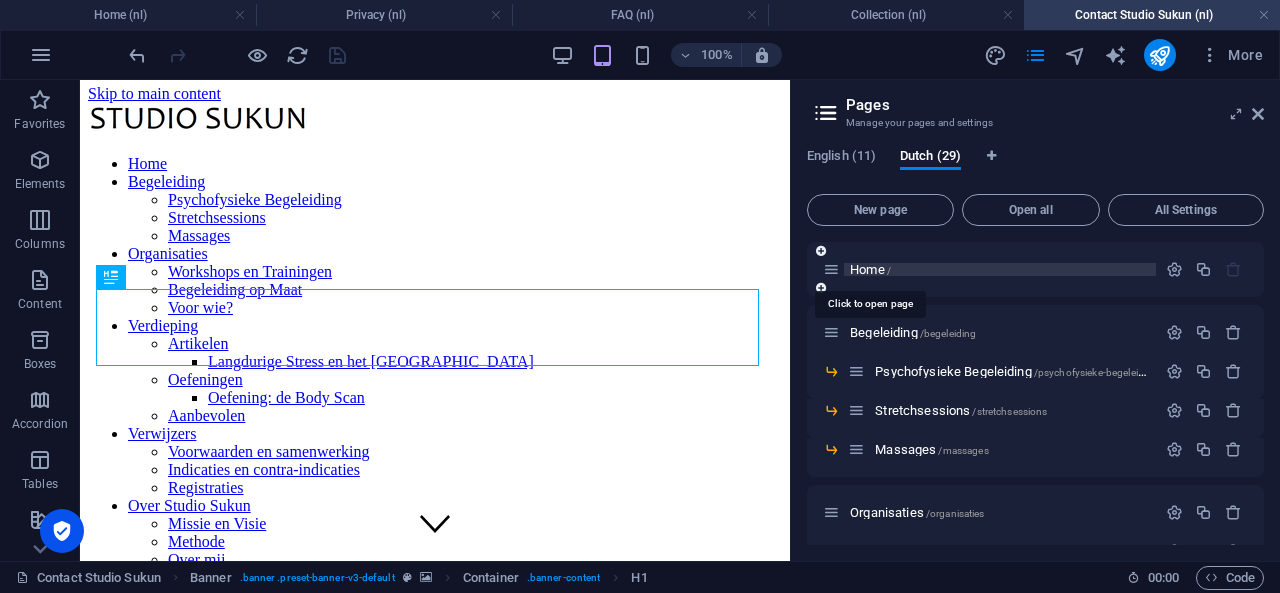 click on "Home /" at bounding box center (870, 269) 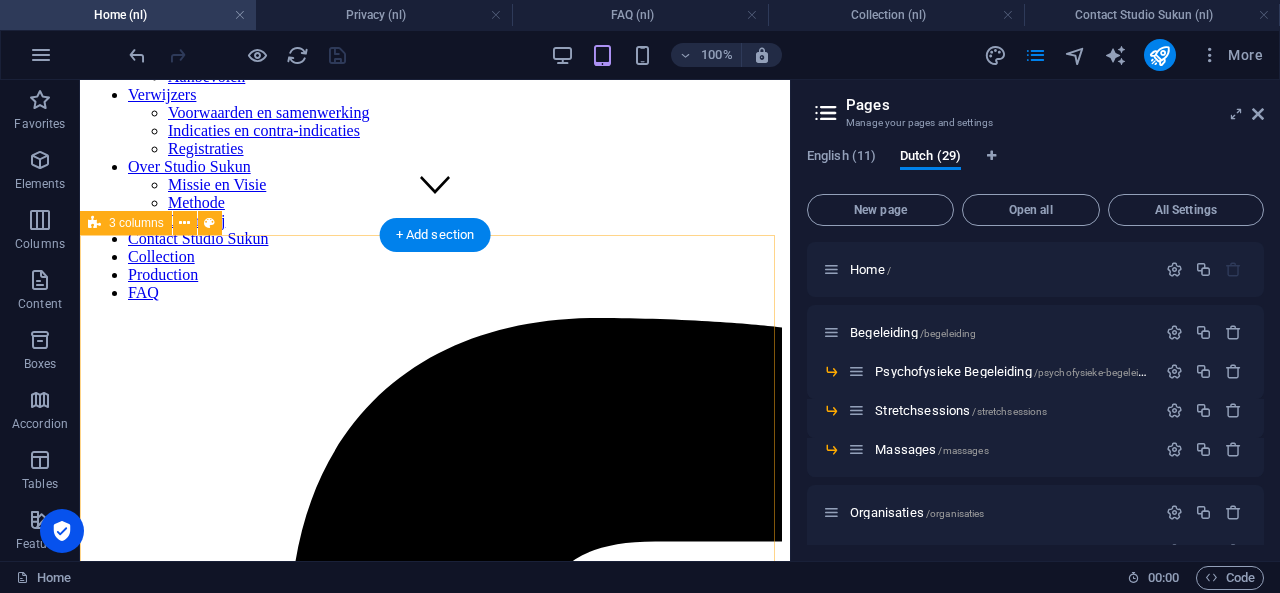 scroll, scrollTop: 0, scrollLeft: 0, axis: both 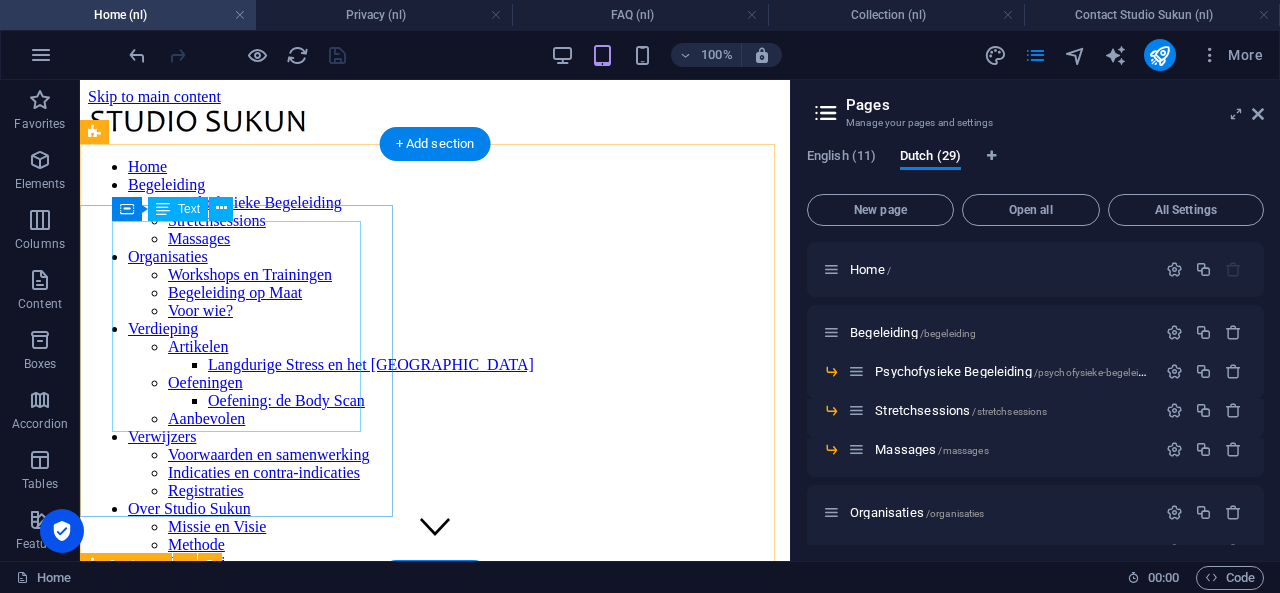 click on "Of je nu stressklachten hebt of vastloopt in je professie, bij Studio Sukun onderzoeken we wat jouw lichaam, gedrag en omgeving je vertellen. We werken aan duurzame verandering, met aandacht voor jouw verhaal én de structuren waarbinnen het leeft." at bounding box center (435, 5573) 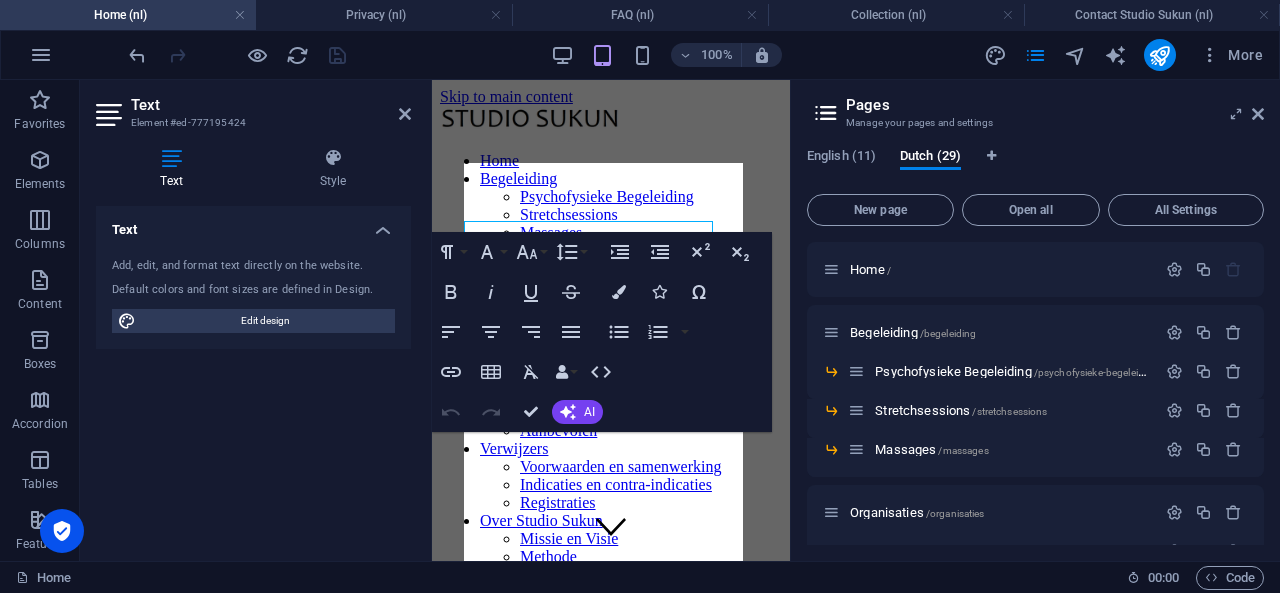 click on "Of je nu stressklachten hebt of vastloopt in je professie, bij Studio Sukun onderzoeken we wat jouw lichaam, gedrag en omgeving je vertellen. We werken aan duurzame verandering, met aandacht voor jouw verhaal én de structuren waarbinnen het leeft." at bounding box center (611, 3562) 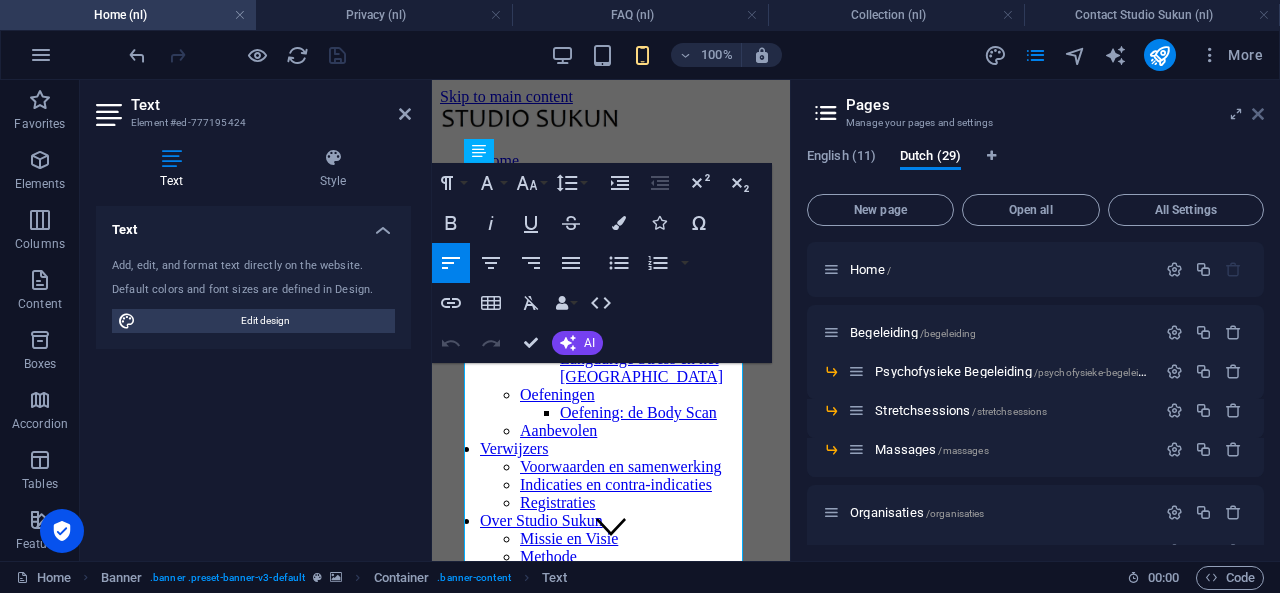 click at bounding box center (1258, 114) 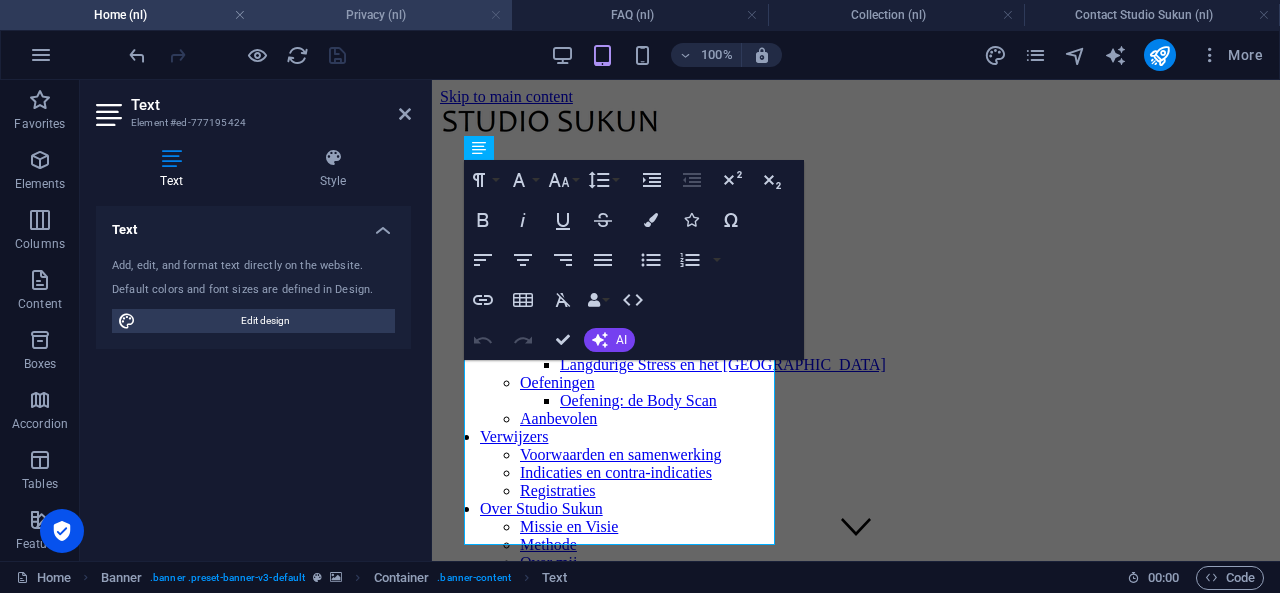 click at bounding box center [496, 15] 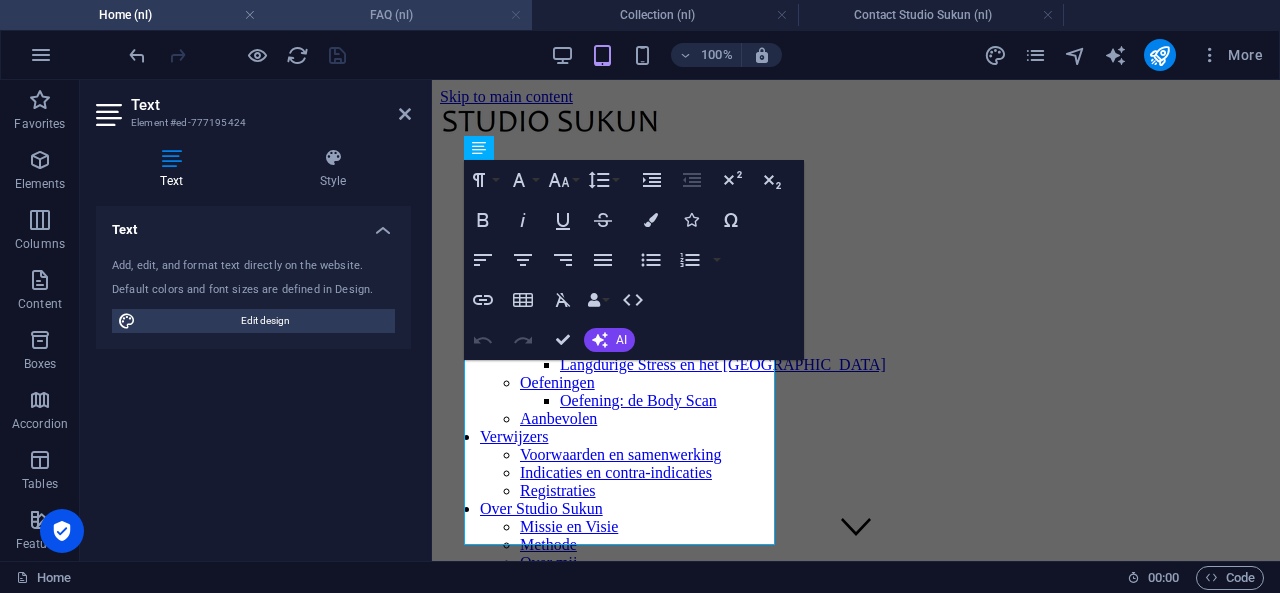 click at bounding box center [516, 15] 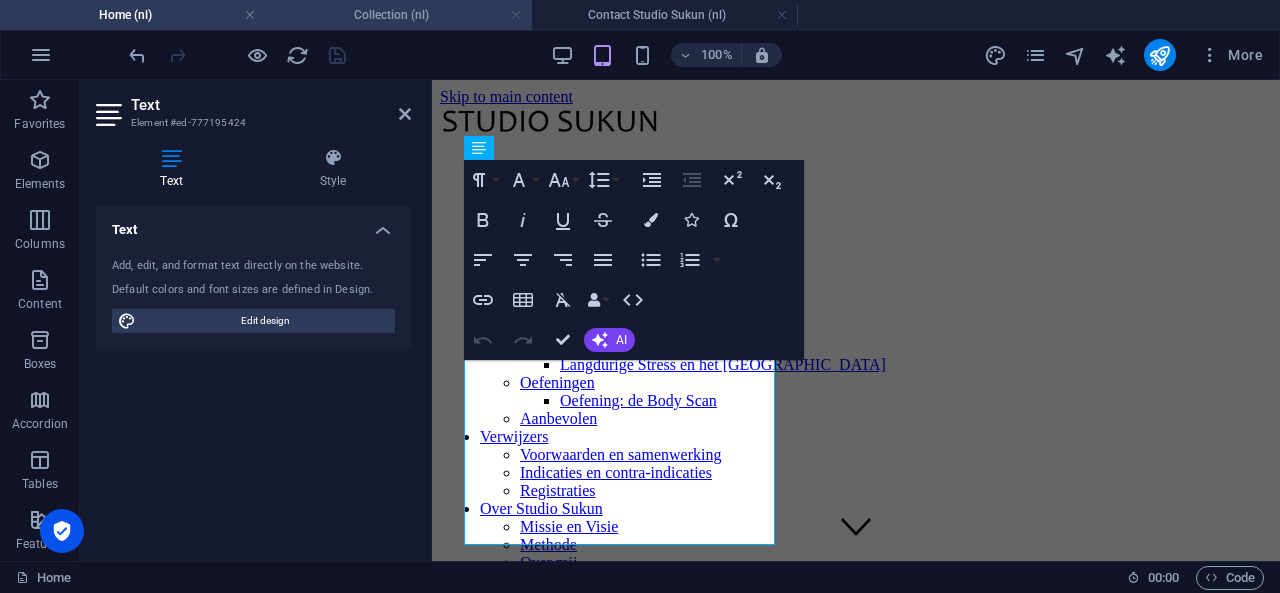 click at bounding box center (516, 15) 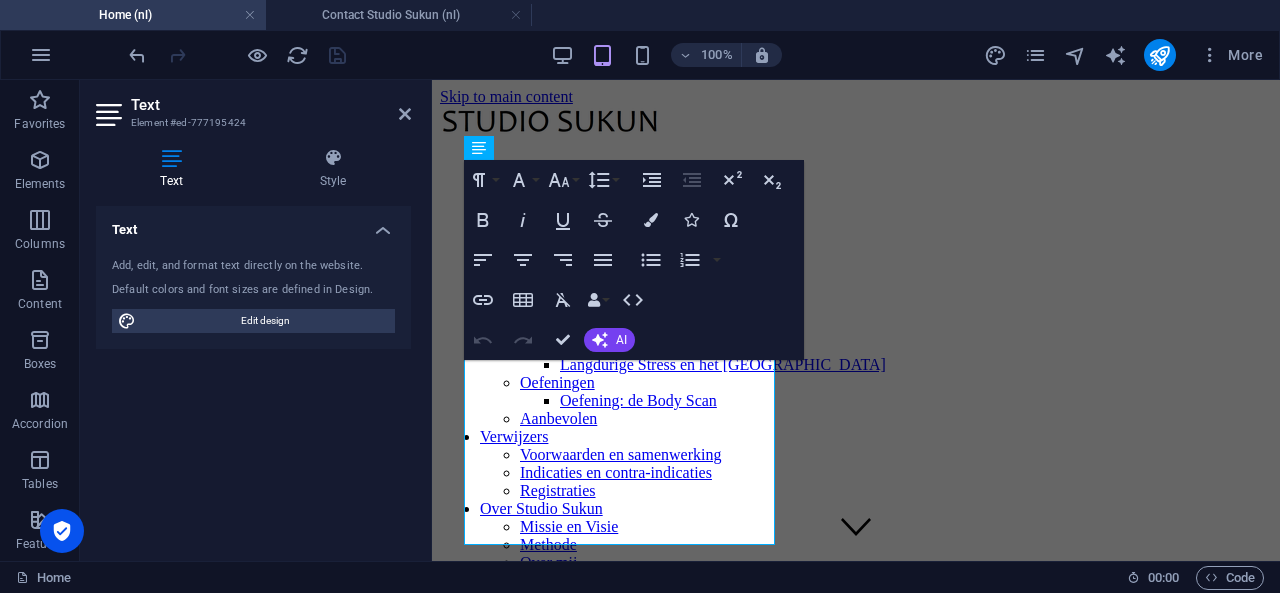 click at bounding box center [516, 15] 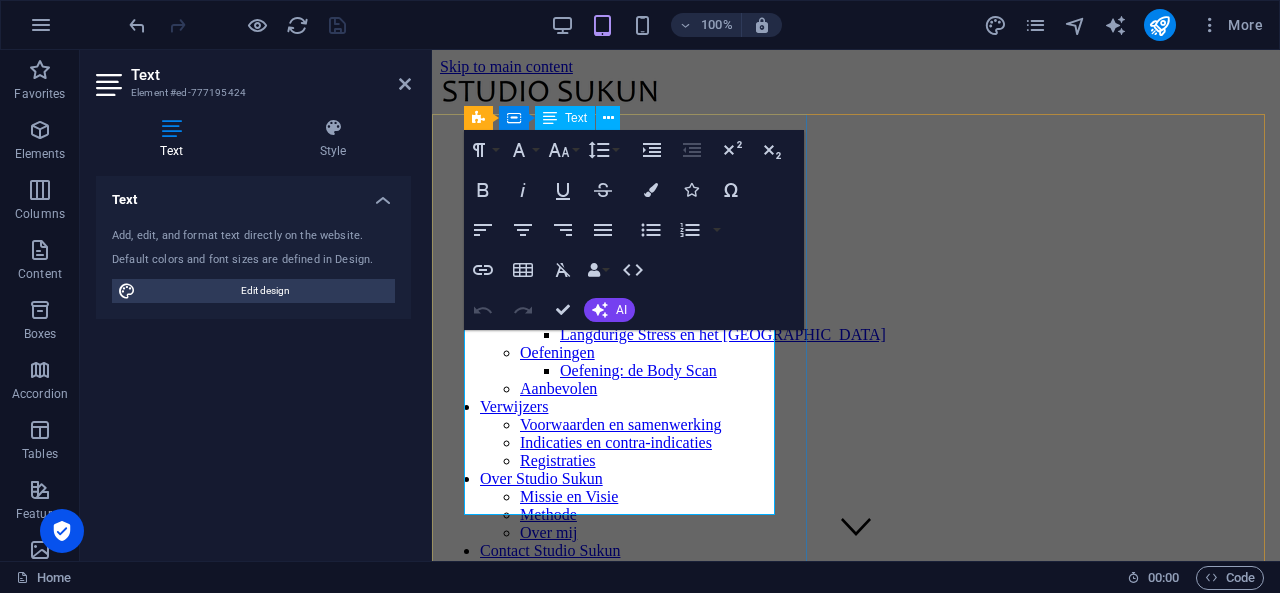click on "Of je nu stressklachten hebt of vastloopt in je professie, bij Studio Sukun onderzoeken we wat jouw lichaam, gedrag en omgeving je vertellen. We werken aan duurzame verandering, met aandacht voor jouw verhaal én de structuren waarbinnen het leeft." at bounding box center (856, 6622) 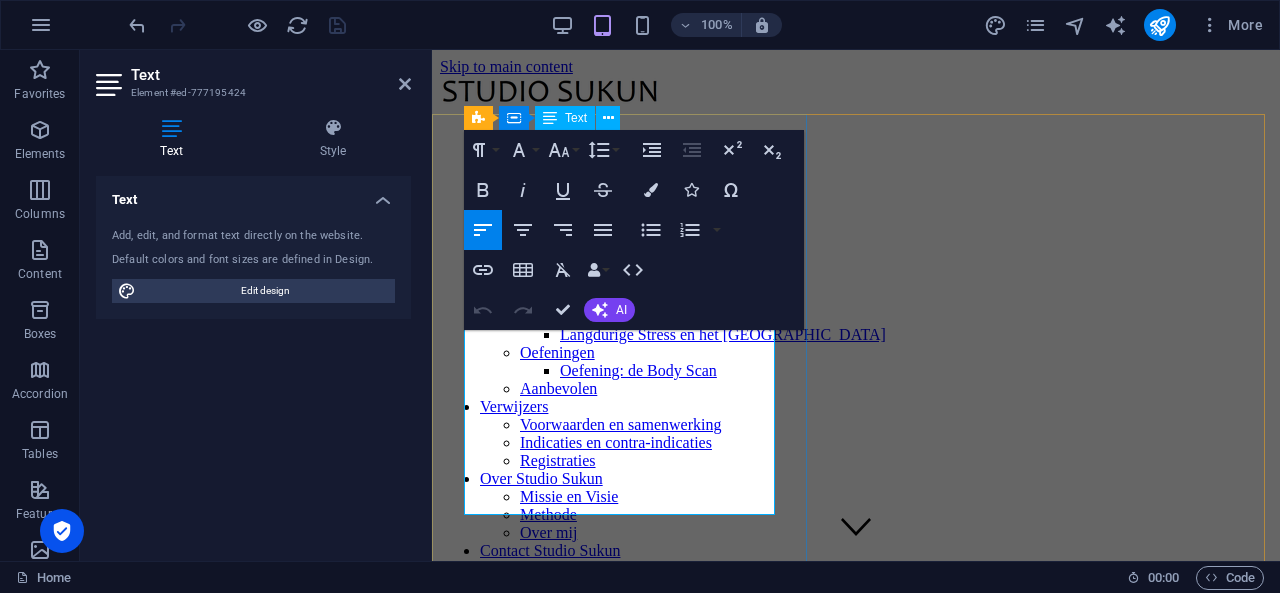 click on "Of je nu stressklachten hebt of vastloopt in je professie, bij Studio Sukun onderzoeken we wat jouw lichaam, gedrag en omgeving je vertellen. We werken aan duurzame verandering, met aandacht voor jouw verhaal én de structuren waarbinnen het leeft." at bounding box center [856, 6622] 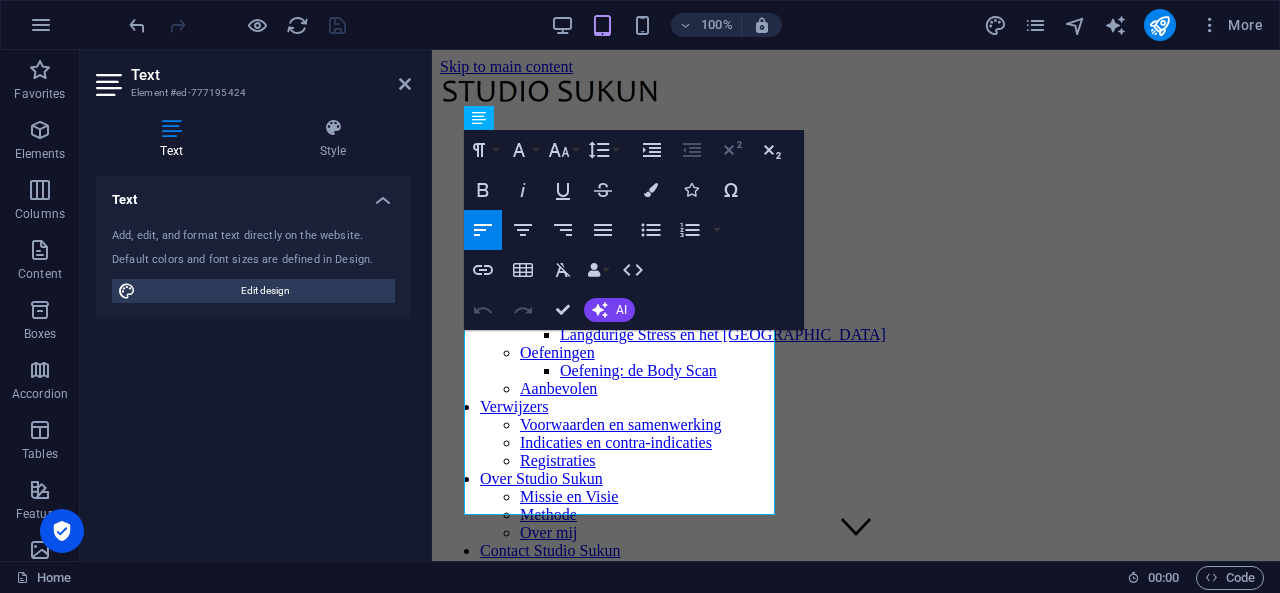 type 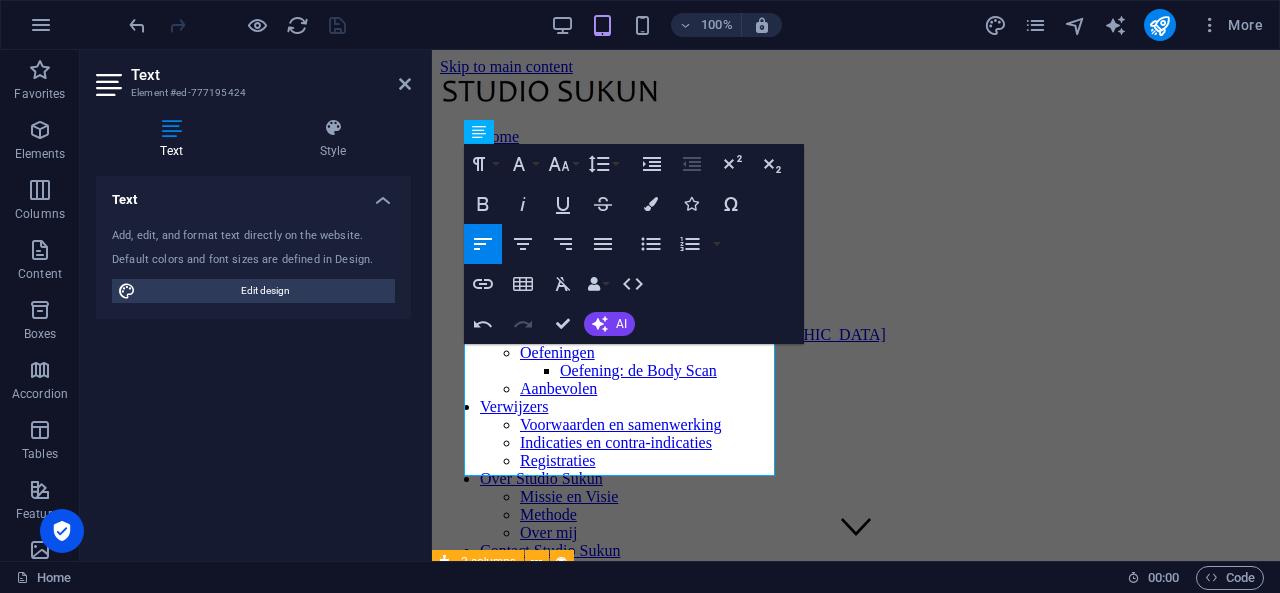 click at bounding box center (856, 5930) 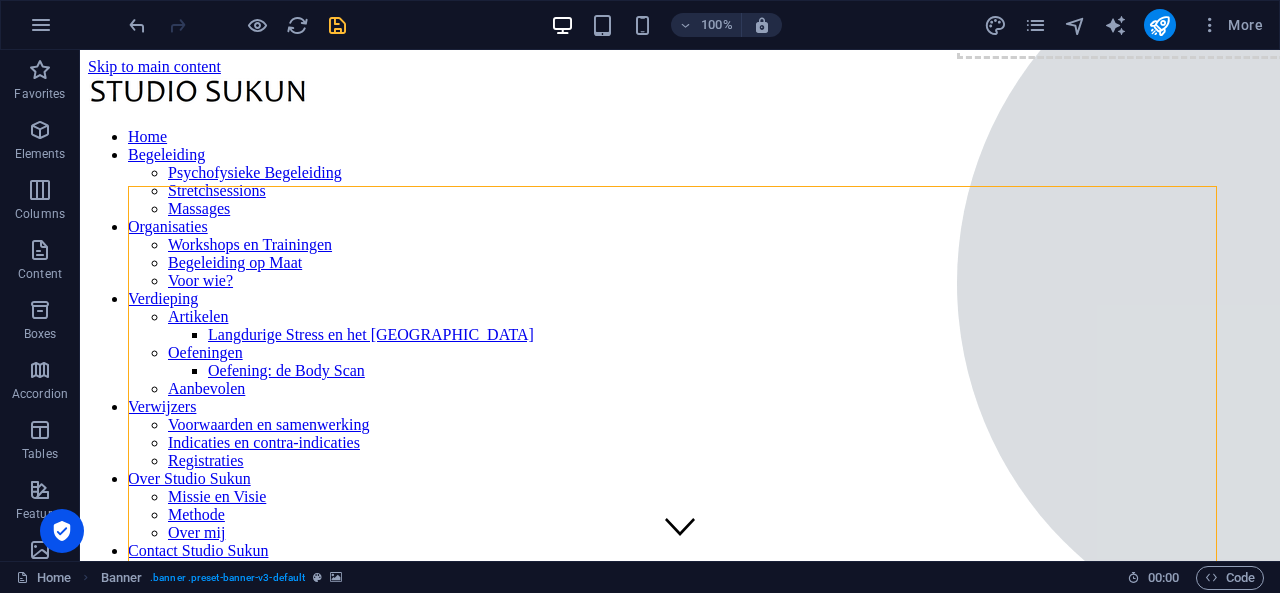 click at bounding box center [680, 8173] 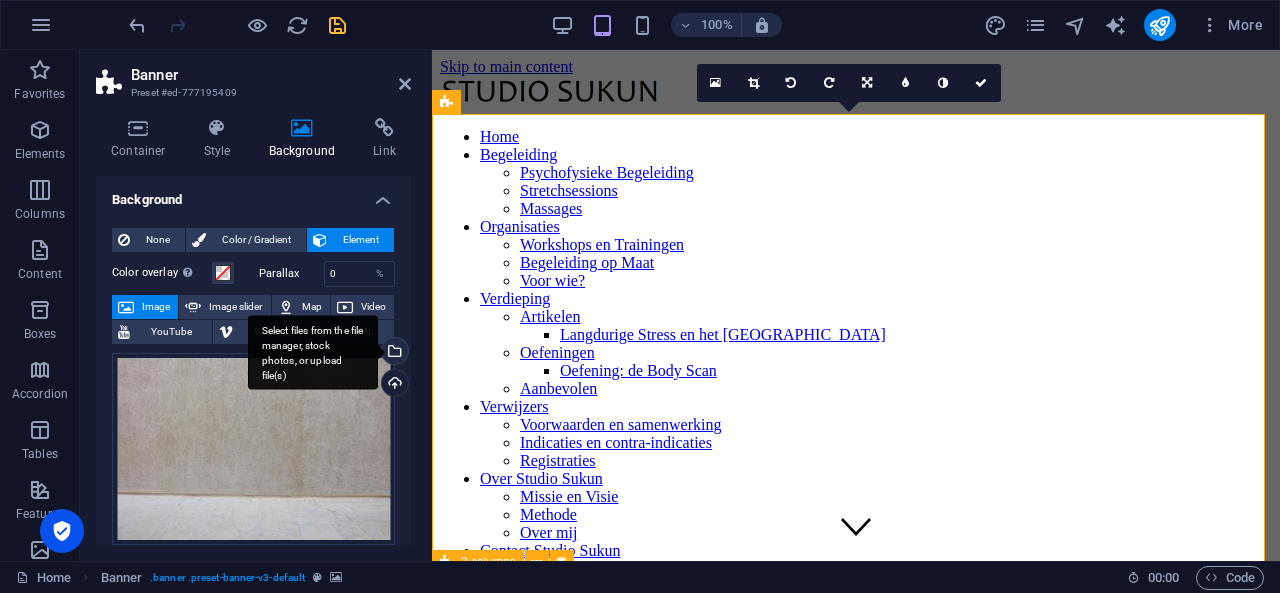 click on "Select files from the file manager, stock photos, or upload file(s)" at bounding box center (393, 353) 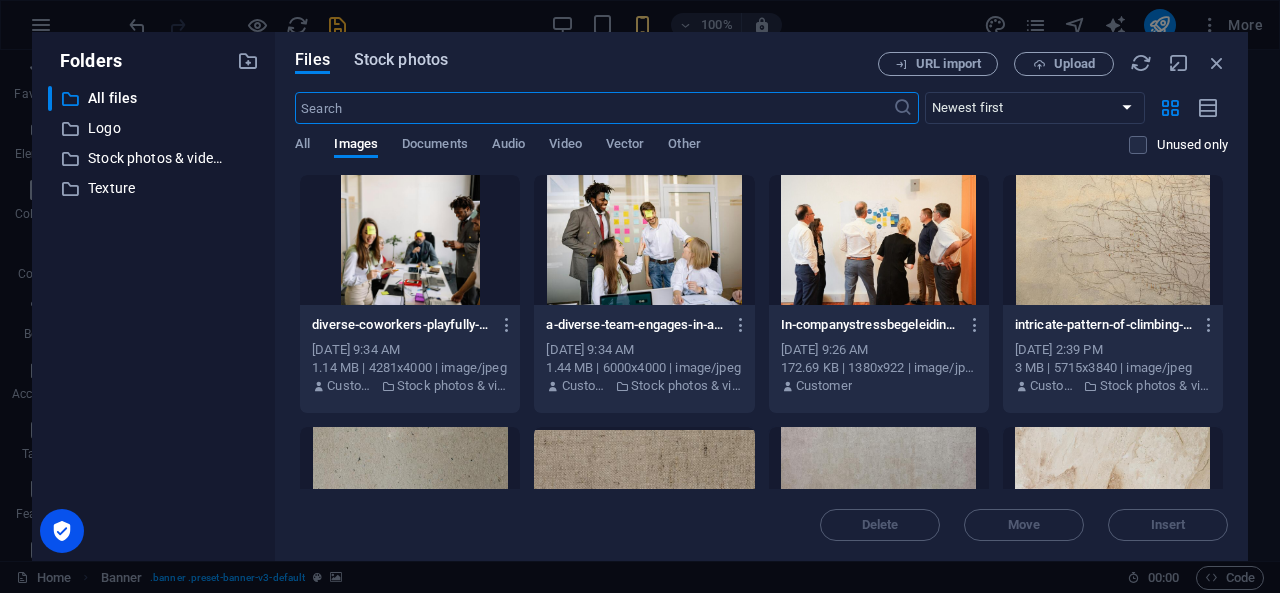 click on "Stock photos" at bounding box center (401, 60) 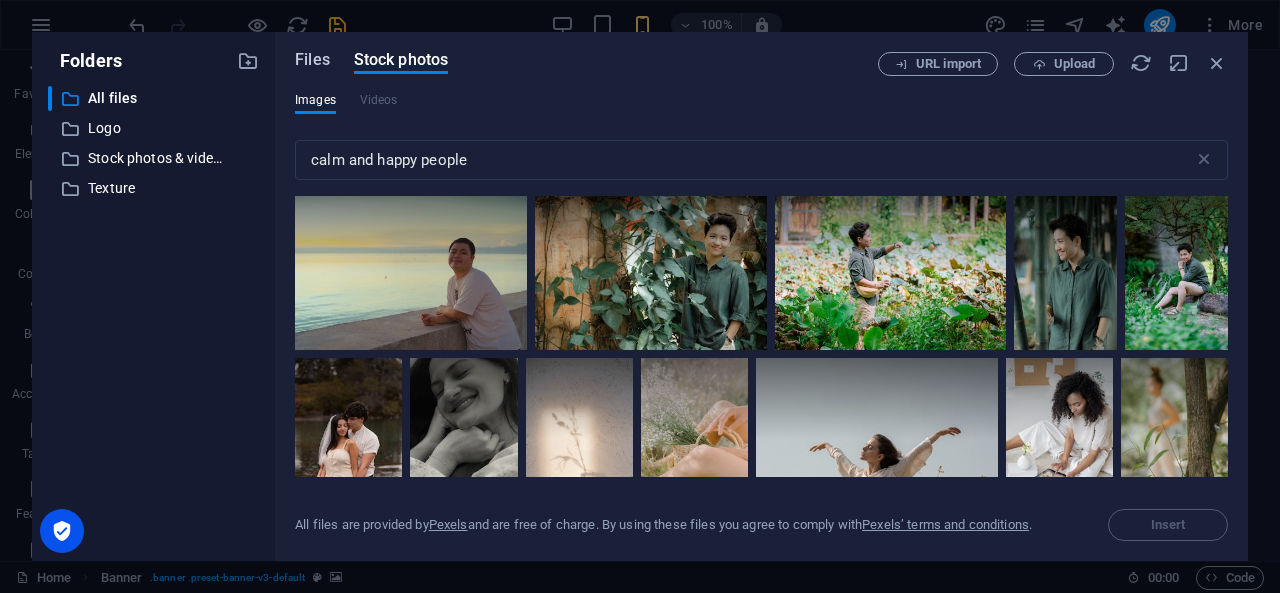 click on "Files" at bounding box center [312, 60] 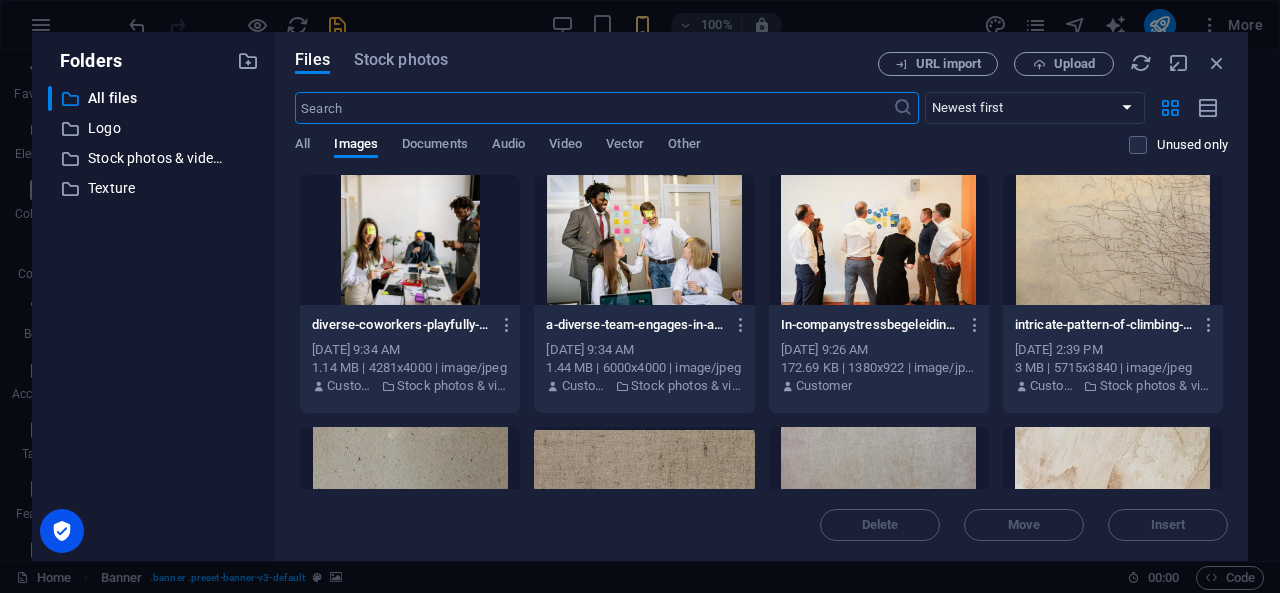 click at bounding box center [1113, 240] 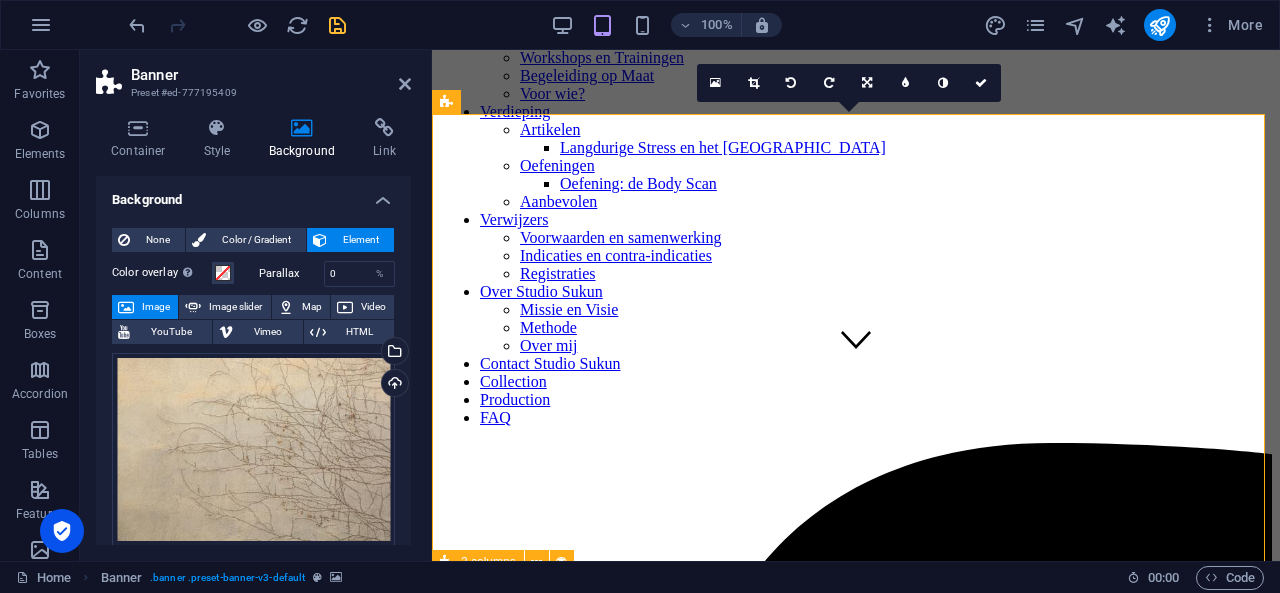 scroll, scrollTop: 0, scrollLeft: 0, axis: both 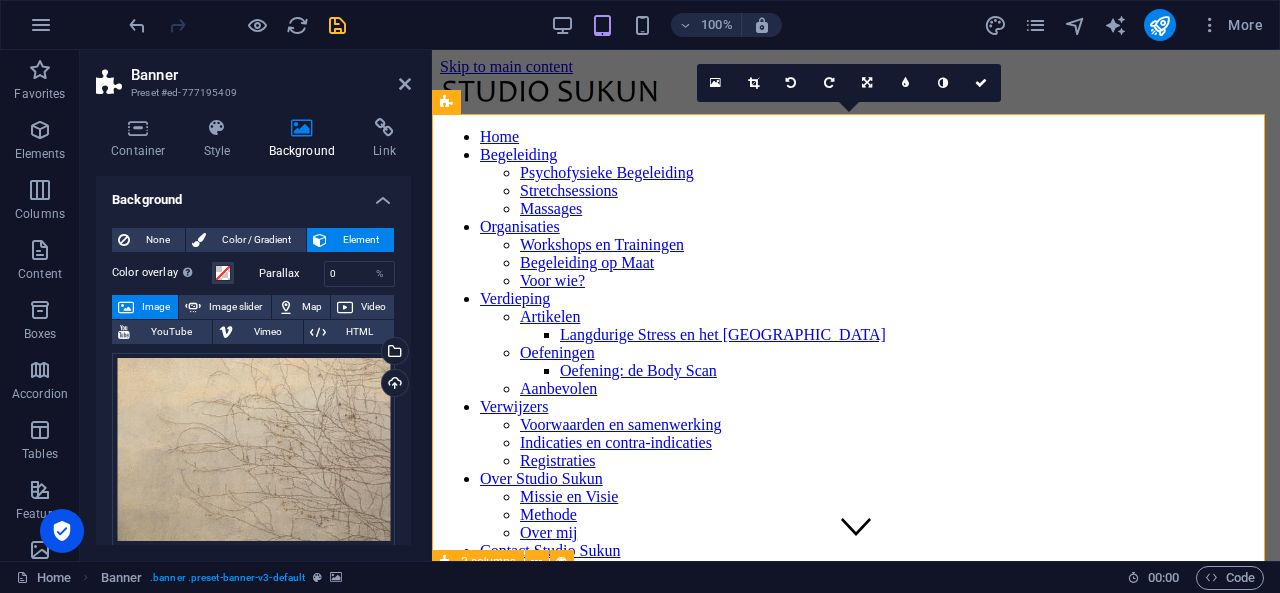 click at bounding box center [856, 5930] 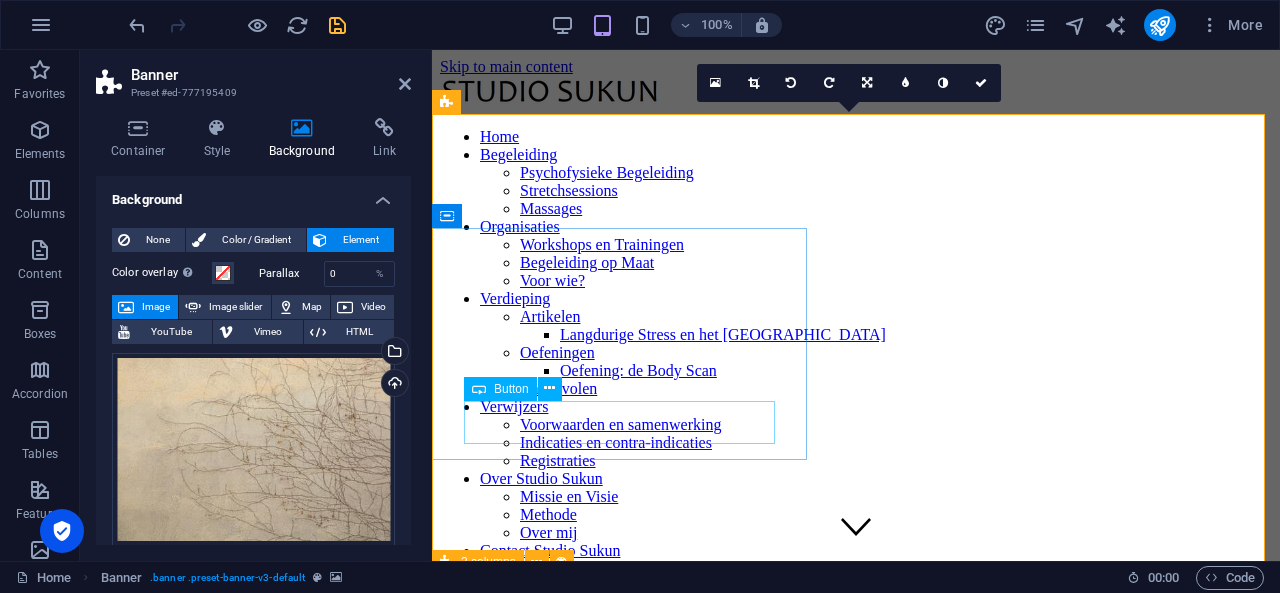 click on "Of je nu stressklachten hebt of vastloopt in je professie. Bij Studio Sukun werken we aan duurzame verandering, met aandacht voor jouw verhaal én de structuren waarbinnen het leeft." at bounding box center (856, 6440) 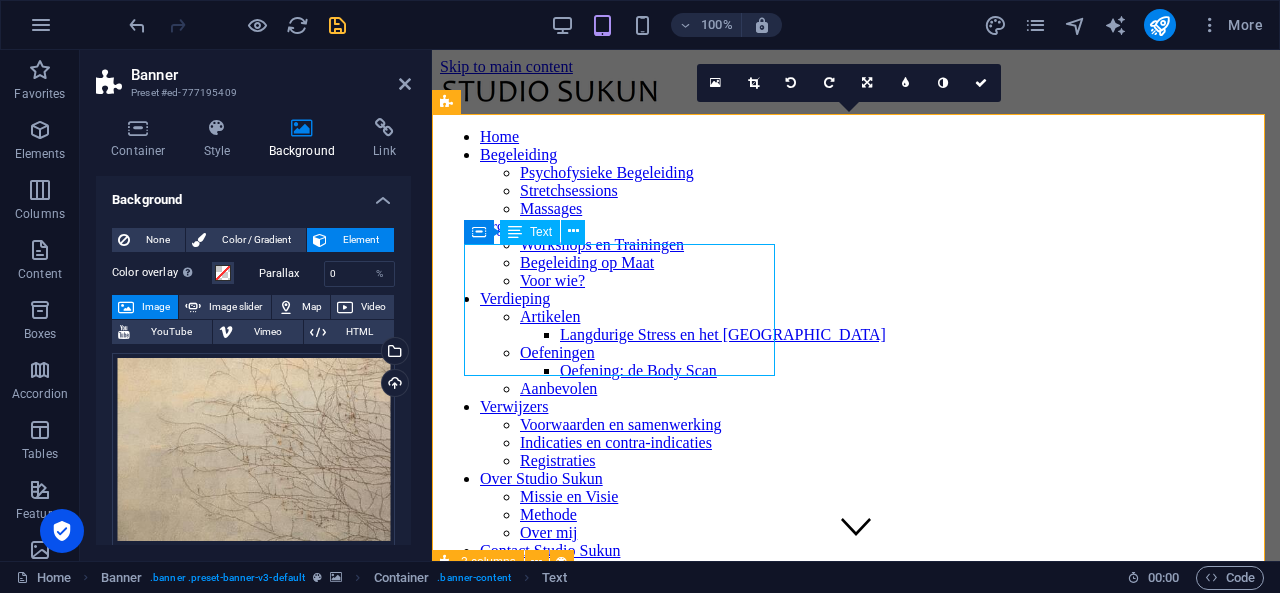 click on "Of je nu stressklachten hebt of vastloopt in je professie. Bij Studio Sukun werken we aan duurzame verandering, met aandacht voor jouw verhaal én de structuren waarbinnen het leeft." at bounding box center (856, 6440) 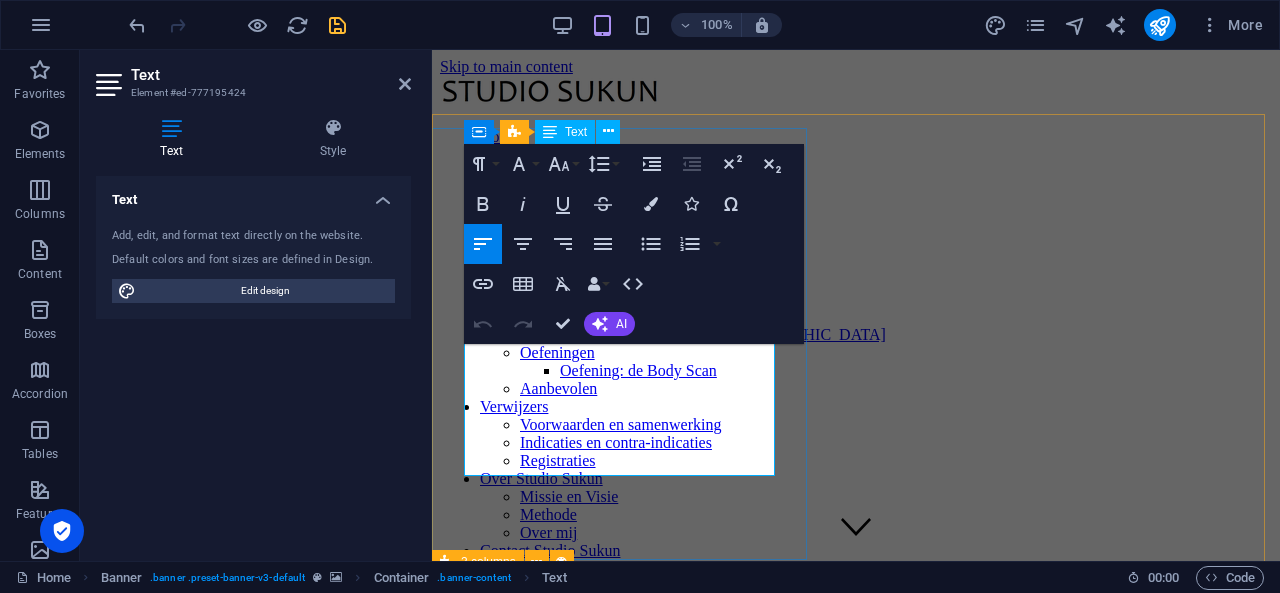 click on "Of je nu stressklachten hebt of vastloopt in je professie. Bij Studio Sukun werken we aan duurzame verandering, met aandacht voor jouw verhaal én de structuren waarbinnen het leeft." at bounding box center [856, 6640] 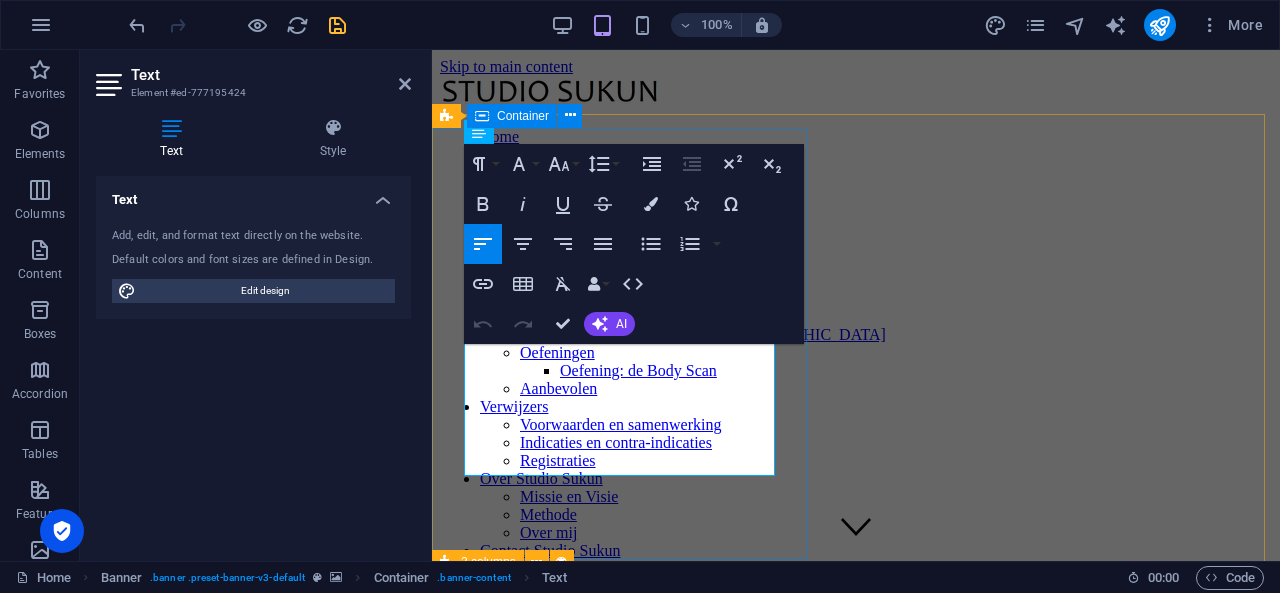 click on "Of je nu stressklachten hebt of vastloopt in je professie. Bij Studio Sukun werken we aan duurzame verandering, met aandacht voor jouw verhaal én de structuren waarbinnen het leeft. Contact" at bounding box center [856, 6561] 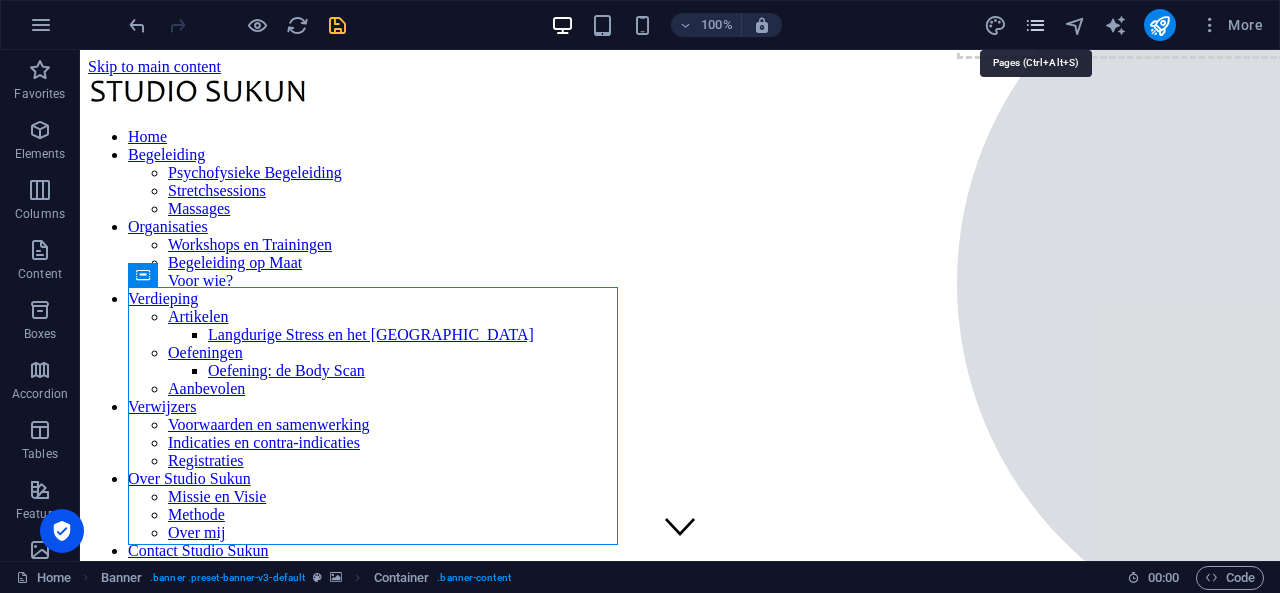 click at bounding box center [1036, 25] 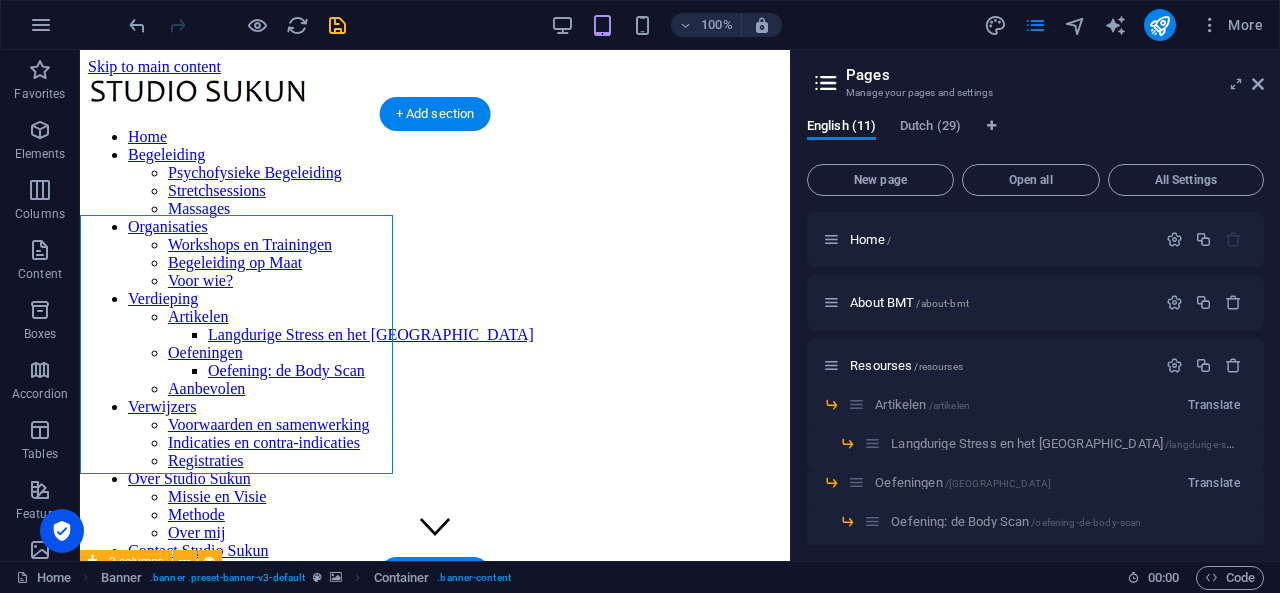 click at bounding box center [435, 5051] 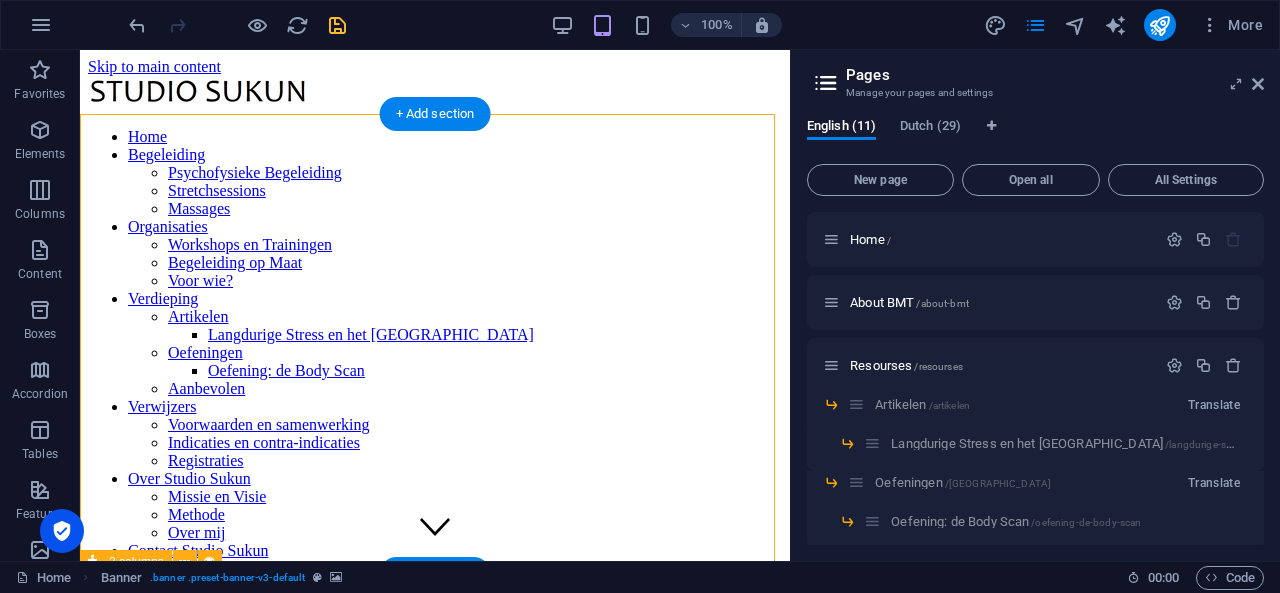 click at bounding box center (435, 5051) 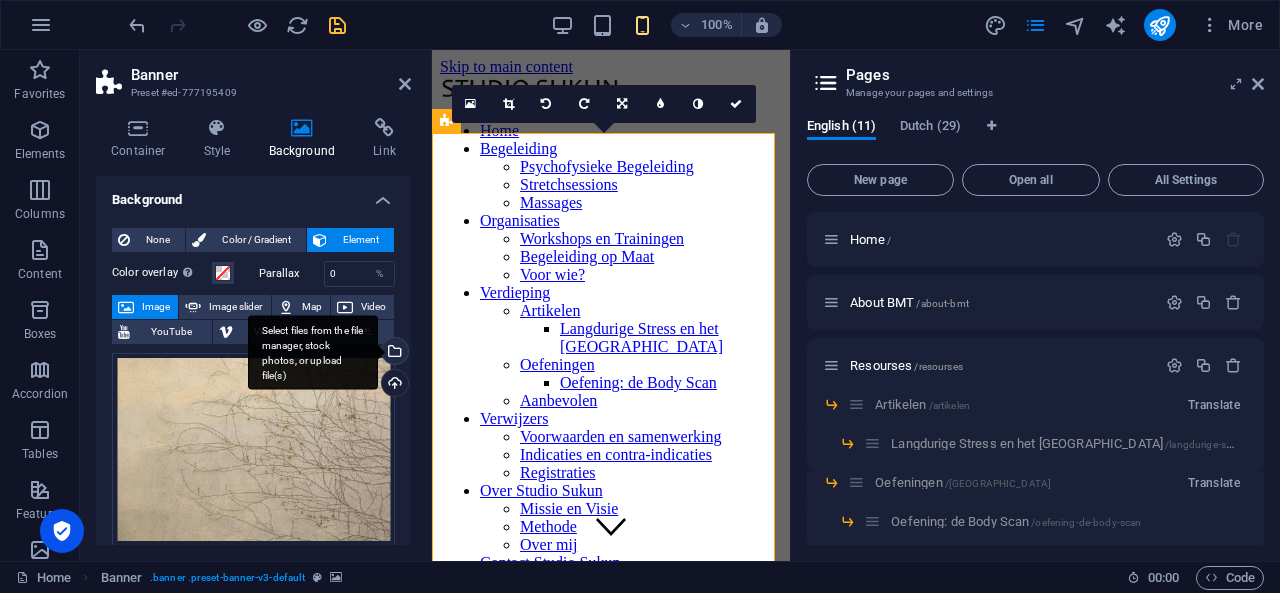 click on "Select files from the file manager, stock photos, or upload file(s)" at bounding box center [393, 353] 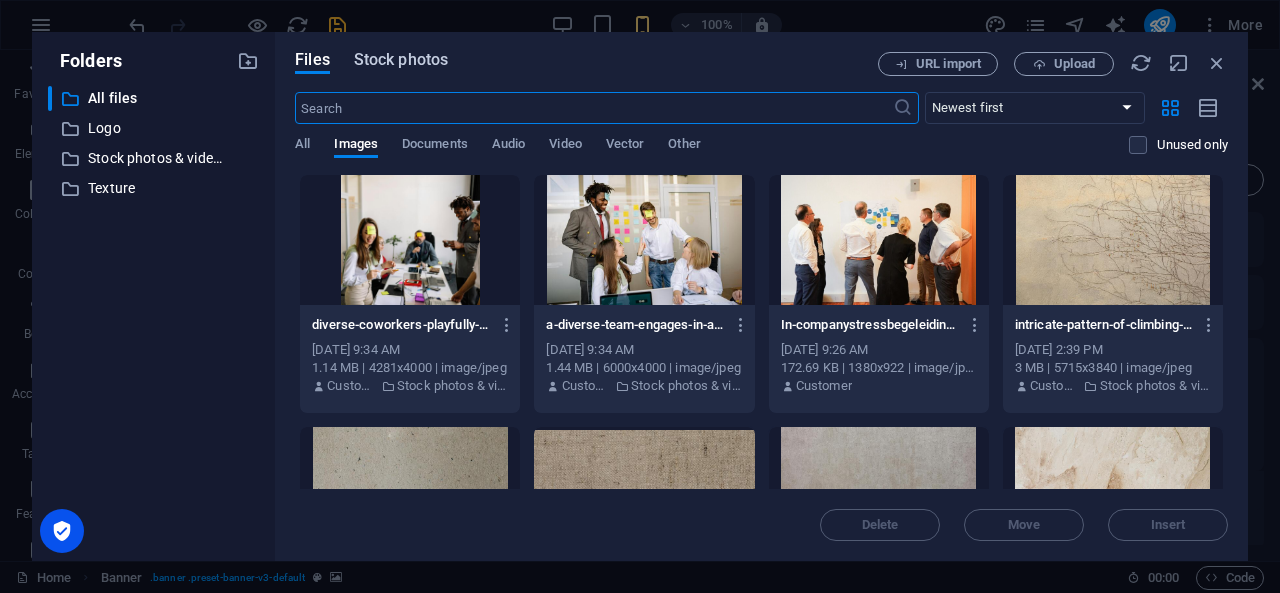 click on "Stock photos" at bounding box center (401, 60) 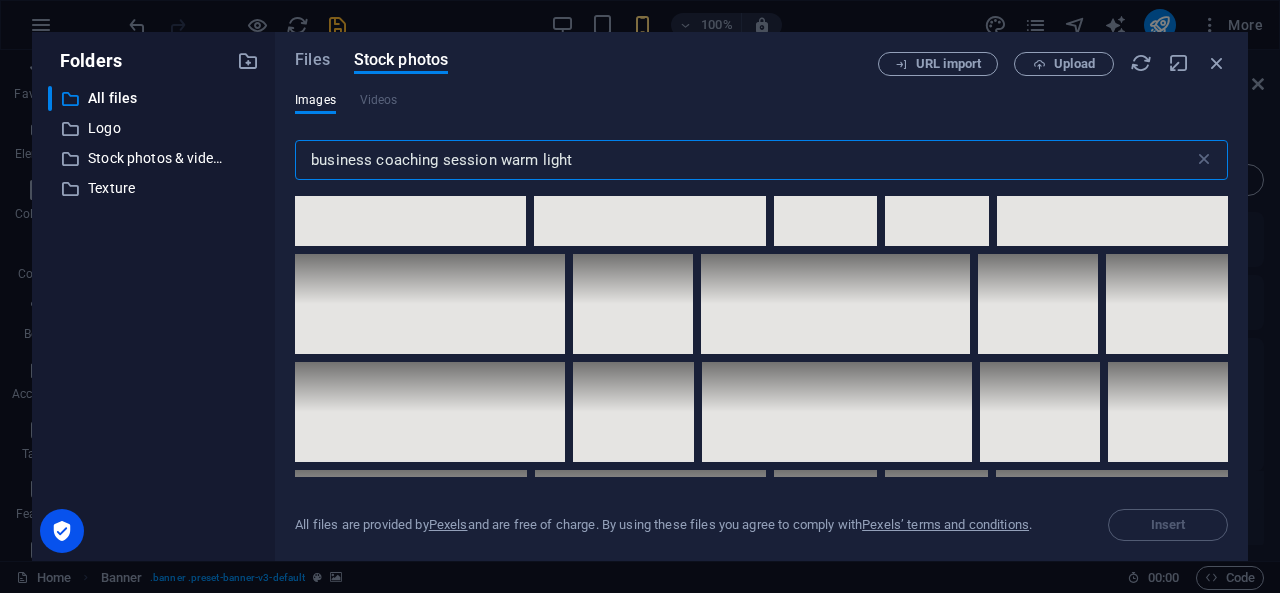 scroll, scrollTop: 7620, scrollLeft: 0, axis: vertical 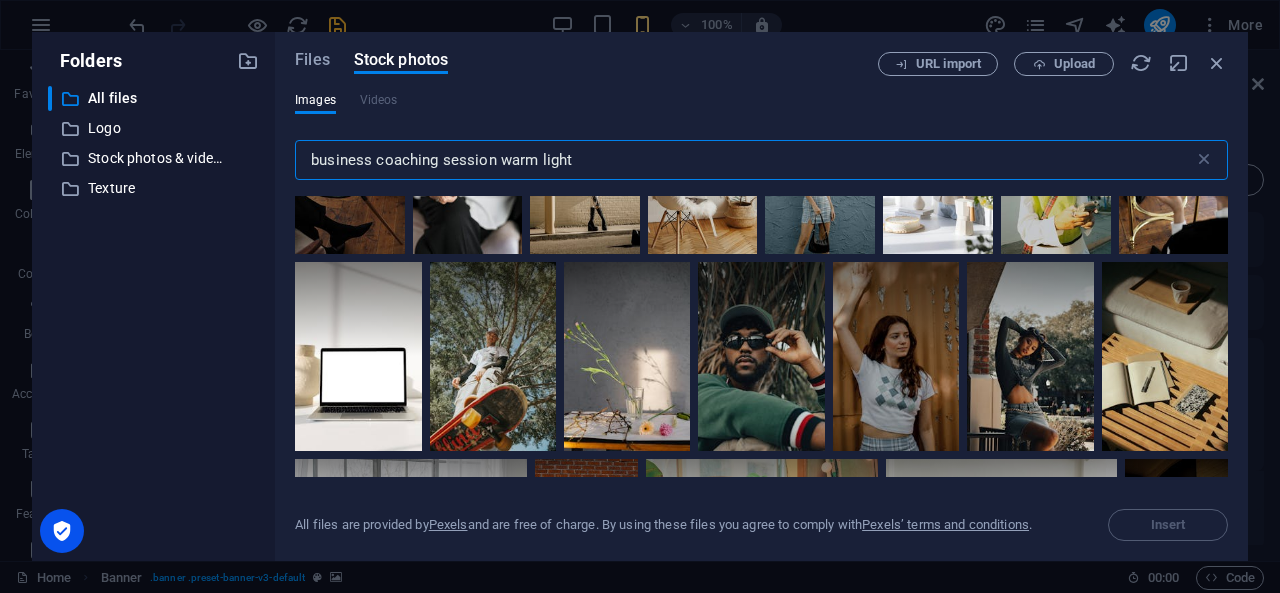 click on "business coaching session warm light" at bounding box center [744, 160] 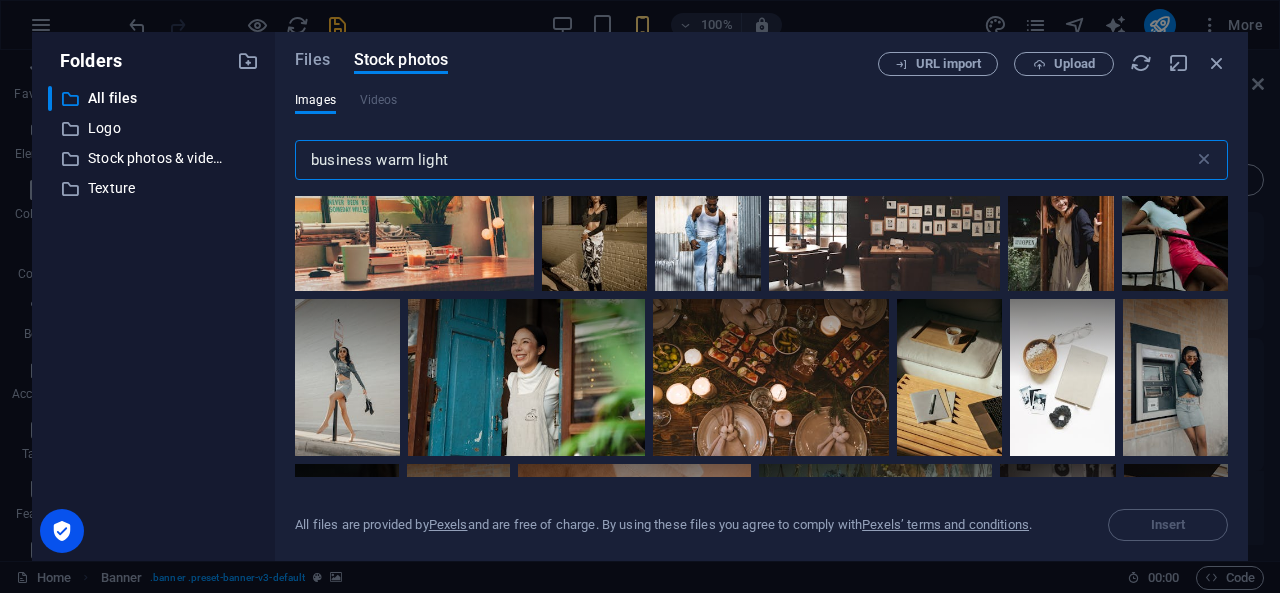 scroll, scrollTop: 4887, scrollLeft: 0, axis: vertical 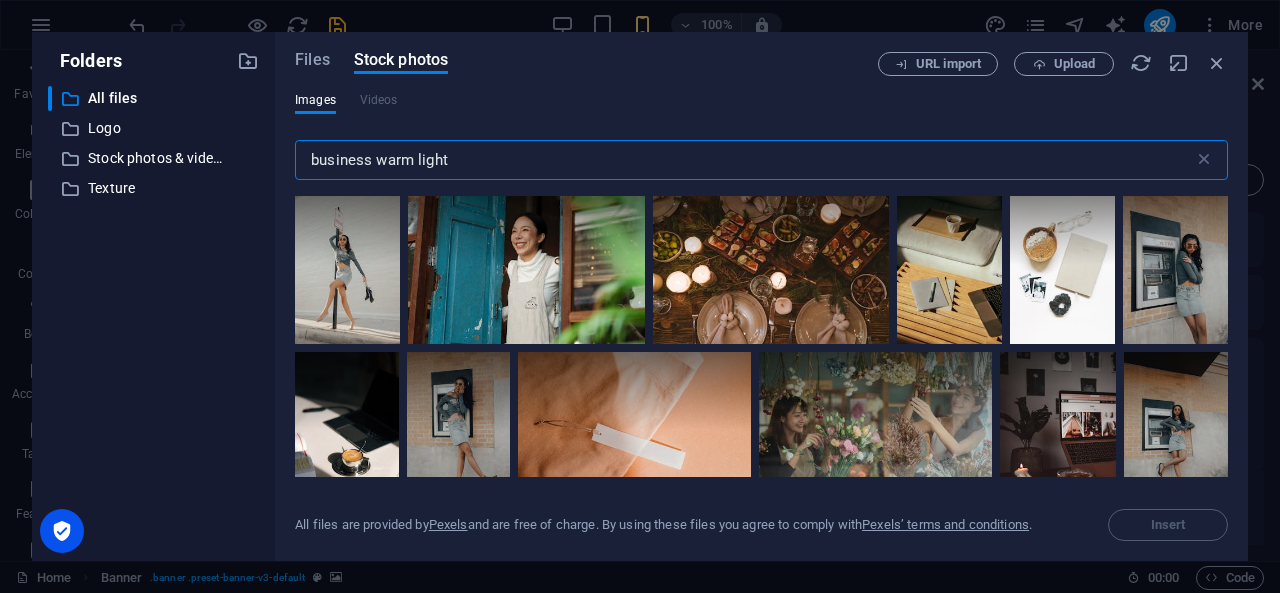 type on "business warm light" 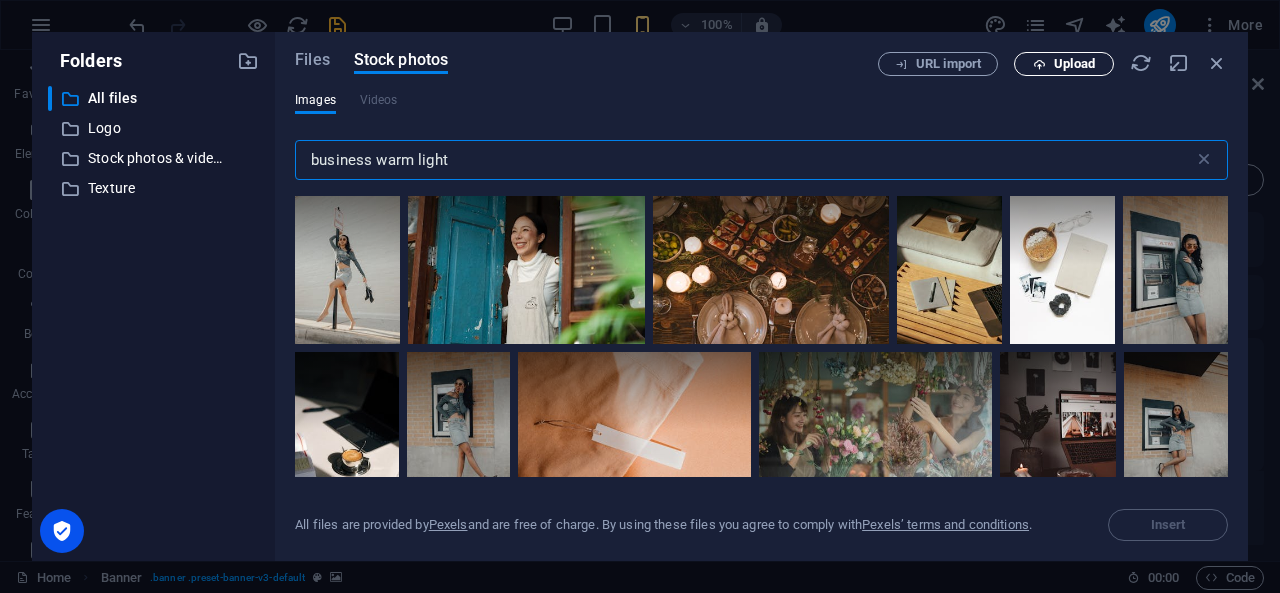 click on "Upload" at bounding box center (1074, 64) 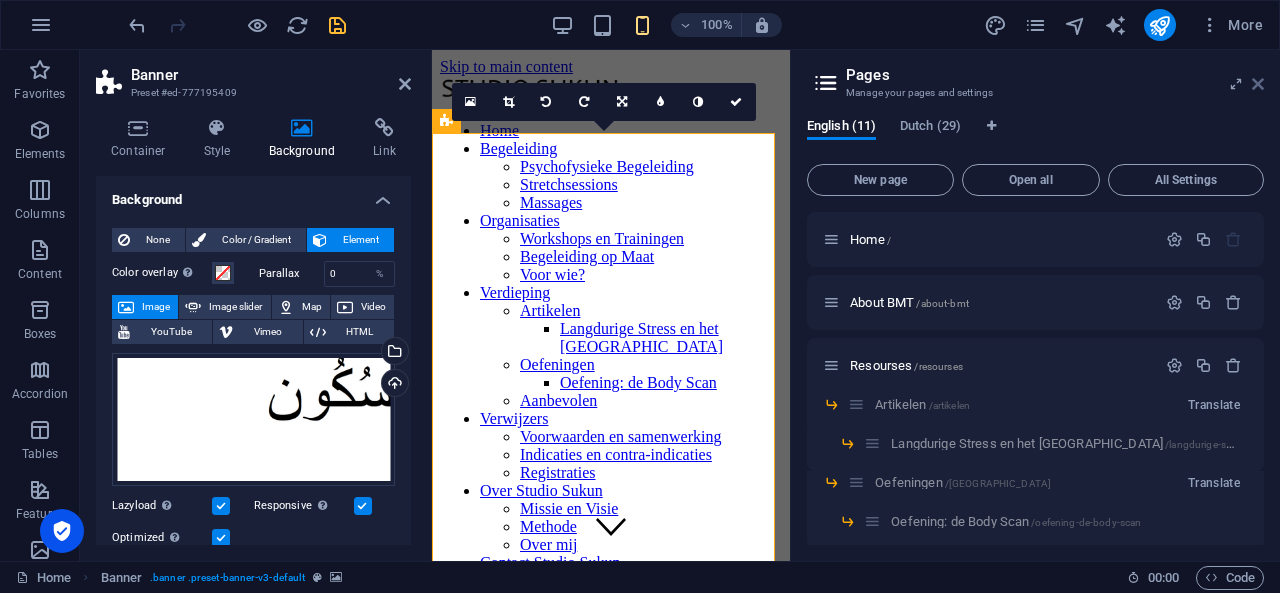 click at bounding box center [1258, 84] 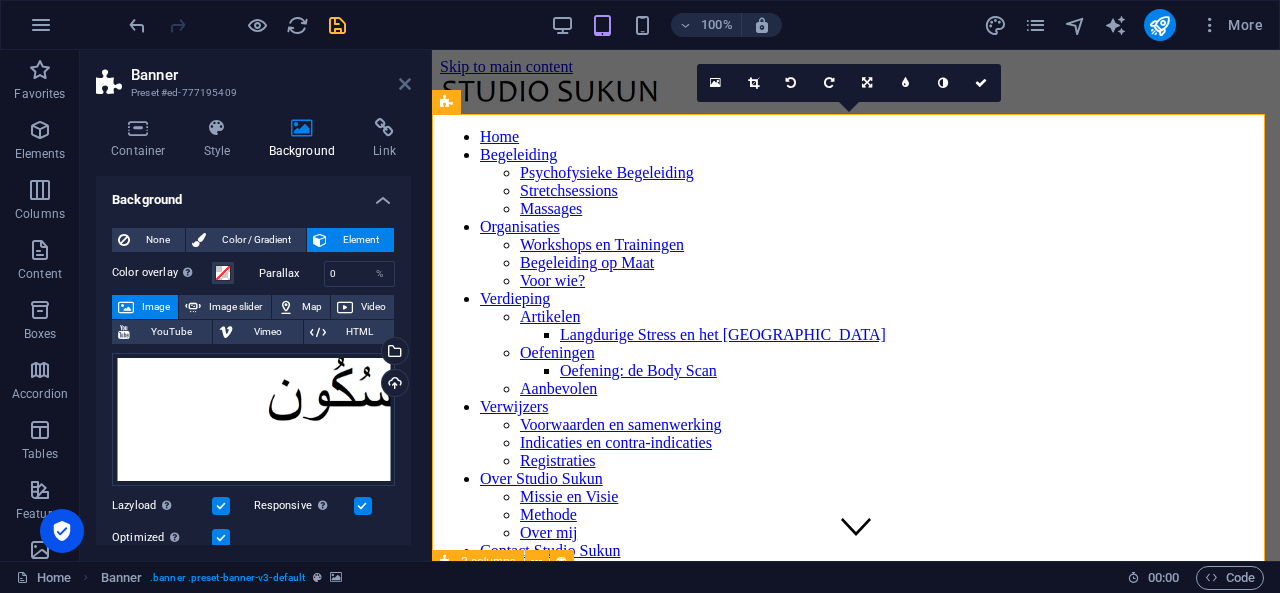 click at bounding box center [405, 84] 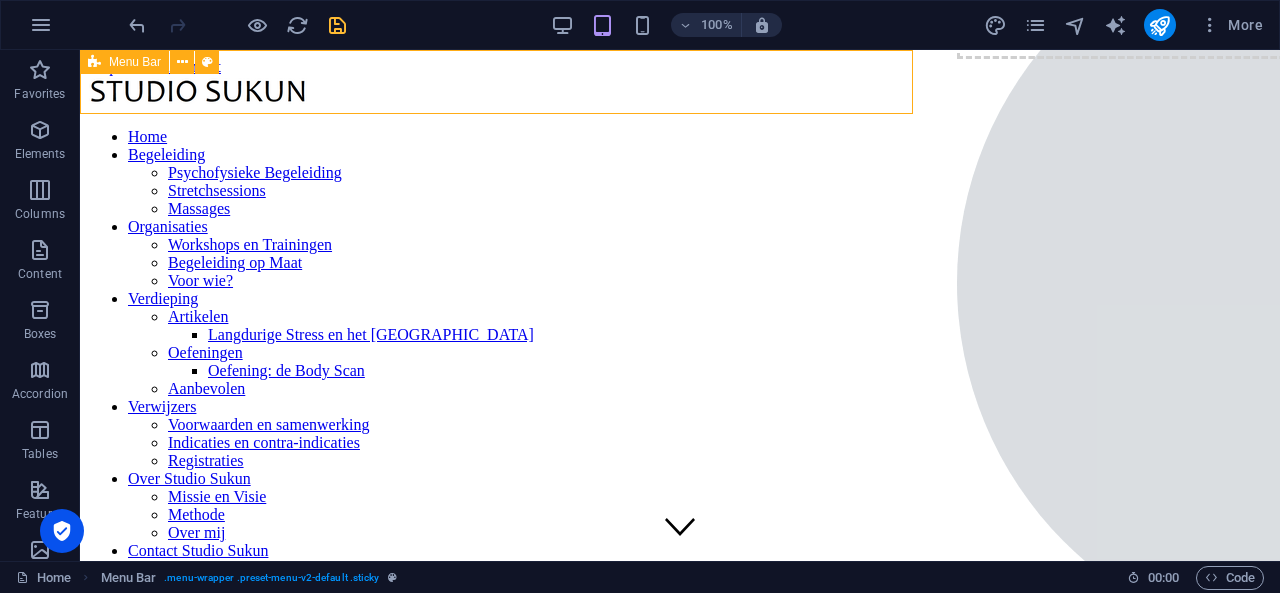 click on "Home Begeleiding Psychofysieke Begeleiding Stretchsessions Massages Organisaties Workshops en Trainingen Begeleiding op Maat Voor wie? Verdieping Artikelen Langdurige Stress en het Lichaam Oefeningen Oefening: de Body Scan Aanbevolen Verwijzers Voorwaarden en samenwerking Indicaties en contra-indicaties  Registraties Over Studio Sukun Missie en Visie Methode Over mij Contact Studio Sukun Collection Production FAQ" at bounding box center [680, 4124] 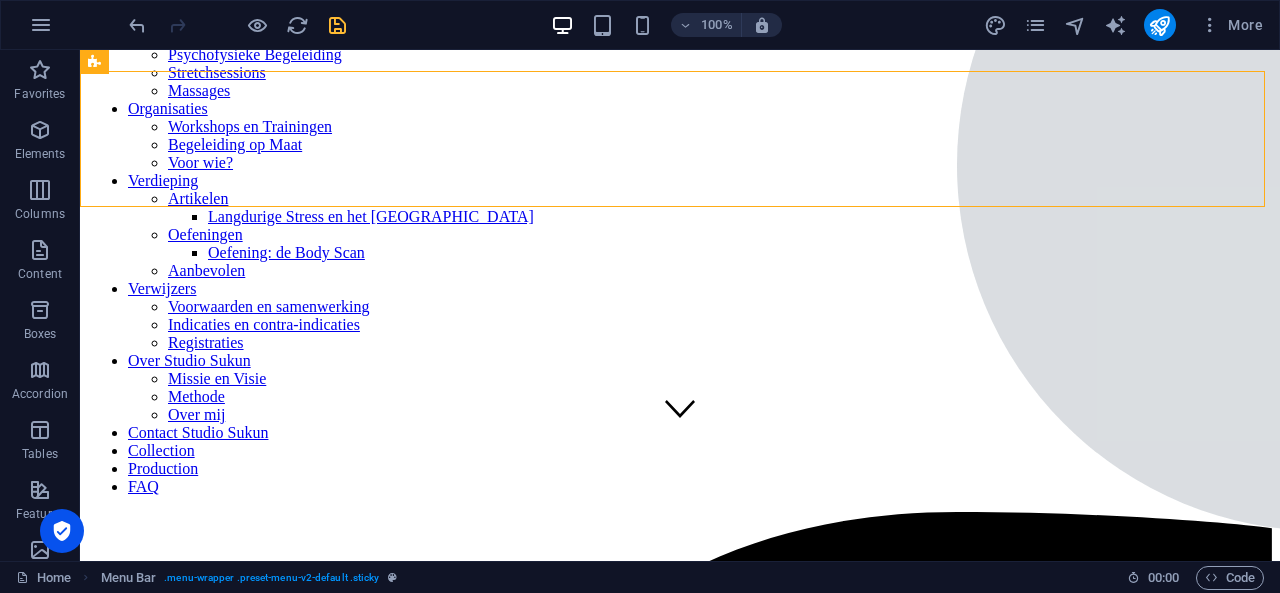 scroll, scrollTop: 0, scrollLeft: 0, axis: both 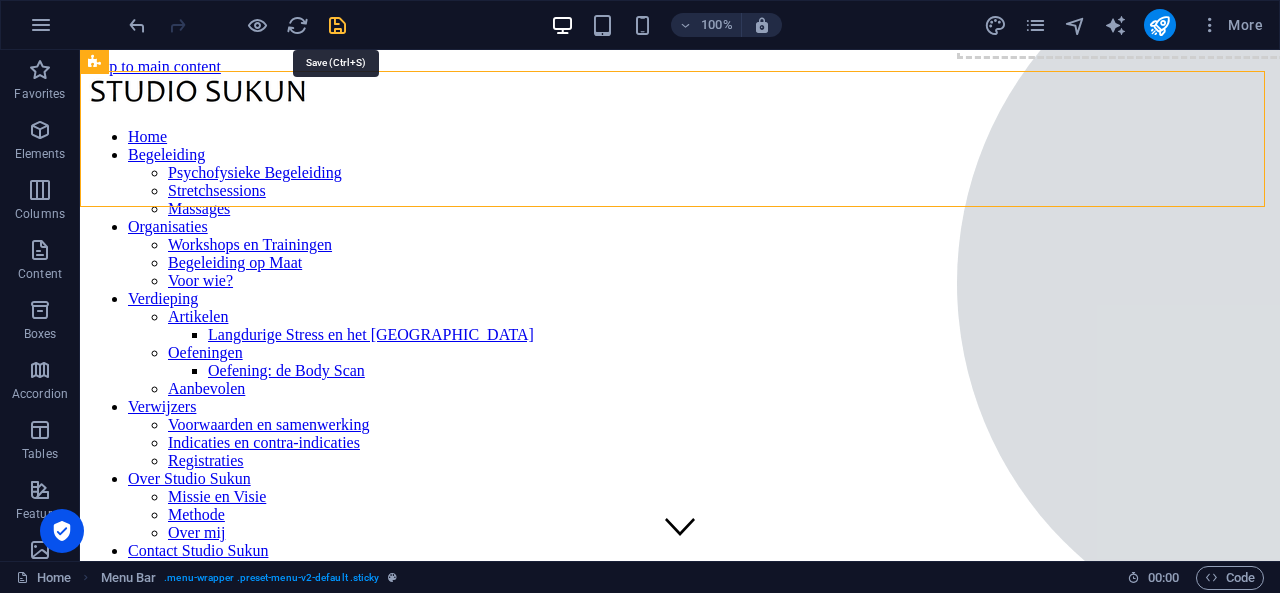 click at bounding box center (337, 25) 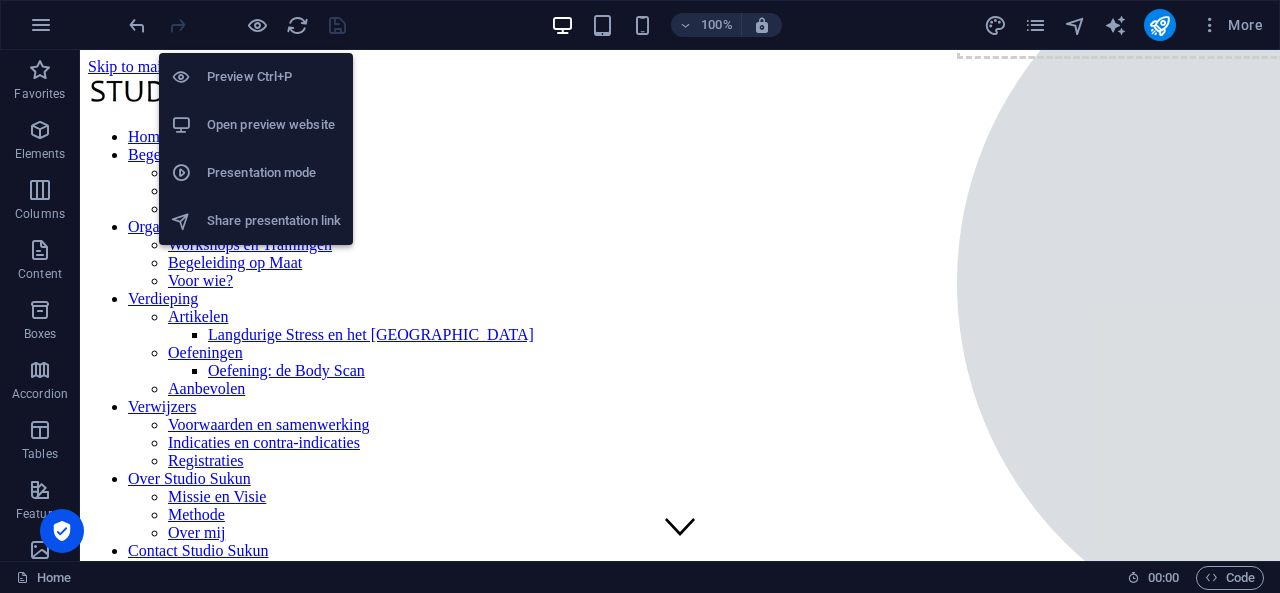 click on "Open preview website" at bounding box center (274, 125) 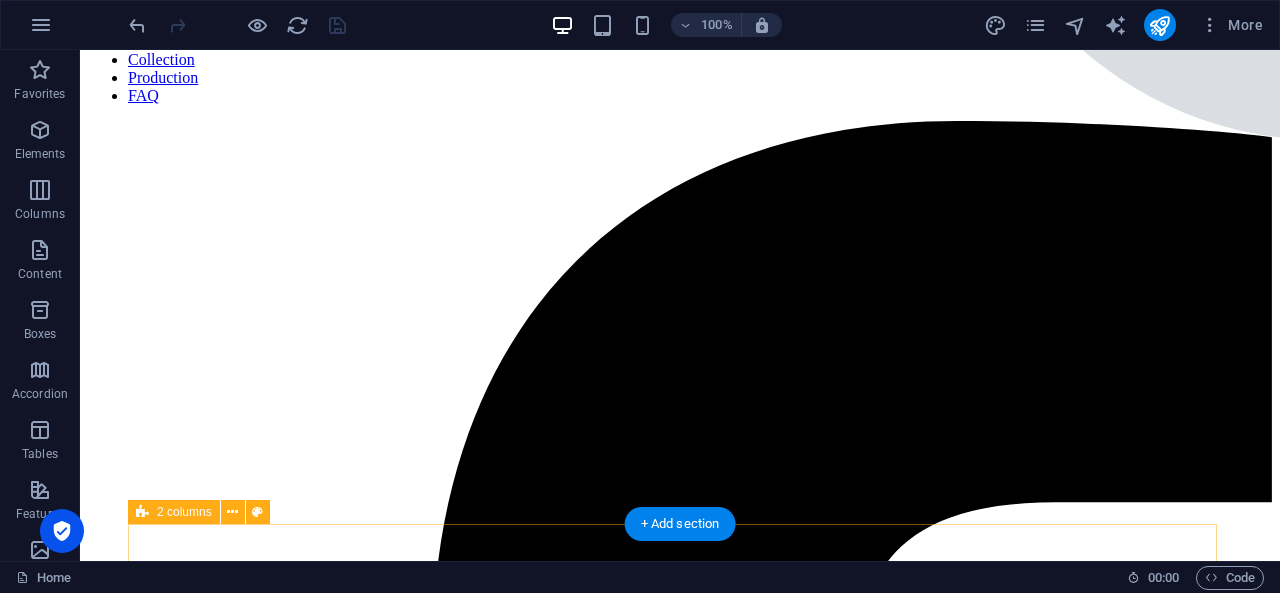 scroll, scrollTop: 742, scrollLeft: 0, axis: vertical 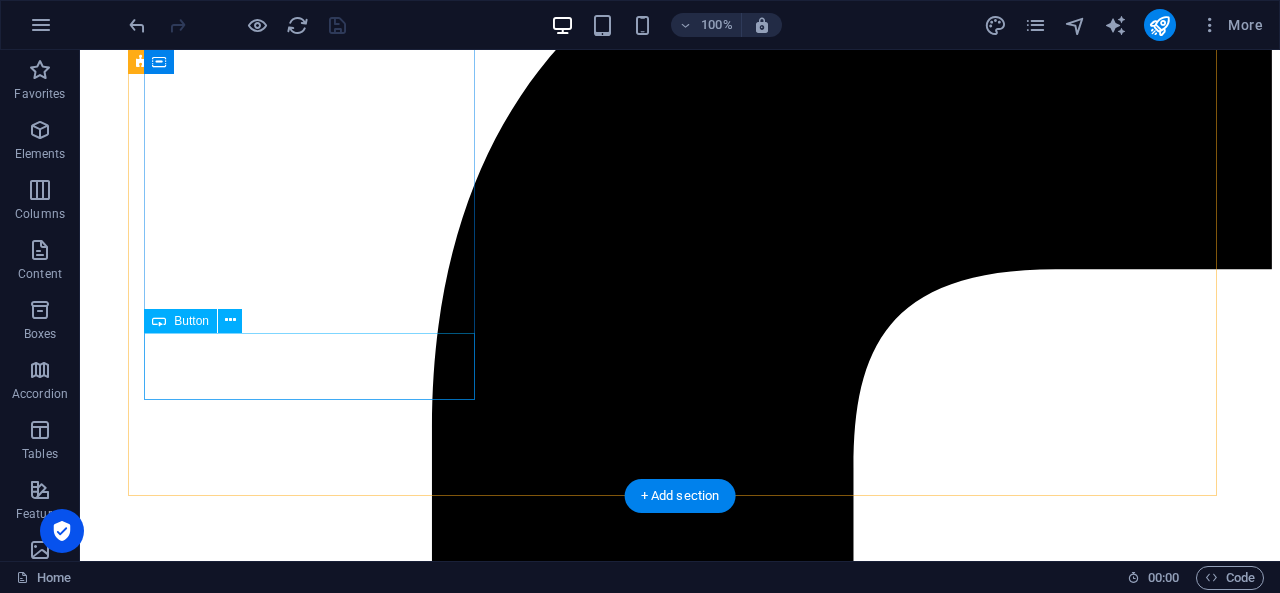 click on "In-company" at bounding box center (680, 8459) 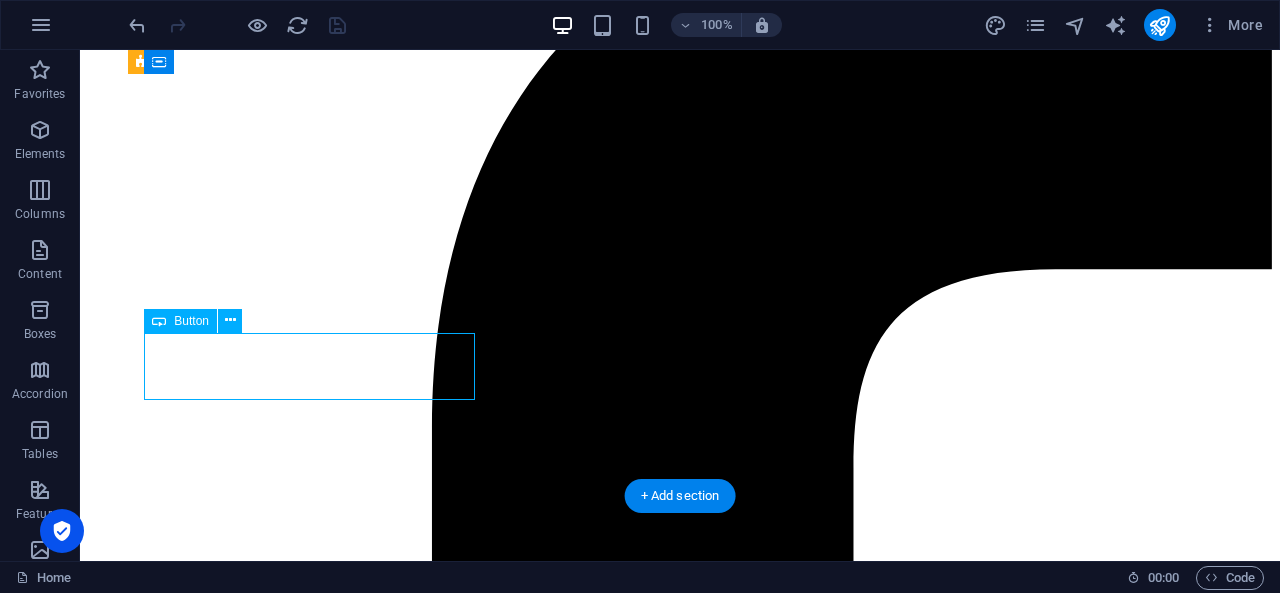 drag, startPoint x: 258, startPoint y: 357, endPoint x: 374, endPoint y: 433, distance: 138.67949 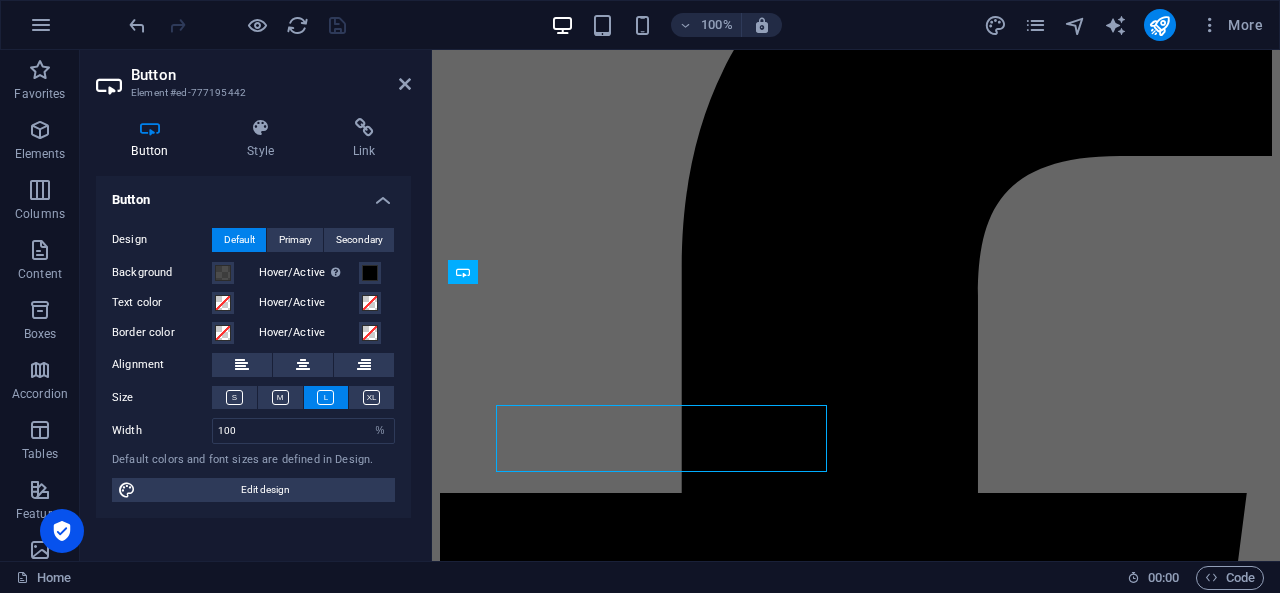 scroll, scrollTop: 670, scrollLeft: 0, axis: vertical 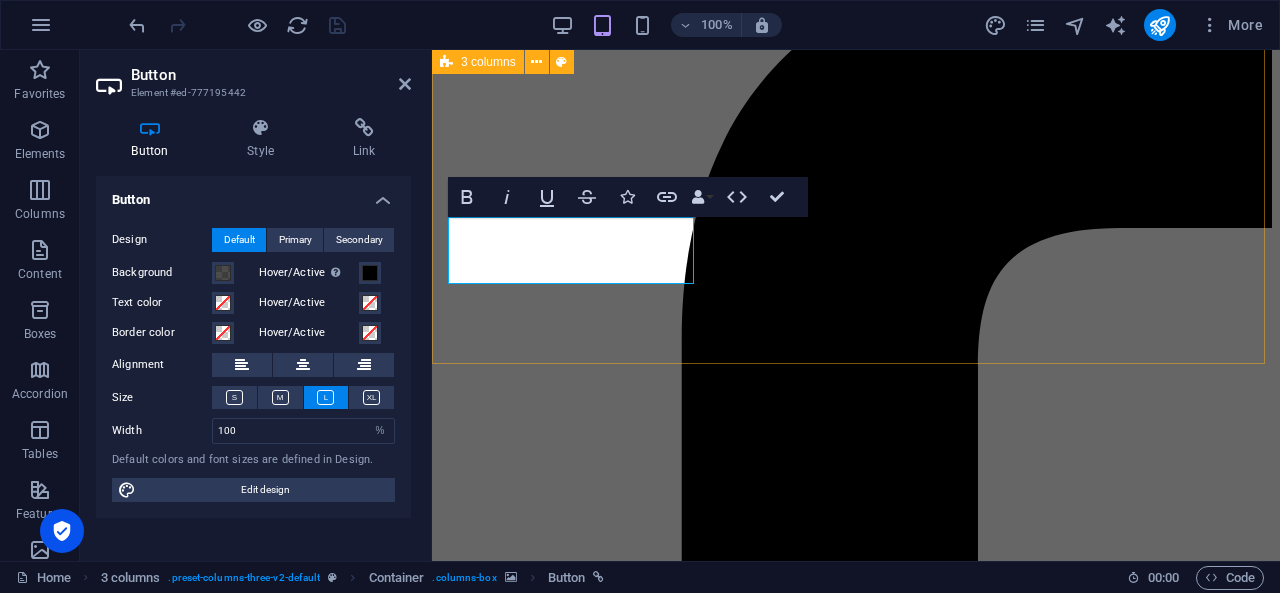 type 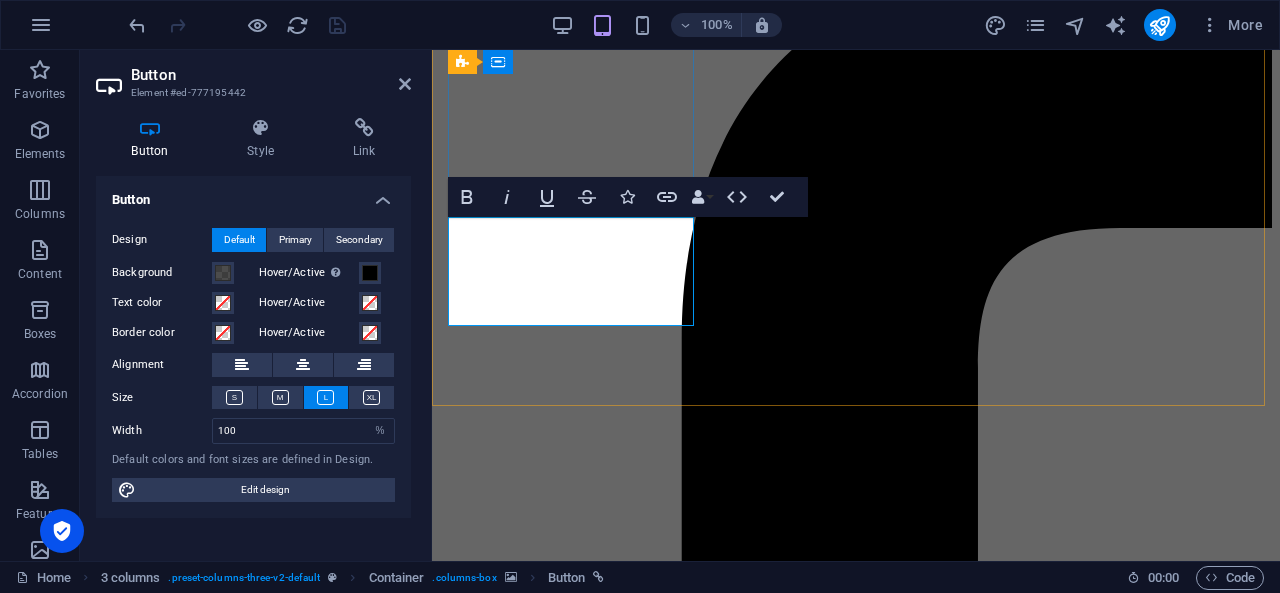 scroll, scrollTop: 628, scrollLeft: 0, axis: vertical 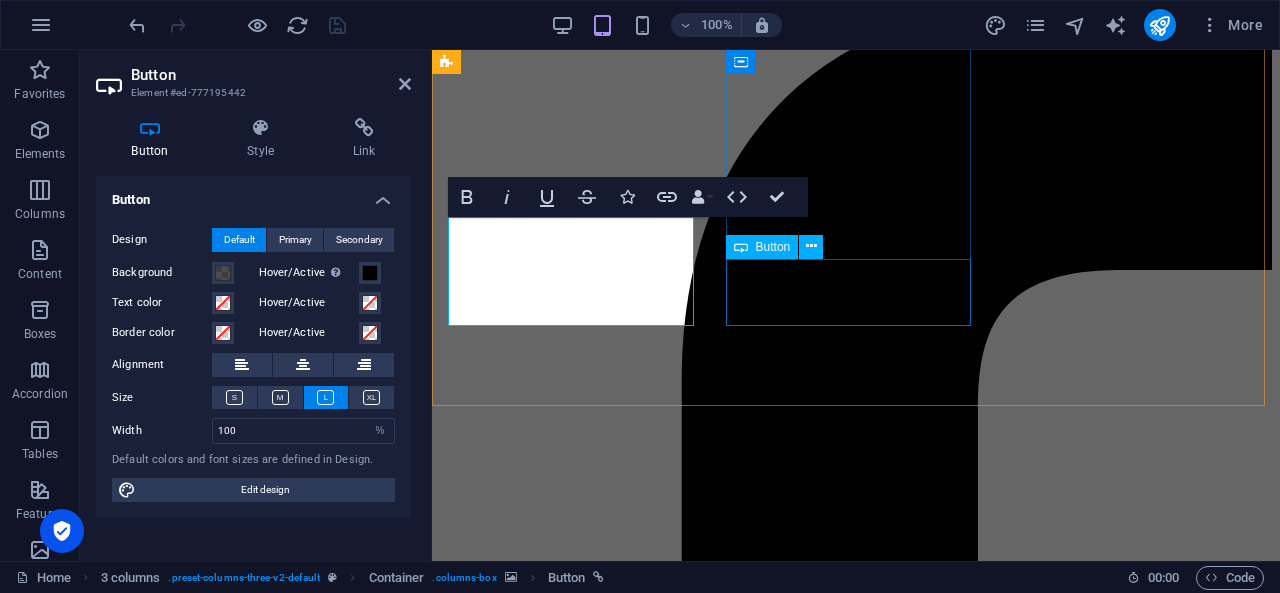 click on "Begeleiding" at bounding box center [856, 6532] 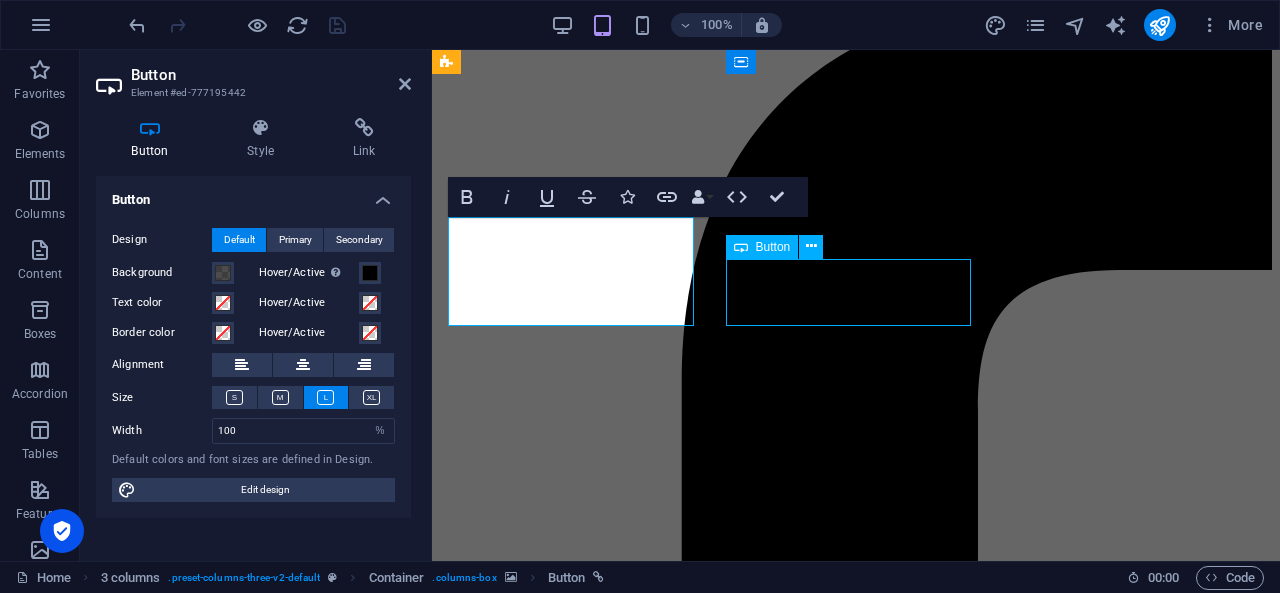 click on "Begeleiding" at bounding box center [856, 6532] 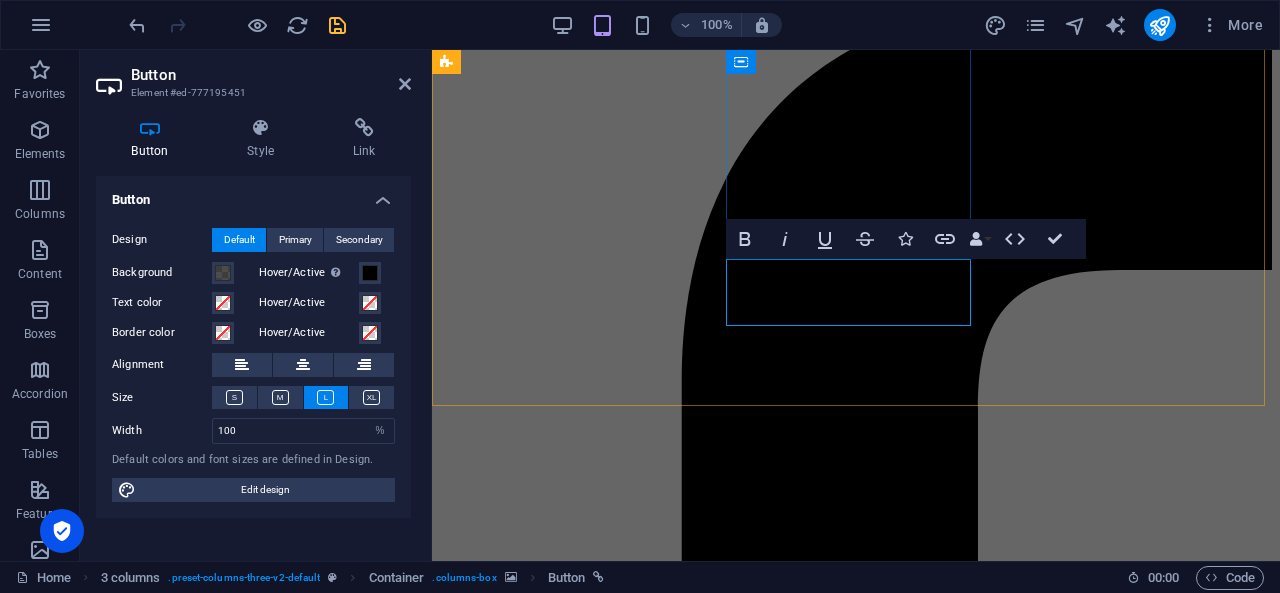 type 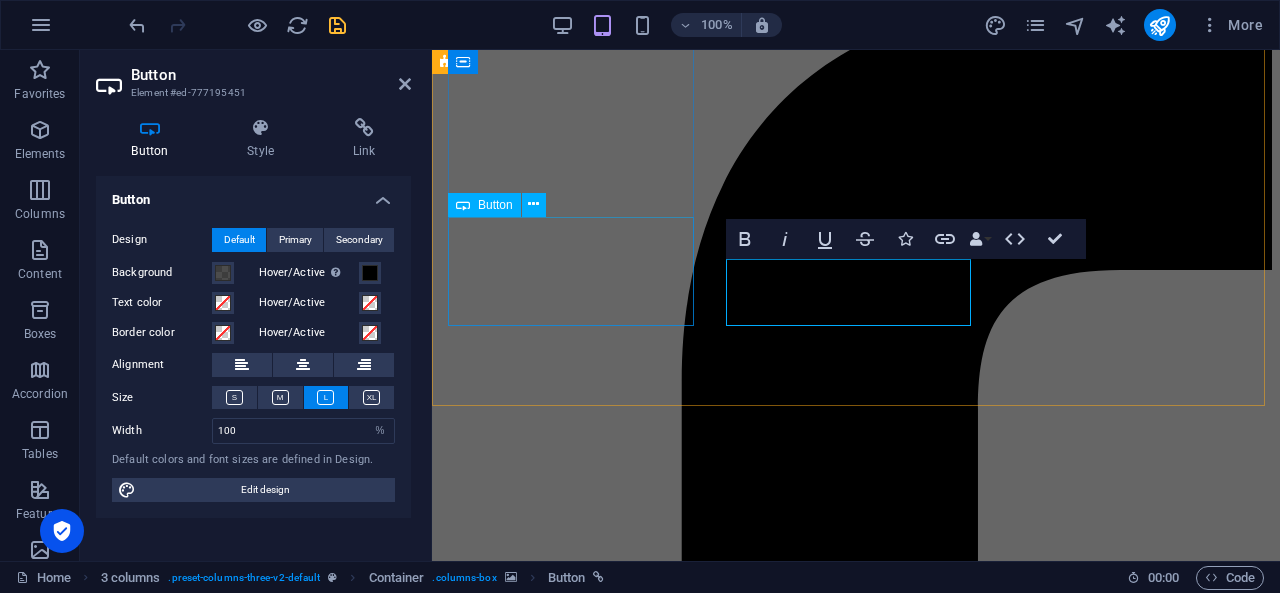click on "Psychofysieke Begeleiding" at bounding box center [856, 6214] 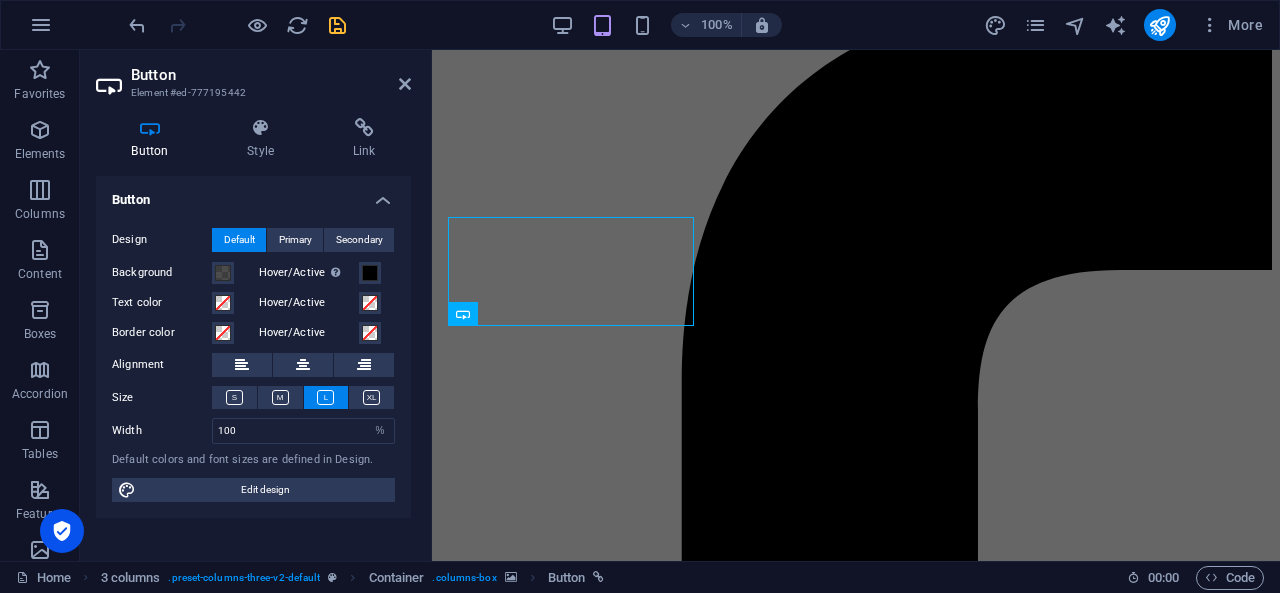 click at bounding box center (856, 5905) 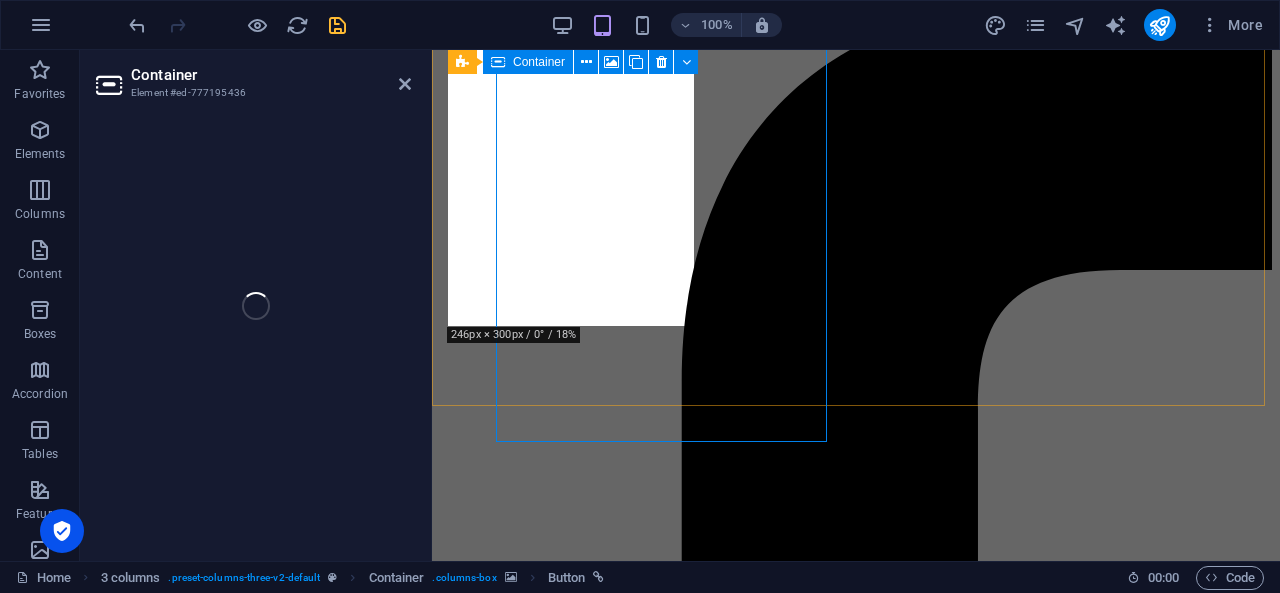 click on "Drop content here or  Add elements  Paste clipboard Psychofysieke begeleiding voor jouw welbevinden voor stressregulatie, herstel en bewustwording. Breathe Move Touch ondersteunt mensen die merken dat spanning zich vastzet, fysiek, mentaal of beide. Via begeleide stretchsessies, klachtgerichte massage en psychofysieke begeleiding werk je aan meer ontspanning, bewegingsvrijheid en inzicht in hoe jouw systeem reageert op stress. De insteek is niet medisch, maar gericht op praktische verandering. Je leert spanning herkennen en reguleren in je lichaam én geest." at bounding box center (856, 7759) 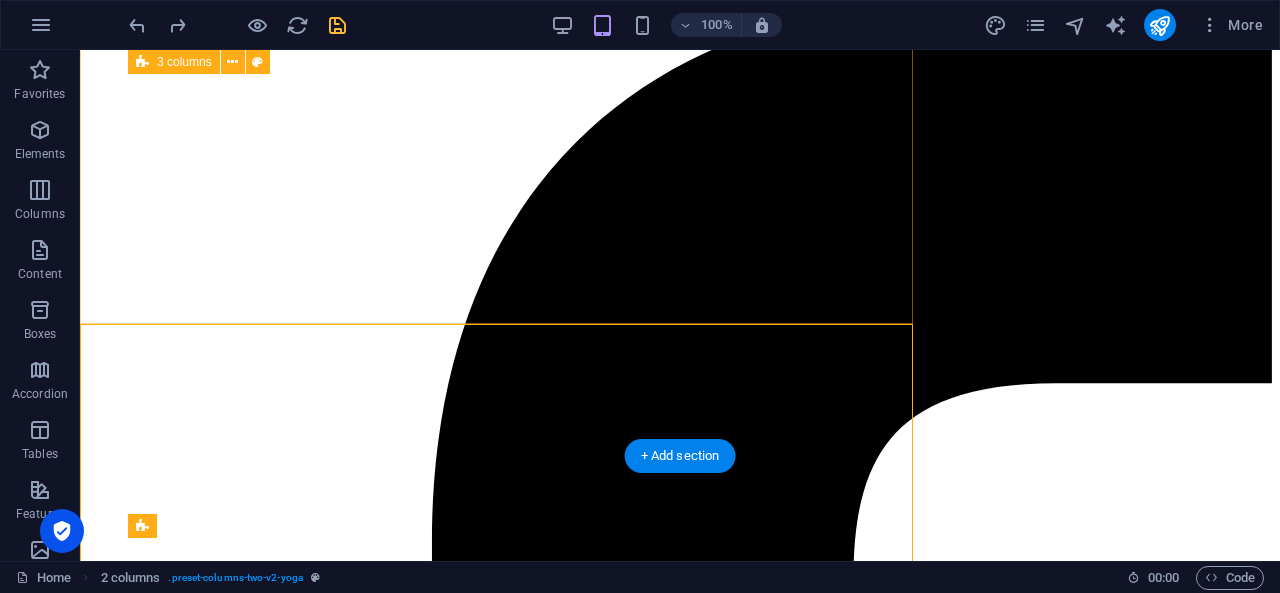 scroll, scrollTop: 710, scrollLeft: 0, axis: vertical 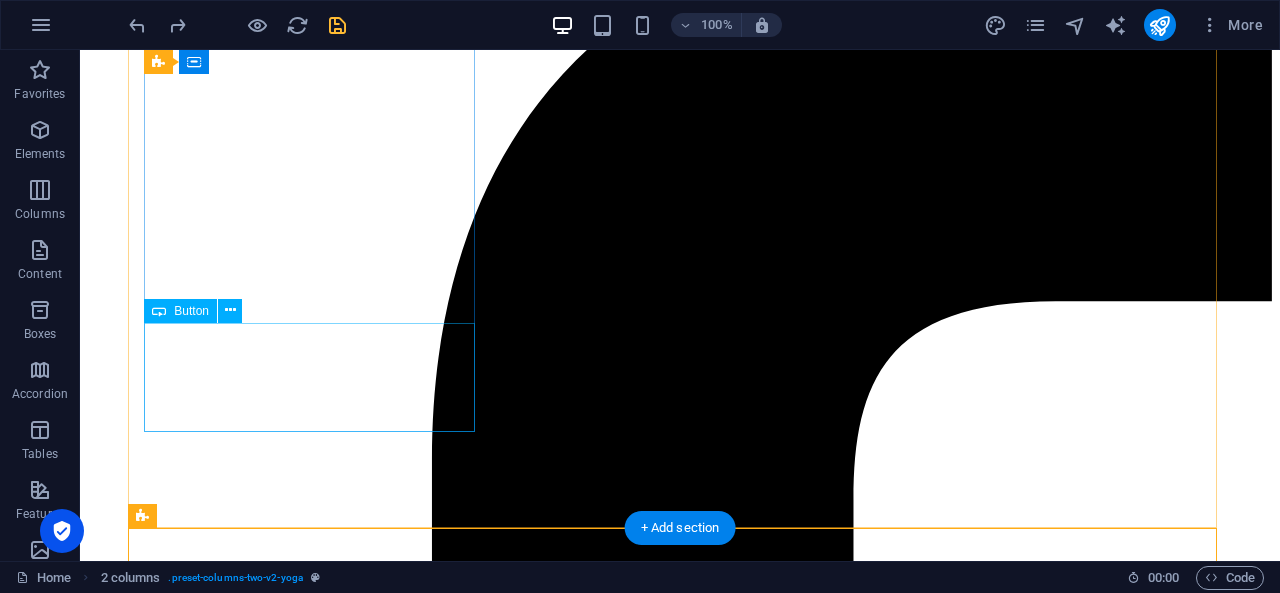 click on "Psychofysieke Begeleiding" at bounding box center (680, 8491) 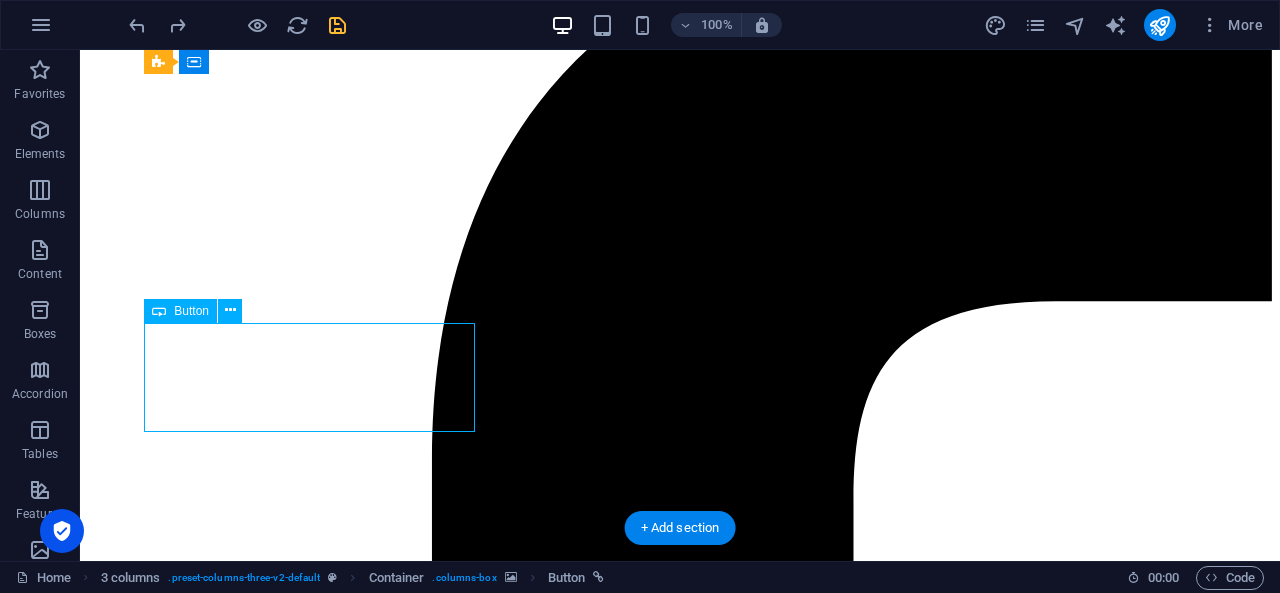 click on "Psychofysieke Begeleiding" at bounding box center [680, 8491] 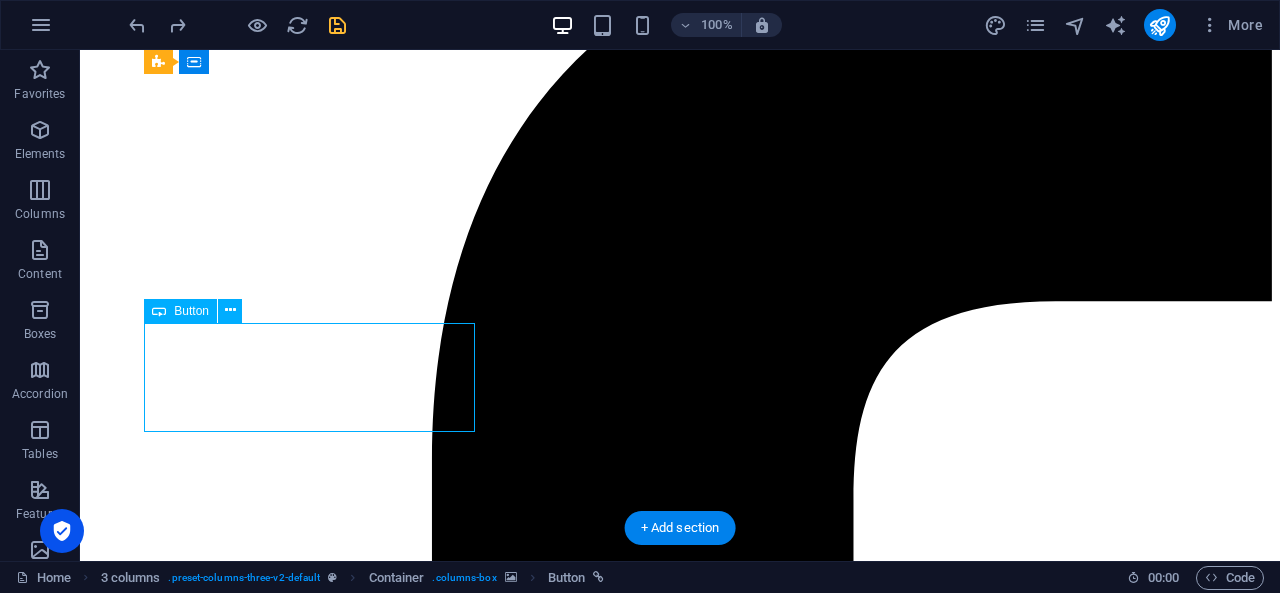 click on "Psychofysieke Begeleiding" at bounding box center (680, 8491) 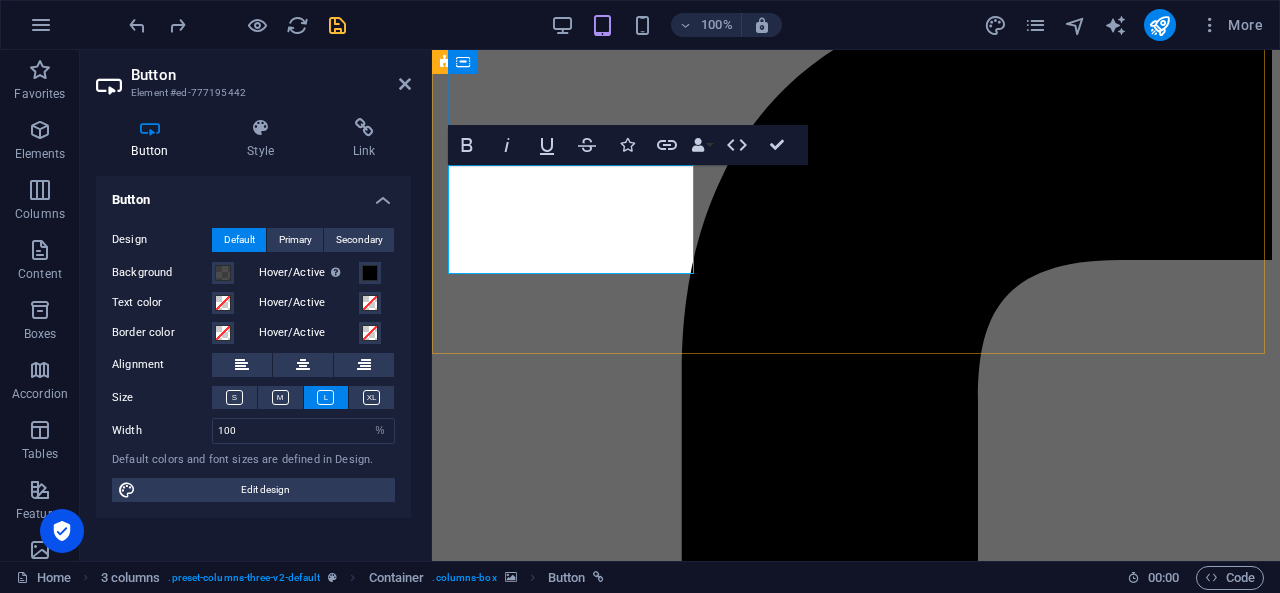 scroll, scrollTop: 680, scrollLeft: 0, axis: vertical 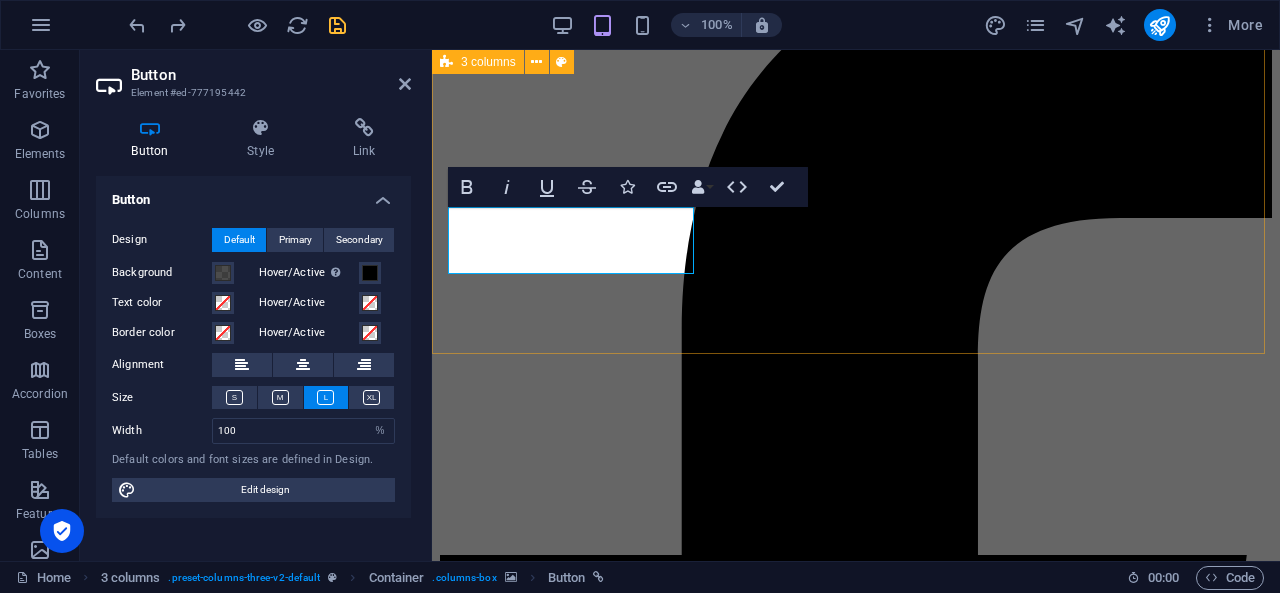 click on "Begeleiding Organisatie Verdieping" at bounding box center [856, 6330] 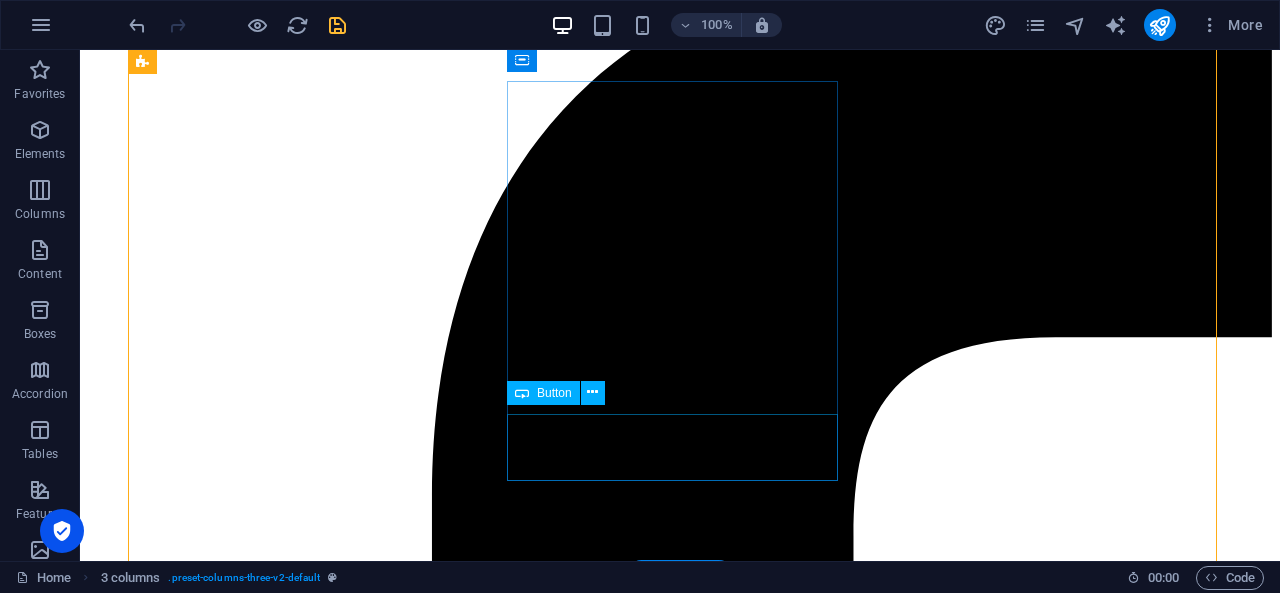 scroll, scrollTop: 670, scrollLeft: 0, axis: vertical 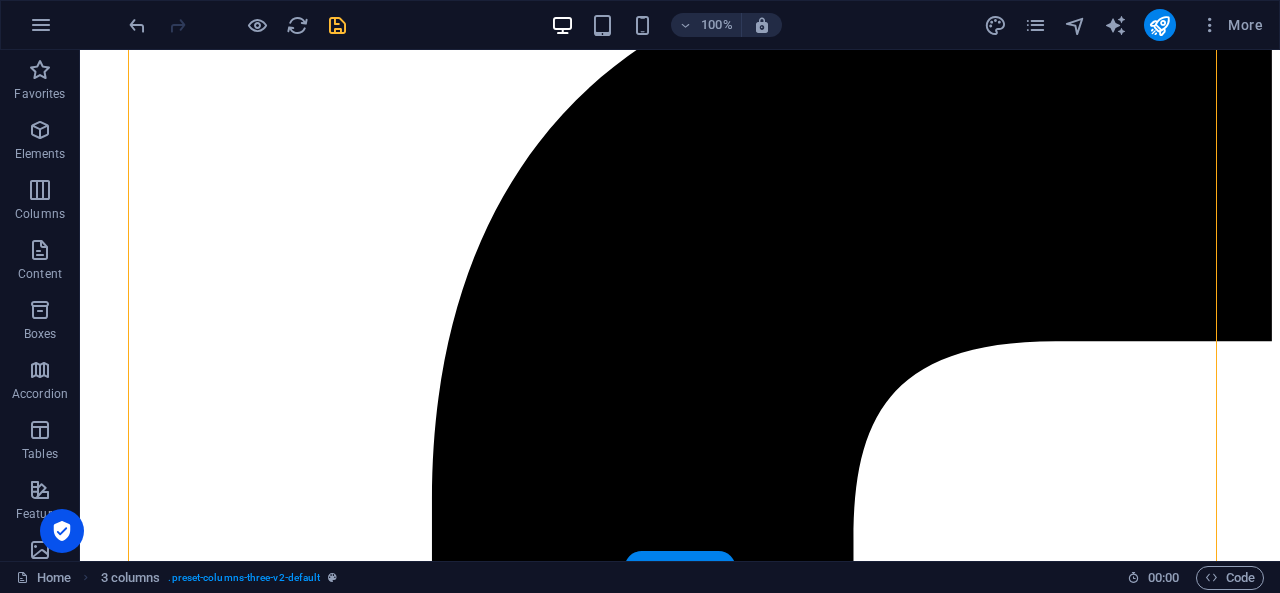 click at bounding box center [680, 8122] 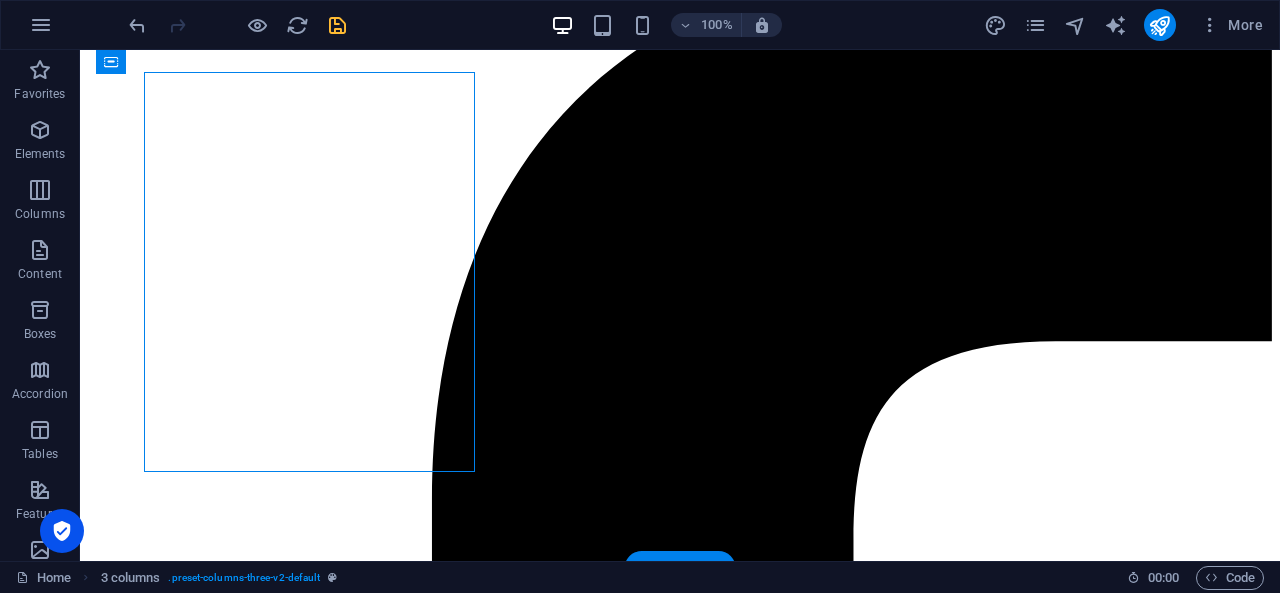 click at bounding box center (680, 8122) 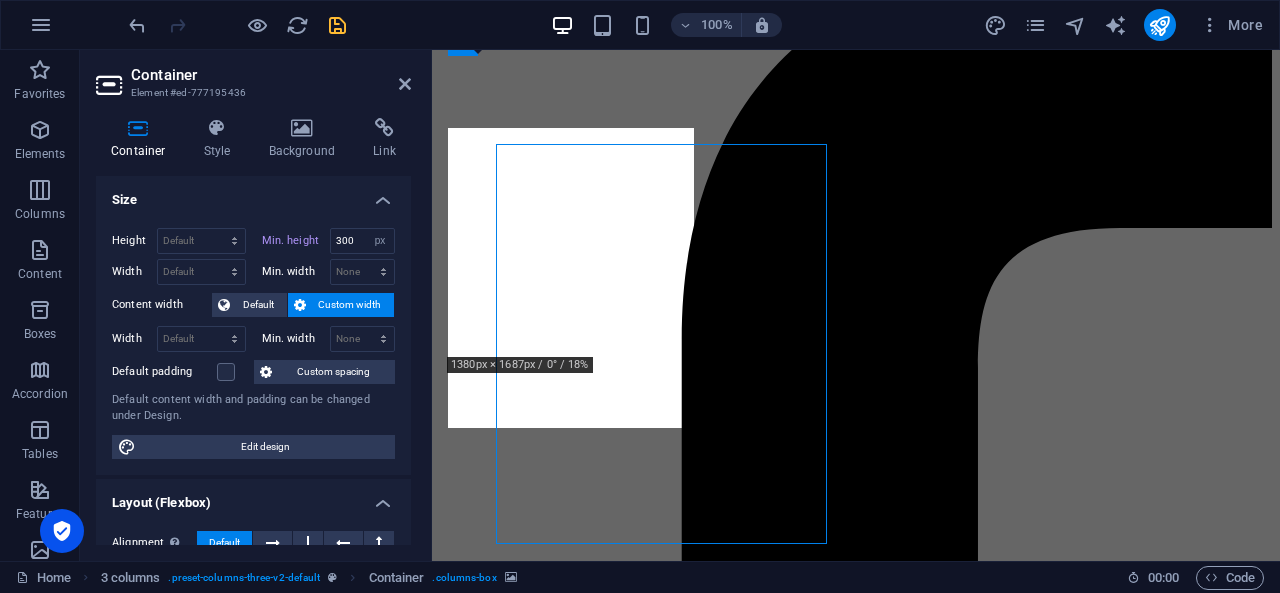scroll, scrollTop: 598, scrollLeft: 0, axis: vertical 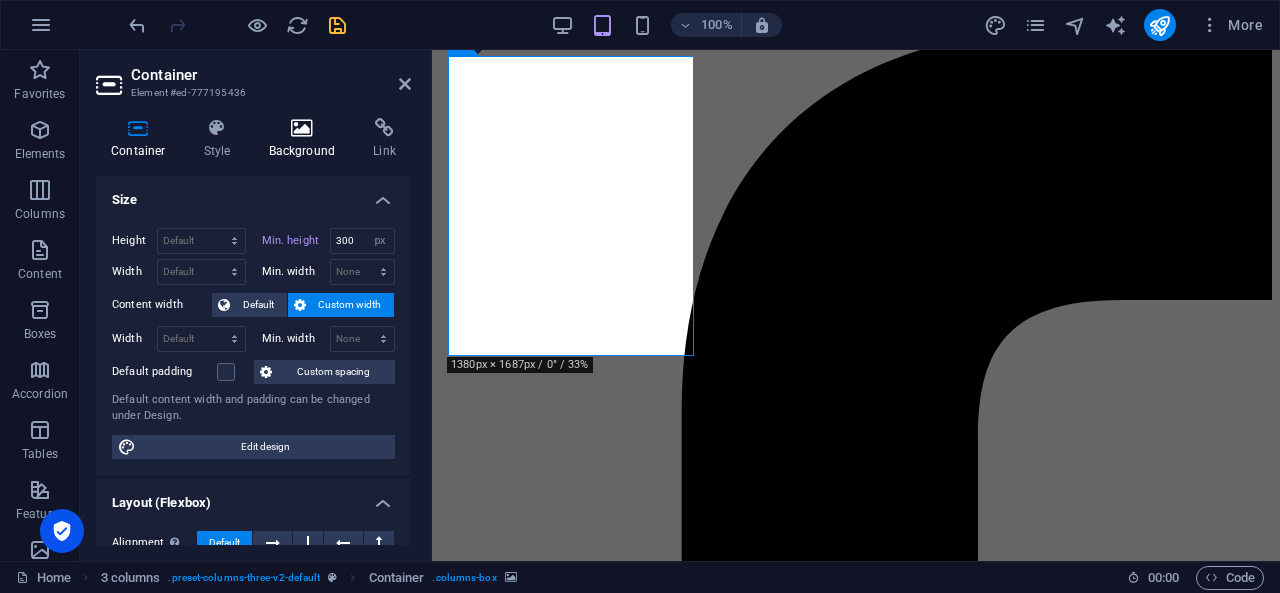 drag, startPoint x: 304, startPoint y: 145, endPoint x: 60, endPoint y: 393, distance: 347.90802 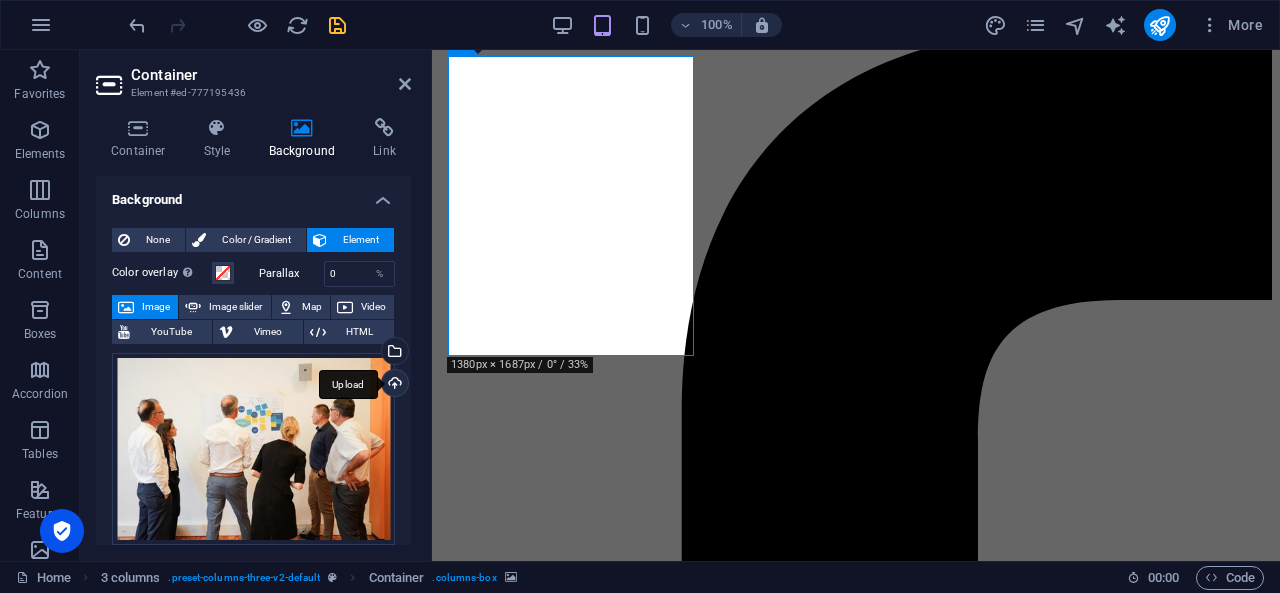 click on "Upload" at bounding box center [393, 385] 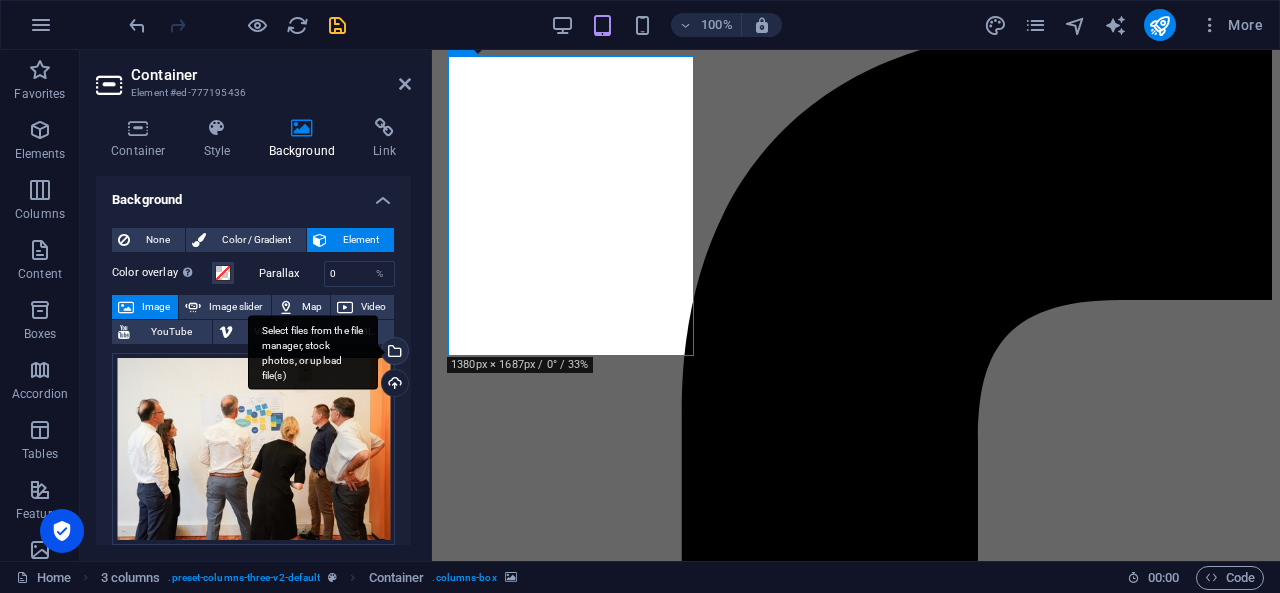 click on "Select files from the file manager, stock photos, or upload file(s)" at bounding box center [313, 352] 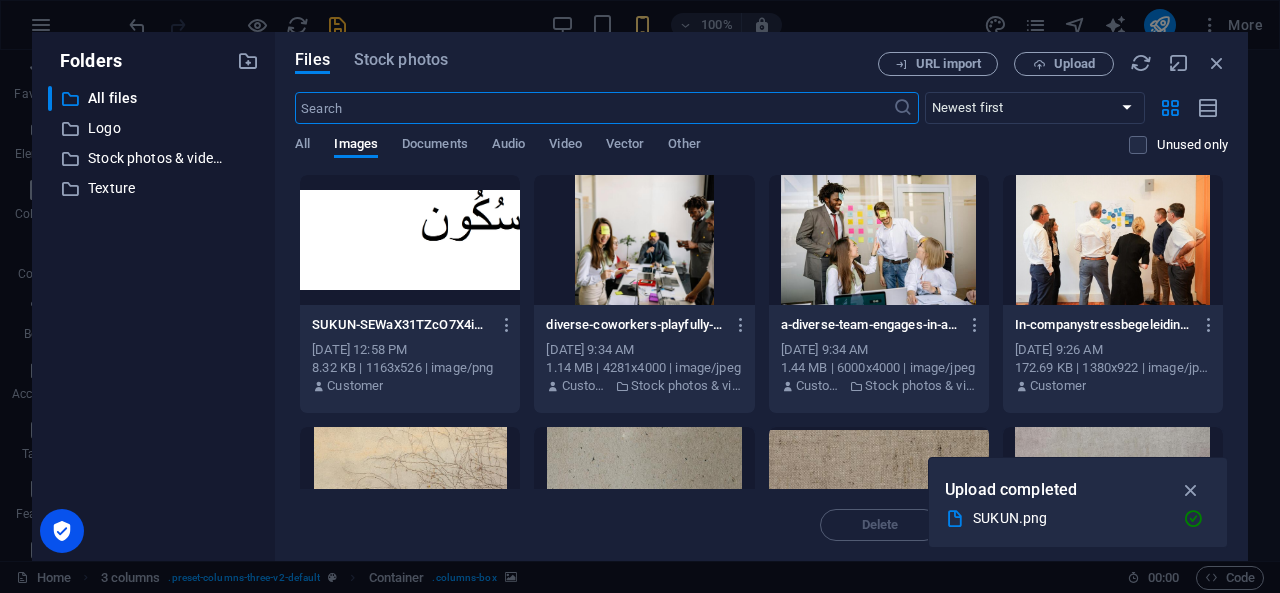scroll, scrollTop: 617, scrollLeft: 0, axis: vertical 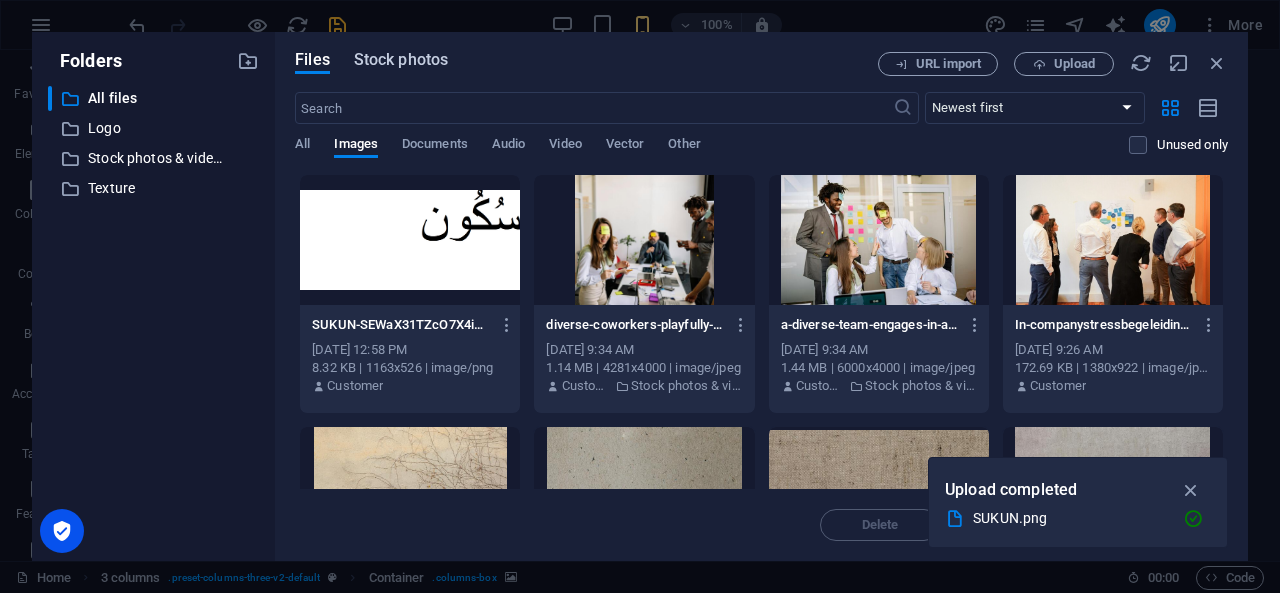click on "Stock photos" at bounding box center [401, 60] 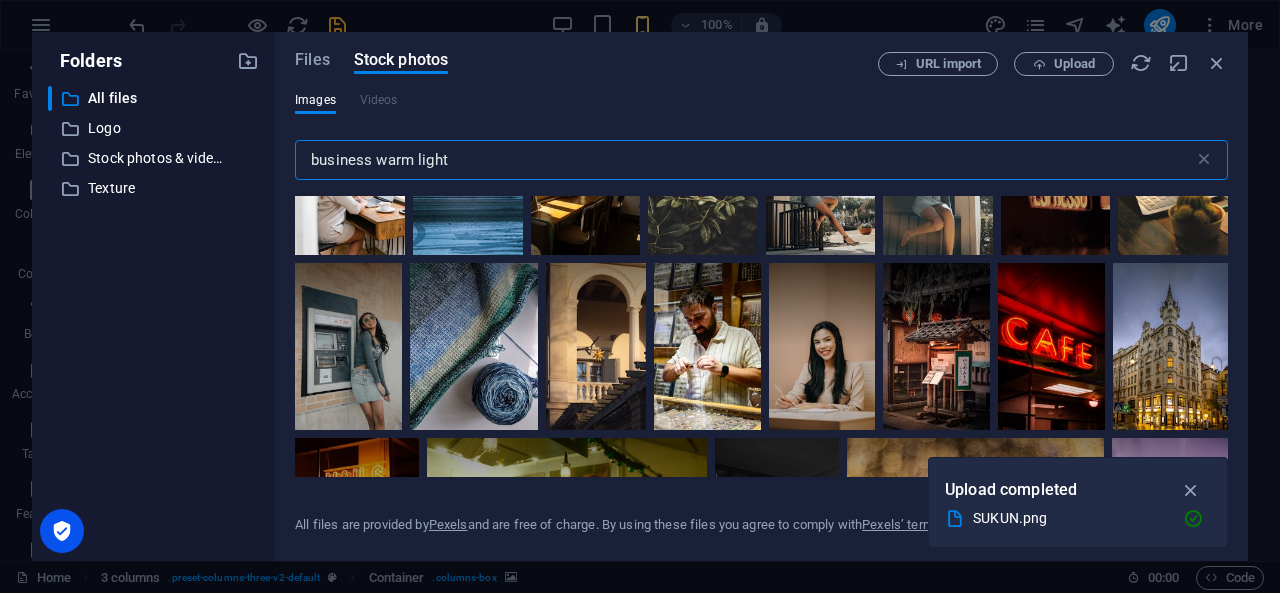 scroll, scrollTop: 2049, scrollLeft: 0, axis: vertical 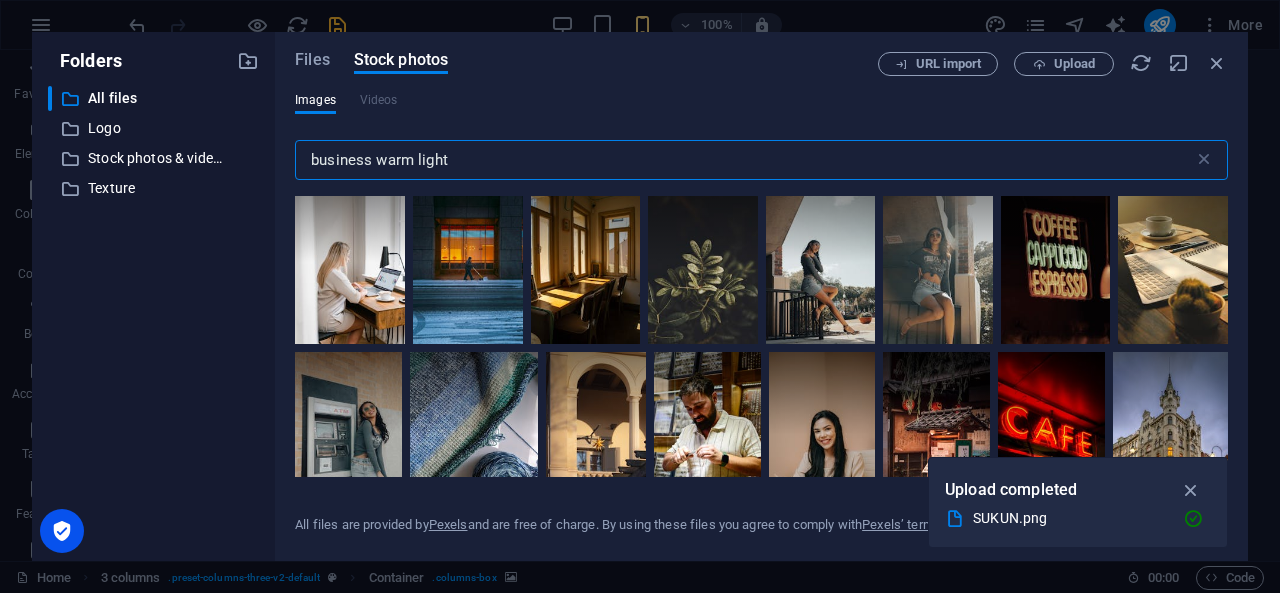 drag, startPoint x: 468, startPoint y: 164, endPoint x: 274, endPoint y: 202, distance: 197.68661 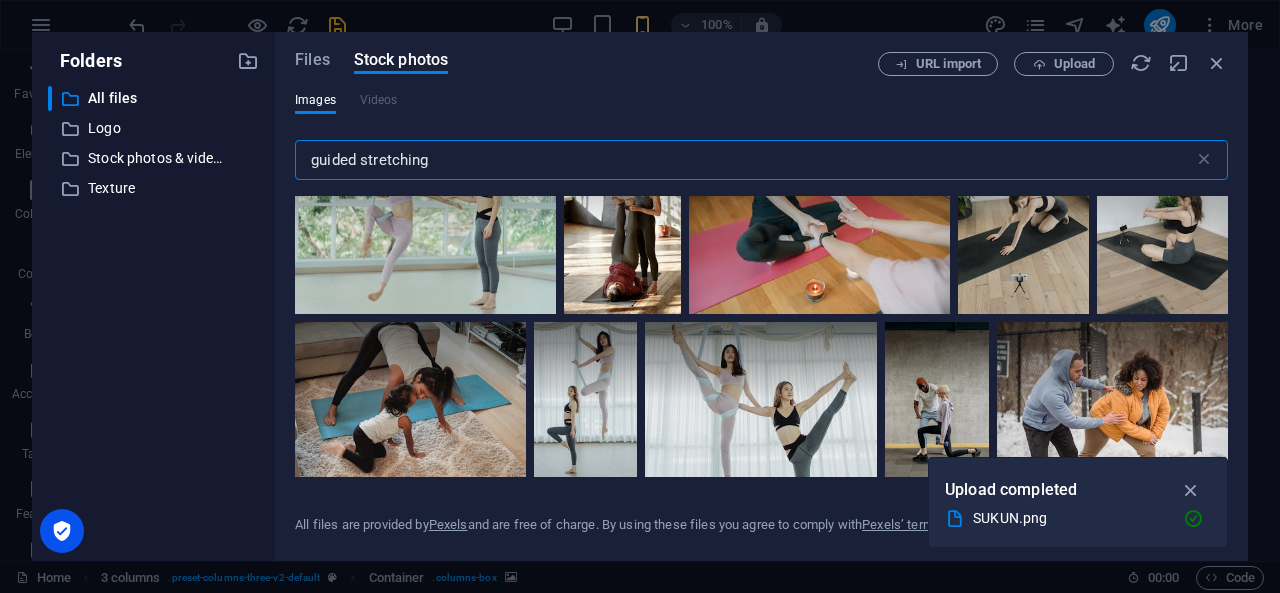 scroll, scrollTop: 1210, scrollLeft: 0, axis: vertical 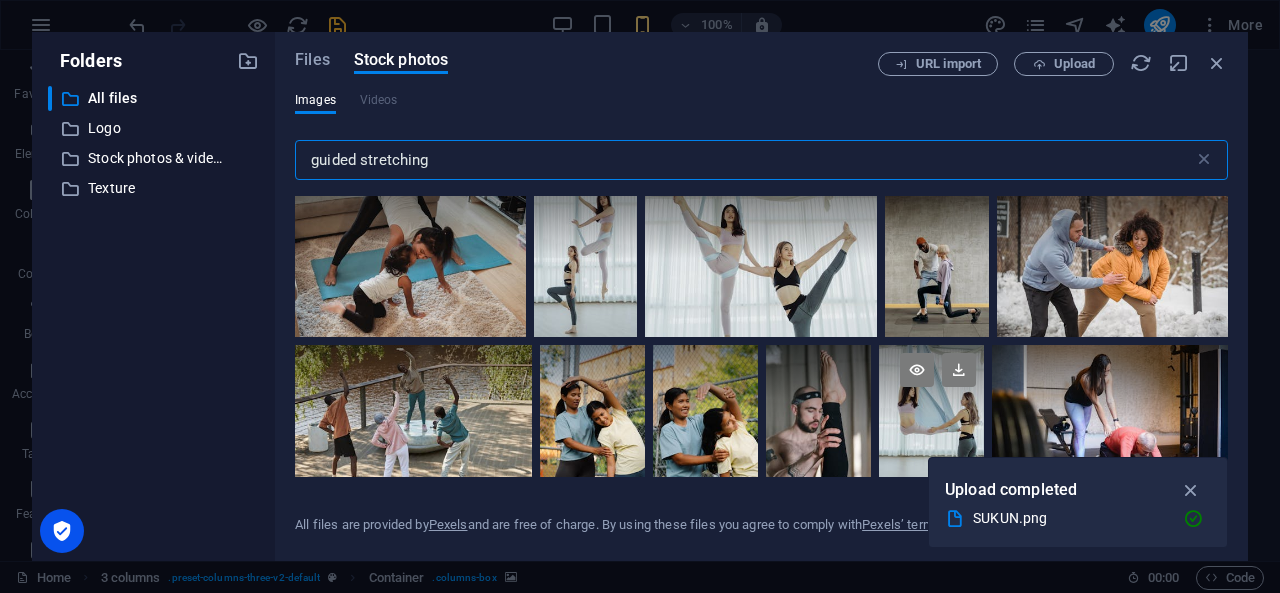 type on "guided stretching" 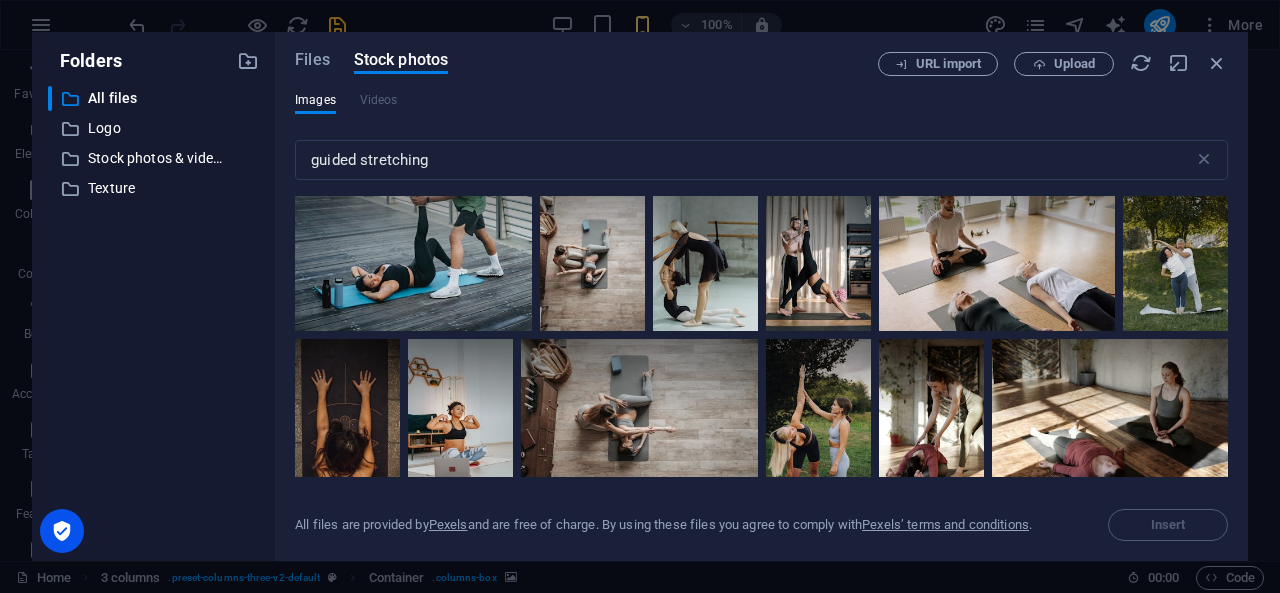 scroll, scrollTop: 22, scrollLeft: 0, axis: vertical 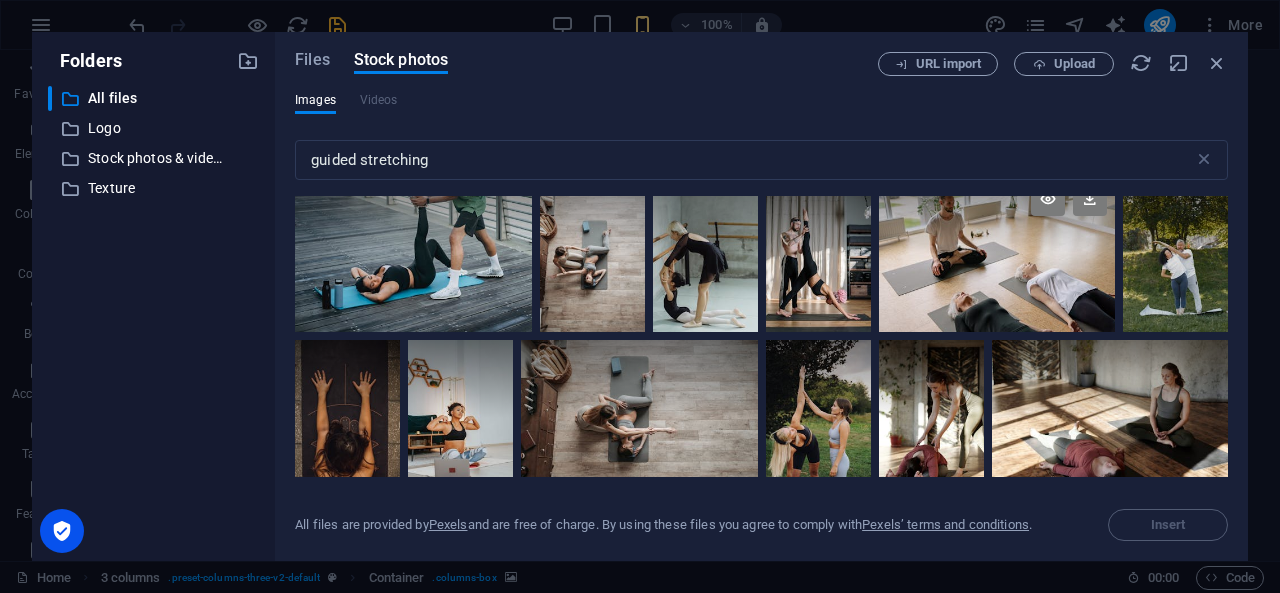 click at bounding box center (997, 253) 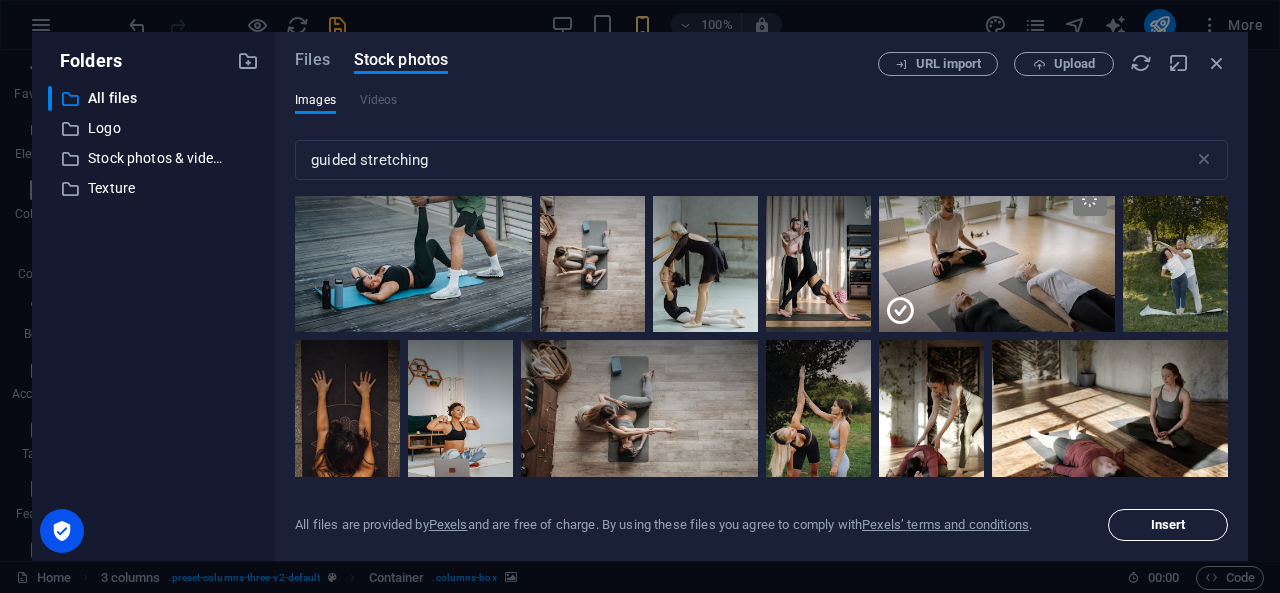 click on "Insert" at bounding box center [1168, 525] 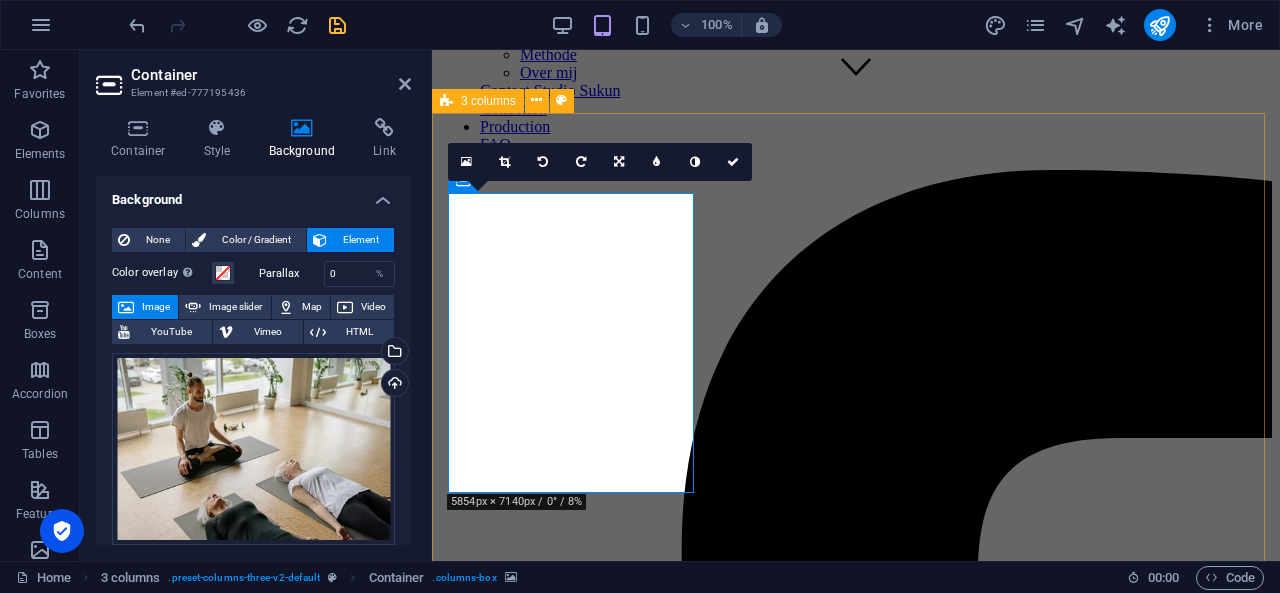 scroll, scrollTop: 461, scrollLeft: 0, axis: vertical 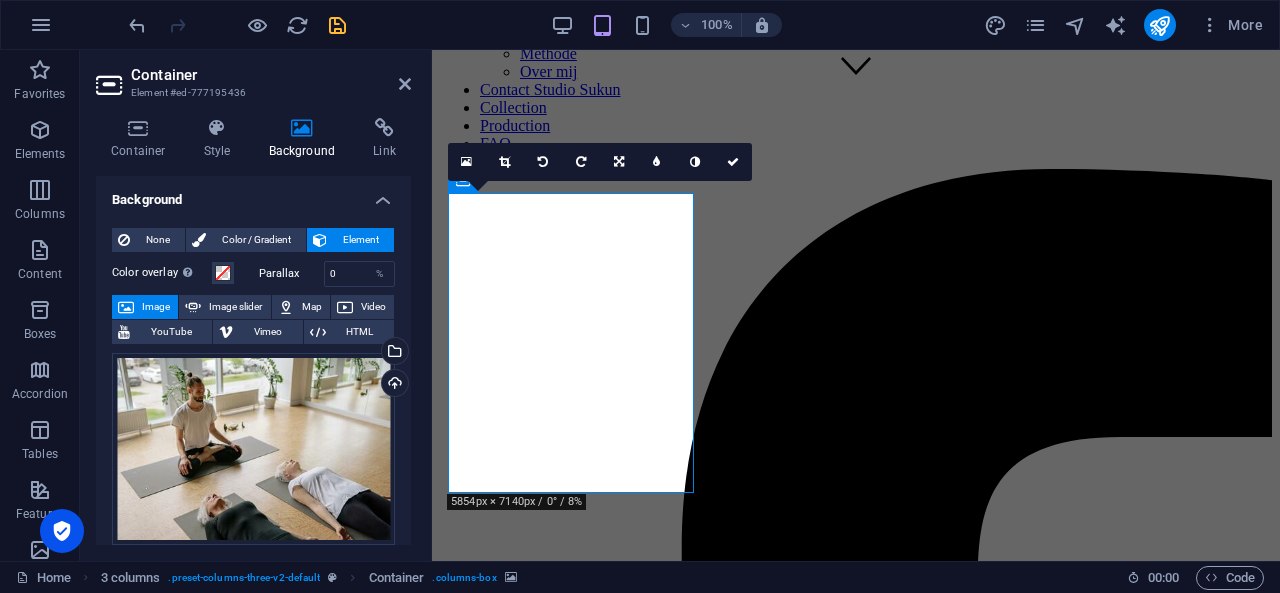 click at bounding box center [856, 6390] 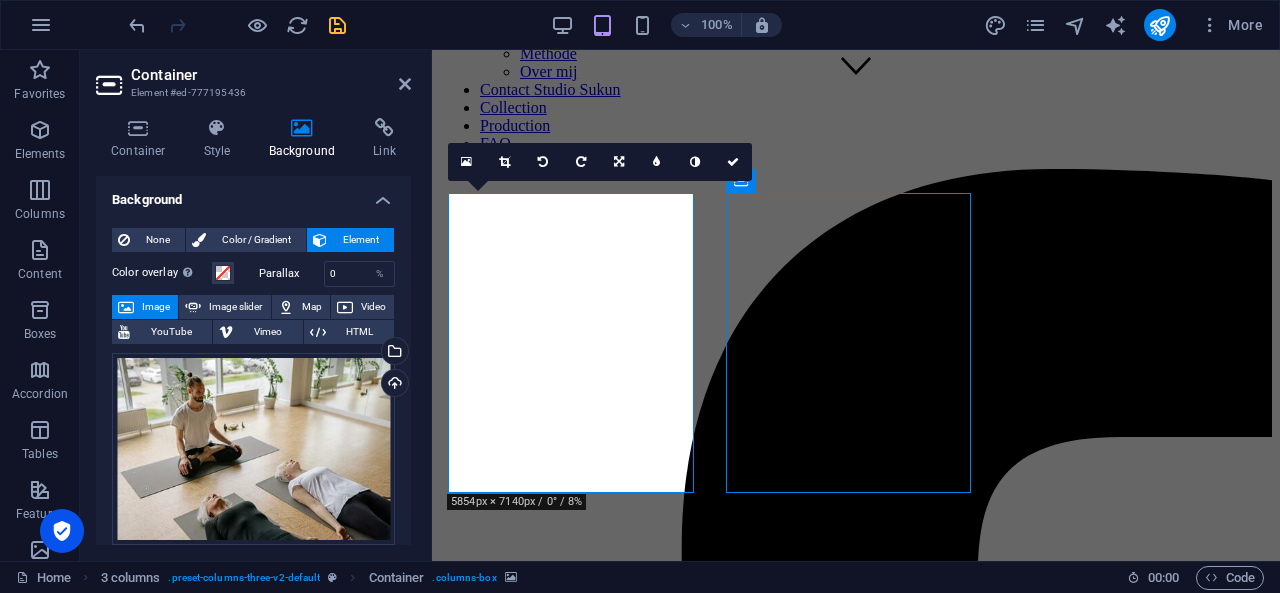 click at bounding box center (856, 6390) 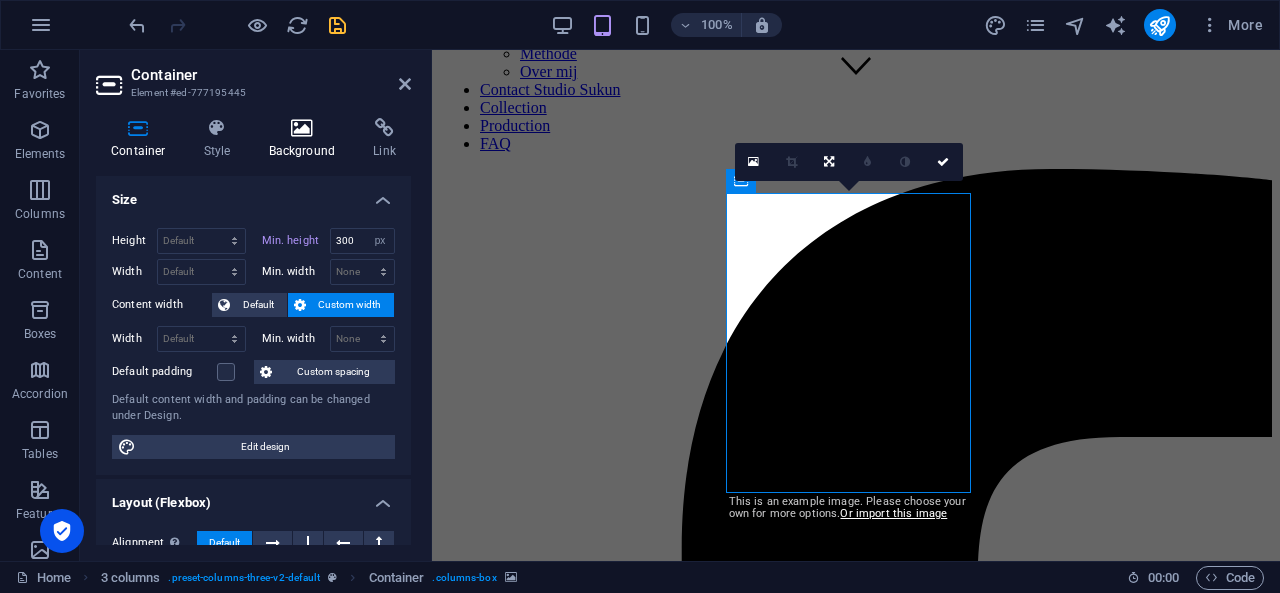click at bounding box center (302, 128) 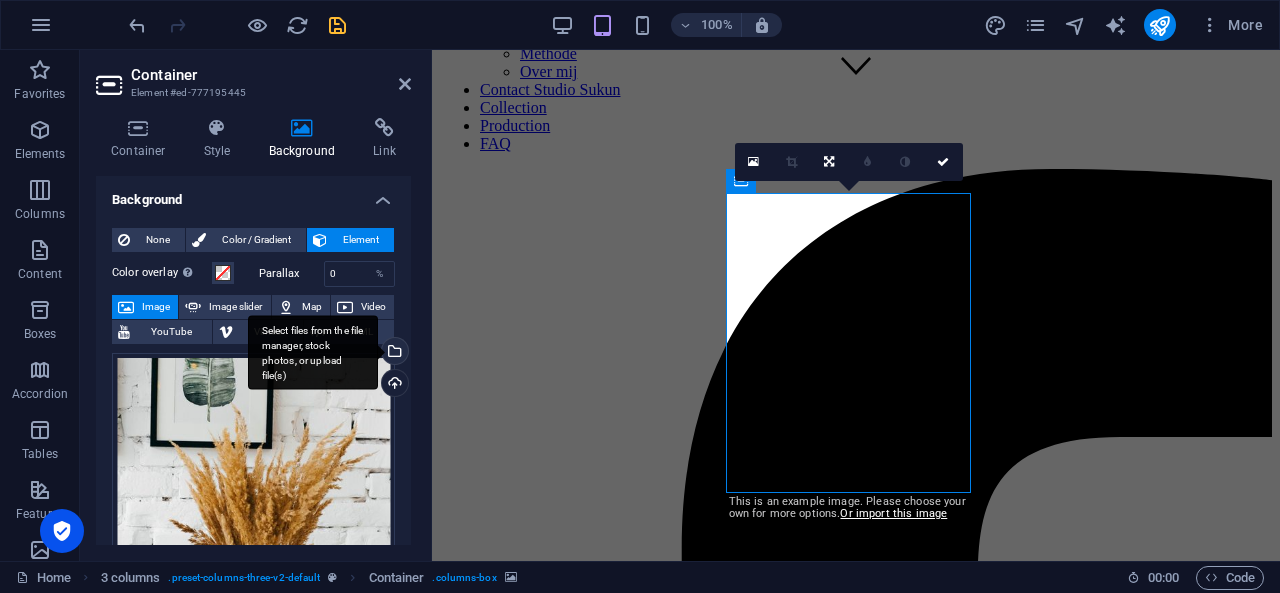 click on "Select files from the file manager, stock photos, or upload file(s)" at bounding box center [393, 353] 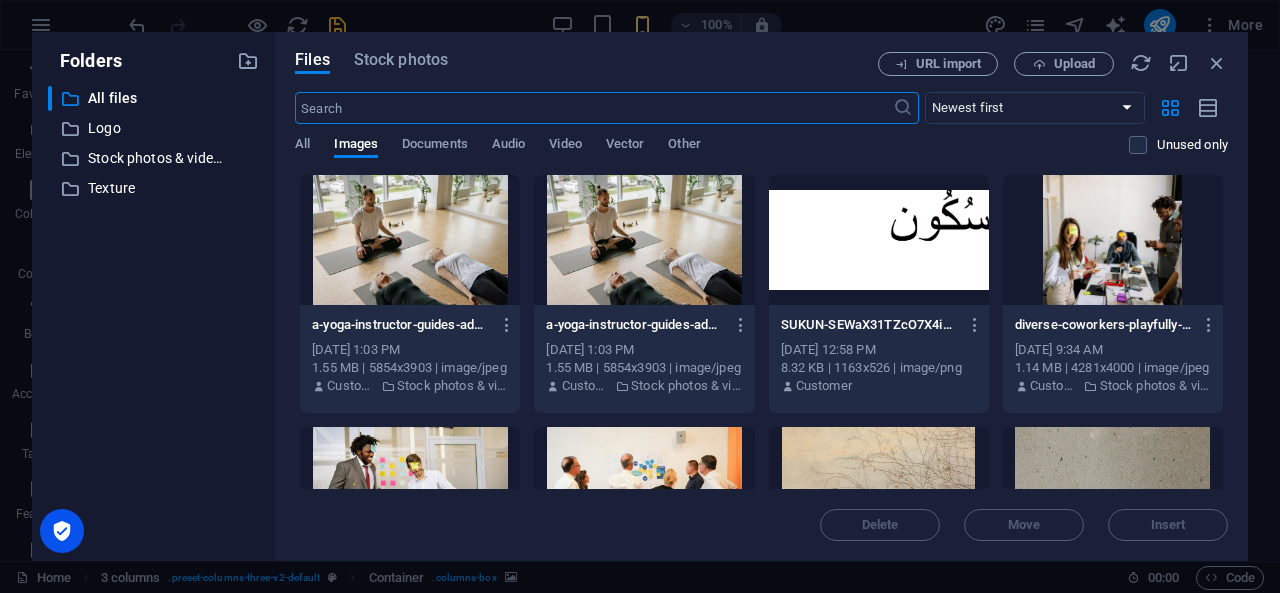 scroll, scrollTop: 108, scrollLeft: 0, axis: vertical 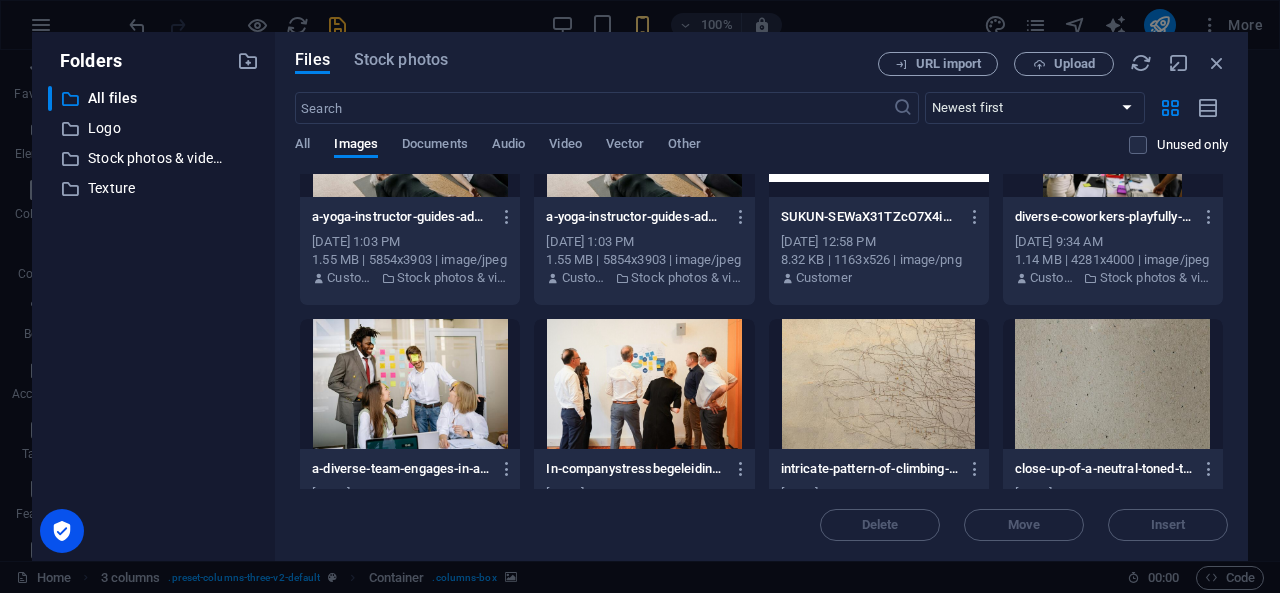 click at bounding box center (644, 384) 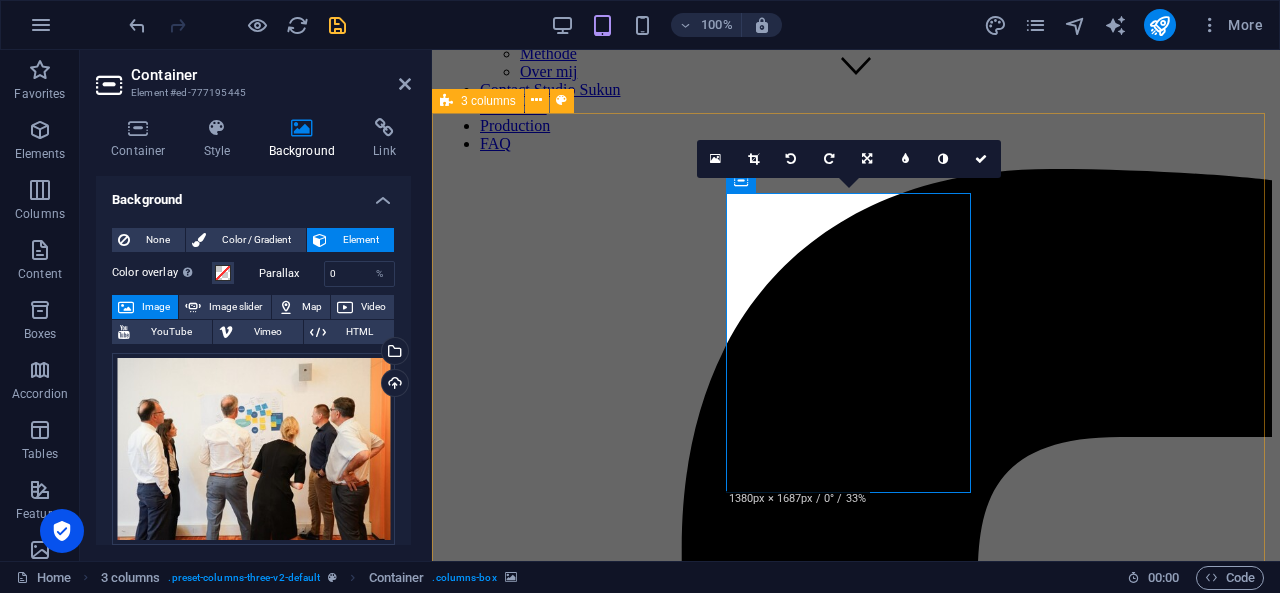 click on "Begeleiding Organisatie Verdieping" at bounding box center (856, 6549) 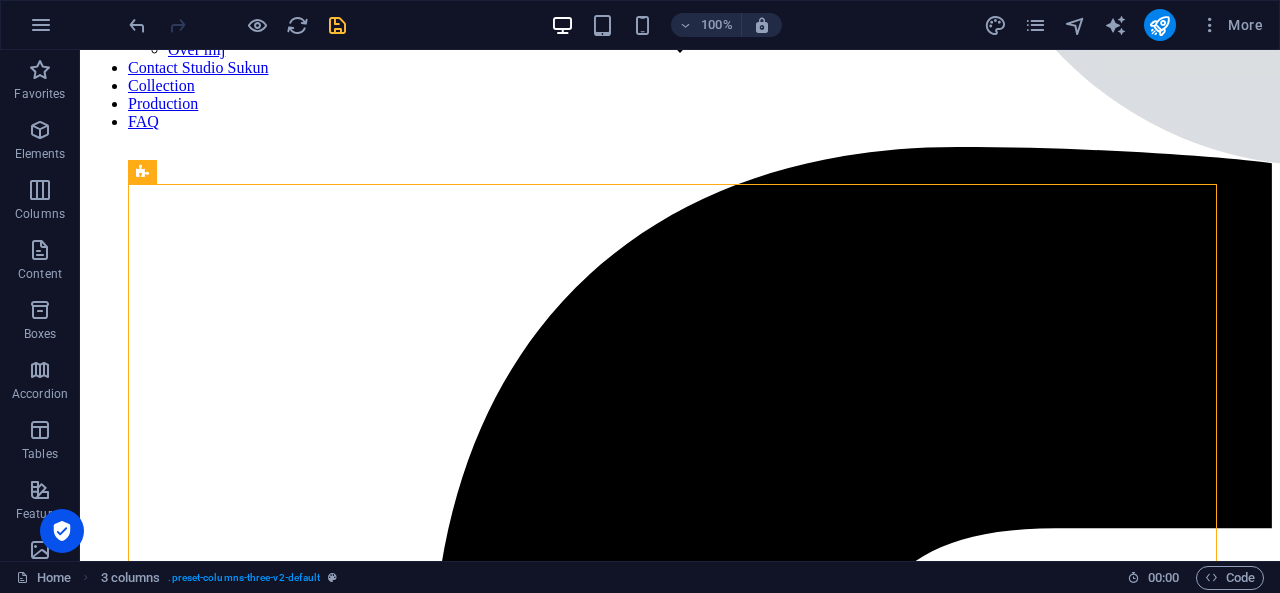 scroll, scrollTop: 462, scrollLeft: 0, axis: vertical 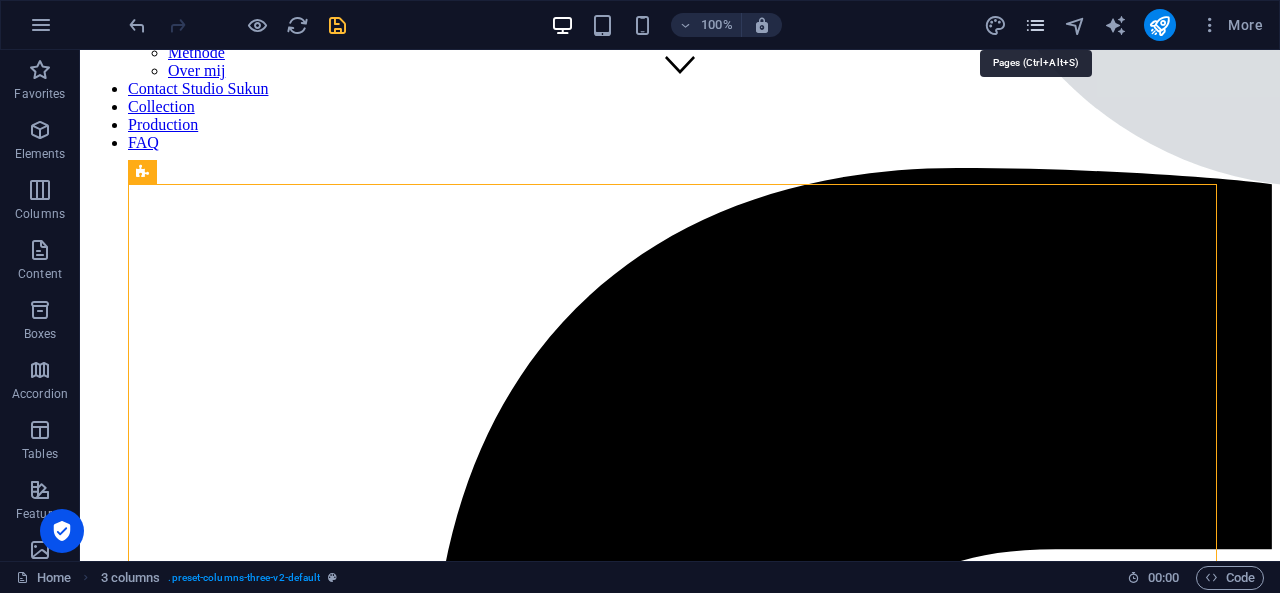 click at bounding box center (1035, 25) 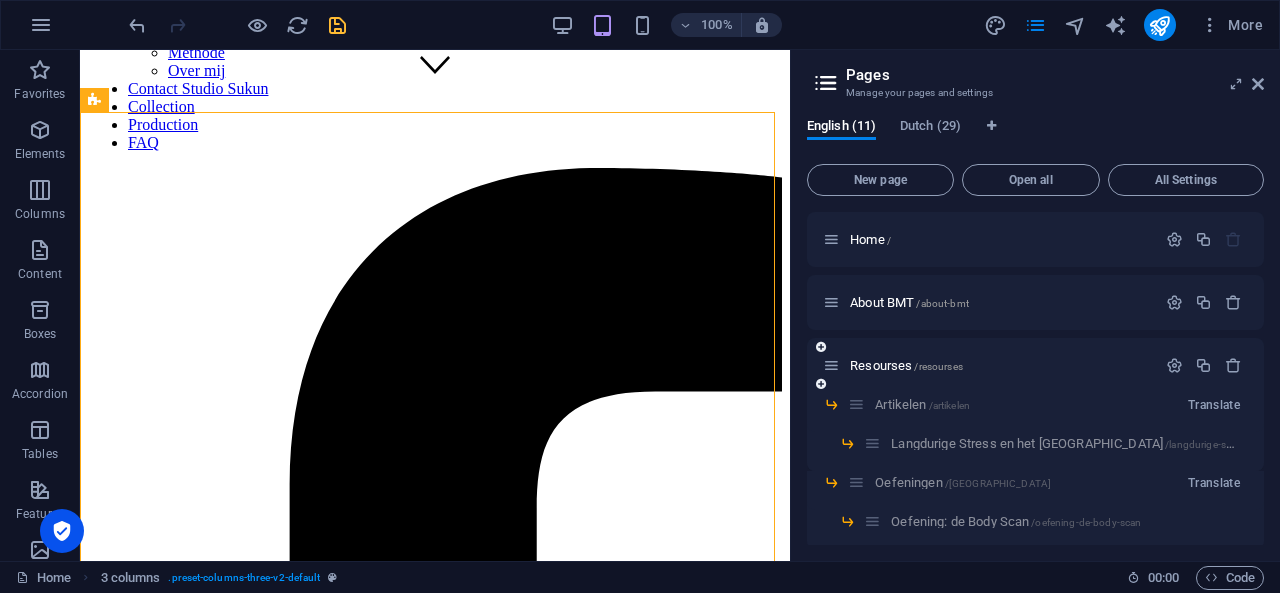 scroll, scrollTop: 114, scrollLeft: 0, axis: vertical 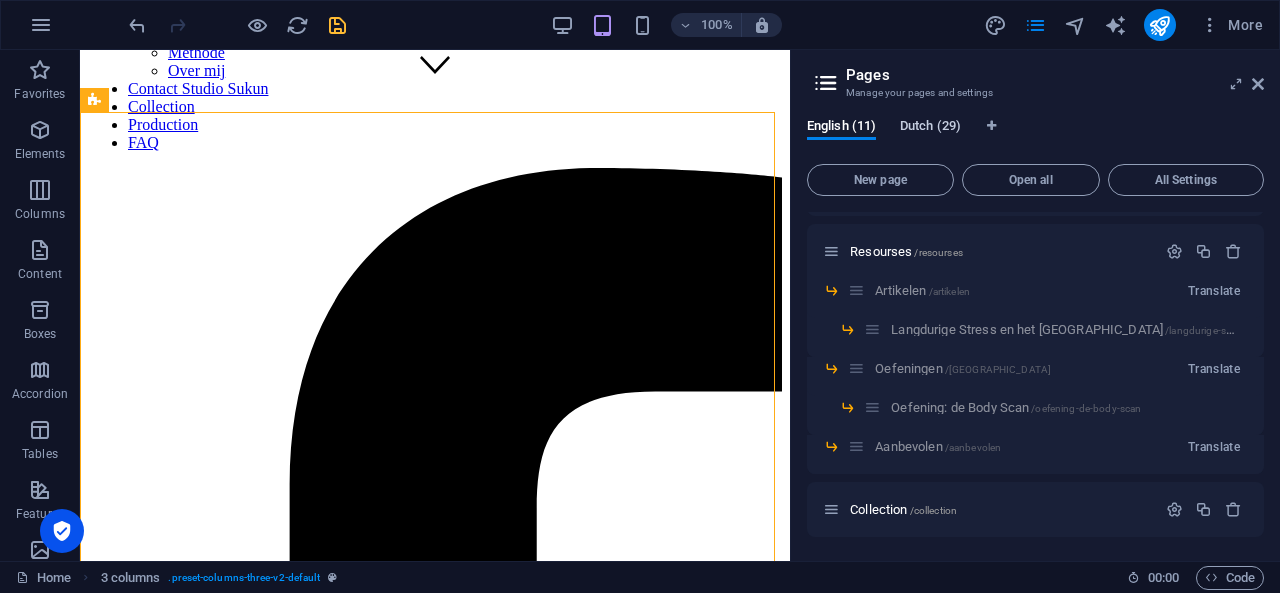 click on "Dutch (29)" at bounding box center (930, 128) 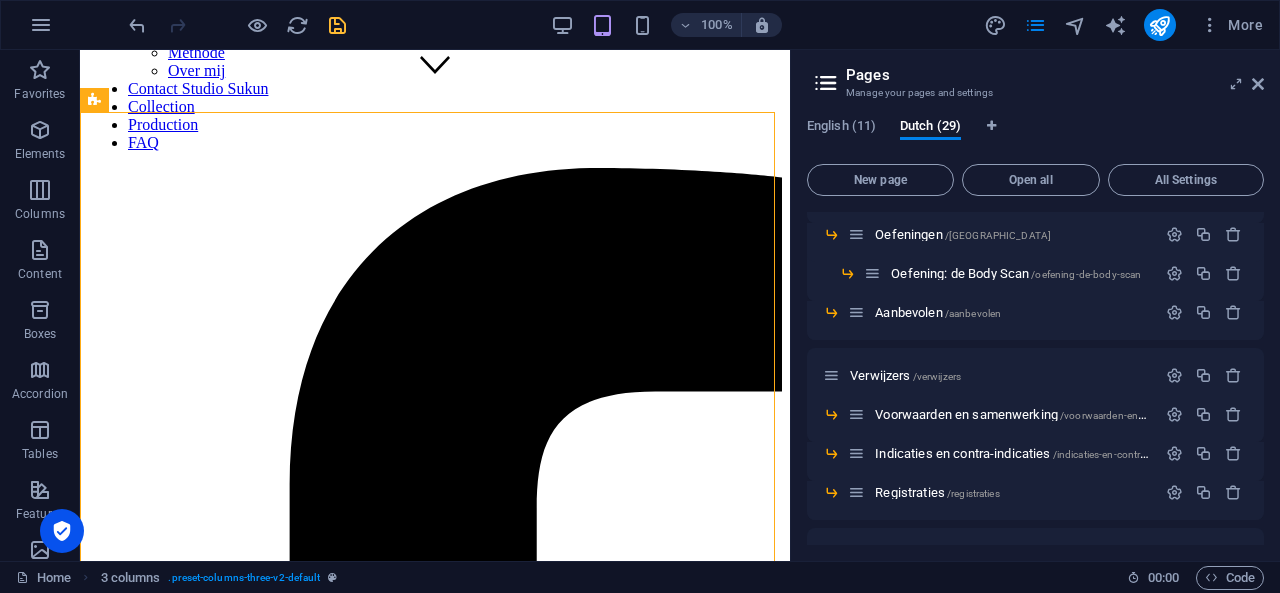 scroll, scrollTop: 550, scrollLeft: 0, axis: vertical 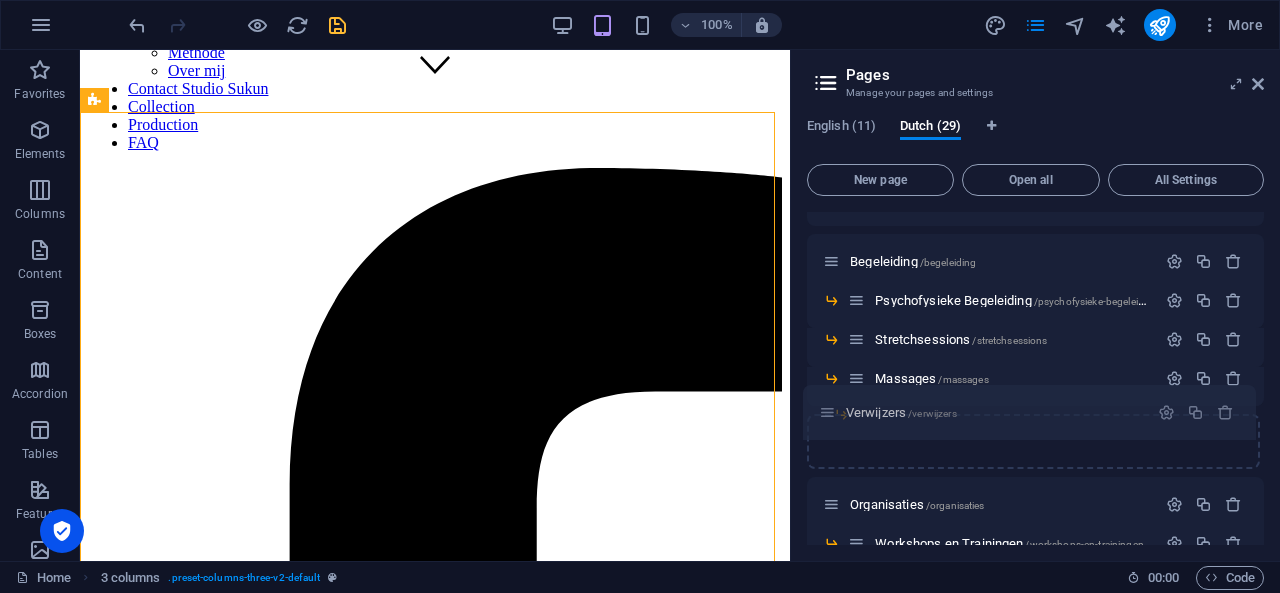 drag, startPoint x: 829, startPoint y: 373, endPoint x: 826, endPoint y: 409, distance: 36.124783 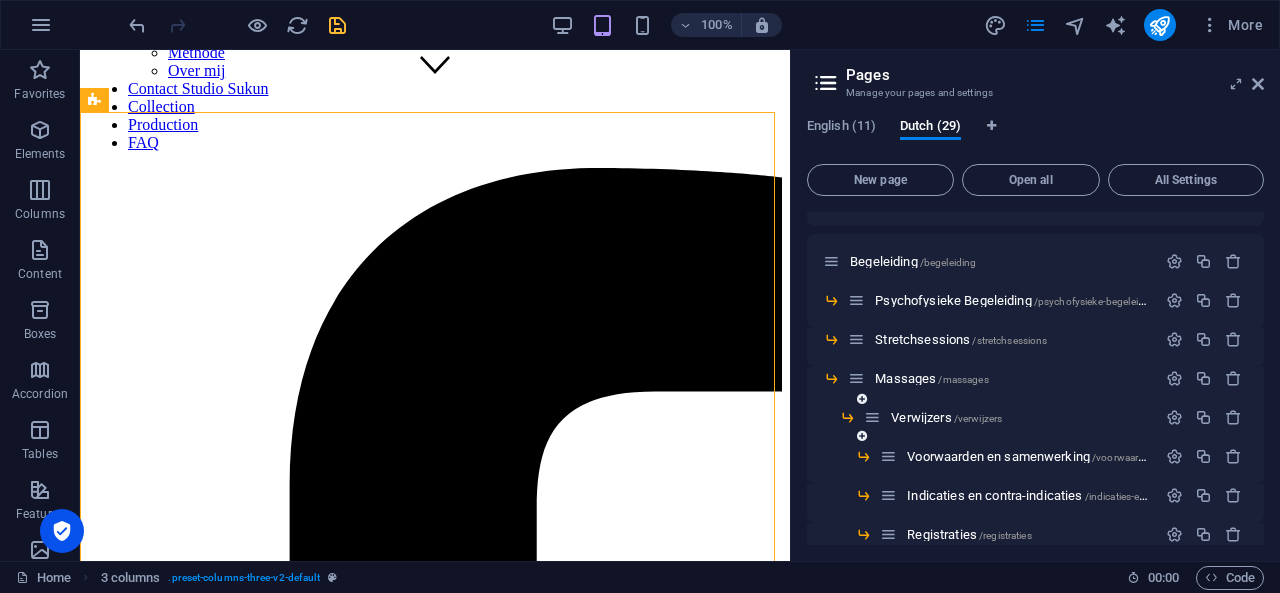 click at bounding box center [872, 417] 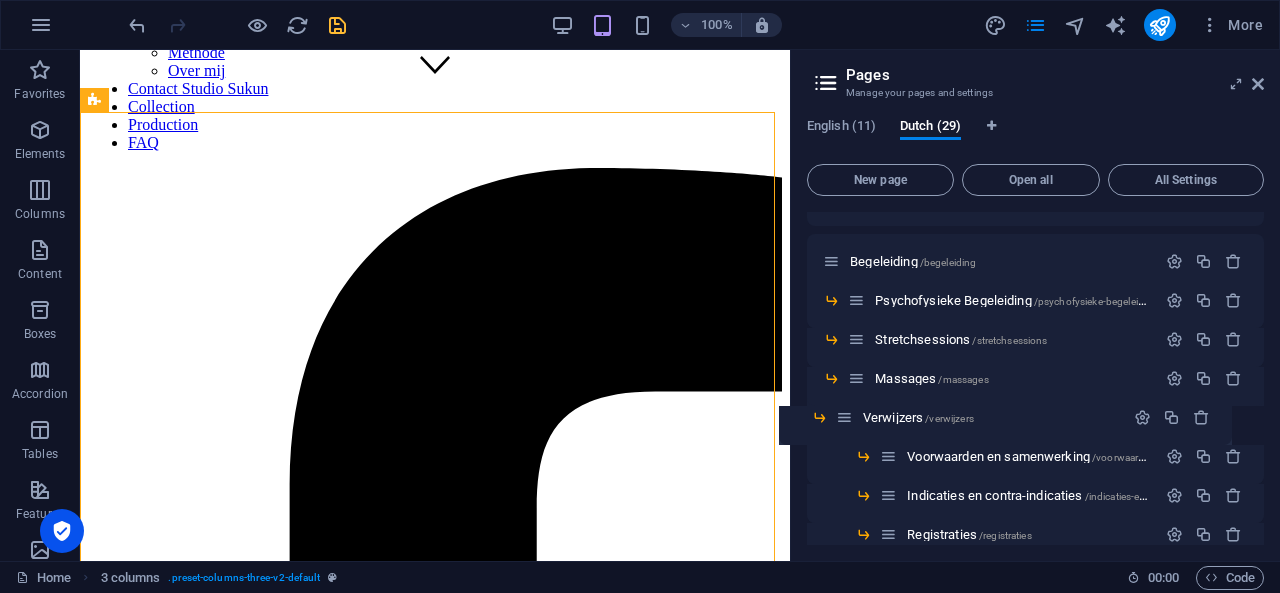 drag, startPoint x: 876, startPoint y: 417, endPoint x: 846, endPoint y: 417, distance: 30 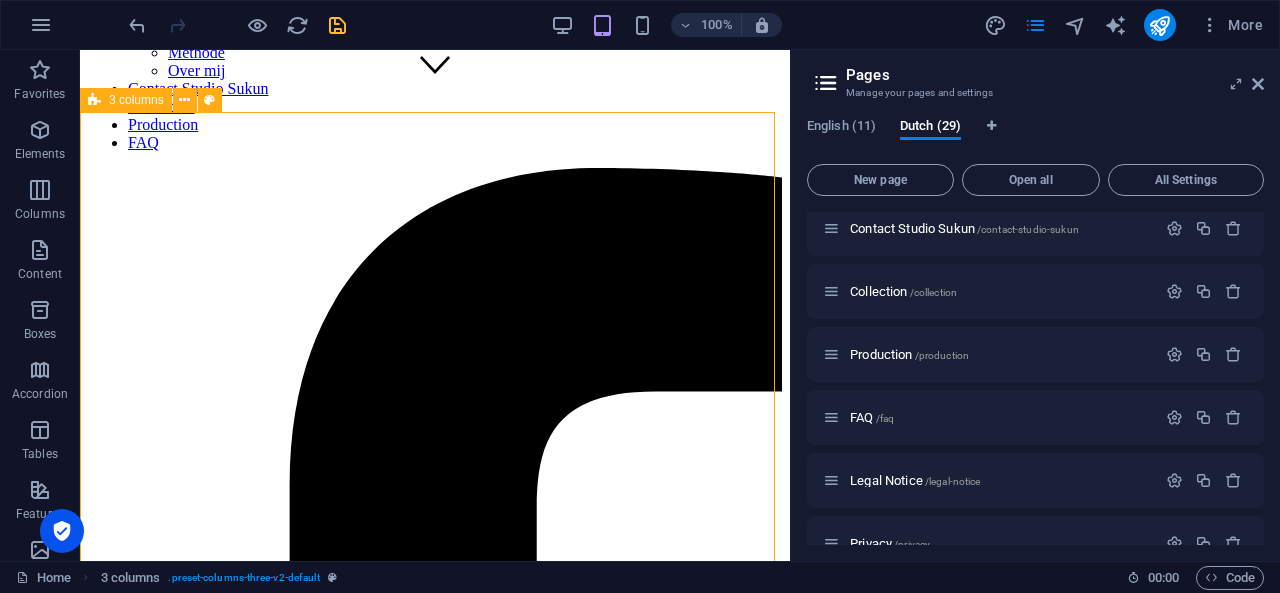 scroll, scrollTop: 1027, scrollLeft: 0, axis: vertical 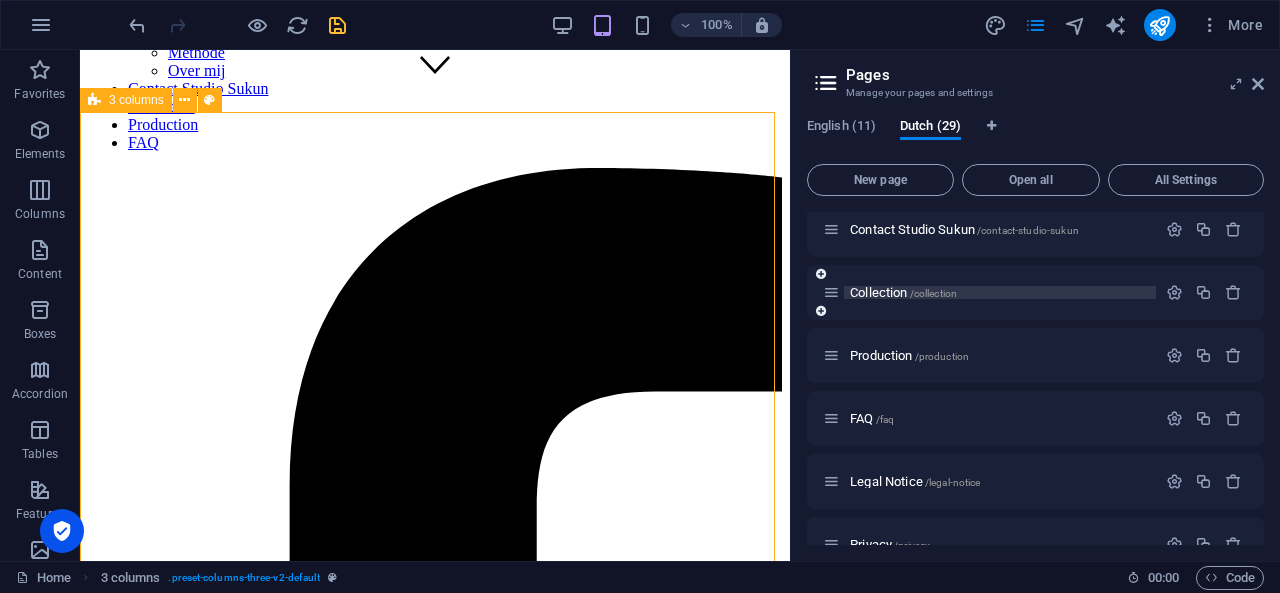 click on "Collection /collection" at bounding box center (903, 292) 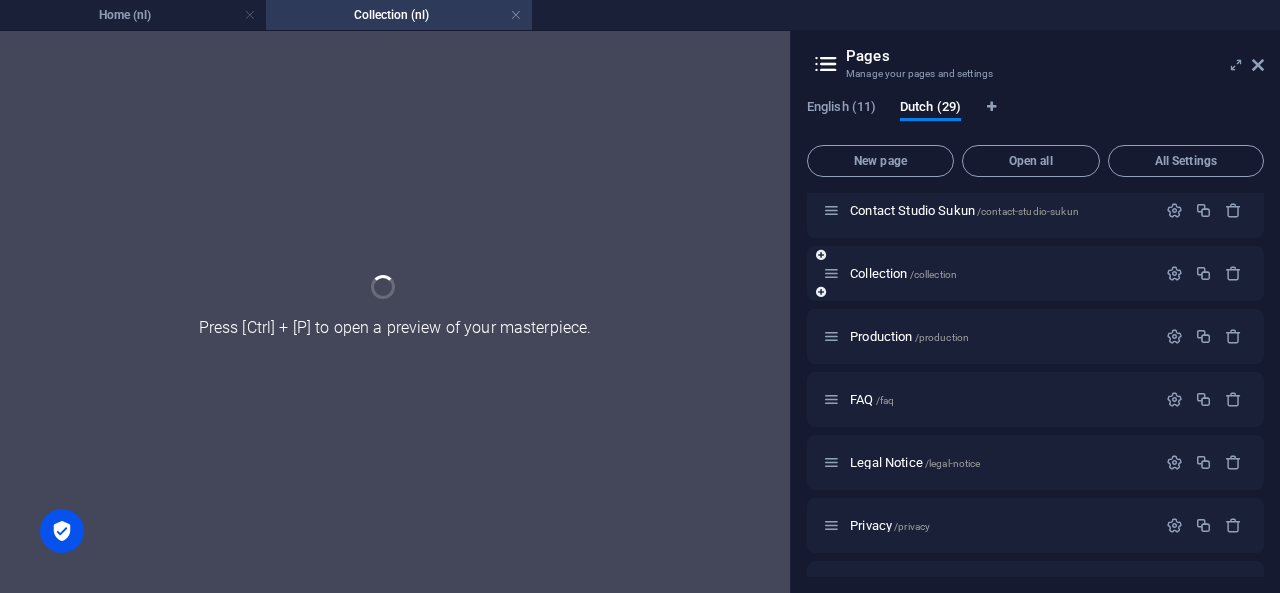 scroll, scrollTop: 0, scrollLeft: 0, axis: both 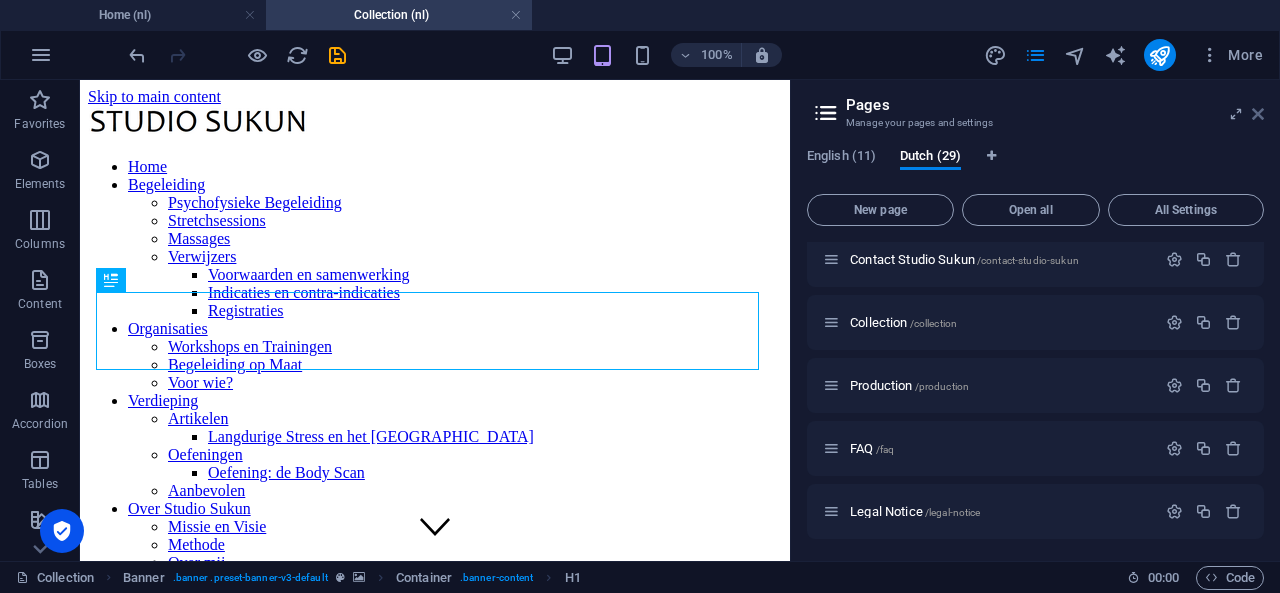 click at bounding box center (1258, 114) 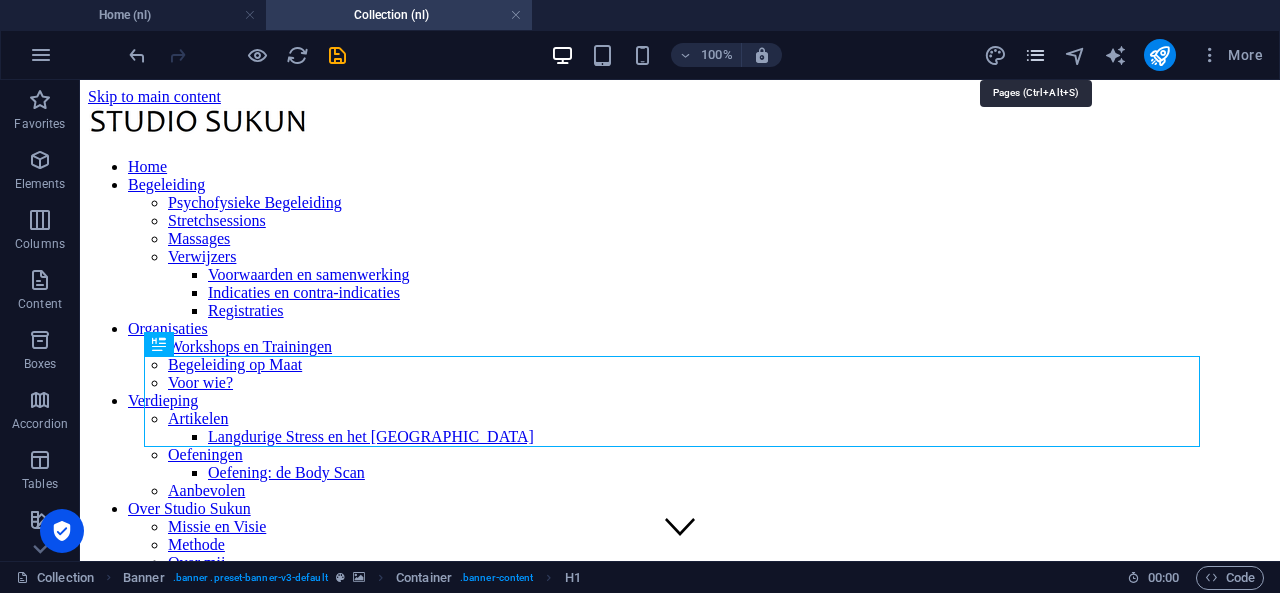 drag, startPoint x: 1038, startPoint y: 58, endPoint x: 232, endPoint y: 1, distance: 808.013 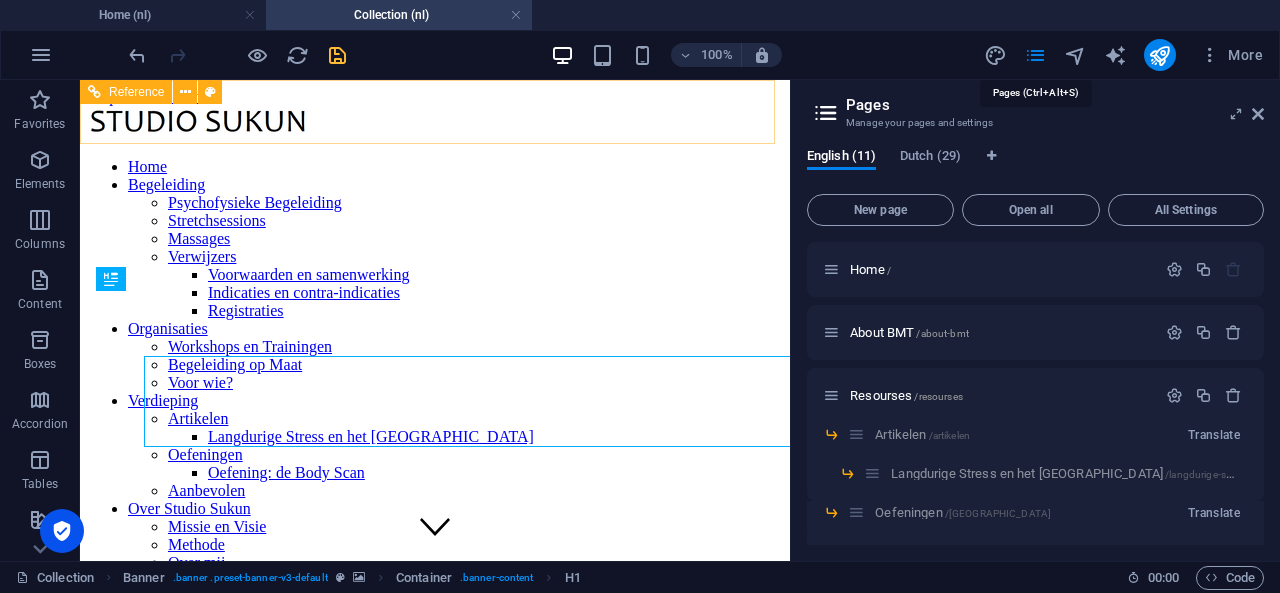click at bounding box center (337, 55) 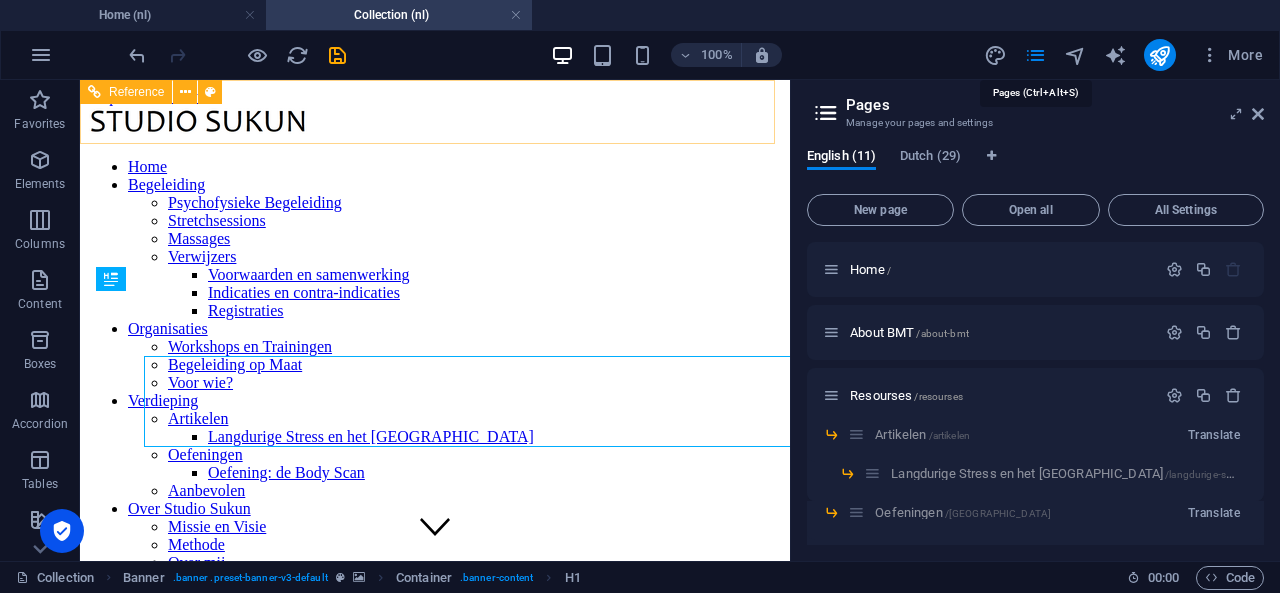 click at bounding box center (516, 15) 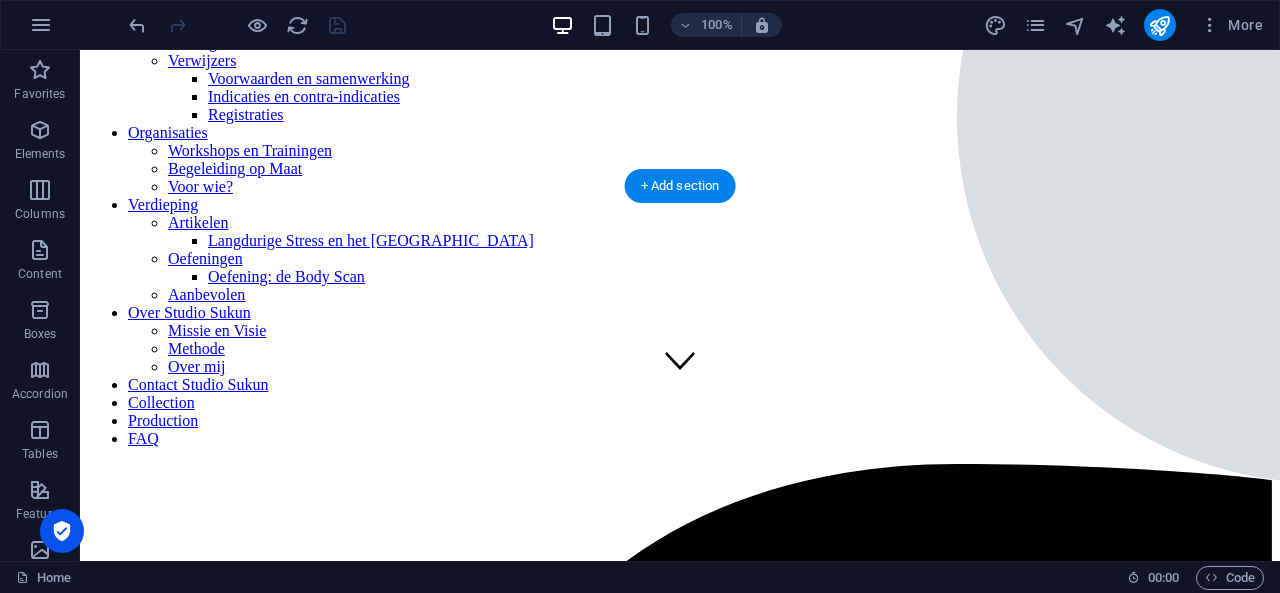 scroll, scrollTop: 0, scrollLeft: 0, axis: both 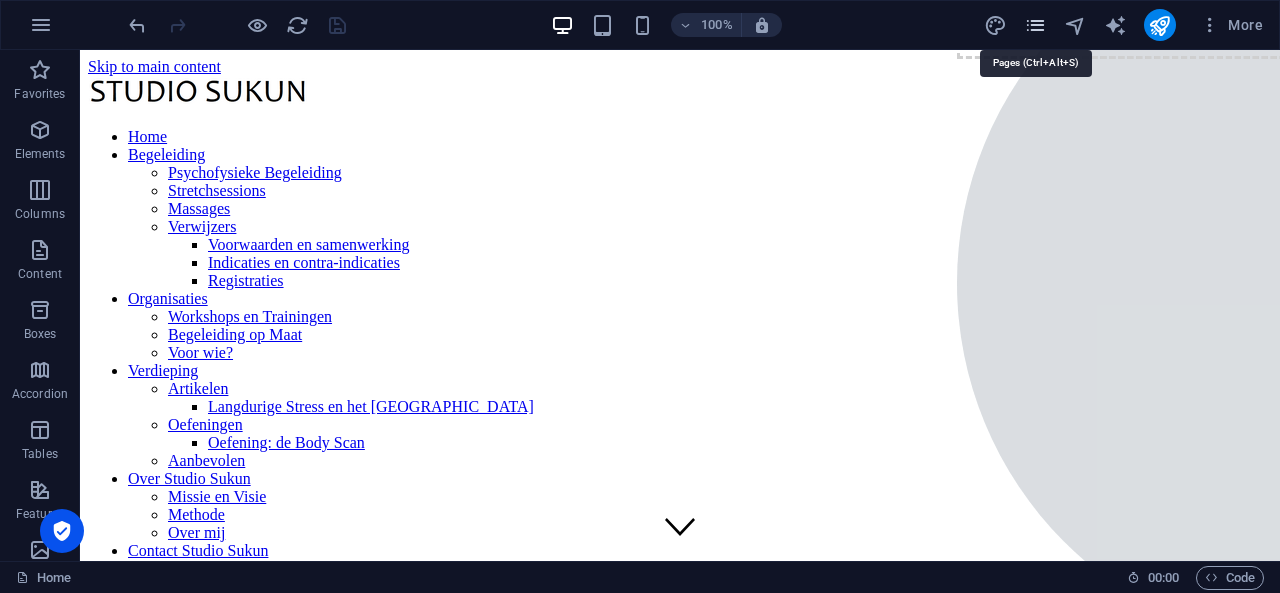 click at bounding box center [1035, 25] 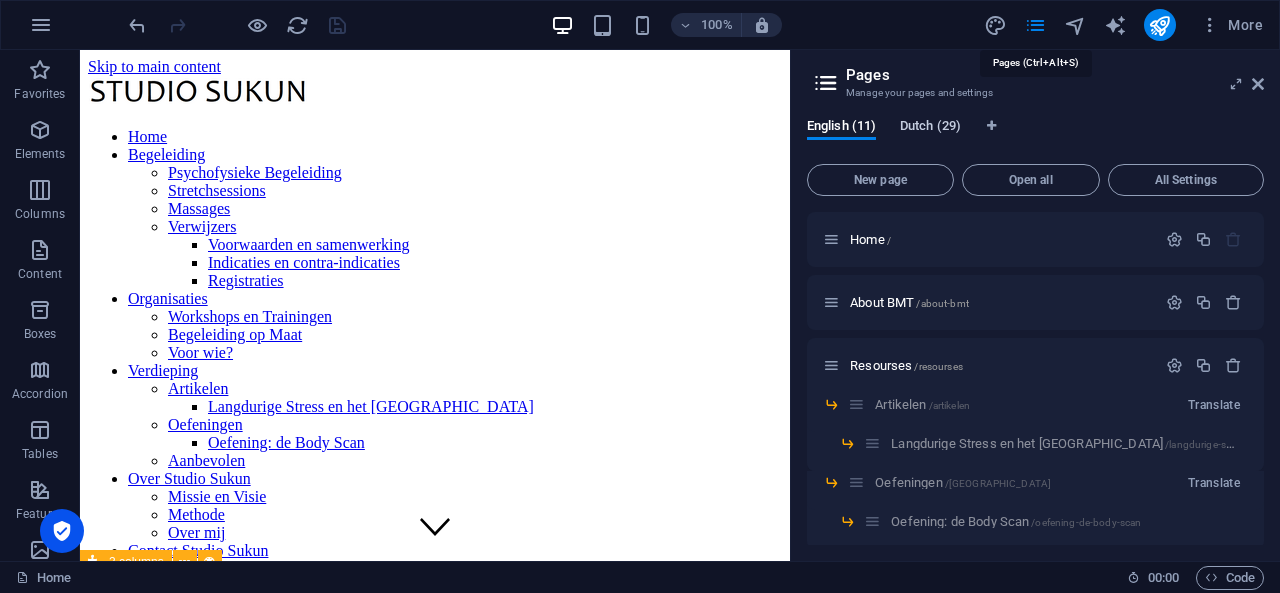 drag, startPoint x: 1032, startPoint y: 27, endPoint x: 929, endPoint y: 129, distance: 144.95862 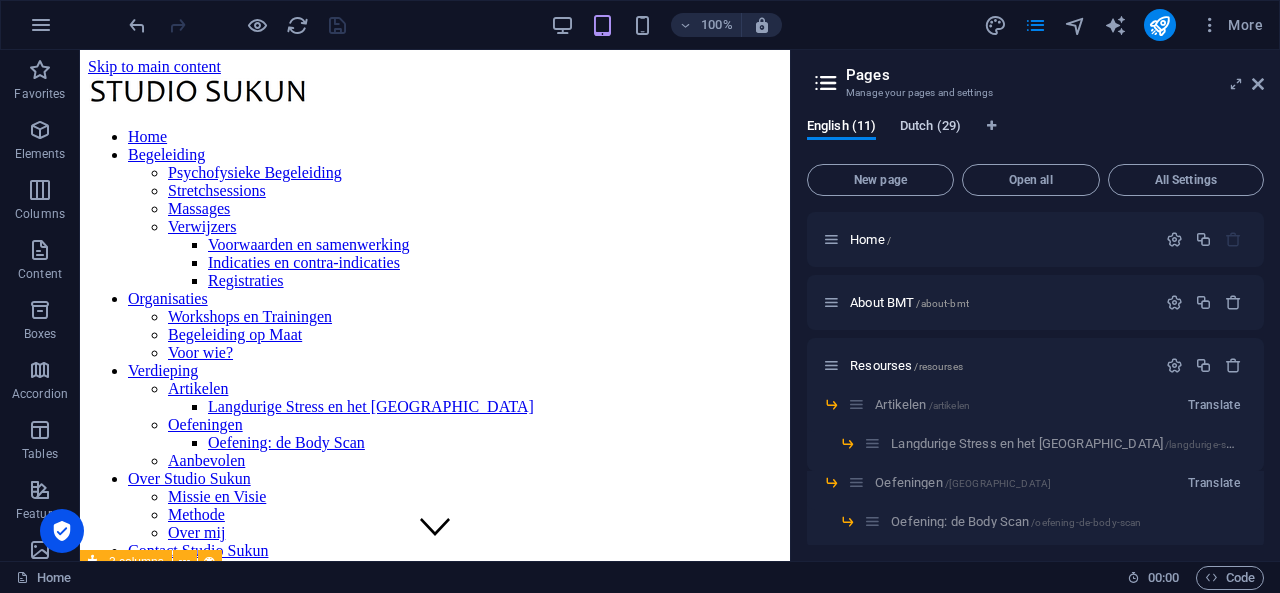 scroll, scrollTop: 248, scrollLeft: 0, axis: vertical 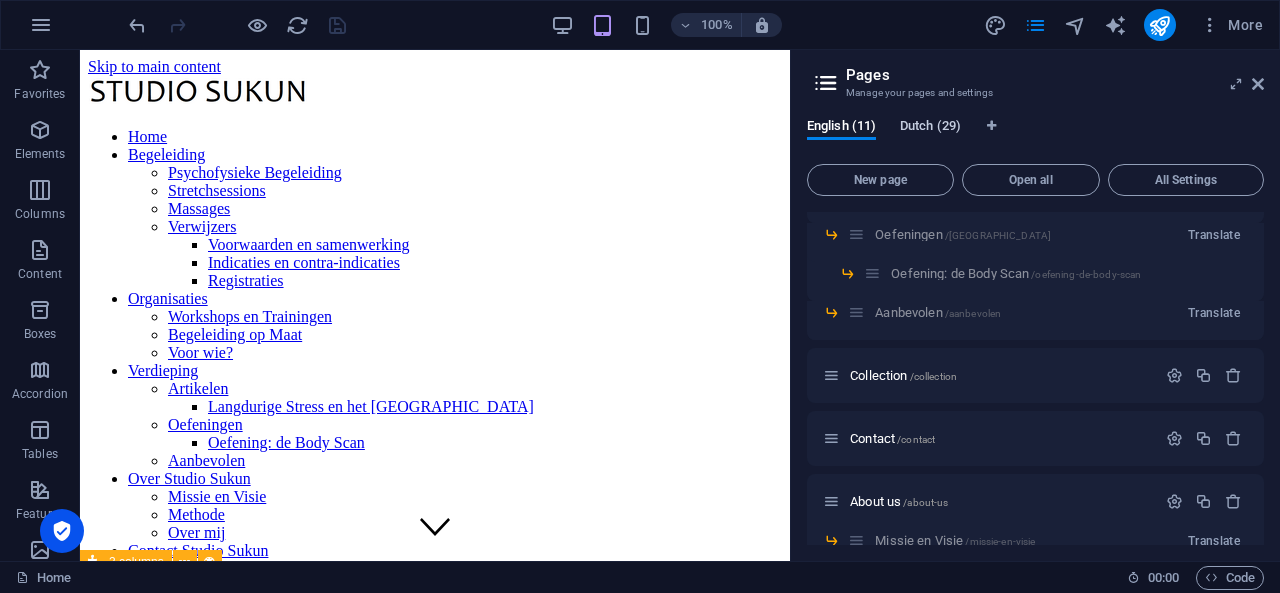 click on "Dutch (29)" at bounding box center (930, 128) 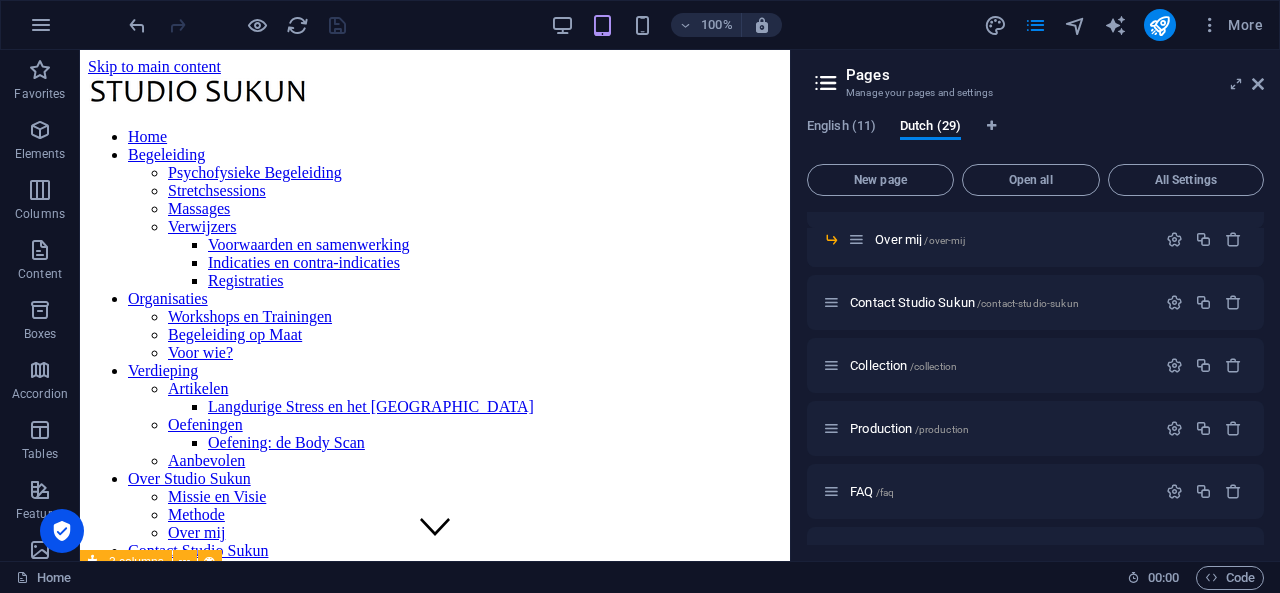scroll, scrollTop: 955, scrollLeft: 0, axis: vertical 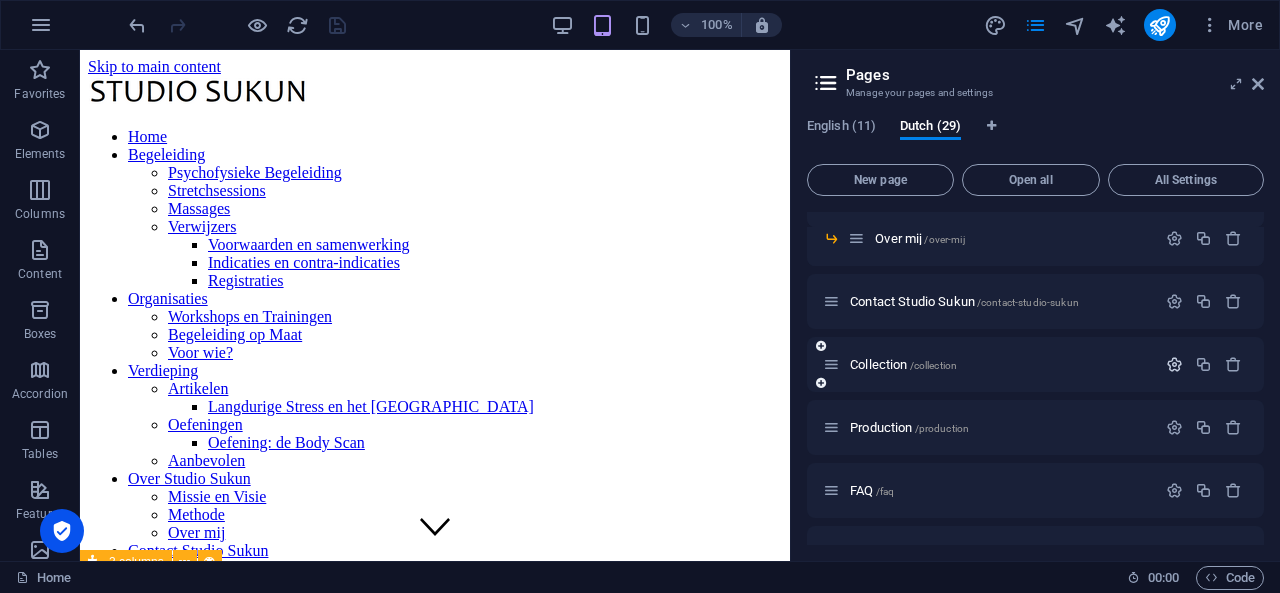 click at bounding box center [1174, 364] 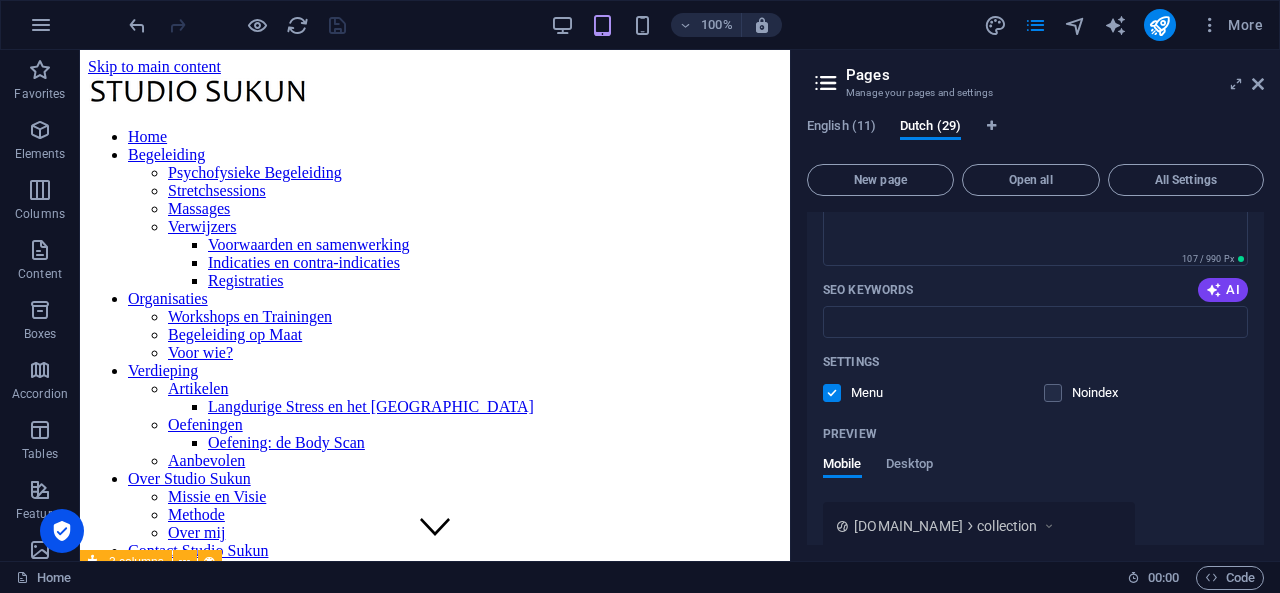 scroll, scrollTop: 1426, scrollLeft: 0, axis: vertical 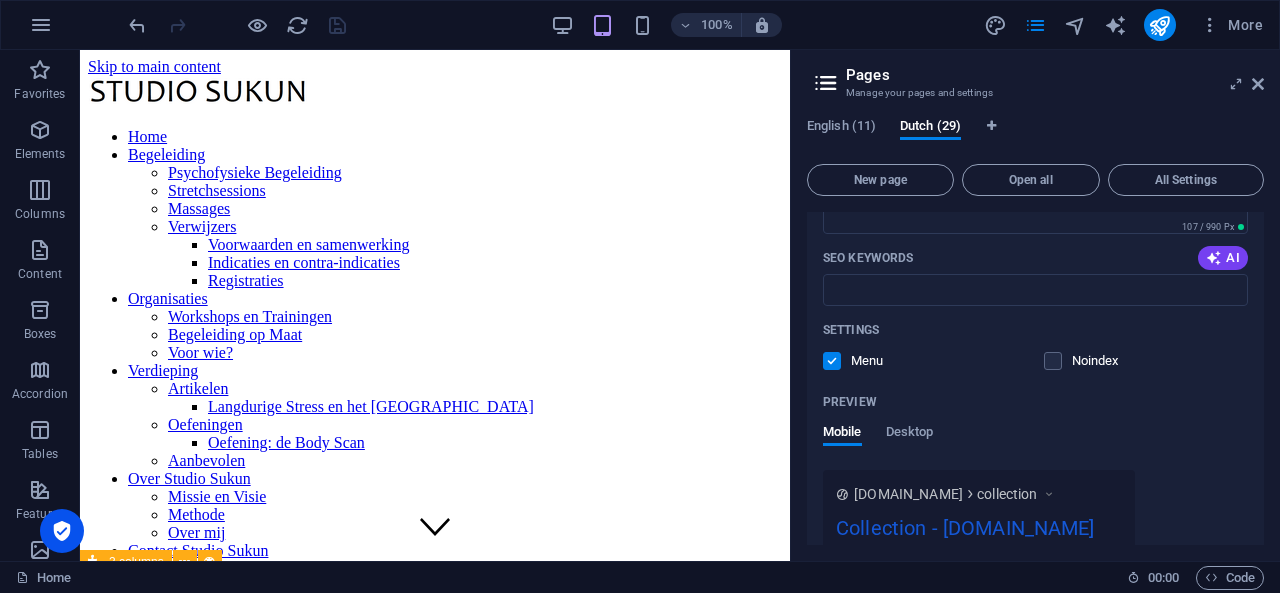click at bounding box center (832, 361) 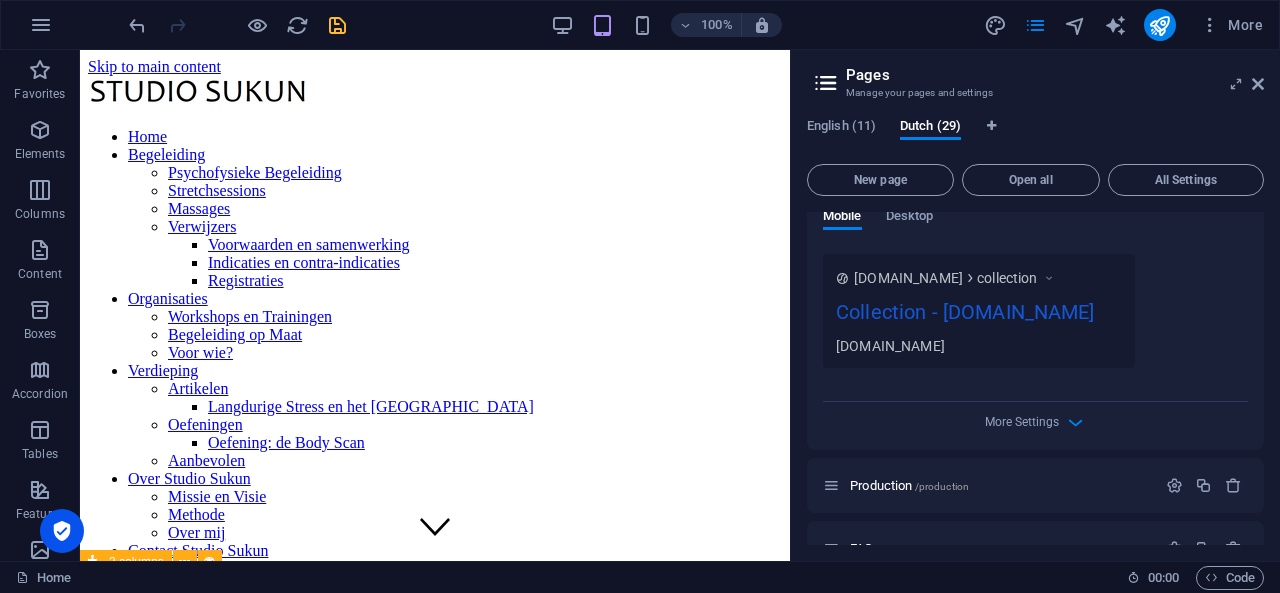 scroll, scrollTop: 1748, scrollLeft: 0, axis: vertical 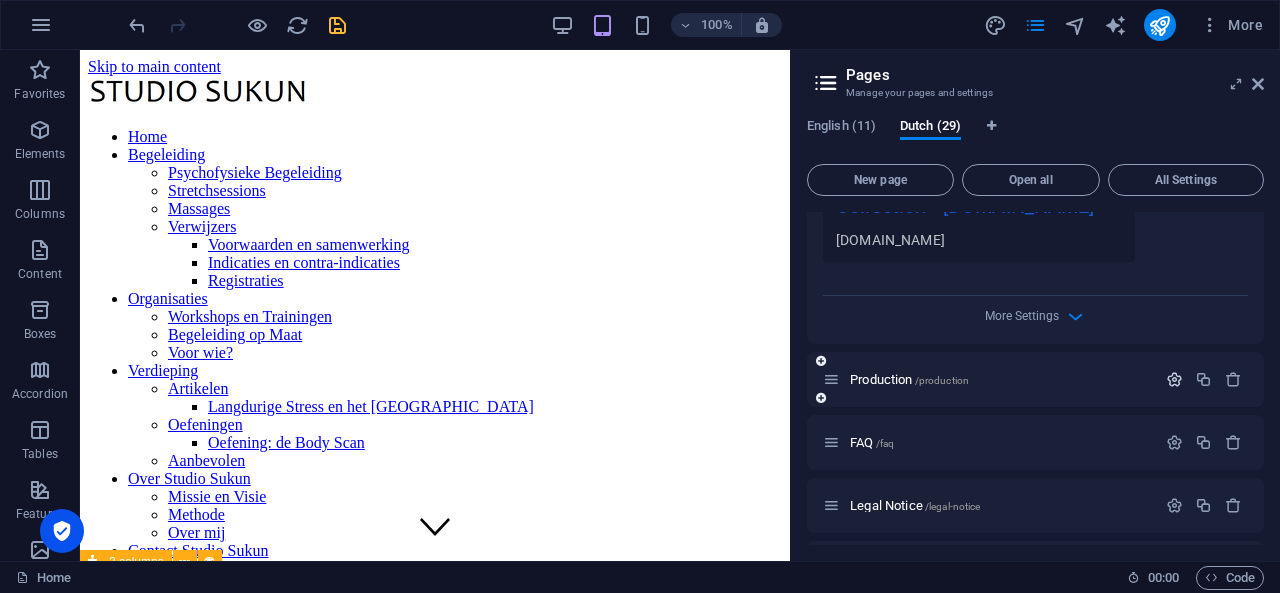click at bounding box center (1174, 379) 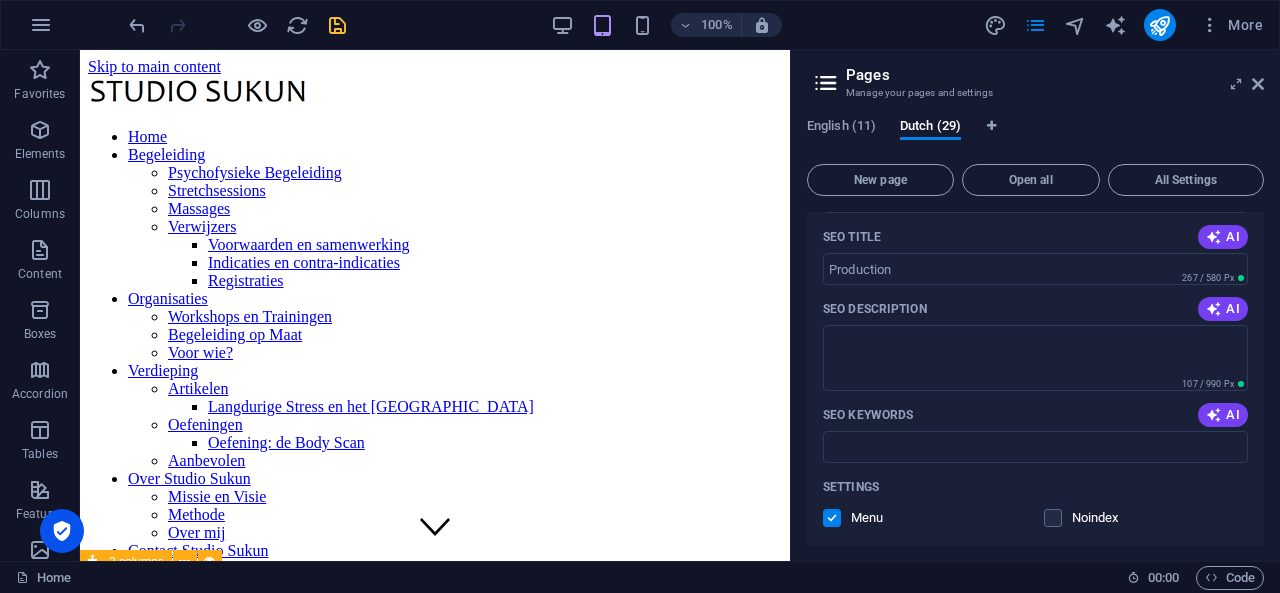scroll, scrollTop: 2210, scrollLeft: 0, axis: vertical 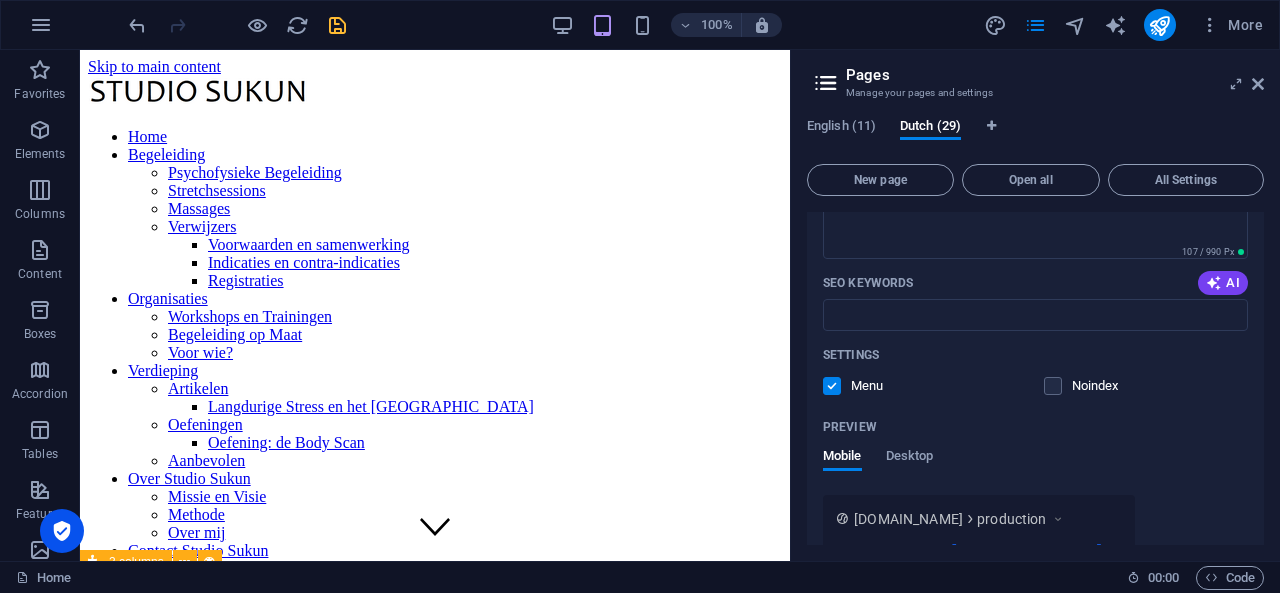 click at bounding box center [832, 386] 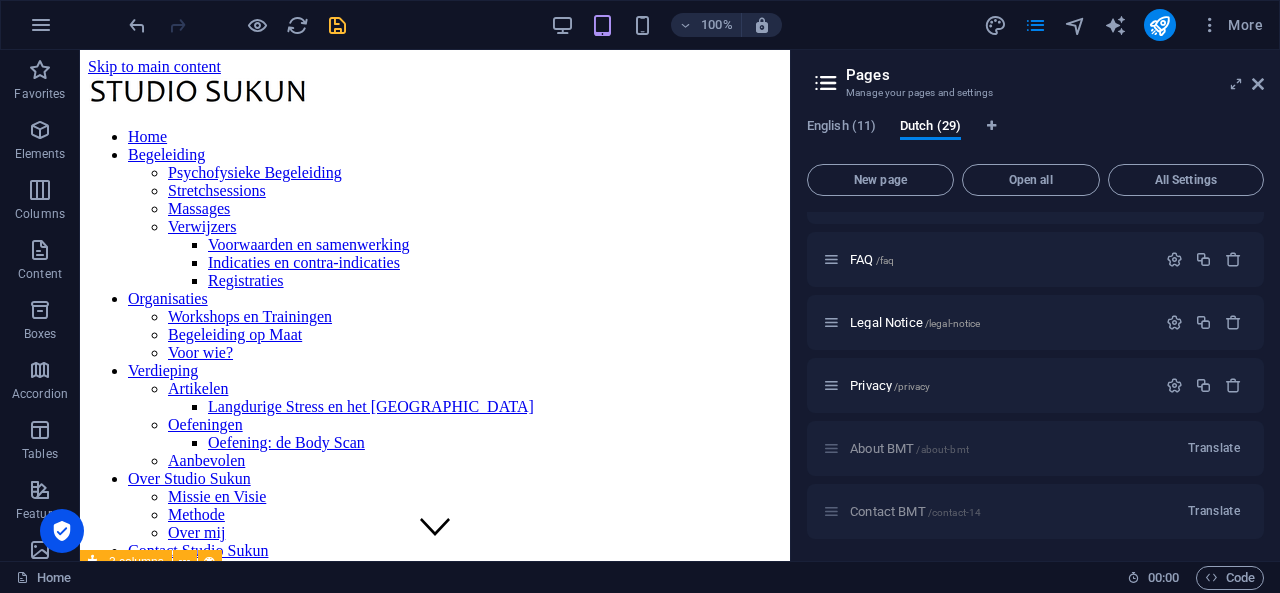 scroll, scrollTop: 2675, scrollLeft: 0, axis: vertical 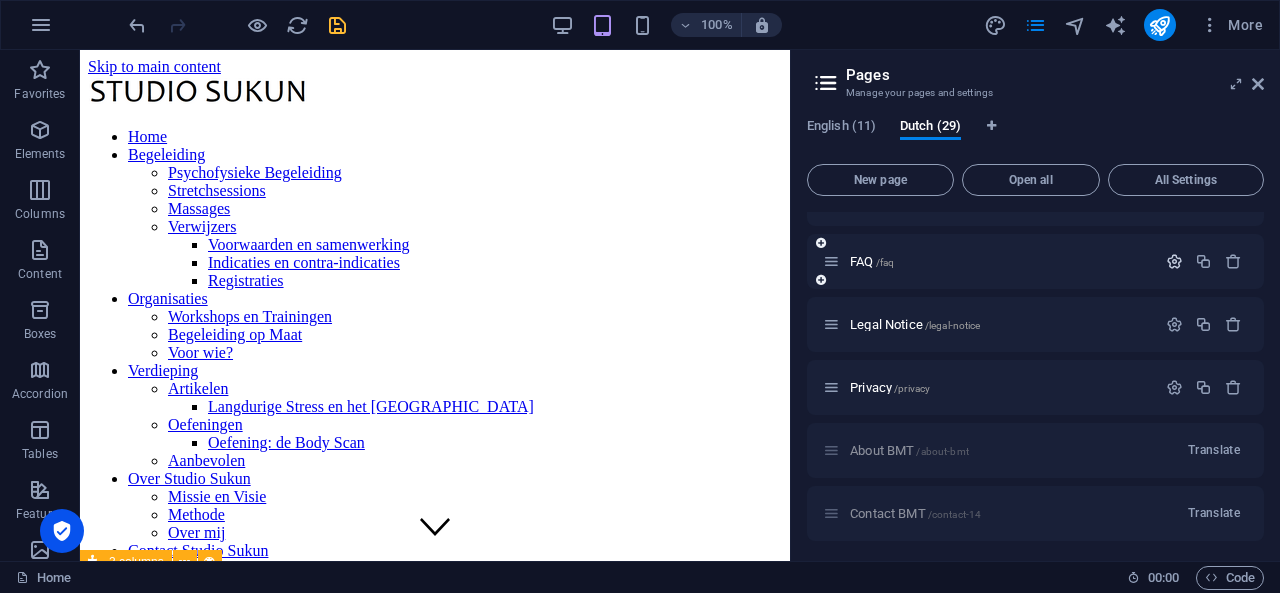 click at bounding box center [1174, 261] 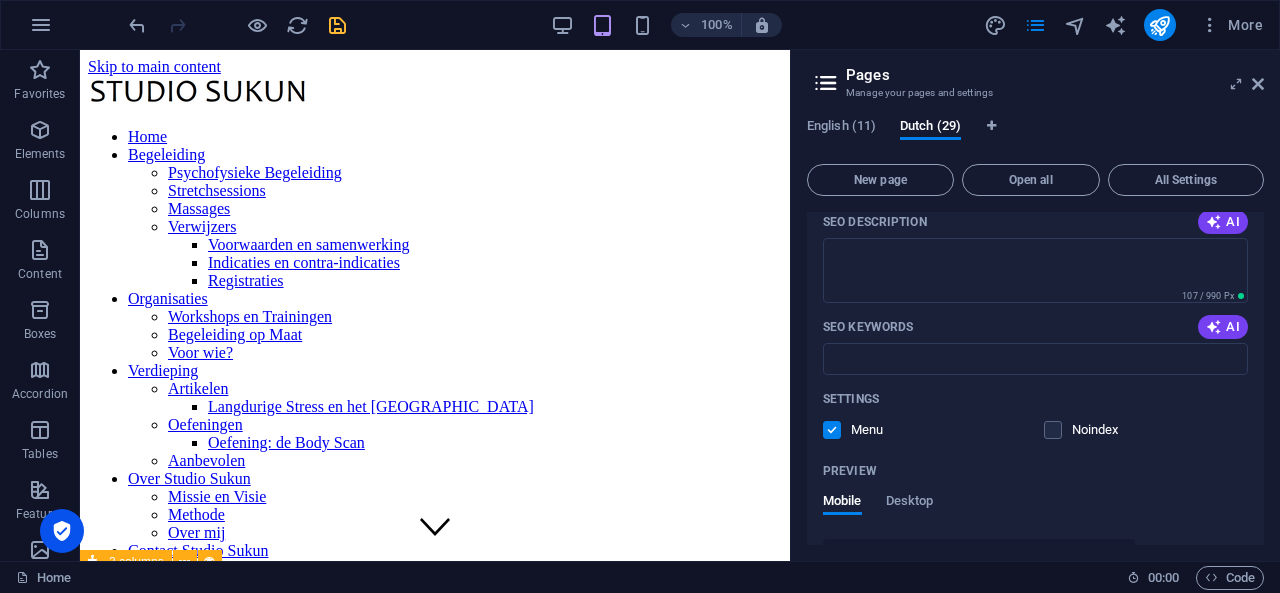 scroll, scrollTop: 3115, scrollLeft: 0, axis: vertical 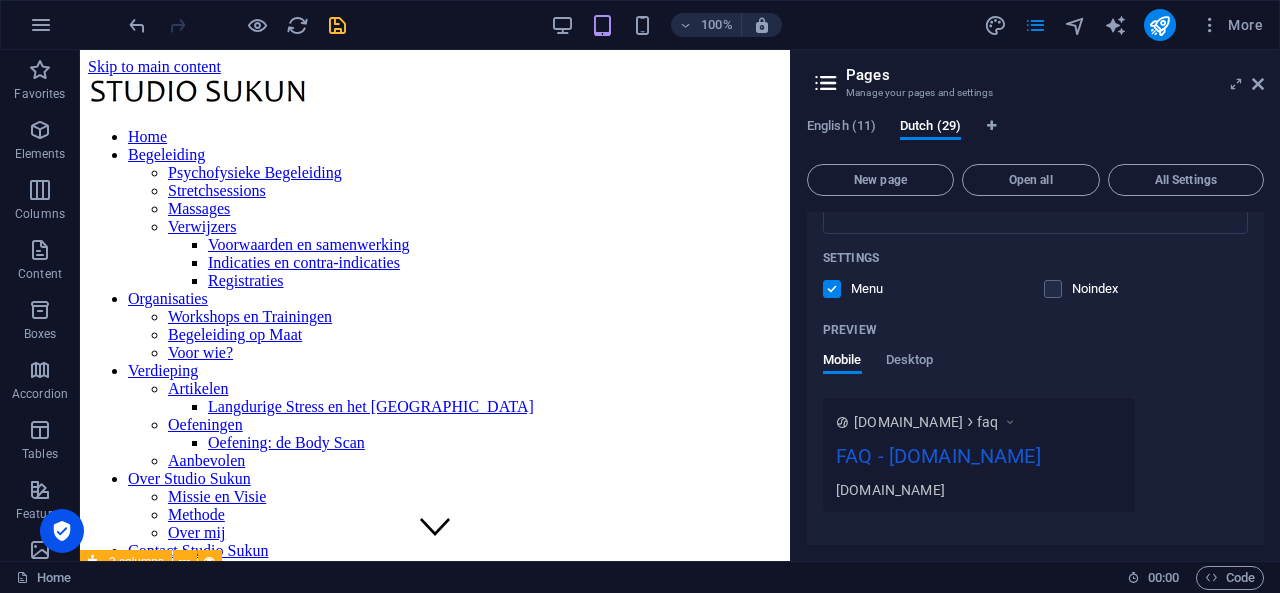 click at bounding box center (832, 289) 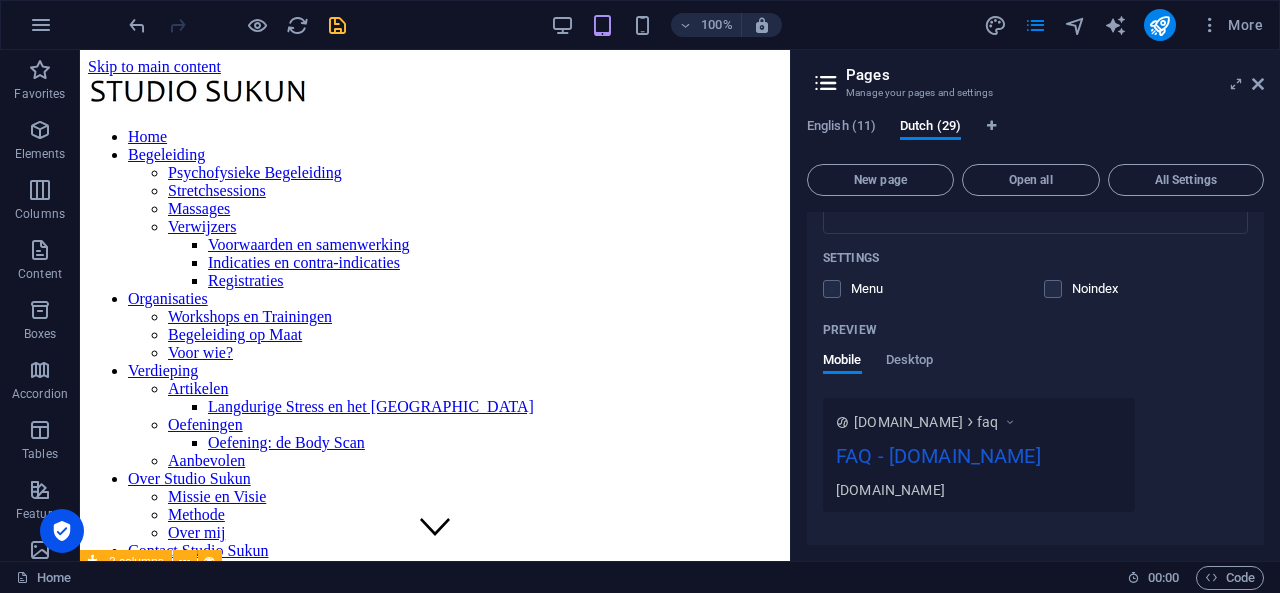 scroll, scrollTop: 3422, scrollLeft: 0, axis: vertical 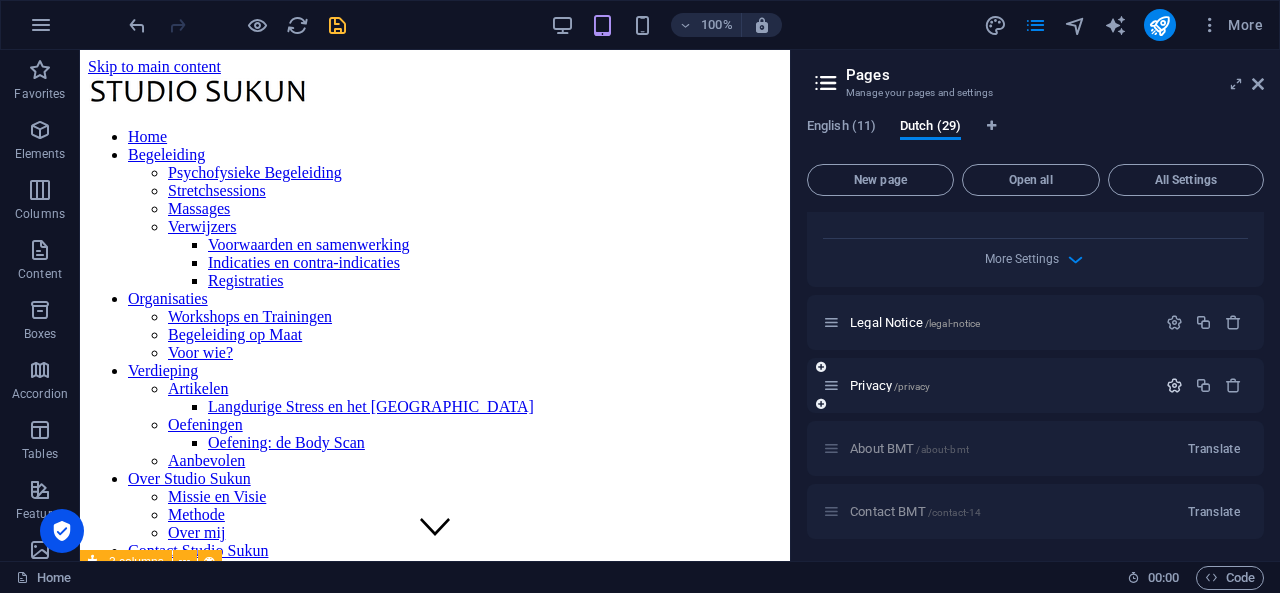 click at bounding box center [1174, 385] 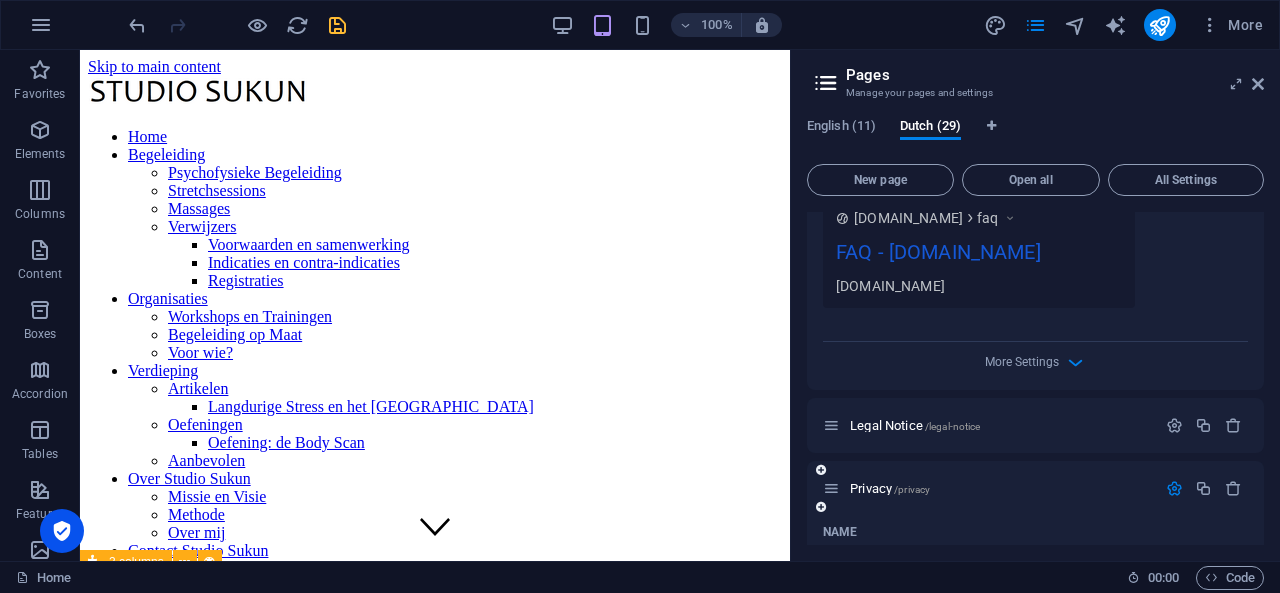 scroll, scrollTop: 3292, scrollLeft: 0, axis: vertical 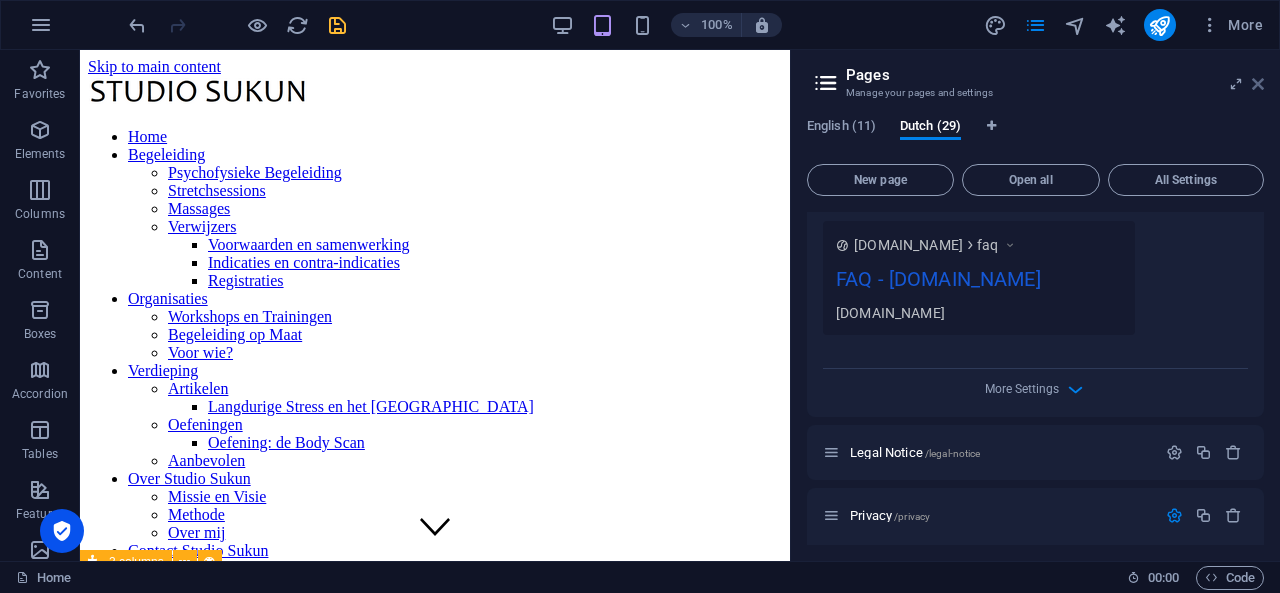 click at bounding box center (1258, 84) 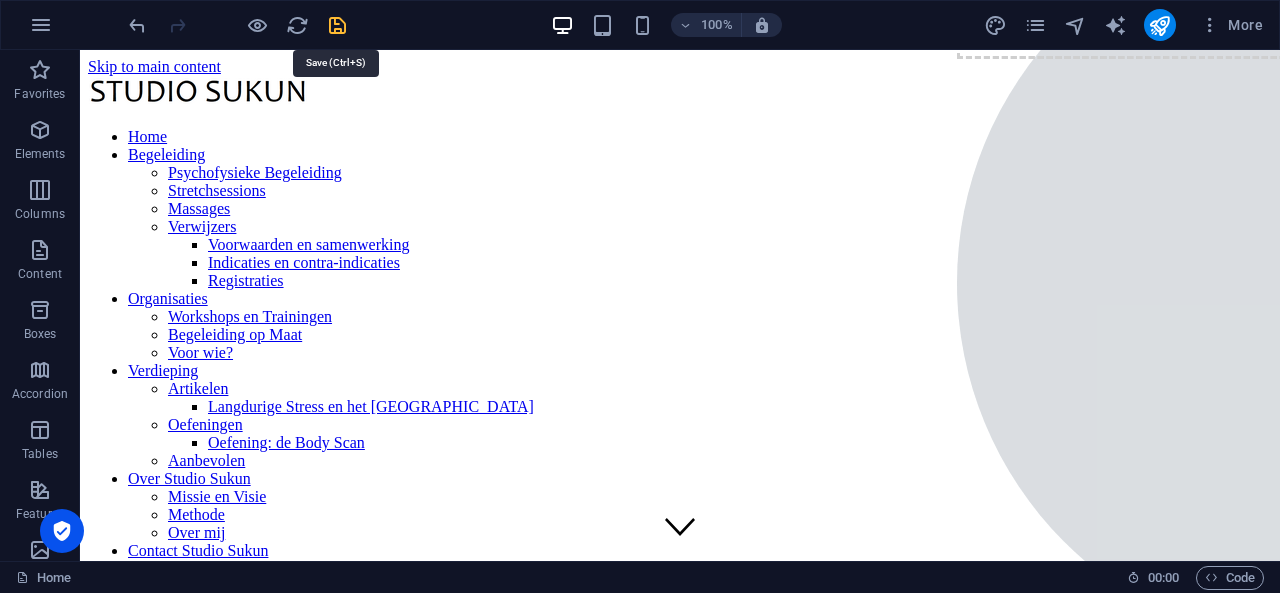click at bounding box center [337, 25] 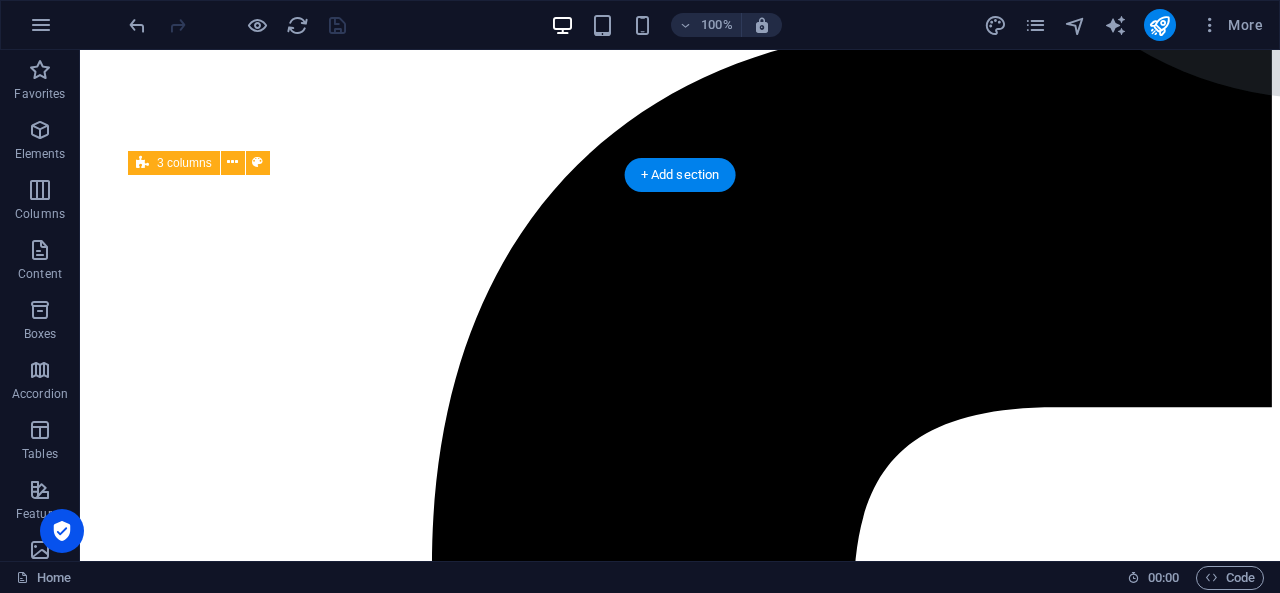 scroll, scrollTop: 552, scrollLeft: 0, axis: vertical 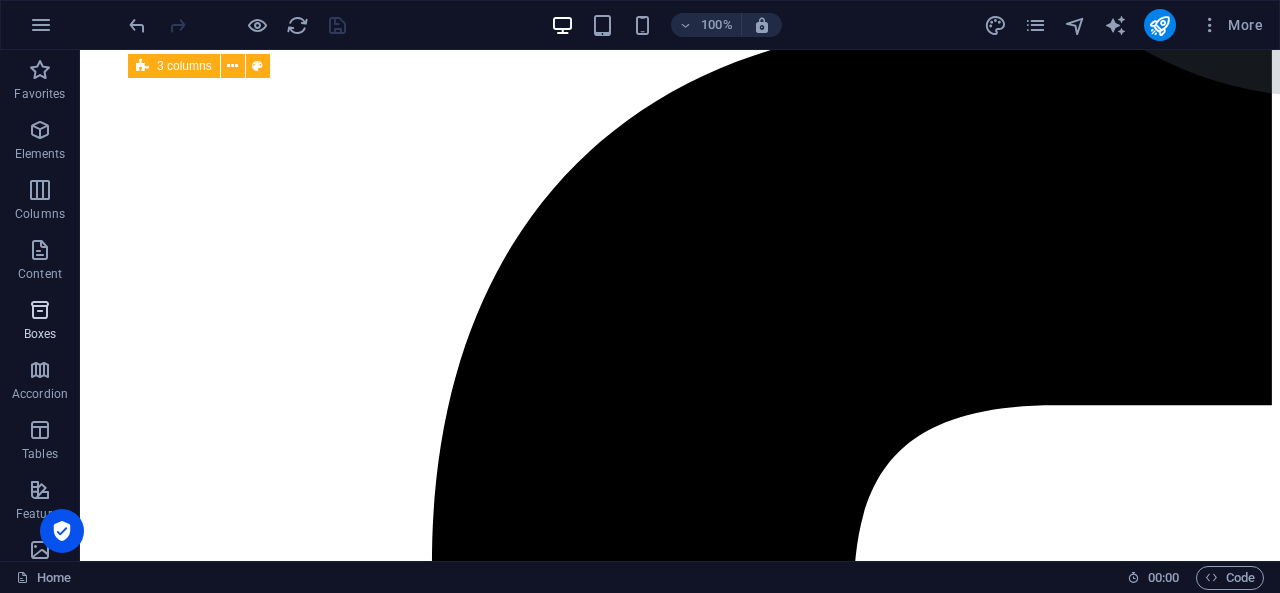 click on "Boxes" at bounding box center [40, 334] 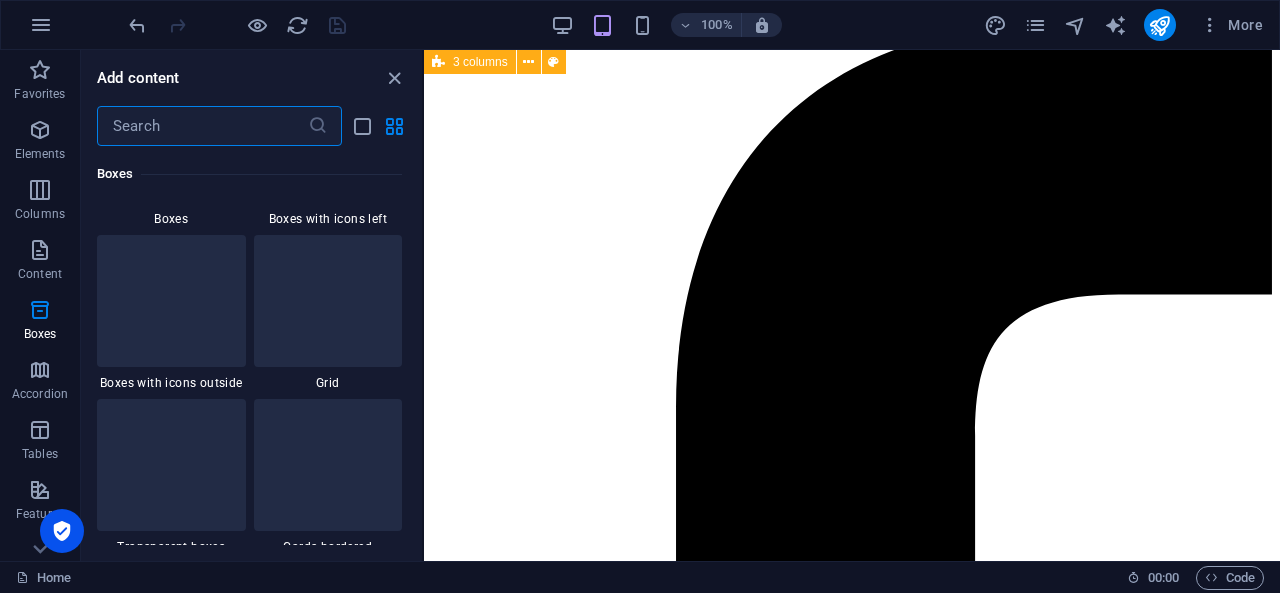 scroll, scrollTop: 5647, scrollLeft: 0, axis: vertical 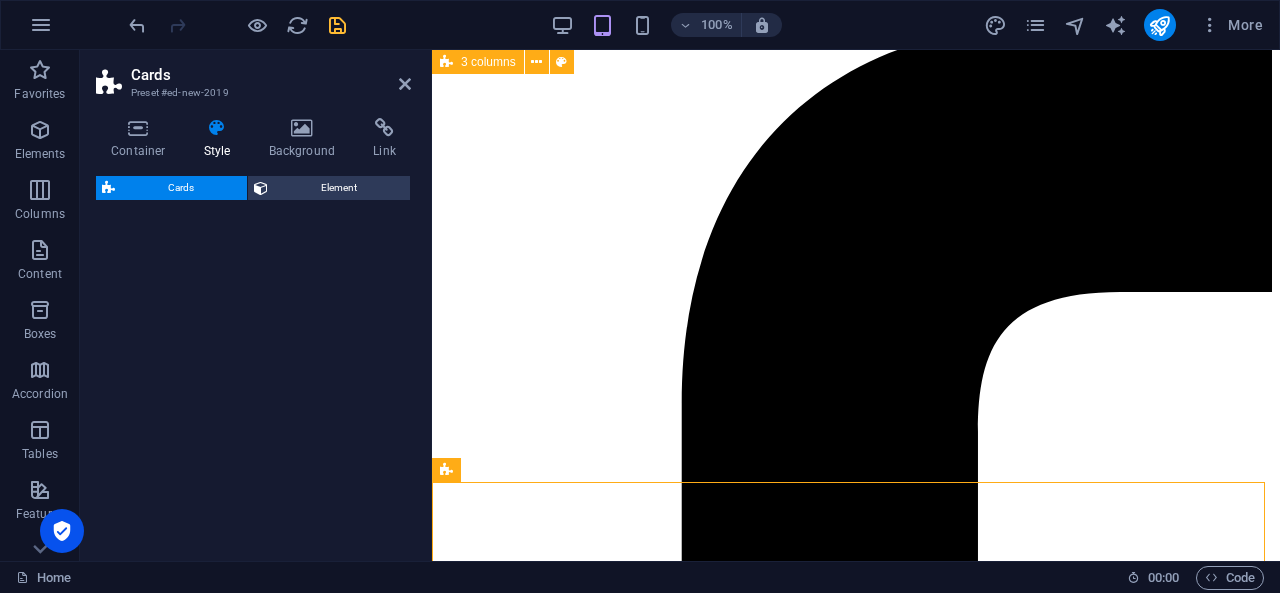 select on "rem" 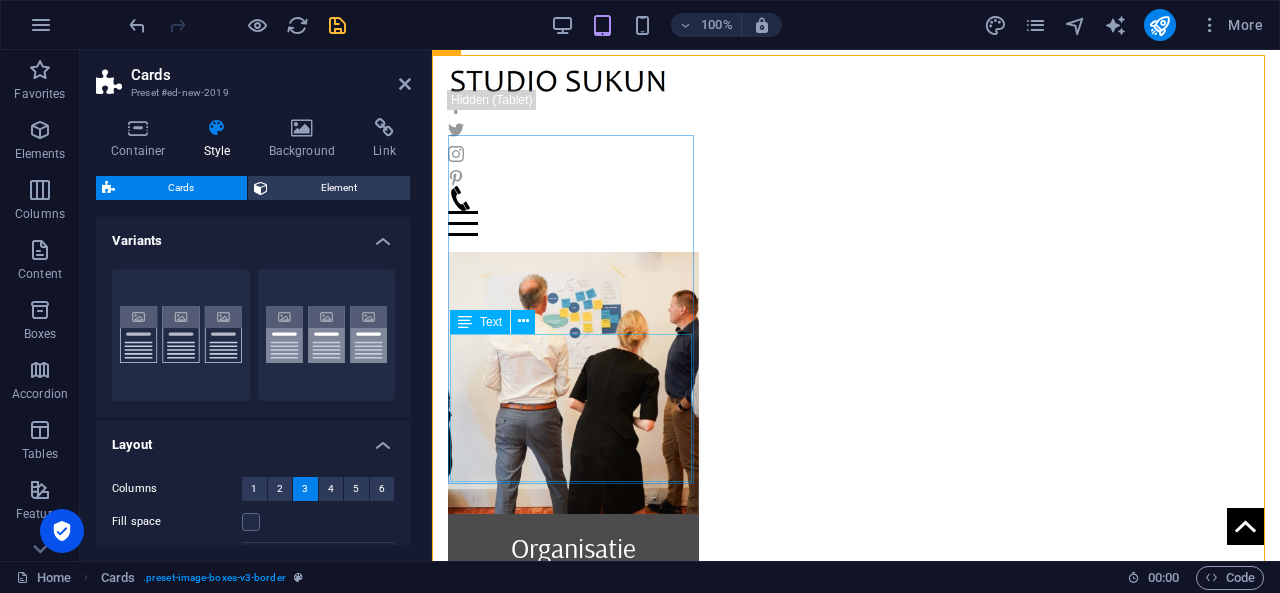 scroll, scrollTop: 980, scrollLeft: 0, axis: vertical 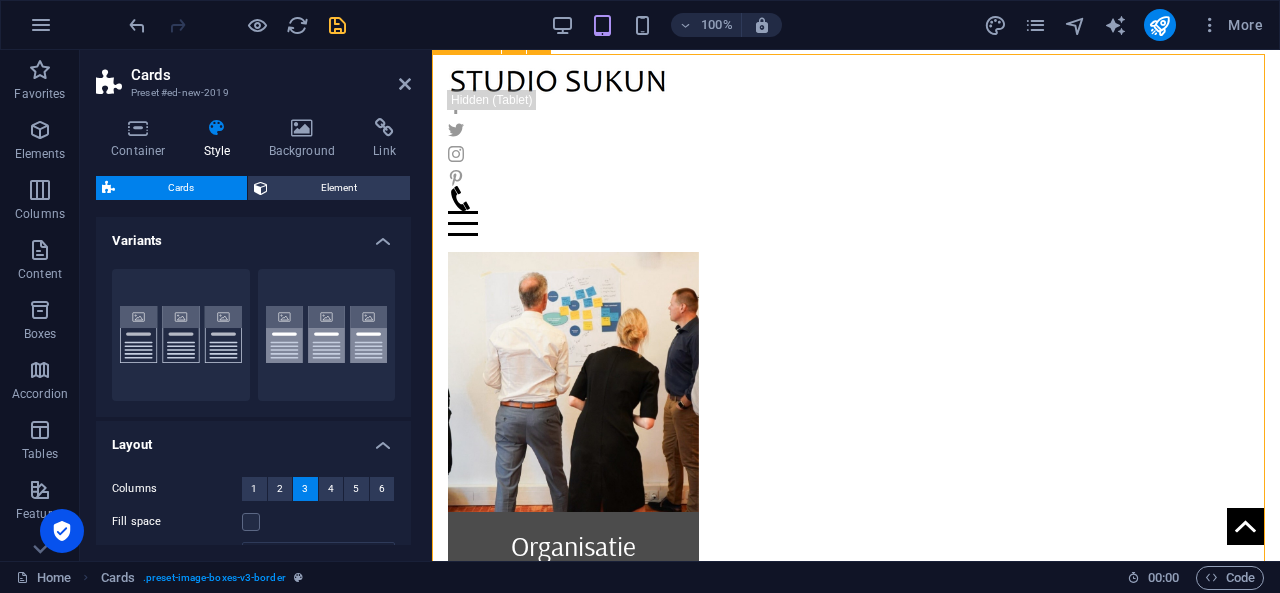 drag, startPoint x: 734, startPoint y: 406, endPoint x: 718, endPoint y: 496, distance: 91.411156 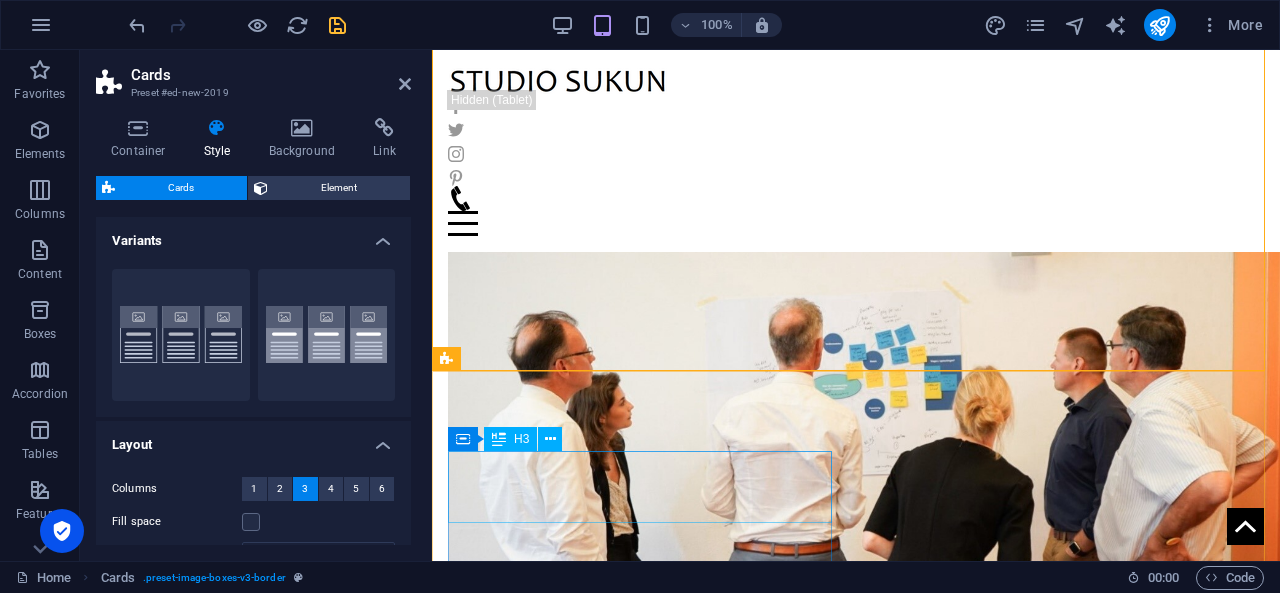 scroll, scrollTop: 1286, scrollLeft: 0, axis: vertical 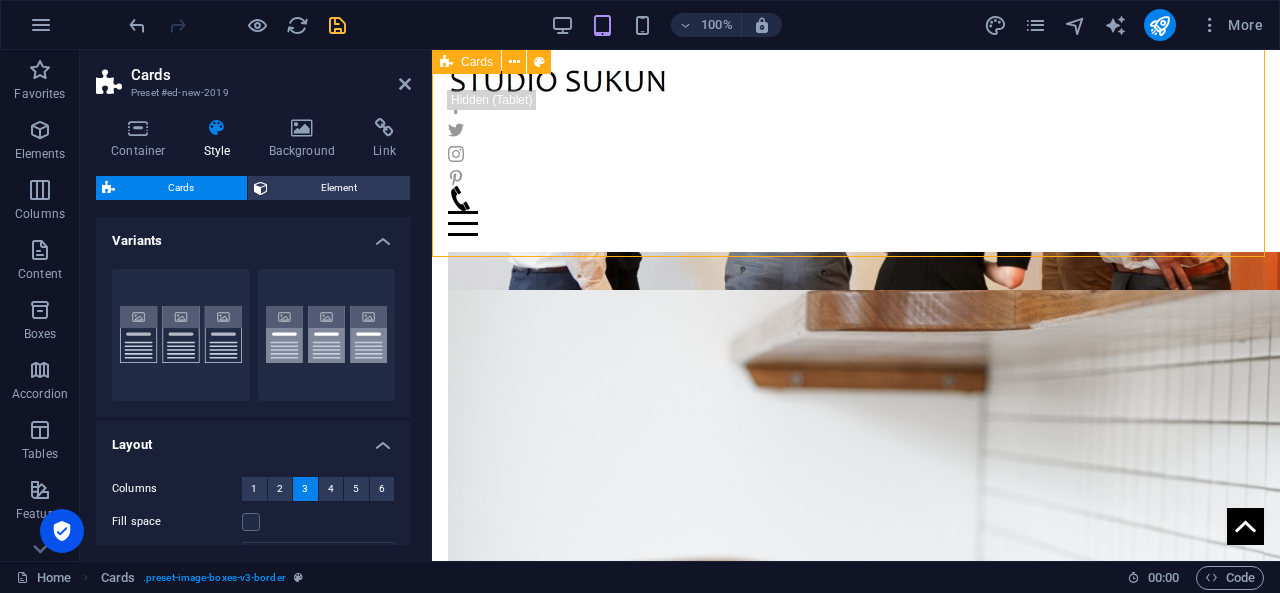 drag, startPoint x: 482, startPoint y: 274, endPoint x: 622, endPoint y: 249, distance: 142.21463 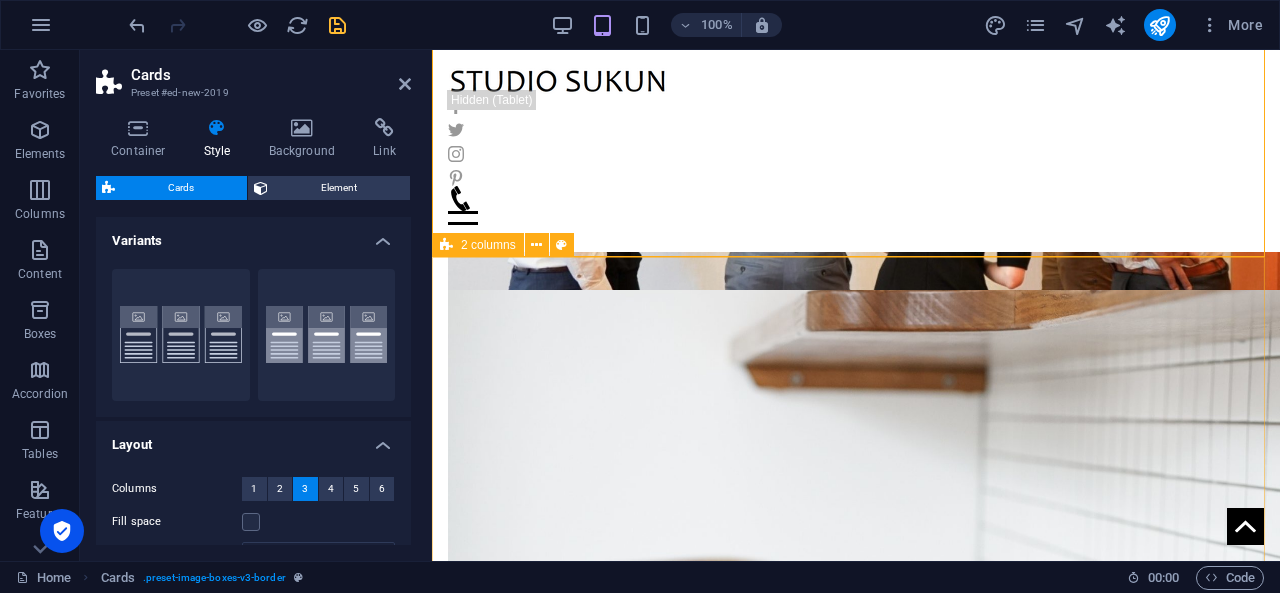 drag, startPoint x: 748, startPoint y: 374, endPoint x: 439, endPoint y: 343, distance: 310.55112 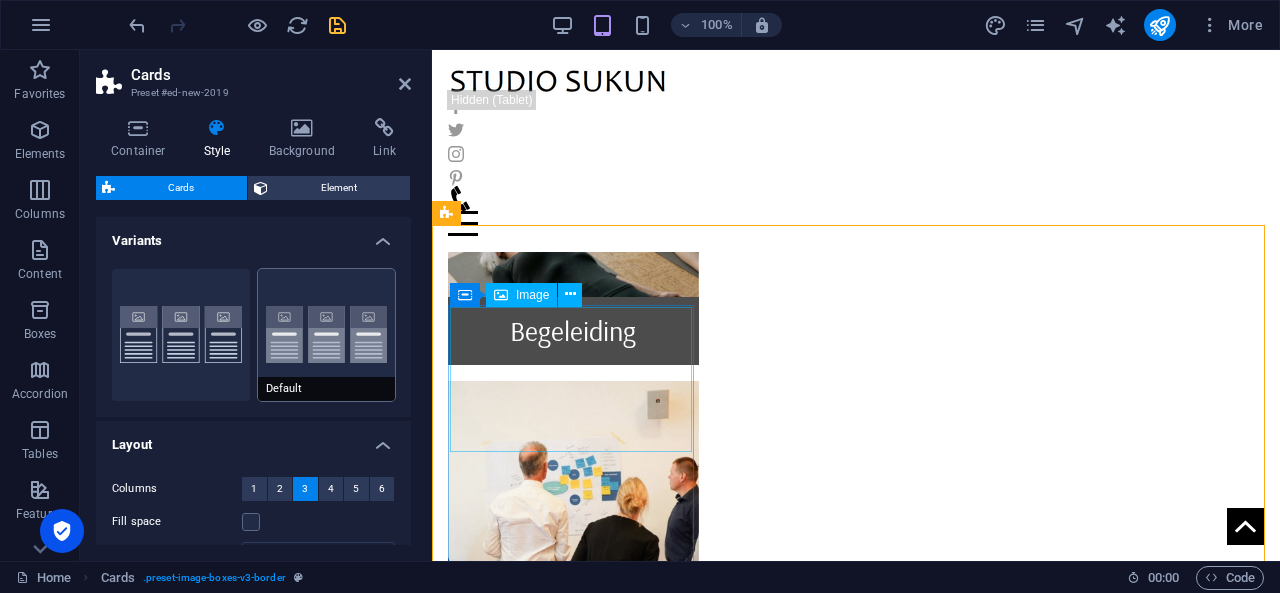 scroll, scrollTop: 812, scrollLeft: 0, axis: vertical 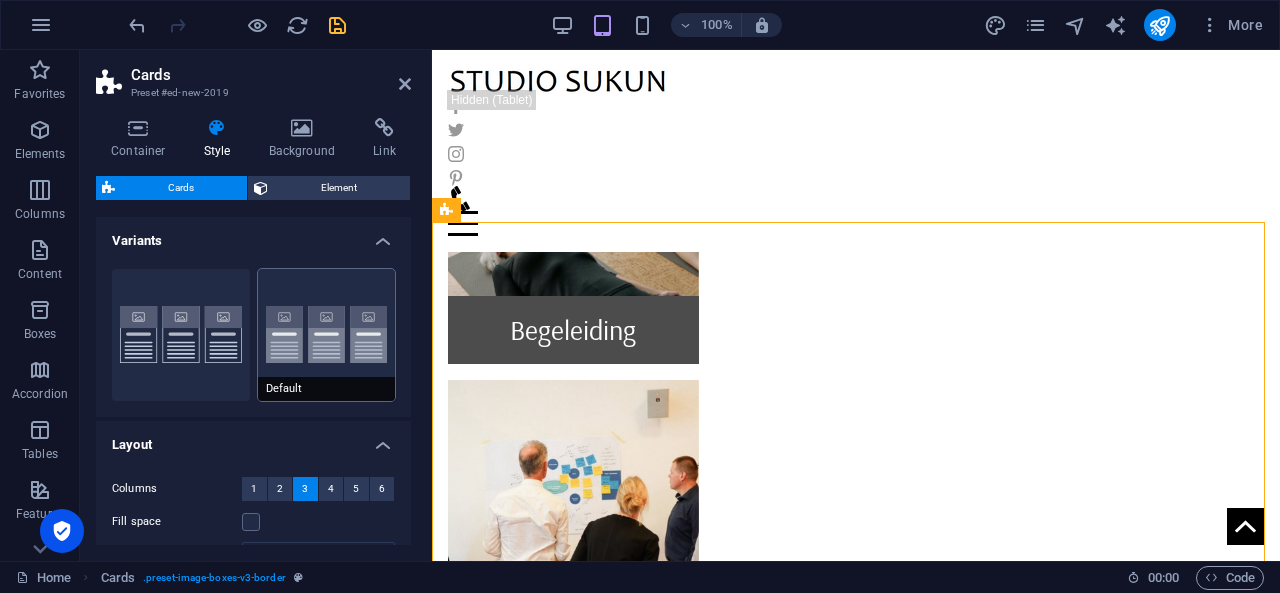 drag, startPoint x: 298, startPoint y: 329, endPoint x: 28, endPoint y: 324, distance: 270.0463 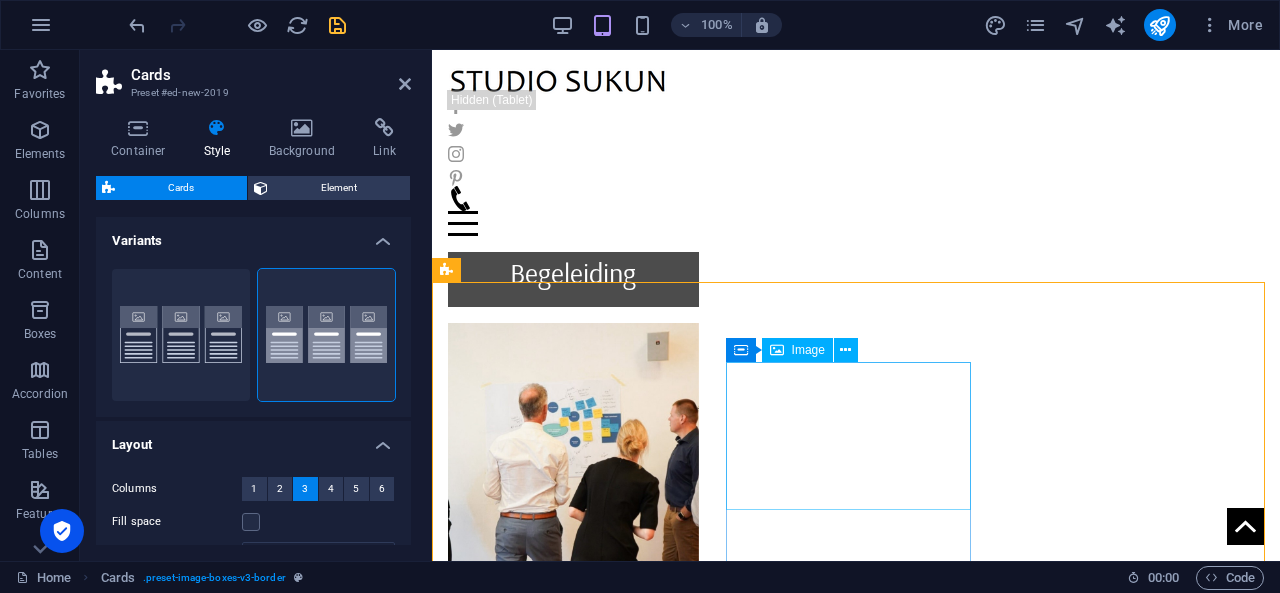 scroll, scrollTop: 876, scrollLeft: 0, axis: vertical 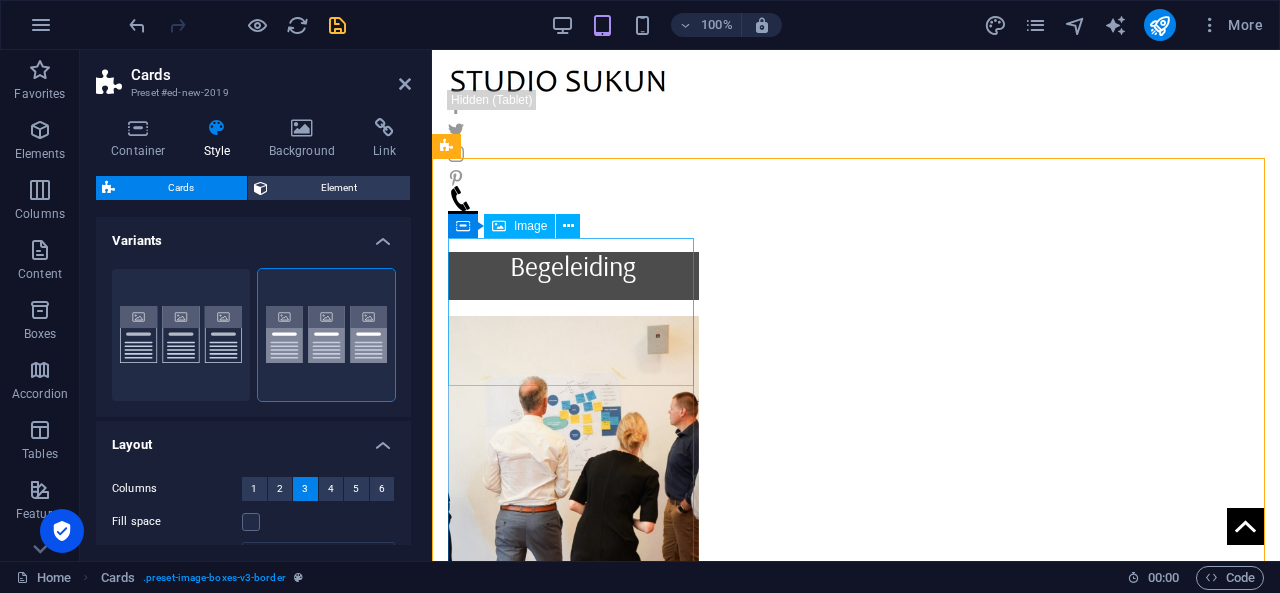 click at bounding box center [573, 1303] 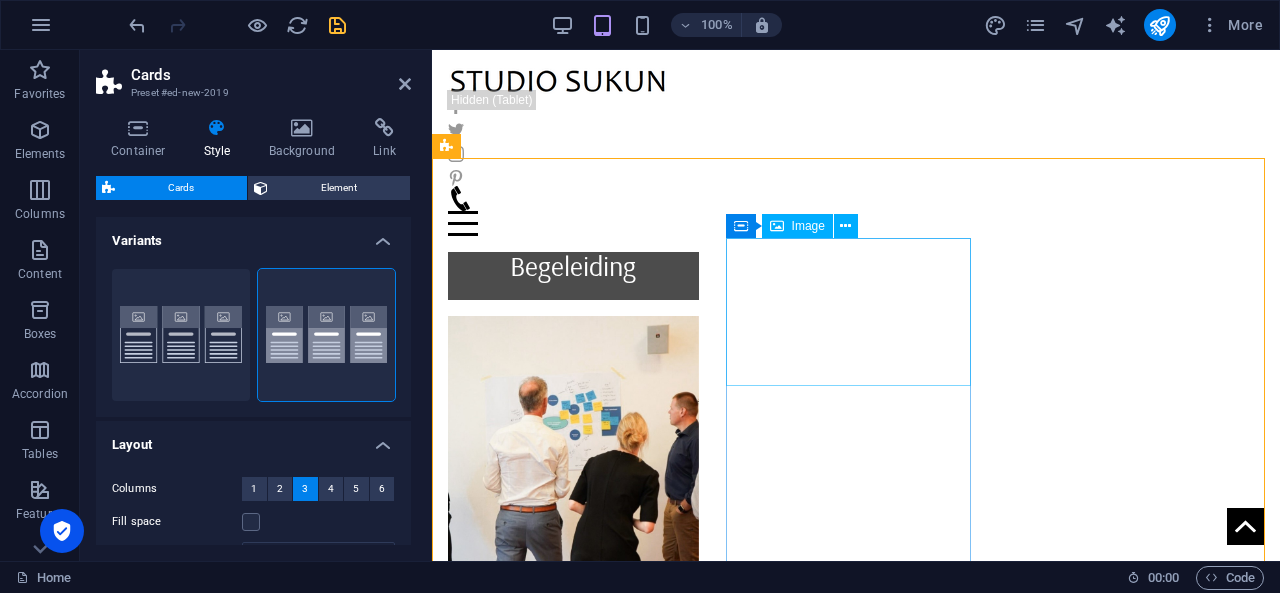 click at bounding box center [573, 1503] 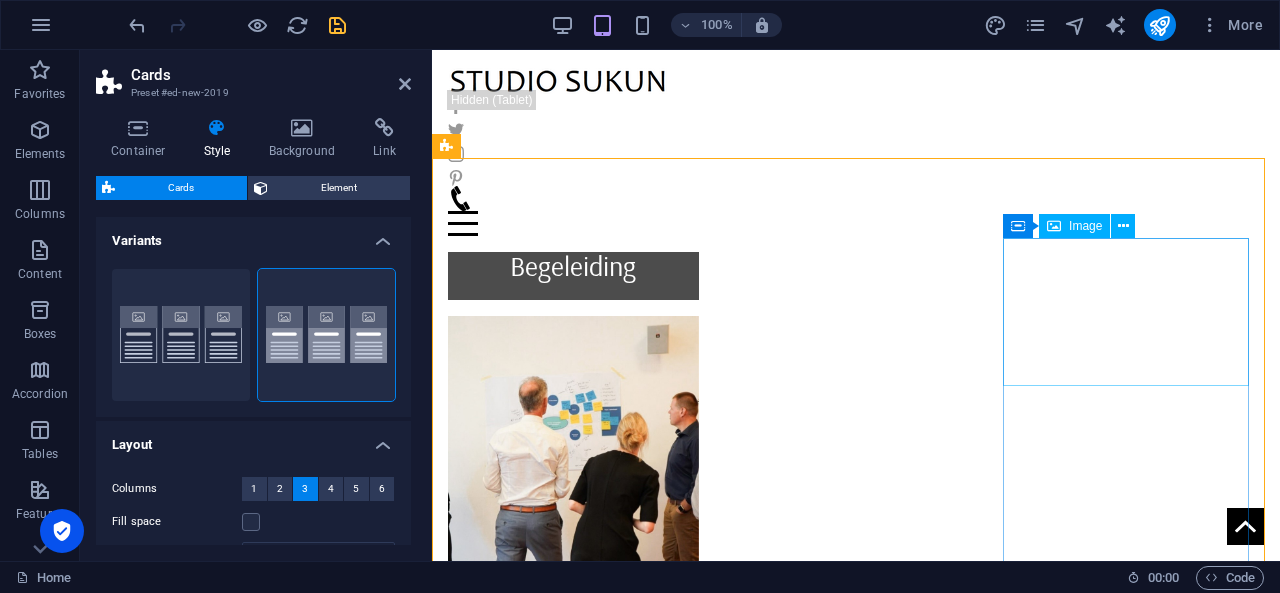 click at bounding box center [573, 1703] 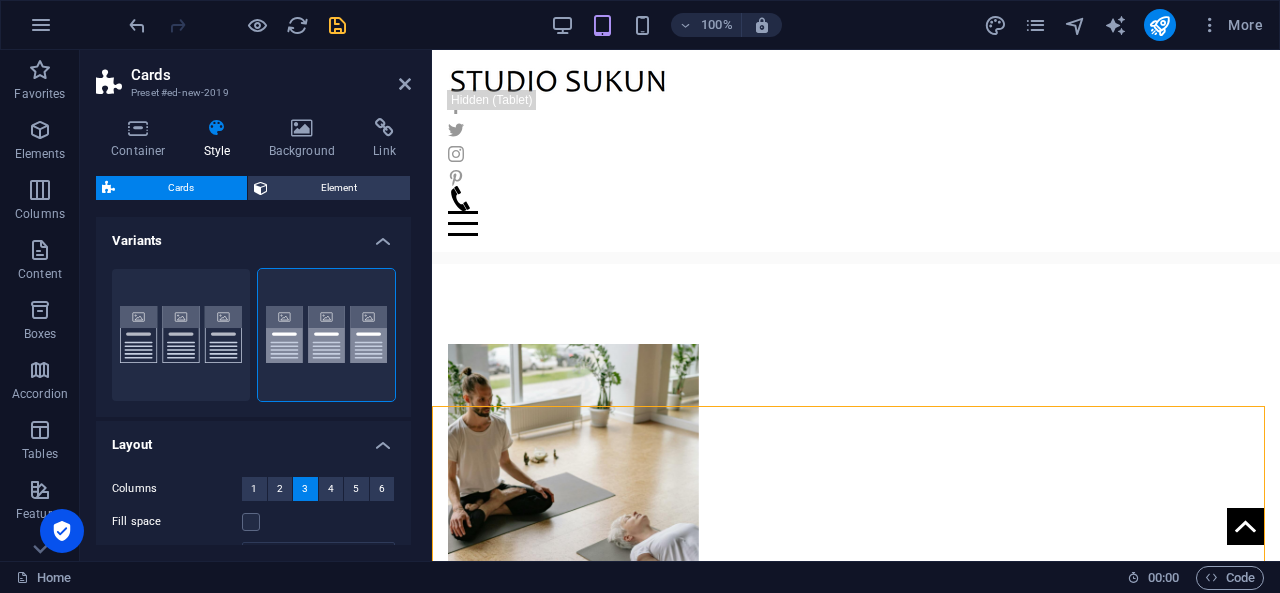 scroll, scrollTop: 778, scrollLeft: 0, axis: vertical 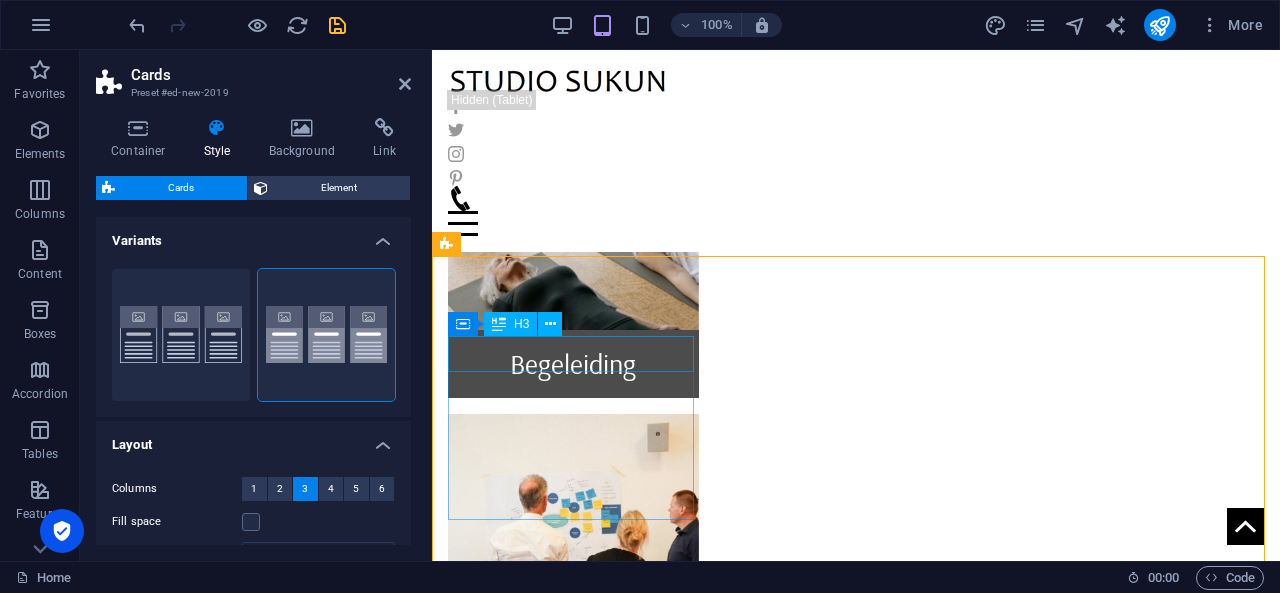 click on "Headline" at bounding box center (573, 1344) 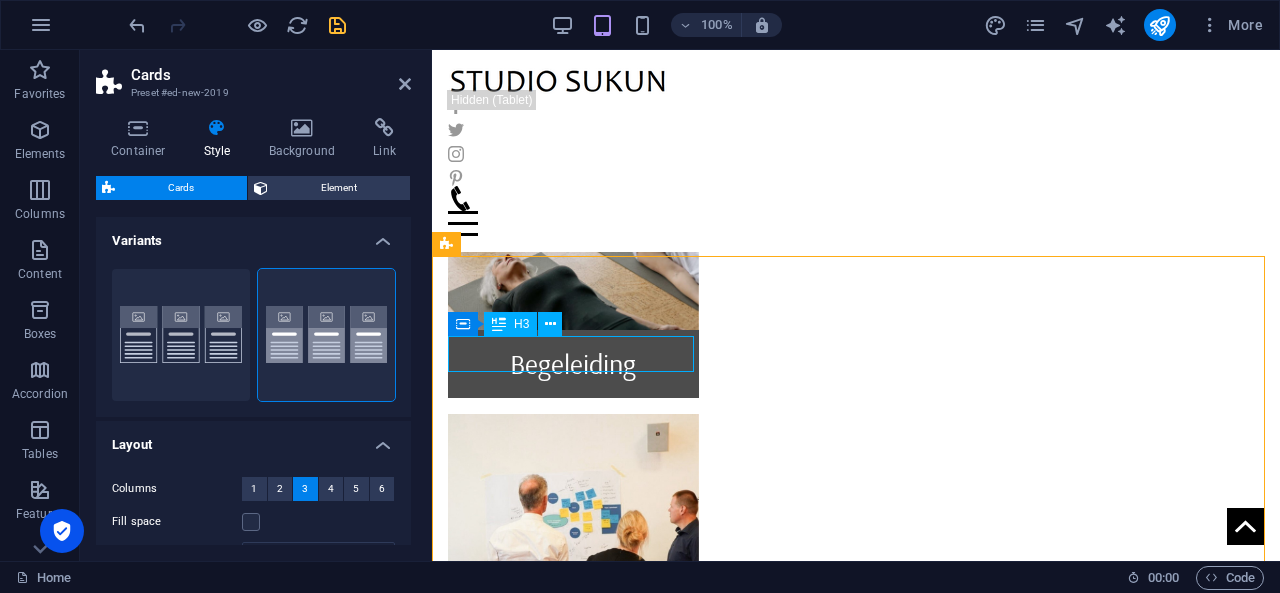 click on "Headline" at bounding box center (573, 1344) 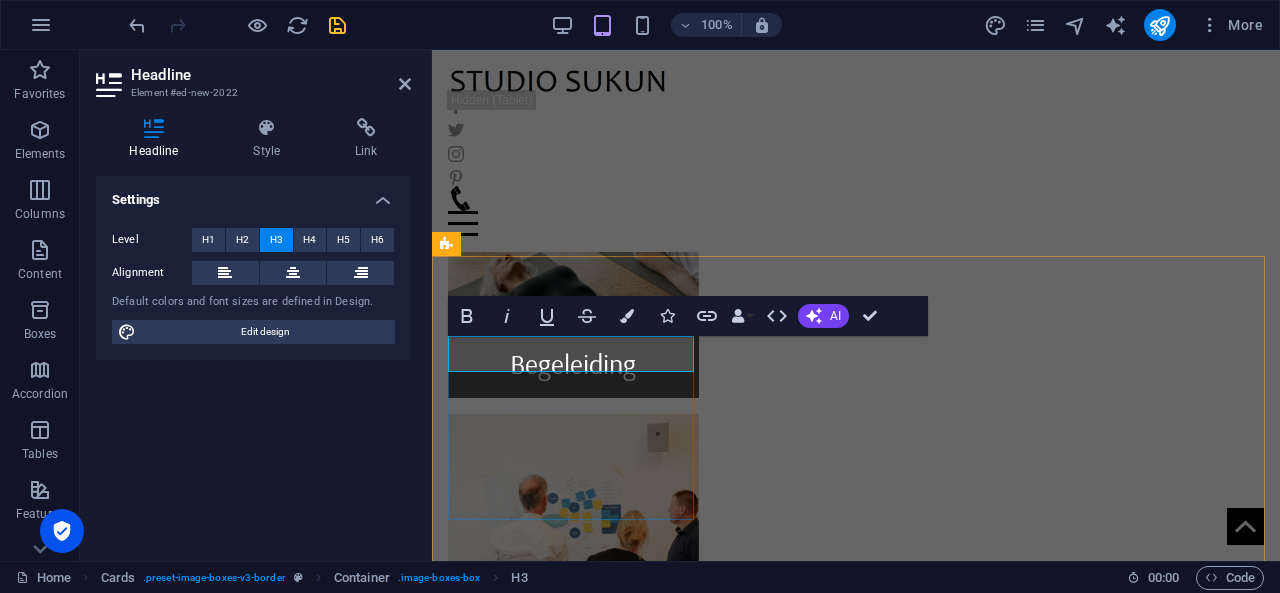 type 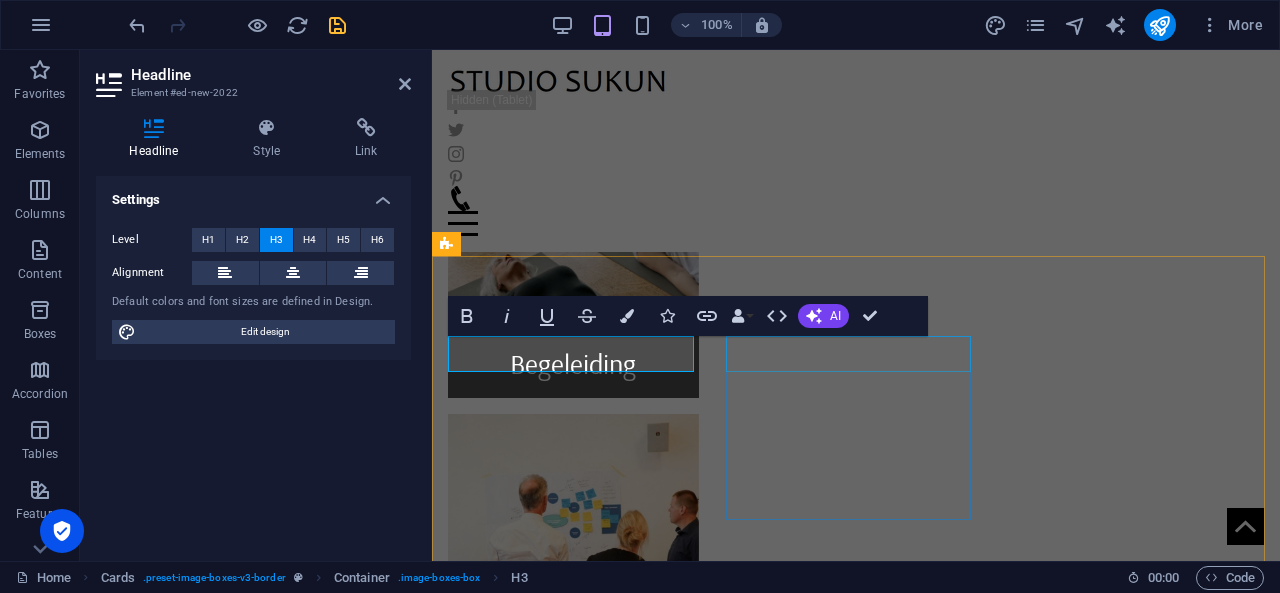 click on "Headline" at bounding box center [573, 1544] 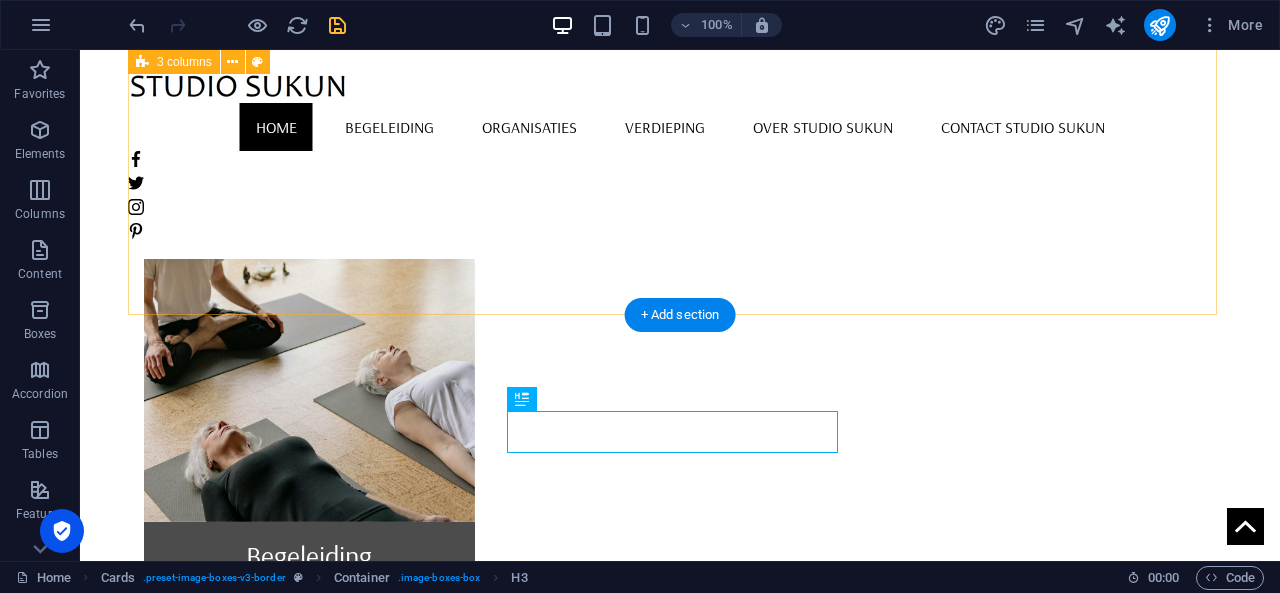 scroll, scrollTop: 956, scrollLeft: 0, axis: vertical 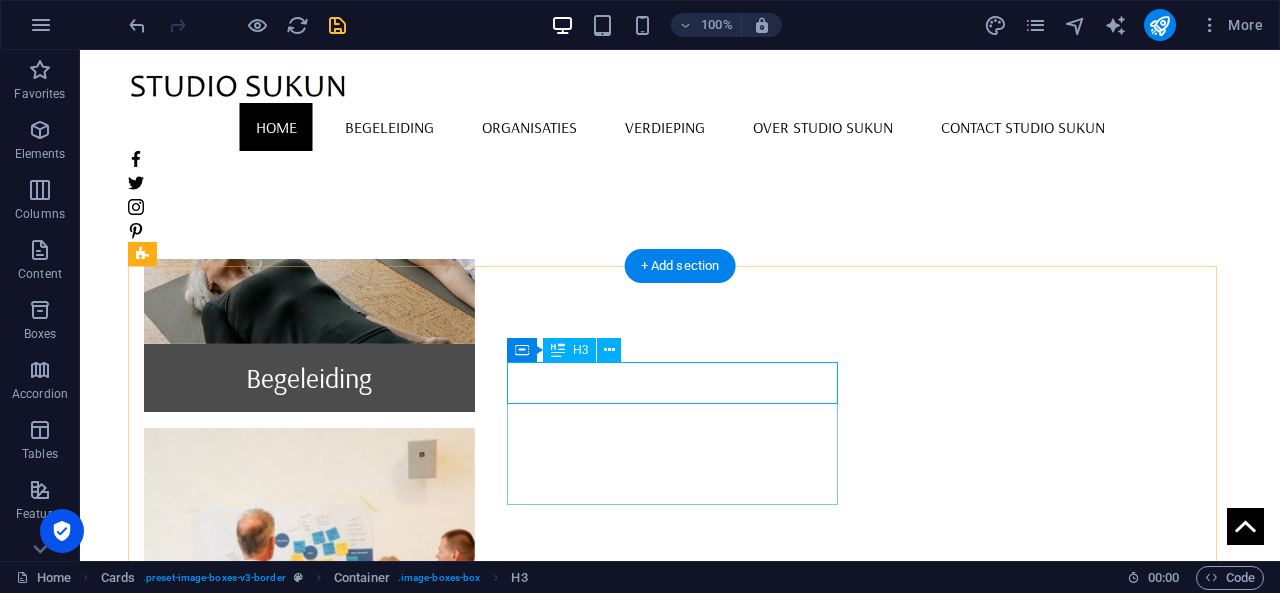 click on "Headline" at bounding box center [309, 1751] 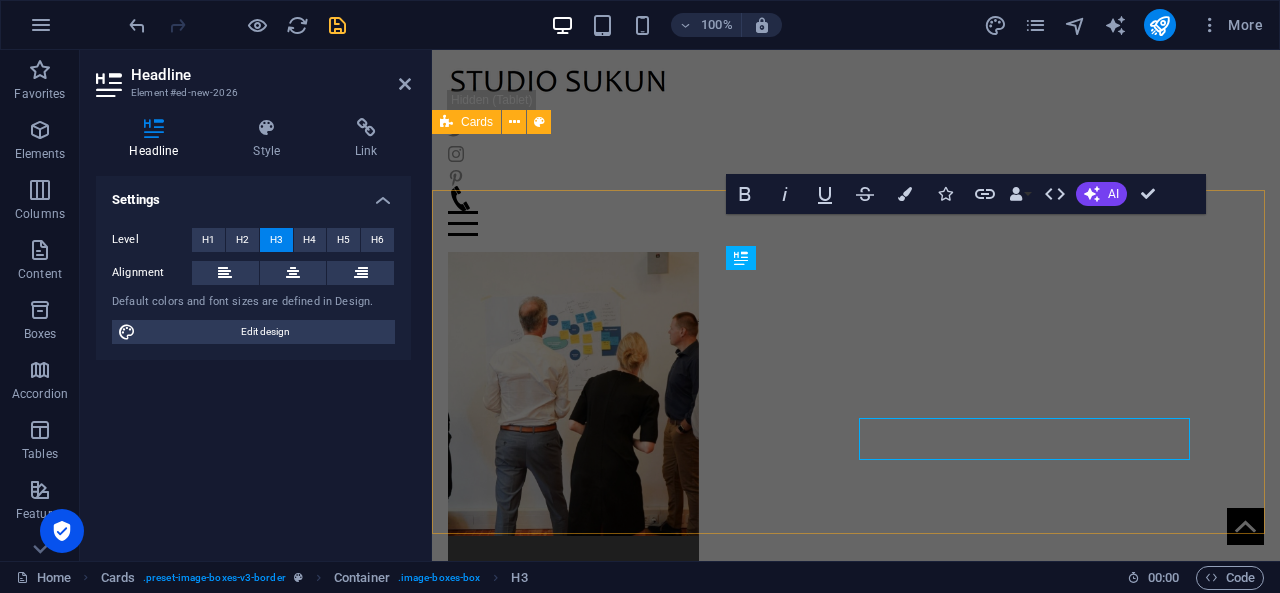 scroll, scrollTop: 900, scrollLeft: 0, axis: vertical 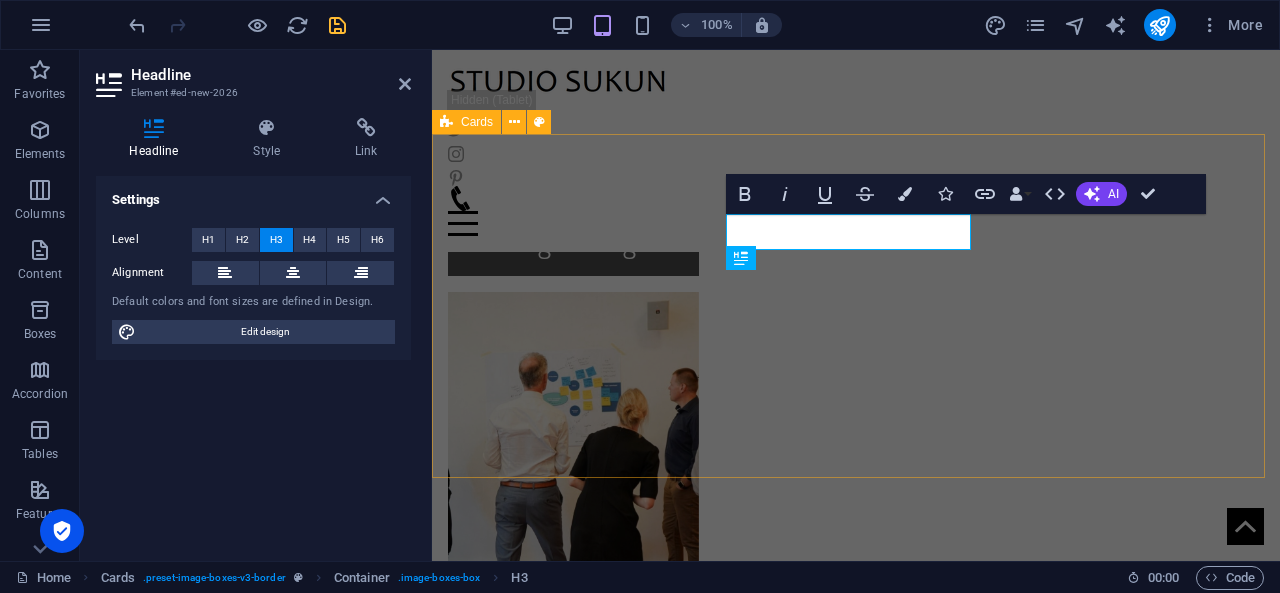 type 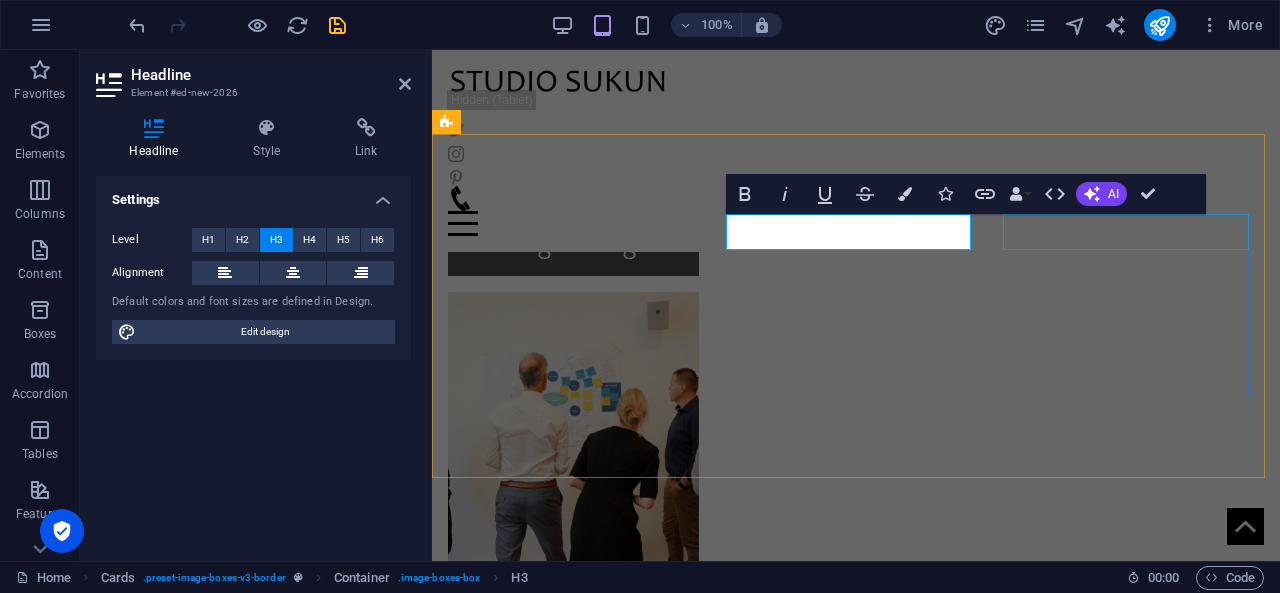 click on "Headline" at bounding box center (573, 1622) 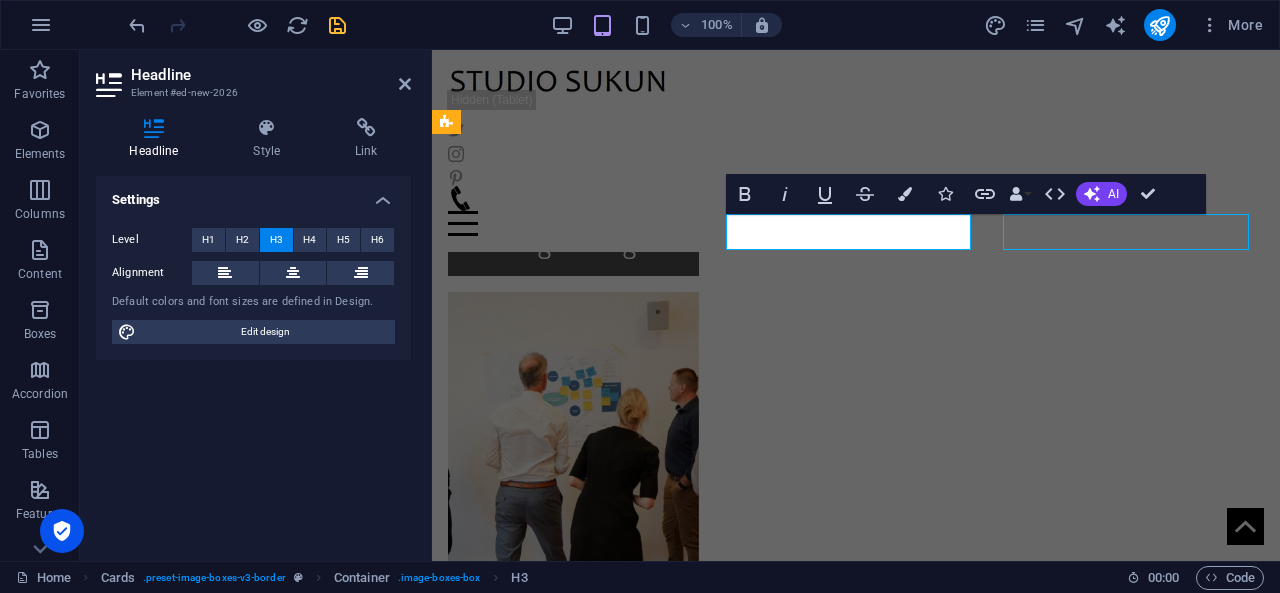 click on "Headline" at bounding box center (573, 1622) 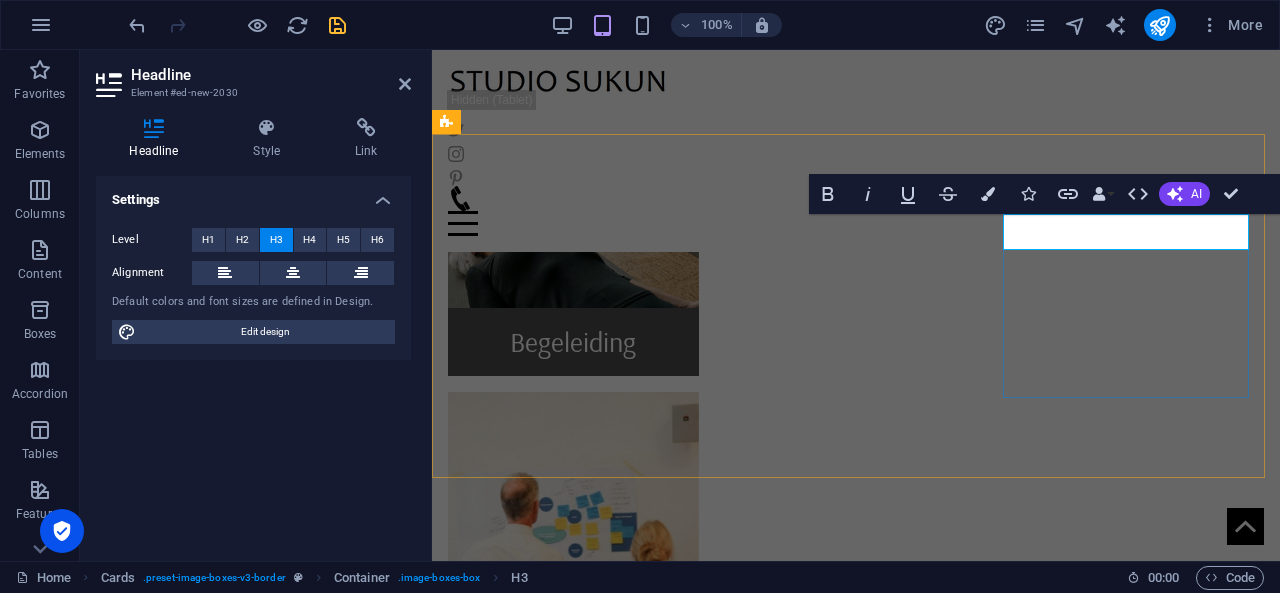 type 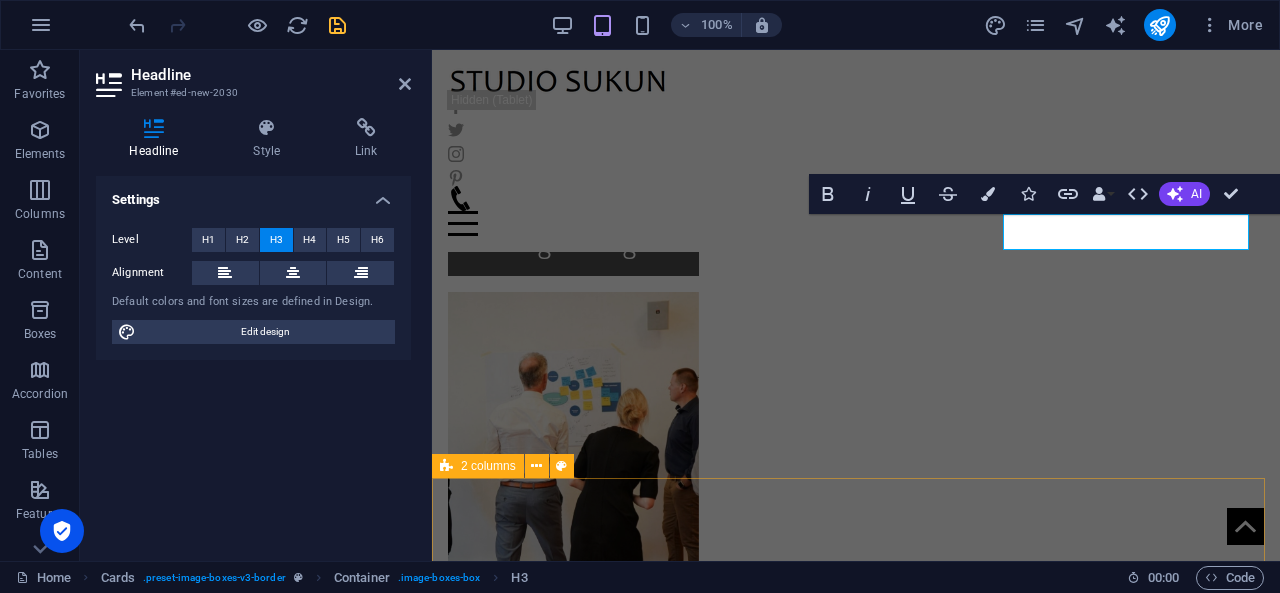 click on "Drop content here or  Add elements  Paste clipboard Psychofysieke begeleiding voor jouw welbevinden voor stressregulatie, herstel en bewustwording. Breathe Move Touch ondersteunt mensen die merken dat spanning zich vastzet, fysiek, mentaal of beide. Via begeleide stretchsessies, klachtgerichte massage en psychofysieke begeleiding werk je aan meer ontspanning, bewegingsvrijheid en inzicht in hoe jouw systeem reageert op stress. De insteek is niet medisch, maar gericht op praktische verandering. Je leert spanning herkennen en reguleren in je lichaam én geest." at bounding box center [856, 2315] 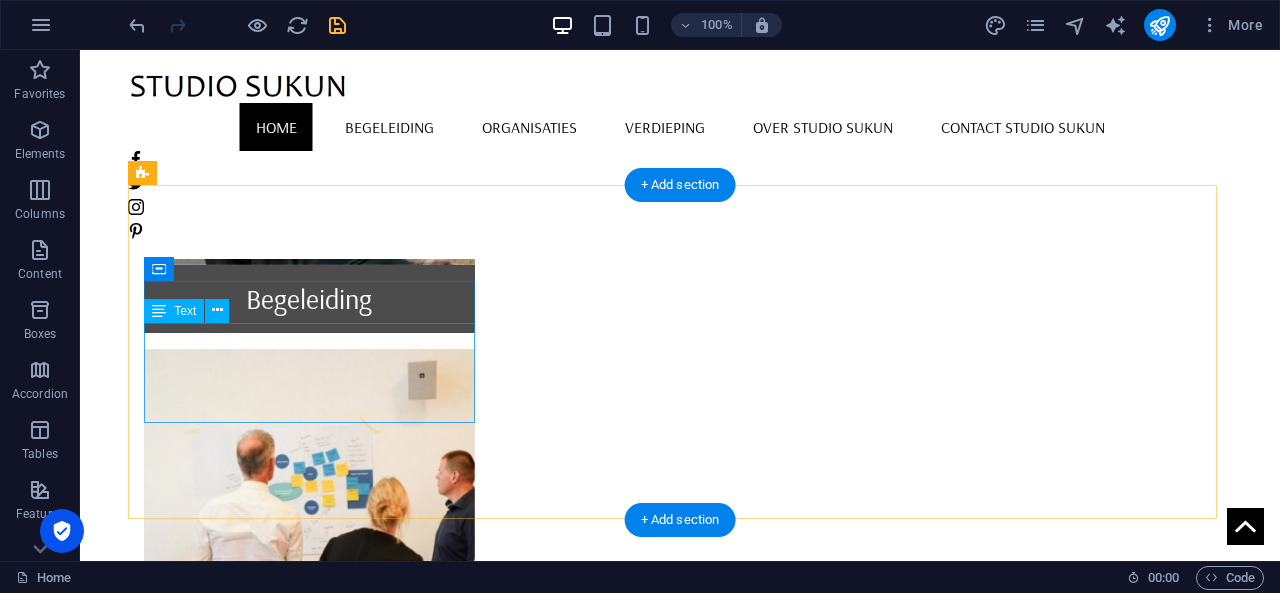 scroll, scrollTop: 1037, scrollLeft: 0, axis: vertical 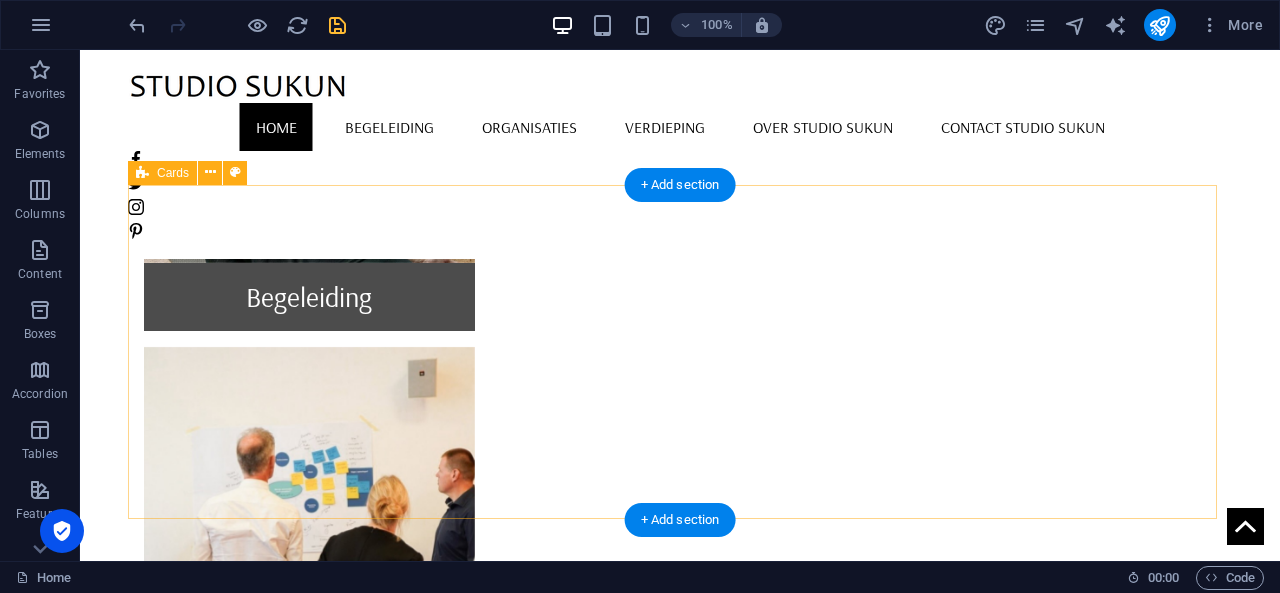 click on "Begeleiding Lorem ipsum dolor sit amet, consectetuer adipiscing elit. Aenean commodo ligula eget dolor. Lorem ipsum dolor sit amet. Organisaties Lorem ipsum dolor sit amet, consectetuer adipiscing elit. Aenean commodo ligula eget dolor. Lorem ipsum dolor sit amet. Methoden Lorem ipsum dolor sit amet, consectetuer adipiscing elit. Aenean commodo ligula eget dolor. Lorem ipsum dolor sit amet." at bounding box center (680, 1720) 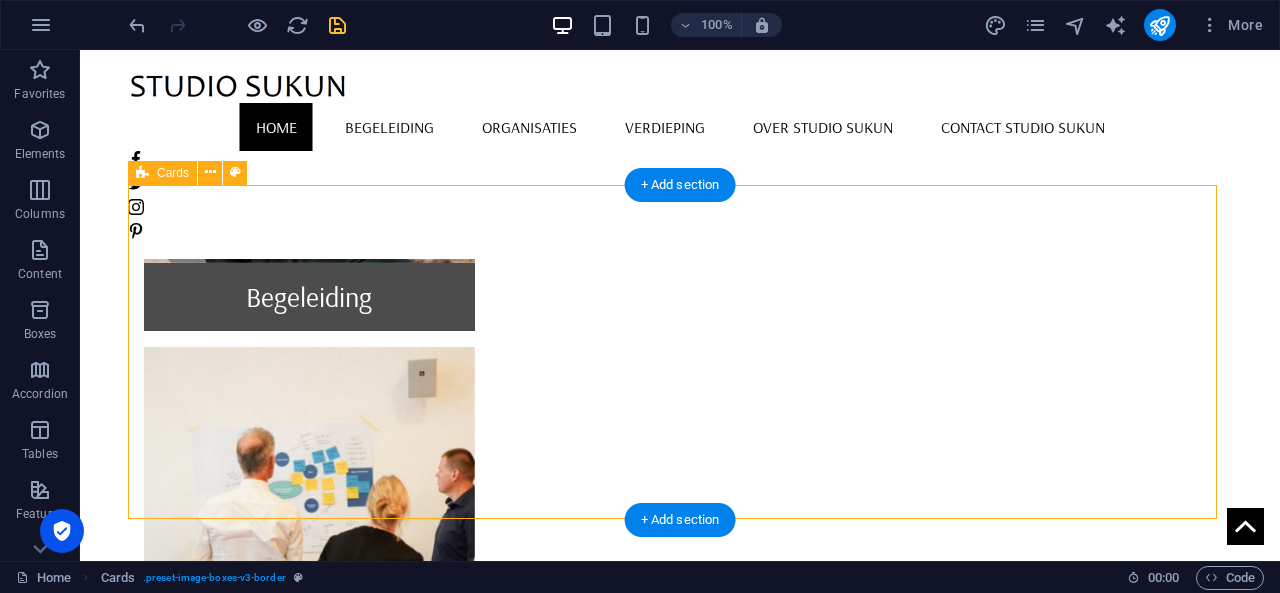 click on "Begeleiding Lorem ipsum dolor sit amet, consectetuer adipiscing elit. Aenean commodo ligula eget dolor. Lorem ipsum dolor sit amet. Organisaties Lorem ipsum dolor sit amet, consectetuer adipiscing elit. Aenean commodo ligula eget dolor. Lorem ipsum dolor sit amet. Methoden Lorem ipsum dolor sit amet, consectetuer adipiscing elit. Aenean commodo ligula eget dolor. Lorem ipsum dolor sit amet." at bounding box center [680, 1720] 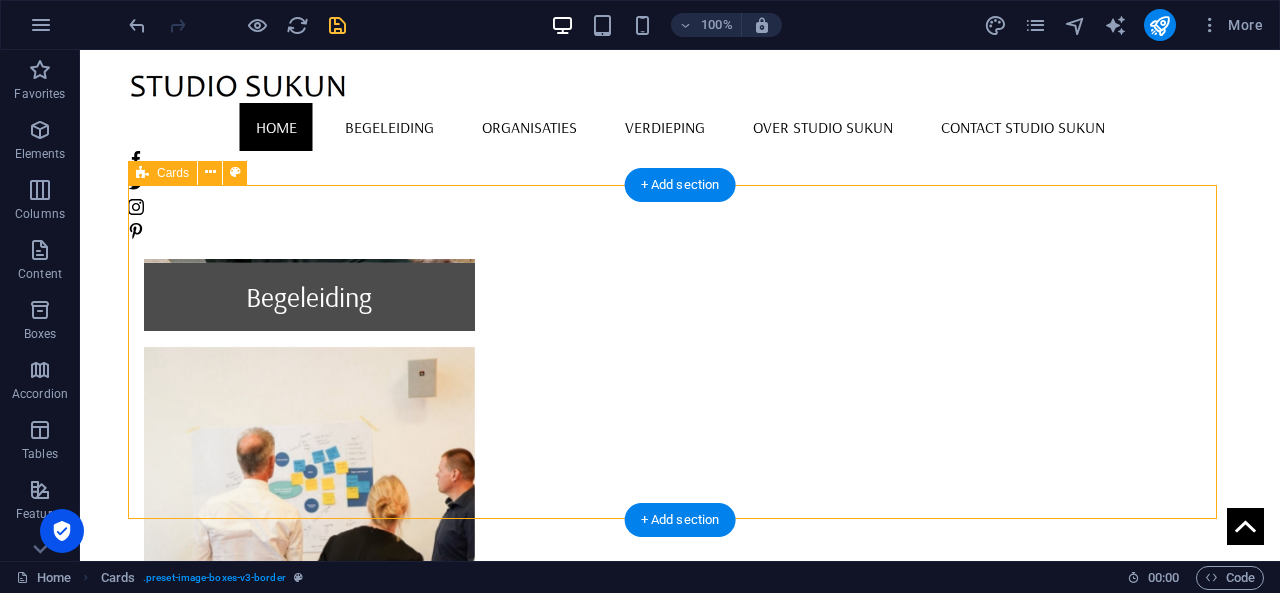 scroll, scrollTop: 981, scrollLeft: 0, axis: vertical 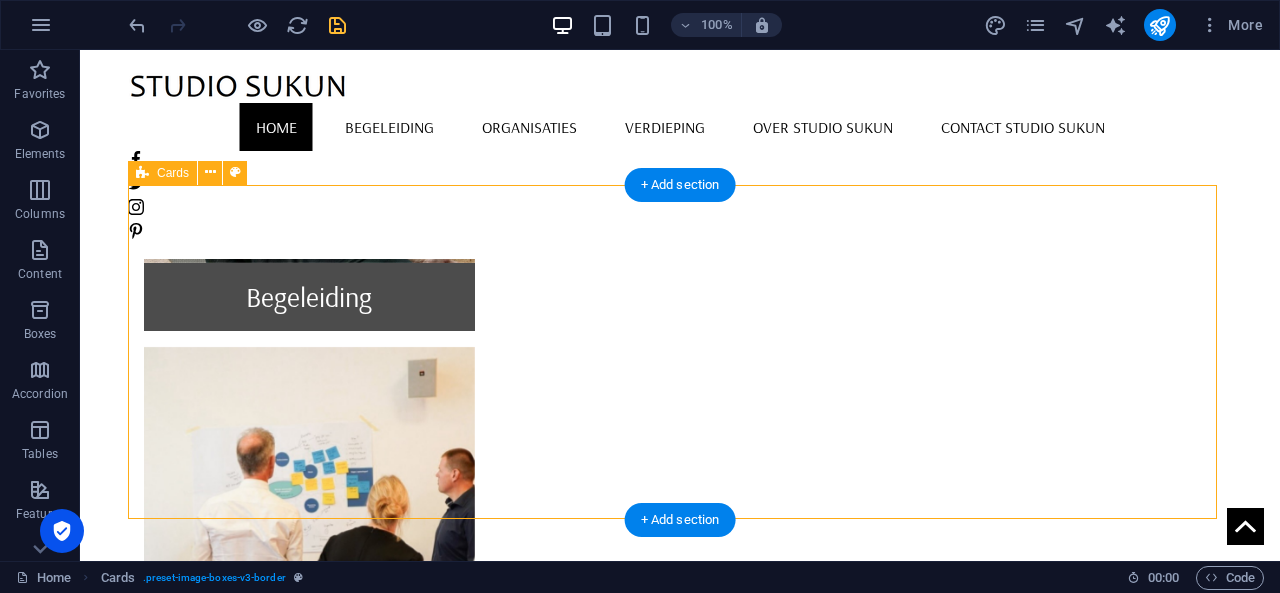 select on "rem" 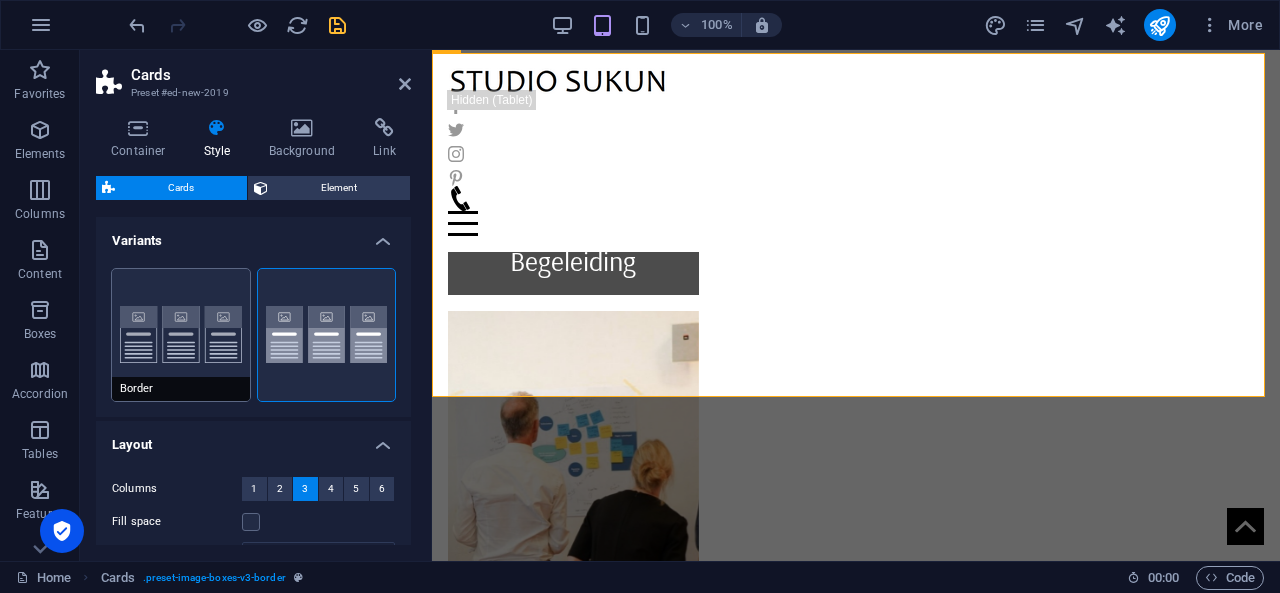 click on "Border" at bounding box center (181, 335) 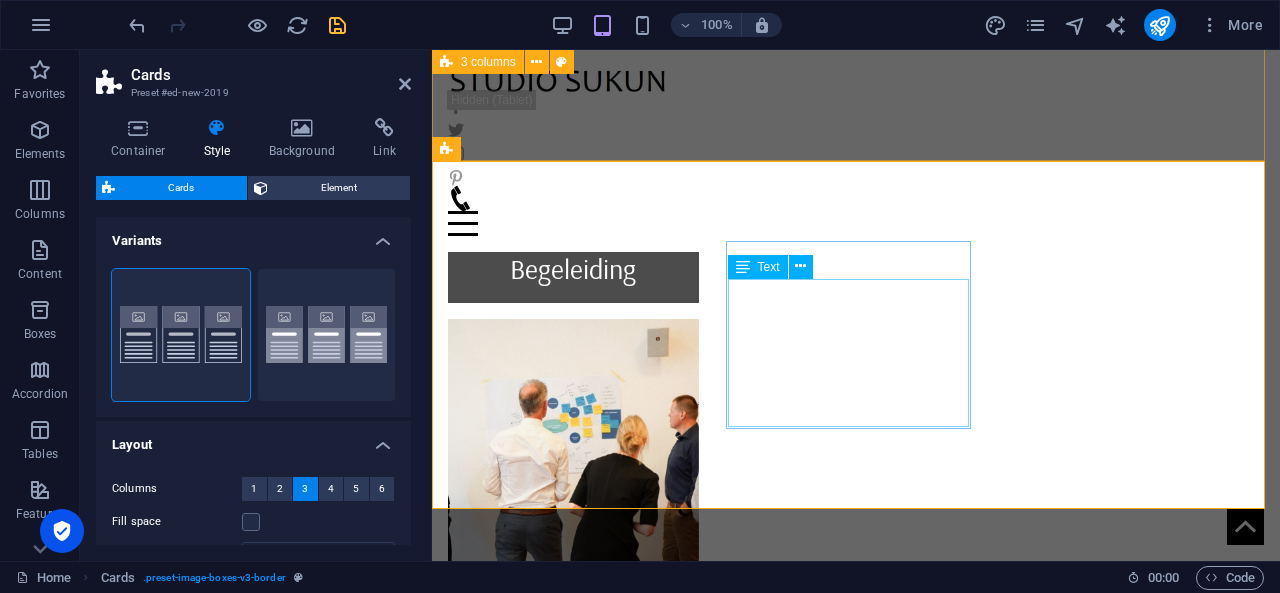 scroll, scrollTop: 870, scrollLeft: 0, axis: vertical 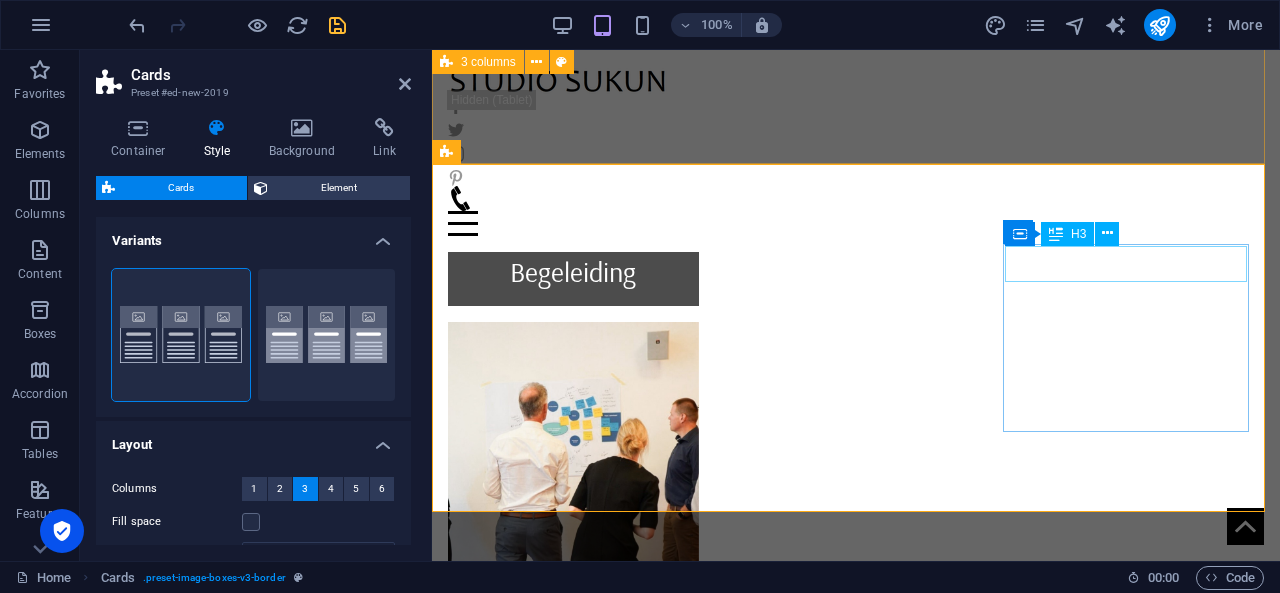 click on "Methoden" at bounding box center (573, 1662) 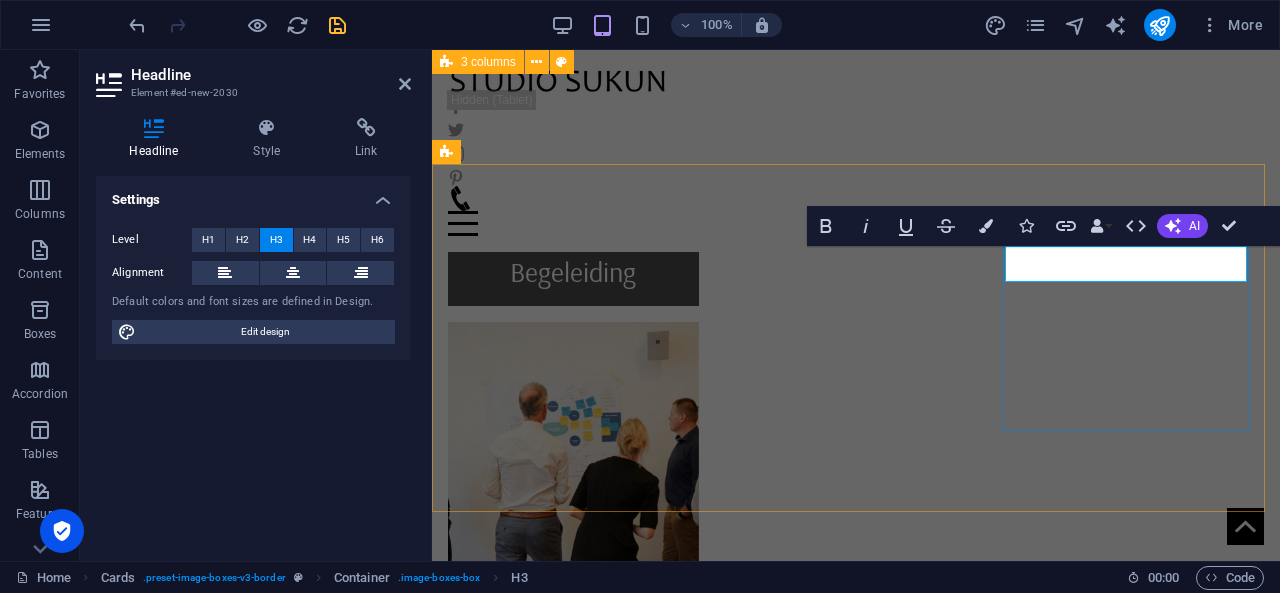 click on "Methoden" at bounding box center [573, 1662] 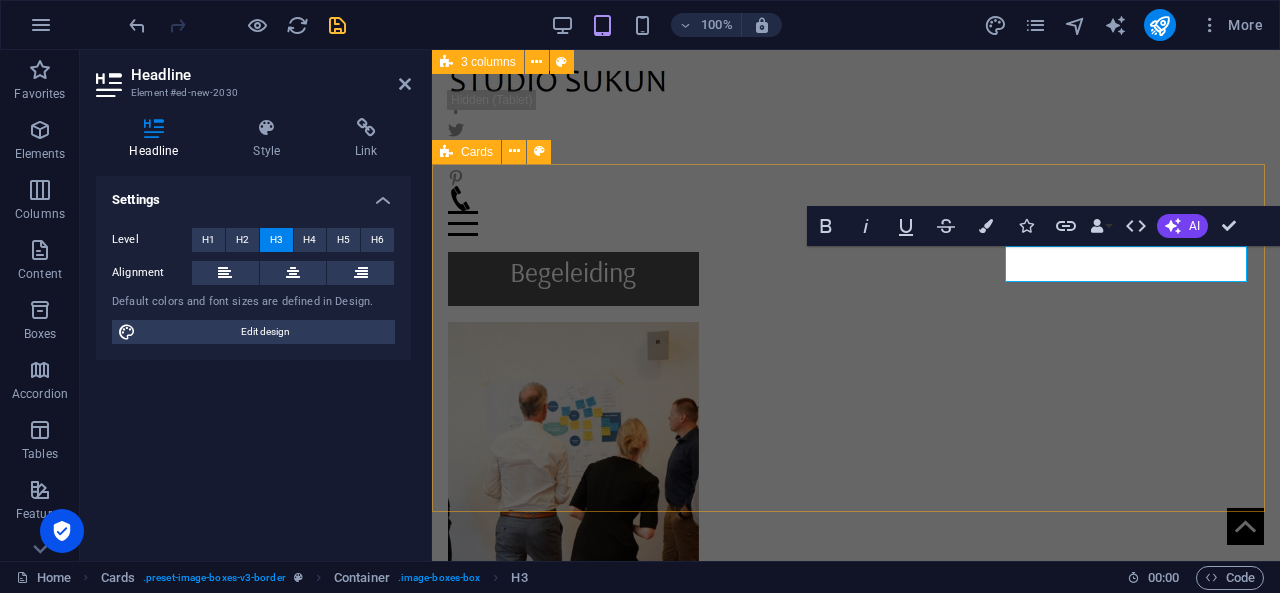 click on "Begeleiding Lorem ipsum dolor sit amet, consectetuer adipiscing elit. Aenean commodo ligula eget dolor. Lorem ipsum dolor sit amet. Organisaties Lorem ipsum dolor sit amet, consectetuer adipiscing elit. Aenean commodo ligula eget dolor. Lorem ipsum dolor sit amet. Verdieping Lorem ipsum dolor sit amet, consectetuer adipiscing elit. Aenean commodo ligula eget dolor. Lorem ipsum dolor sit amet." at bounding box center (856, 1532) 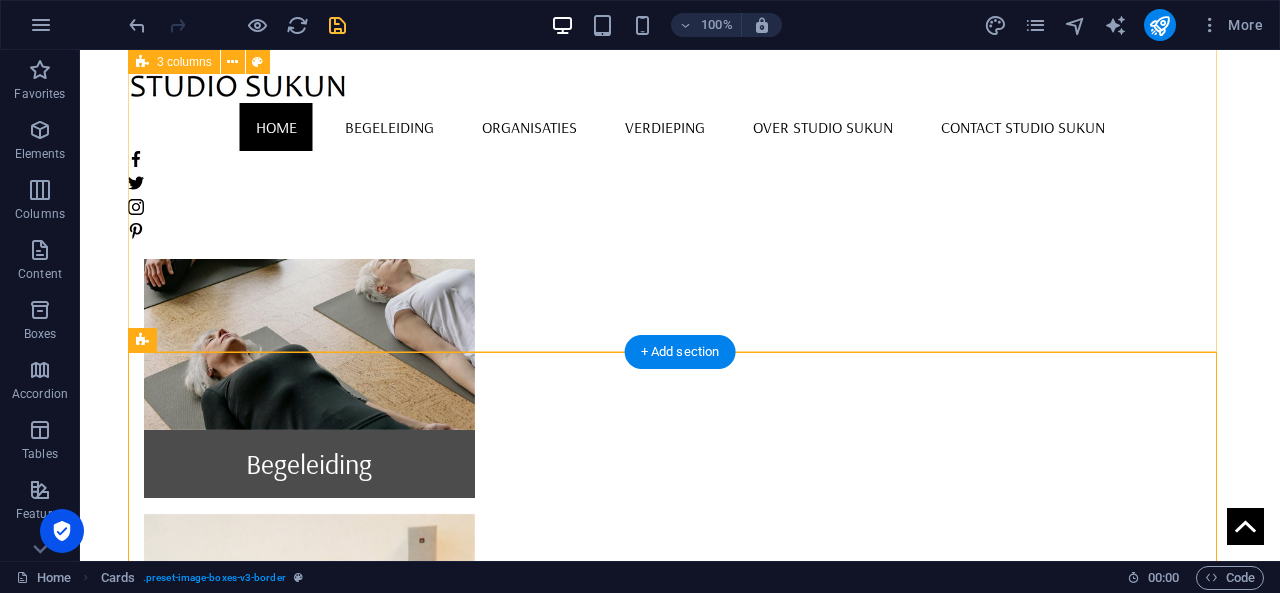 click on "Begeleiding Organisatie Verdieping" at bounding box center (680, 748) 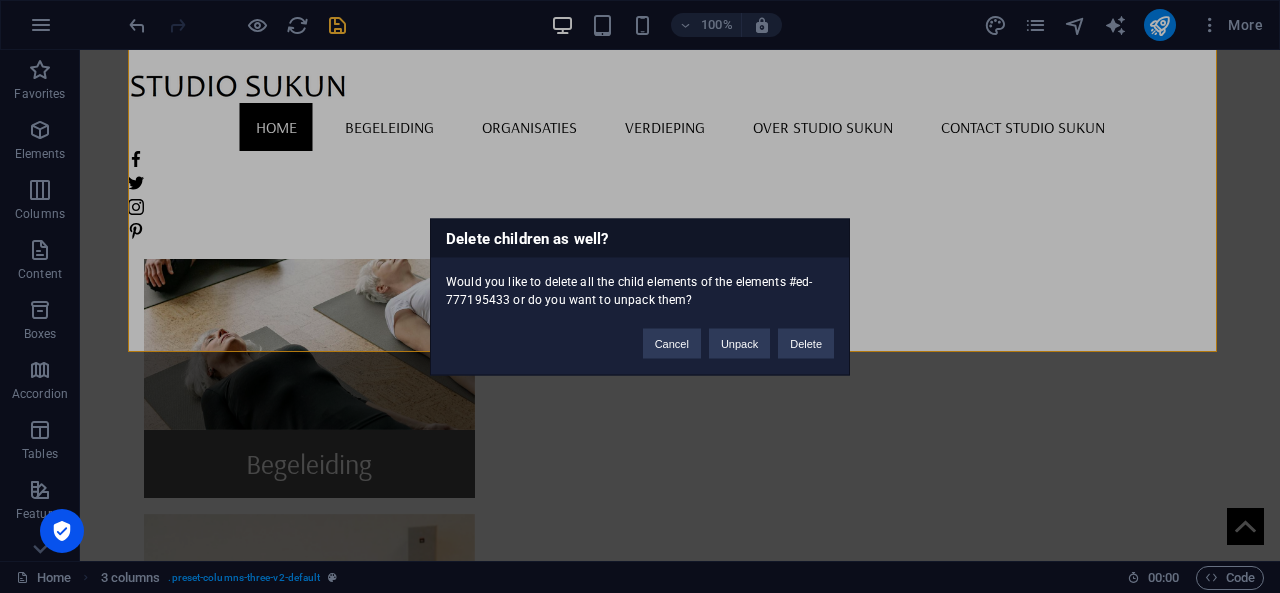 type 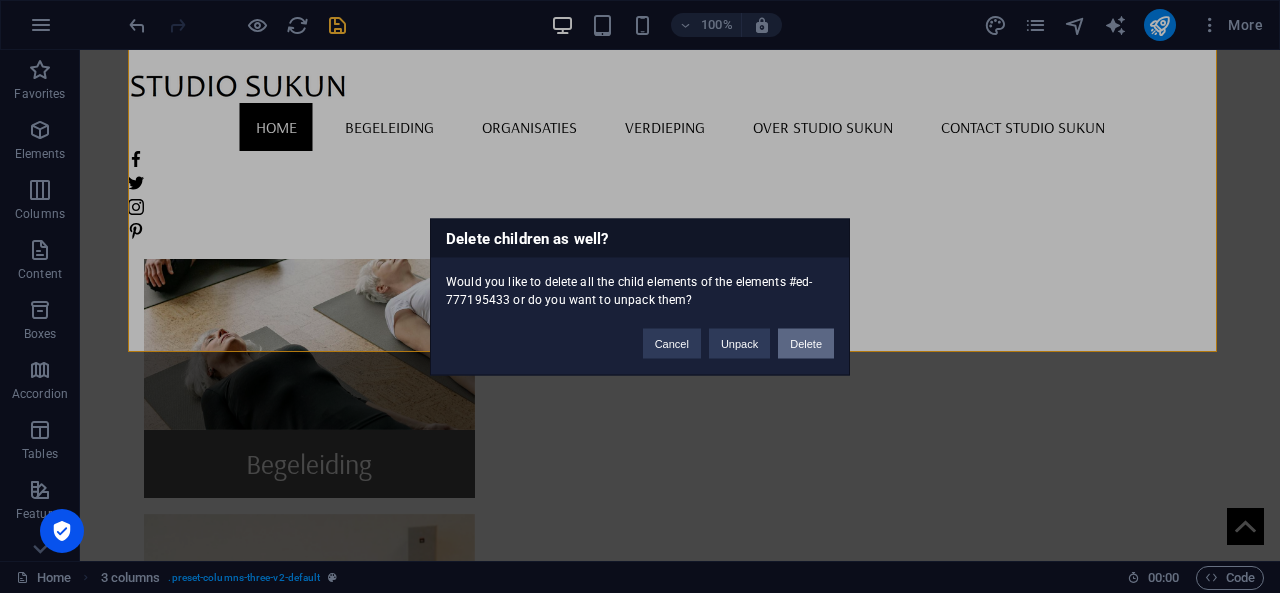 click on "Delete" at bounding box center [806, 343] 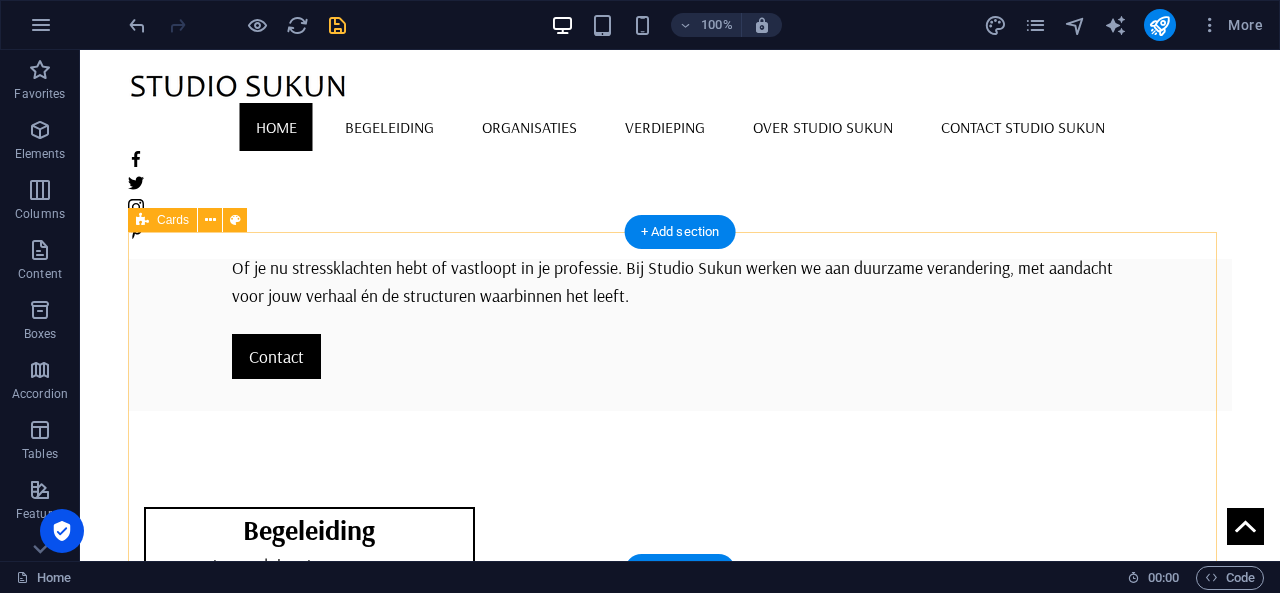 scroll, scrollTop: 398, scrollLeft: 0, axis: vertical 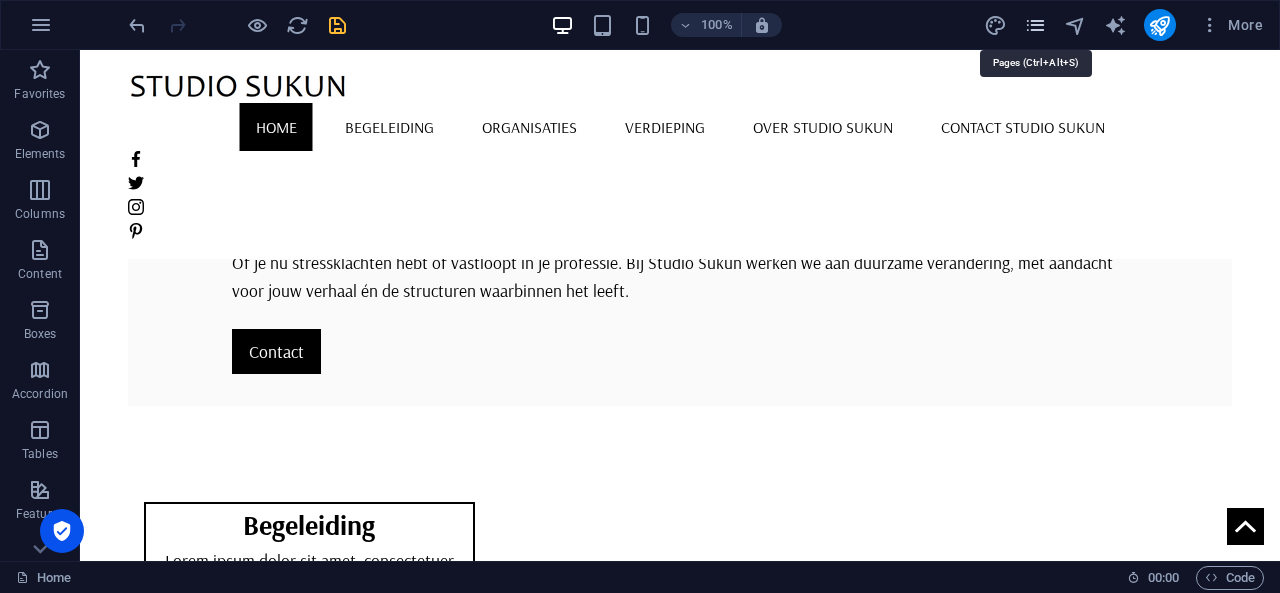 click at bounding box center [1035, 25] 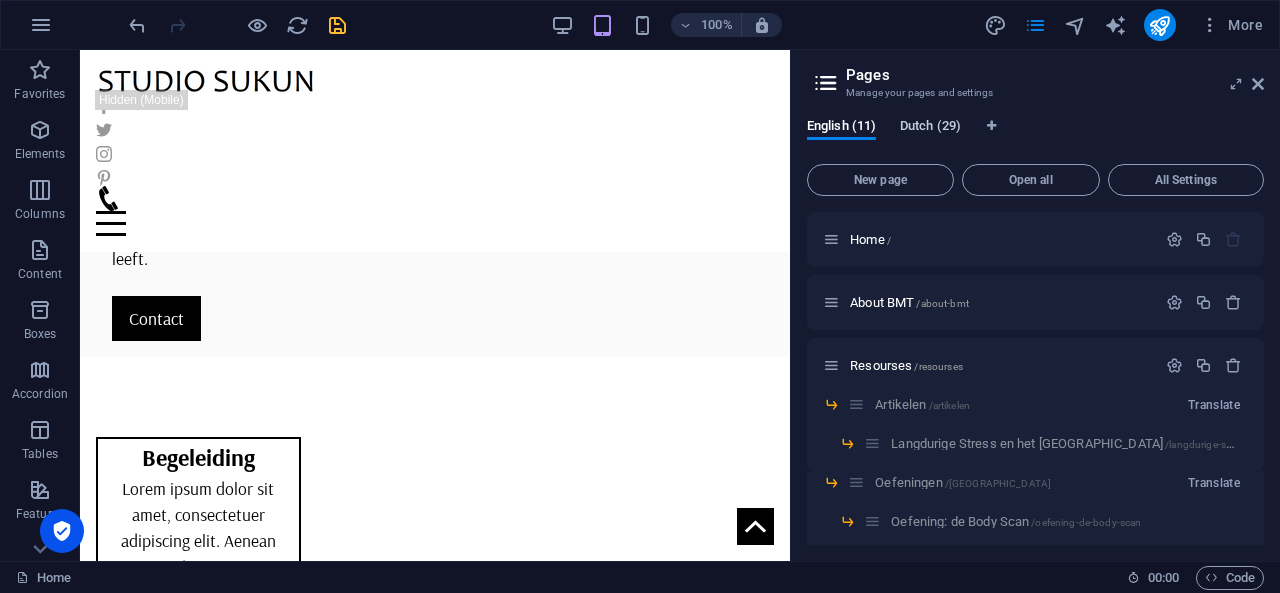 click on "Dutch (29)" at bounding box center (930, 128) 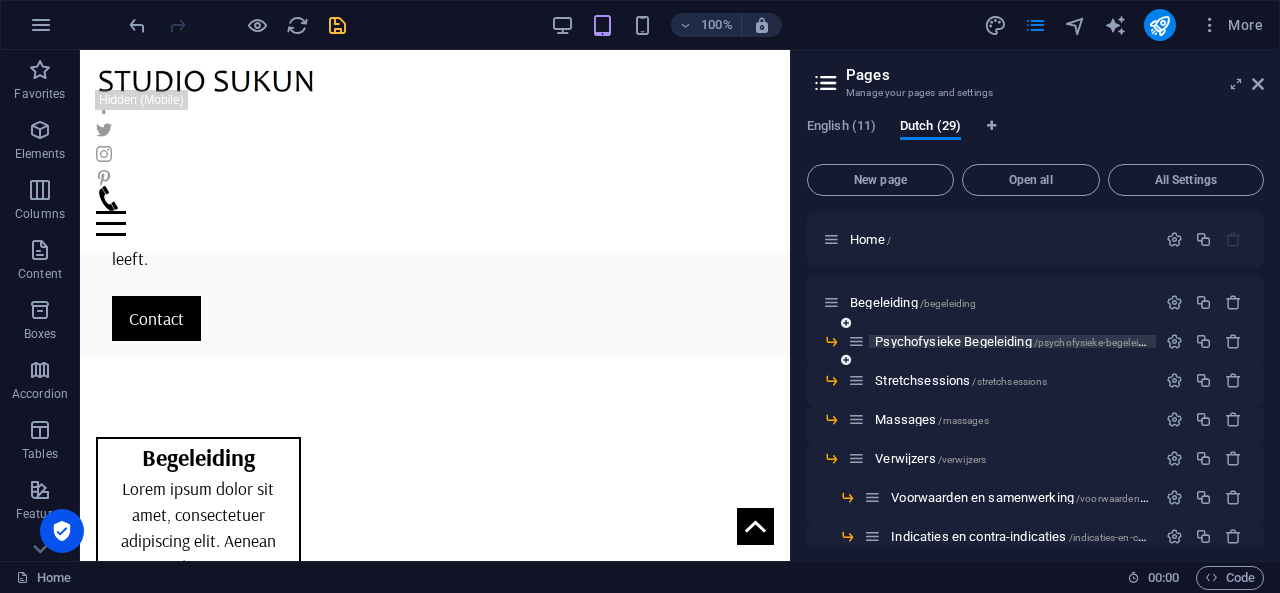 click on "Psychofysieke Begeleiding /psychofysieke-begeleiding" at bounding box center (1016, 341) 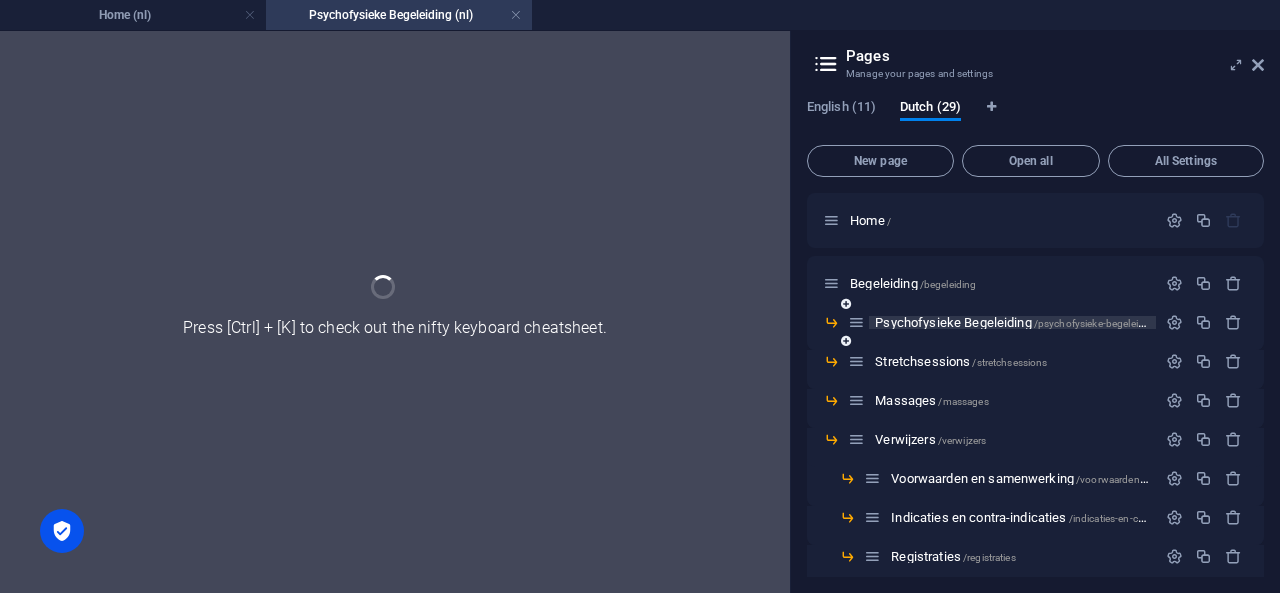 scroll, scrollTop: 0, scrollLeft: 0, axis: both 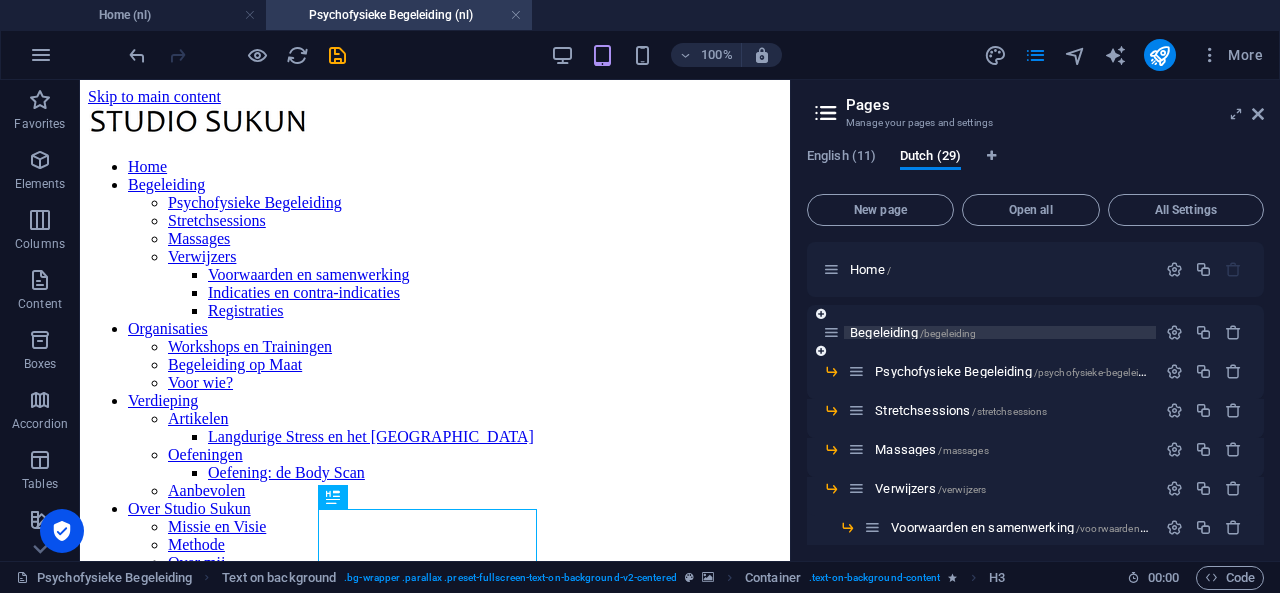 click on "Begeleiding /begeleiding" at bounding box center (913, 332) 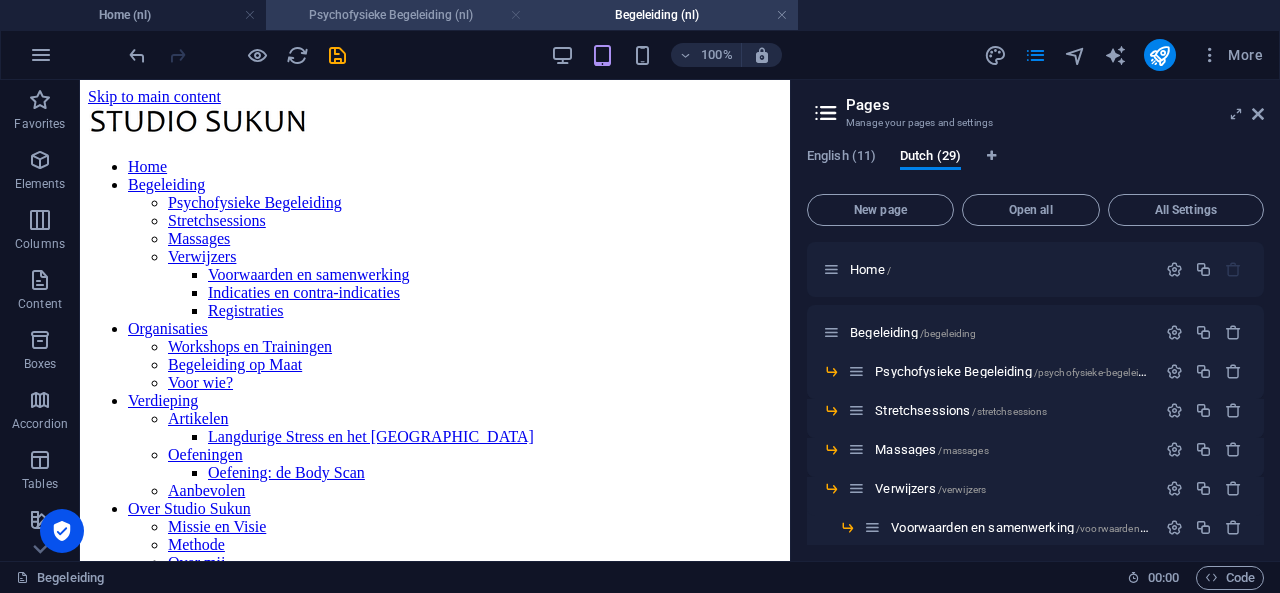 scroll, scrollTop: 0, scrollLeft: 0, axis: both 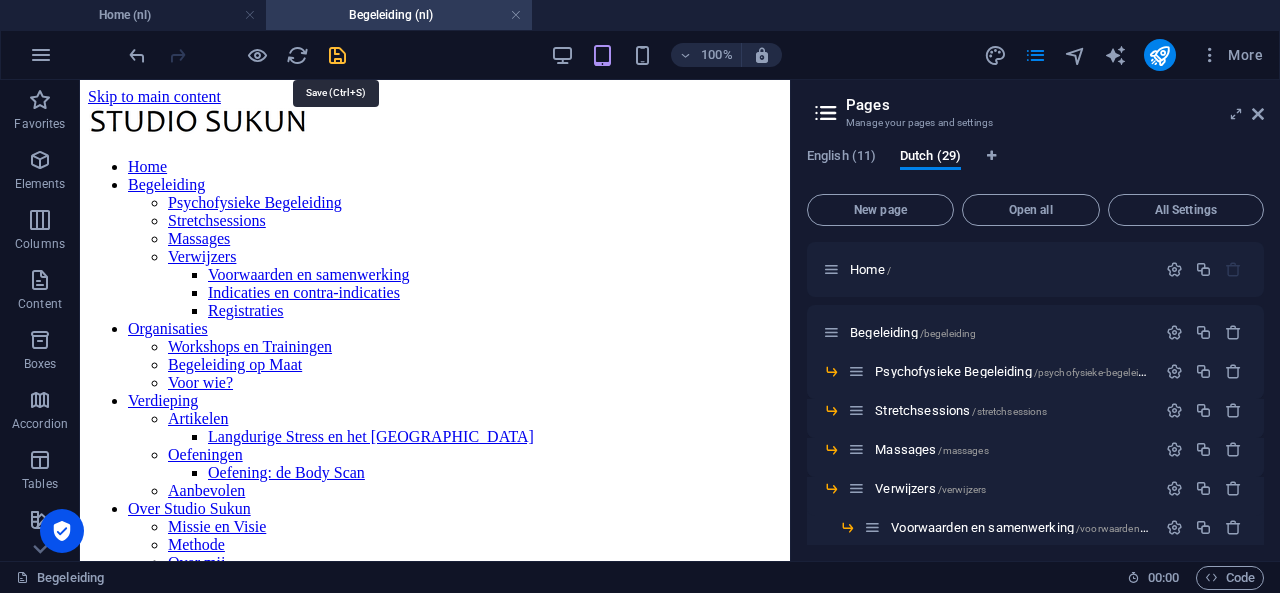 click at bounding box center [337, 55] 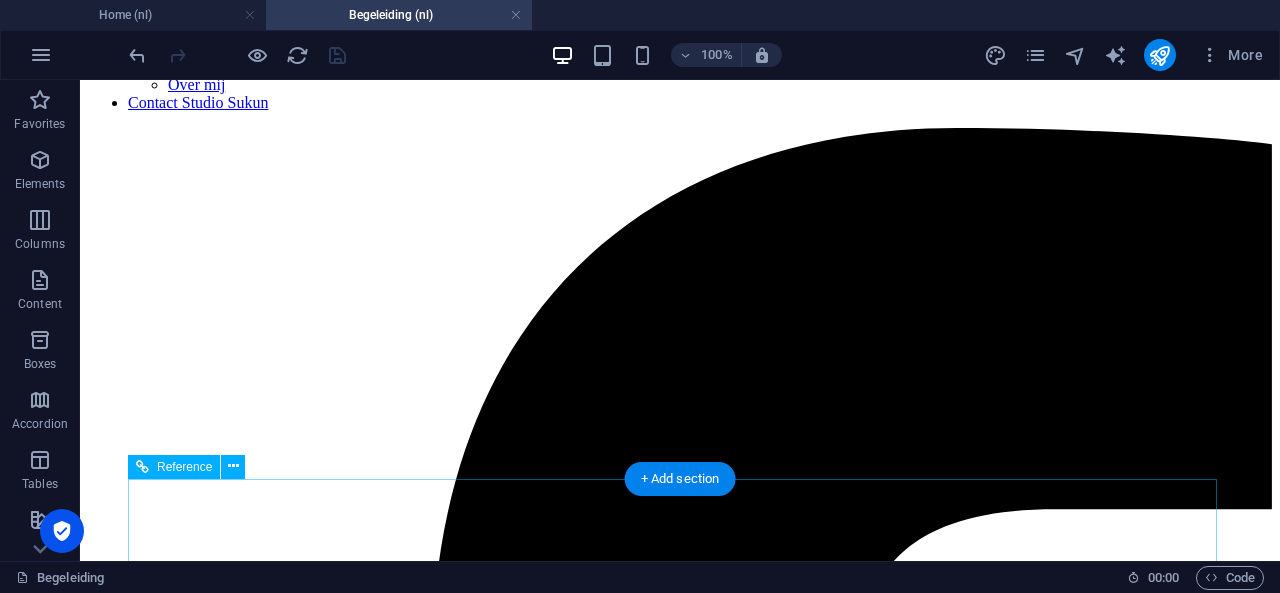 scroll, scrollTop: 0, scrollLeft: 0, axis: both 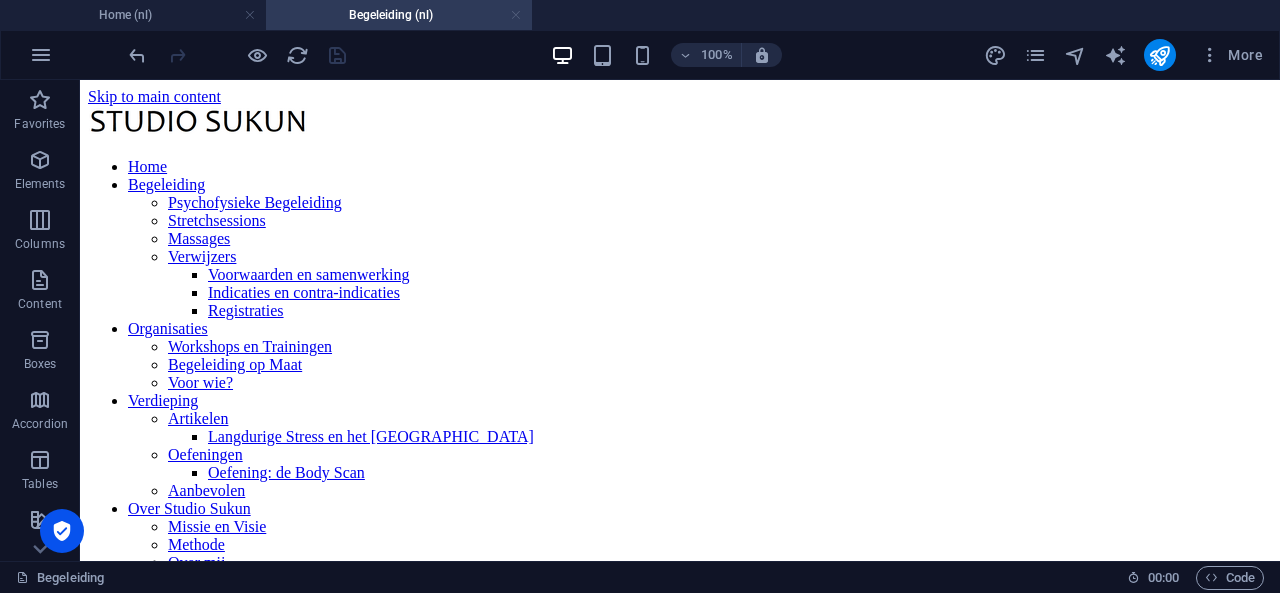 click at bounding box center (516, 15) 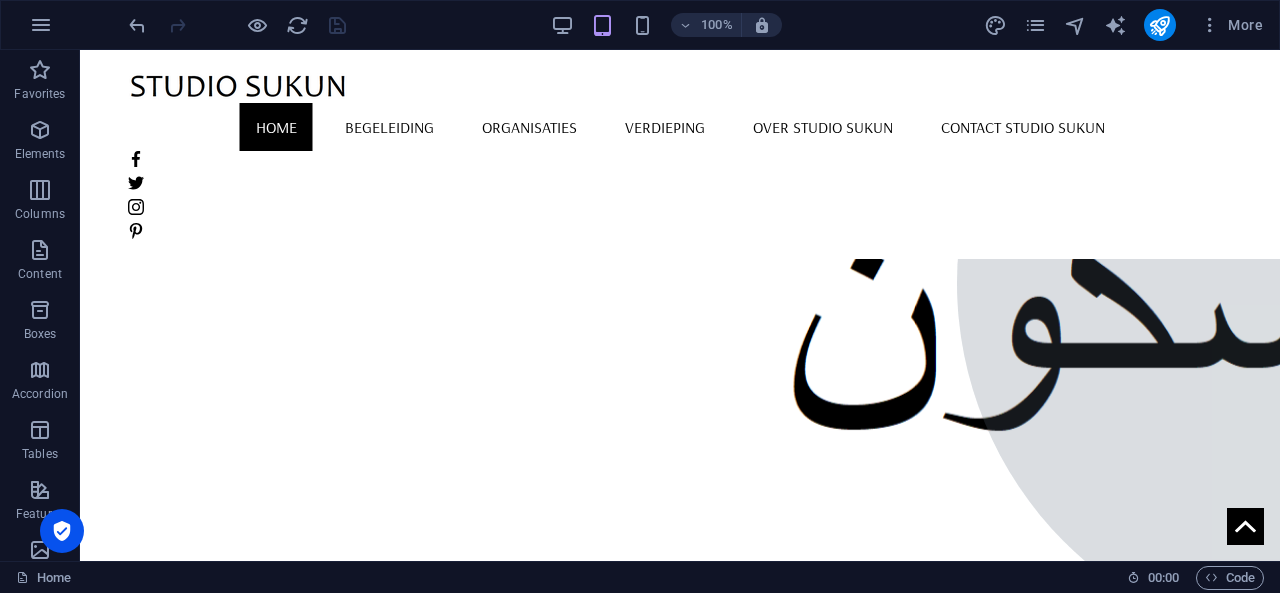 scroll, scrollTop: 398, scrollLeft: 0, axis: vertical 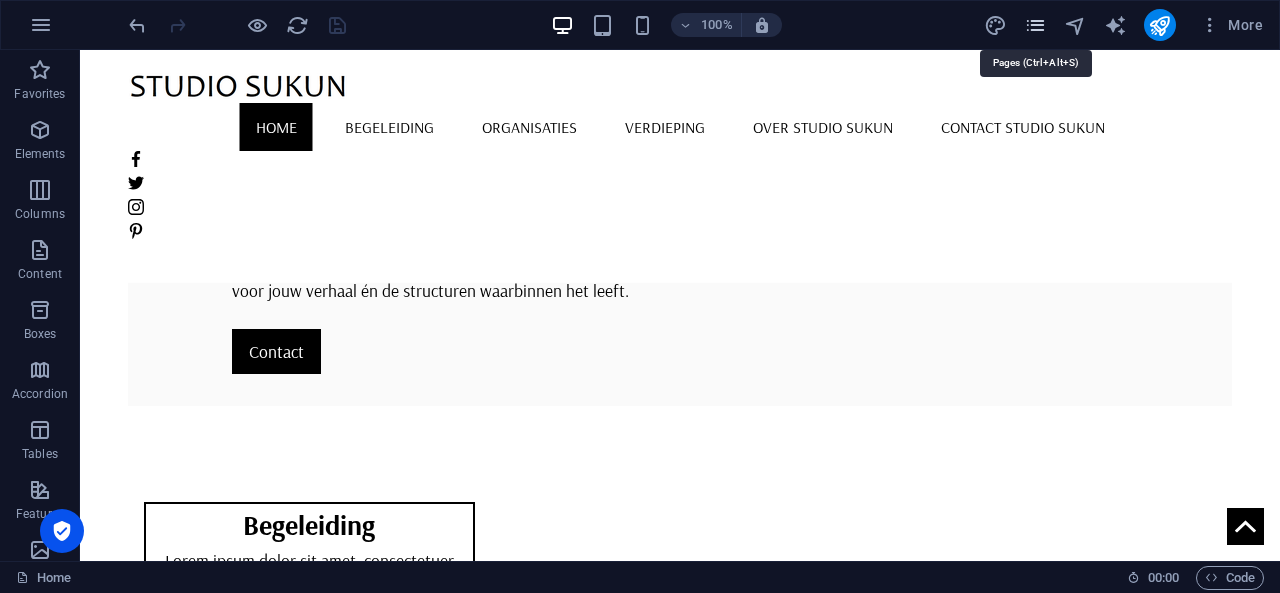 click at bounding box center (1035, 25) 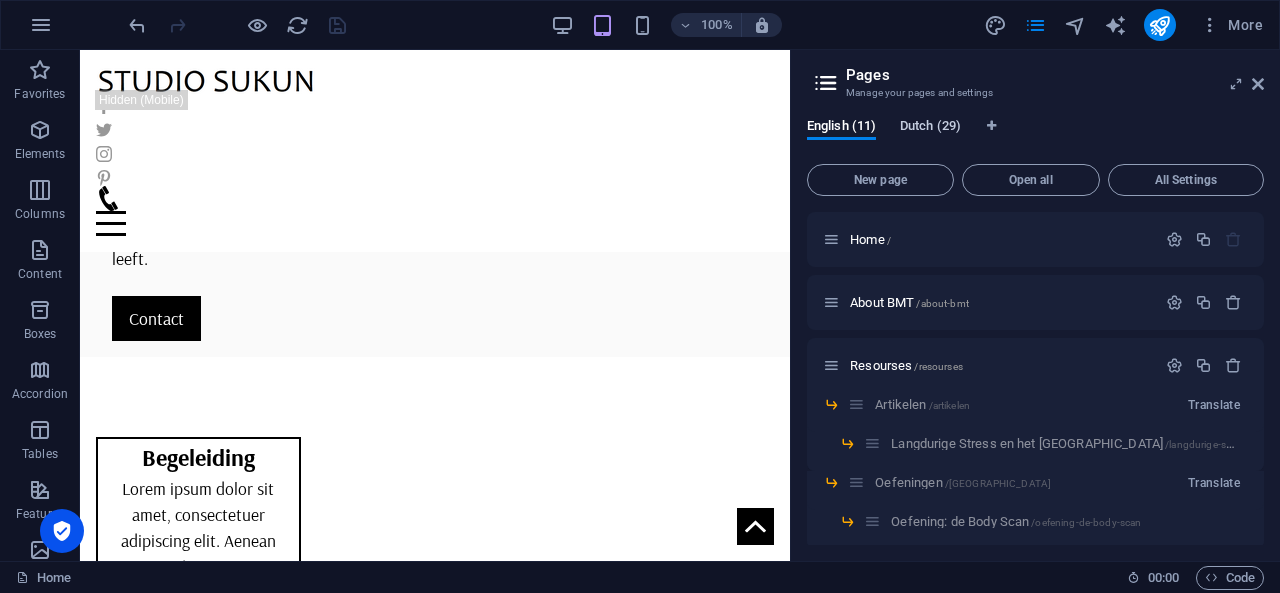 click on "Dutch (29)" at bounding box center (930, 128) 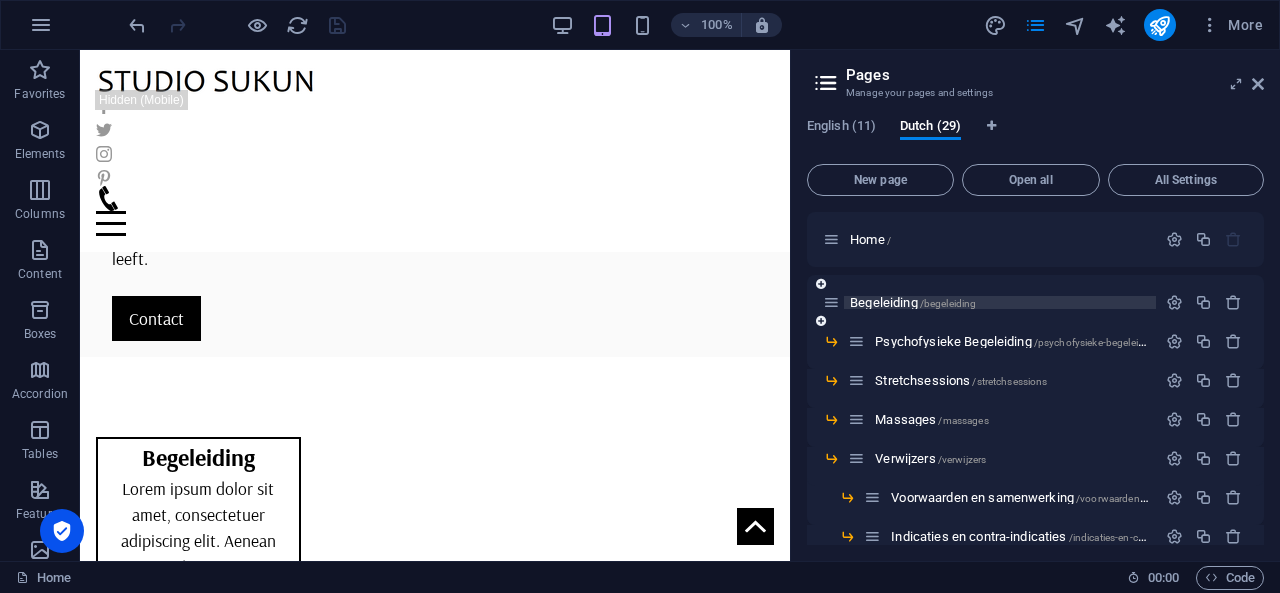 click on "Begeleiding /begeleiding" at bounding box center (913, 302) 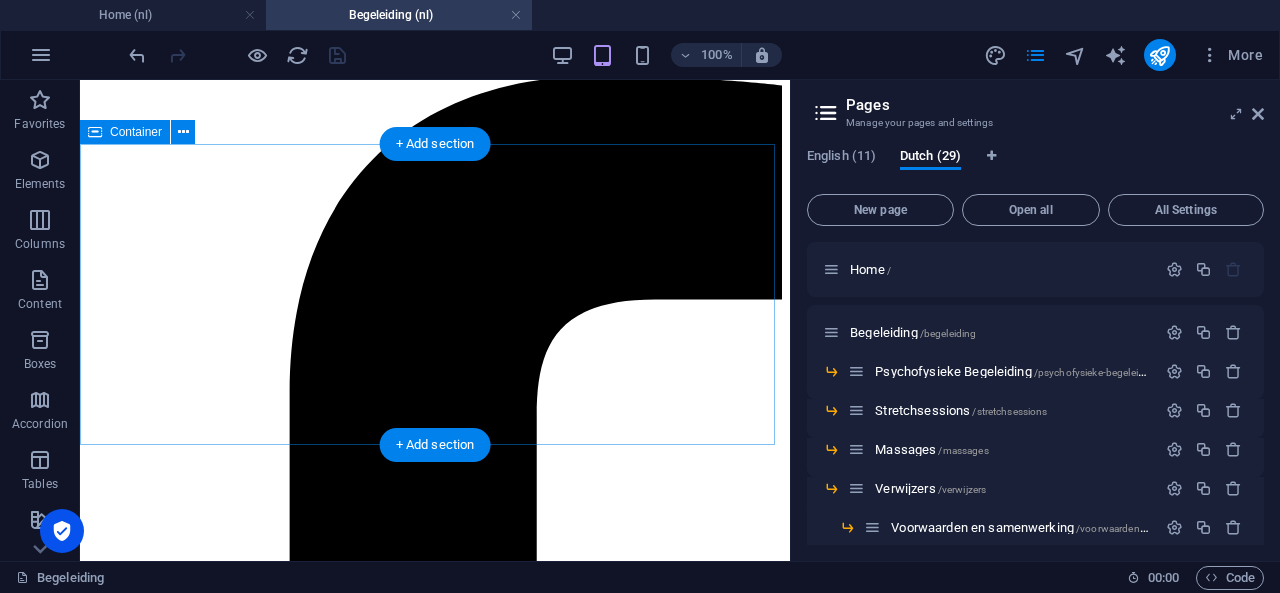 scroll, scrollTop: 0, scrollLeft: 0, axis: both 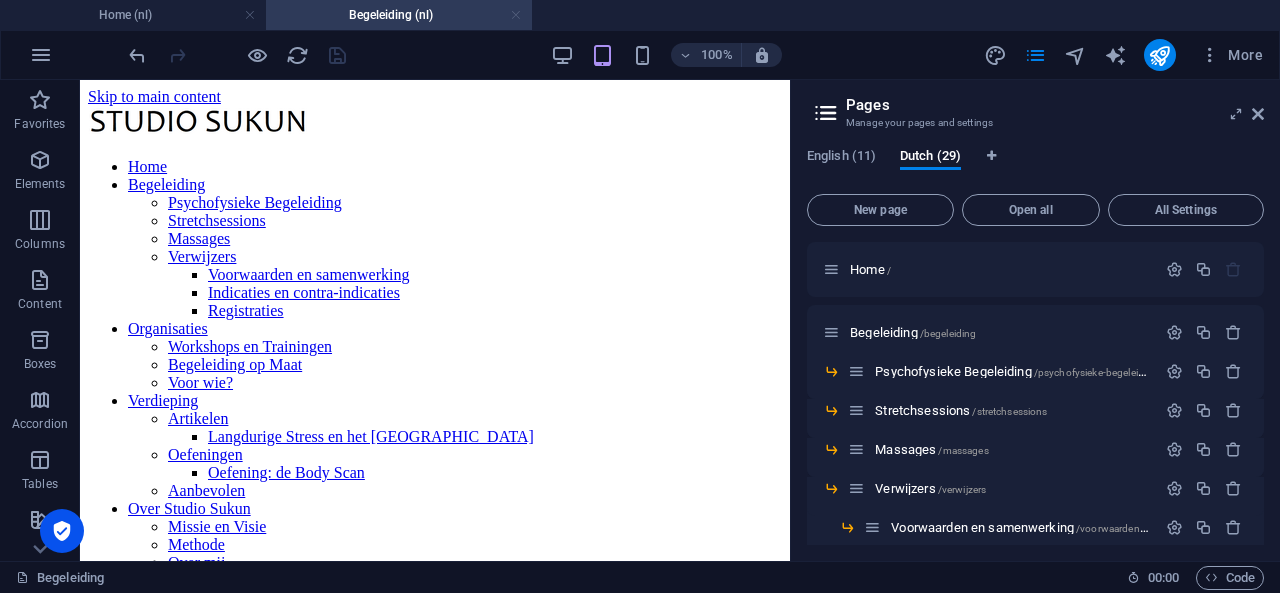 click at bounding box center [516, 15] 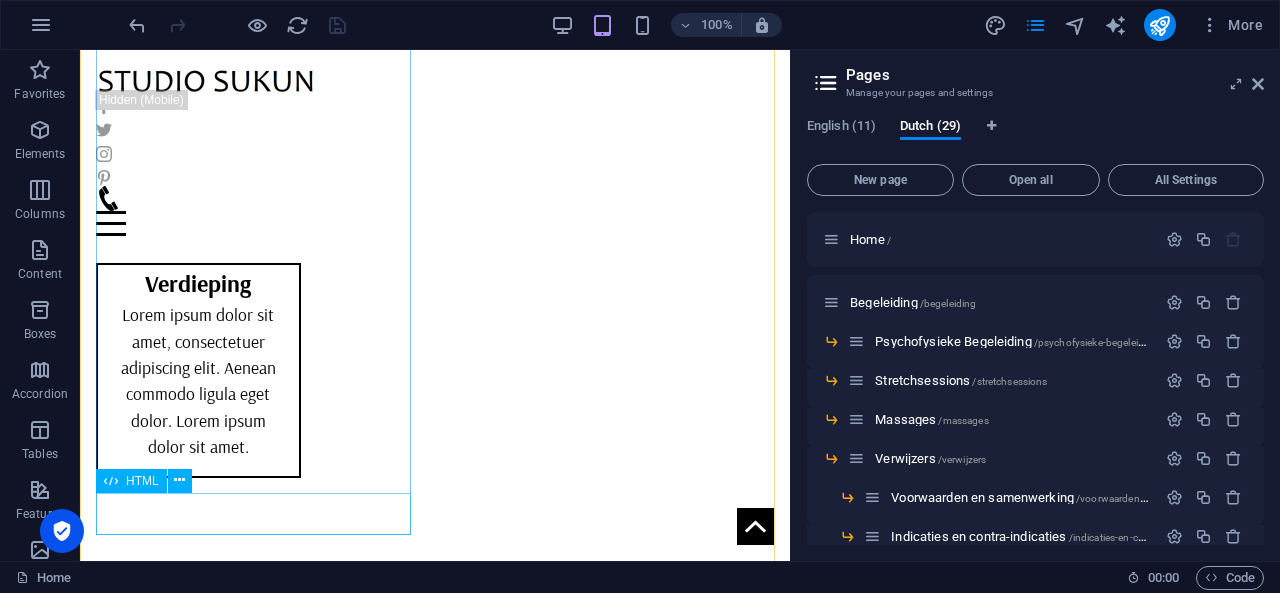 scroll, scrollTop: 1037, scrollLeft: 0, axis: vertical 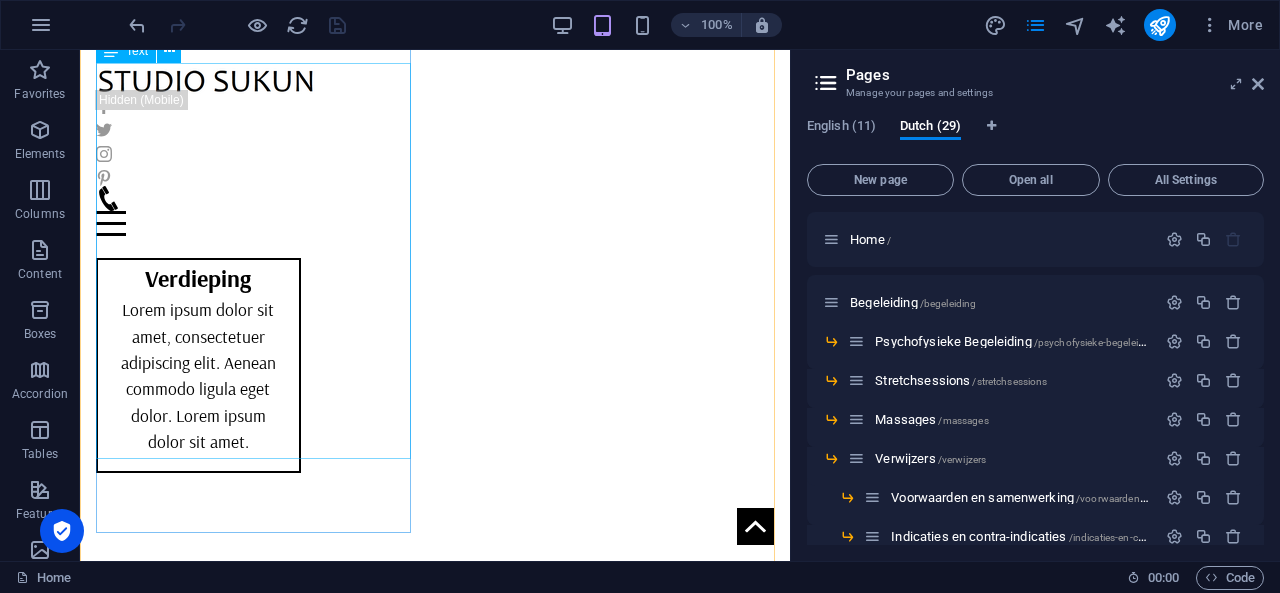 click on "voor stressregulatie, herstel en bewustwording. Breathe Move Touch ondersteunt mensen die merken dat spanning zich vastzet, fysiek, mentaal of beide. Via begeleide stretchsessies, klachtgerichte massage en psychofysieke begeleiding werk je aan meer ontspanning, bewegingsvrijheid en inzicht in hoe jouw systeem reageert op stress. De insteek is niet medisch, maar gericht op praktische verandering. Je leert spanning herkennen en reguleren in je lichaam én geest." at bounding box center (257, 889) 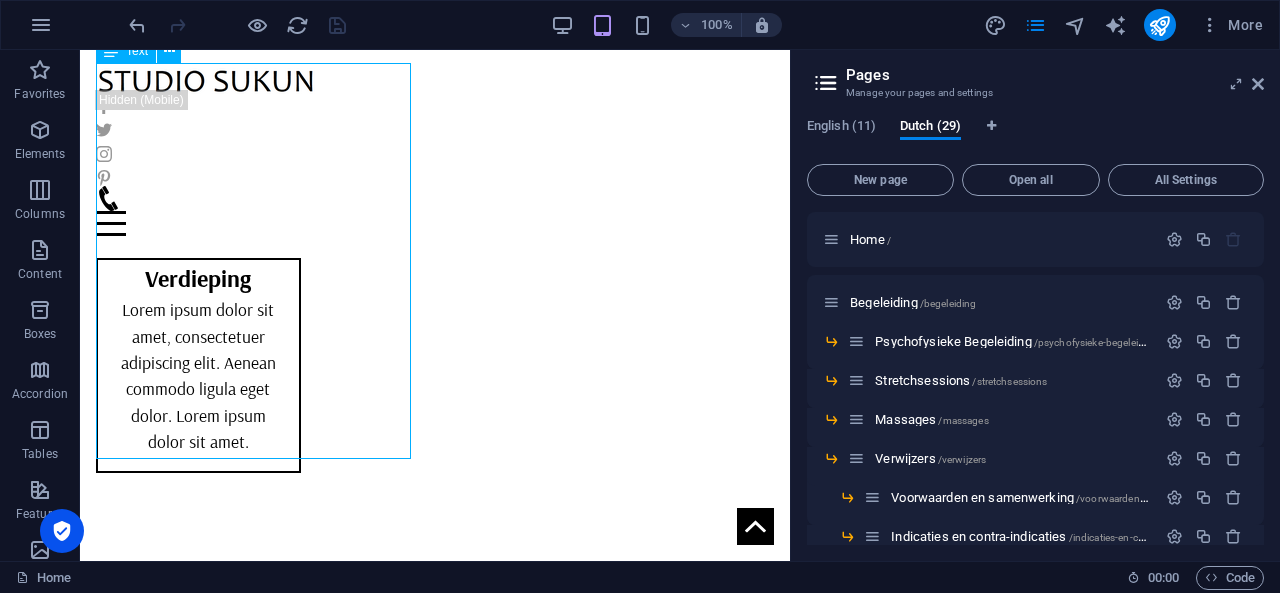 drag, startPoint x: 228, startPoint y: 302, endPoint x: 324, endPoint y: 349, distance: 106.887794 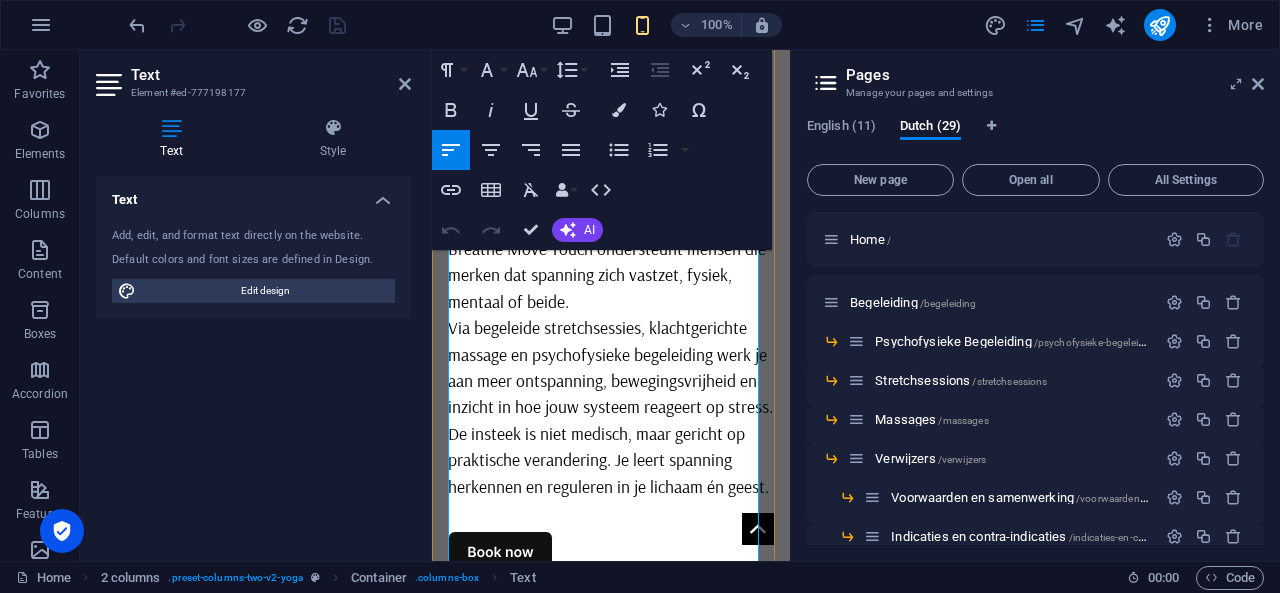 scroll, scrollTop: 1518, scrollLeft: 0, axis: vertical 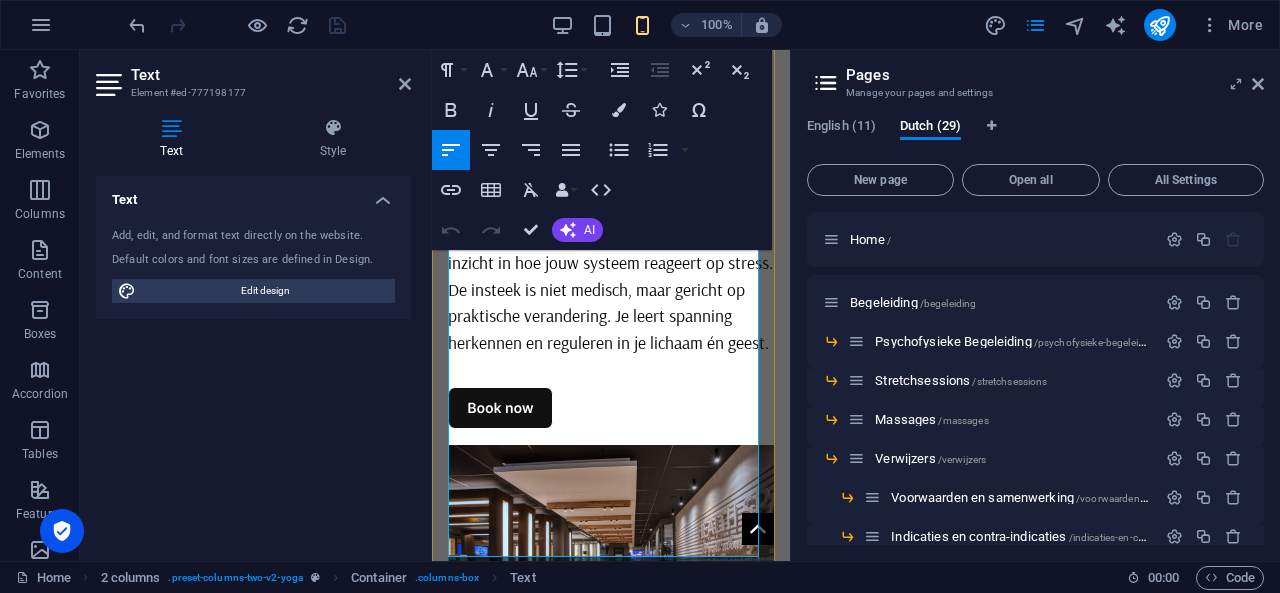 click on "Breathe Move Touch ondersteunt mensen die merken dat spanning zich vastzet, fysiek, mentaal of beide. Via begeleide stretchsessies, klachtgerichte massage en psychofysieke begeleiding werk je aan meer ontspanning, bewegingsvrijheid en inzicht in hoe jouw systeem reageert op stress." at bounding box center (611, 183) 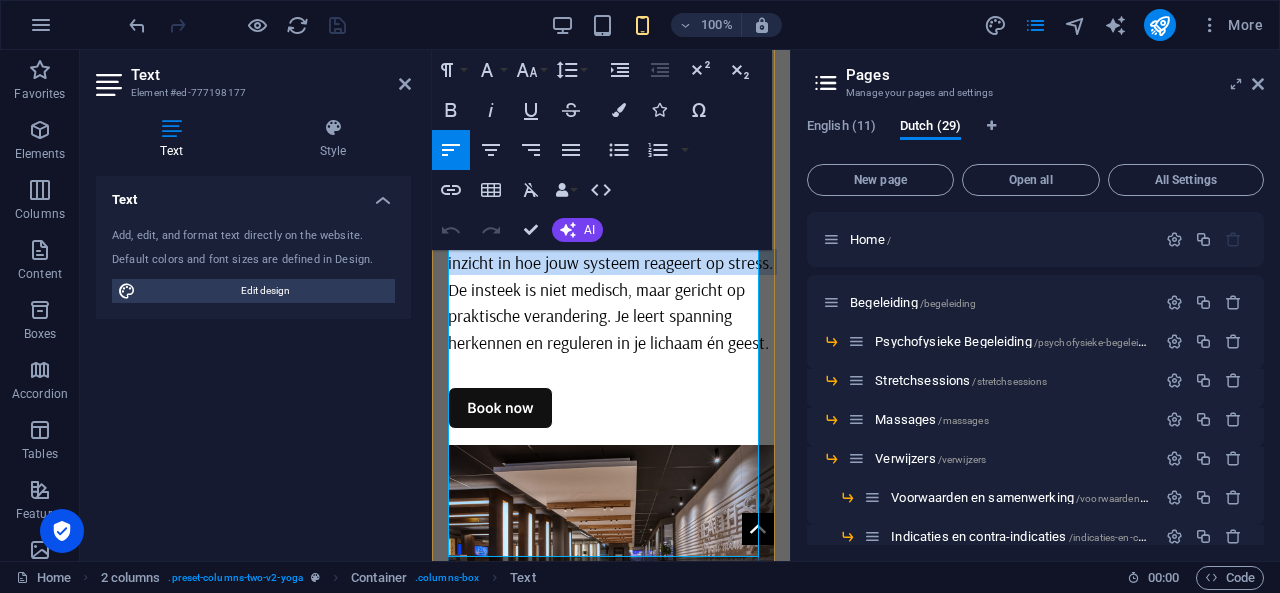 copy on "Via begeleide stretchsessies, klachtgerichte massage en psychofysieke begeleiding werk je aan meer ontspanning, bewegingsvrijheid en inzicht in hoe jouw systeem reageert op stress." 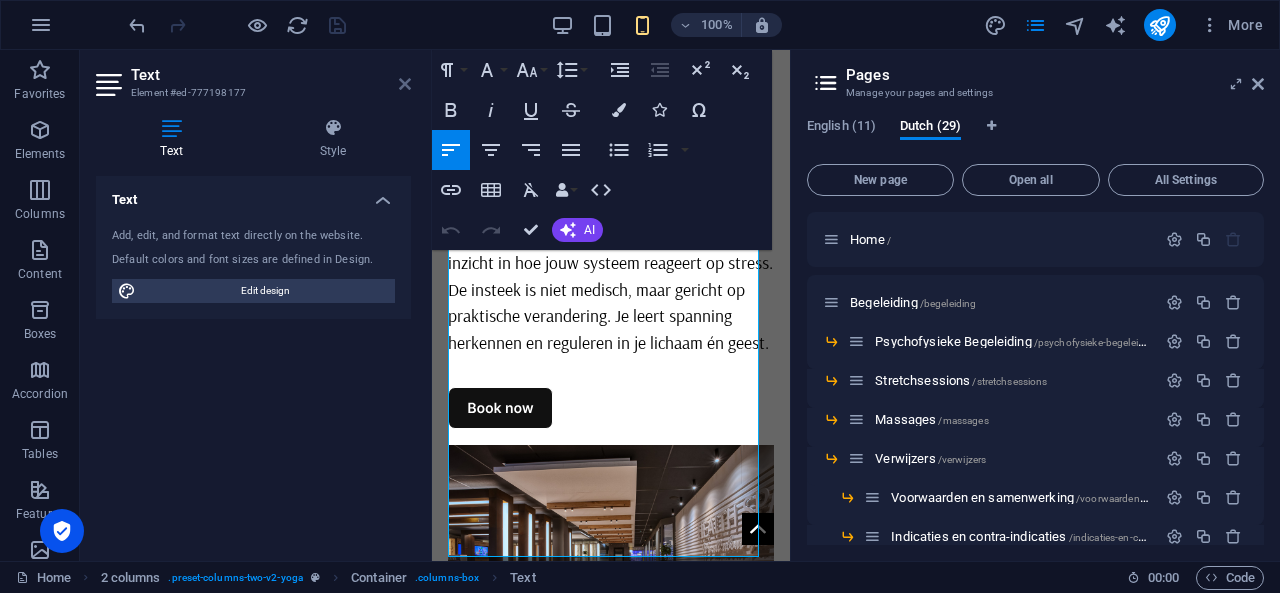 click at bounding box center (405, 84) 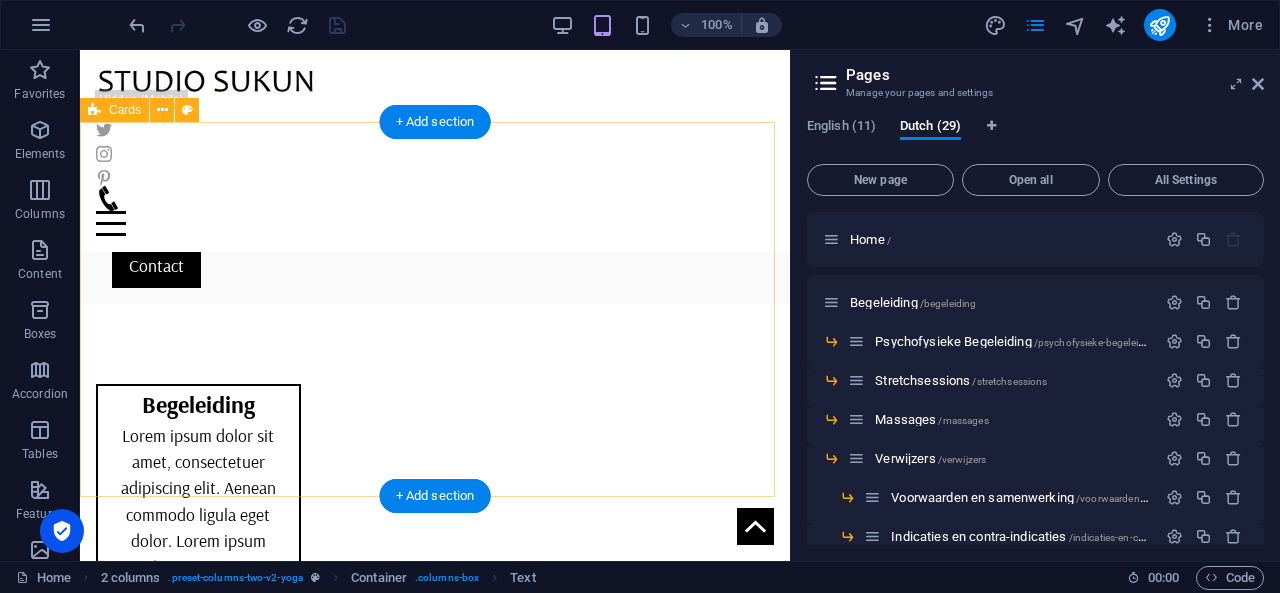 scroll, scrollTop: 452, scrollLeft: 0, axis: vertical 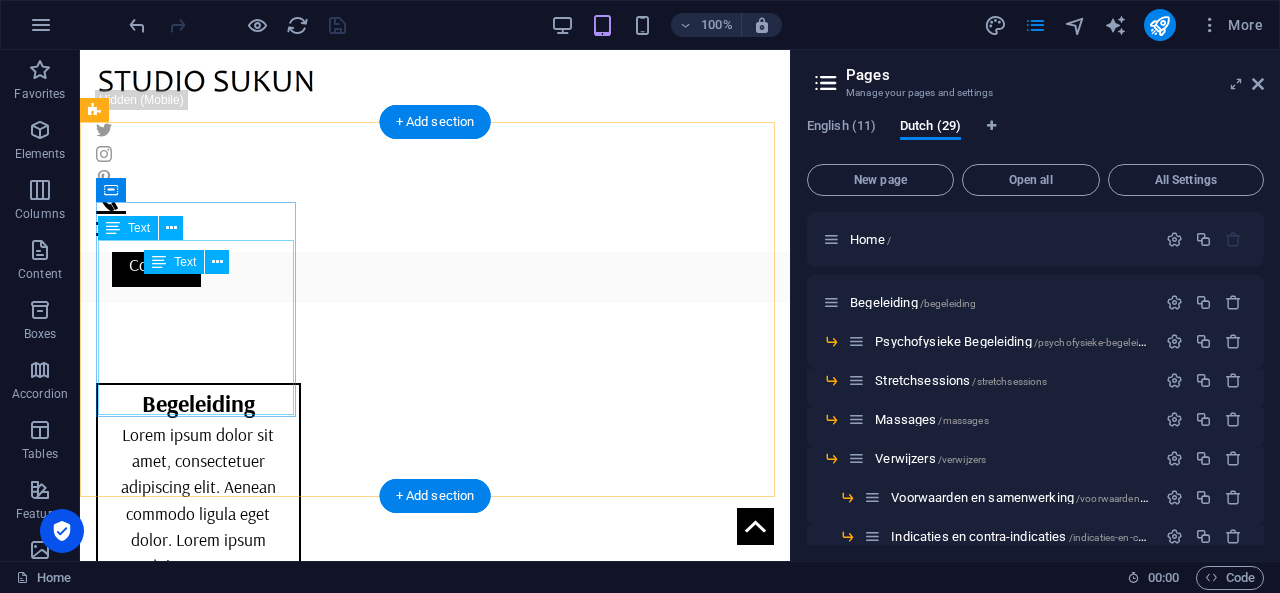 click on "Lorem ipsum dolor sit amet, consectetuer adipiscing elit. Aenean commodo ligula eget dolor. Lorem ipsum dolor sit amet." at bounding box center (198, 508) 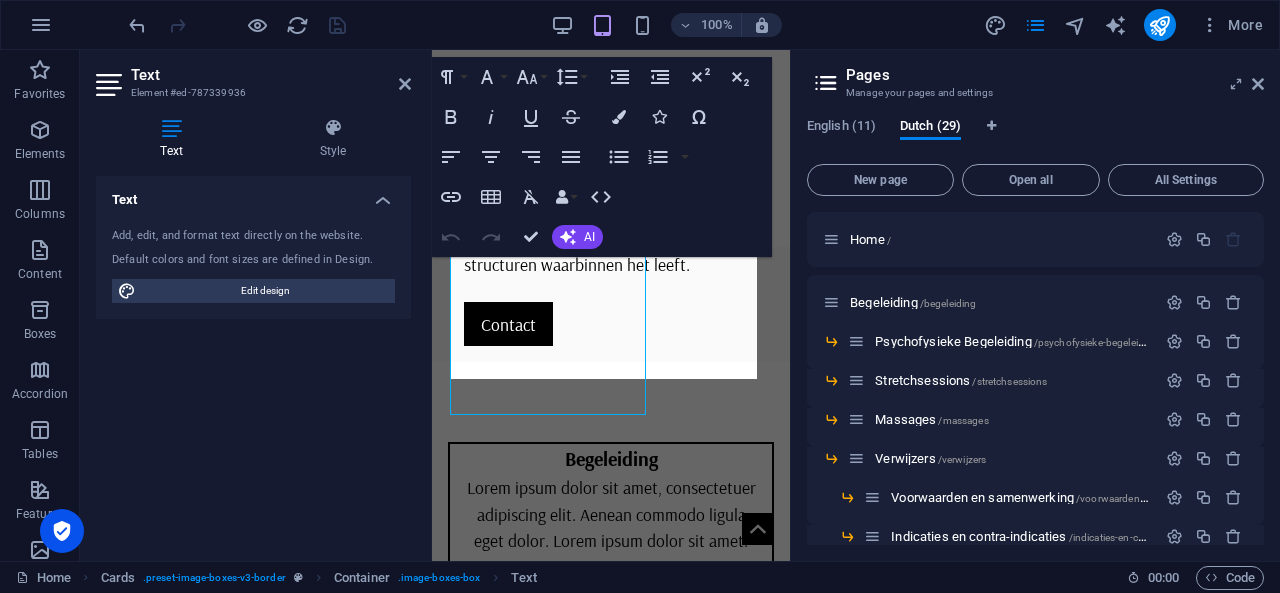 scroll, scrollTop: 448, scrollLeft: 0, axis: vertical 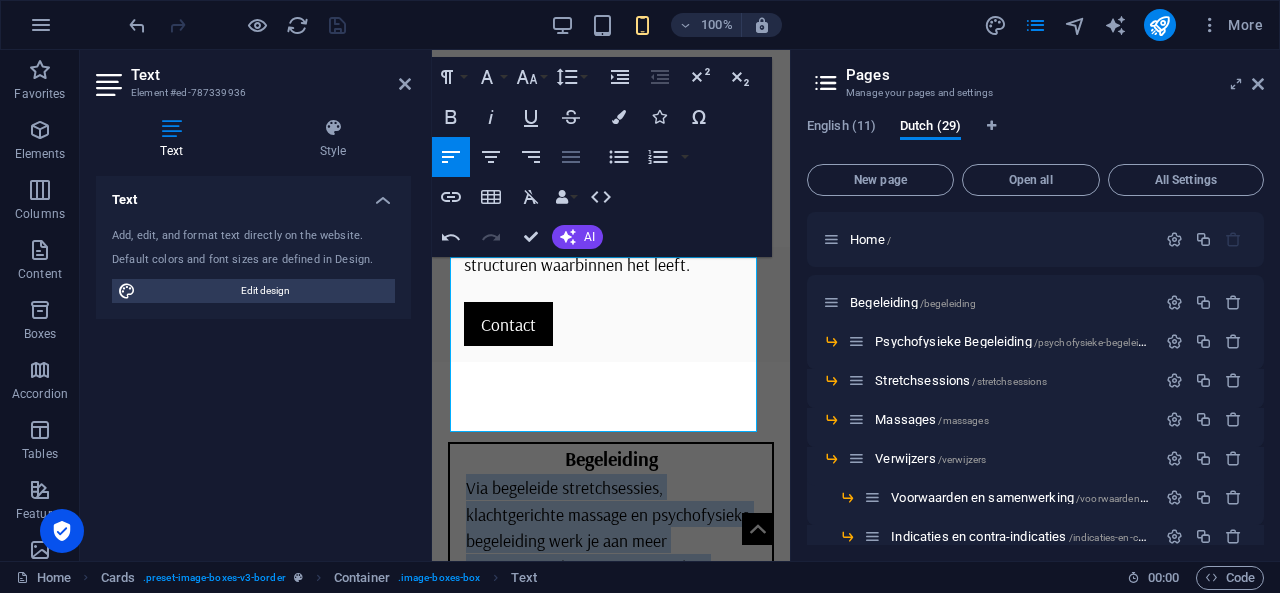 click 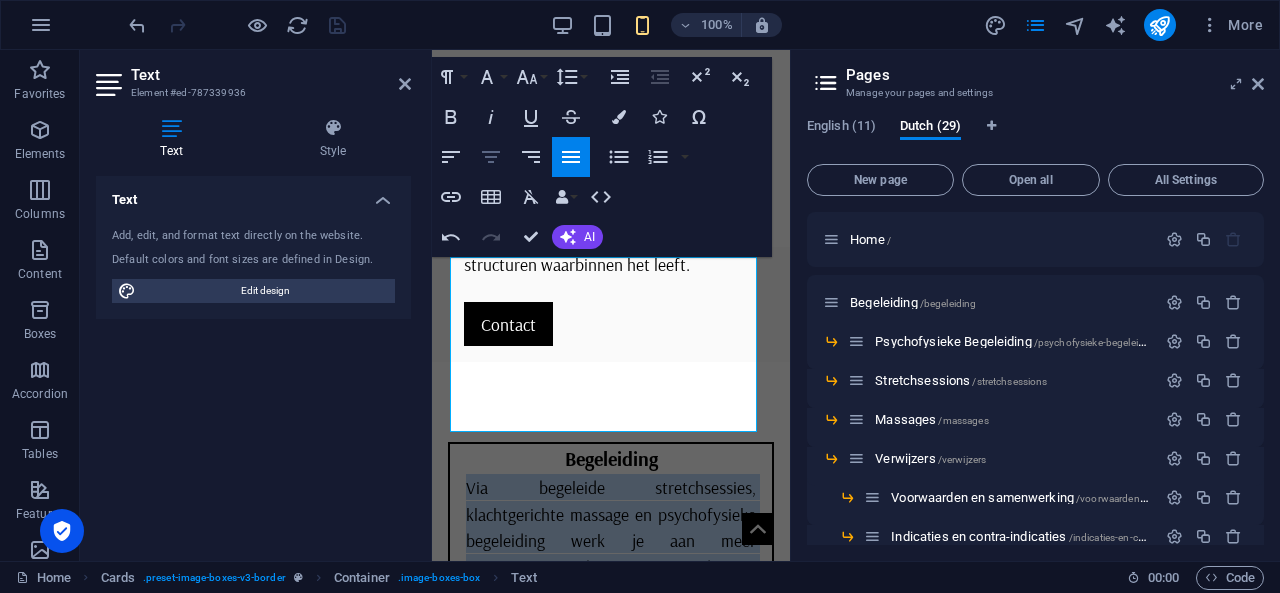click 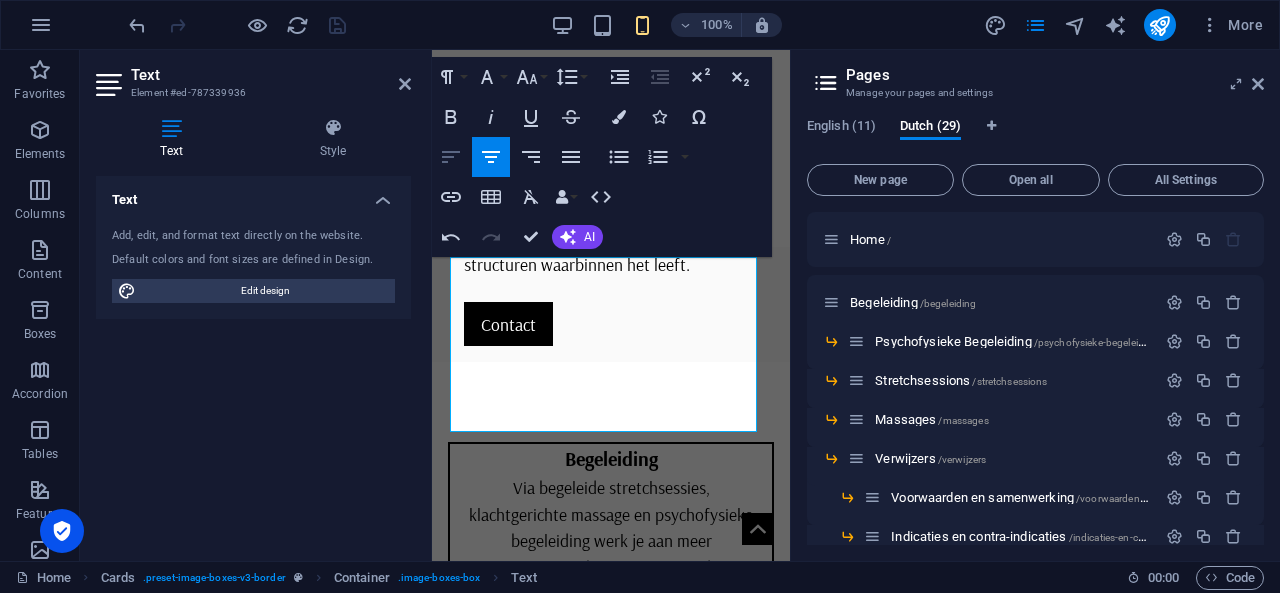 click 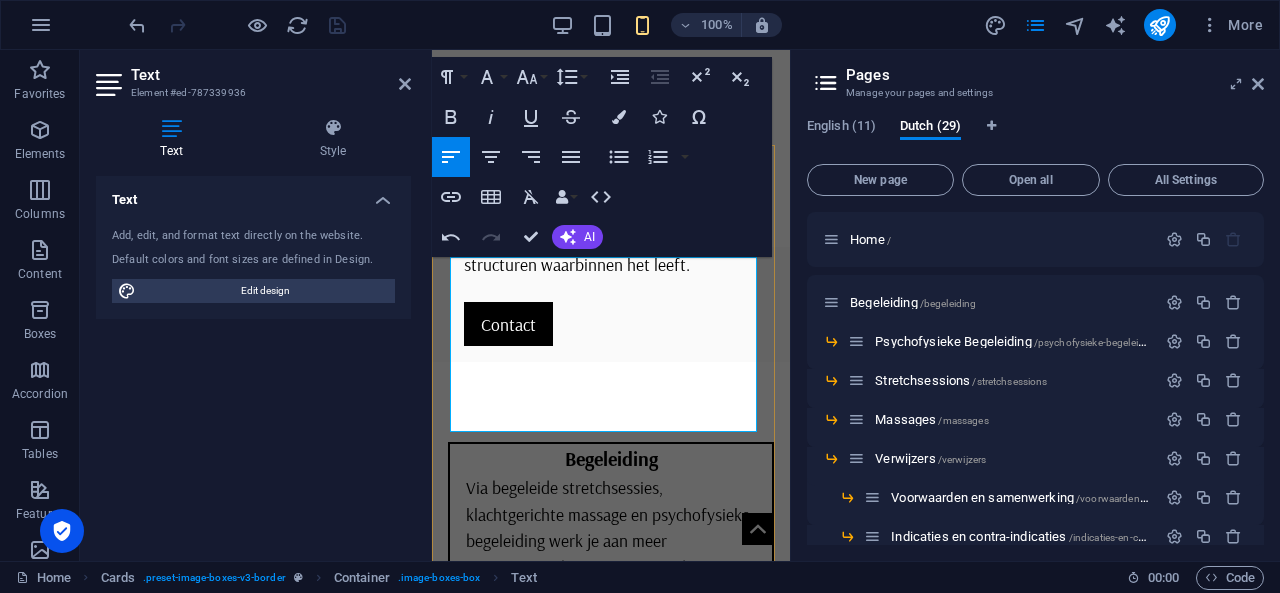 click on "Begeleiding Via begeleide stretchsessies, klachtgerichte massage en psychofysieke begeleiding werk je aan meer ontspanning, bewegingsvrijheid en inzicht in hoe jouw systeem reageert op stress. Organisaties Lorem ipsum dolor sit amet, consectetuer adipiscing elit. Aenean commodo ligula eget dolor. Lorem ipsum dolor sit amet. Verdieping Lorem ipsum dolor sit amet, consectetuer adipiscing elit. Aenean commodo ligula eget dolor. Lorem ipsum dolor sit amet." at bounding box center (611, 691) 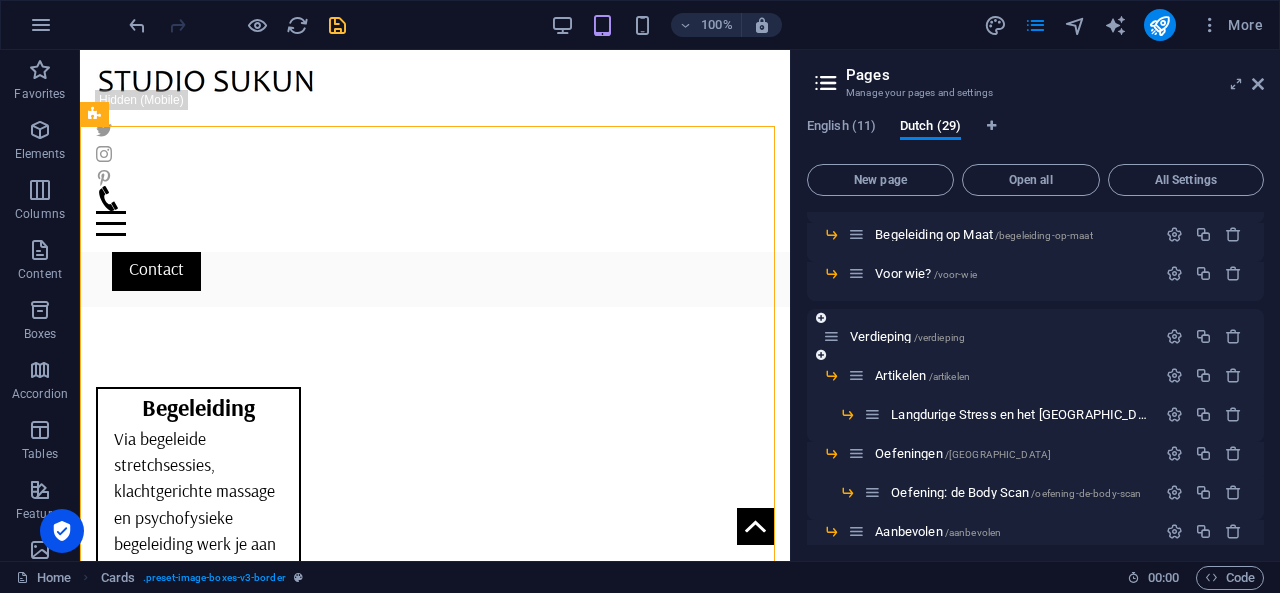 scroll, scrollTop: 483, scrollLeft: 0, axis: vertical 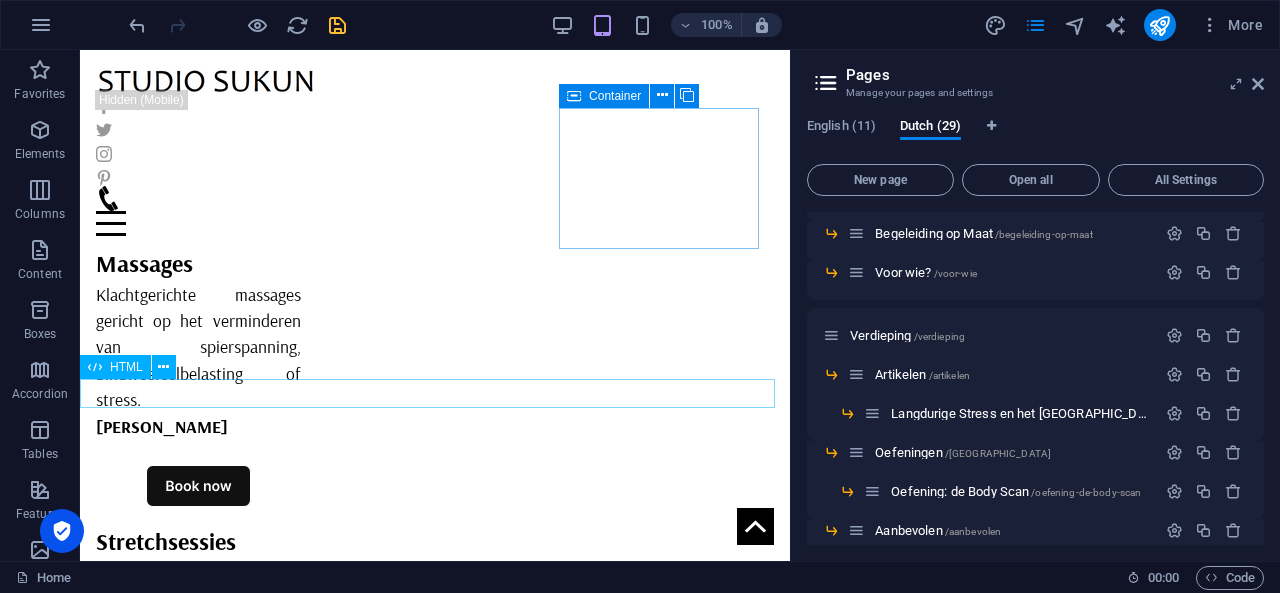 click at bounding box center [435, 2022] 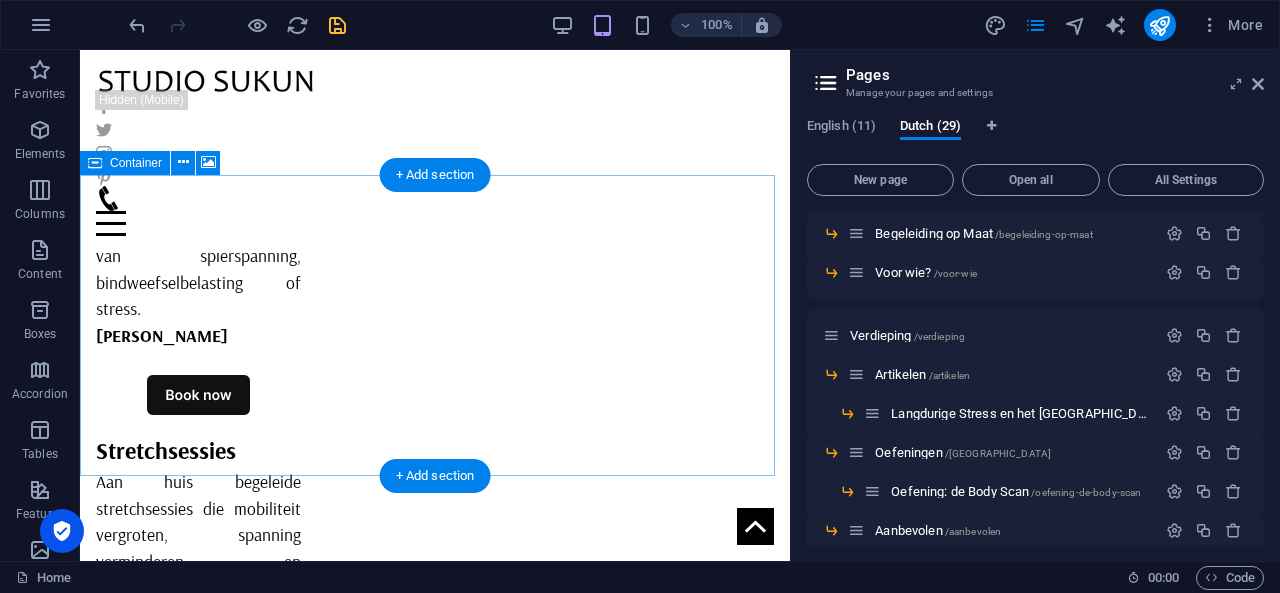 scroll, scrollTop: 2625, scrollLeft: 0, axis: vertical 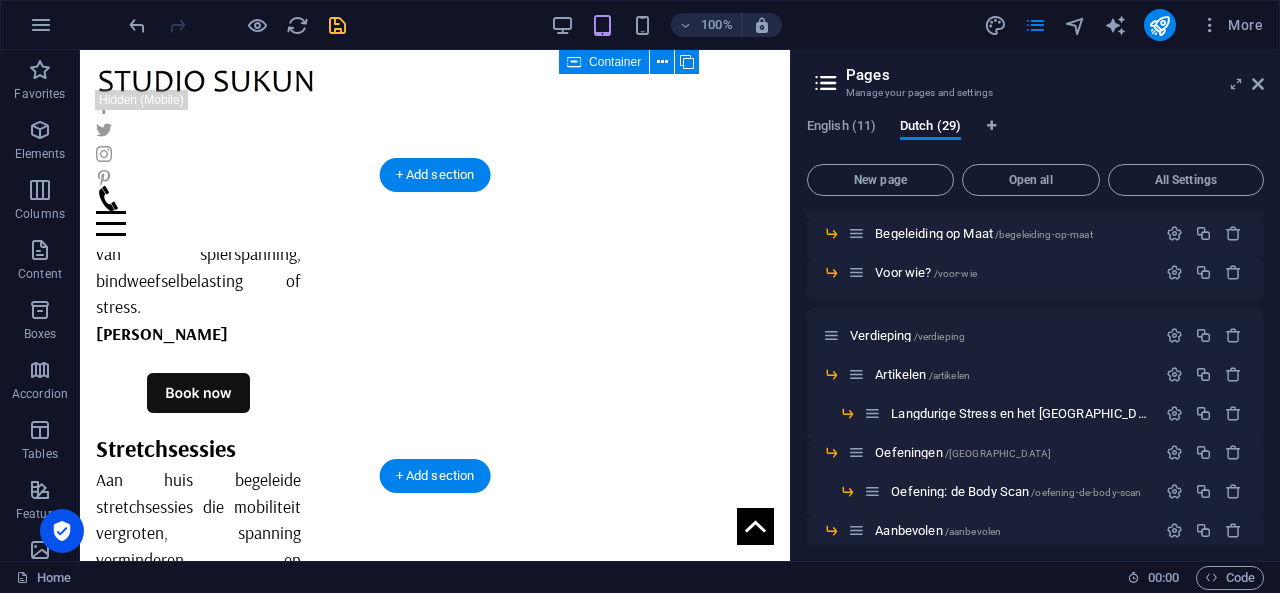 click at bounding box center [435, 1929] 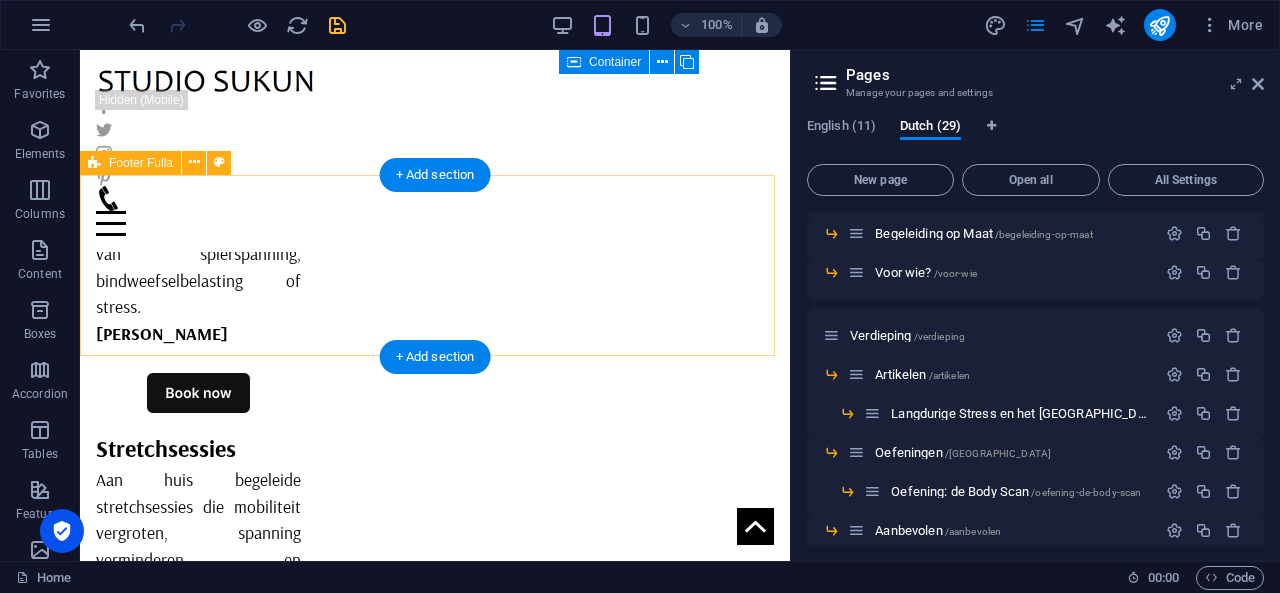 click on "Home About Service Contact Legal Notice  |  Privacy Policy" at bounding box center [435, 1915] 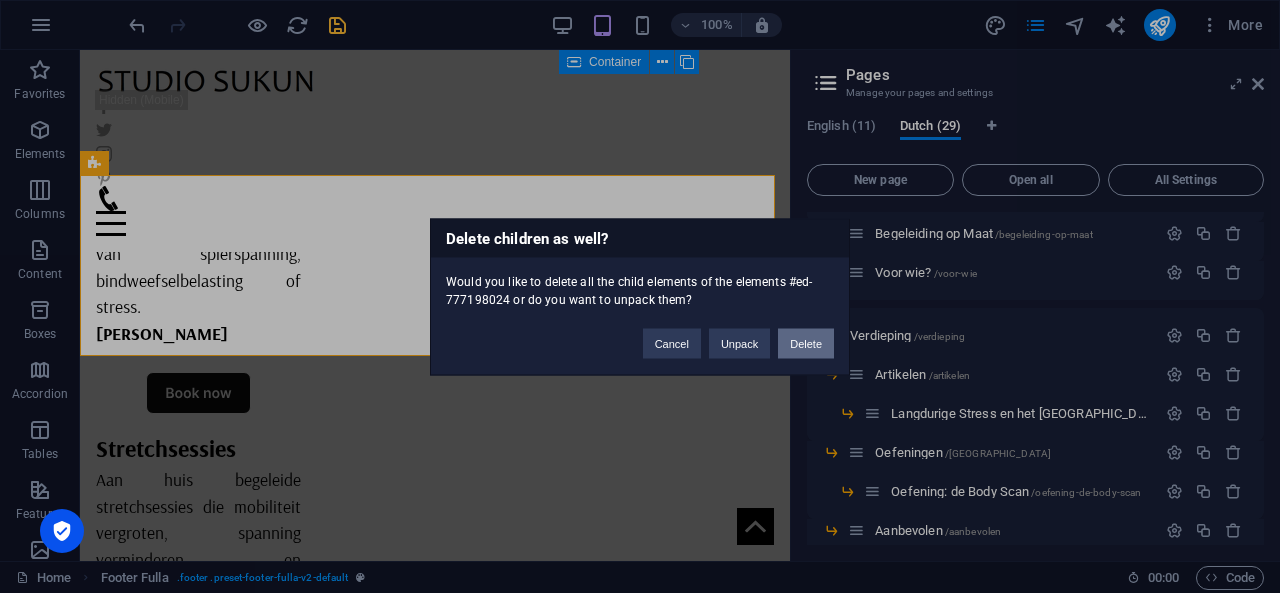 click on "Delete" at bounding box center [806, 343] 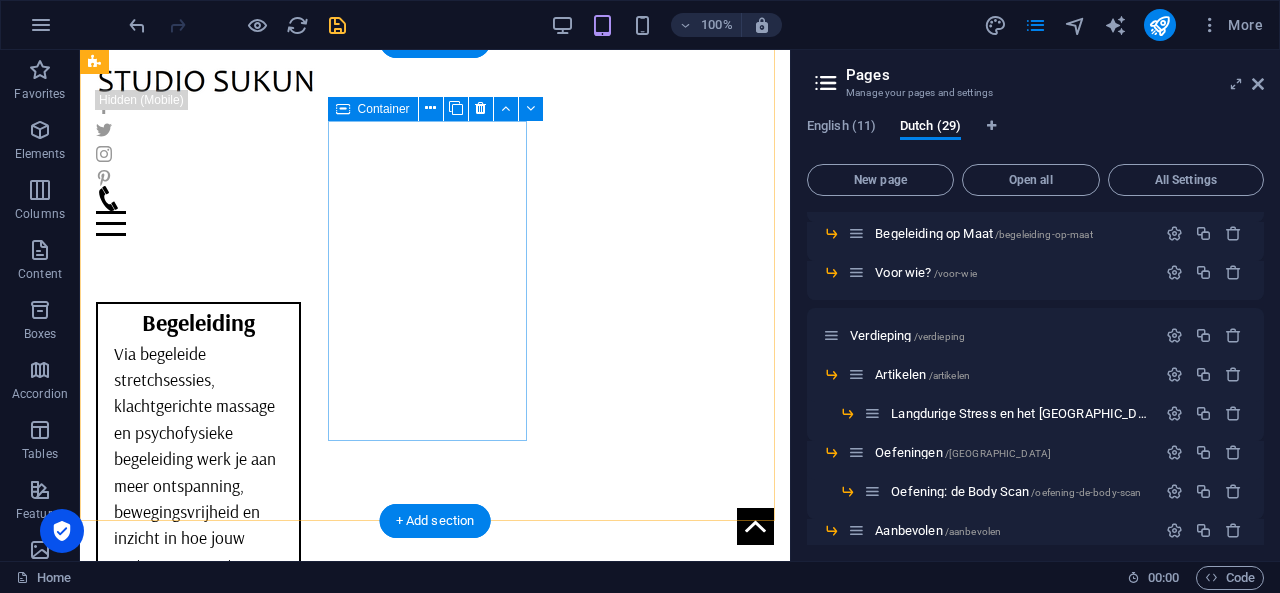 scroll, scrollTop: 534, scrollLeft: 0, axis: vertical 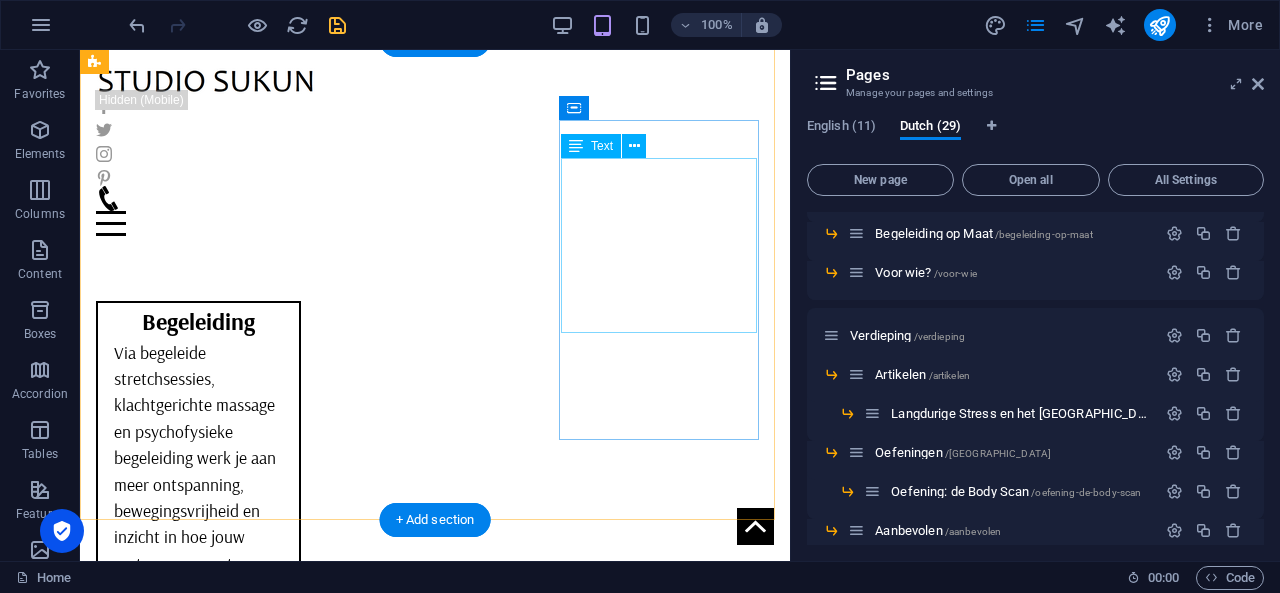 click on "Lorem ipsum dolor sit amet, consectetuer adipiscing elit. Aenean commodo ligula eget dolor. Lorem ipsum dolor sit amet." at bounding box center (198, 992) 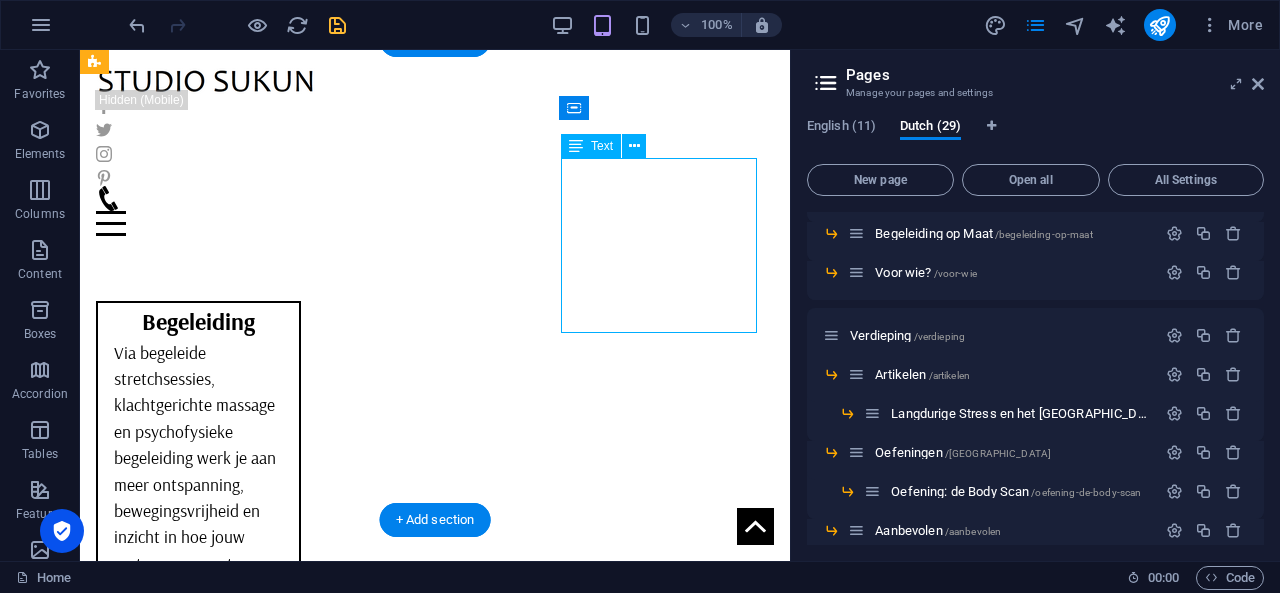 click on "Lorem ipsum dolor sit amet, consectetuer adipiscing elit. Aenean commodo ligula eget dolor. Lorem ipsum dolor sit amet." at bounding box center (198, 992) 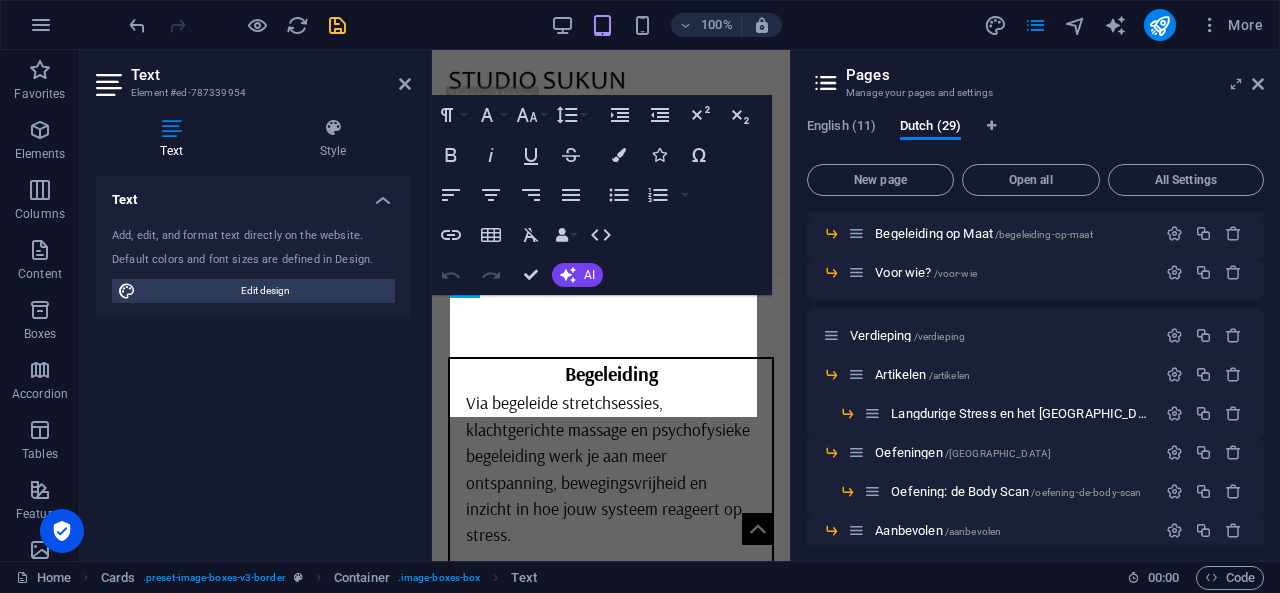 scroll, scrollTop: 835, scrollLeft: 0, axis: vertical 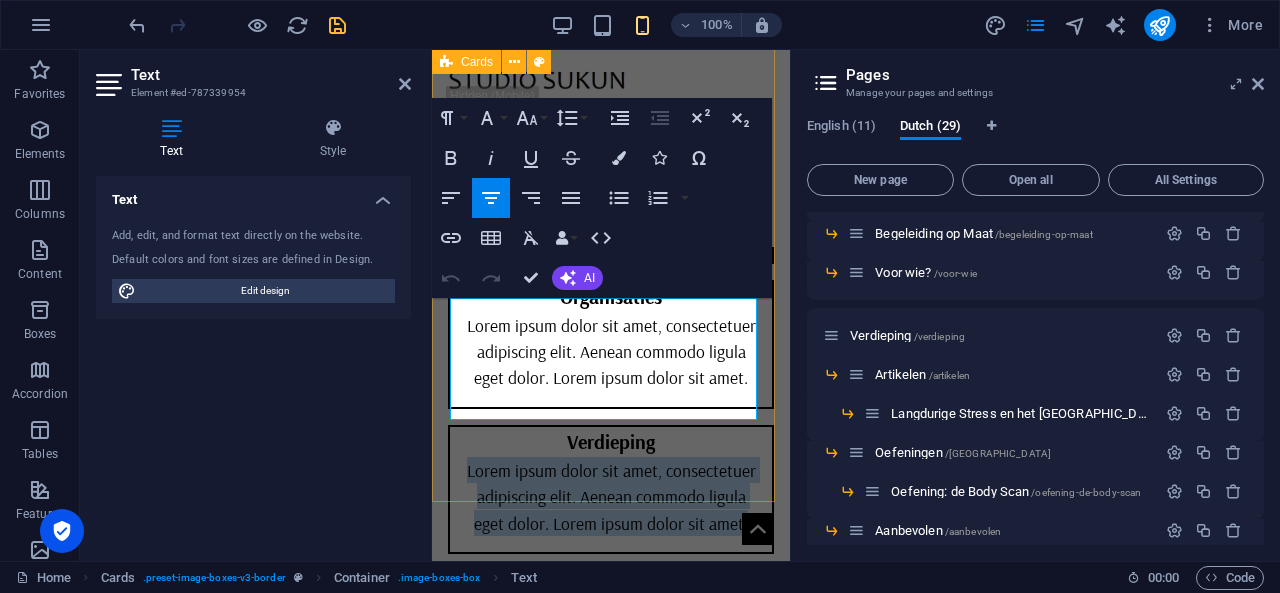 type 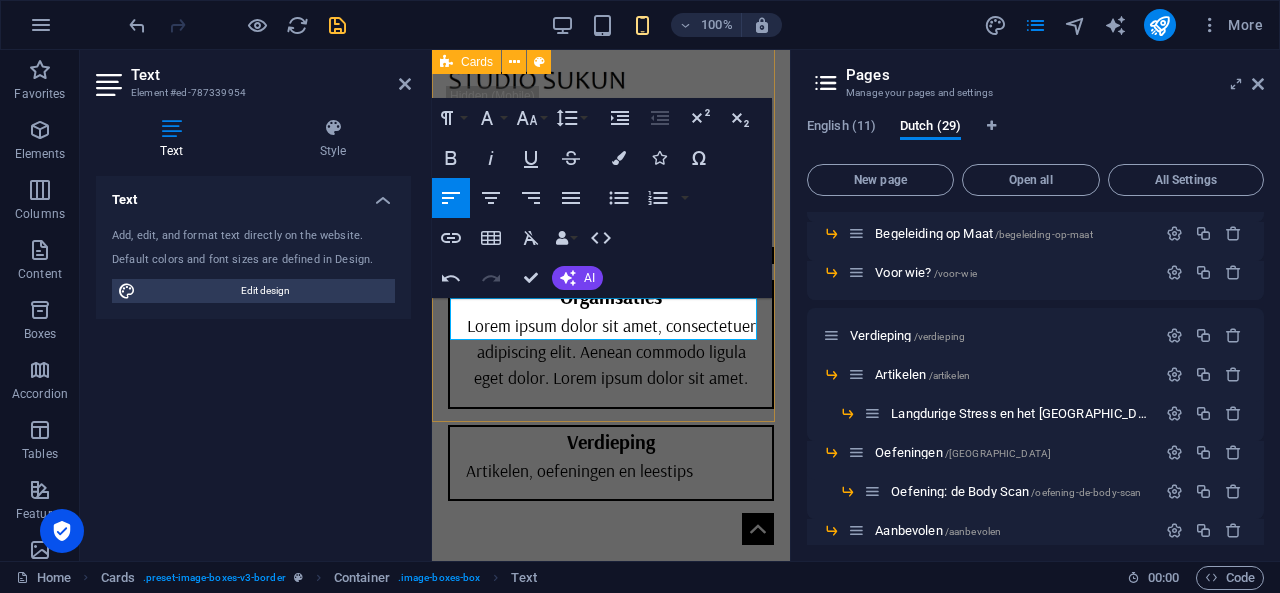 click on "Begeleiding Via begeleide stretchsessies, klachtgerichte massage en psychofysieke begeleiding werk je aan meer ontspanning, bewegingsvrijheid en inzicht in hoe jouw systeem reageert op stress. Organisaties Lorem ipsum dolor sit amet, consectetuer adipiscing elit. Aenean commodo ligula eget dolor. Lorem ipsum dolor sit amet. Verdieping Artikelen, oefeningen en leestips" at bounding box center (611, 278) 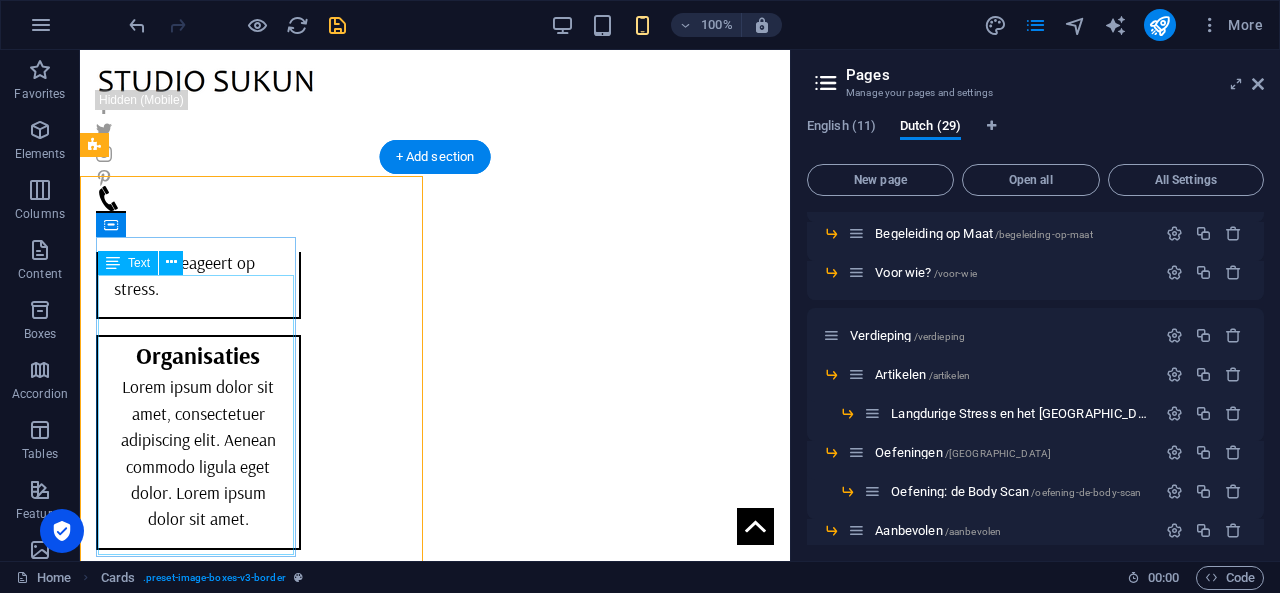 scroll, scrollTop: 417, scrollLeft: 0, axis: vertical 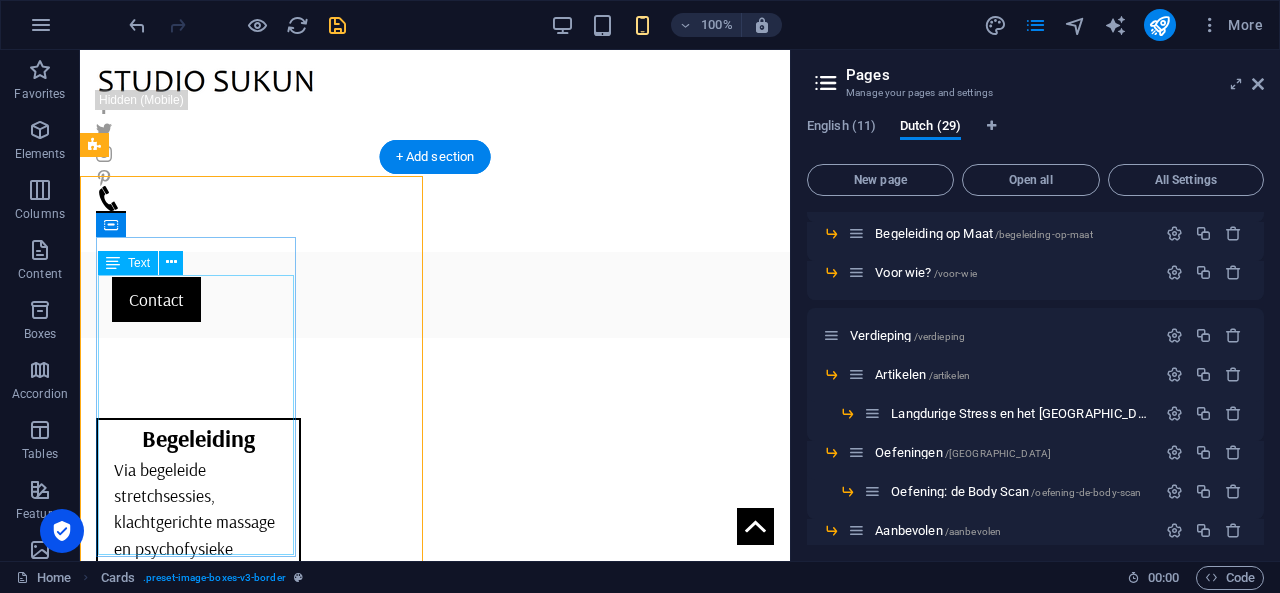 drag, startPoint x: 196, startPoint y: 387, endPoint x: 297, endPoint y: 584, distance: 221.38202 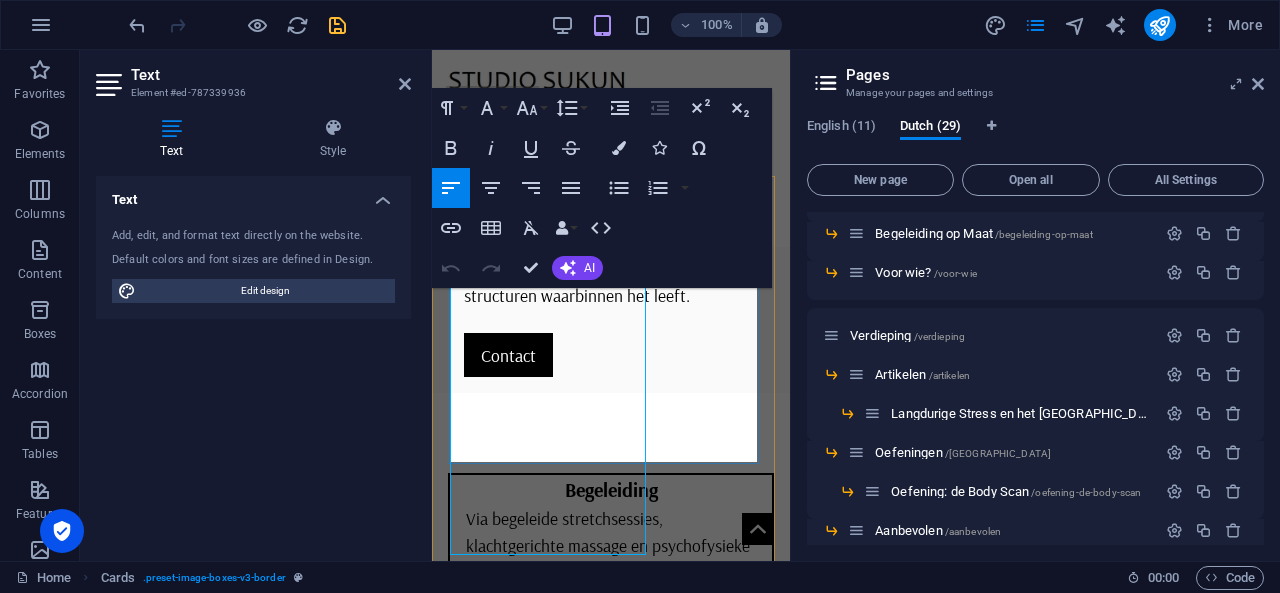 click on "Via begeleide stretchsessies, klachtgerichte massage en psychofysieke begeleiding werk je aan meer ontspanning, bewegingsvrijheid en inzicht in hoe jouw systeem reageert op stress." at bounding box center (611, 584) 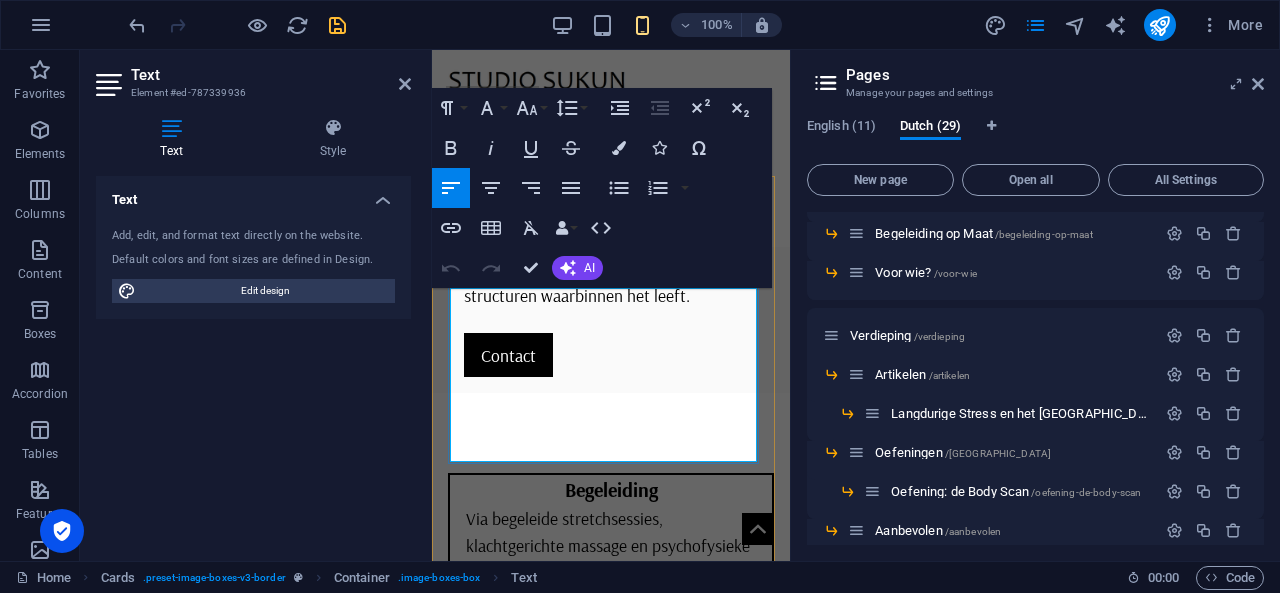 click on "Via begeleide stretchsessies, klachtgerichte massage en psychofysieke begeleiding werk je aan meer ontspanning, bewegingsvrijheid en inzicht in hoe jouw systeem reageert op stress." at bounding box center (611, 584) 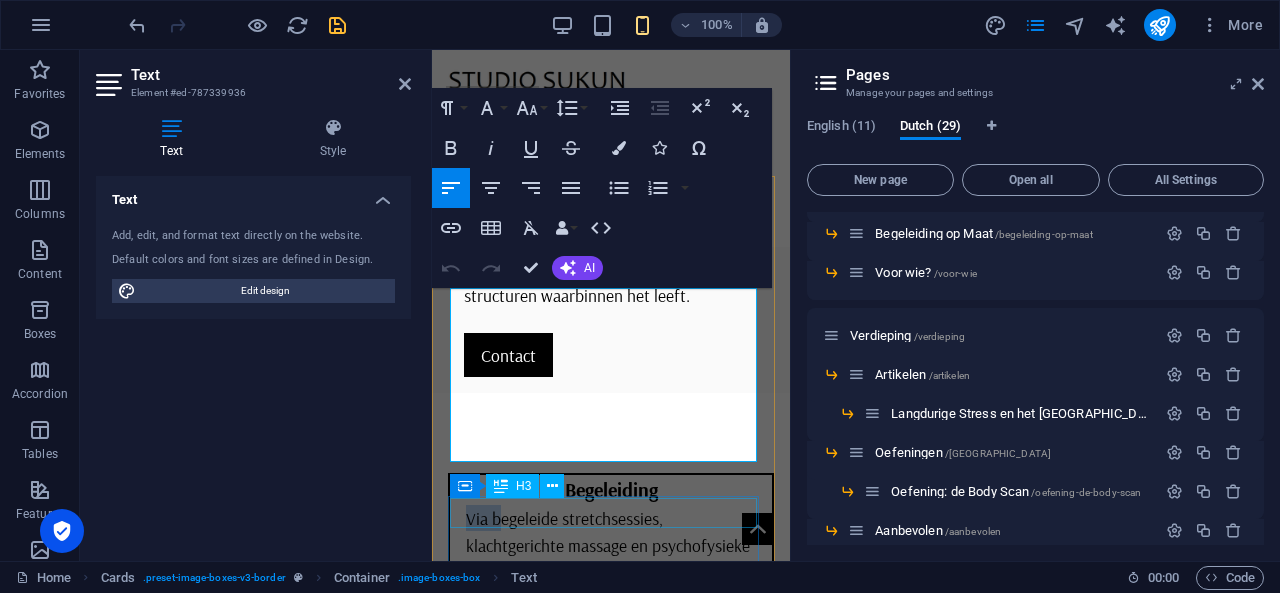 type 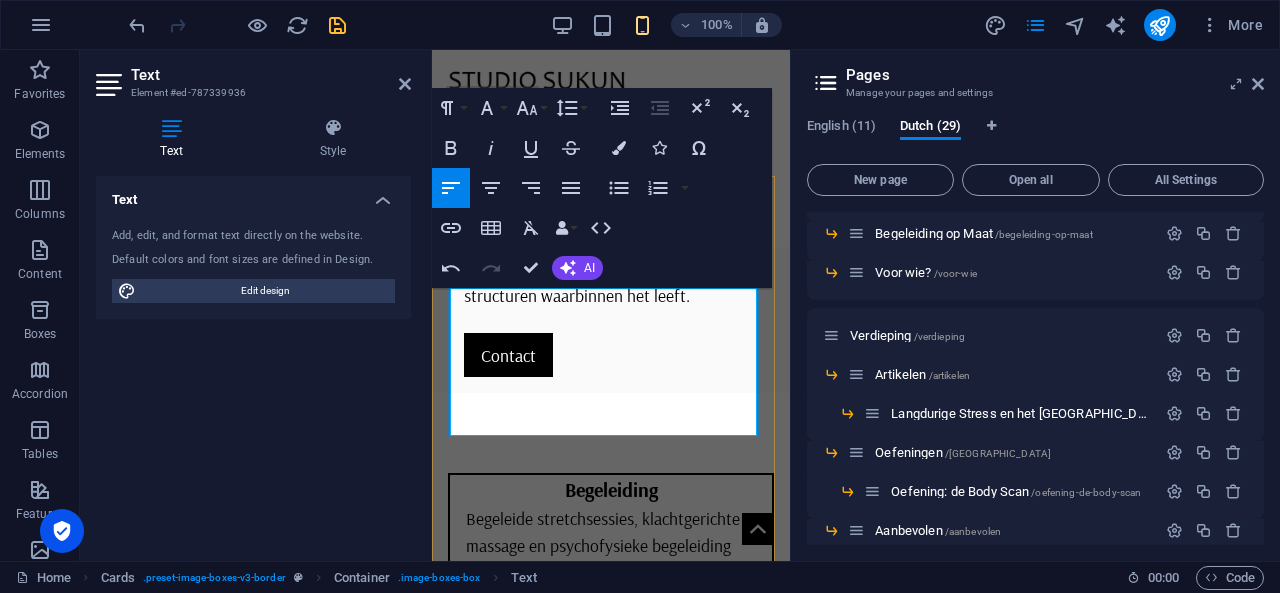 click on "Begeleide stretchsessies, klachtgerichte massage en psychofysieke begeleiding werk je aan meer ontspanning, bewegingsvrijheid en inzicht in hoe jouw systeem reageert op stress." at bounding box center (611, 571) 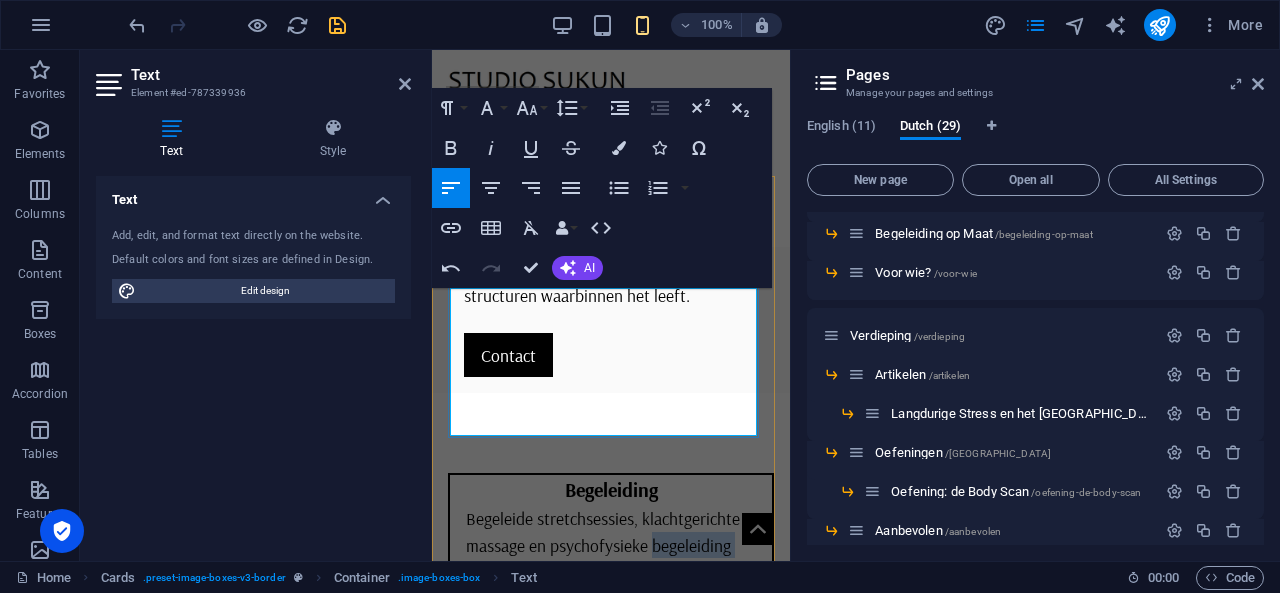 click on "Begeleide stretchsessies, klachtgerichte massage en psychofysieke begeleiding werk je aan meer ontspanning, bewegingsvrijheid en inzicht in hoe jouw systeem reageert op stress." at bounding box center [611, 571] 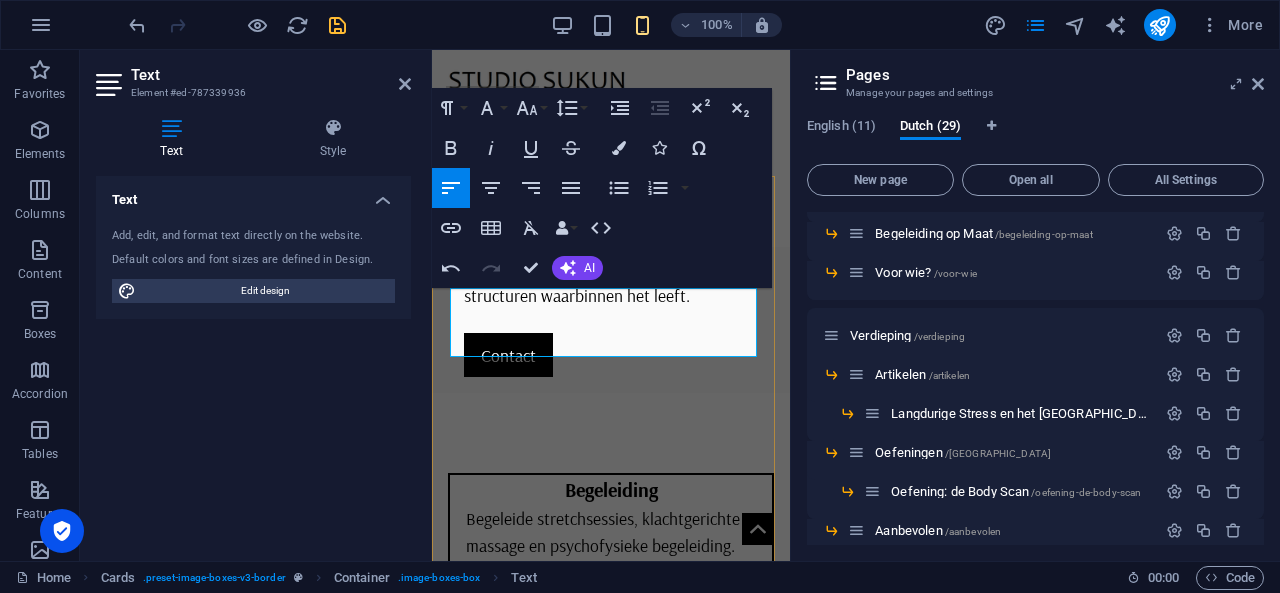 click on "Begeleiding Begeleide stretchsessies, klachtgerichte massage en psychofysieke begeleiding.  Organisaties Lorem ipsum dolor sit amet, consectetuer adipiscing elit. Aenean commodo ligula eget dolor. Lorem ipsum dolor sit amet. Verdieping Artikelen, oefeningen en leestips" at bounding box center (611, 643) 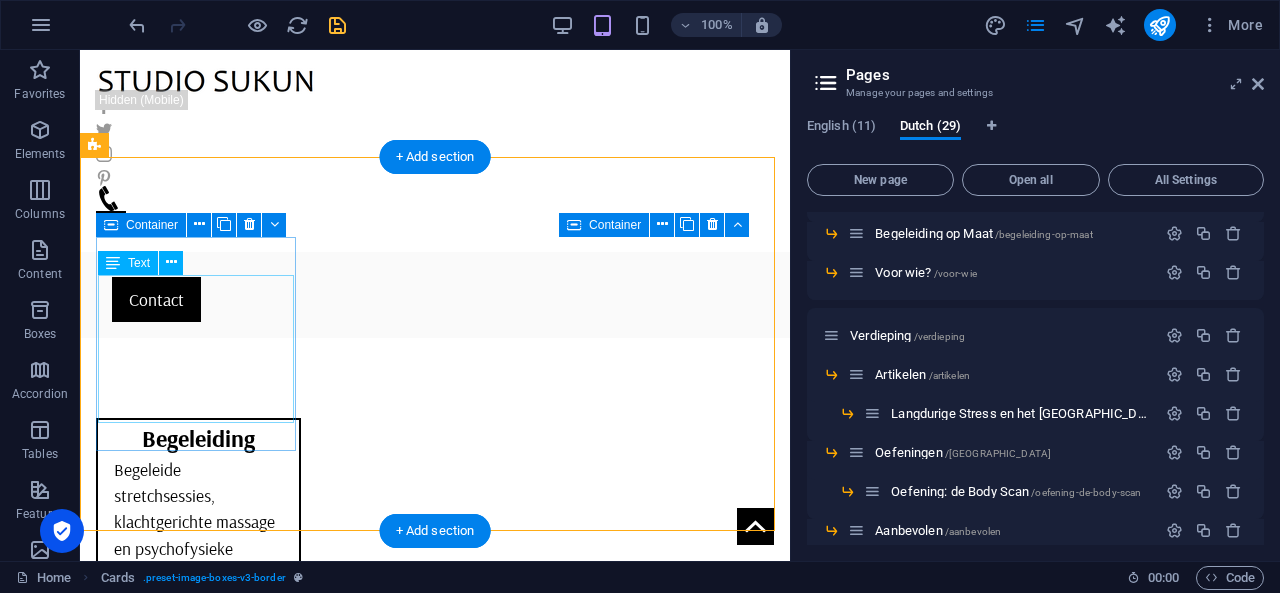 click on "Begeleide stretchsessies, klachtgerichte massage en psychofysieke begeleiding." at bounding box center (198, 530) 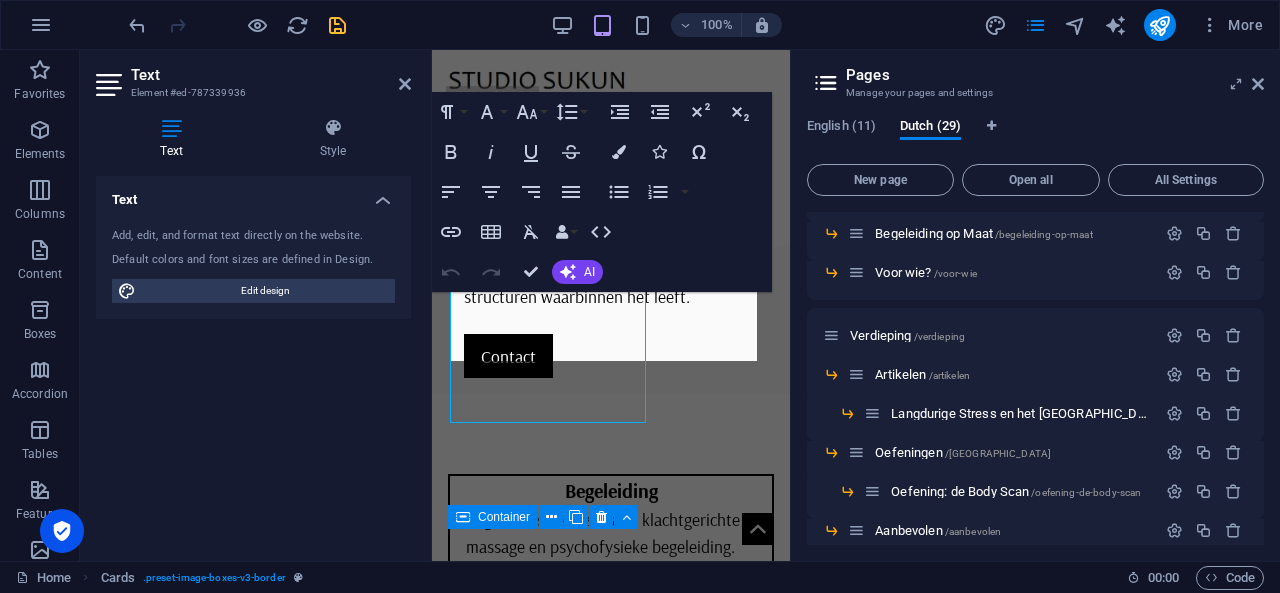 scroll, scrollTop: 413, scrollLeft: 0, axis: vertical 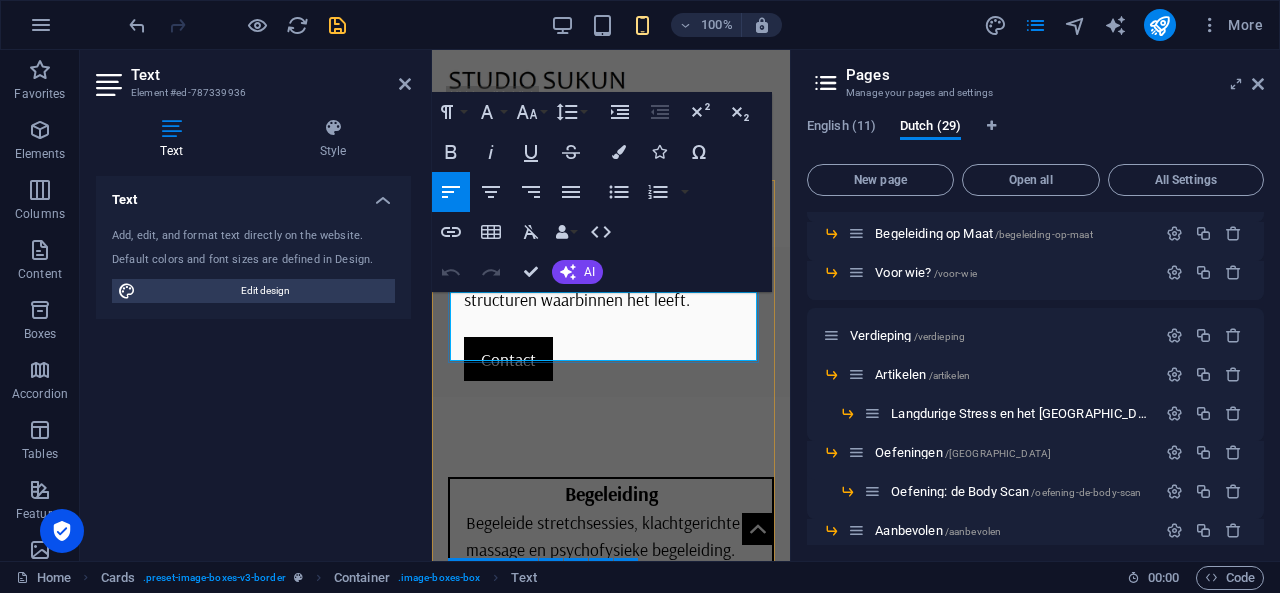 click on "Begeleide stretchsessies, klachtgerichte massage en psychofysieke begeleiding." at bounding box center [611, 535] 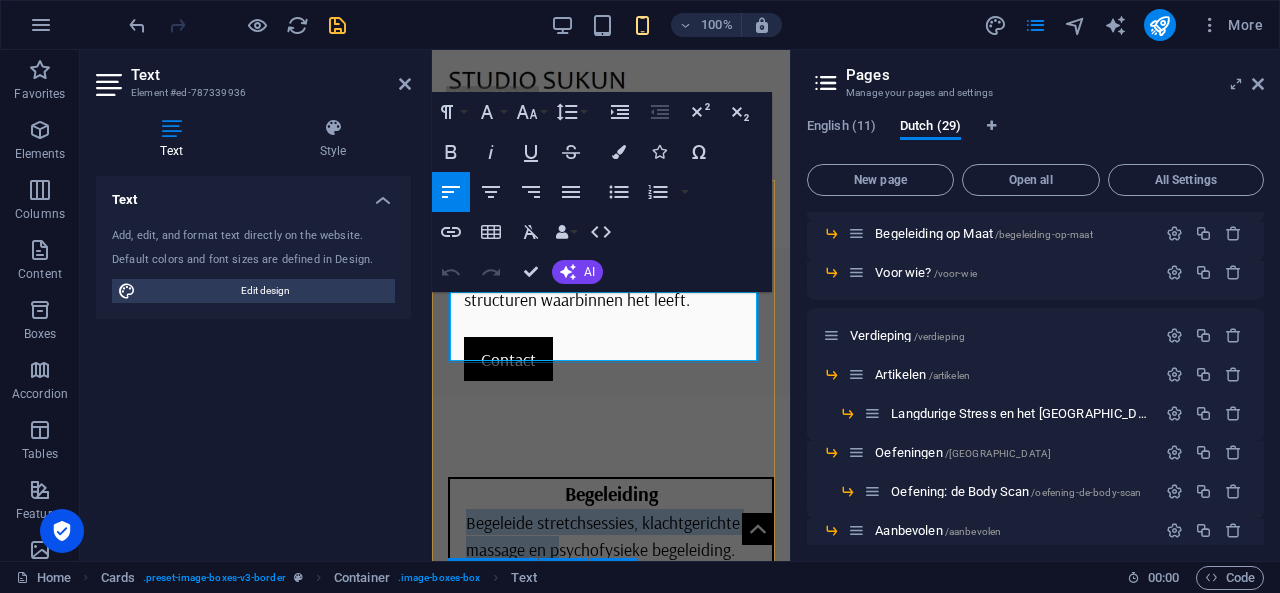 type 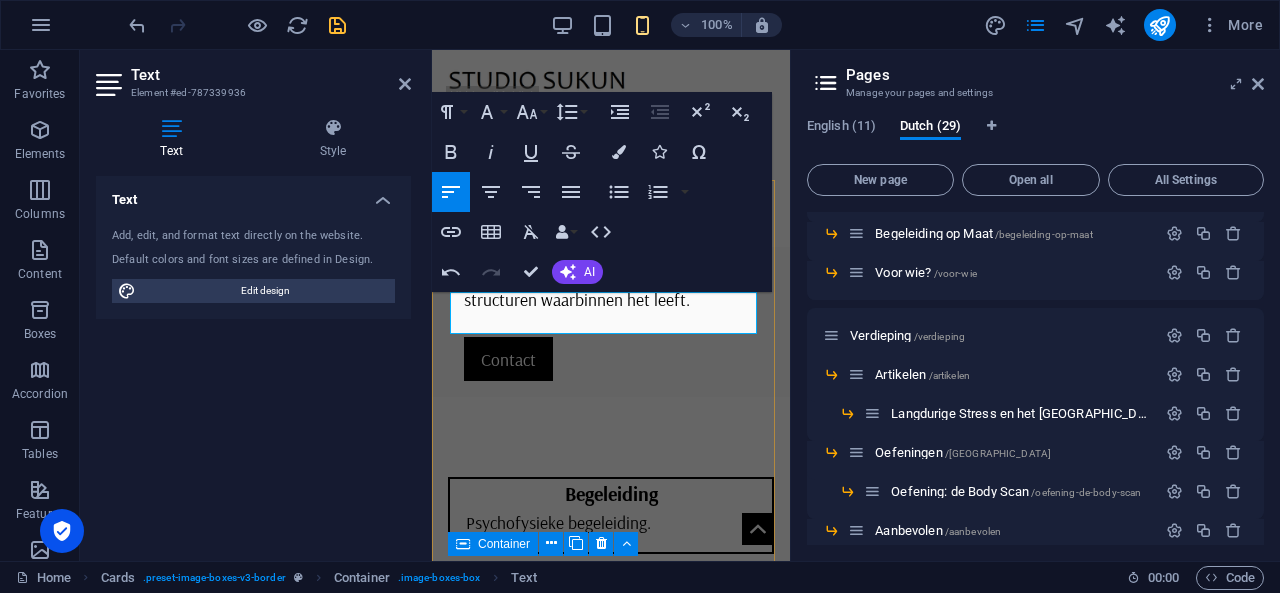 click on "Begeleiding Psychofysieke begeleiding.  Organisaties Lorem ipsum dolor sit amet, consectetuer adipiscing elit. Aenean commodo ligula eget dolor. Lorem ipsum dolor sit amet. Verdieping Artikelen, oefeningen en leestips" at bounding box center [611, 634] 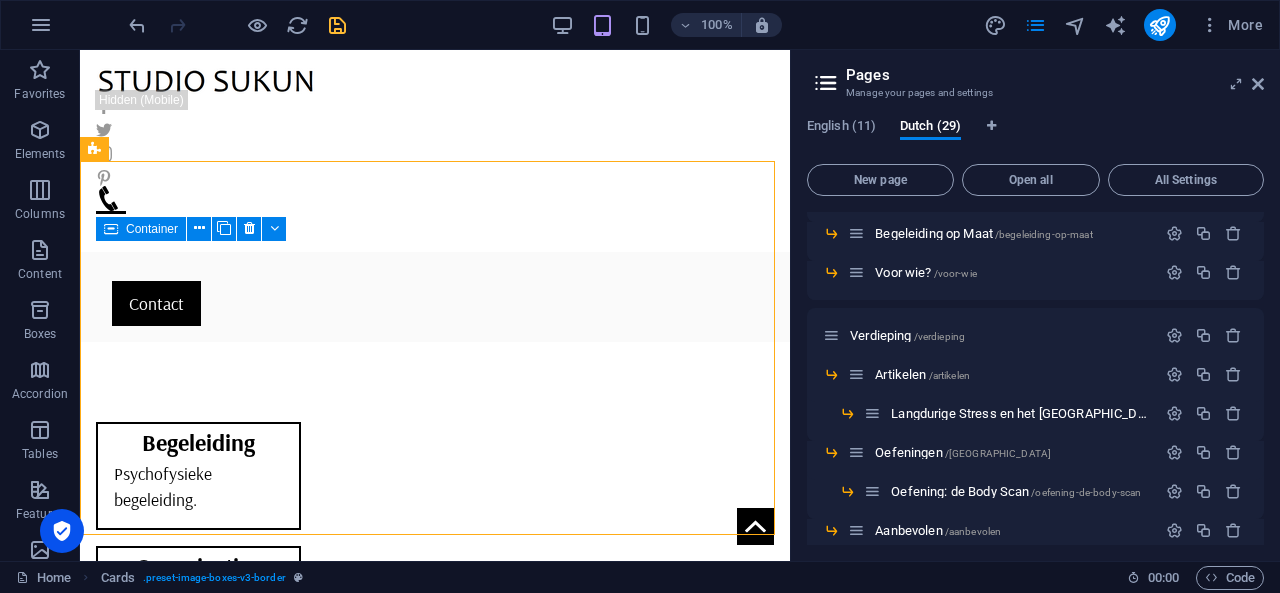 click at bounding box center [337, 25] 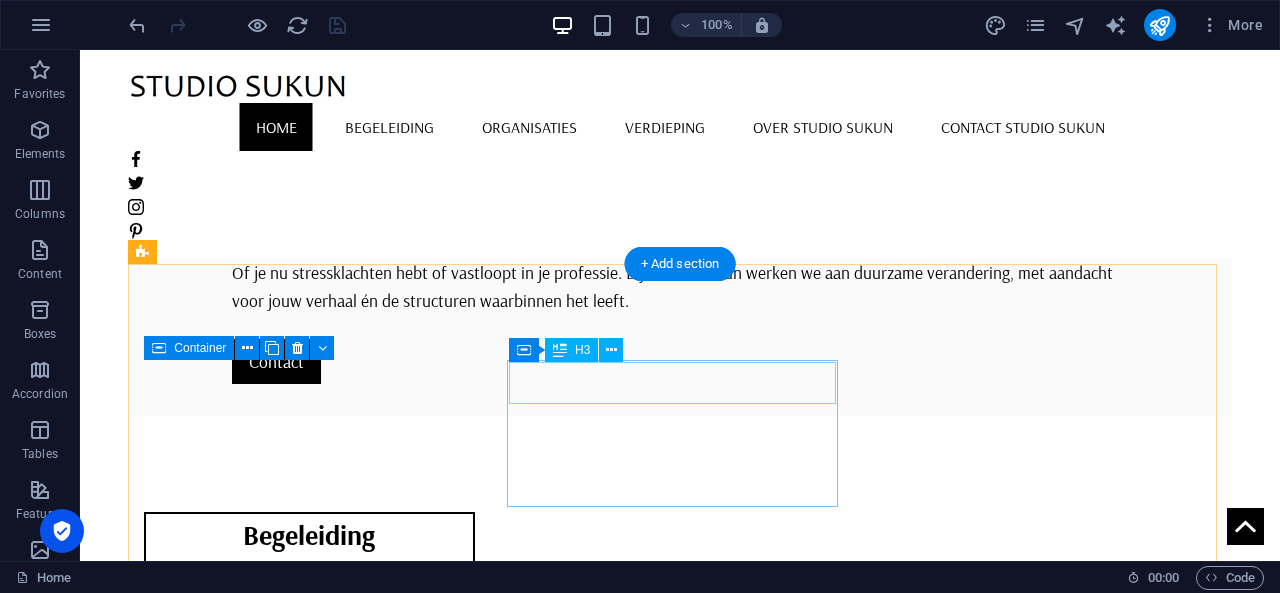scroll, scrollTop: 461, scrollLeft: 0, axis: vertical 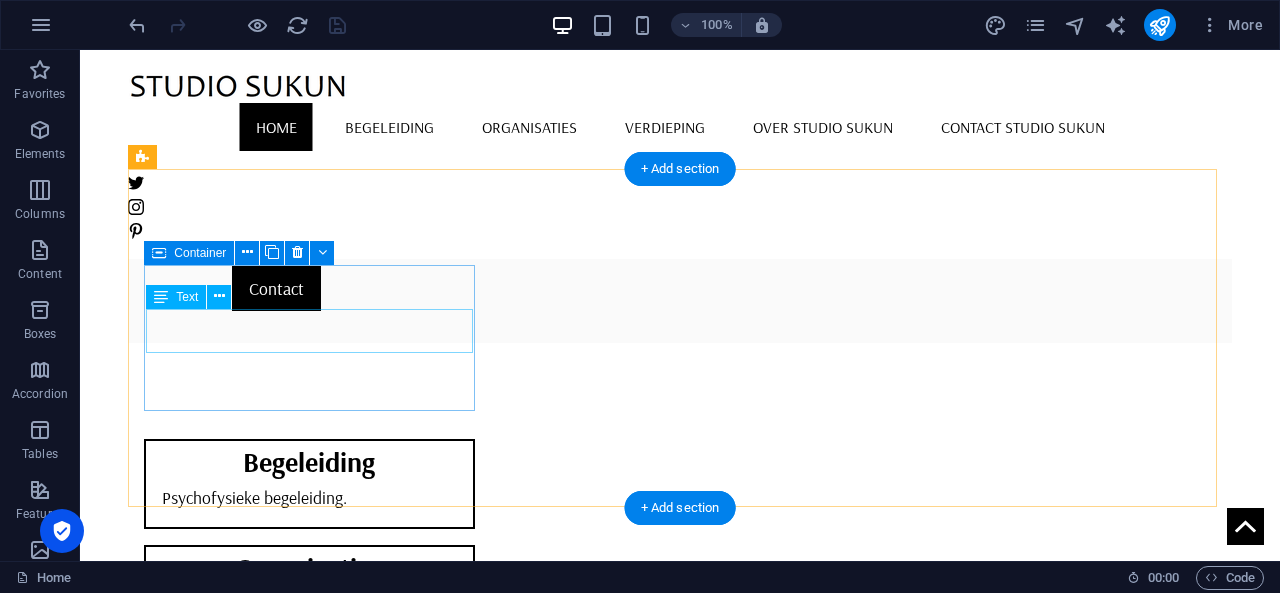 click on "Psychofysieke begeleiding." at bounding box center [309, 505] 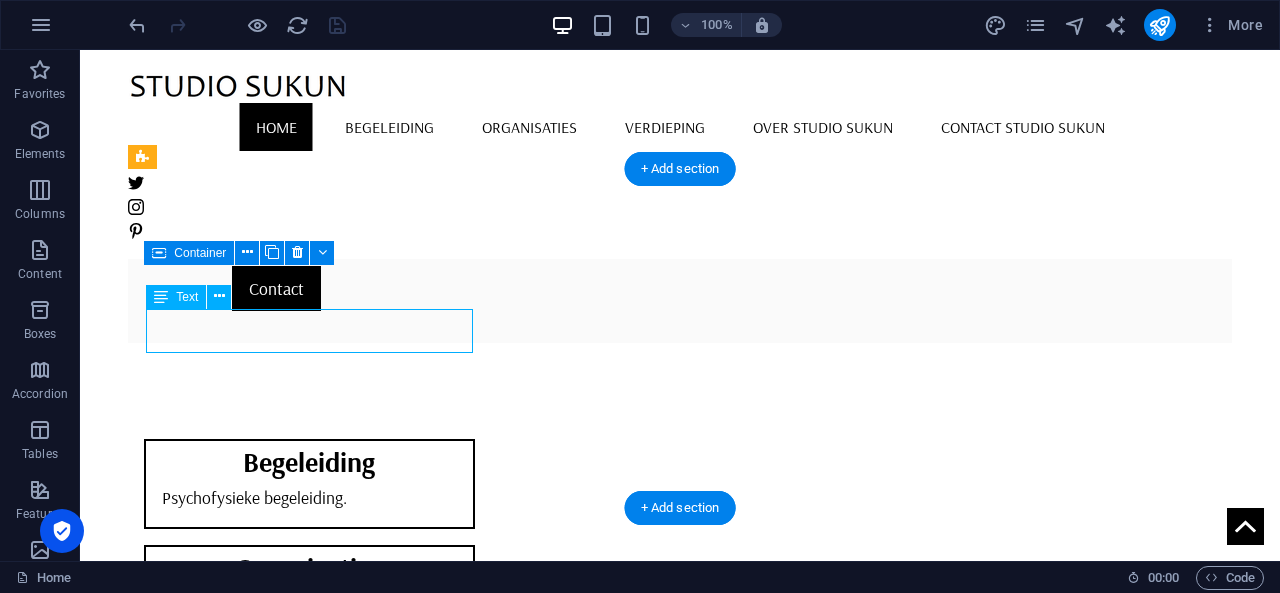 click on "Psychofysieke begeleiding." at bounding box center (309, 505) 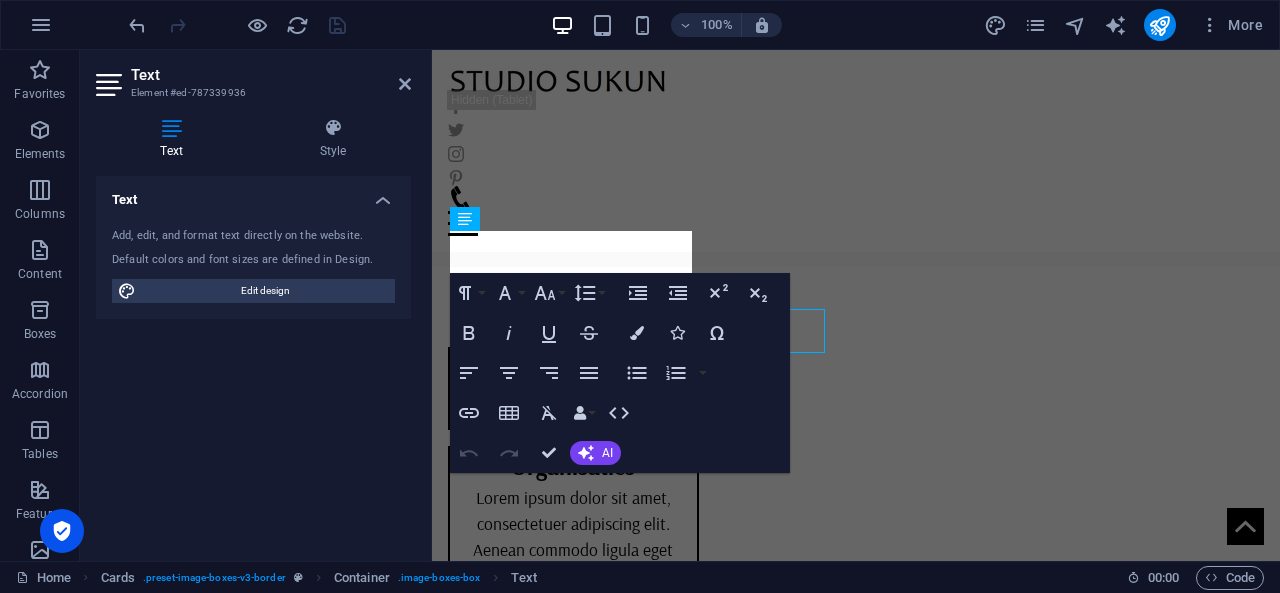 click on "Psychofysieke begeleiding." at bounding box center [573, 398] 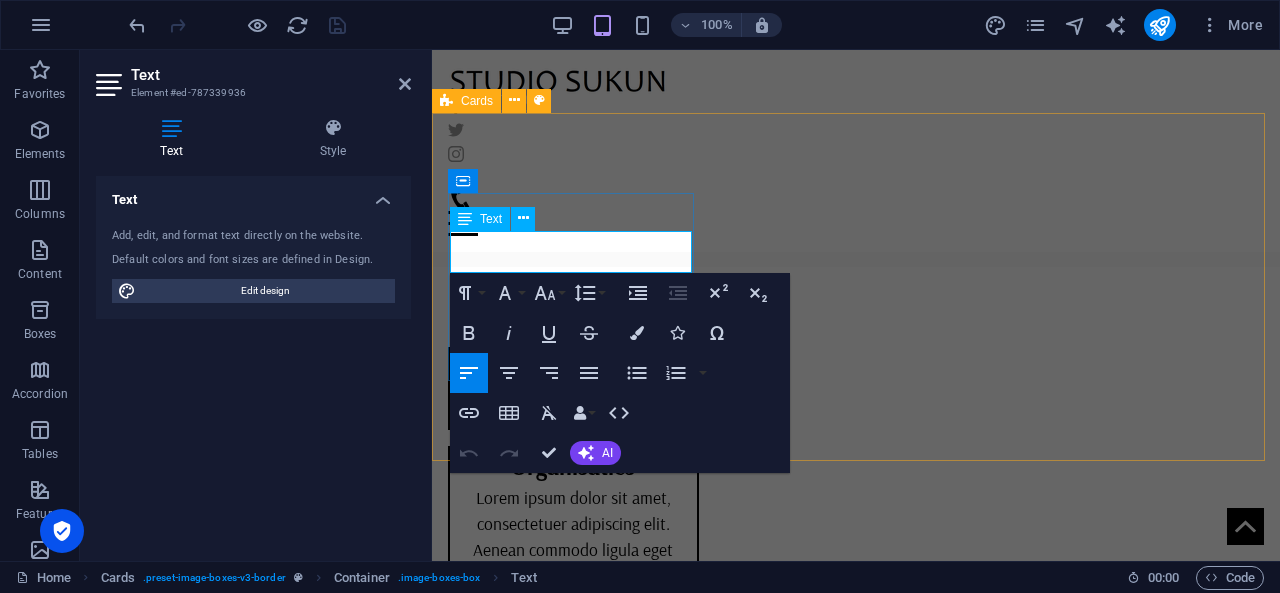 type 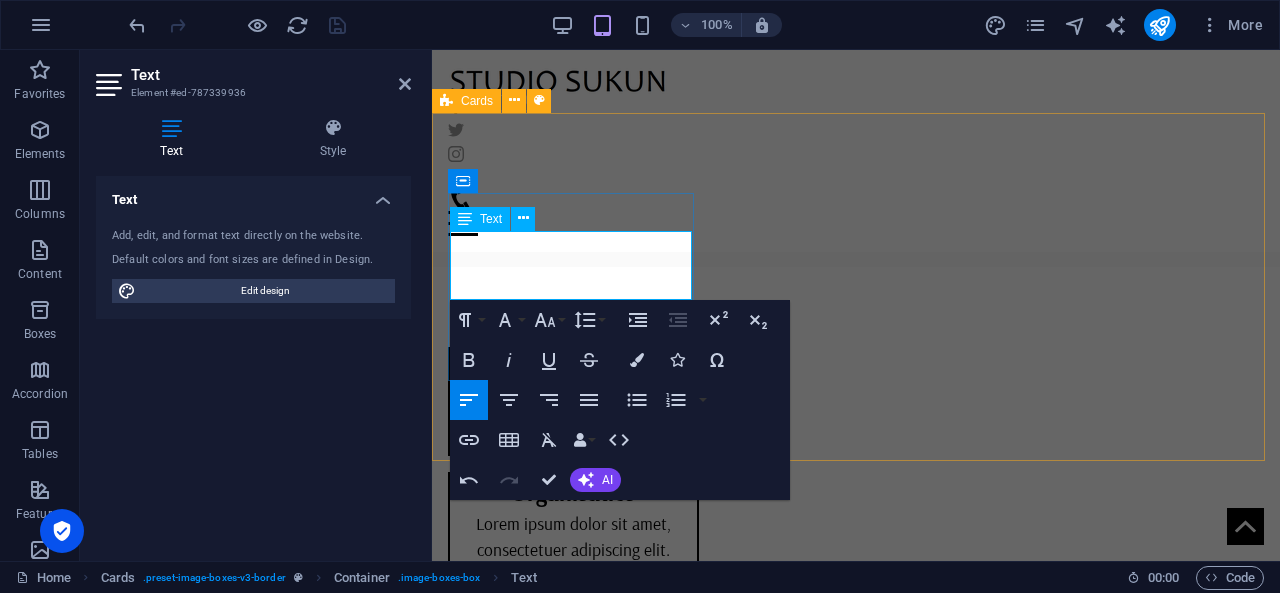 click on "Begeleiding Psychofysieke begeleiding voor particulieren  Organisaties Lorem ipsum dolor sit amet, consectetuer adipiscing elit. Aenean commodo ligula eget dolor. Lorem ipsum dolor sit amet. Verdieping Artikelen, oefeningen en leestips" at bounding box center [856, 566] 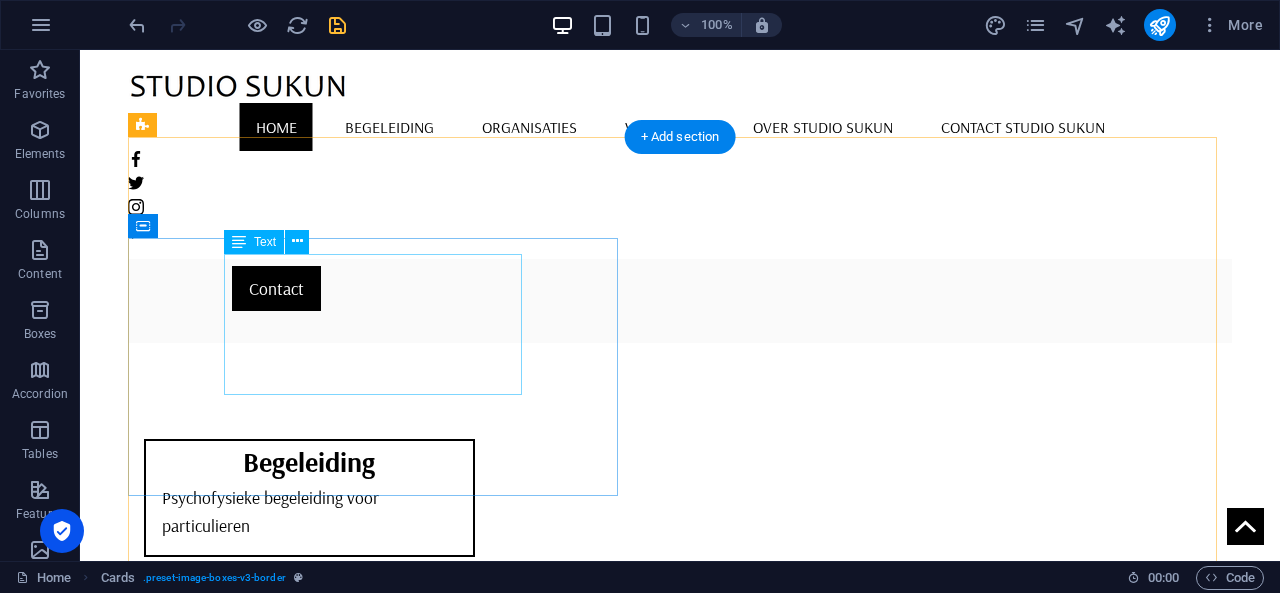 scroll, scrollTop: 0, scrollLeft: 0, axis: both 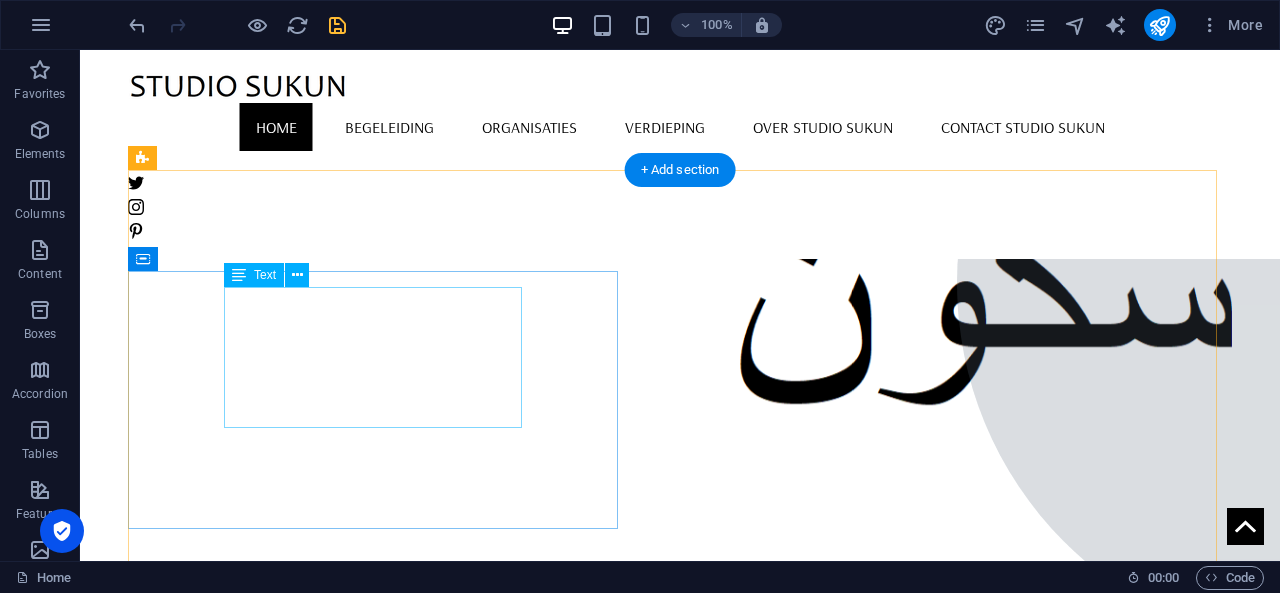 click on "Of je nu stressklachten hebt of vastloopt in je professie. Bij Studio Sukun werken we aan duurzame verandering, met aandacht voor jouw verhaal én de structuren waarbinnen het leeft." at bounding box center [680, 674] 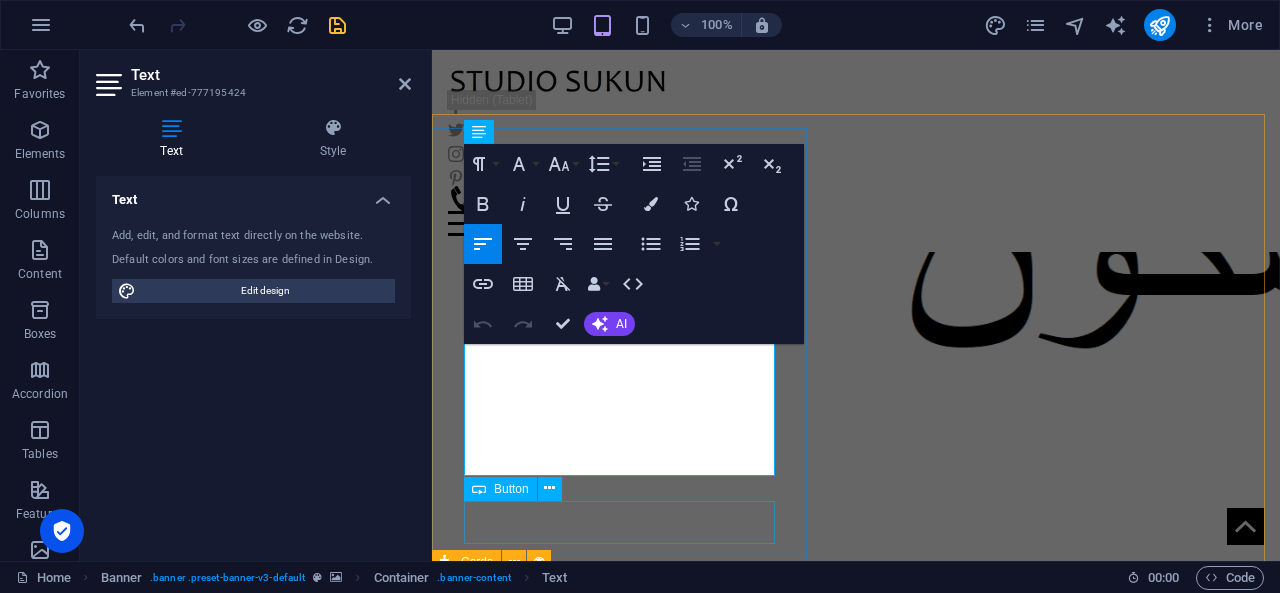 click on "Of je nu stressklachten hebt of vastloopt in je professie. Bij Studio Sukun werken we aan duurzame verandering, met aandacht voor jouw verhaal én de structuren waarbinnen het leeft." at bounding box center (856, 816) 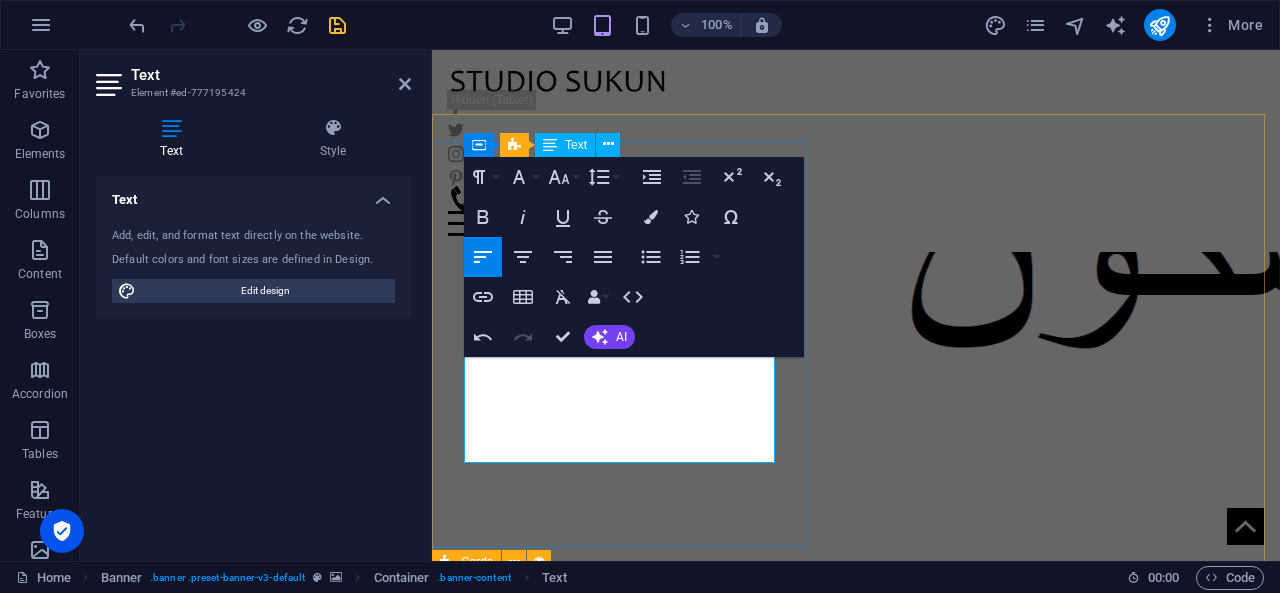 click on "Bij Studio Sukun begeleiden we mensen en organisaties die voelen dat er meer mogelijk is — in zichzelf, in hun werk en in het systeem waarin ze bewegen." at bounding box center [856, 816] 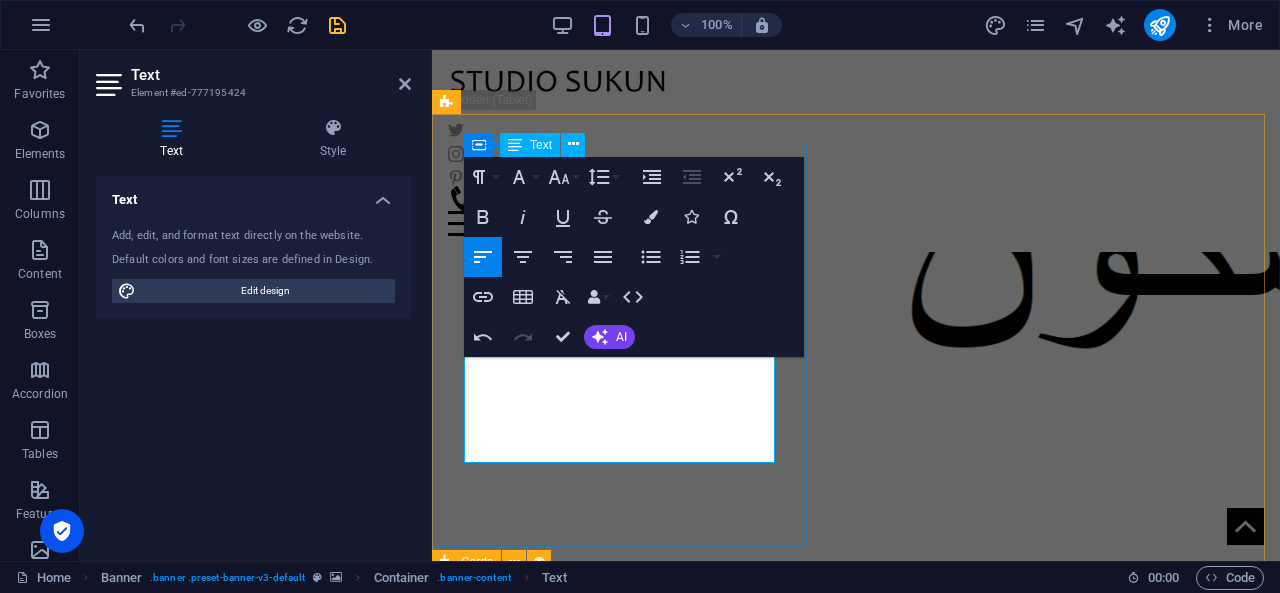 click on "Bij Studio Sukun begeleiden we mensen en organisaties die voelen dat er meer mogelijk is — in zichzelf, in hun werk en in het systeem waarin ze bewegen." at bounding box center [856, 816] 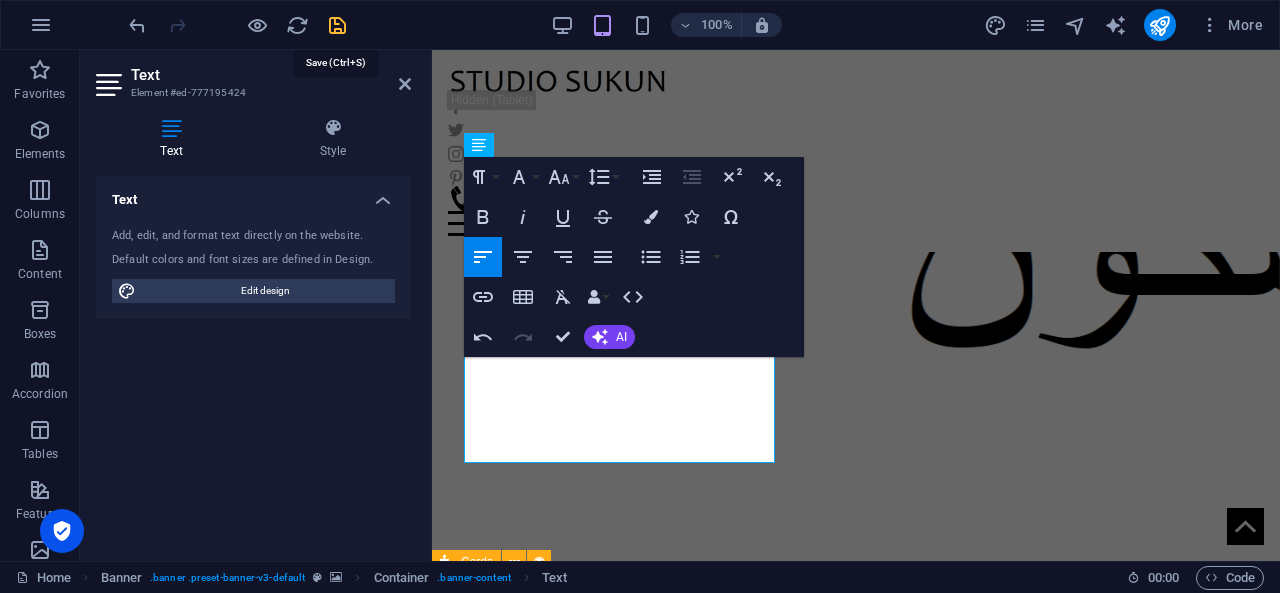 click at bounding box center (337, 25) 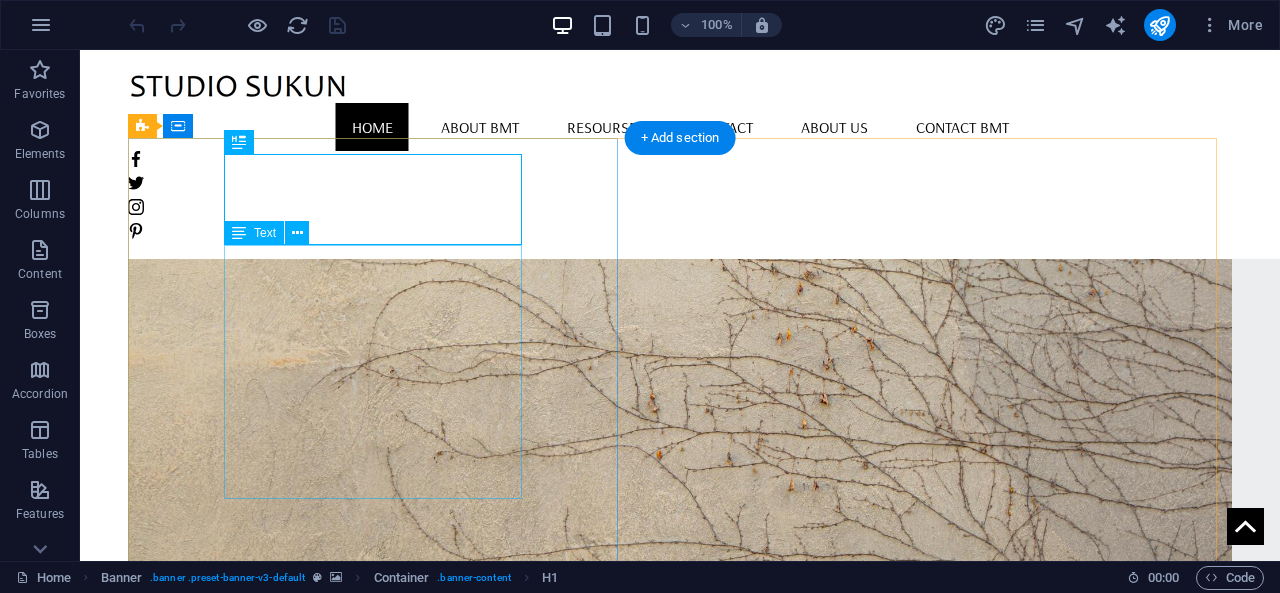 scroll, scrollTop: 0, scrollLeft: 0, axis: both 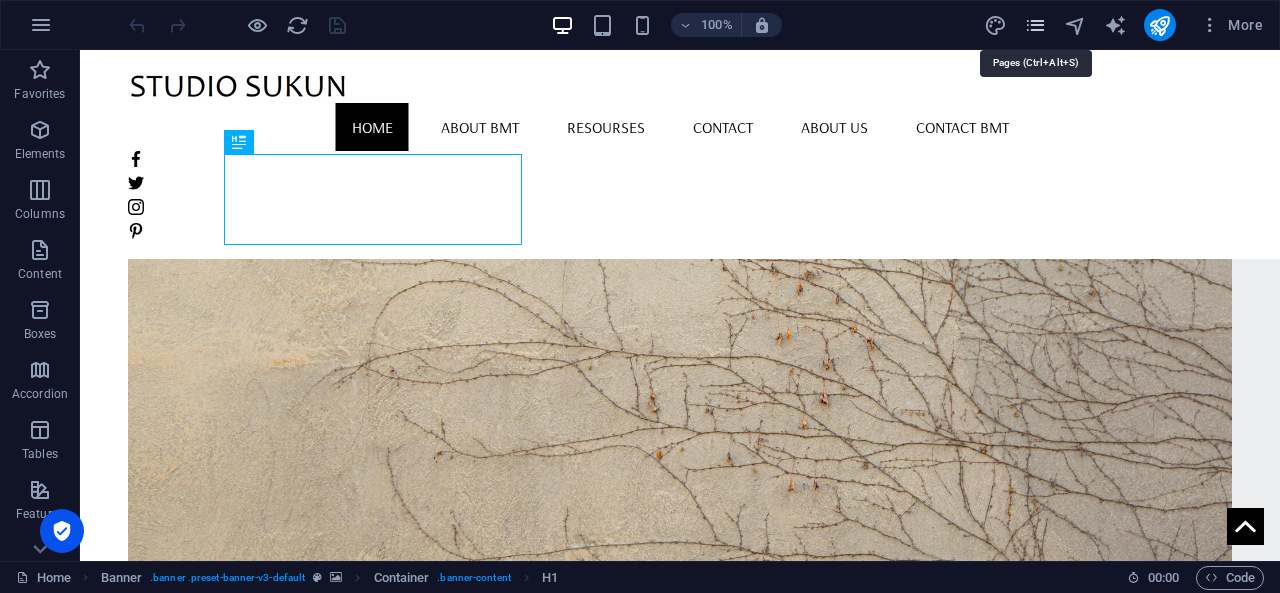 click at bounding box center [1035, 25] 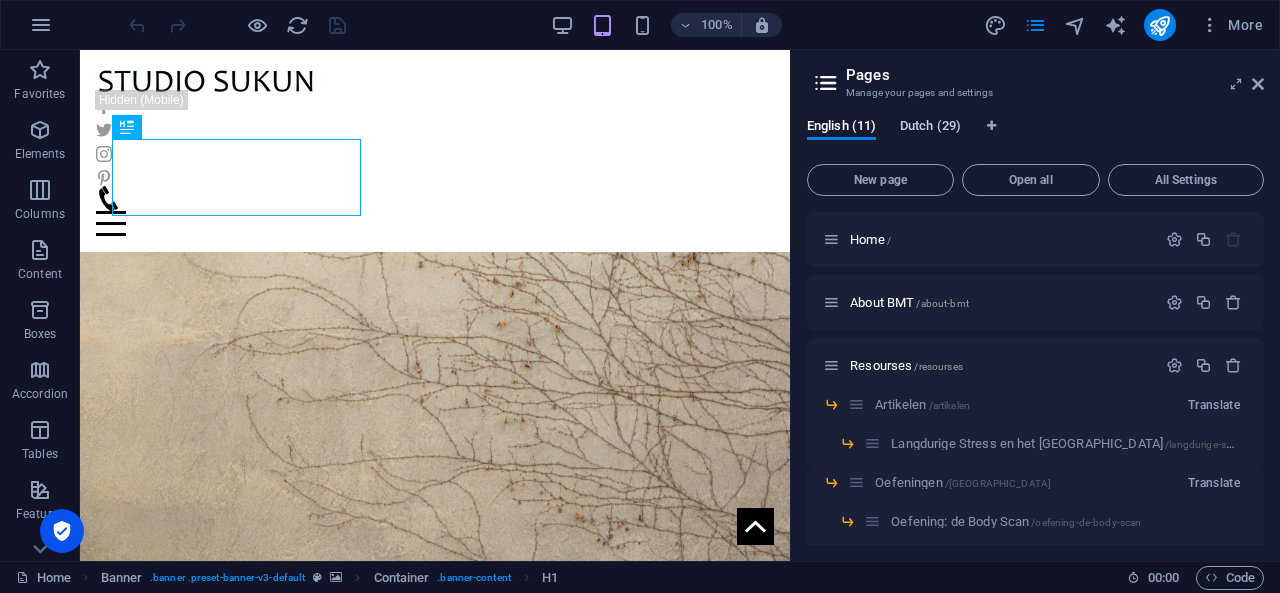 click on "Dutch (29)" at bounding box center [930, 128] 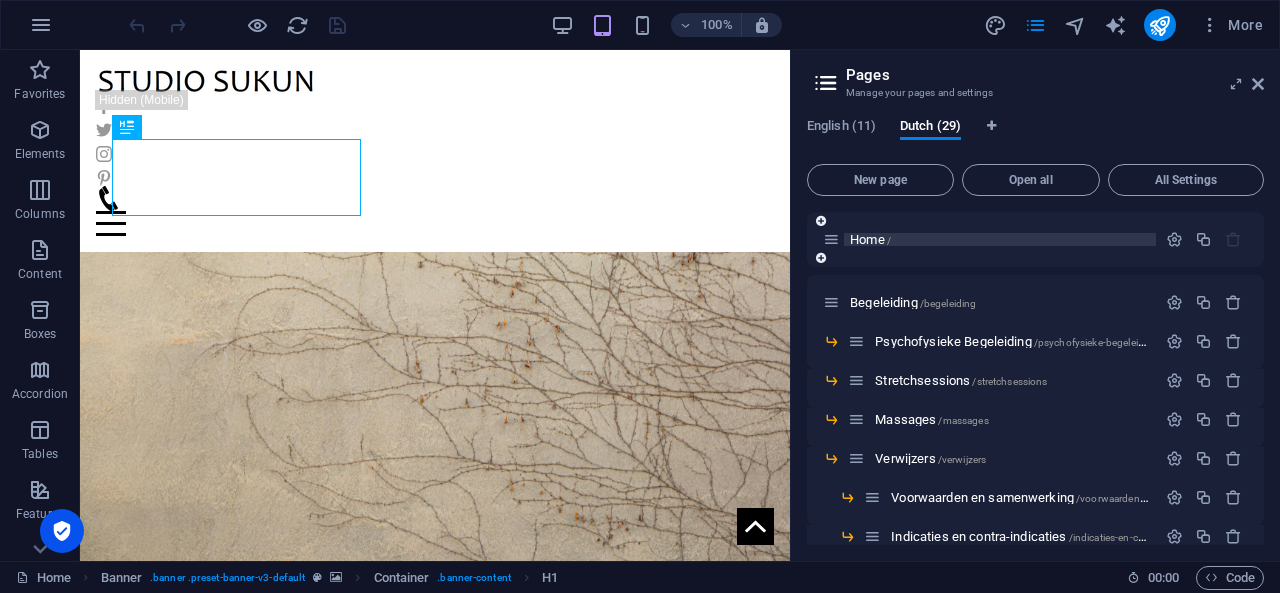click on "Home /" at bounding box center [870, 239] 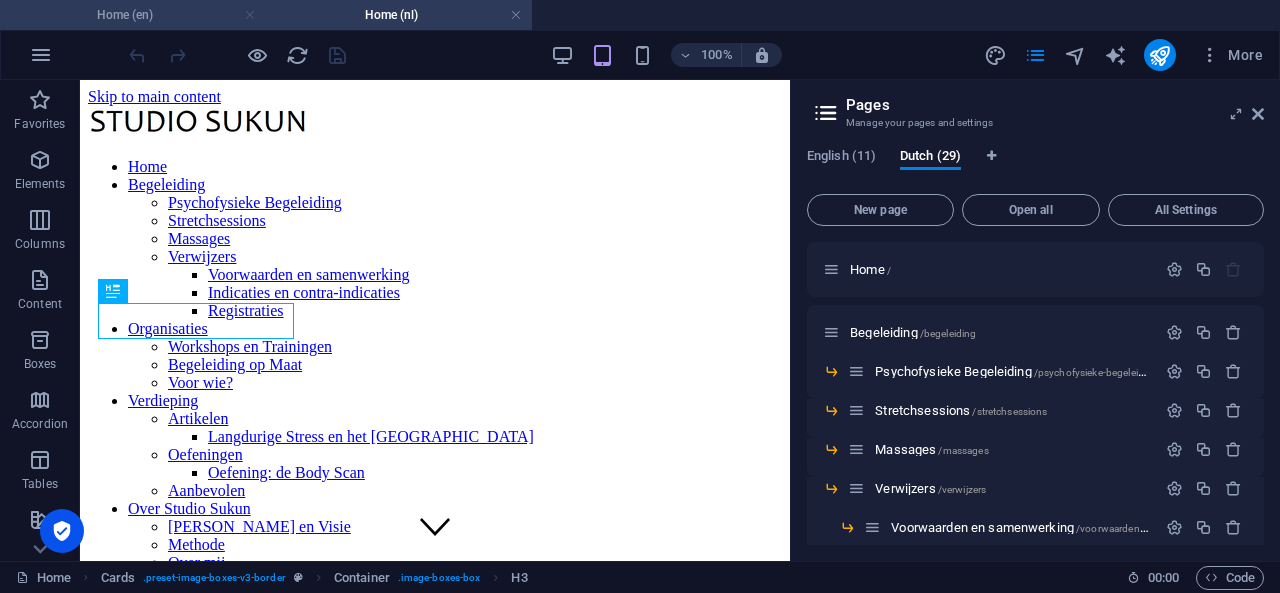 scroll, scrollTop: 356, scrollLeft: 0, axis: vertical 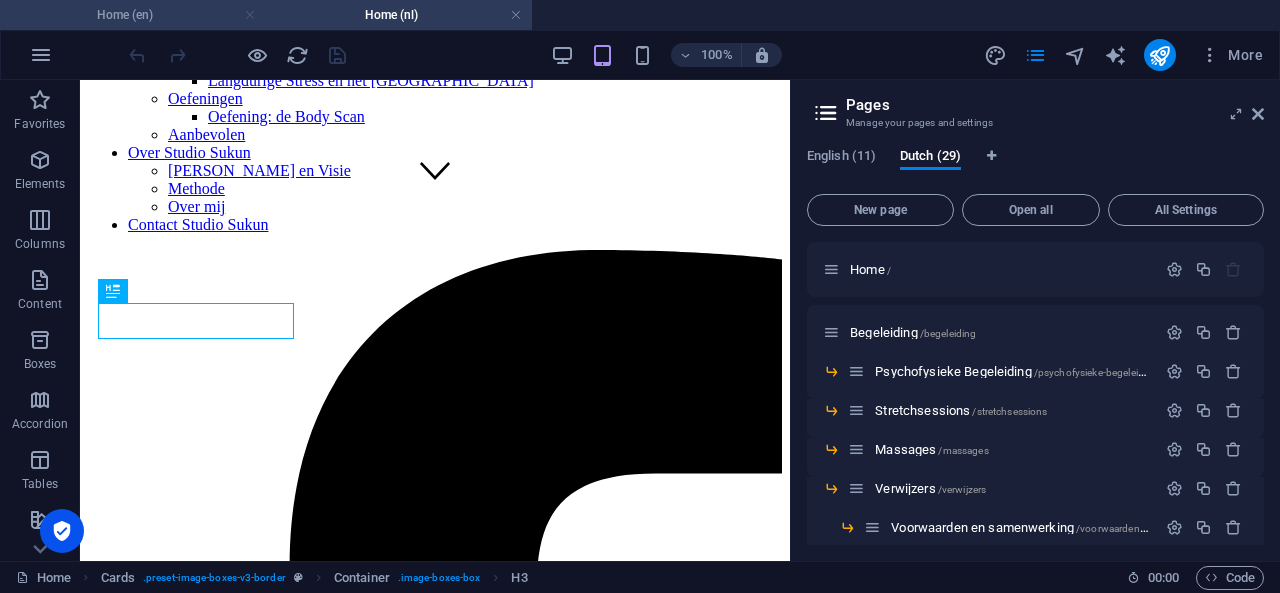 drag, startPoint x: 250, startPoint y: 16, endPoint x: 278, endPoint y: 239, distance: 224.75098 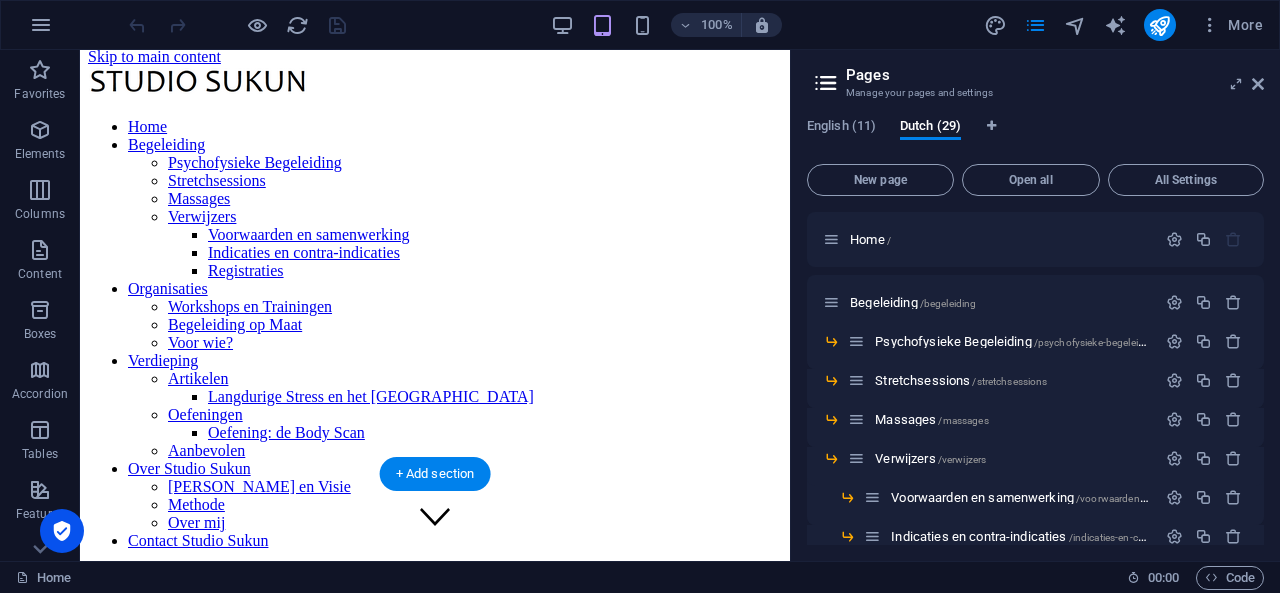 scroll, scrollTop: 0, scrollLeft: 0, axis: both 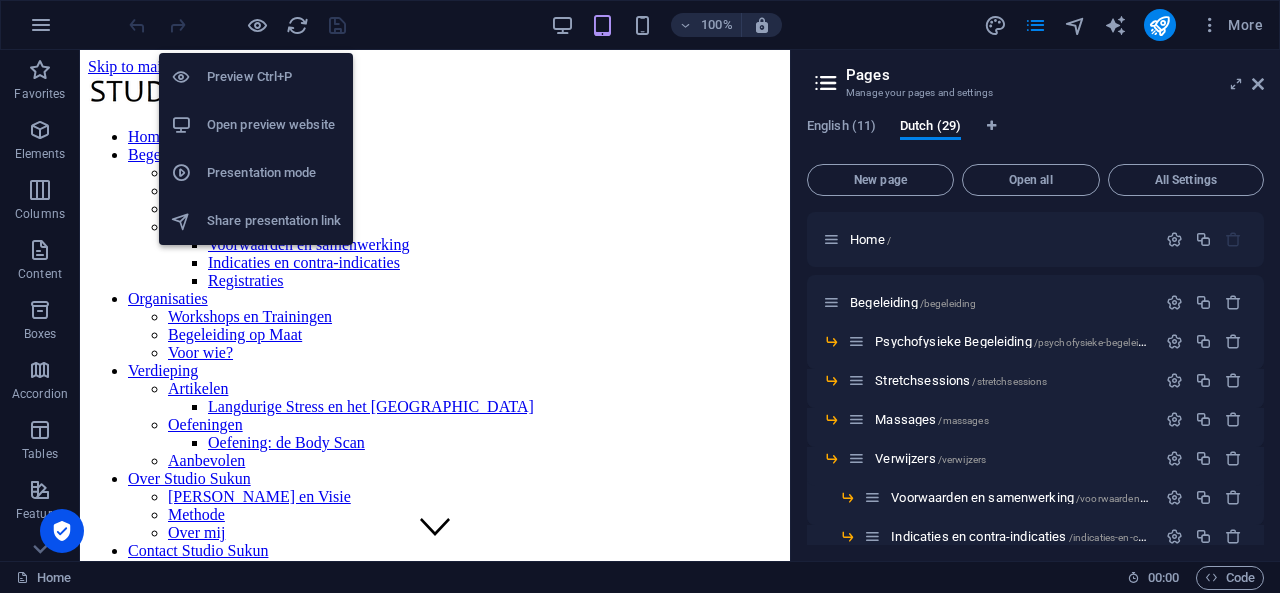 click on "Open preview website" at bounding box center (274, 125) 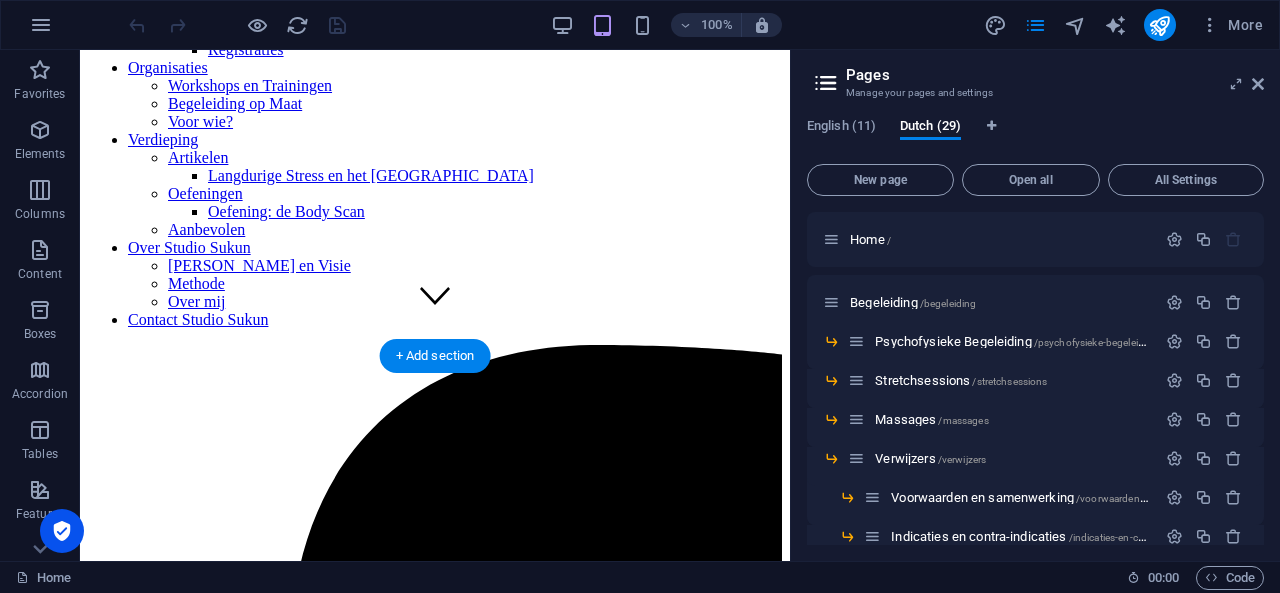 scroll, scrollTop: 233, scrollLeft: 0, axis: vertical 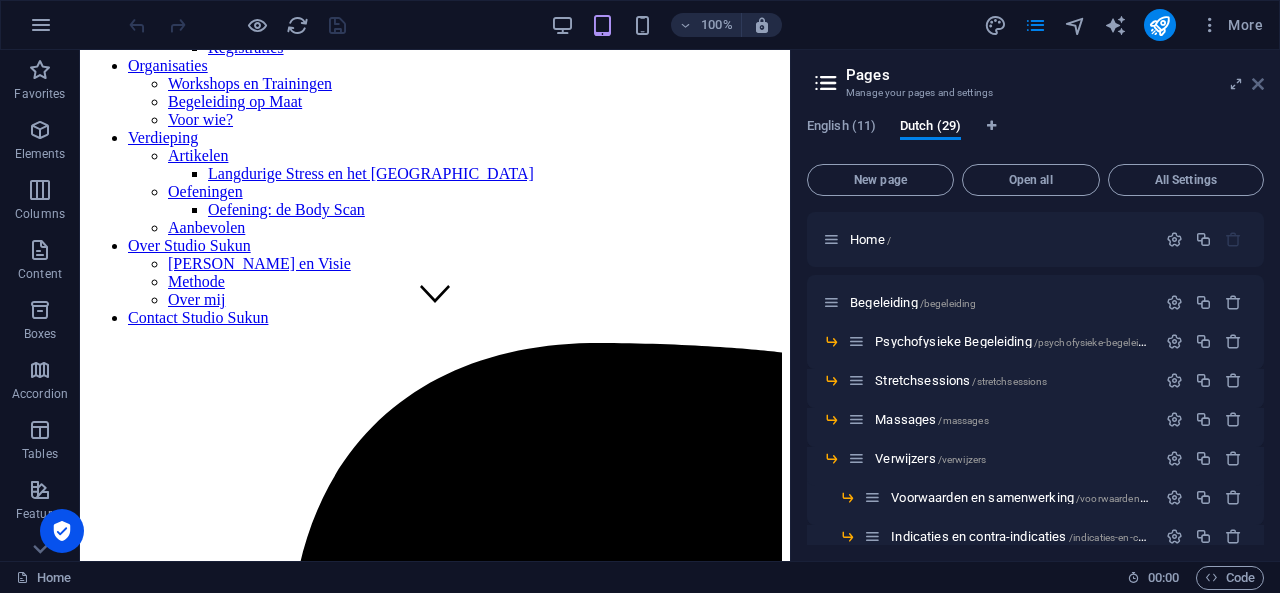 click at bounding box center (1258, 84) 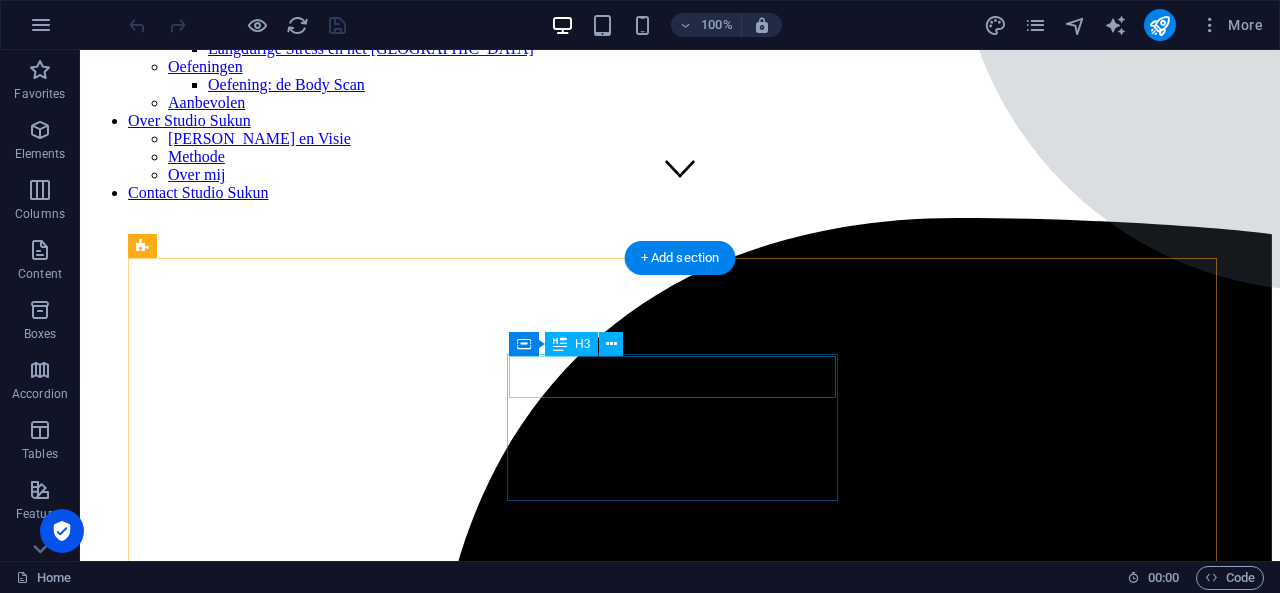 scroll, scrollTop: 388, scrollLeft: 0, axis: vertical 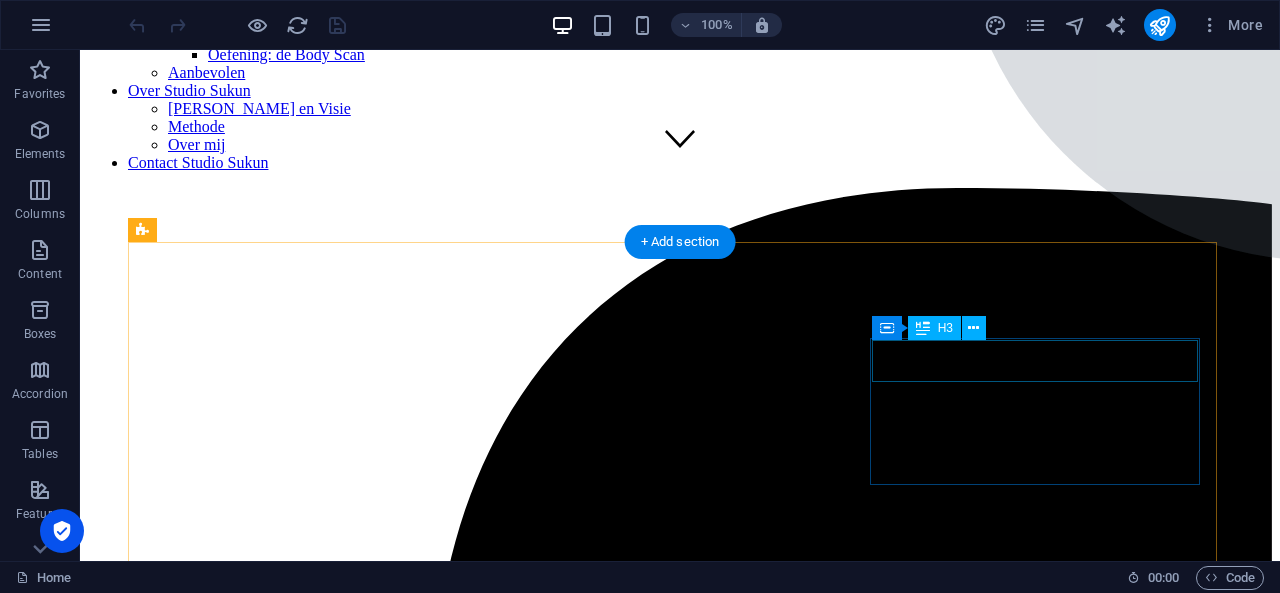 click on "Verdieping" at bounding box center [680, 8535] 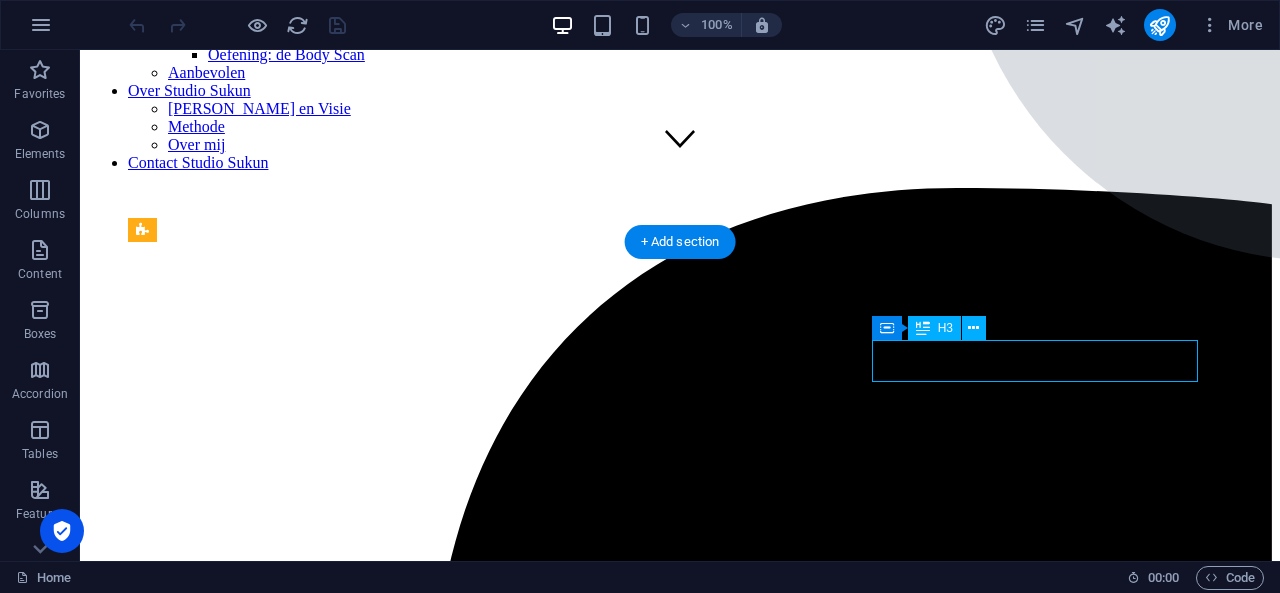 click on "Verdieping" at bounding box center (680, 8535) 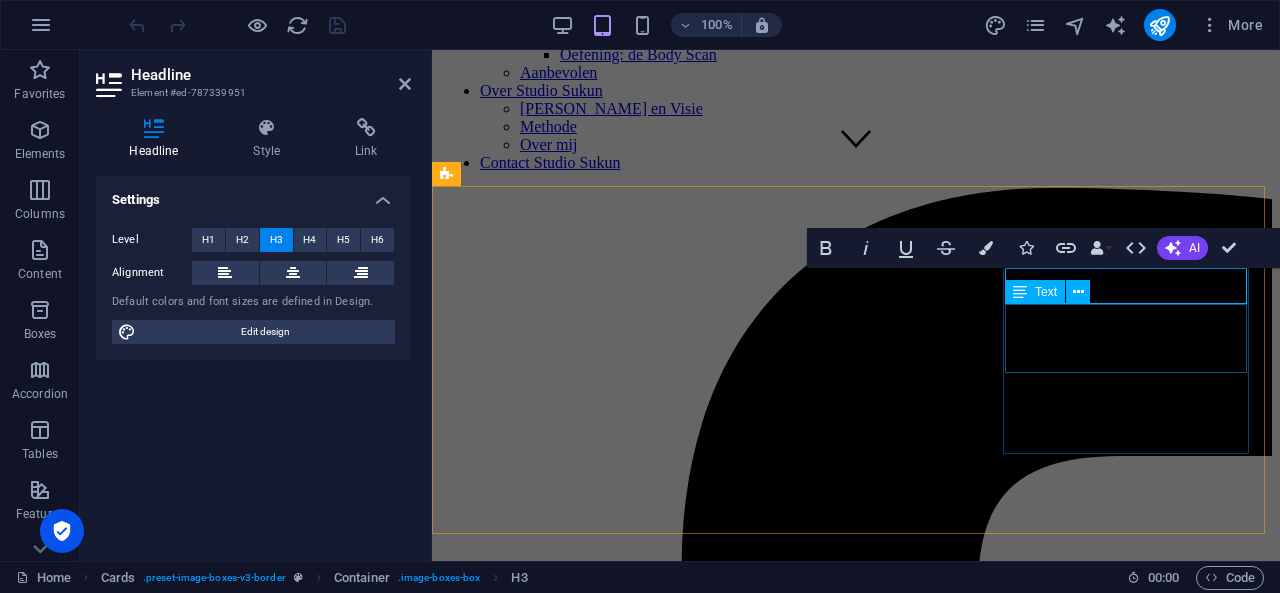 type 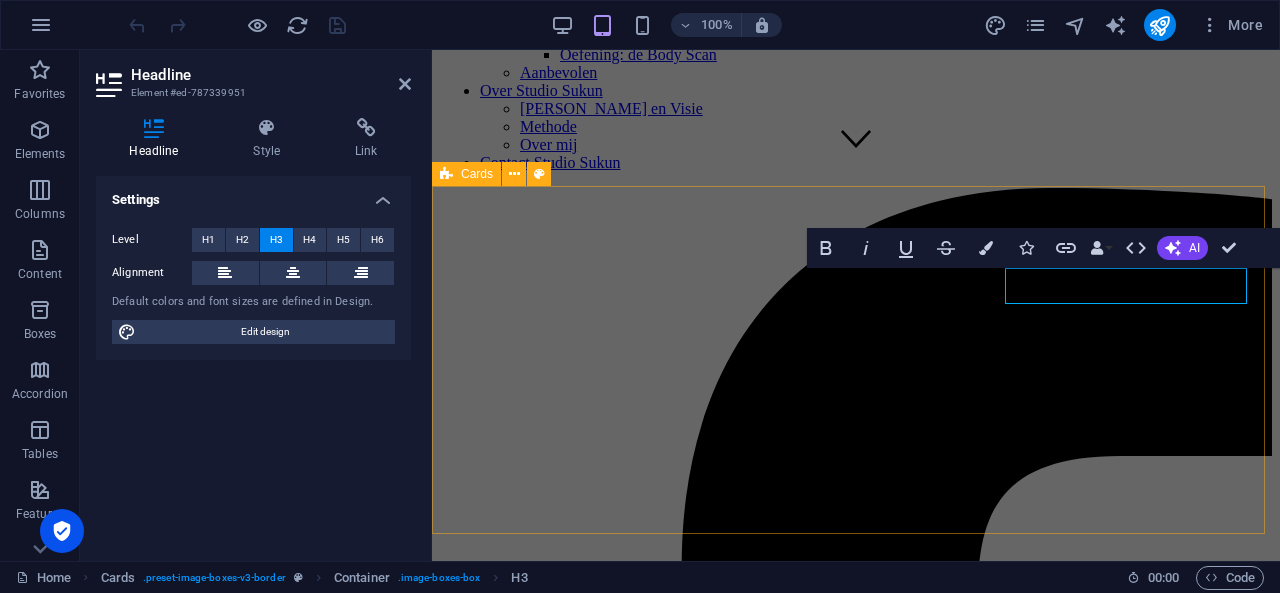 click on "Begeleiding Psychofysieke begeleiding voor particulieren  Organisaties Lorem ipsum dolor sit amet, consectetuer adipiscing elit. Aenean commodo ligula eget dolor. Lorem ipsum dolor sit amet. Methode Artikelen, oefeningen en leestips" at bounding box center (856, 6217) 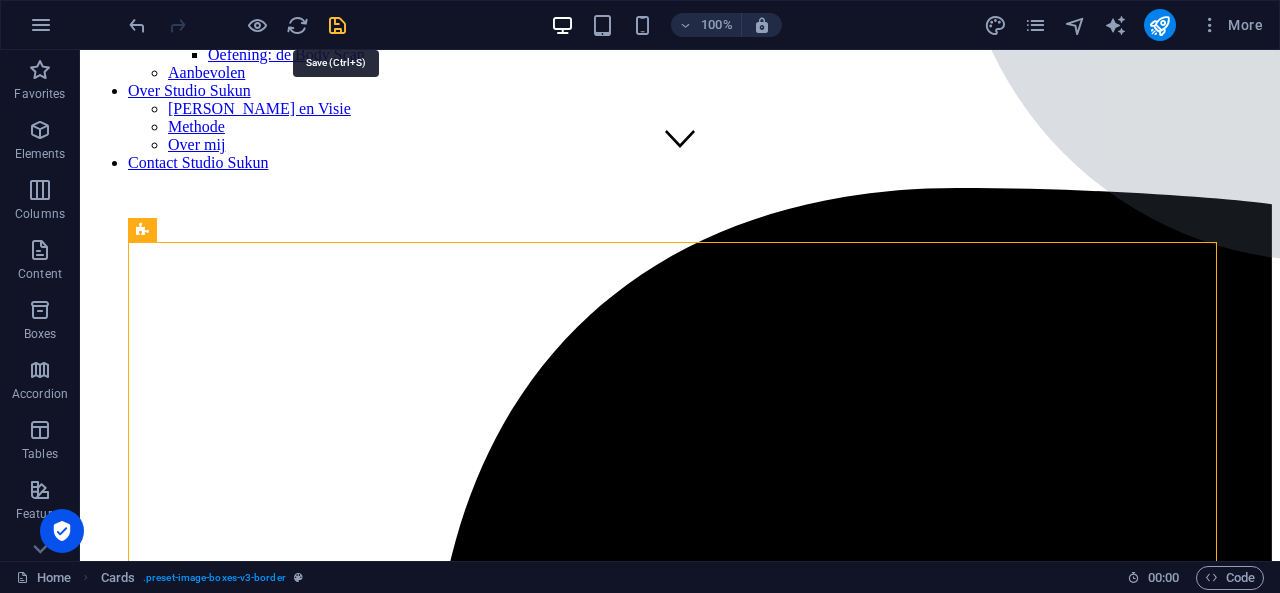 click at bounding box center [337, 25] 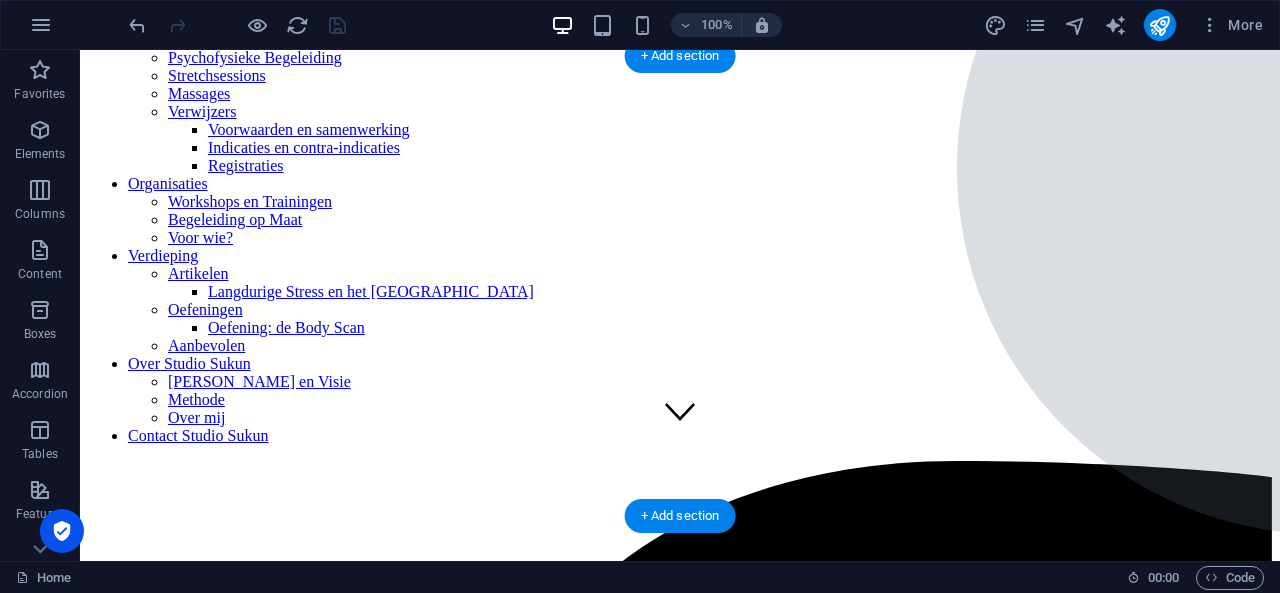 scroll, scrollTop: 117, scrollLeft: 0, axis: vertical 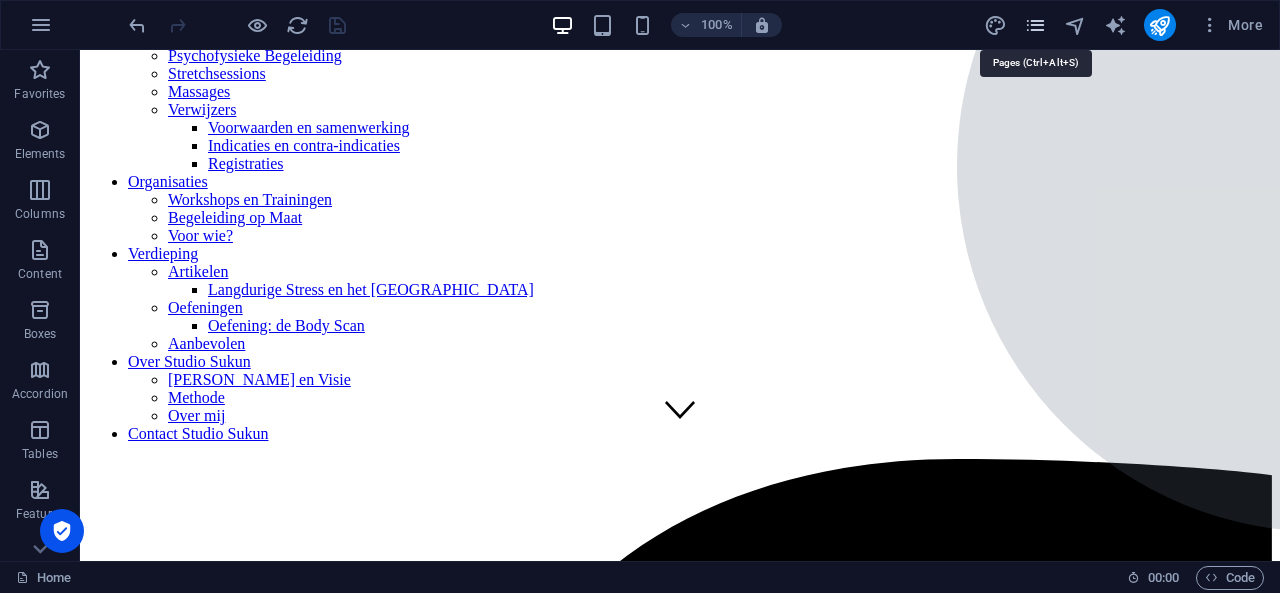 click at bounding box center [1035, 25] 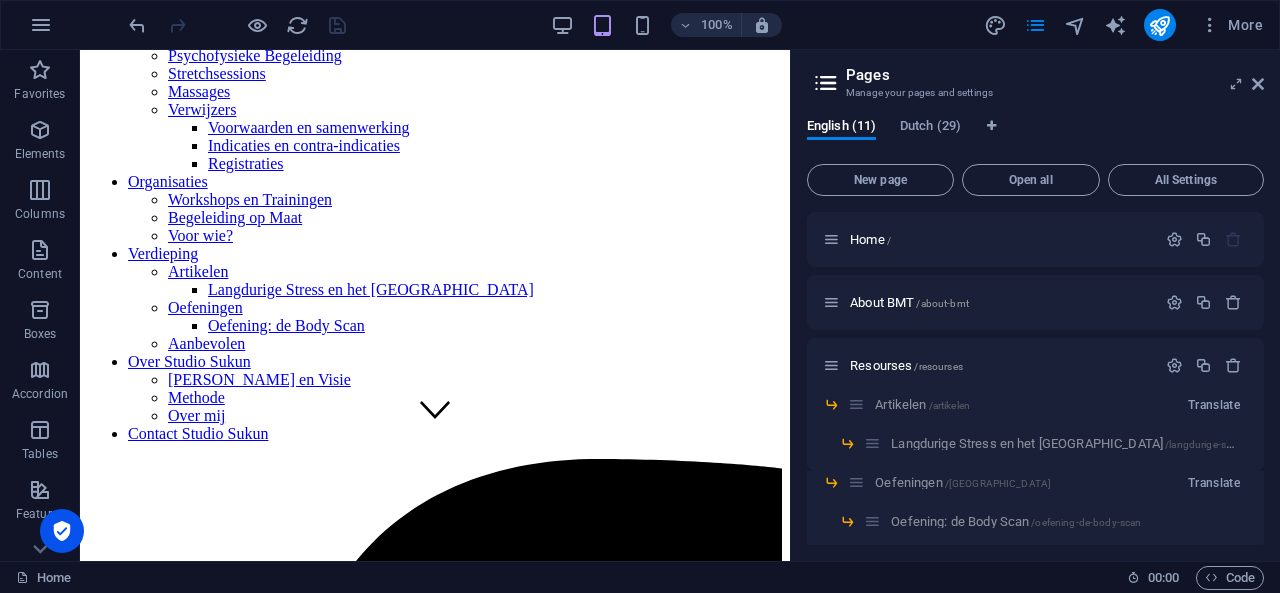 click on "English (11) Dutch (29) New page Open all All Settings Home / About BMT /about-bmt Resourses /resourses Artikelen /artikelen Translate Langdurige Stress en het Lichaam /langdurige-stress-en-het-lichaam Oefeningen /oefeningen Translate Oefening: de Body Scan /oefening-de-body-scan Aanbevolen /aanbevolen Translate Collection /collection Contact /contact About us /about-us Missie en Visie /missie-en-visie Translate Methode /methode Translate Over mij /over-mij Translate Production /production Contact BMT /contact-14 FAQ /faq Legal Notice /legal-notice Privacy /privacy Begeleiding /begeleiding Translate Psychofysieke Begeleiding /psychofysieke-begeleiding Stretchsessions /stretchsessions Massages /massages Verwijzers /verwijzers Voorwaarden en samenwerking /voorwaarden-en-samenwerking Indicaties en contra-indicaties  /indicaties-en-contra-indicaties Registraties /registraties Organisaties /organisaties Translate Workshops en Trainingen /workshops-en-trainingen Begeleiding op Maat /begeleiding-op-maat Voor wie?" at bounding box center [1035, 331] 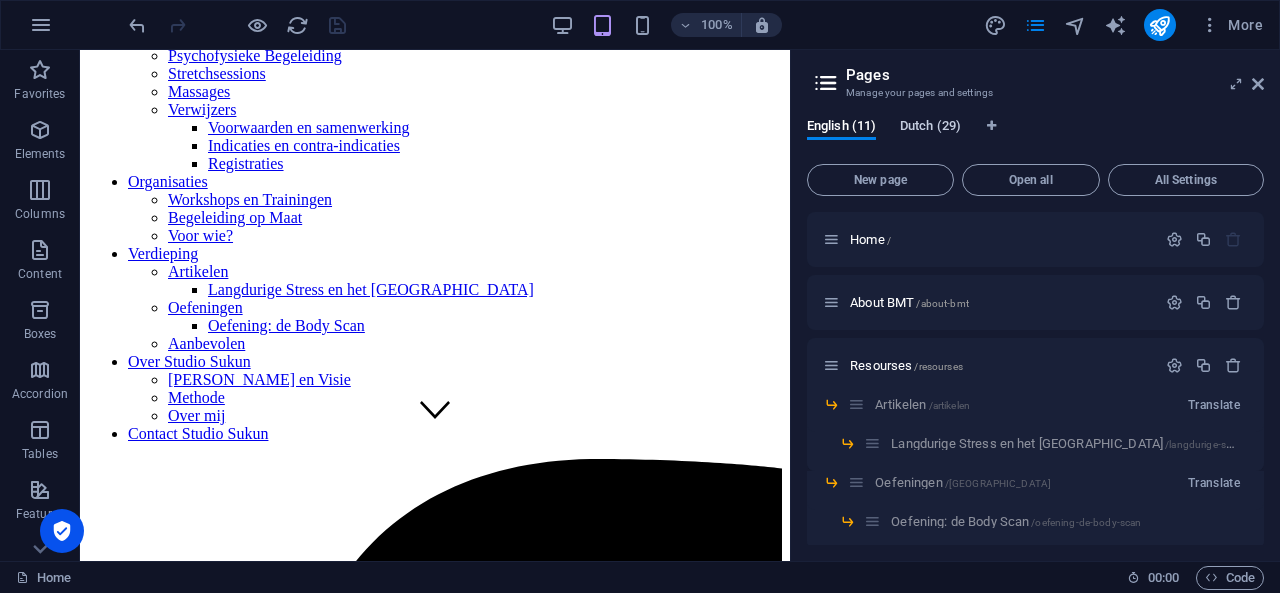 click on "Dutch (29)" at bounding box center [930, 128] 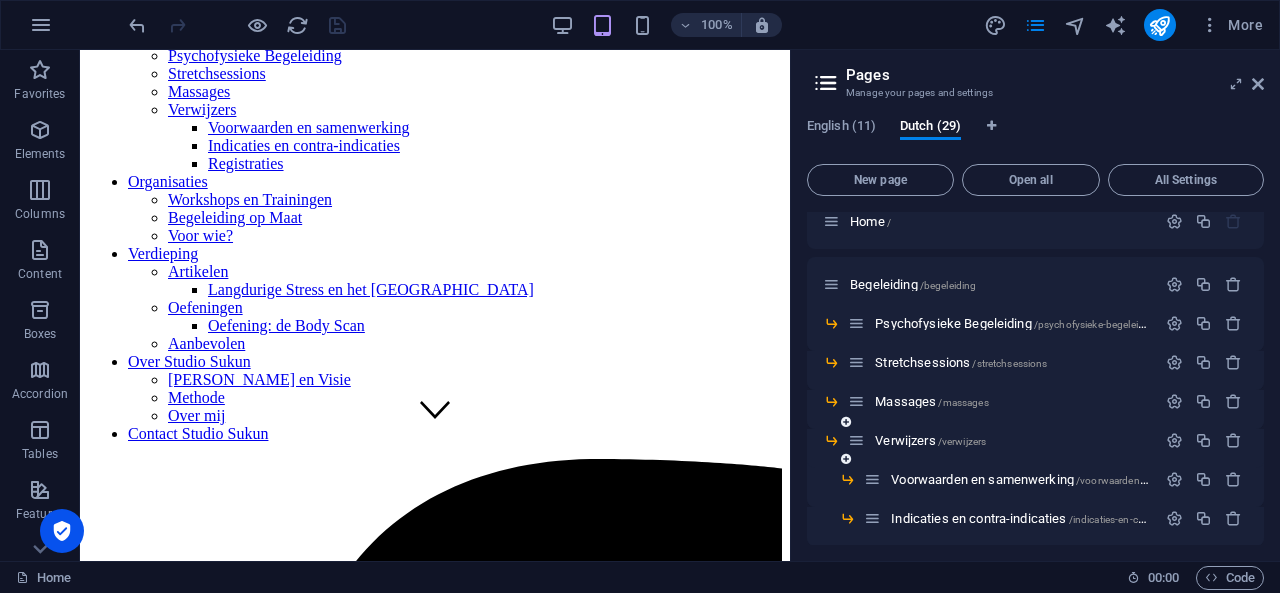 scroll, scrollTop: 15, scrollLeft: 0, axis: vertical 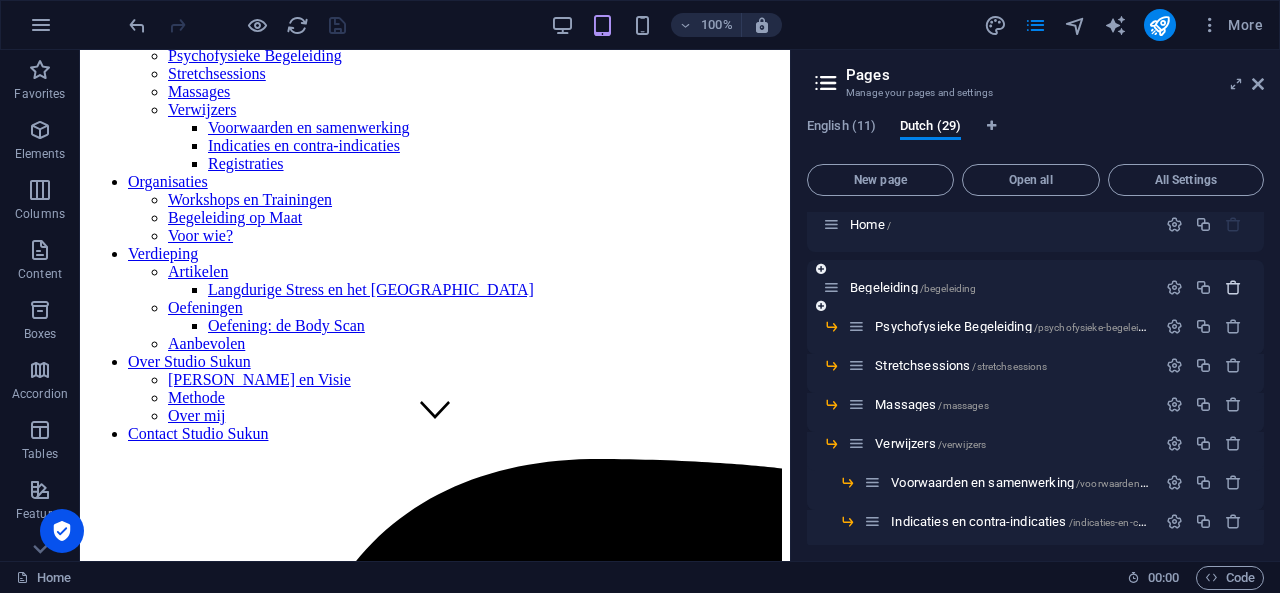 click at bounding box center (1233, 287) 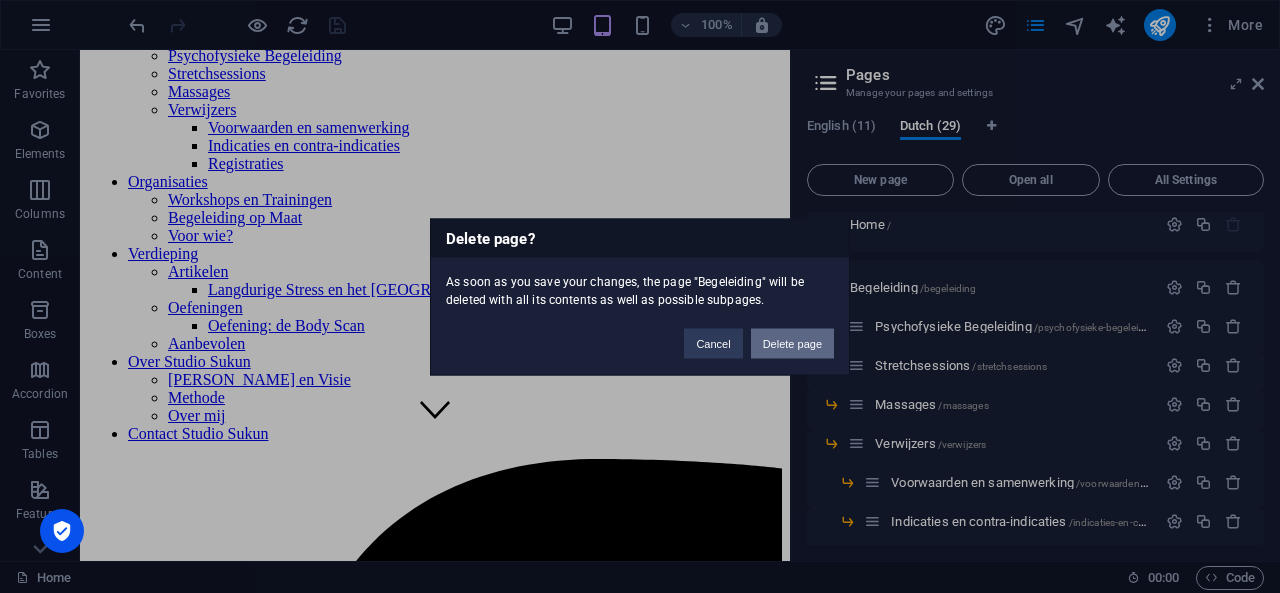 click on "Delete page" at bounding box center [792, 343] 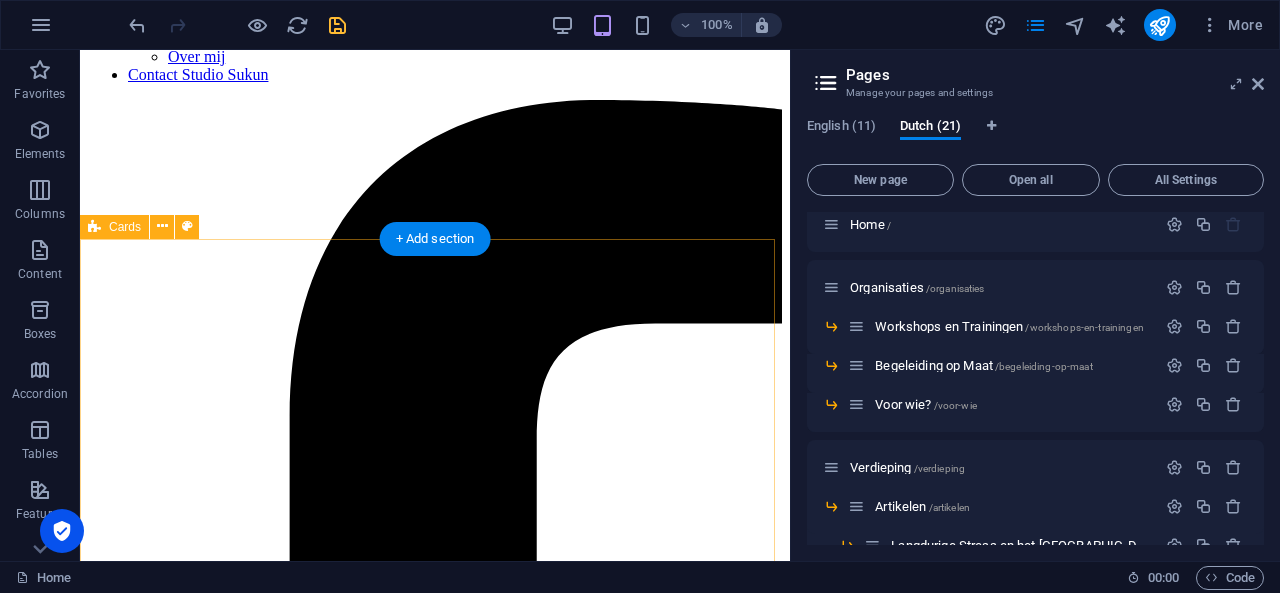 scroll, scrollTop: 338, scrollLeft: 0, axis: vertical 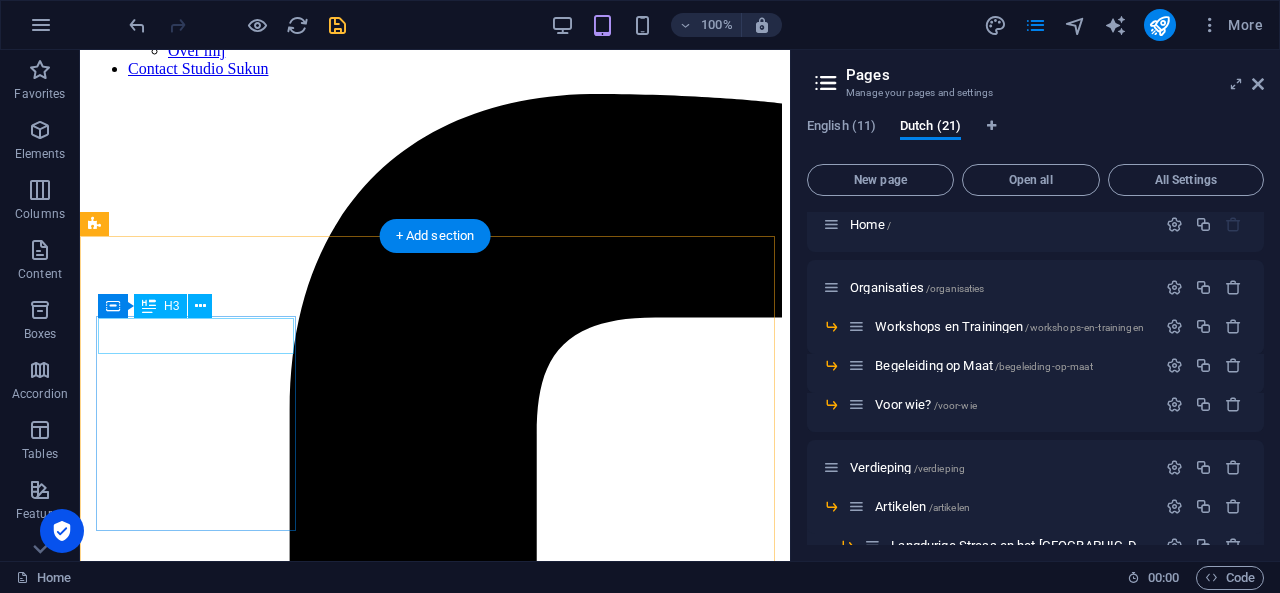 click on "Begeleiding" at bounding box center [435, 5148] 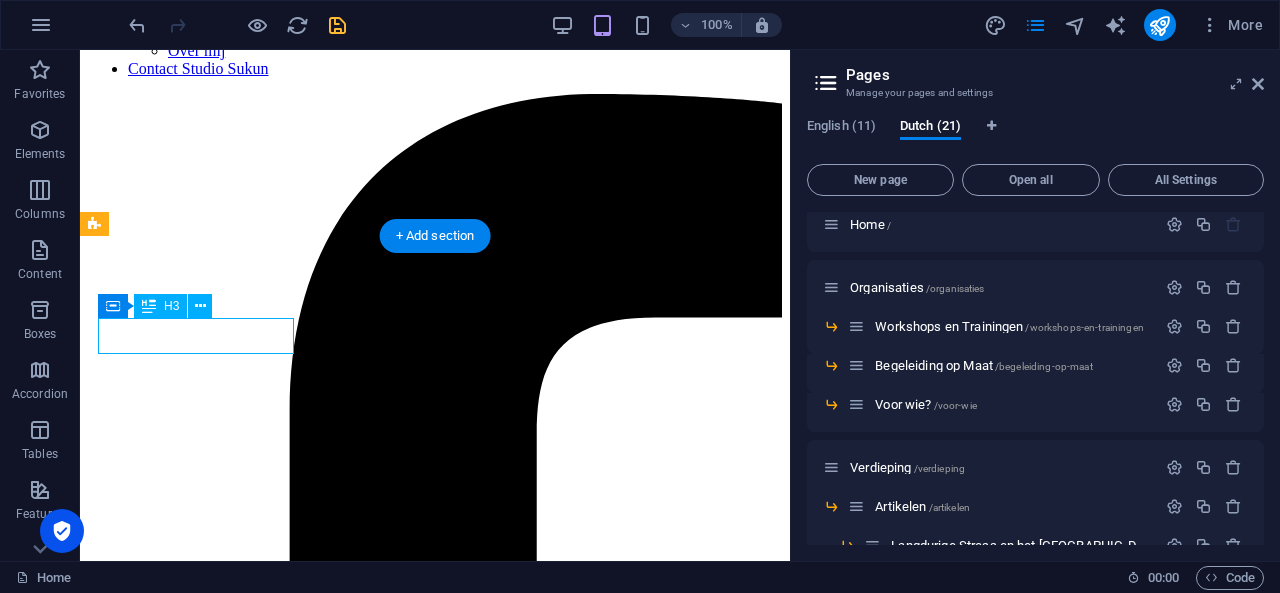 click on "Begeleiding" at bounding box center (435, 5148) 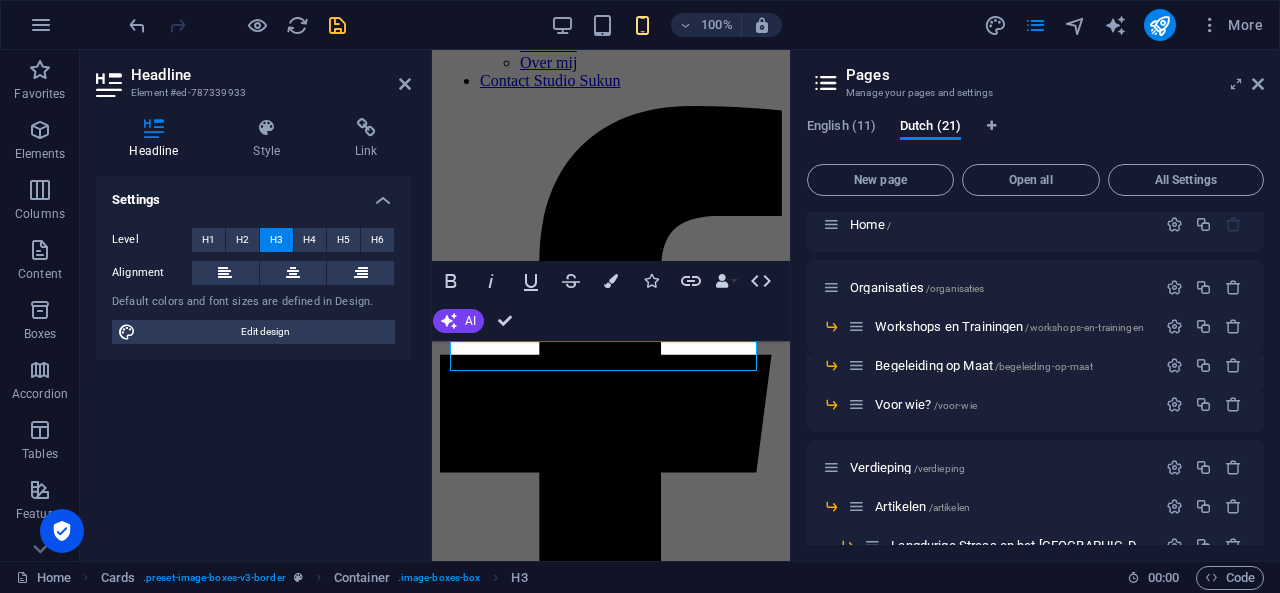 scroll, scrollTop: 334, scrollLeft: 0, axis: vertical 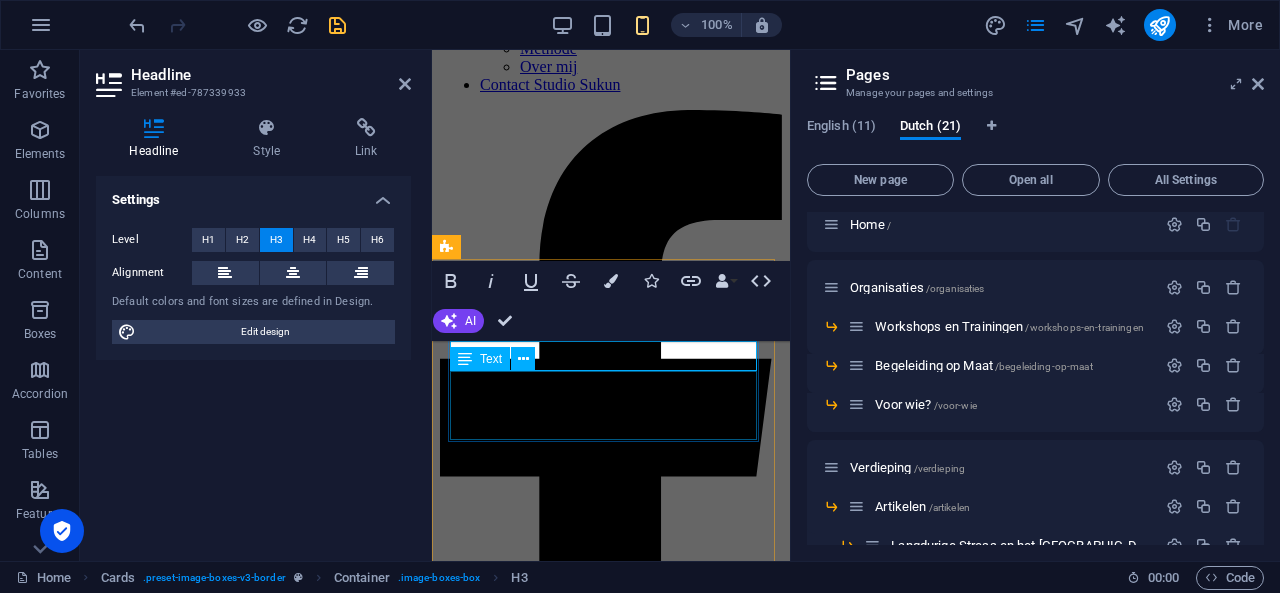 type 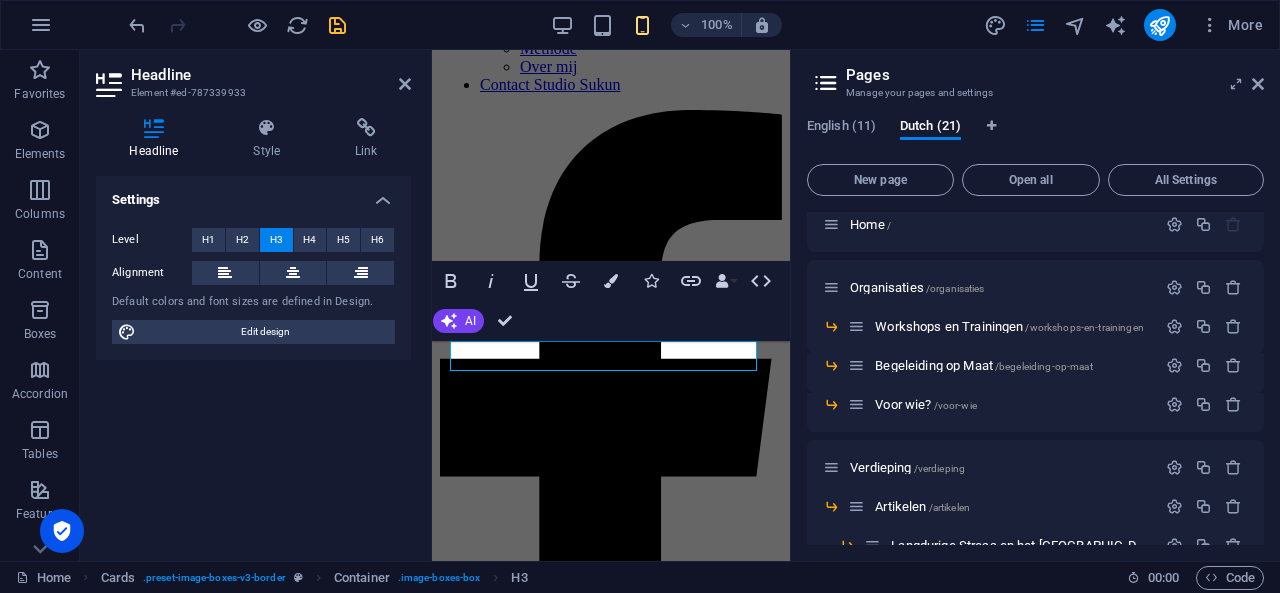 click at bounding box center (611, 2288) 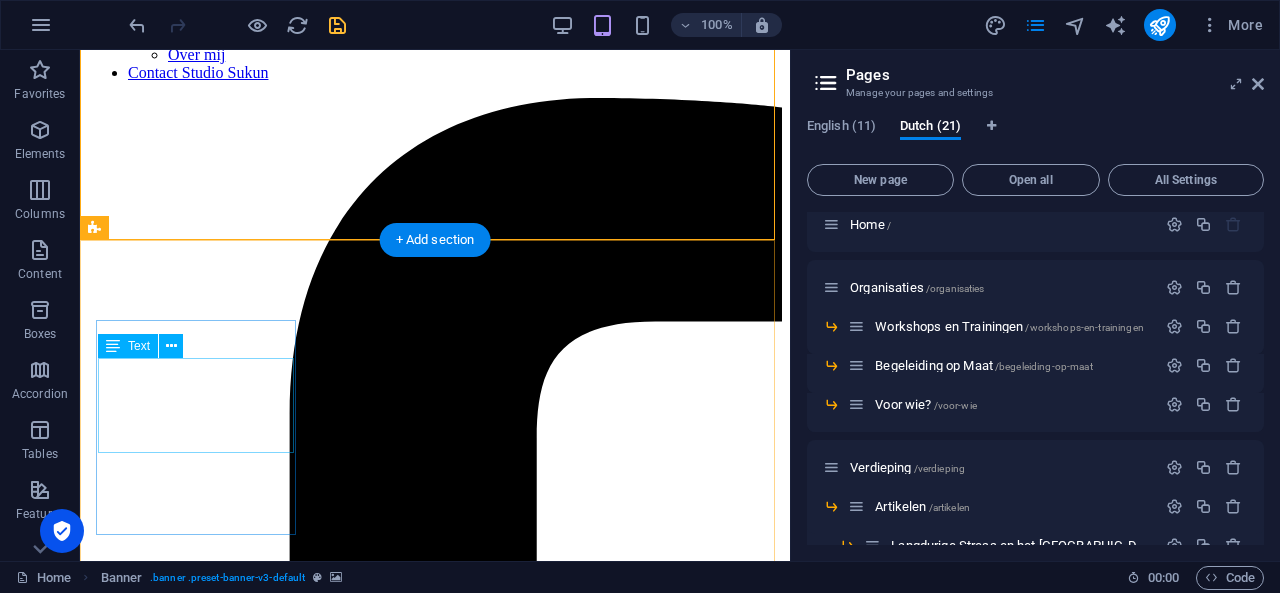 click on "Psychofysieke begeleiding voor particulieren" at bounding box center [435, 5190] 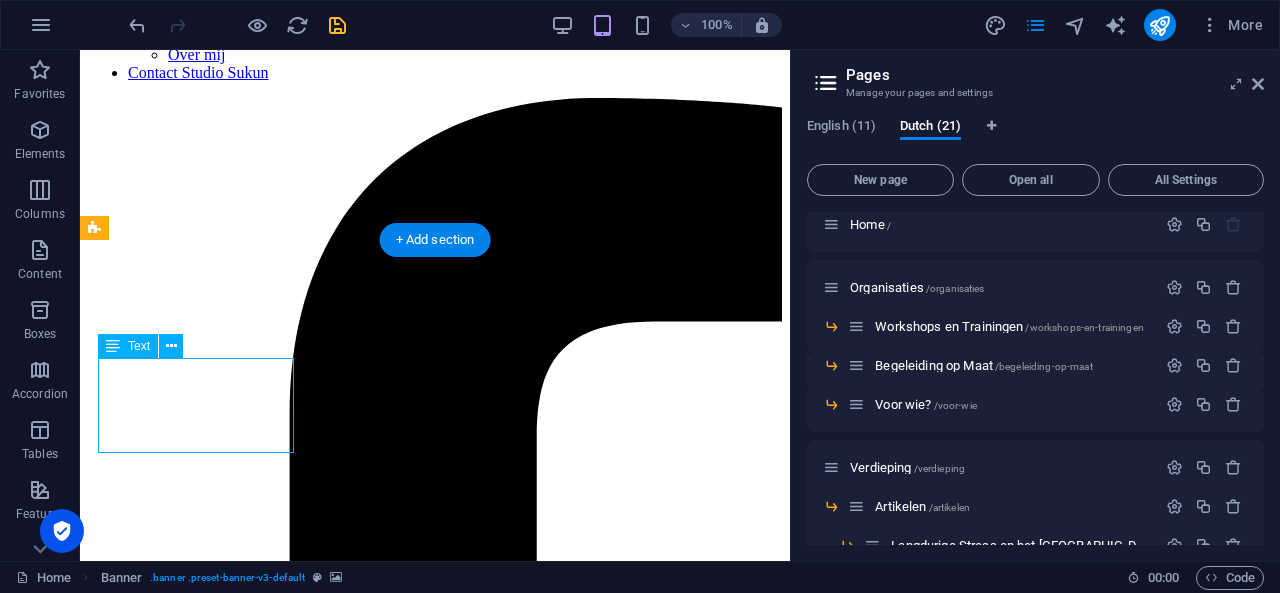 click on "Psychofysieke begeleiding voor particulieren" at bounding box center (435, 5190) 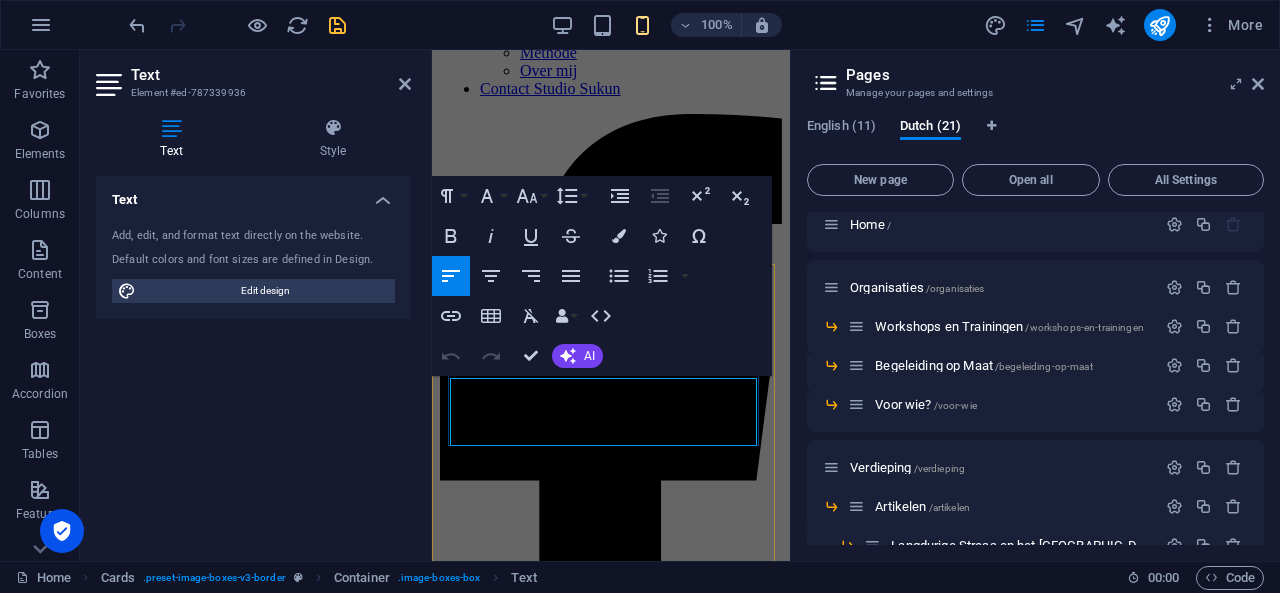 scroll, scrollTop: 330, scrollLeft: 0, axis: vertical 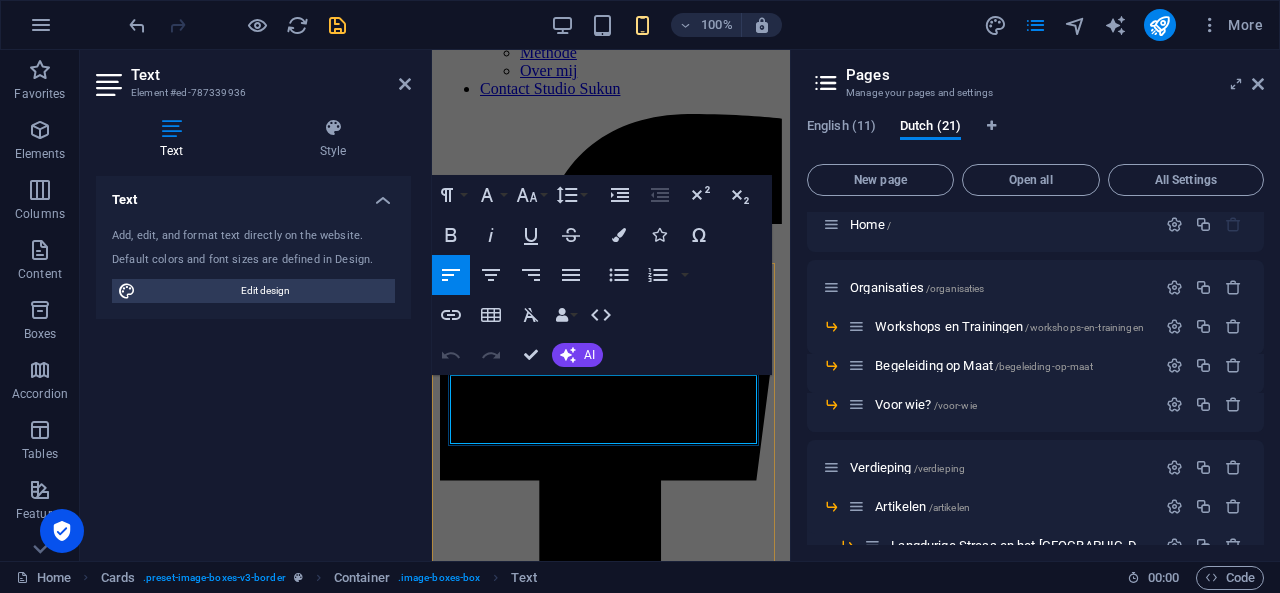 type 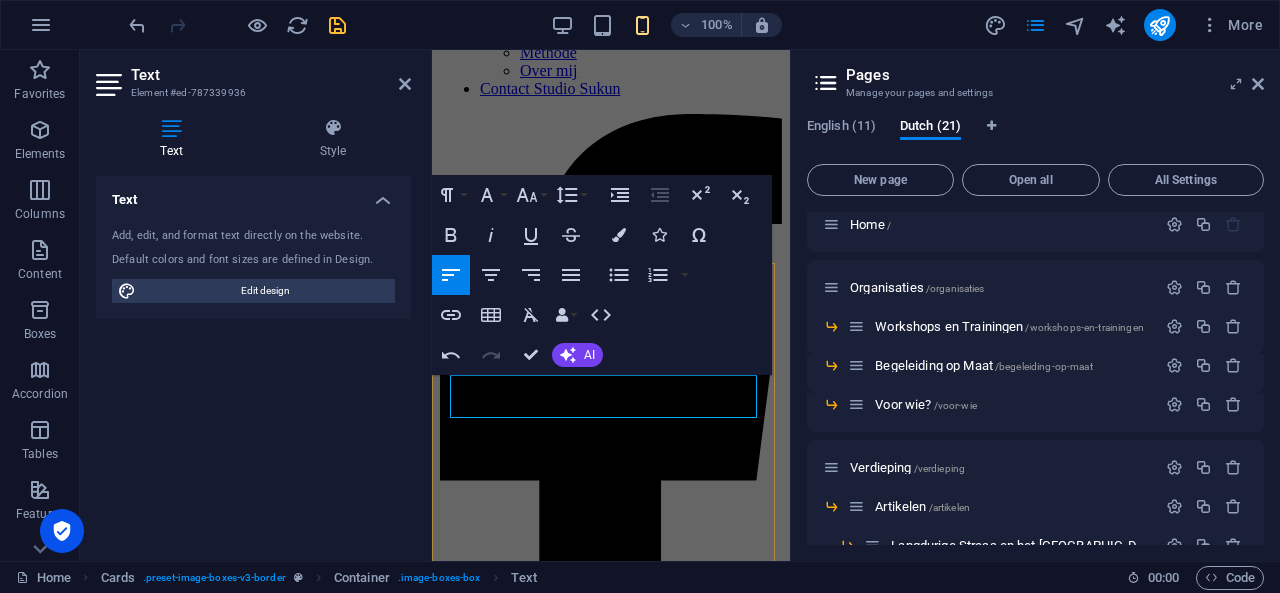 click on "De Methode SUKUN-methode Organisaties Lorem ipsum dolor sit amet, consectetuer adipiscing elit. Aenean commodo ligula eget dolor. Lorem ipsum dolor sit amet. Methode Artikelen, oefeningen en leestips" at bounding box center [611, 3077] 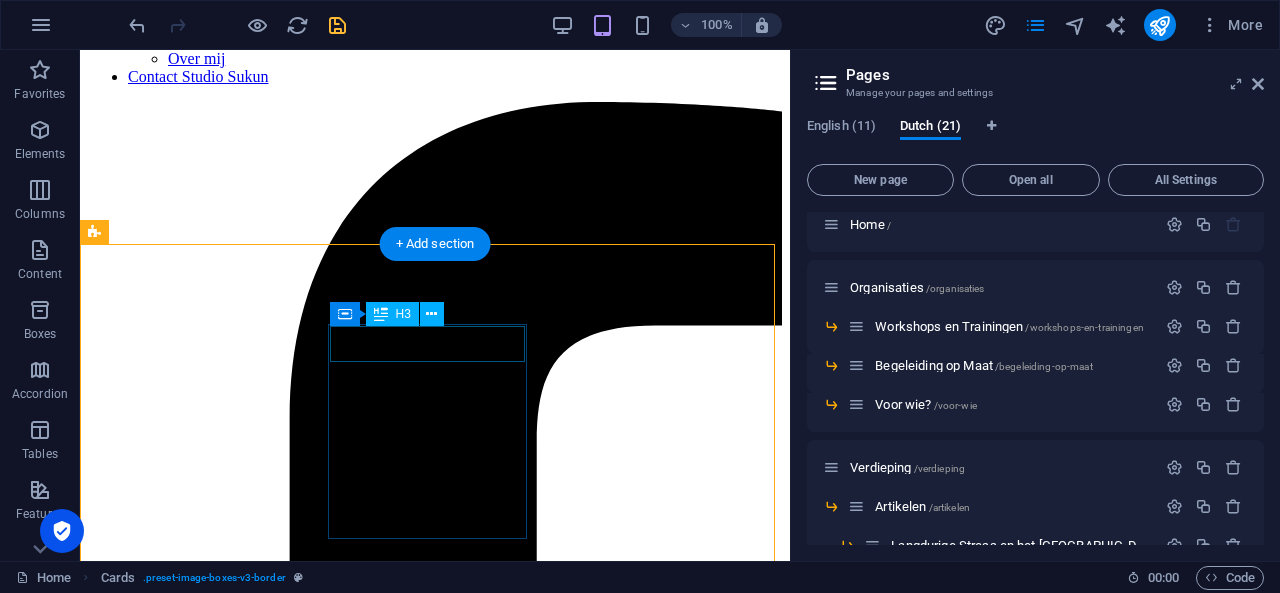 click on "Organisaties" at bounding box center (435, 5233) 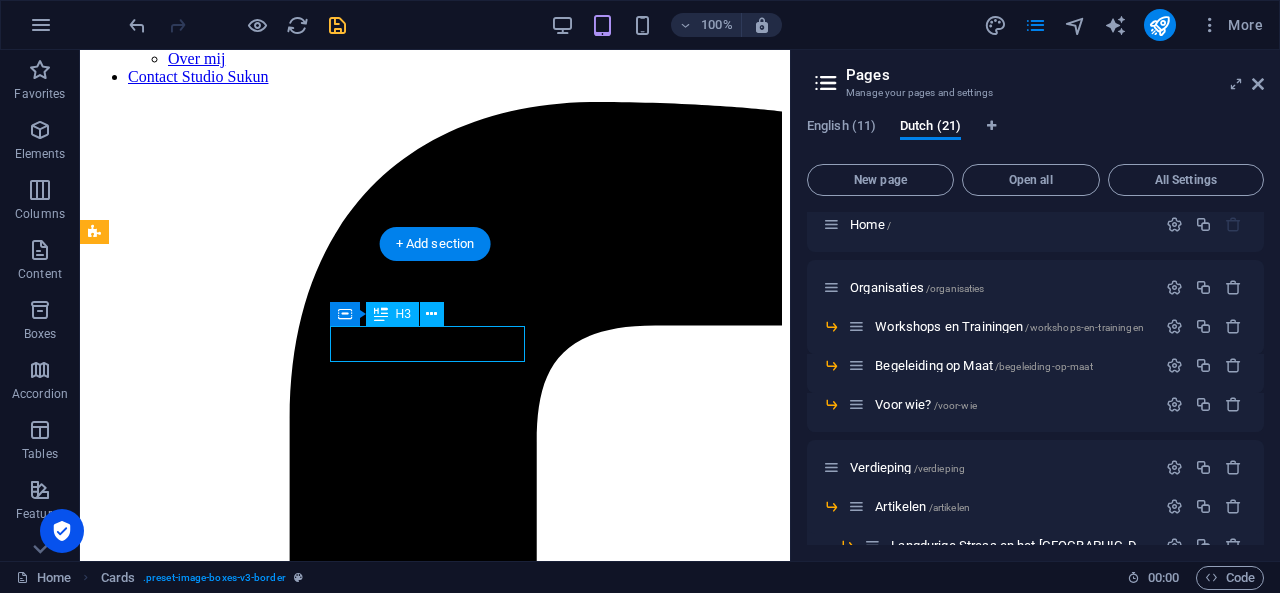 click on "Organisaties" at bounding box center [435, 5233] 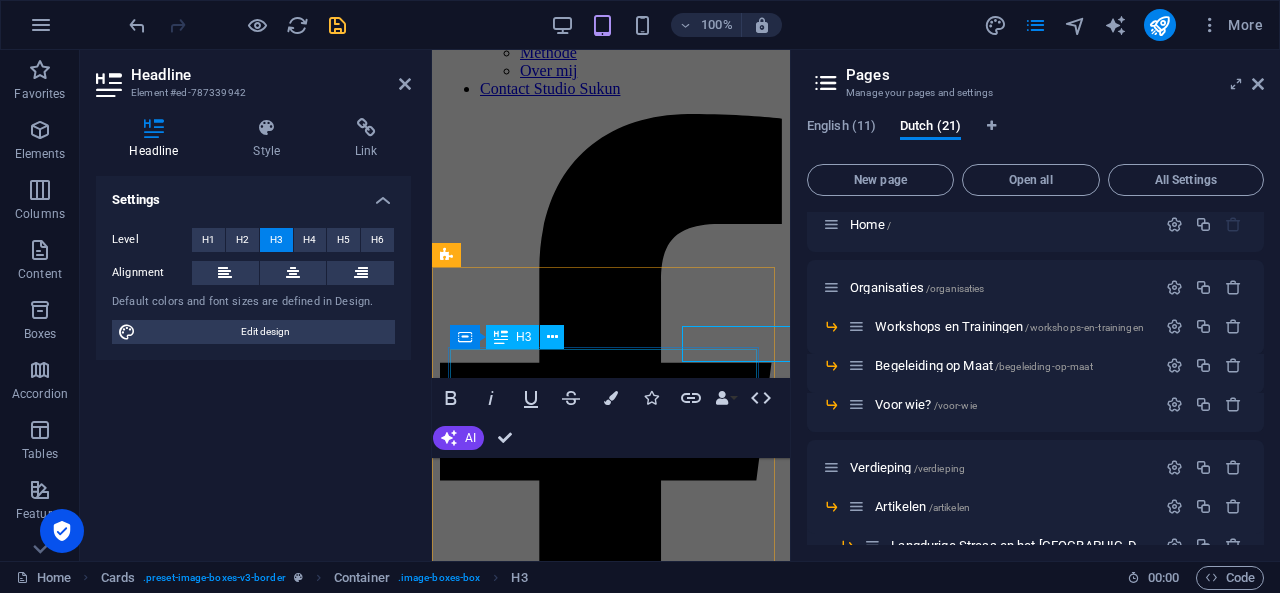 scroll, scrollTop: 326, scrollLeft: 0, axis: vertical 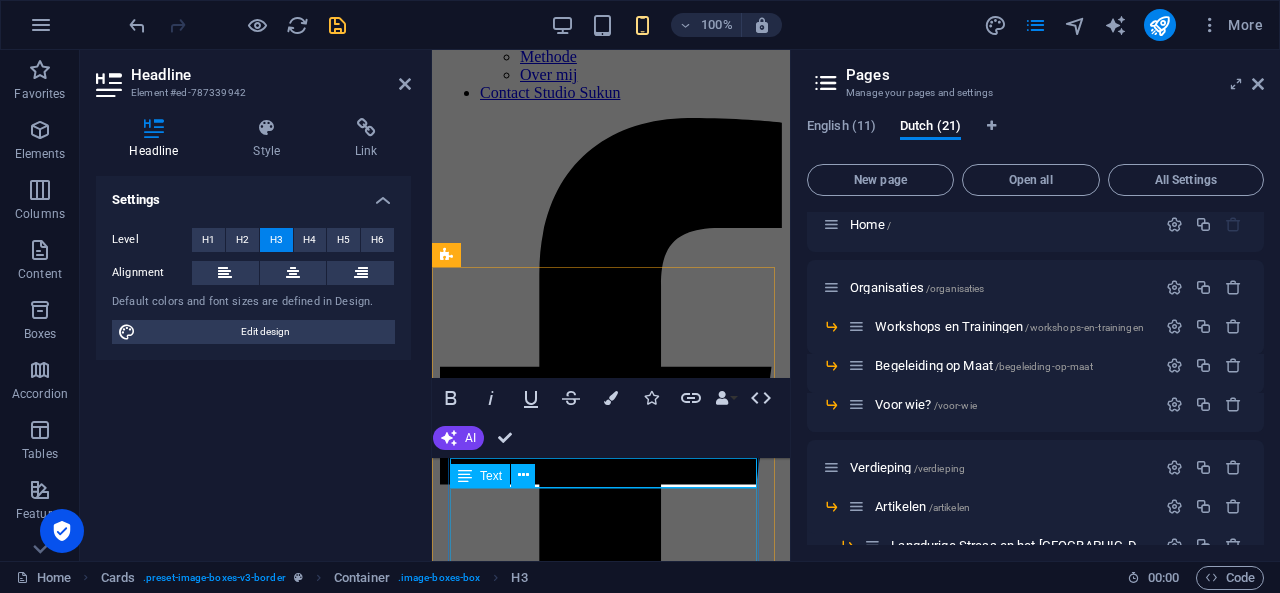 type 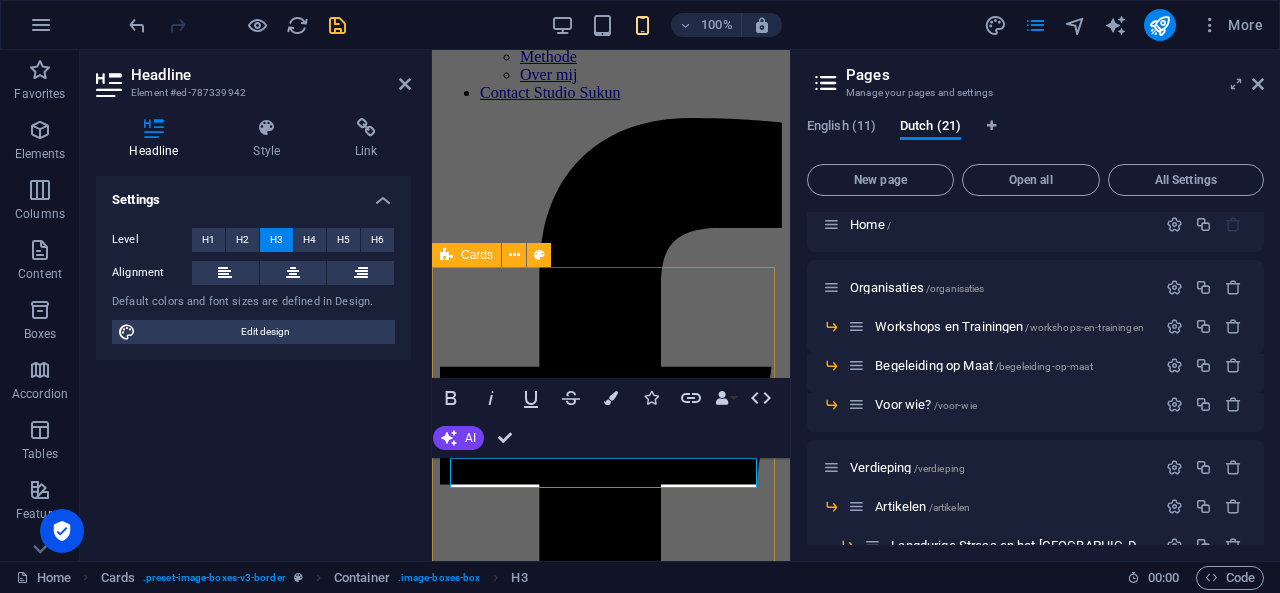 click on "De Methode SUKUN-methode Verdieping Lorem ipsum dolor sit amet, consectetuer adipiscing elit. Aenean commodo ligula eget dolor. Lorem ipsum dolor sit amet. Methode Artikelen, oefeningen en leestips" at bounding box center (611, 3081) 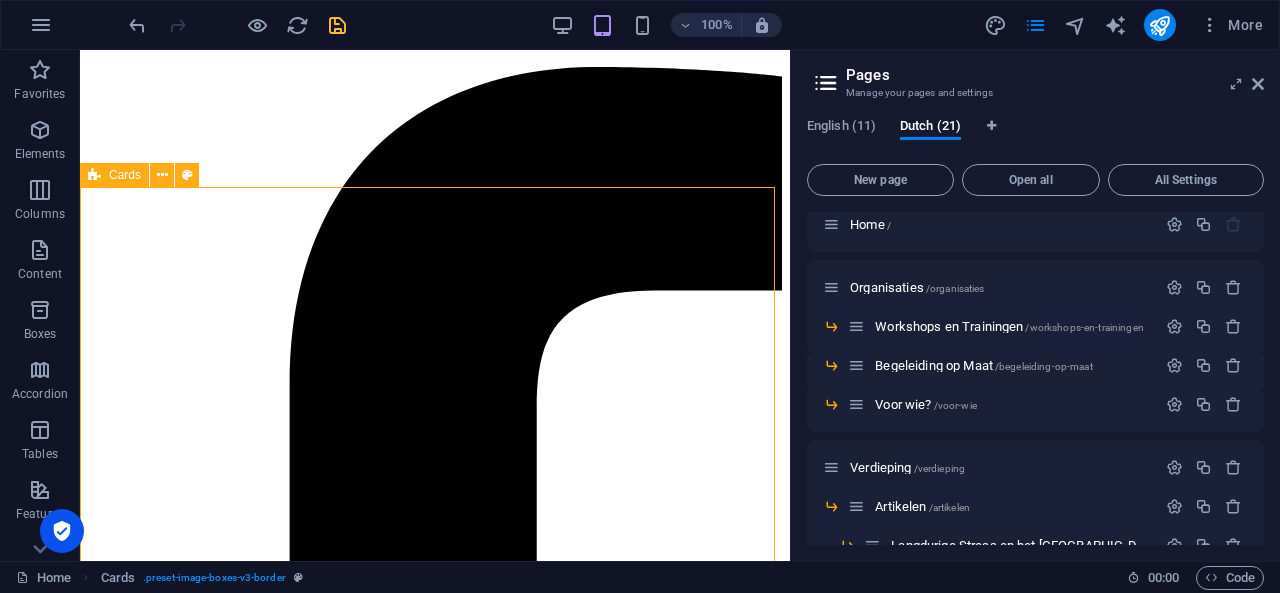 scroll, scrollTop: 443, scrollLeft: 0, axis: vertical 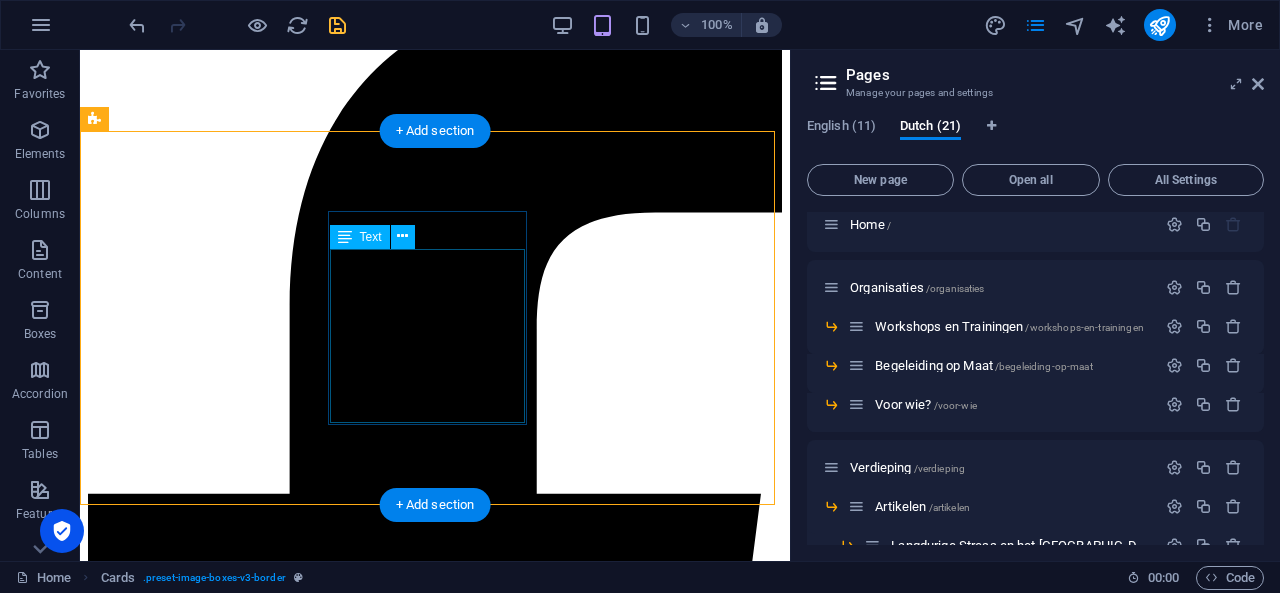 click on "Lorem ipsum dolor sit amet, consectetuer adipiscing elit. Aenean commodo ligula eget dolor. Lorem ipsum dolor sit amet." at bounding box center [435, 5168] 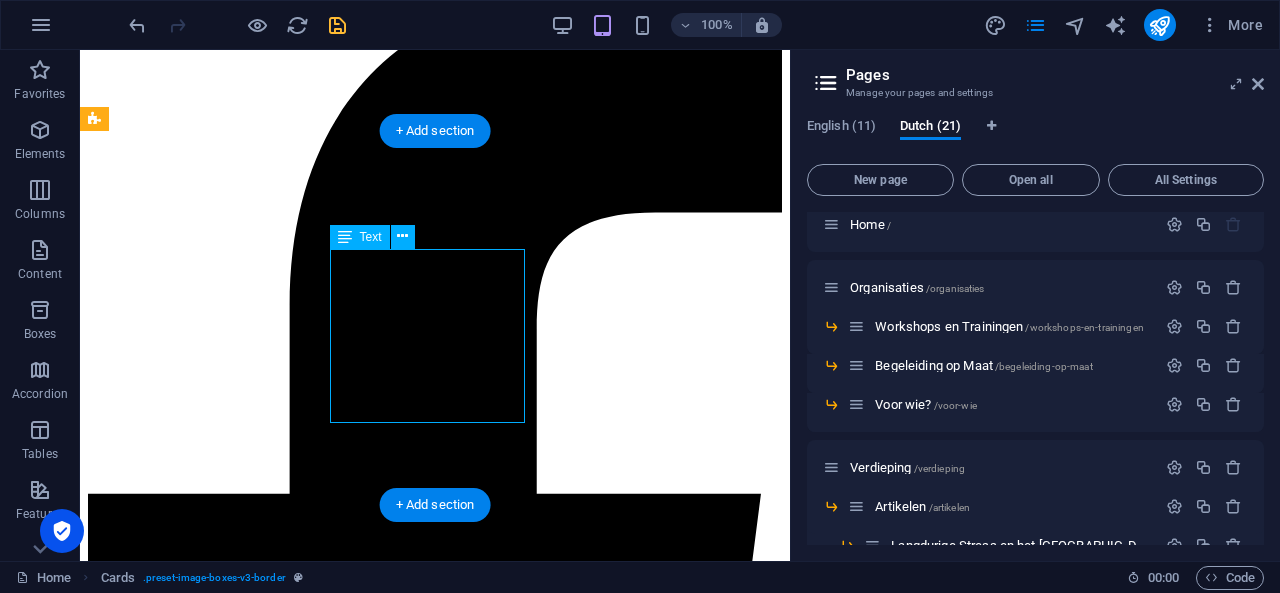 click on "Lorem ipsum dolor sit amet, consectetuer adipiscing elit. Aenean commodo ligula eget dolor. Lorem ipsum dolor sit amet." at bounding box center (435, 5168) 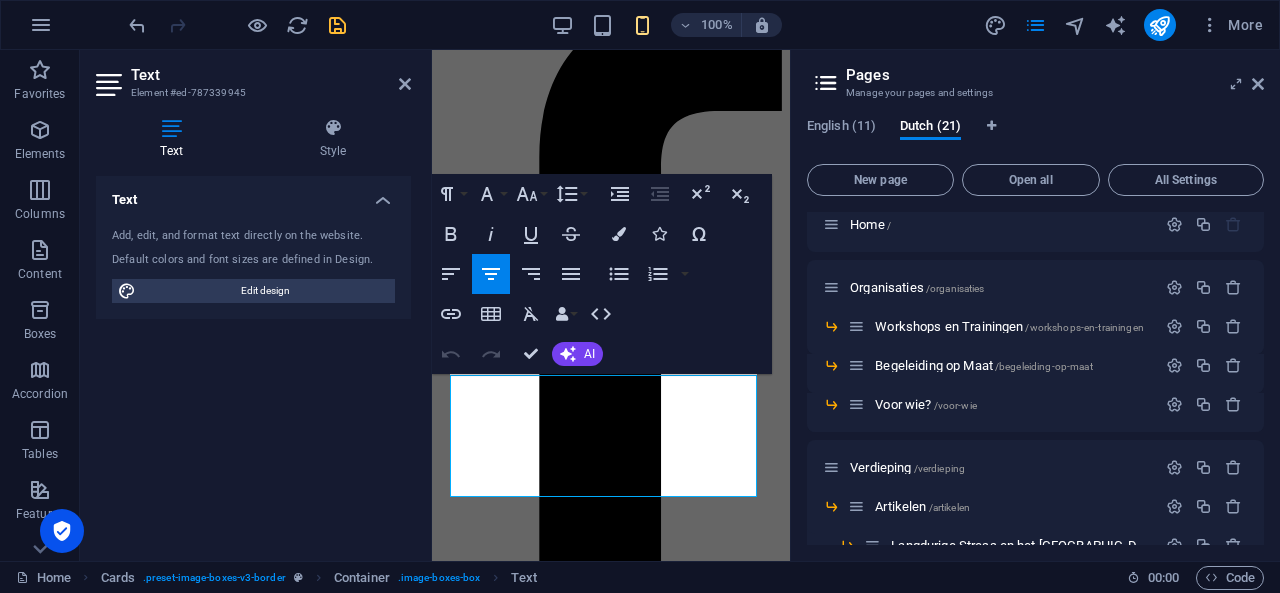 scroll, scrollTop: 439, scrollLeft: 0, axis: vertical 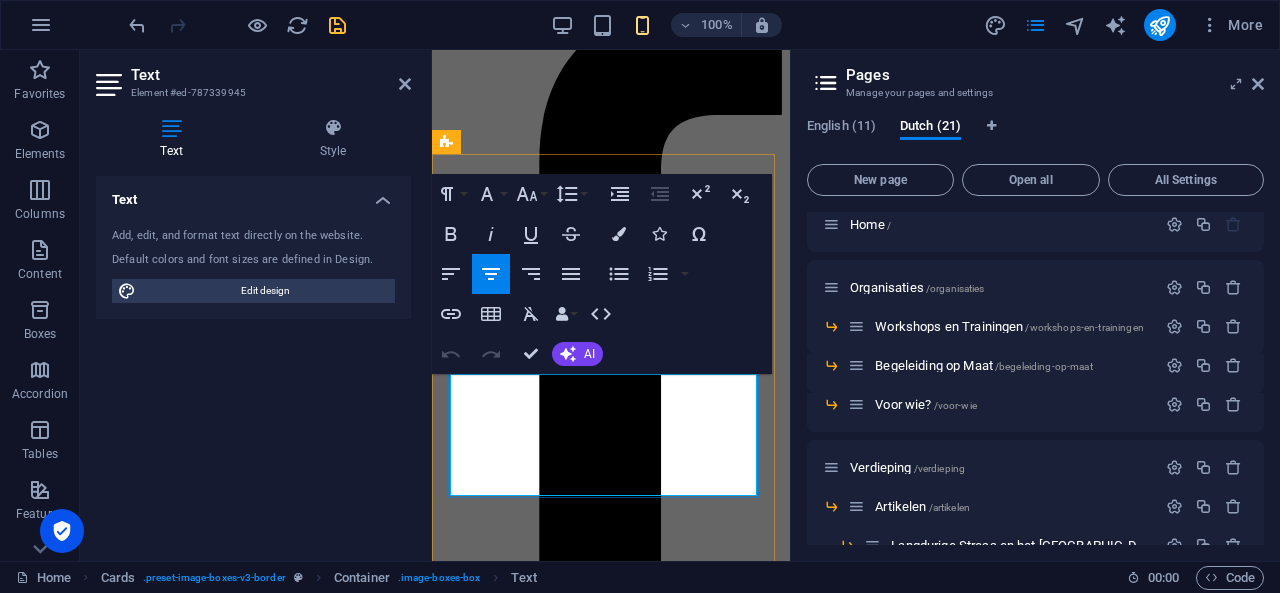 type 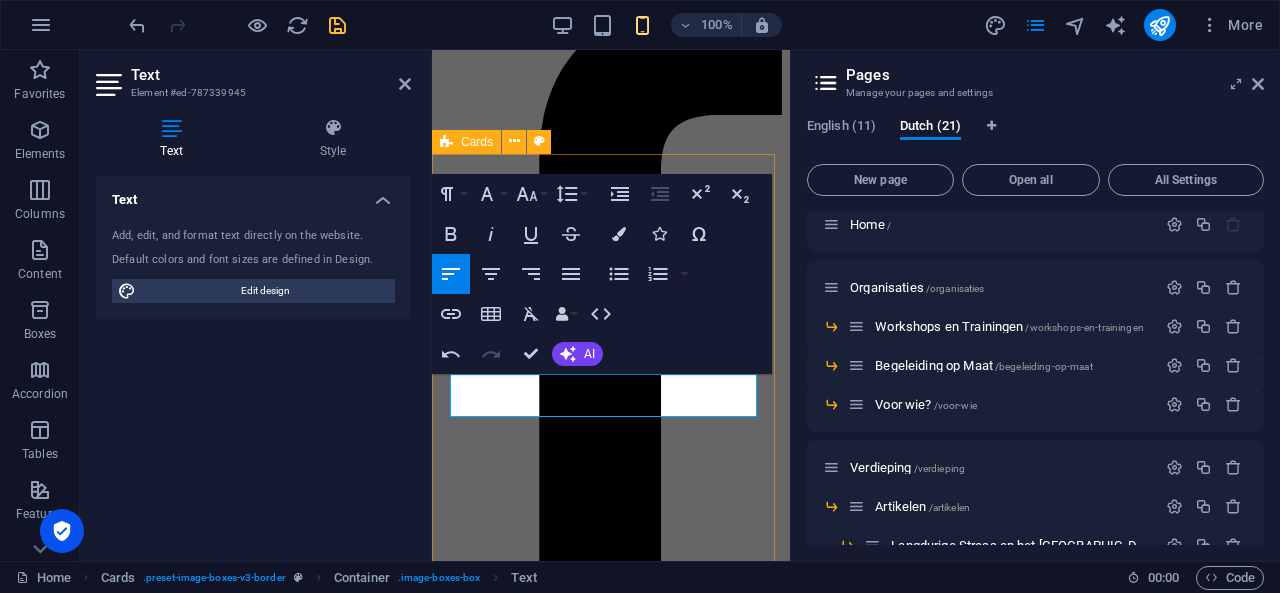 click on "De Methode SUKUN-methode Verdieping Artikelen, oefeningen en leestips Methode Artikelen, oefeningen en leestips" at bounding box center (611, 2950) 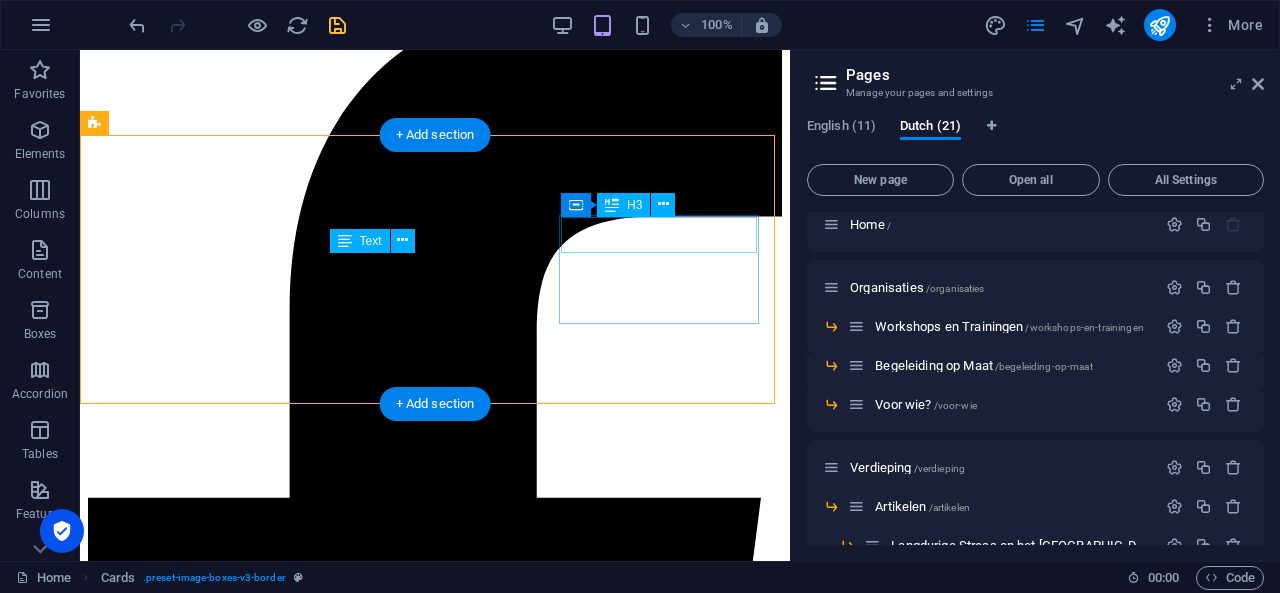 click on "Methode" at bounding box center (435, 5202) 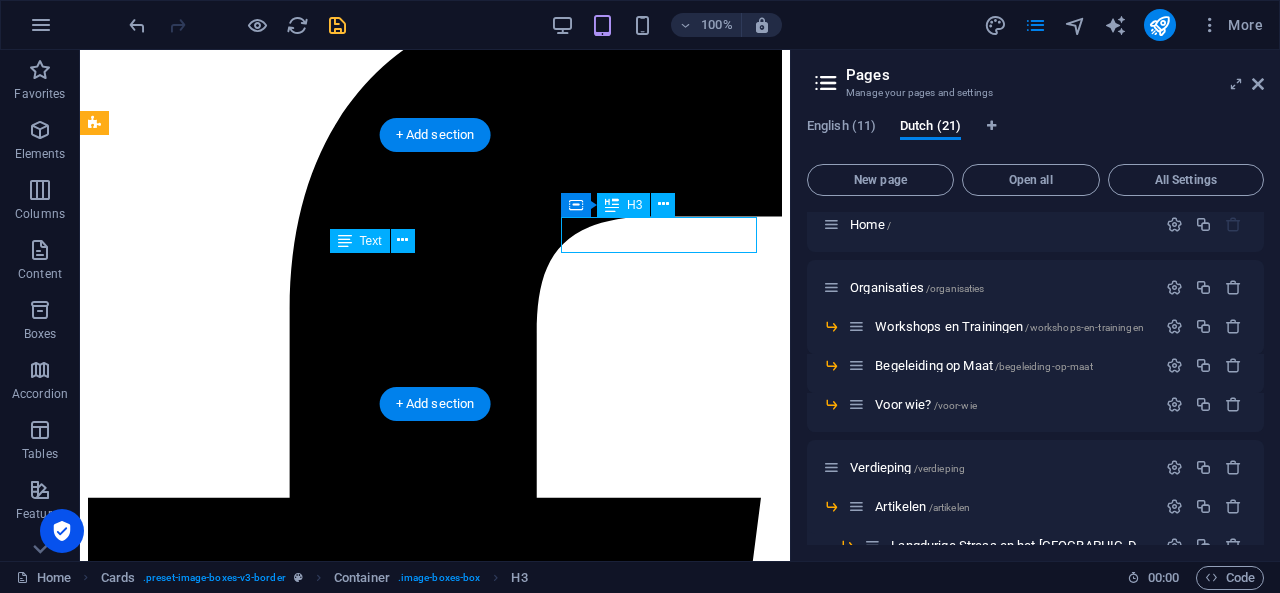 click on "Methode" at bounding box center (435, 5202) 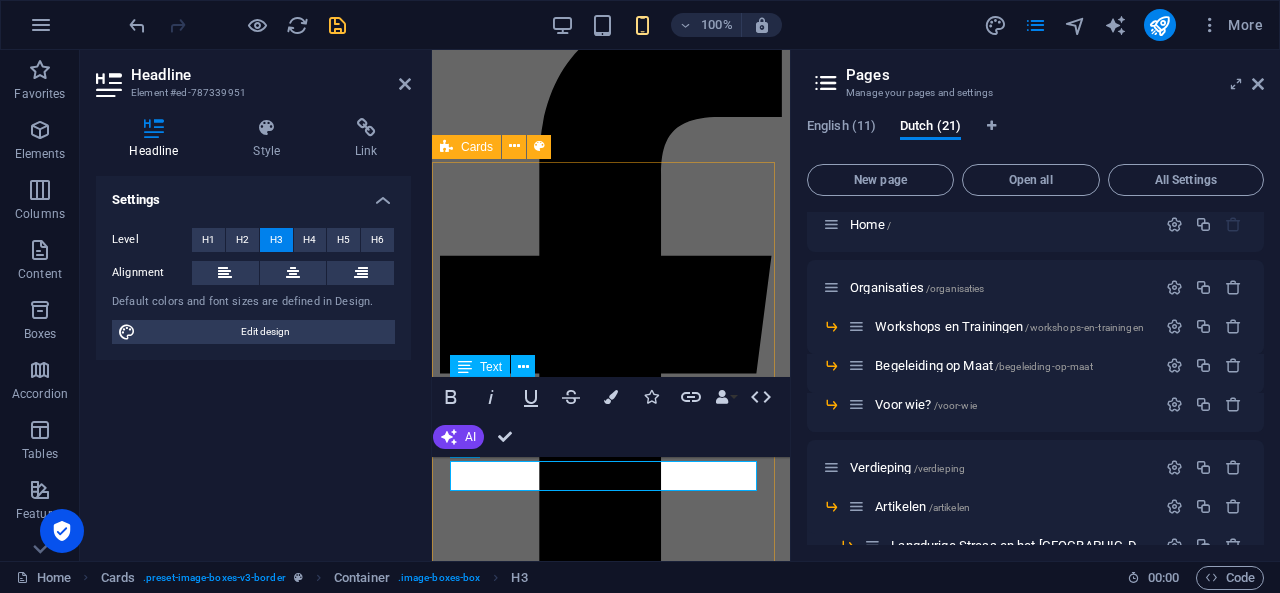 scroll, scrollTop: 435, scrollLeft: 0, axis: vertical 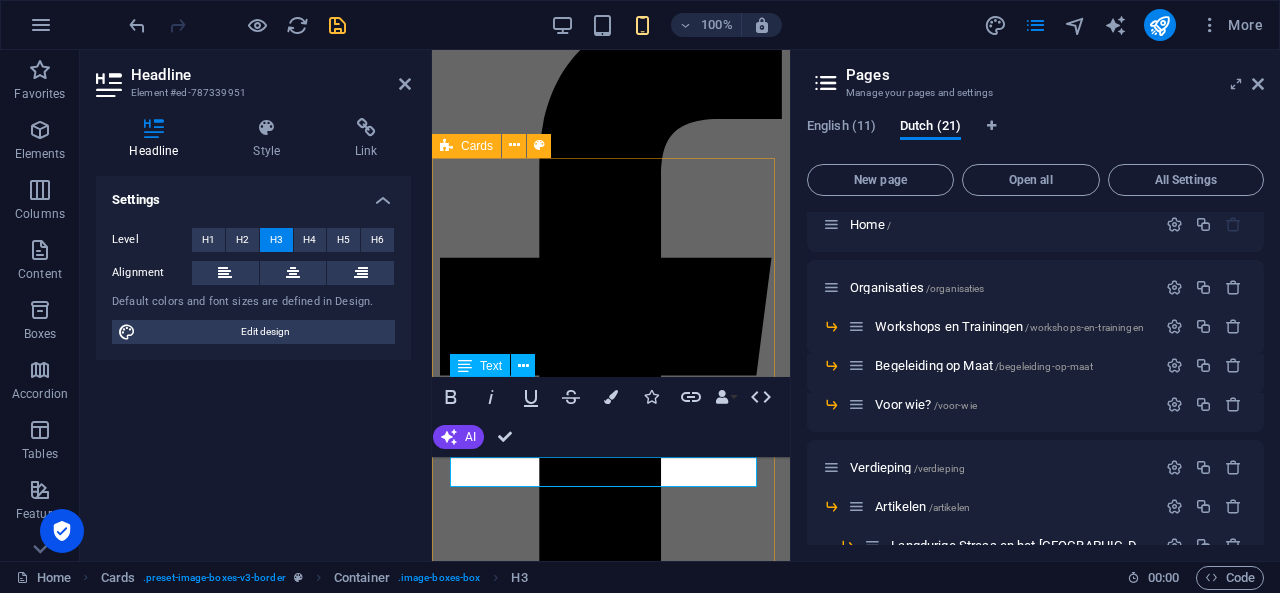 type 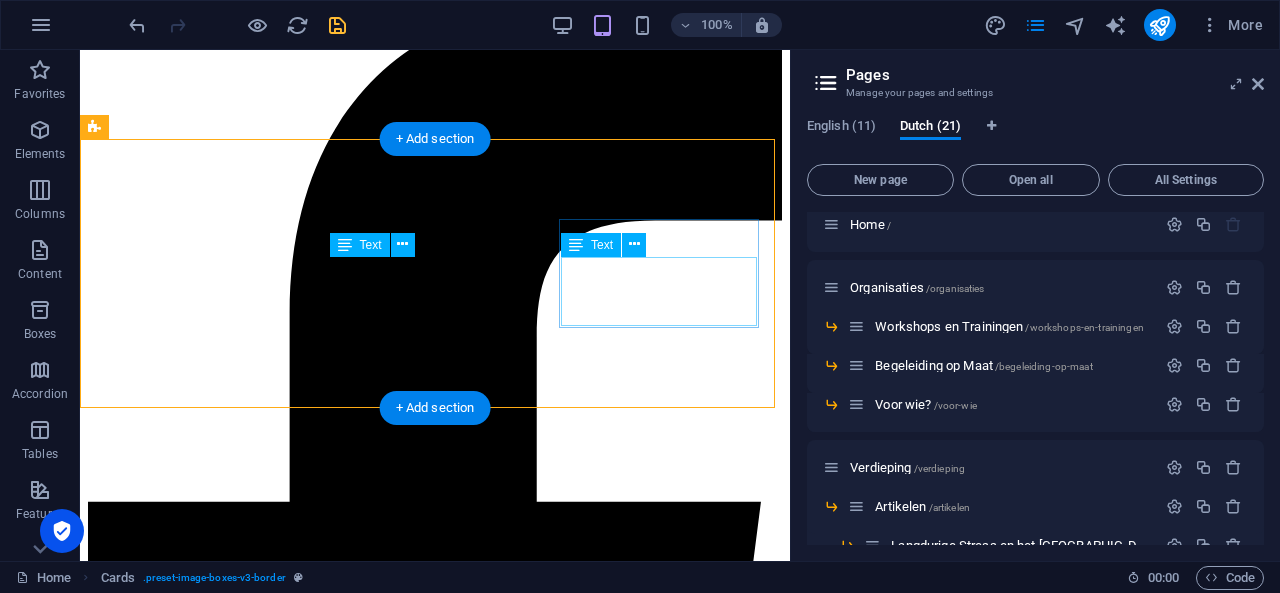 click on "Artikelen, oefeningen en leestips" at bounding box center [435, 5244] 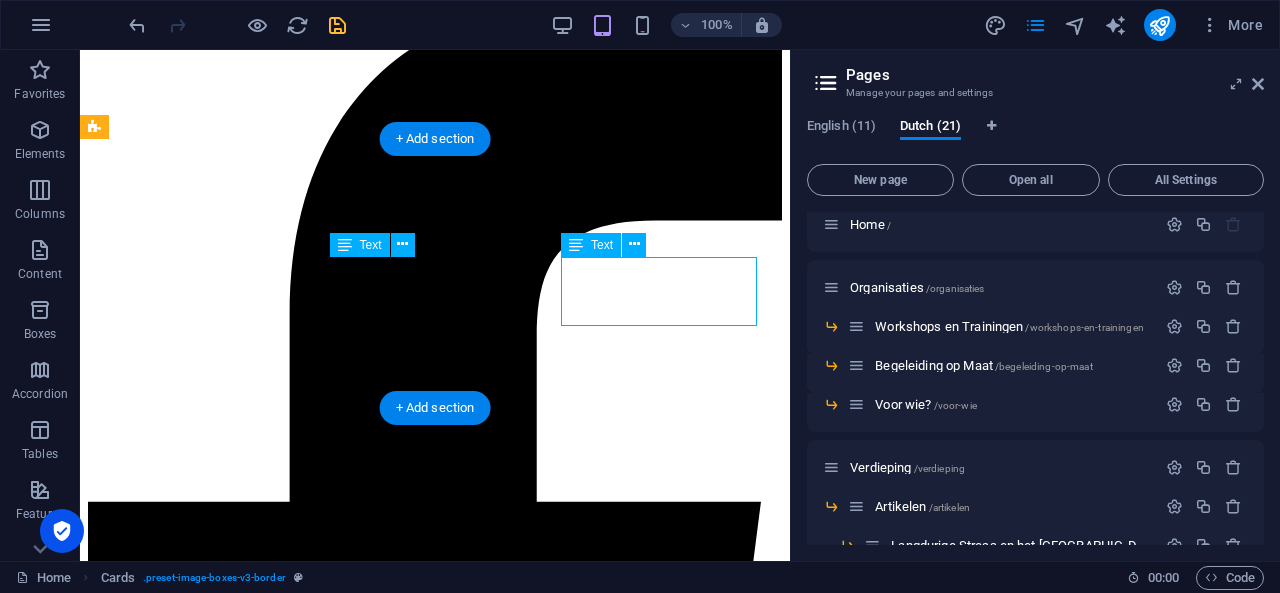 click on "Artikelen, oefeningen en leestips" at bounding box center [435, 5244] 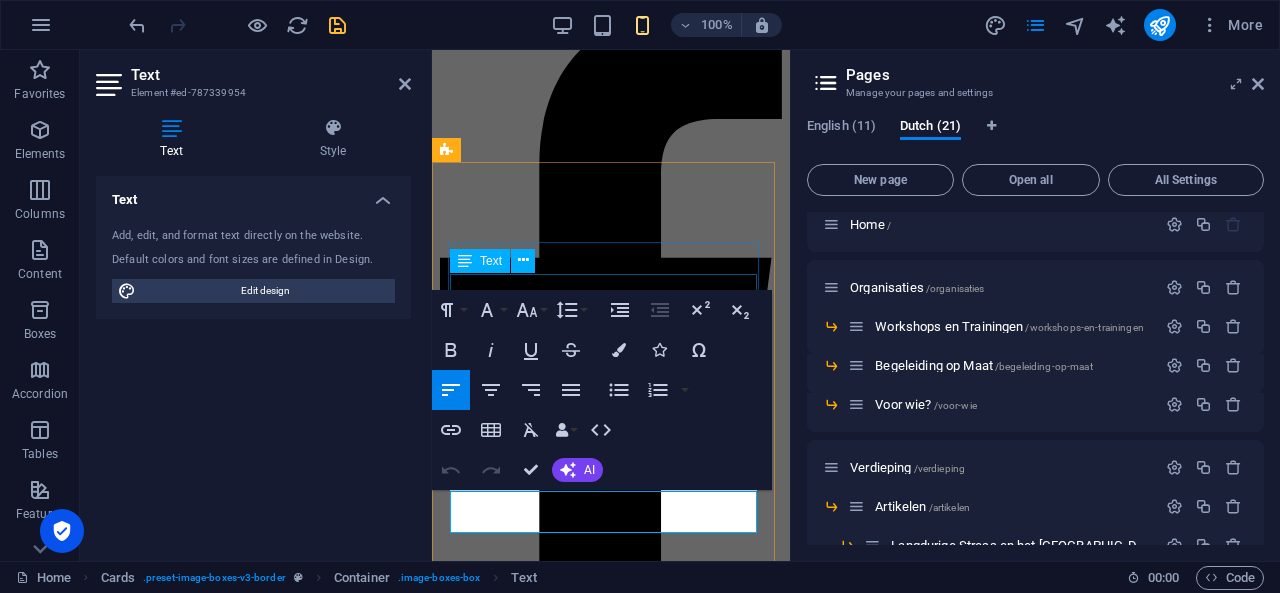 scroll, scrollTop: 431, scrollLeft: 0, axis: vertical 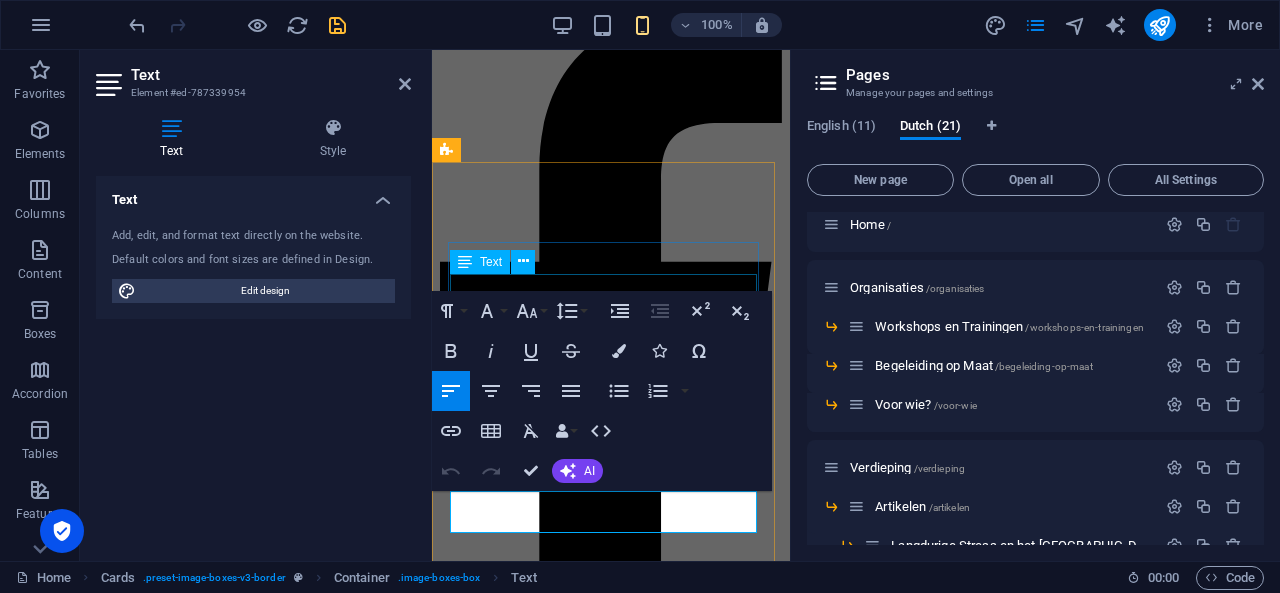 type 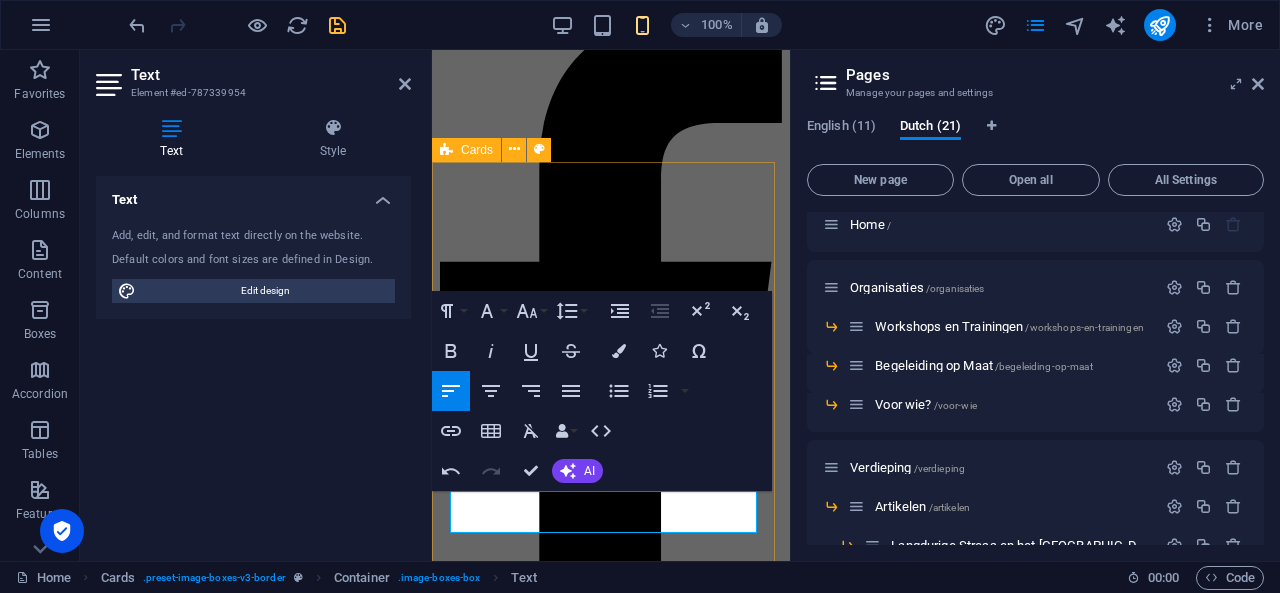 click on "De Methode SUKUN-methode Verdieping Artikelen, oefeningen en leestips Over Waarom Sukun" at bounding box center [611, 2958] 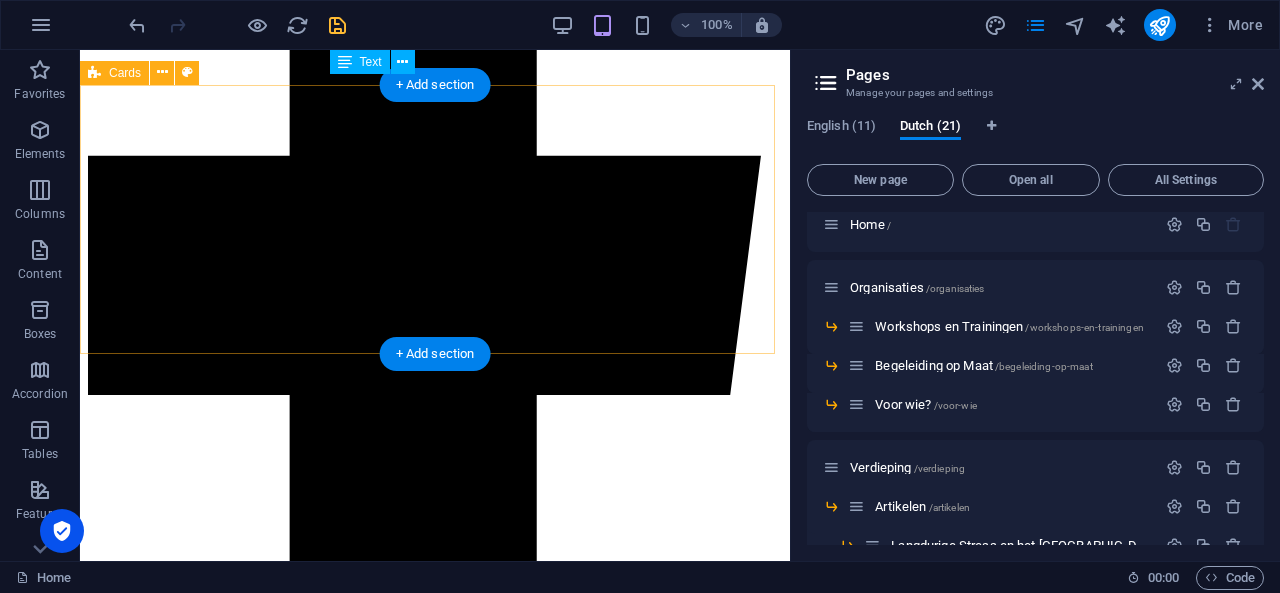 scroll, scrollTop: 431, scrollLeft: 0, axis: vertical 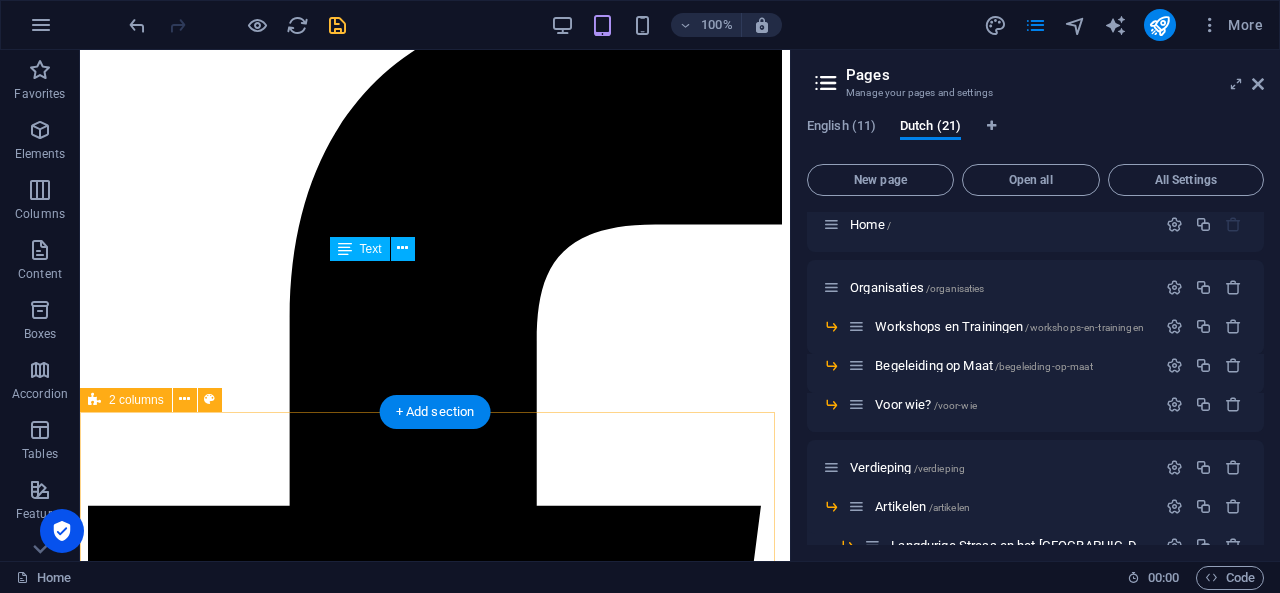 click on "Drop content here or  Add elements  Paste clipboard Psychofysieke begeleiding voor jouw welbevinden voor stressregulatie, herstel en bewustwording. Breathe Move Touch ondersteunt mensen die merken dat spanning zich vastzet, fysiek, mentaal of beide. Via begeleide stretchsessies, klachtgerichte massage en psychofysieke begeleiding werk je aan meer ontspanning, bewegingsvrijheid en inzicht in hoe jouw systeem reageert op stress. De insteek is niet medisch, maar gericht op praktische verandering. Je leert spanning herkennen en reguleren in je lichaam én geest." at bounding box center (435, 5700) 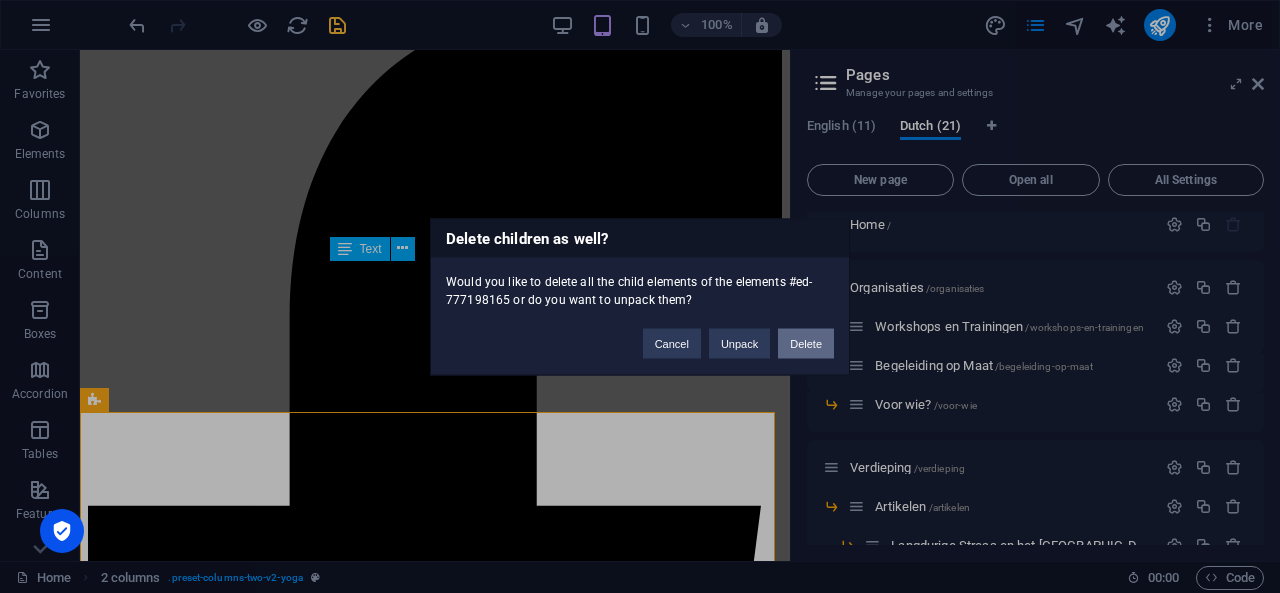 click on "Delete" at bounding box center [806, 343] 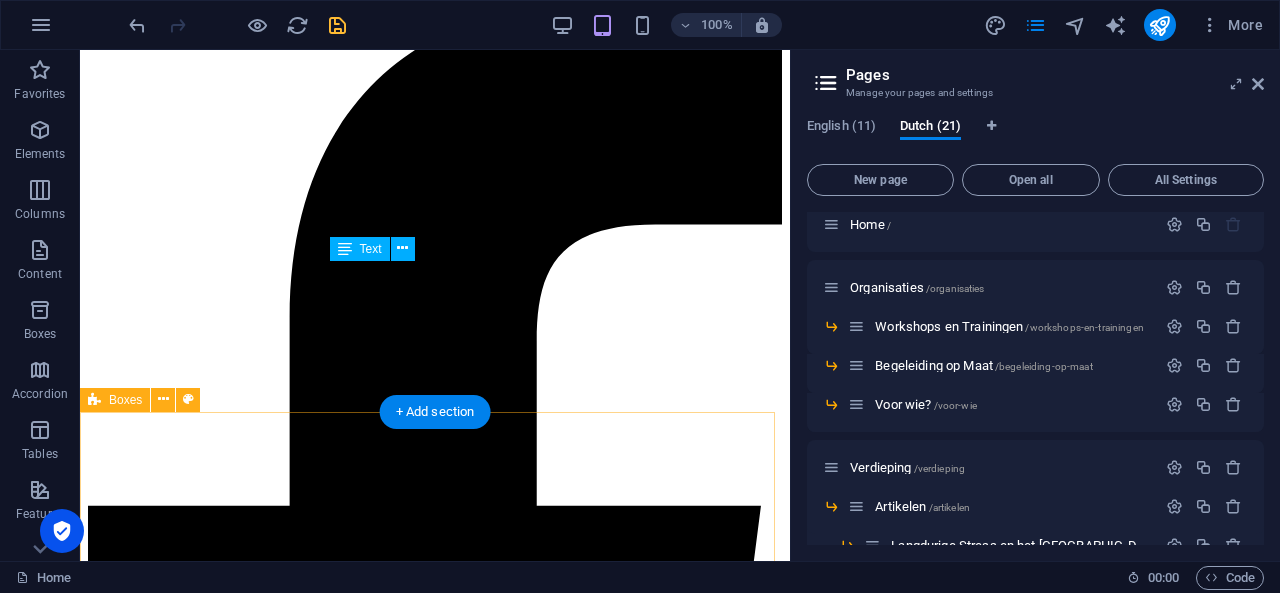 scroll, scrollTop: 607, scrollLeft: 0, axis: vertical 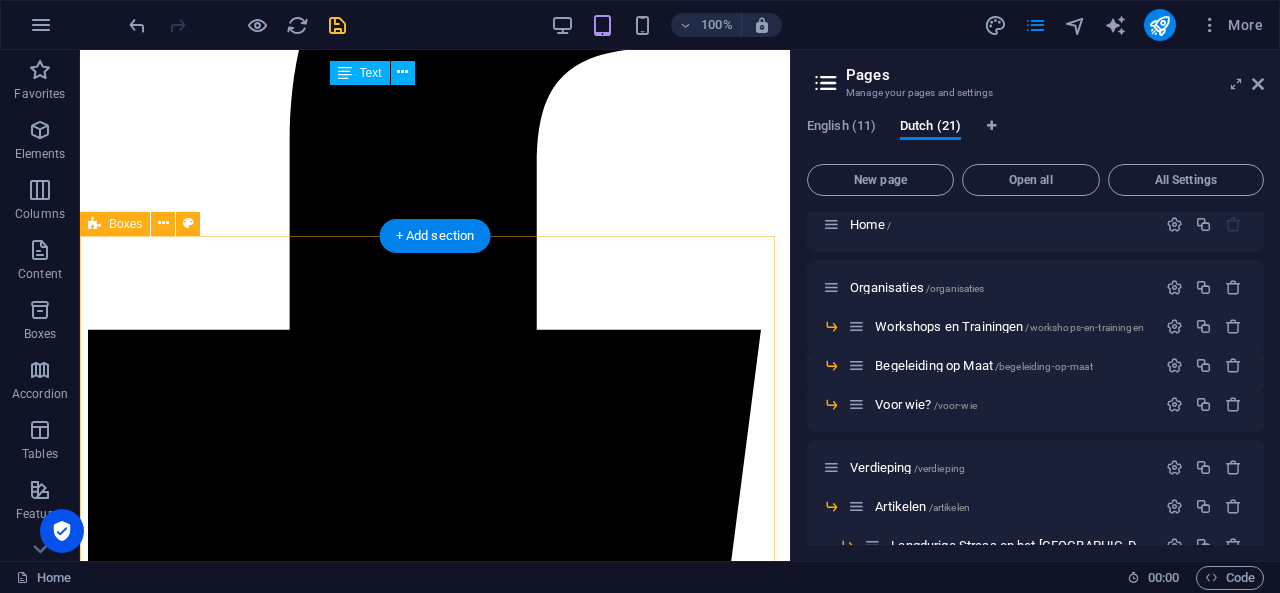 click on "Sessies Massages Klachtgerichte massages gericht op het verminderen van spierspanning, bindweefselbelasting of stress. Lees meer   Stretchsessies Aan huis begeleide stretchsessies die mobiliteit vergroten, spanning verminderen en lichaamsbewustzijn versterken. Lees meer Psychofysieke begeleiding Trajecten van 6 of 12 sessies met aandacht voor spanning, coping, narratief werk en regulatievaardigheden. Lees meer" at bounding box center (435, 5458) 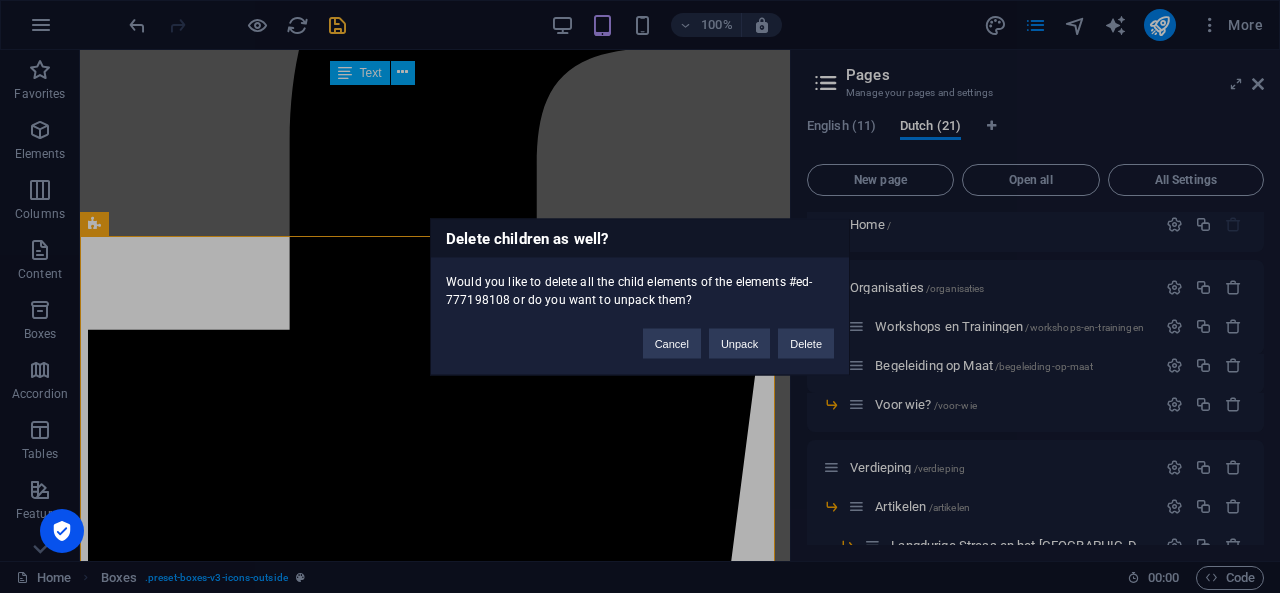type 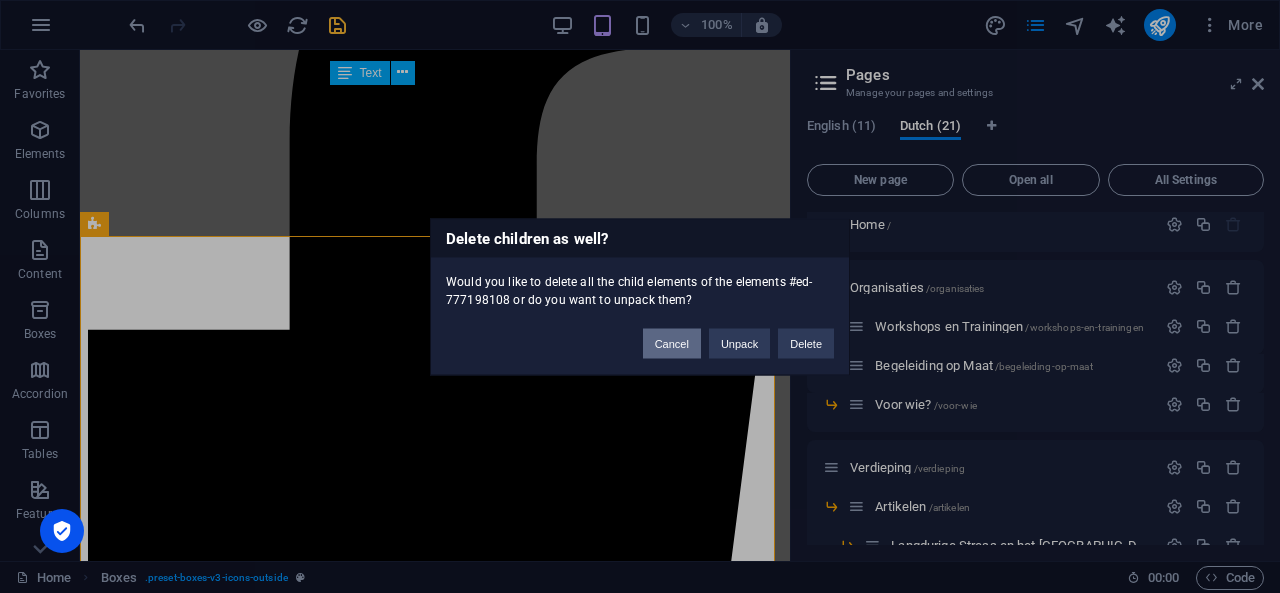 click on "Cancel" at bounding box center (672, 343) 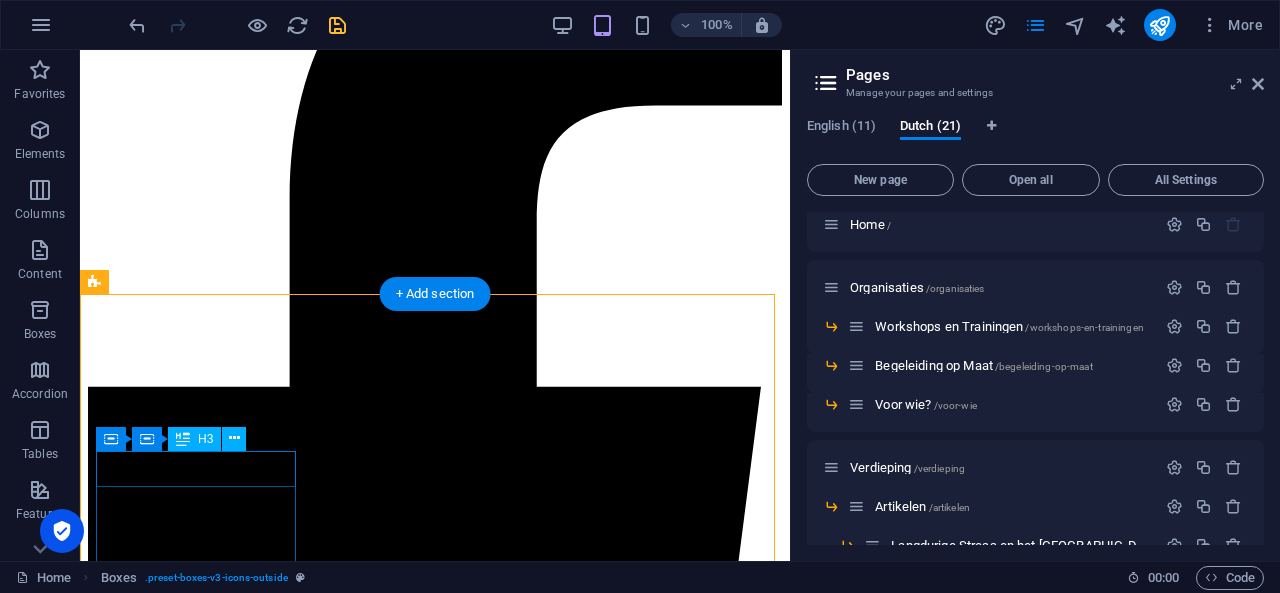 scroll, scrollTop: 549, scrollLeft: 0, axis: vertical 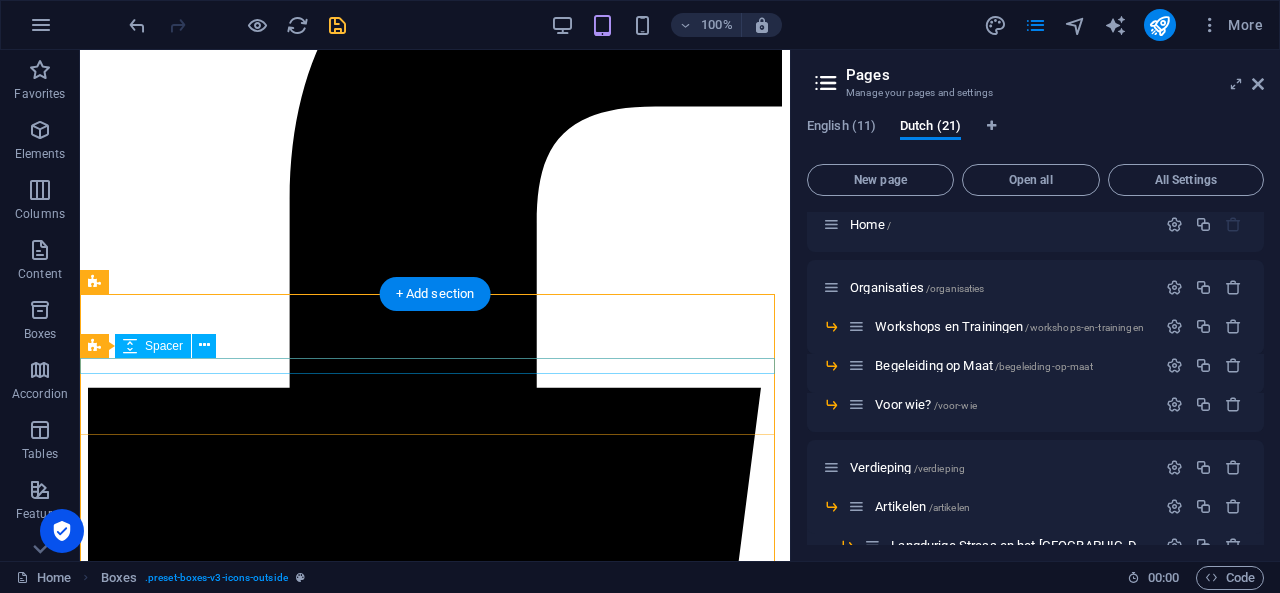 click at bounding box center (435, 5163) 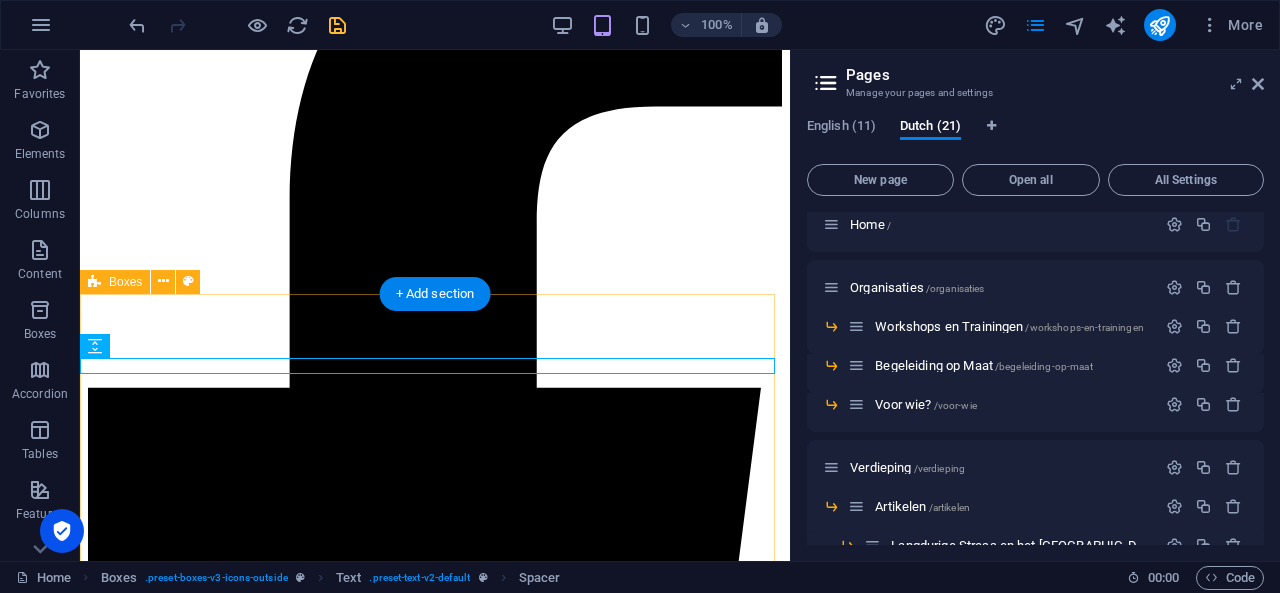 click on "Sessies Massages Klachtgerichte massages gericht op het verminderen van spierspanning, bindweefselbelasting of stress. Lees meer   Stretchsessies Aan huis begeleide stretchsessies die mobiliteit vergroten, spanning verminderen en lichaamsbewustzijn versterken. Lees meer Psychofysieke begeleiding Trajecten van 6 of 12 sessies met aandacht voor spanning, coping, narratief werk en regulatievaardigheden. Lees meer" at bounding box center (435, 5516) 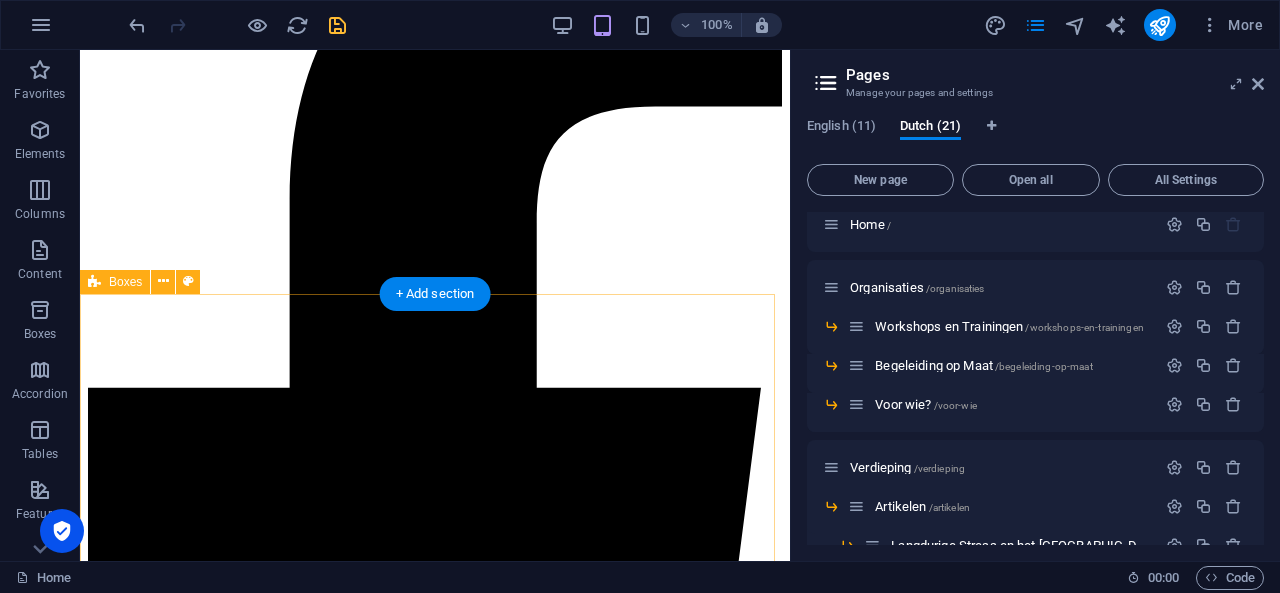 click on "Verdieping Artikelen Langdurige stress en het lichaam Oefeningen De  Body Scan Leestips The Body Keeps the Score - Van der Kolk The Myth of Normal -Maté Reflecteren - Geenen" at bounding box center [435, 5370] 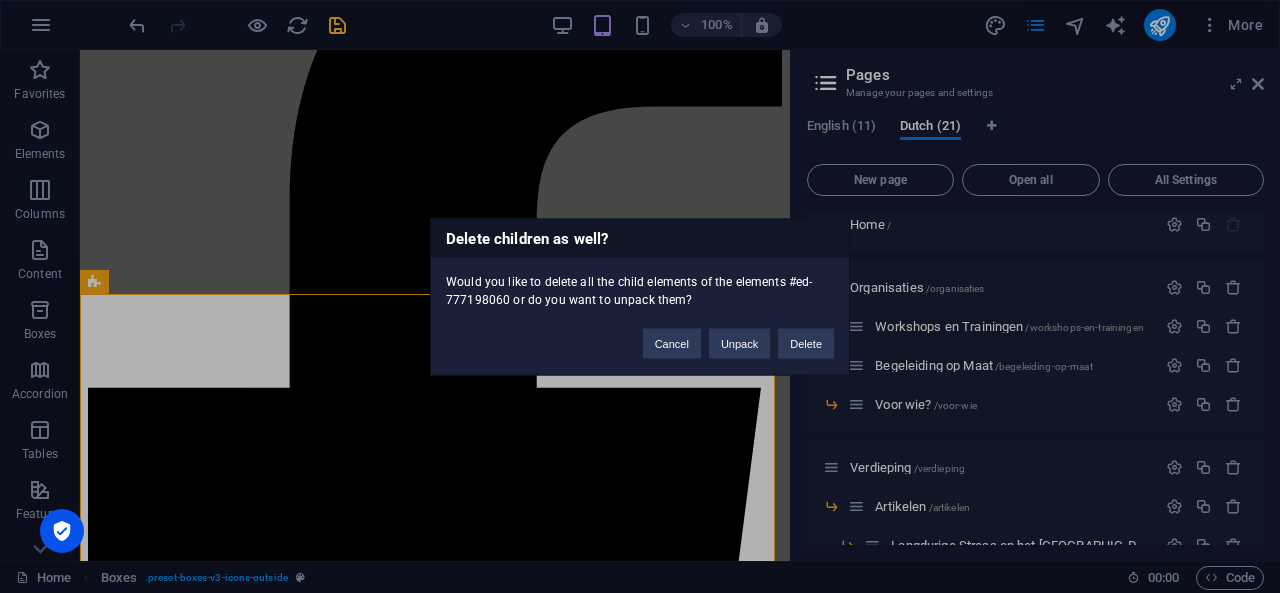 type 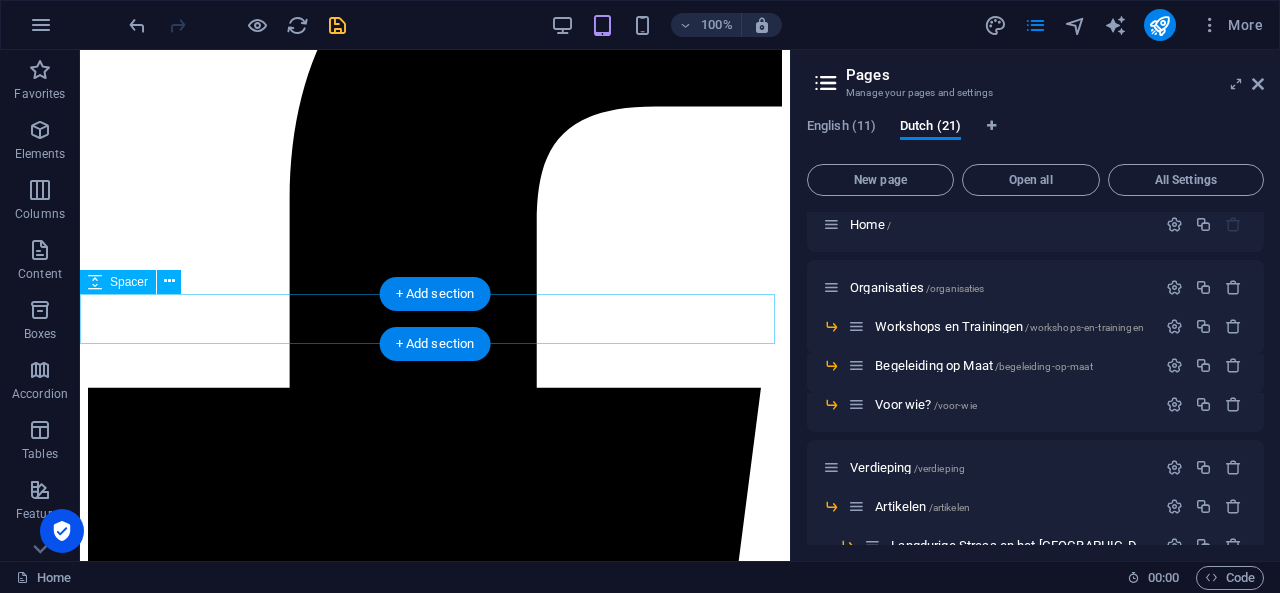 click at bounding box center [435, 5180] 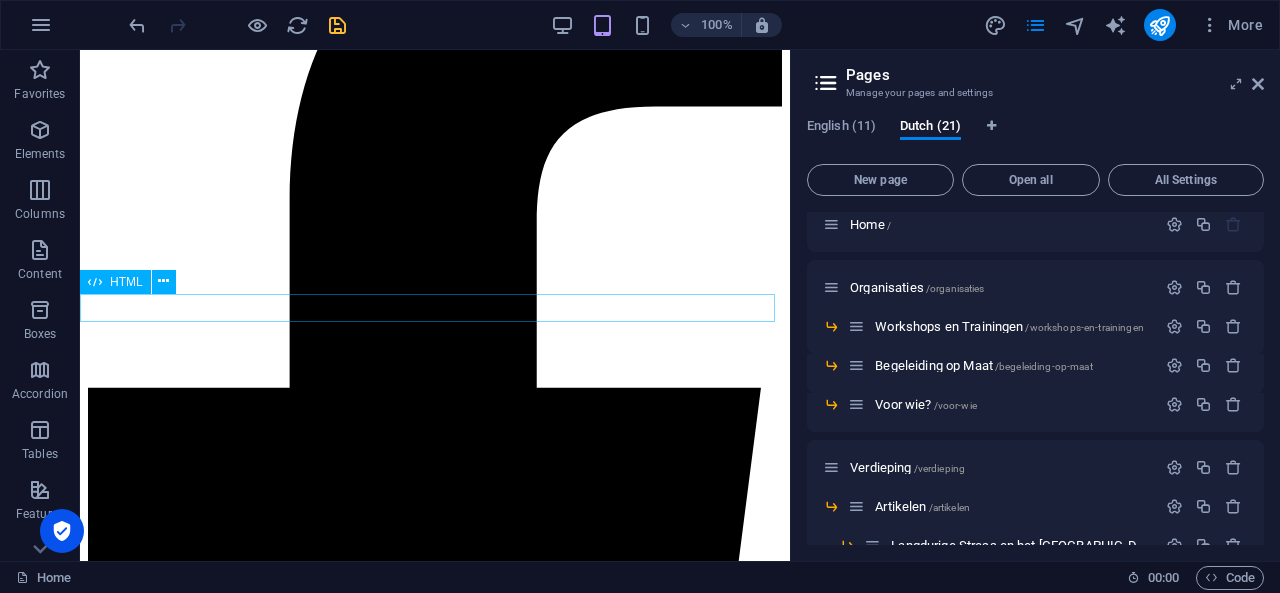 click at bounding box center [435, 5155] 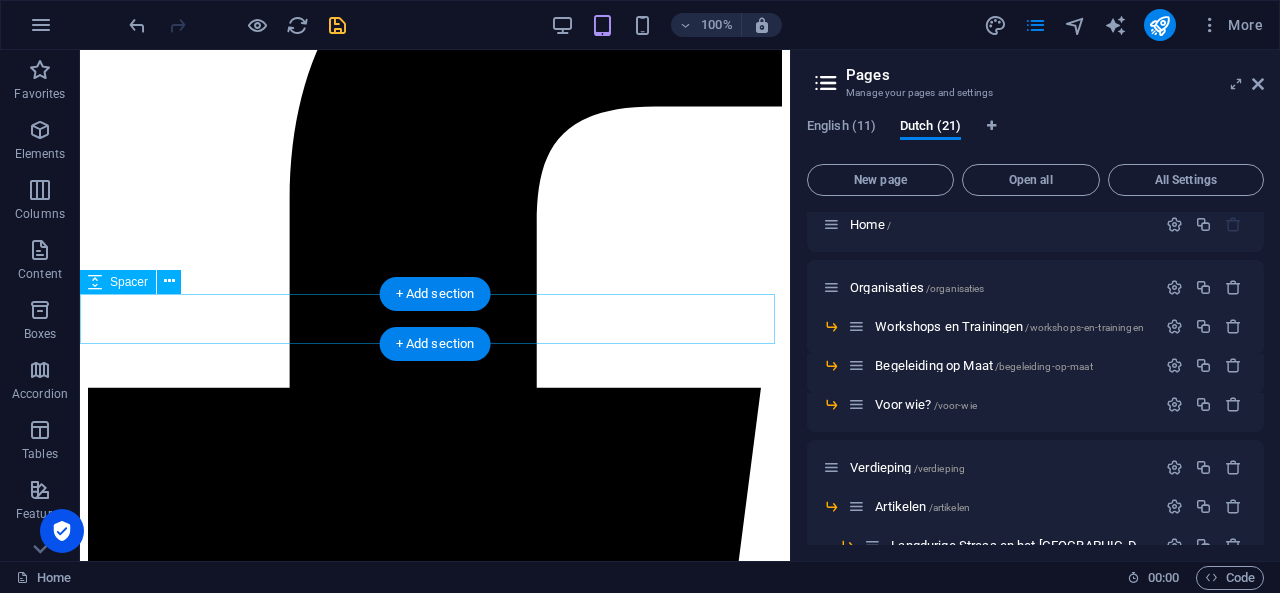 click at bounding box center [435, 5180] 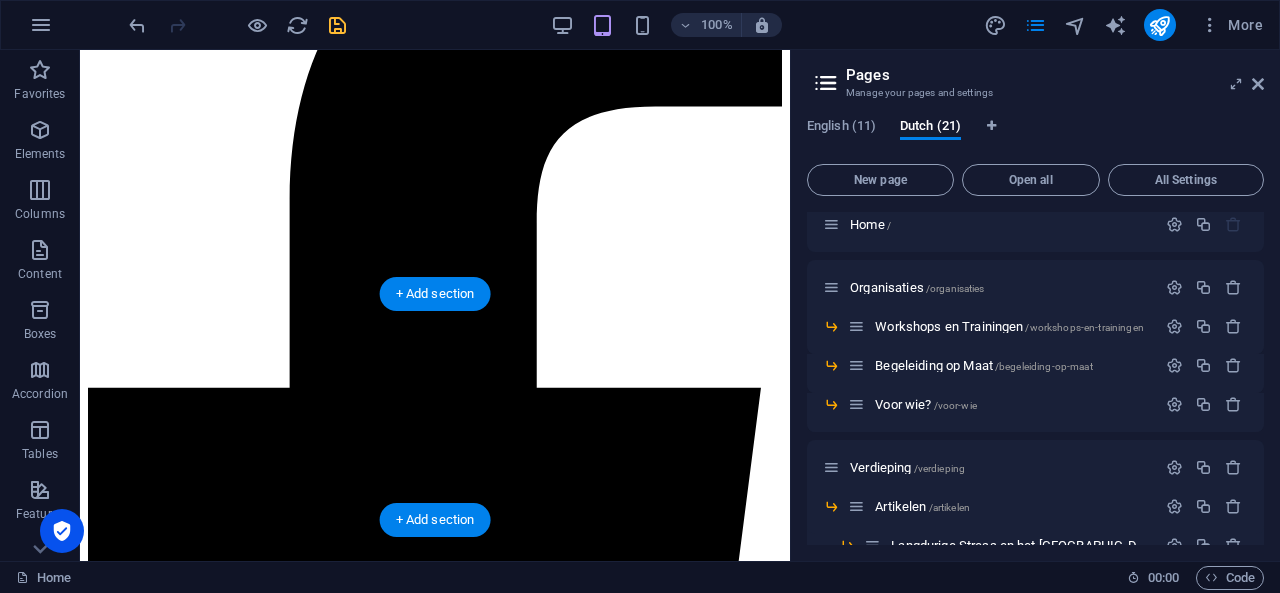 click at bounding box center [435, 5034] 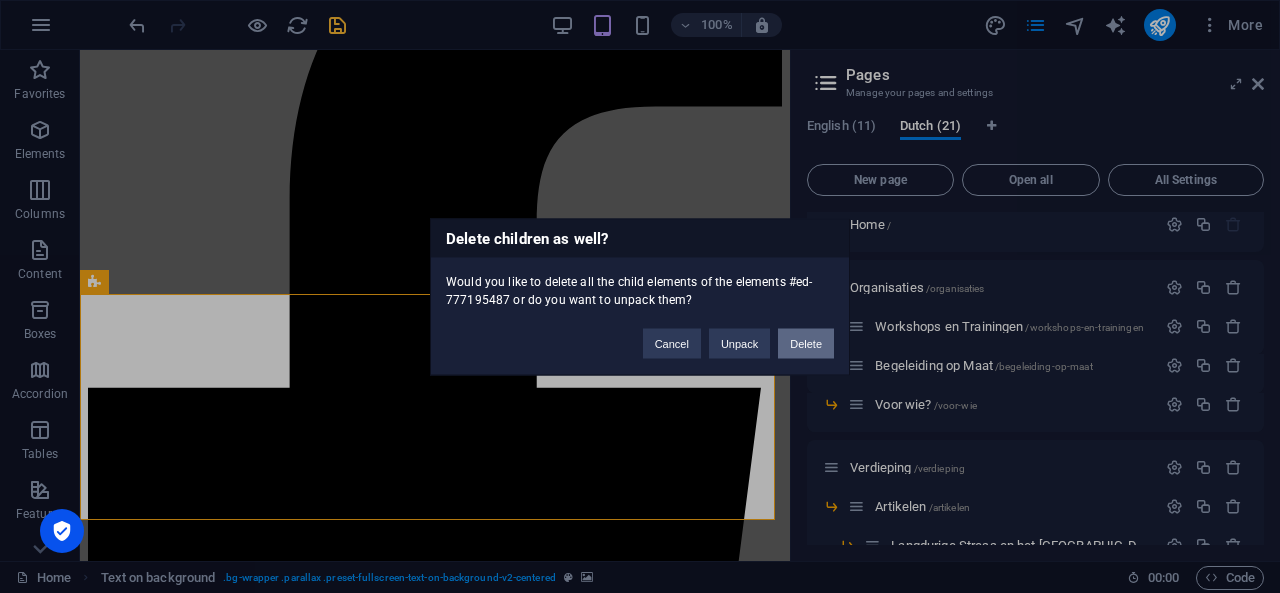 click on "Delete" at bounding box center [806, 343] 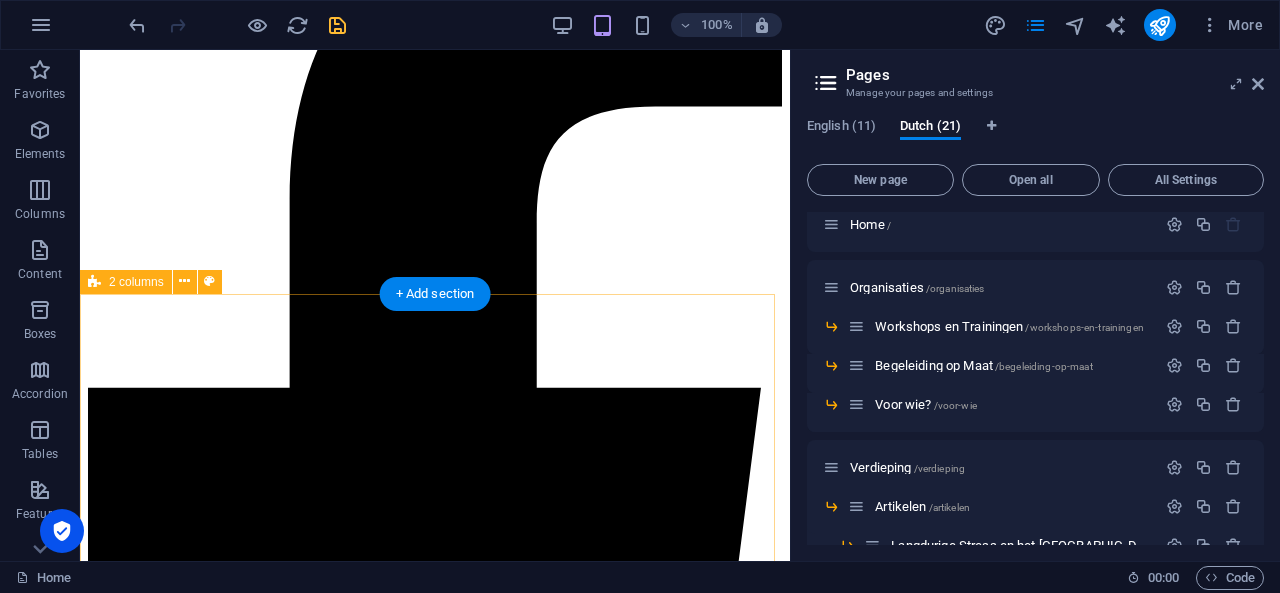 click on "Drop content here or  Add elements  Paste clipboard A mind-body approach for your wellbeing Breathe Move Touch offers support for individuals who notice that tension and discomfort accumulate, physically, mentally, or both. Through guided stretch sessions, targeted massage, and structured body-based work, you’ll develop greater ease, mobility, and a clearer understanding of how your system responds to stress. This is not a medical treatment, but a practical, grounded, and embodied method. You’ll learn to recognize, regulate, and work with tension in a way that supports long-term physical and mental resilience." at bounding box center [435, 5580] 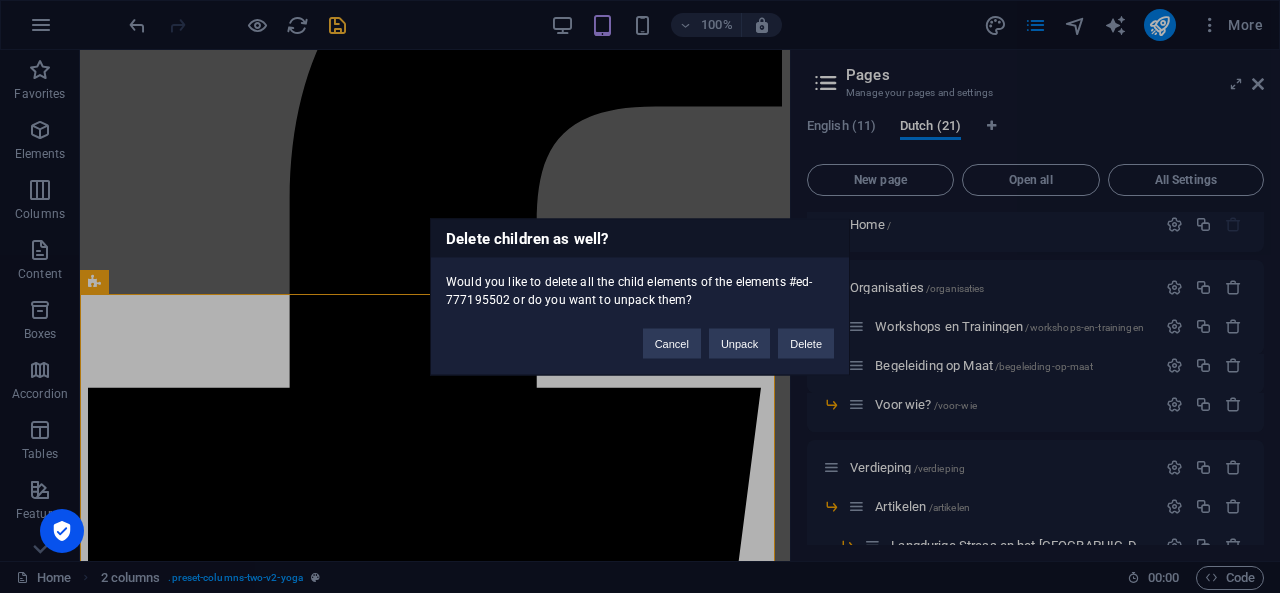 type 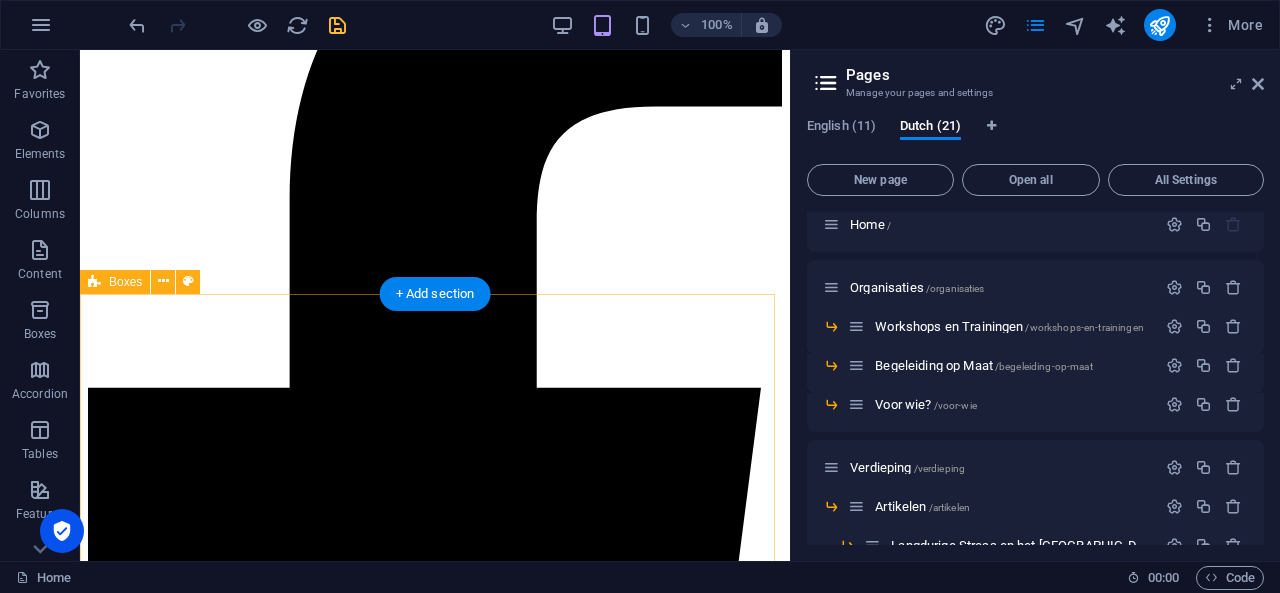 click on "Sessions The sessions are non-medical and offer a grounded, mind-body approach to sustainable resilience. Functional Massages Massage sessions focused on reducing internal stress in the body. Work includes treatment of superficial fascia, deeper layers of tissue, muscular tension, and stress-related discomfort. Read more Stretch Sessions Stretch sessions in the comfort of your own home. Designed to improve mobility, reduce tension, and increase body awareness. Their is a strong focus on relaxation techniques and increasing functional mobility. Read more Mind-body Guidance Structured in-home sessions (6 or 12 sessions) designed to integrate physical and psychological regulation. You will work from understanding and feeling towards practical regulation tools. Read more" at bounding box center [435, 5546] 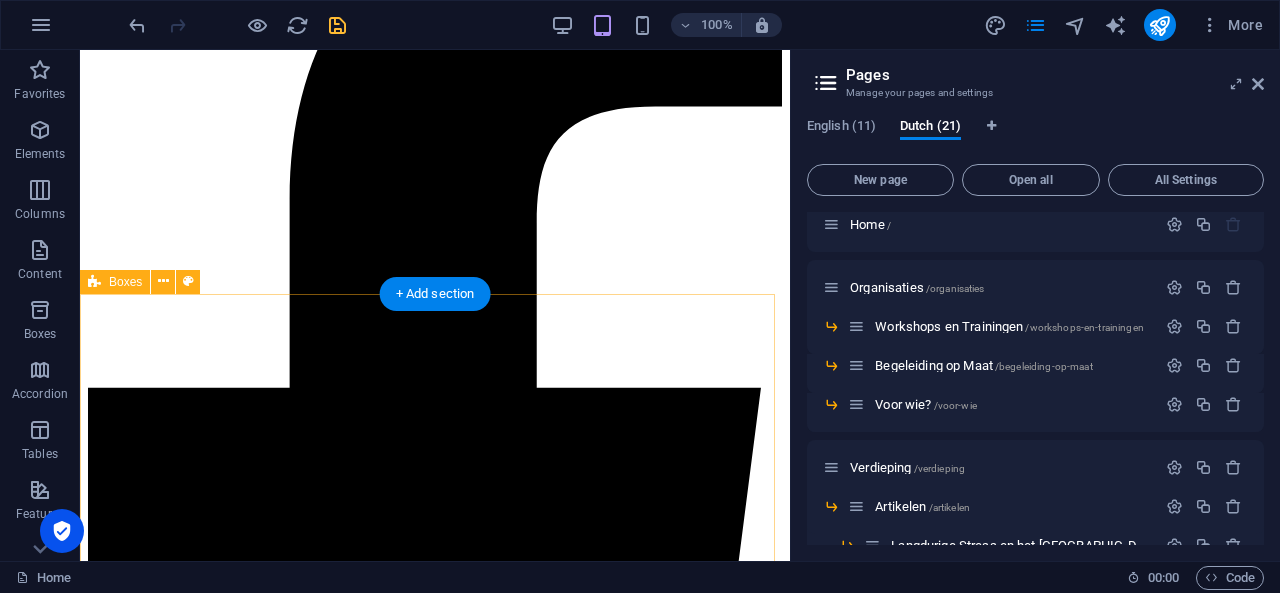 click on "Resources Articles Chronic Stress and the Body Exercises The Body Scan Recommended  The Body Keeps the Score - Van der Kolk The Myth of Normal -Maté Reflecteren - Geenen" at bounding box center (435, 5404) 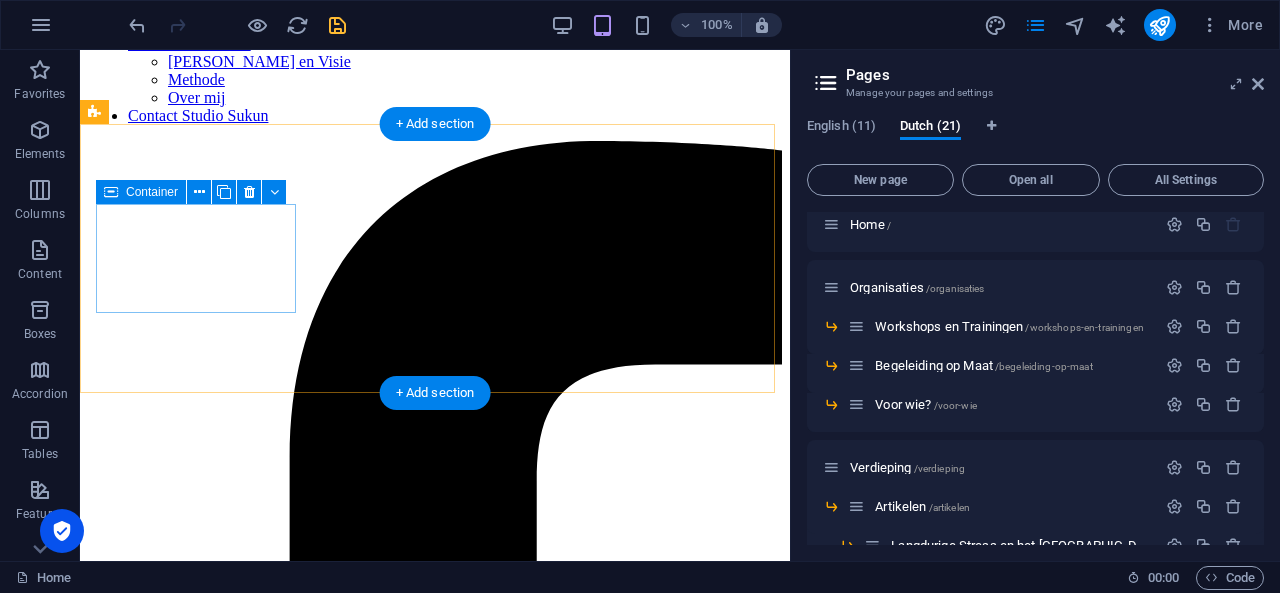 scroll, scrollTop: 450, scrollLeft: 0, axis: vertical 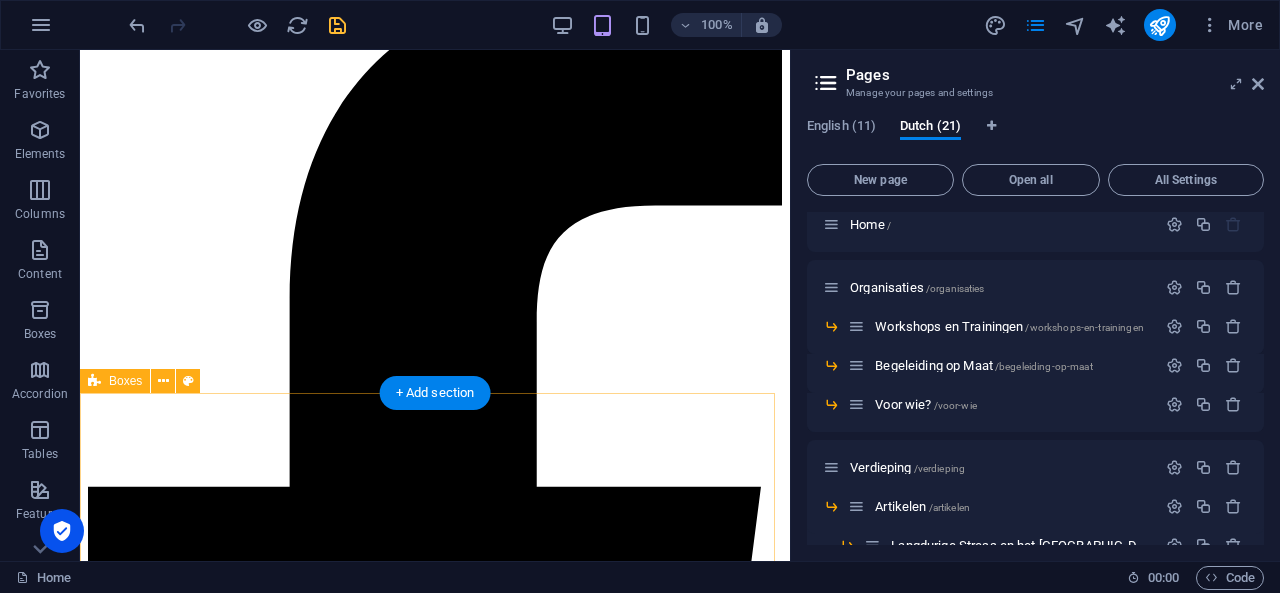 click on "Resources Articles Chronic Stress and the Body Exercises The Body Scan Recommended  The Body Keeps the Score - Van der Kolk The Myth of Normal -Maté Reflecteren - Geenen" at bounding box center [435, 5503] 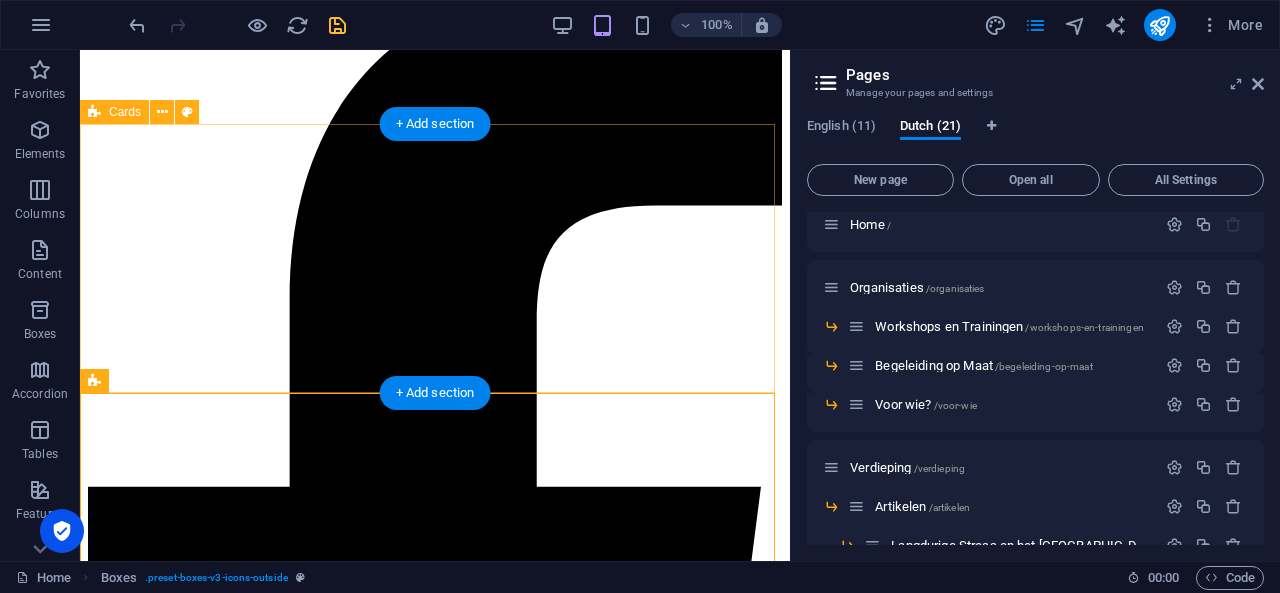 scroll, scrollTop: 81, scrollLeft: 0, axis: vertical 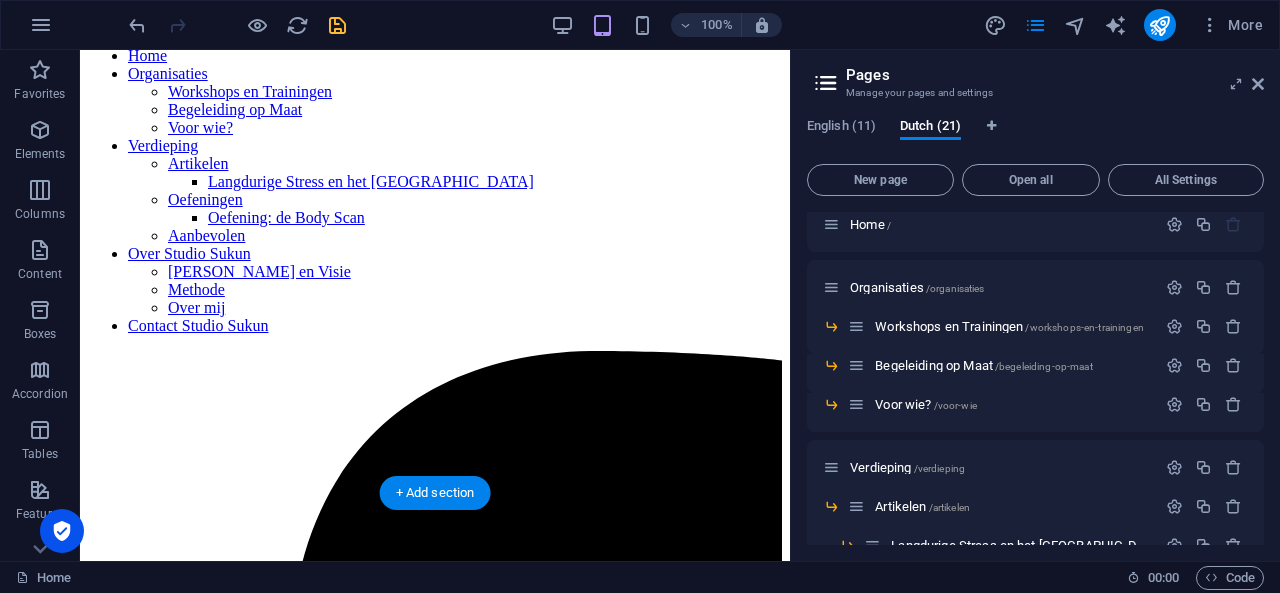 click at bounding box center (435, 4772) 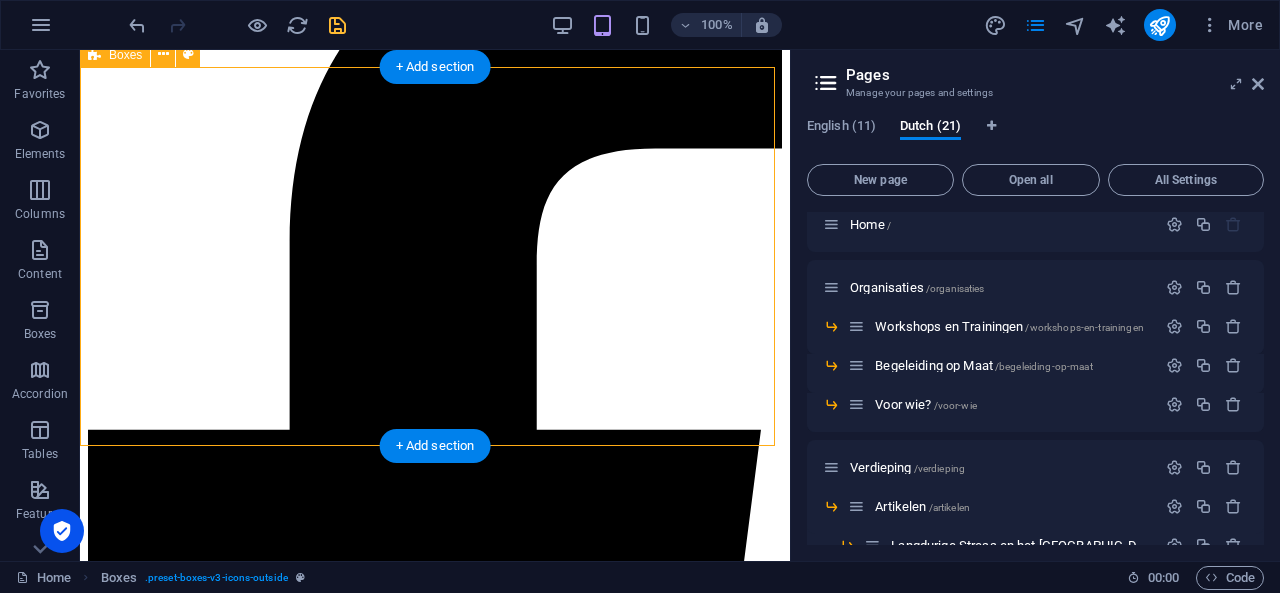 scroll, scrollTop: 508, scrollLeft: 0, axis: vertical 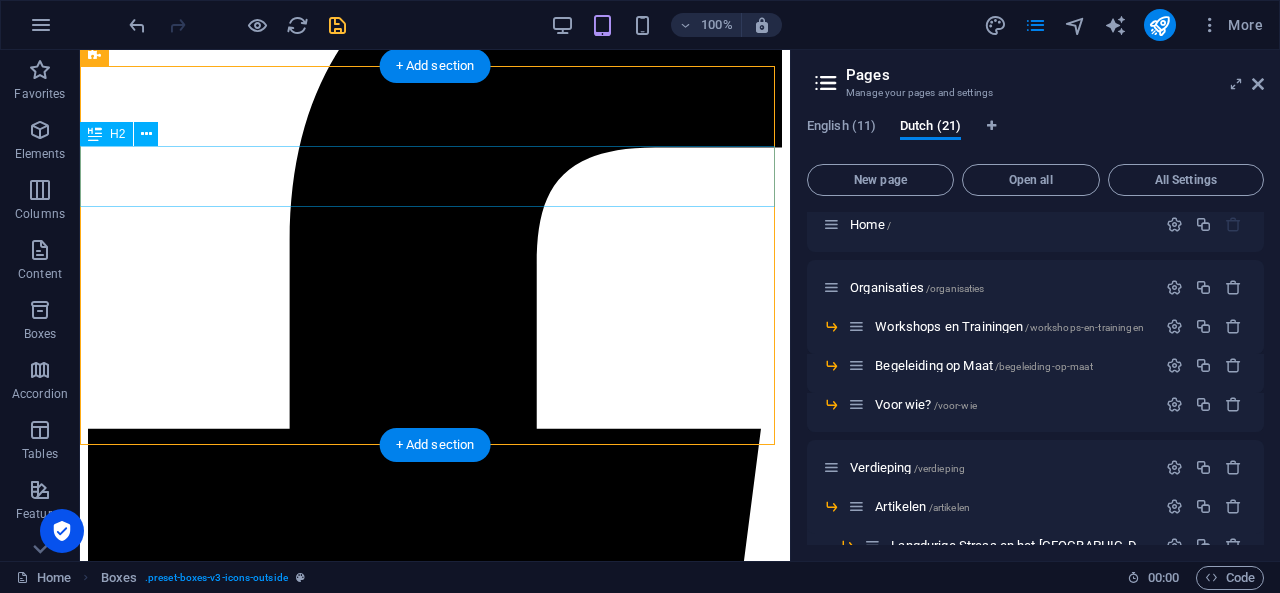 click on "Resources" at bounding box center (435, 4997) 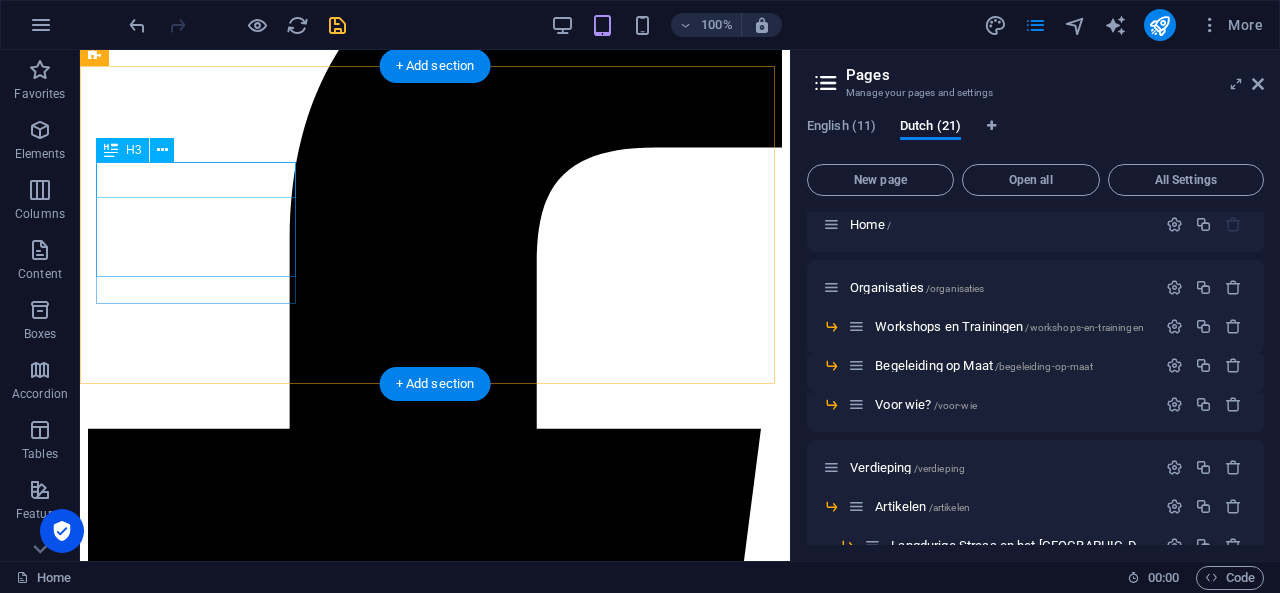 click on "Articles" at bounding box center (435, 4994) 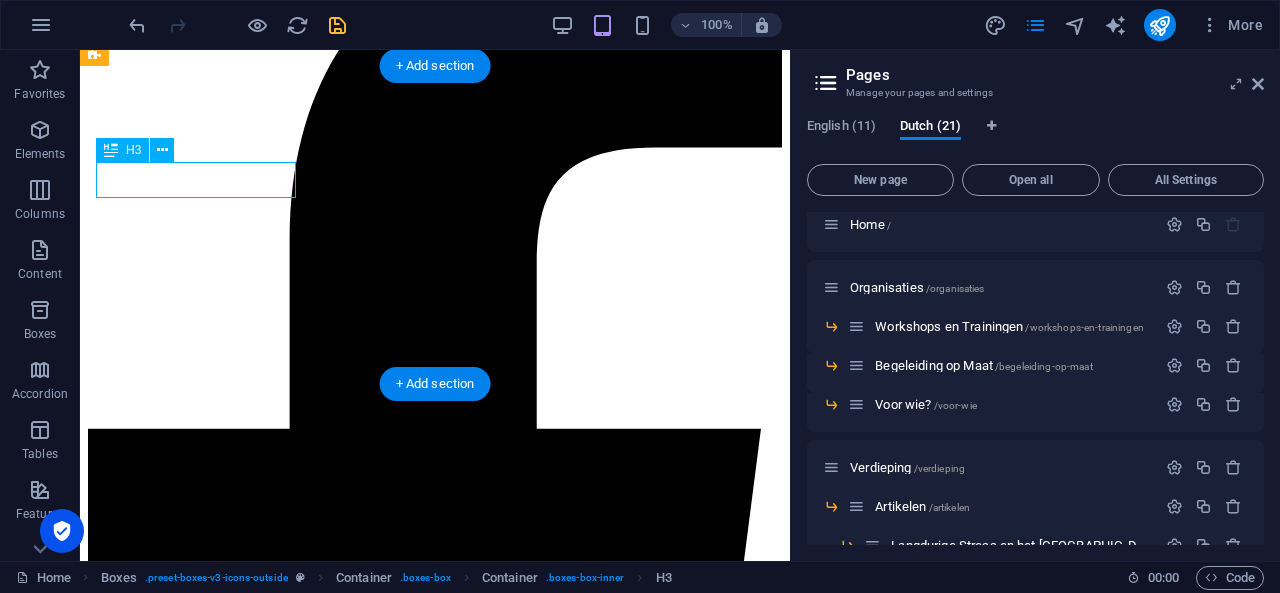 click on "Articles" at bounding box center (435, 4994) 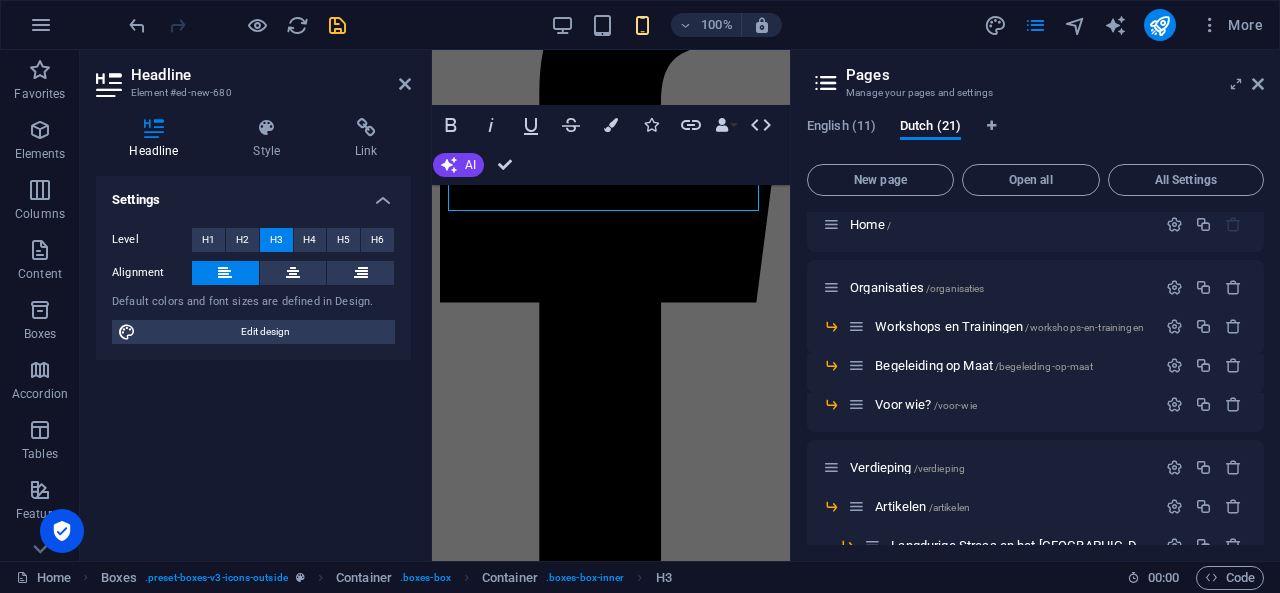 scroll, scrollTop: 504, scrollLeft: 0, axis: vertical 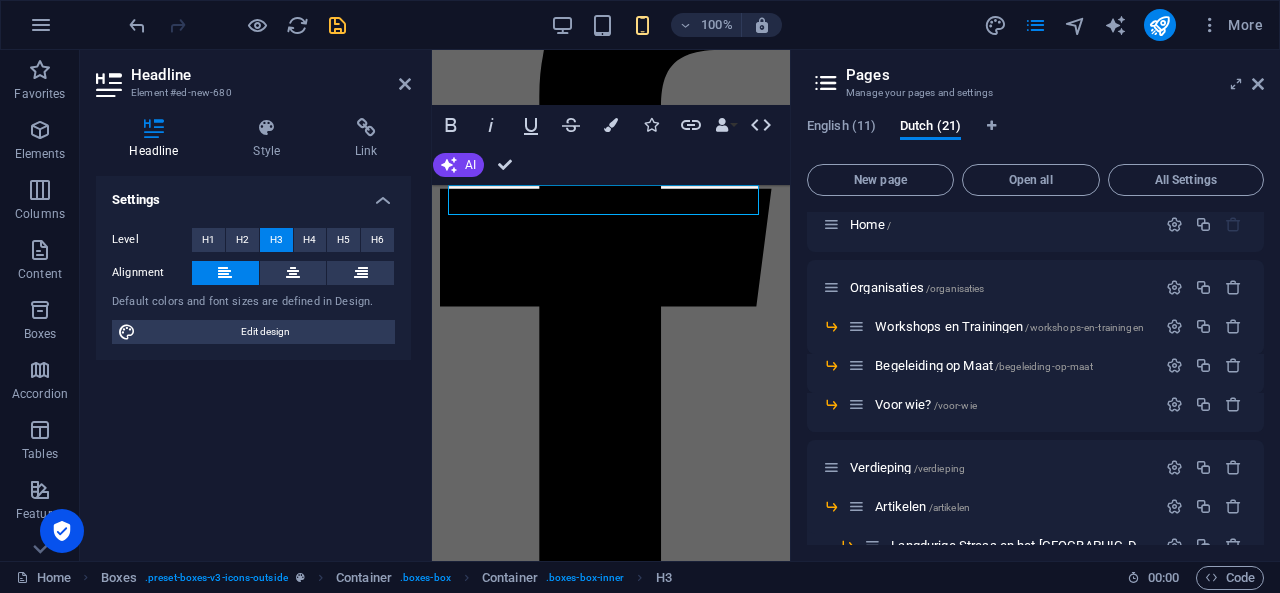 type 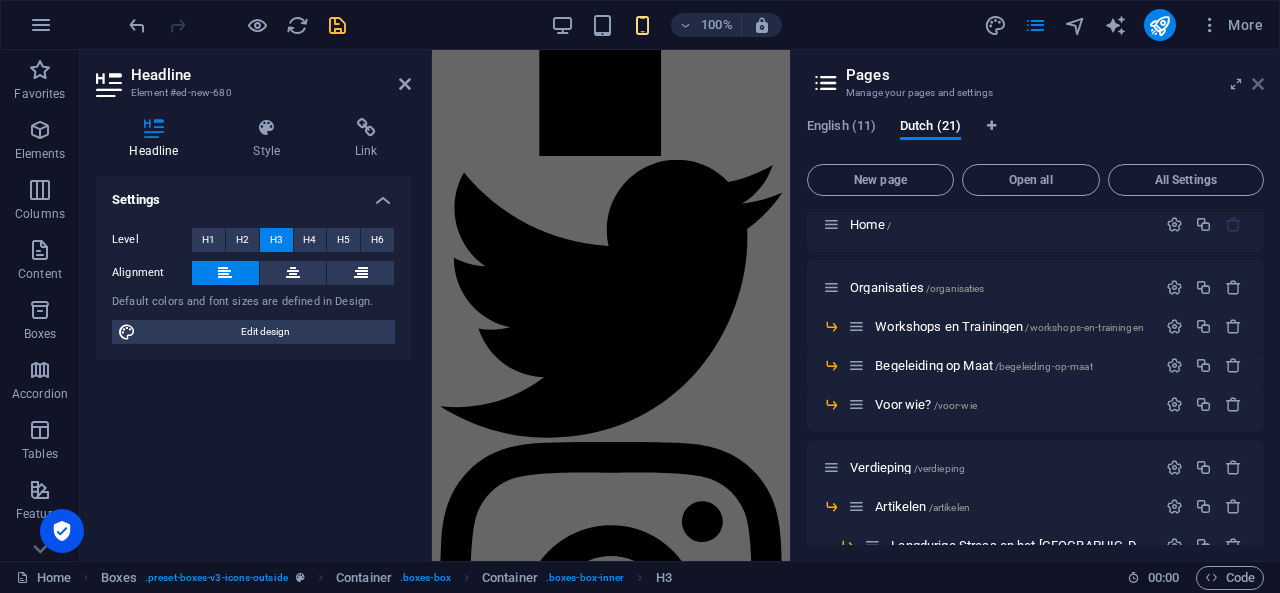 click at bounding box center [1258, 84] 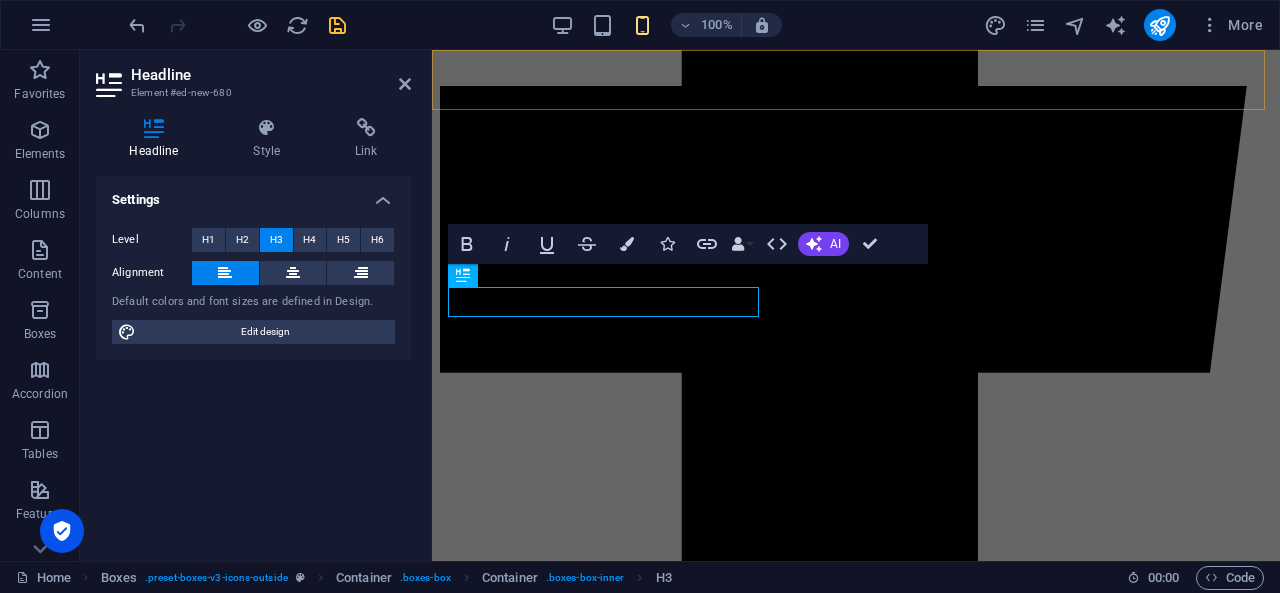 scroll, scrollTop: 402, scrollLeft: 0, axis: vertical 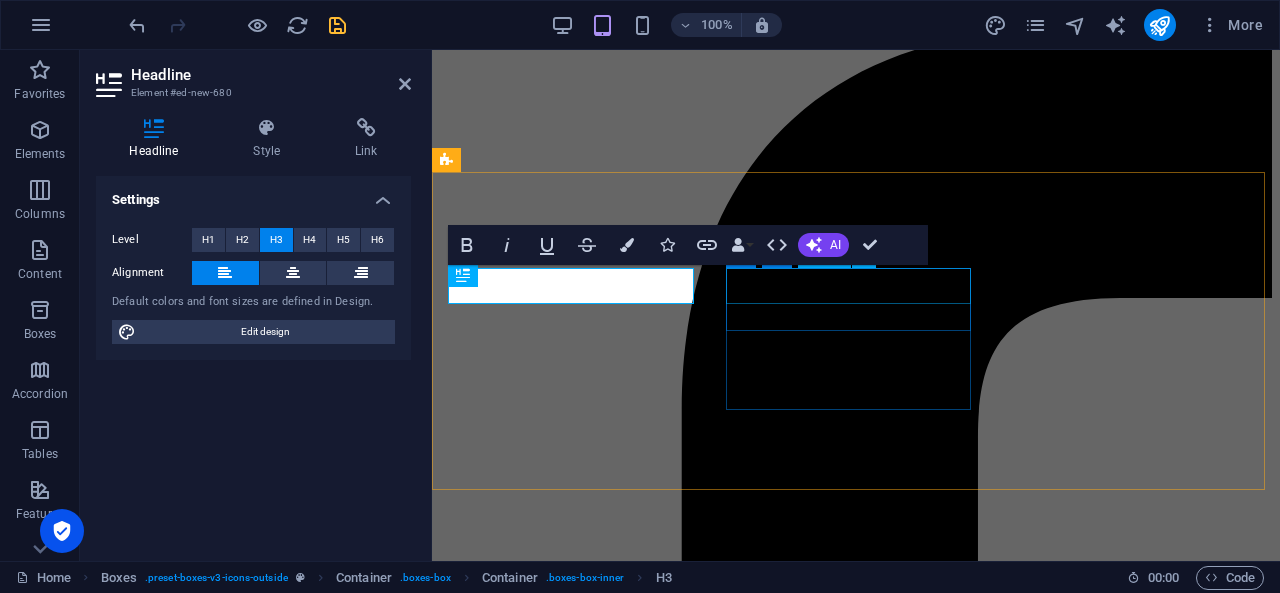 click on "Exercises" at bounding box center [856, 6141] 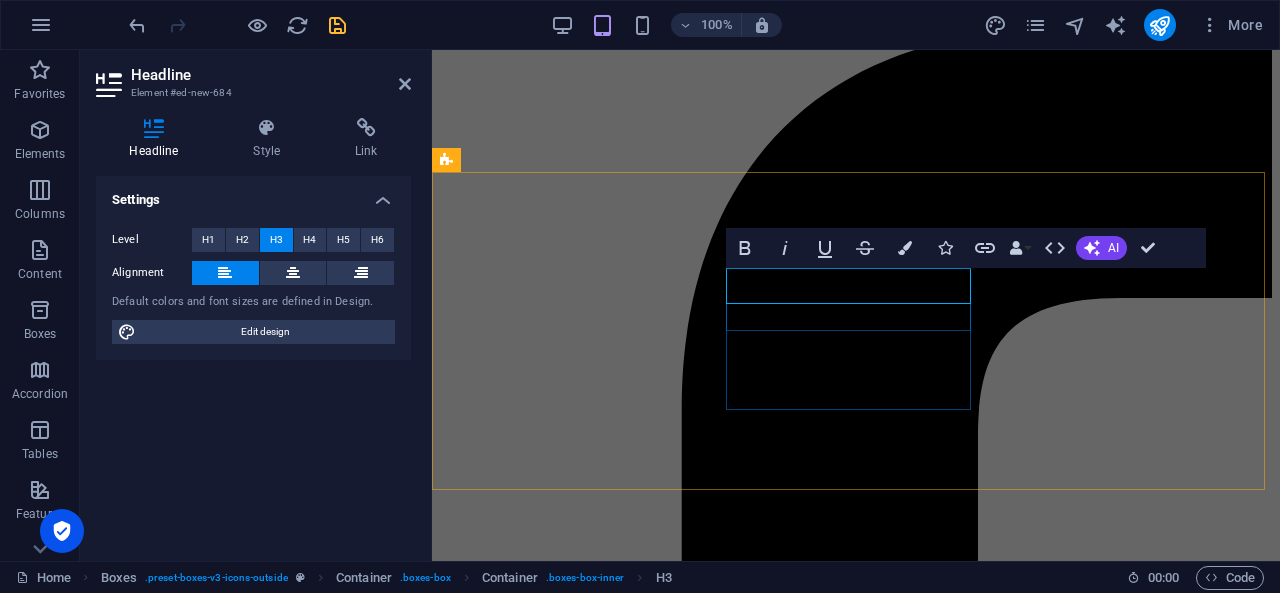 type 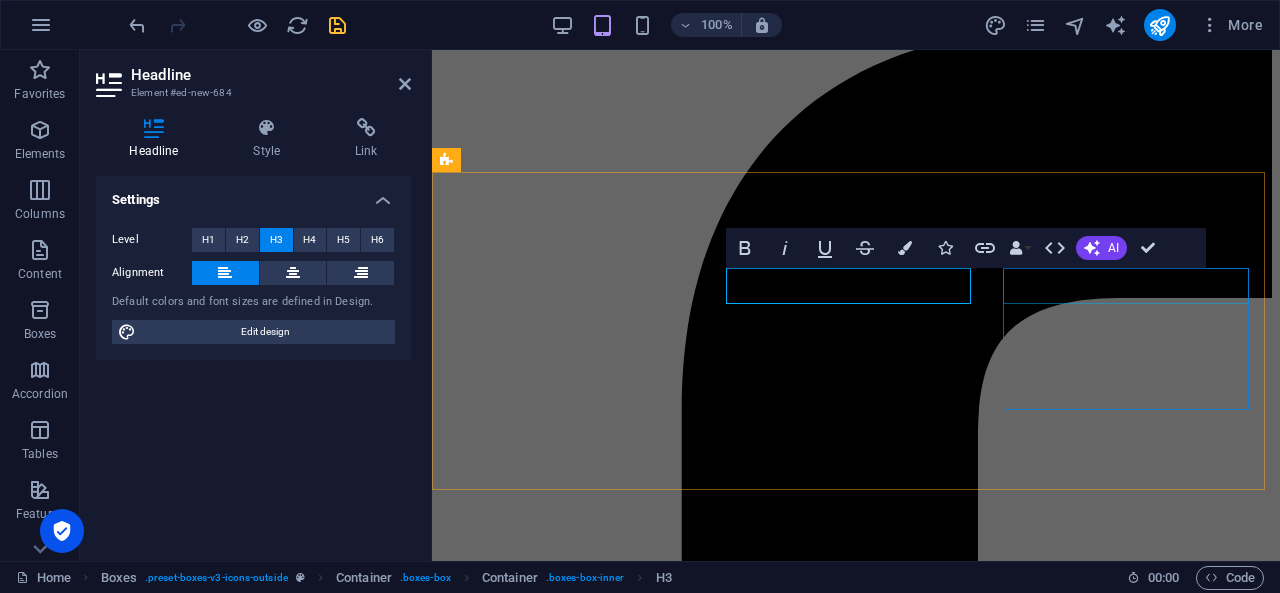 click on "Recommended" at bounding box center (856, 6234) 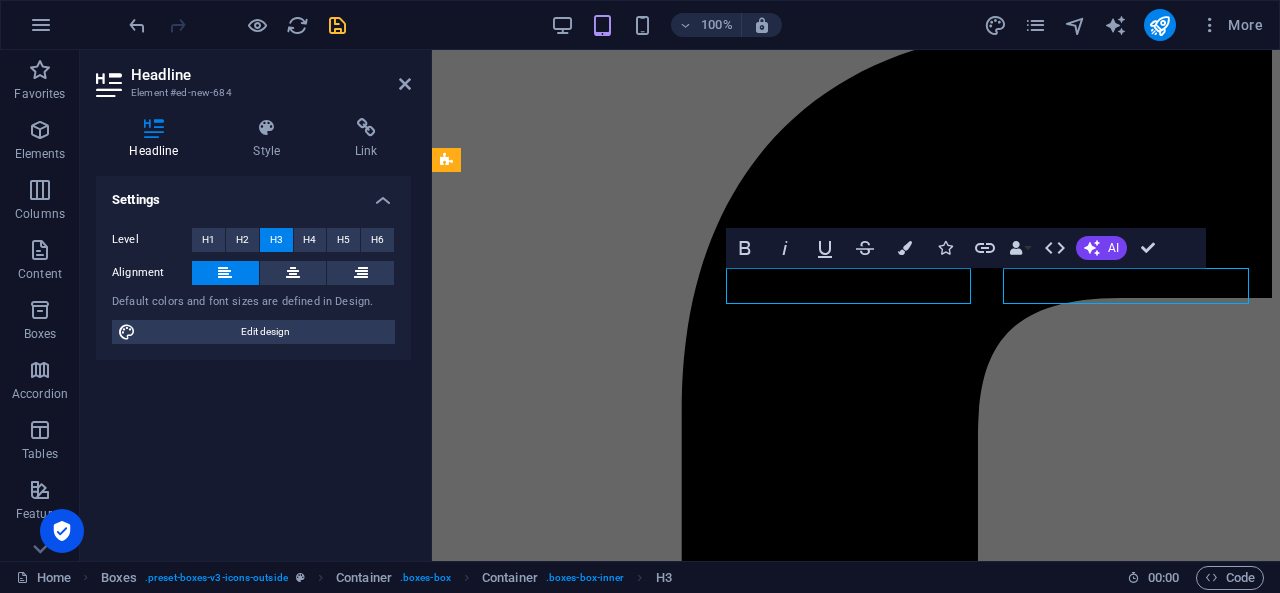 click on "Recommended" at bounding box center (856, 6234) 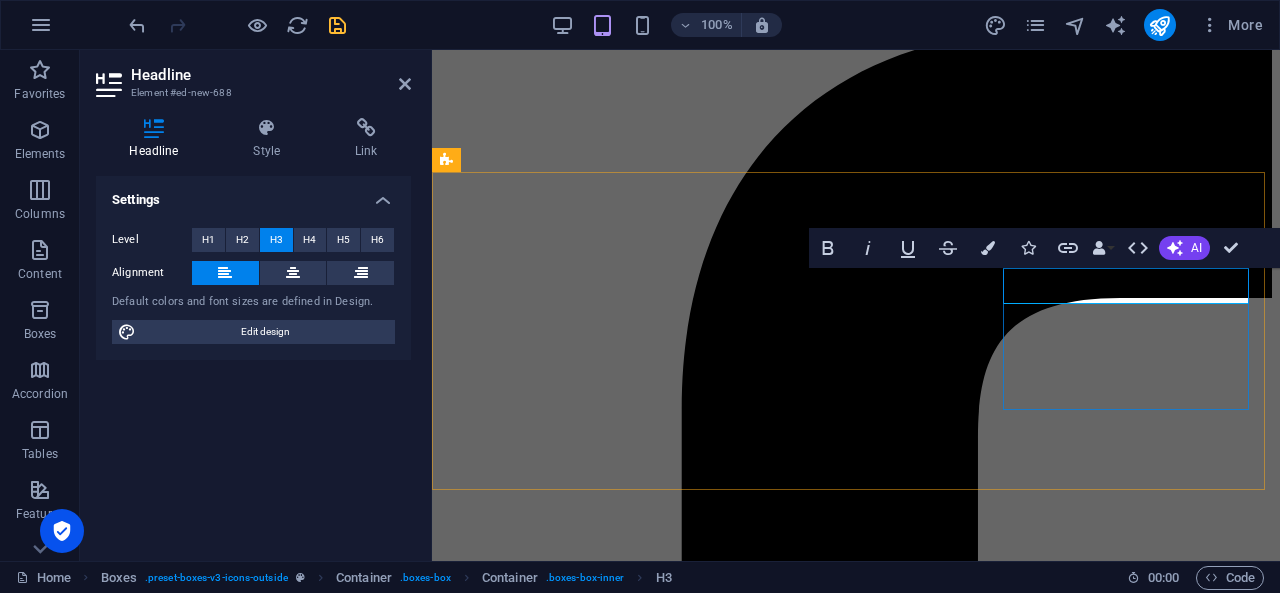 type 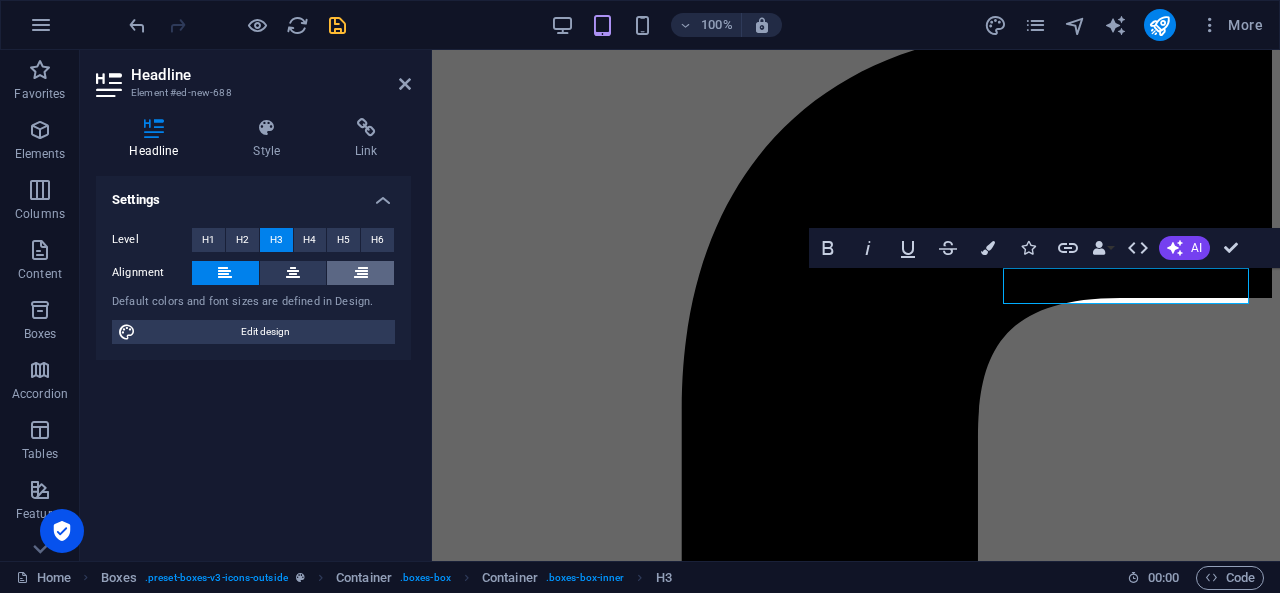 click at bounding box center [360, 273] 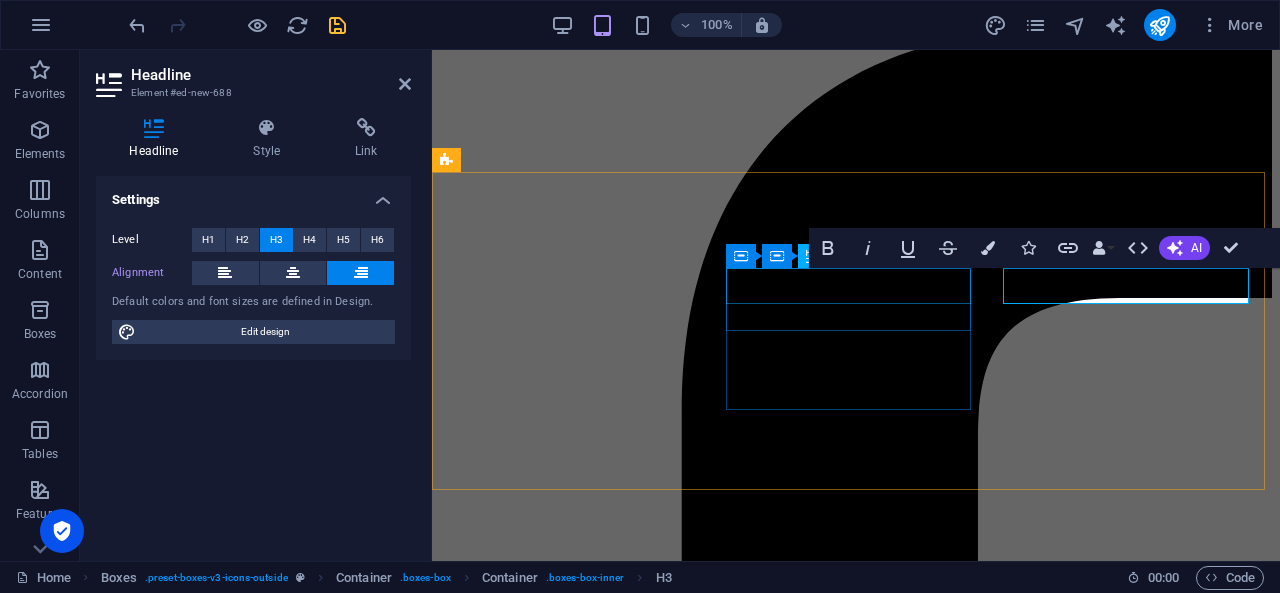 click on "Verdieping" at bounding box center (856, 6141) 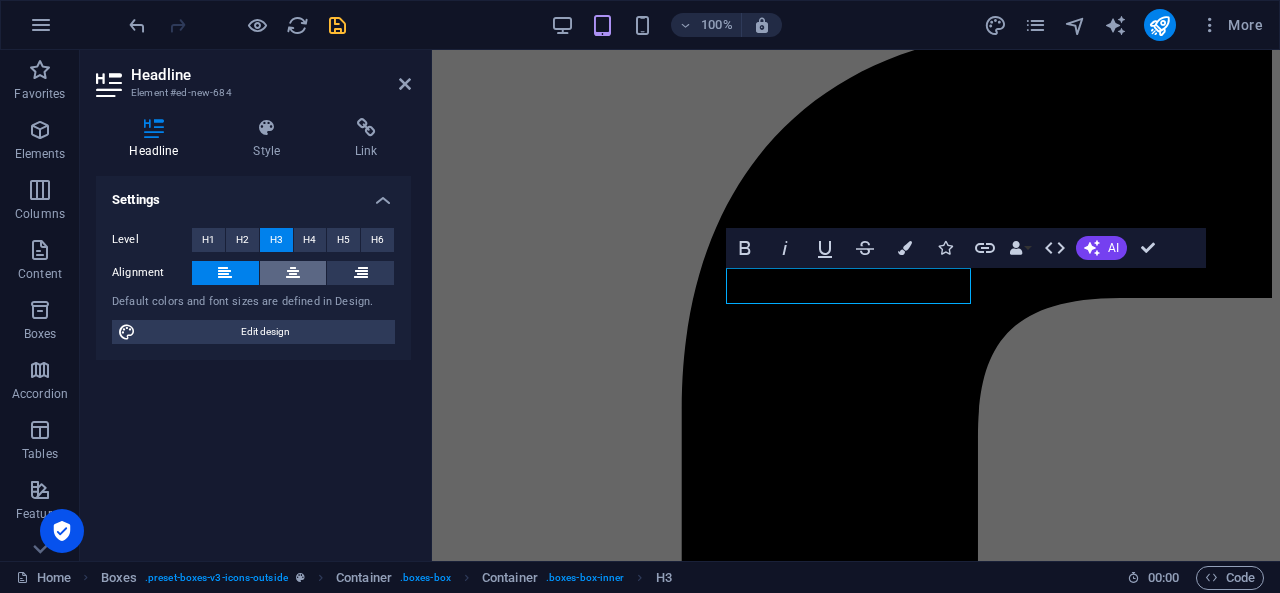 click at bounding box center (293, 273) 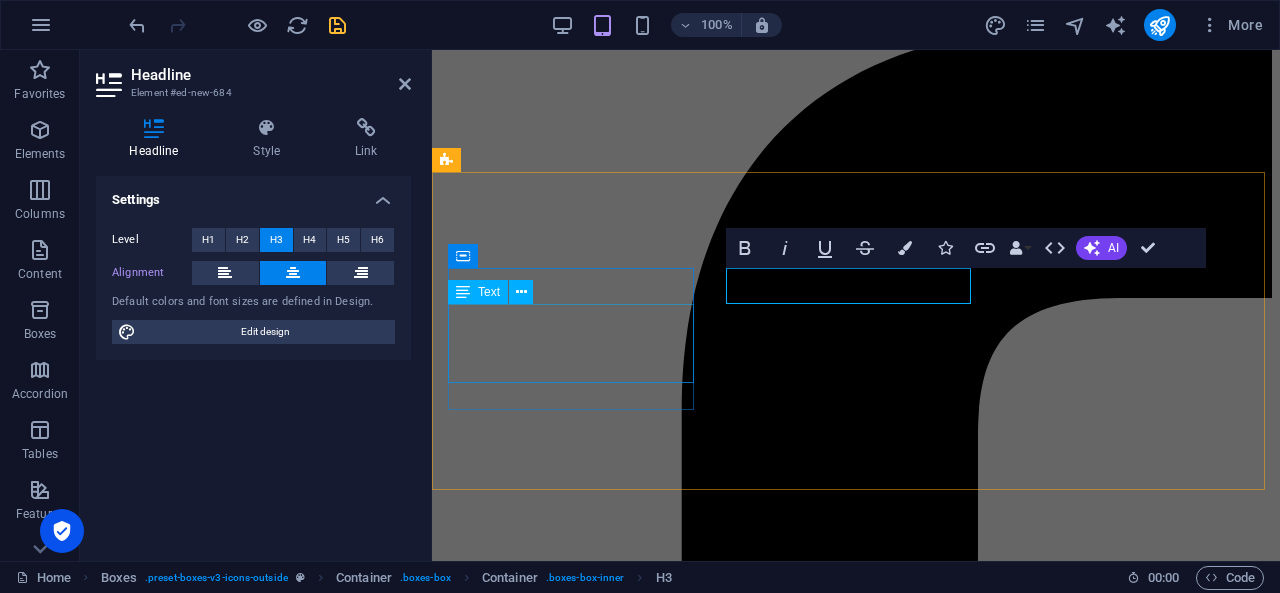 click on "[MEDICAL_DATA] and the Body" at bounding box center (856, 6052) 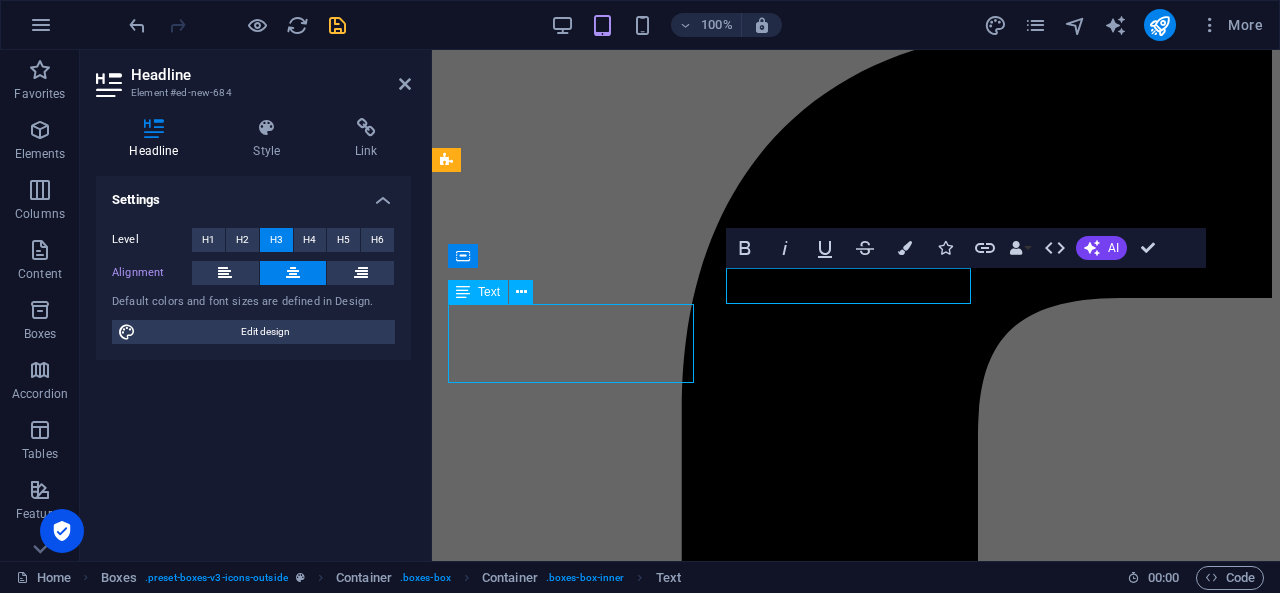 click on "[MEDICAL_DATA] and the Body" at bounding box center [856, 6052] 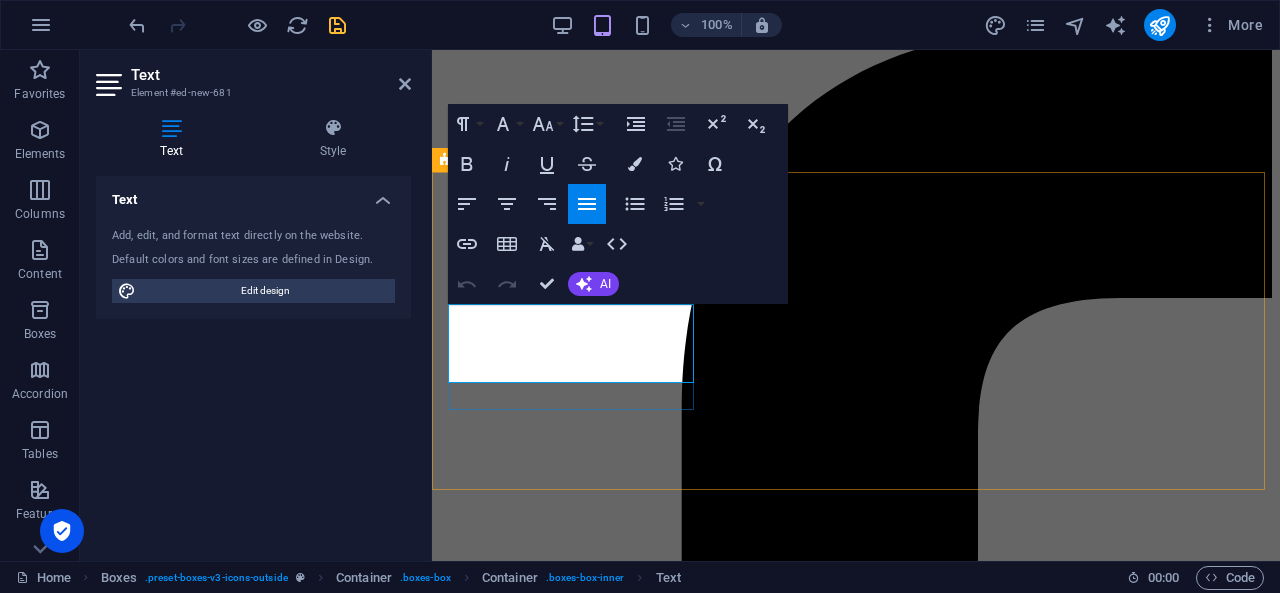click at bounding box center (856, 6052) 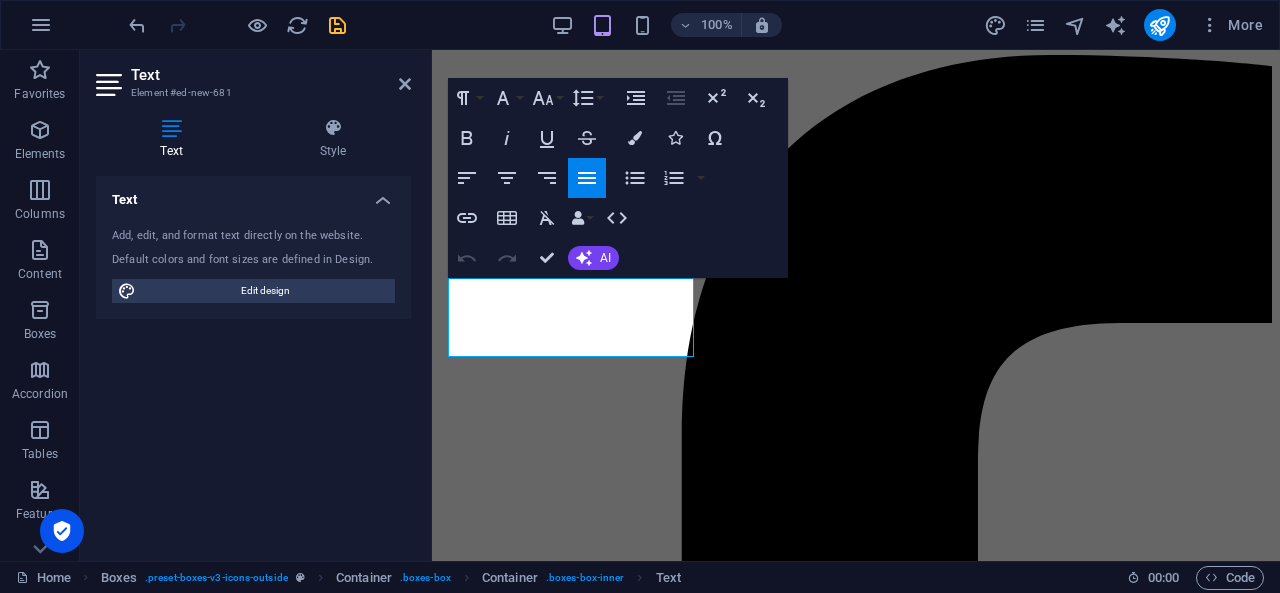 scroll, scrollTop: 378, scrollLeft: 0, axis: vertical 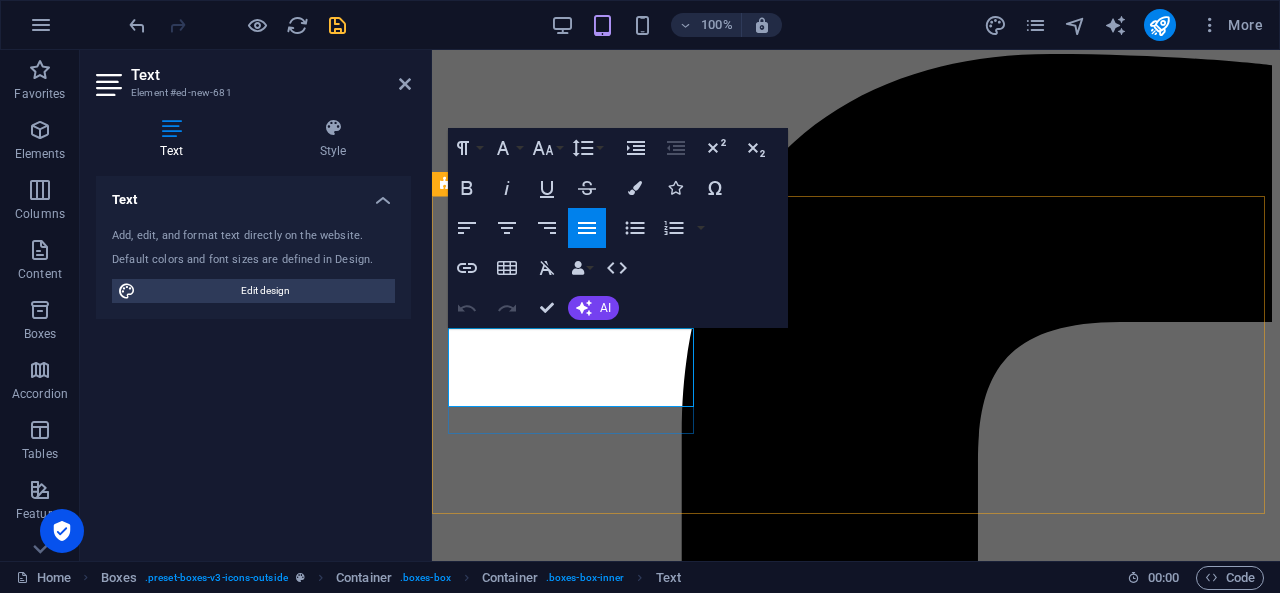 type 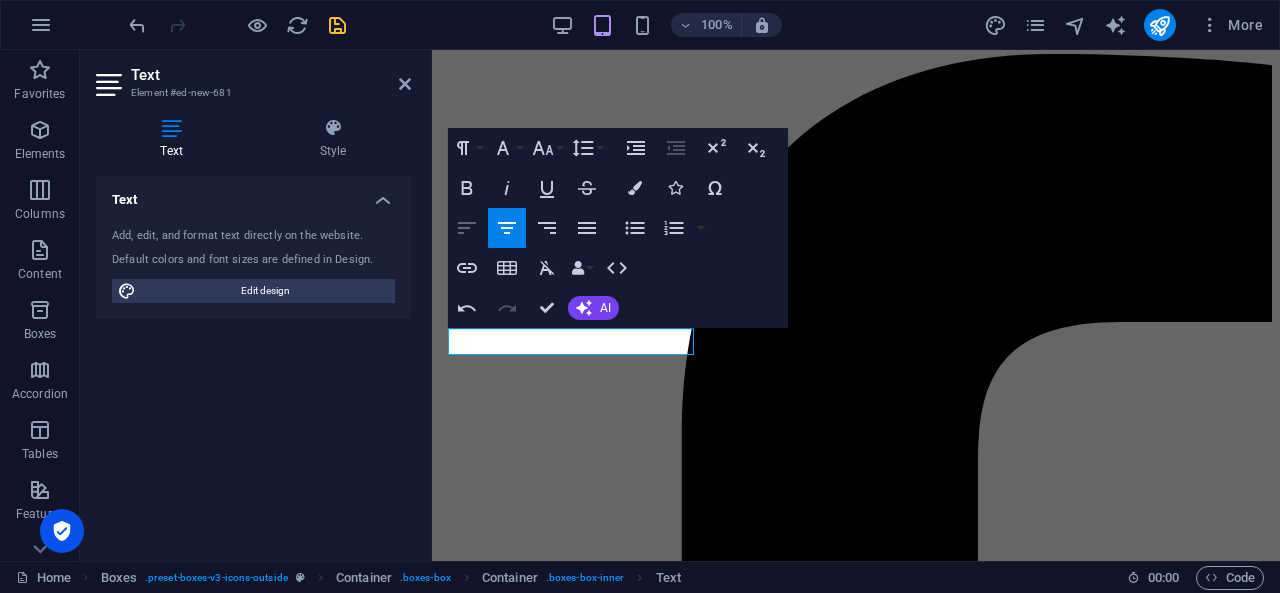 click 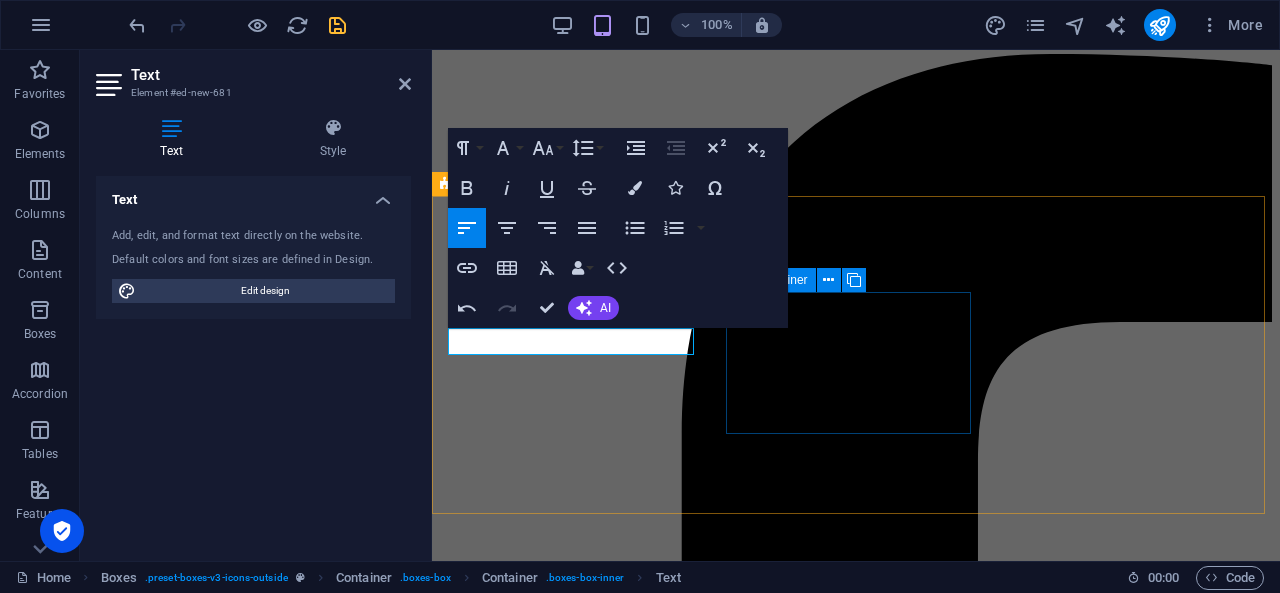 click on "Verdieping The Body Scan" at bounding box center [856, 6113] 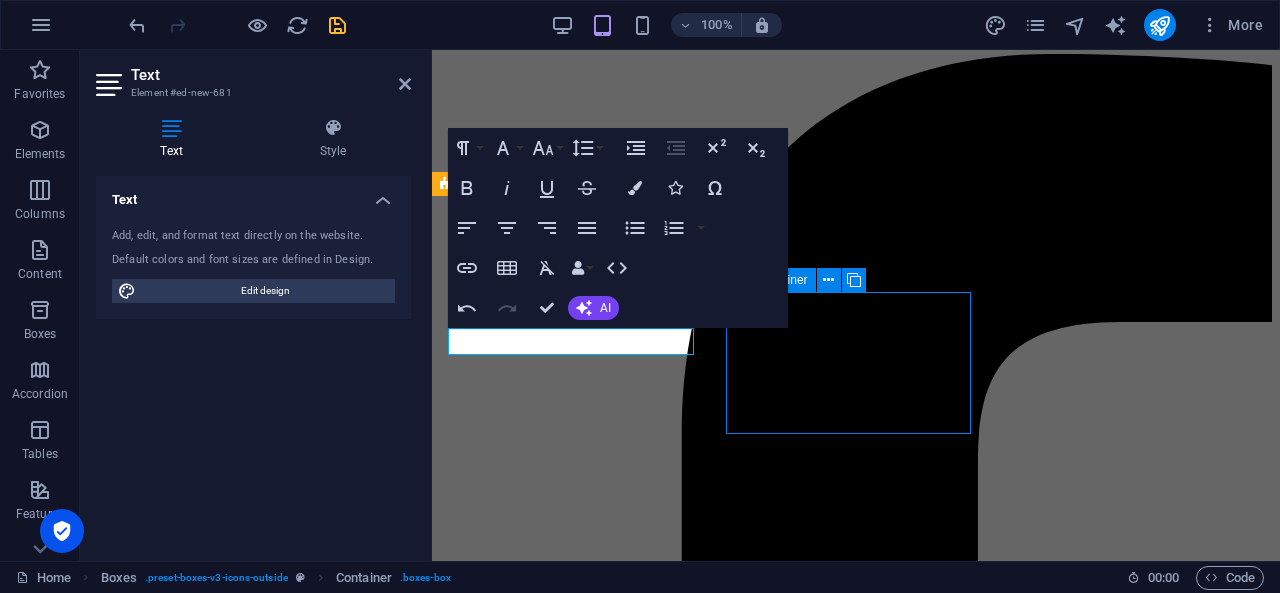 click on "Verdieping The Body Scan" at bounding box center [856, 6113] 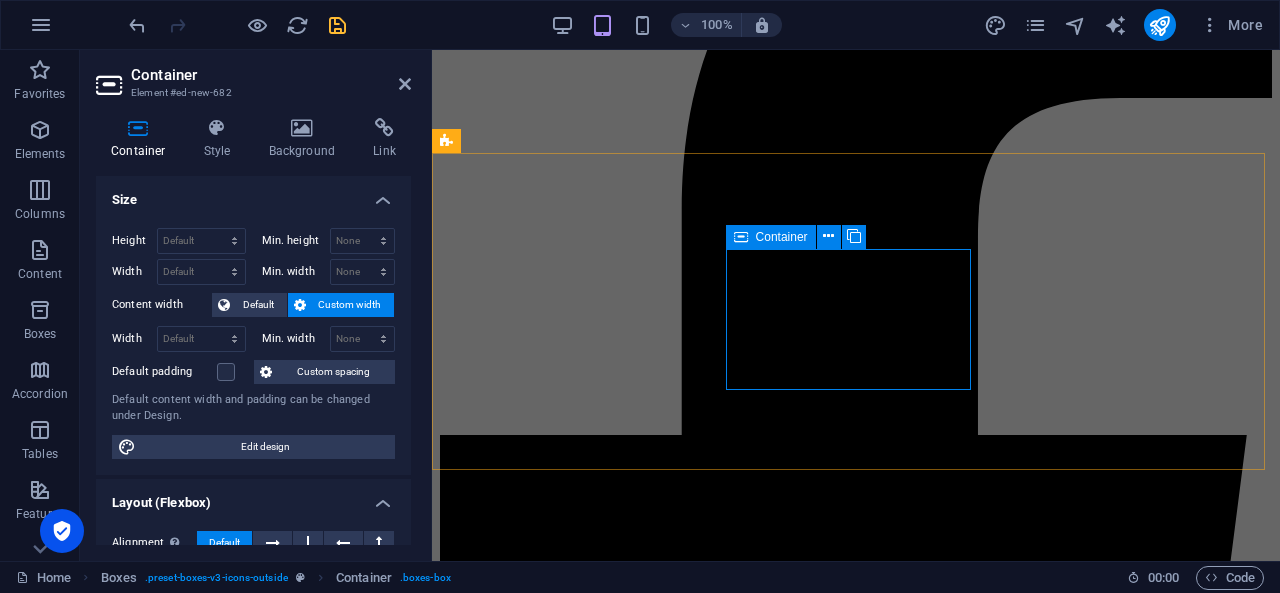 scroll, scrollTop: 402, scrollLeft: 0, axis: vertical 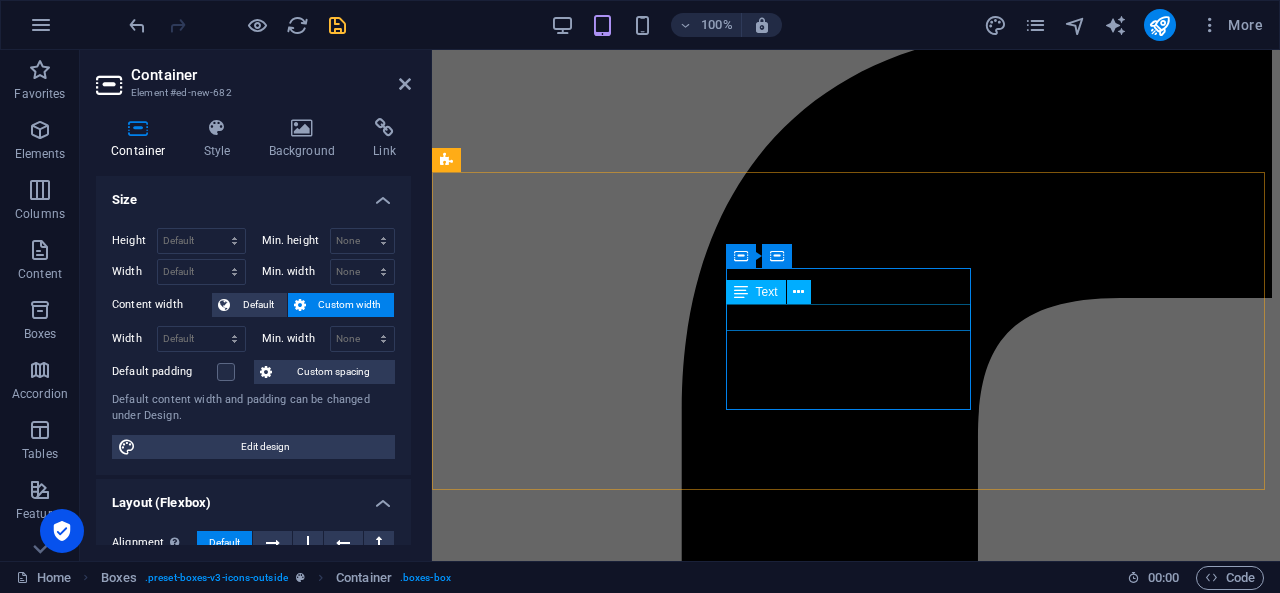 click on "The Body Scan" at bounding box center [856, 6111] 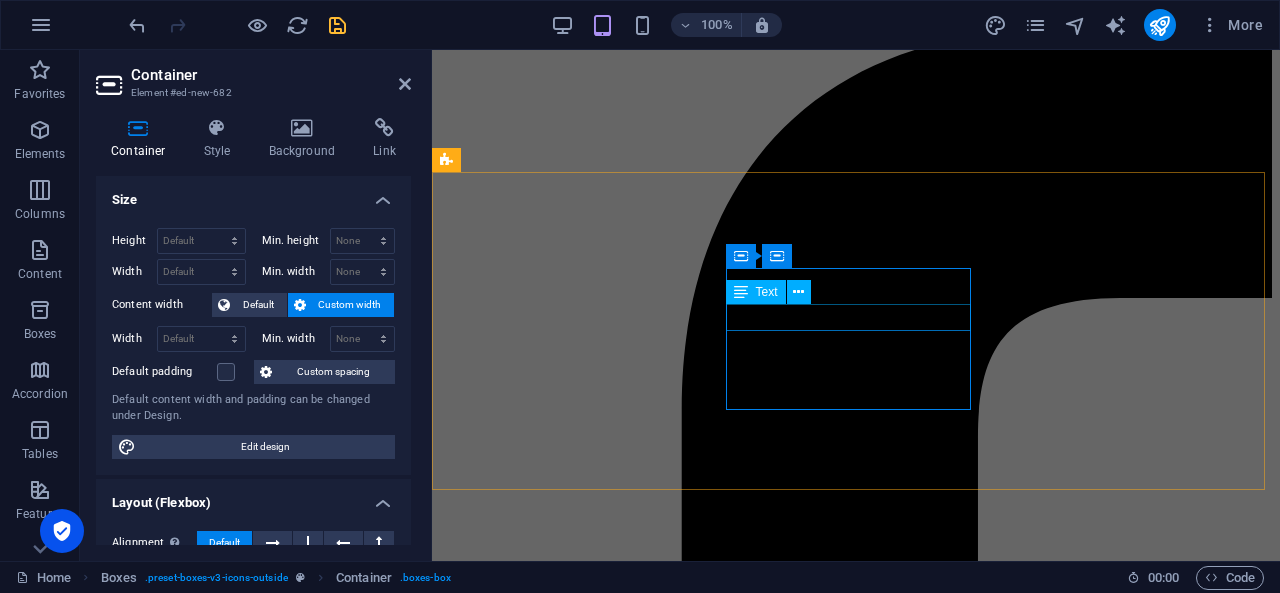 click on "The Body Scan" at bounding box center [856, 6111] 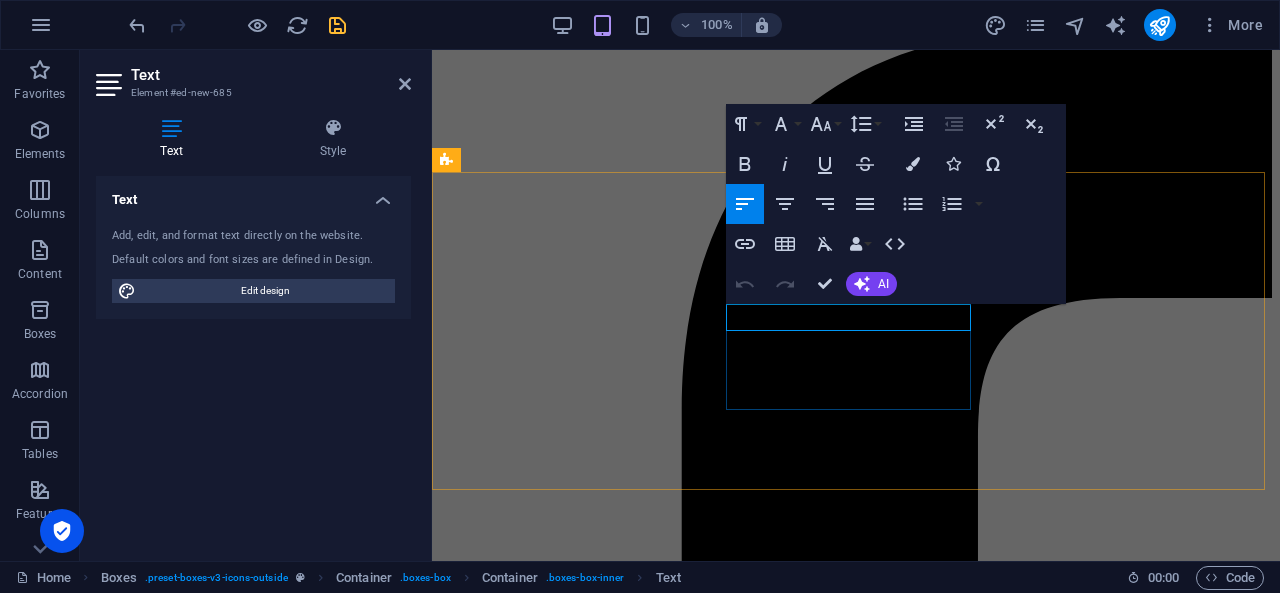 type 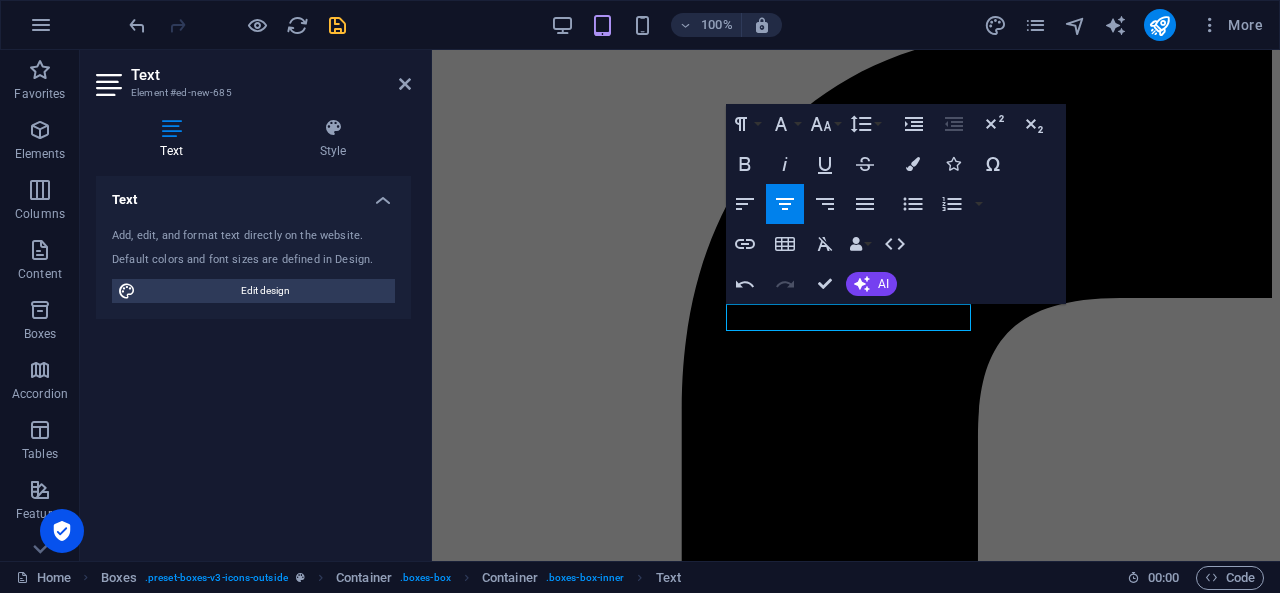 click 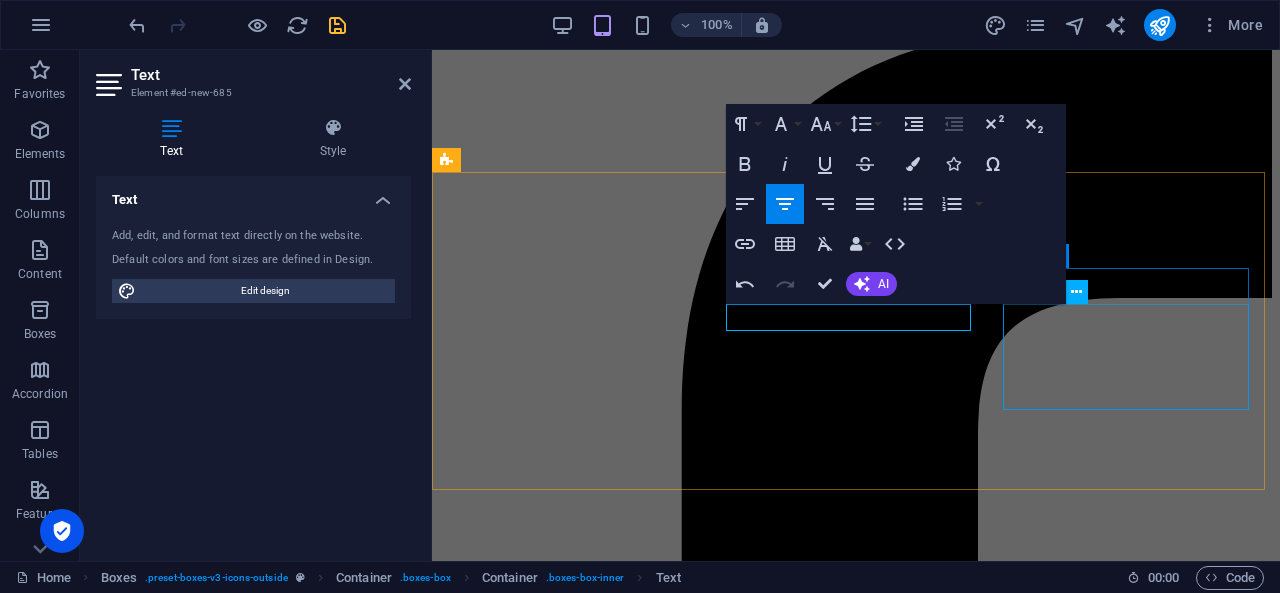 click on "The Body Keeps the Score - Van der Kolk The Myth of Normal -Maté Reflecteren - Geenen" at bounding box center [856, 6239] 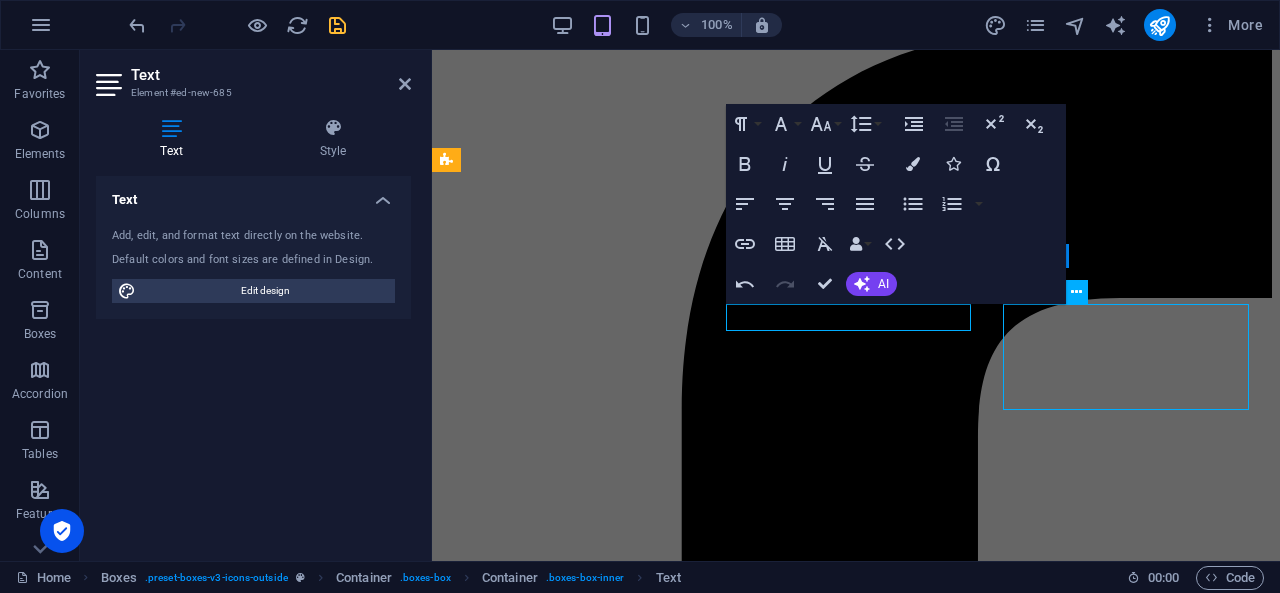click on "The Body Keeps the Score - Van der Kolk The Myth of Normal -Maté Reflecteren - Geenen" at bounding box center [856, 6239] 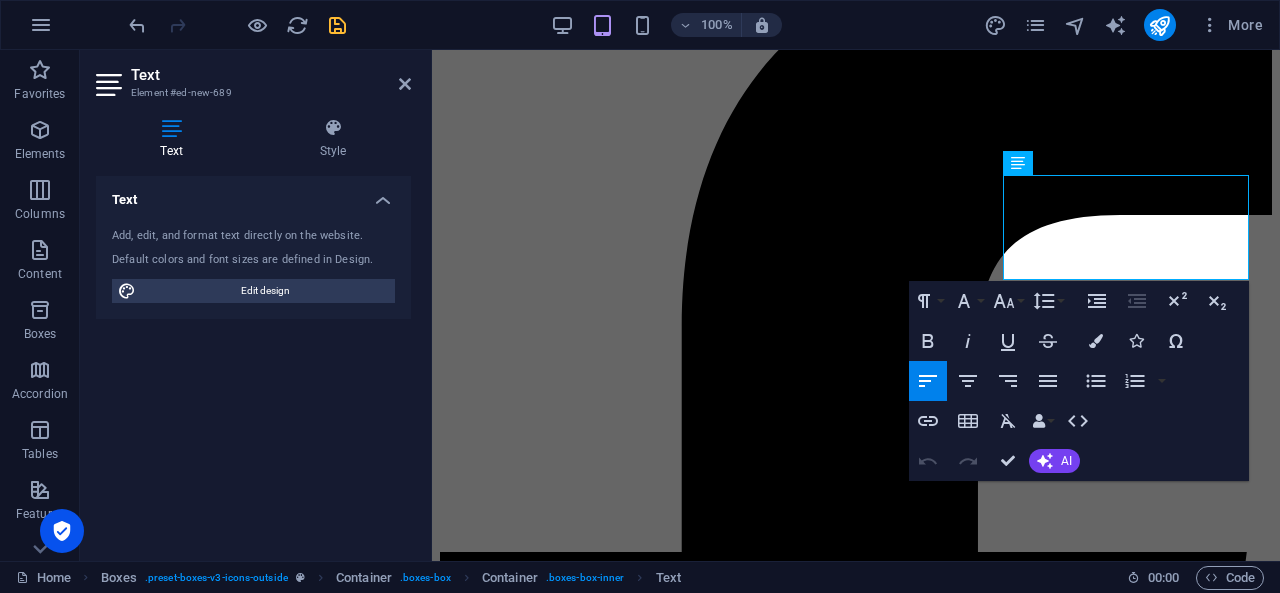 scroll, scrollTop: 468, scrollLeft: 0, axis: vertical 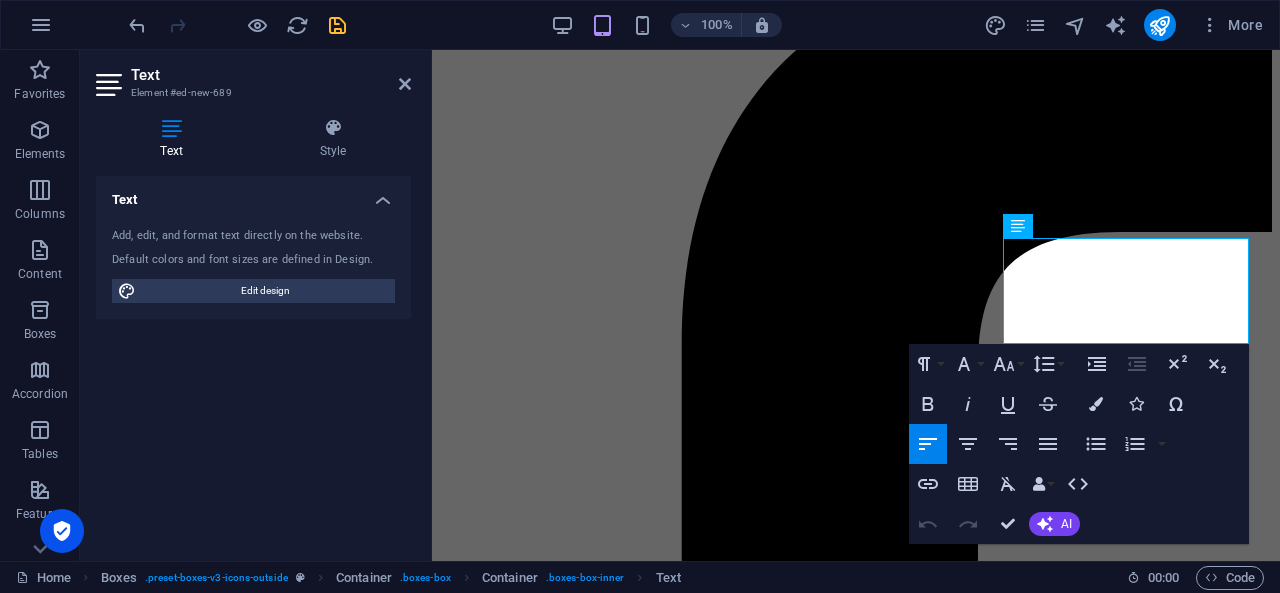 type 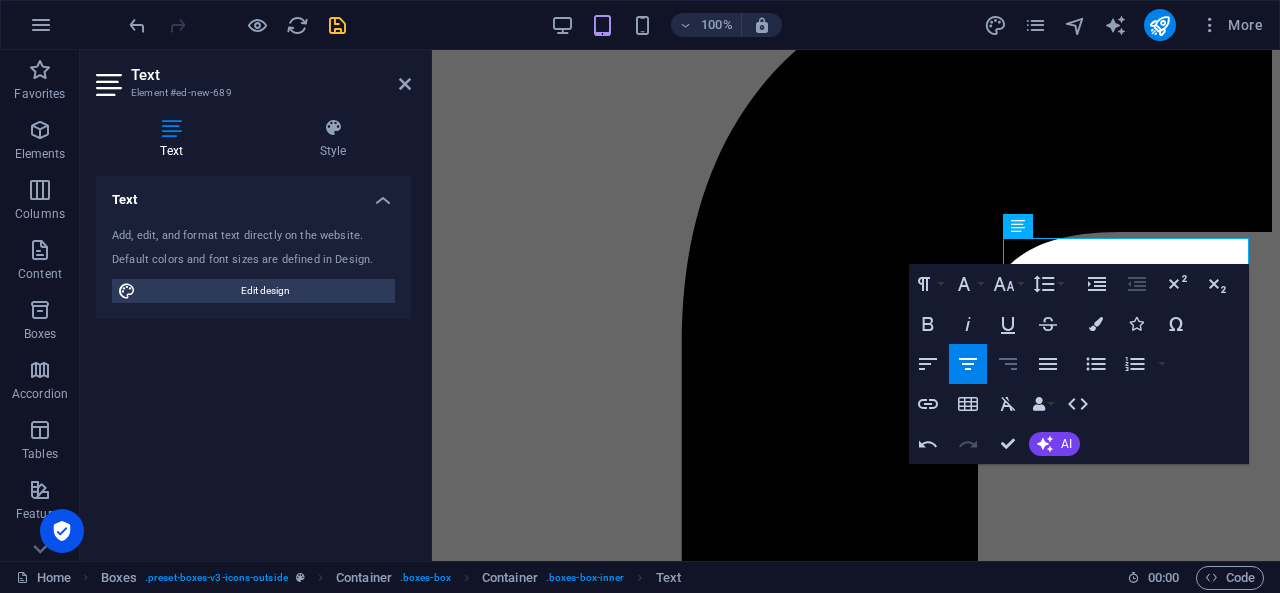 click 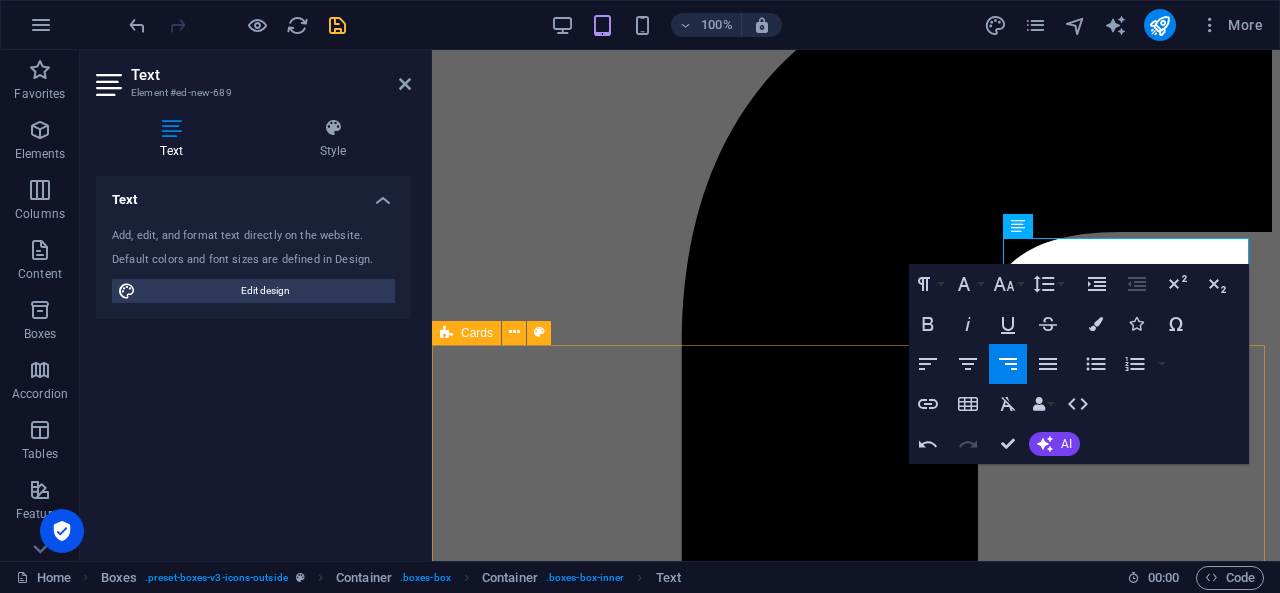 click on "De Methode SUKUN-methode Verdieping Artikelen, oefeningen en leestips Over Waarom Sukun" at bounding box center (856, 6289) 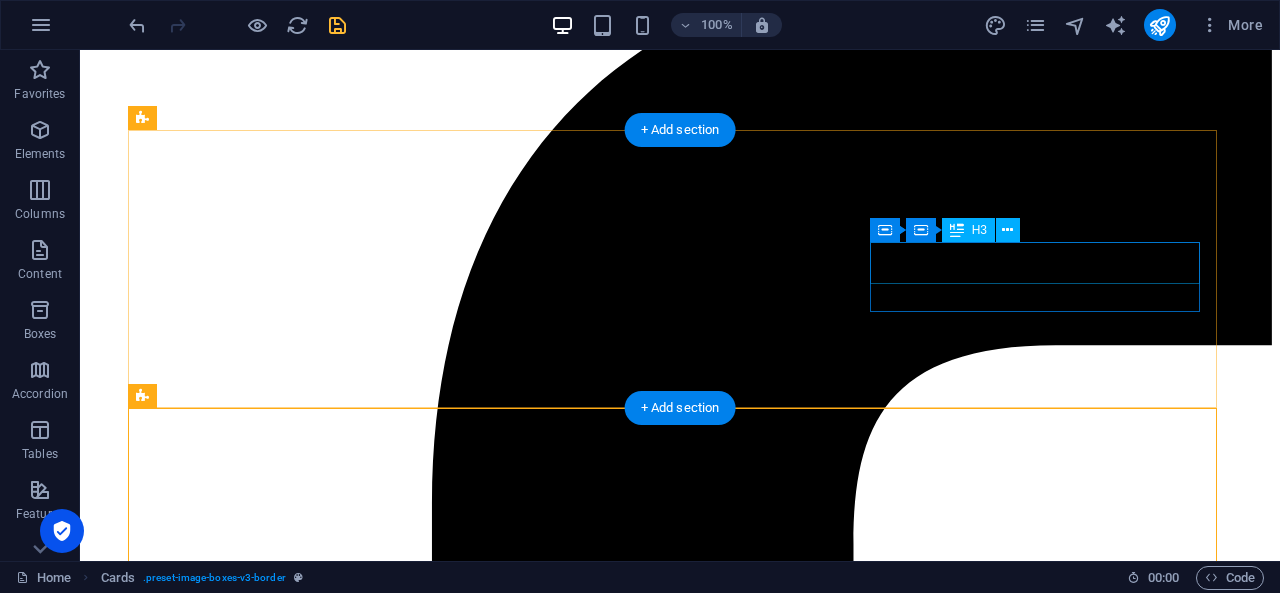 click on "Over" at bounding box center [680, 8359] 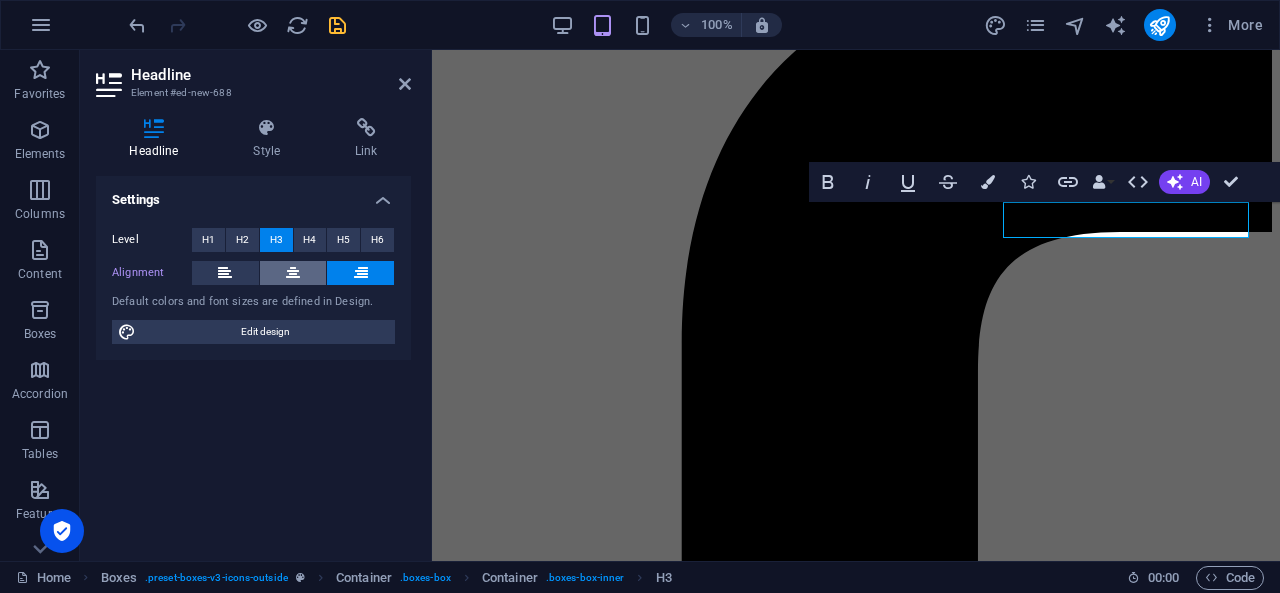click at bounding box center (293, 273) 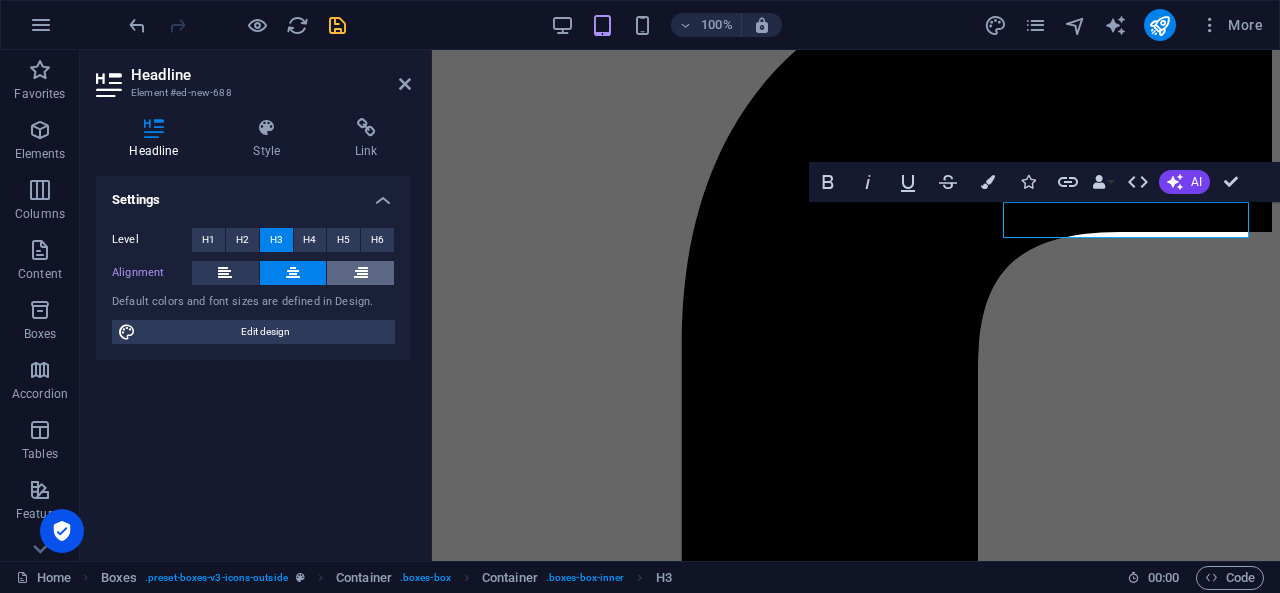 click at bounding box center (360, 273) 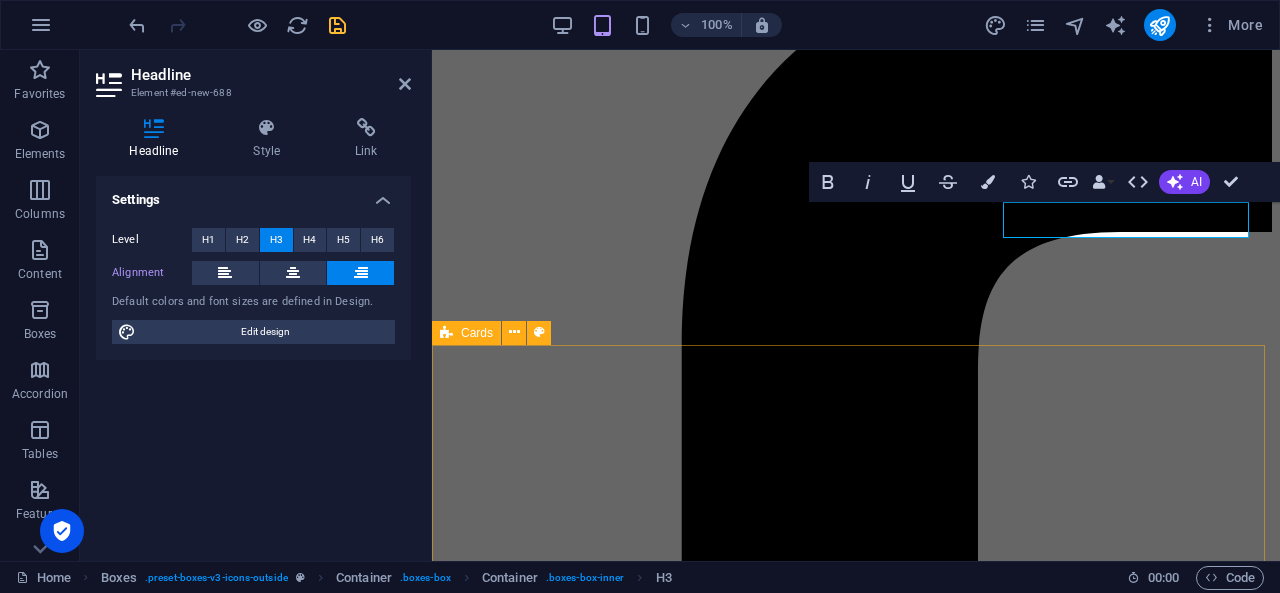 click on "De Methode SUKUN-methode Verdieping Artikelen, oefeningen en leestips Over Waarom Sukun" at bounding box center (856, 6289) 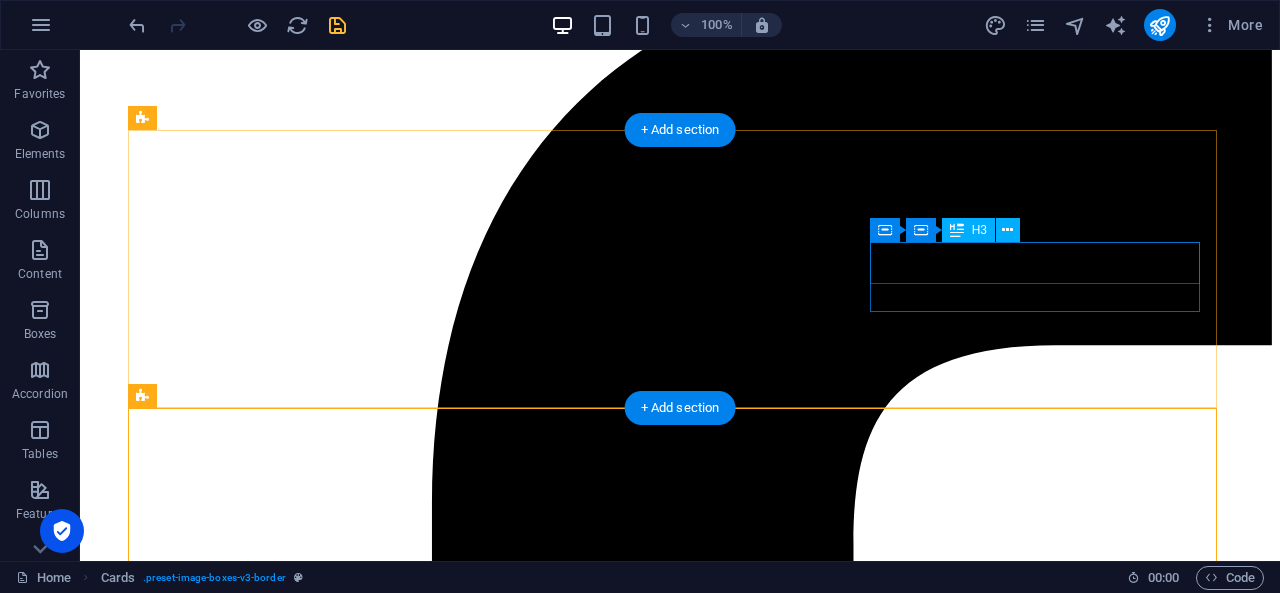 click on "Over" at bounding box center [680, 8359] 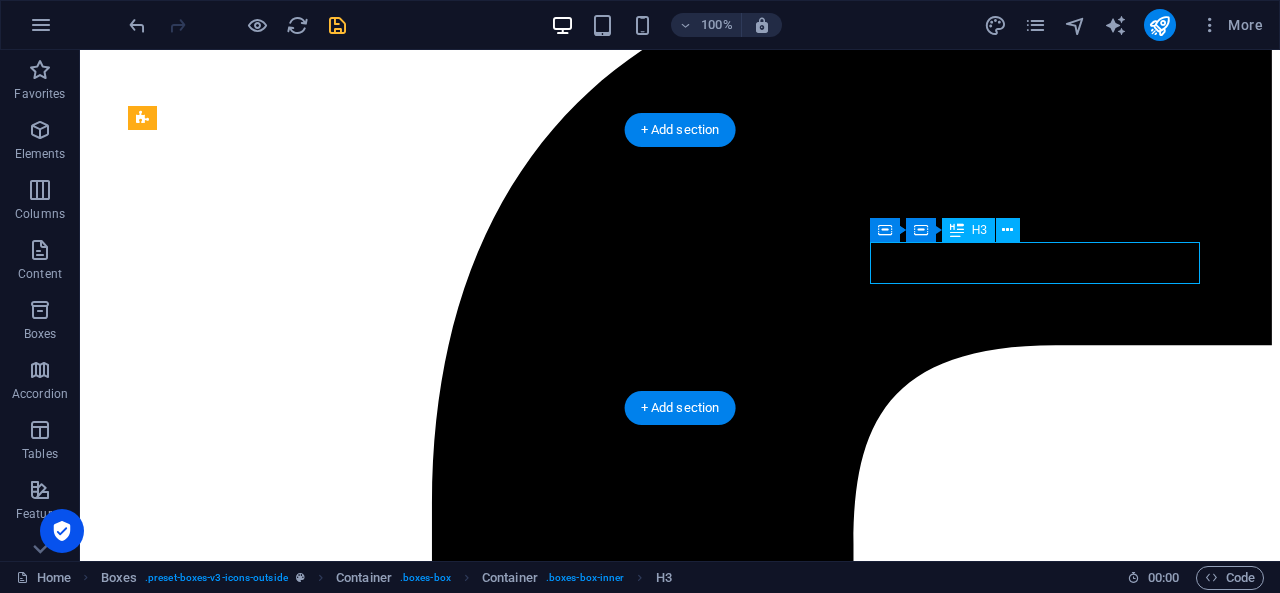 click on "Over" at bounding box center (680, 8359) 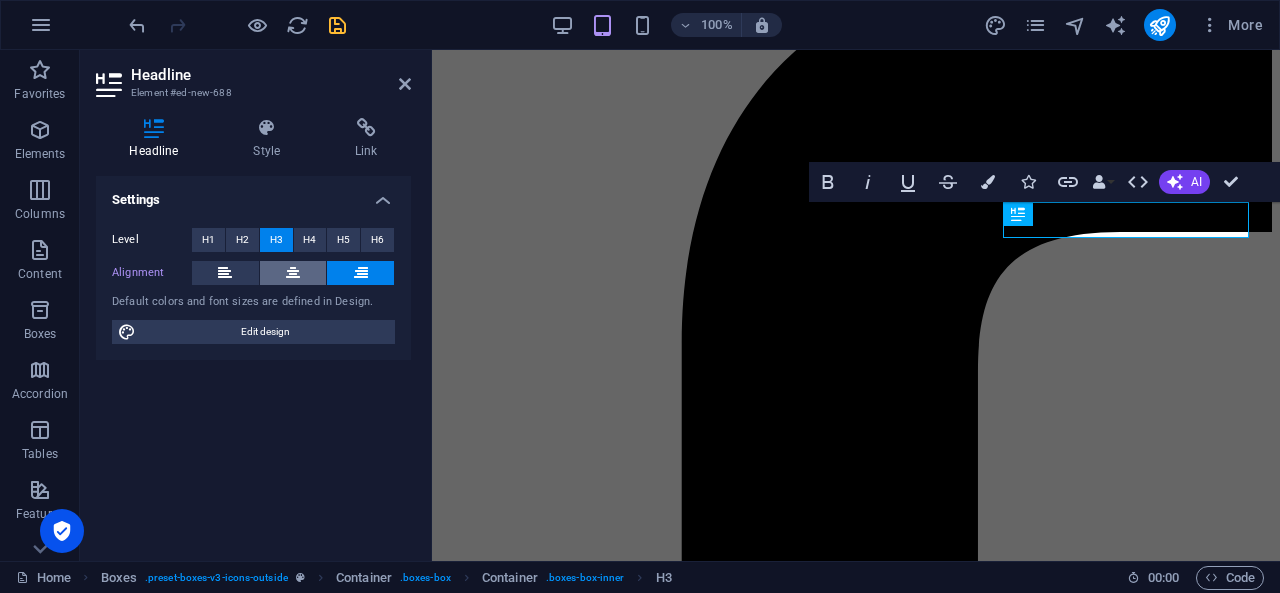 click at bounding box center (293, 273) 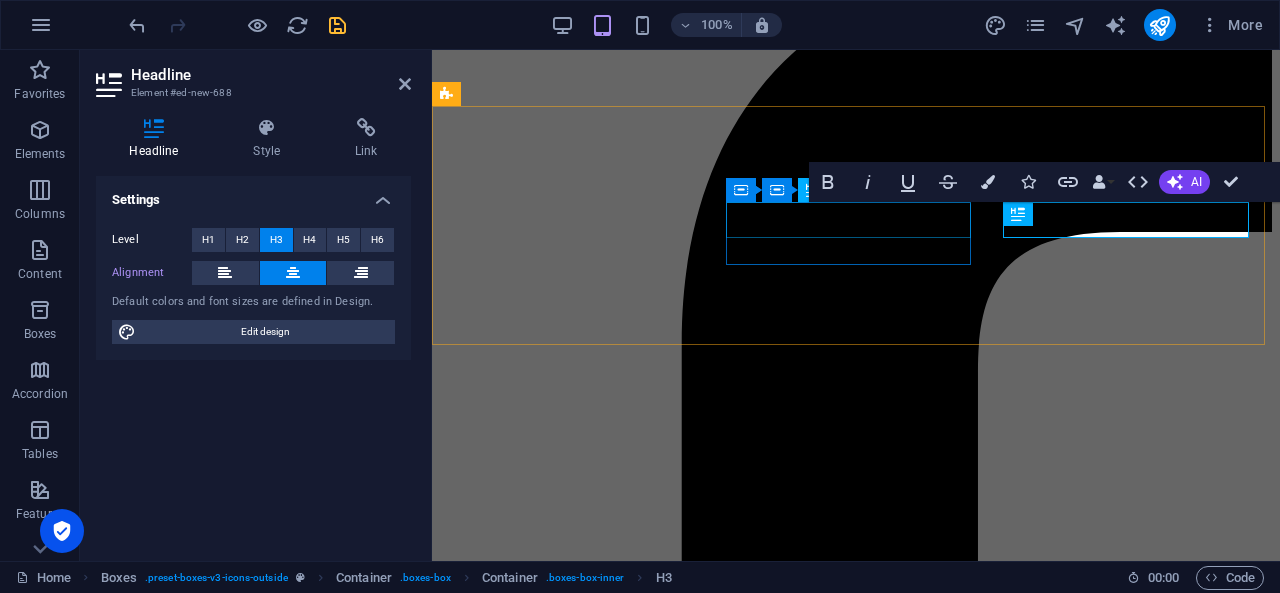 click on "Verdieping" at bounding box center (856, 6007) 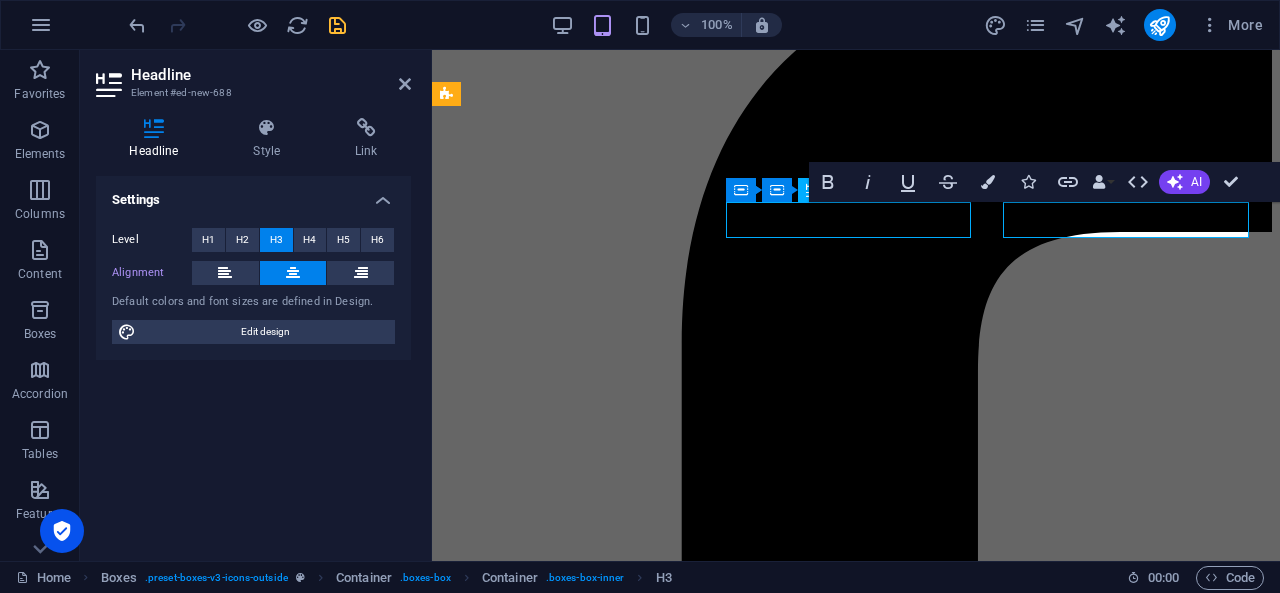 click on "Verdieping" at bounding box center (856, 6007) 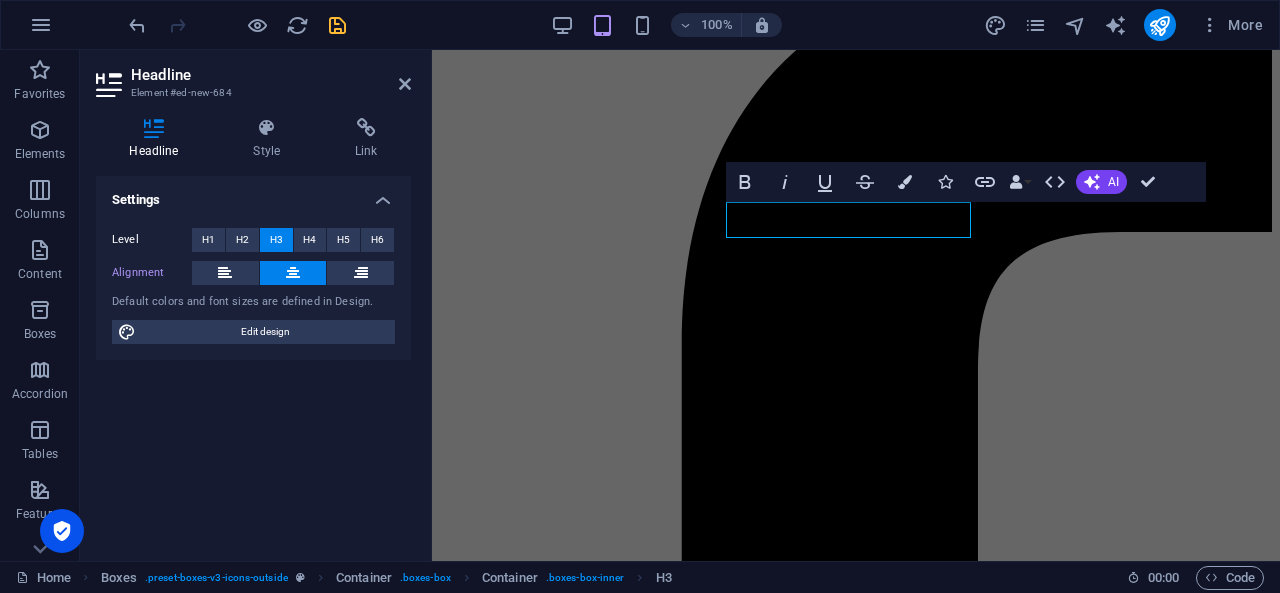 click at bounding box center (293, 273) 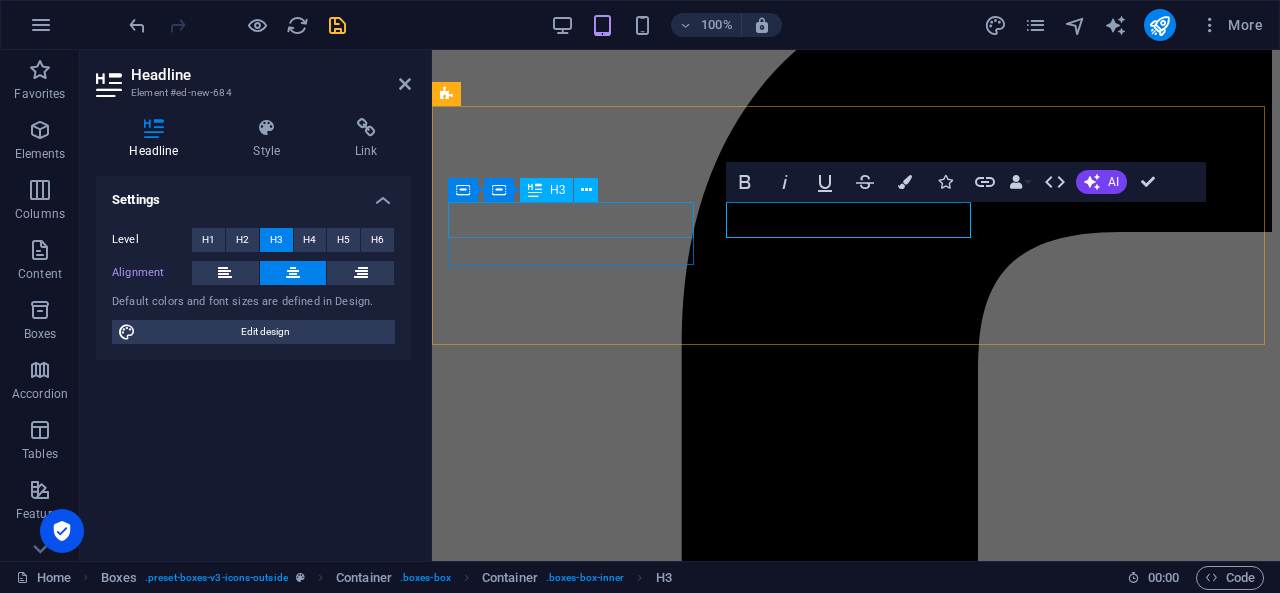 click on "De Methode" at bounding box center [856, 5913] 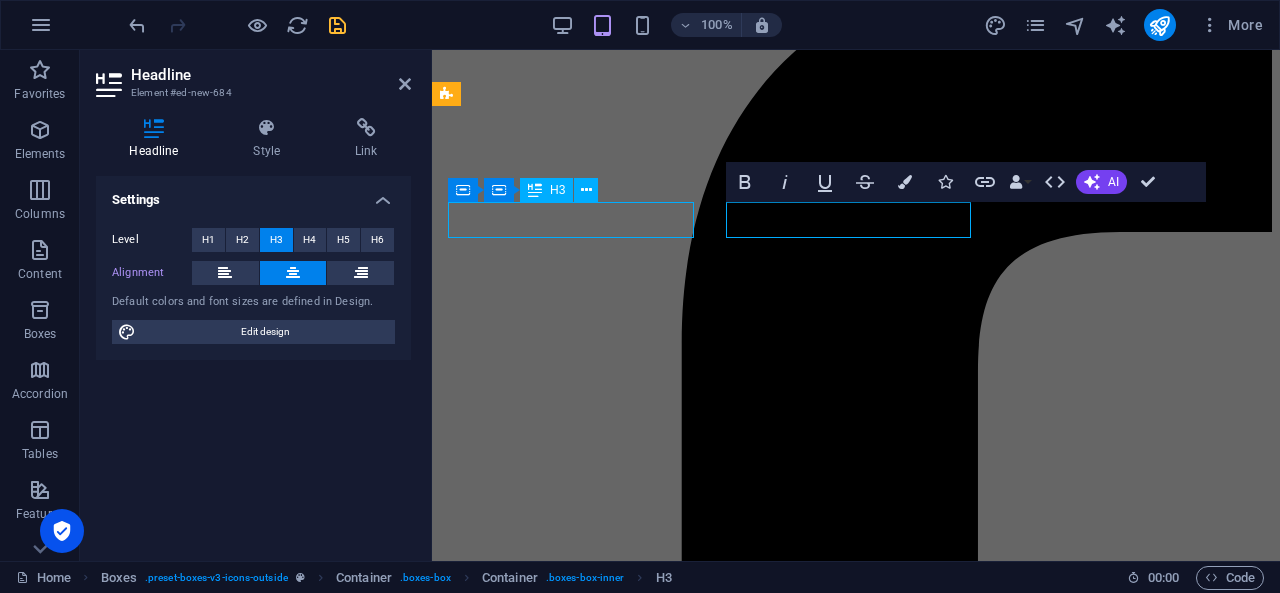 click on "De Methode" at bounding box center [856, 5913] 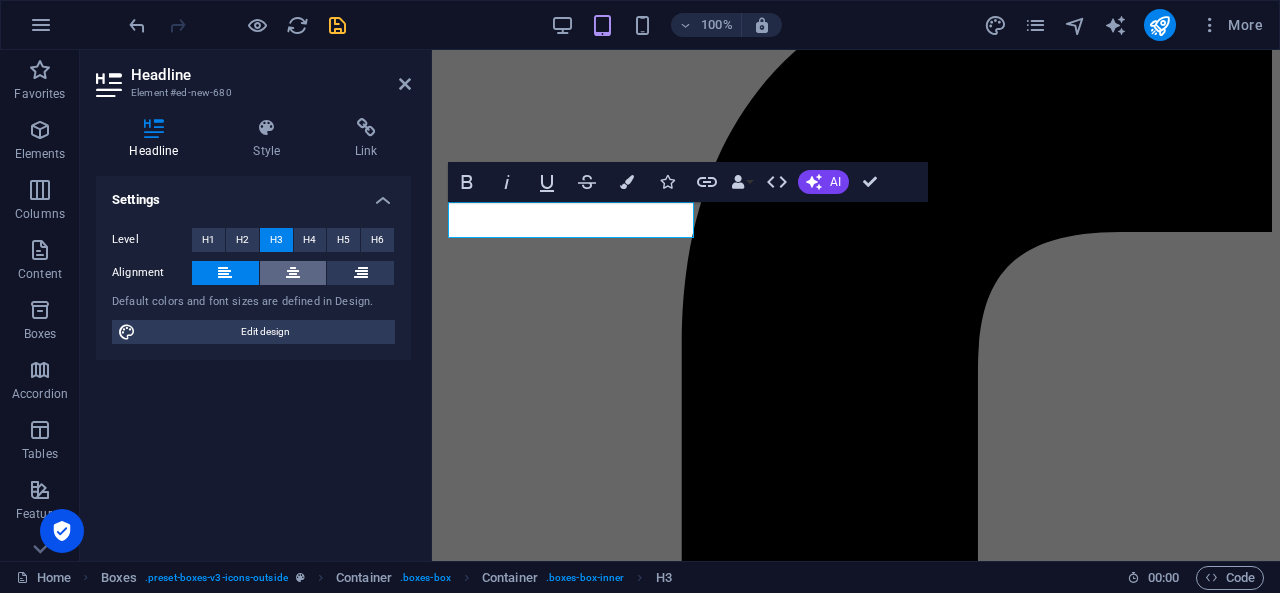 click at bounding box center (293, 273) 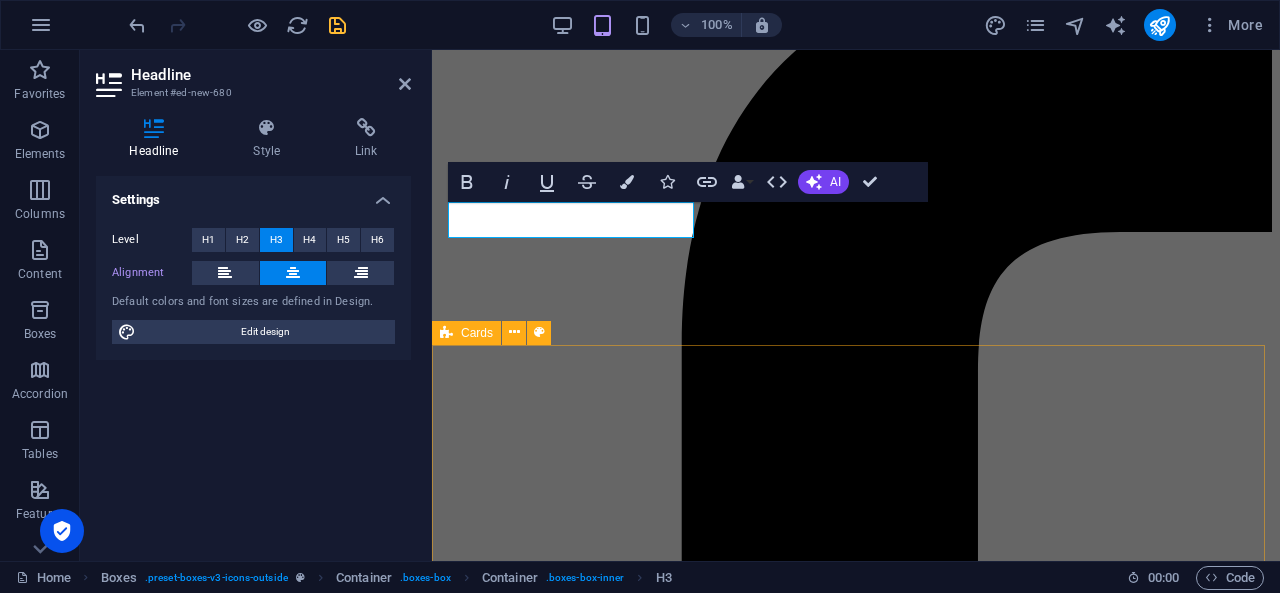 click on "De Methode SUKUN-methode Verdieping Artikelen, oefeningen en leestips Over Waarom Sukun" at bounding box center (856, 6289) 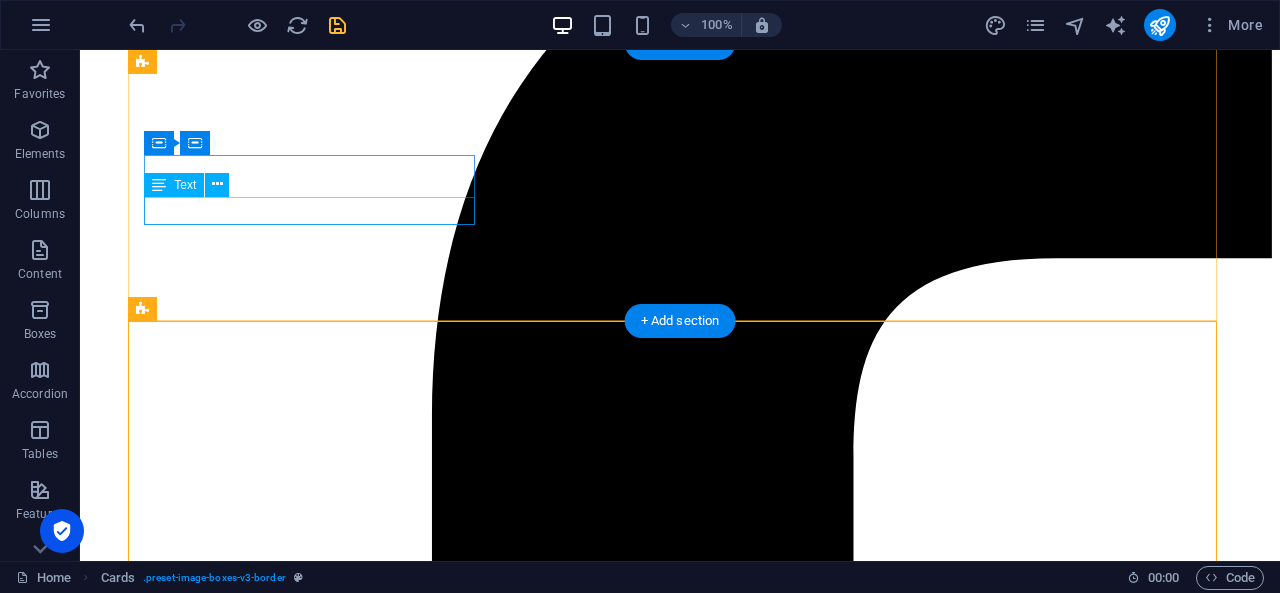 scroll, scrollTop: 556, scrollLeft: 0, axis: vertical 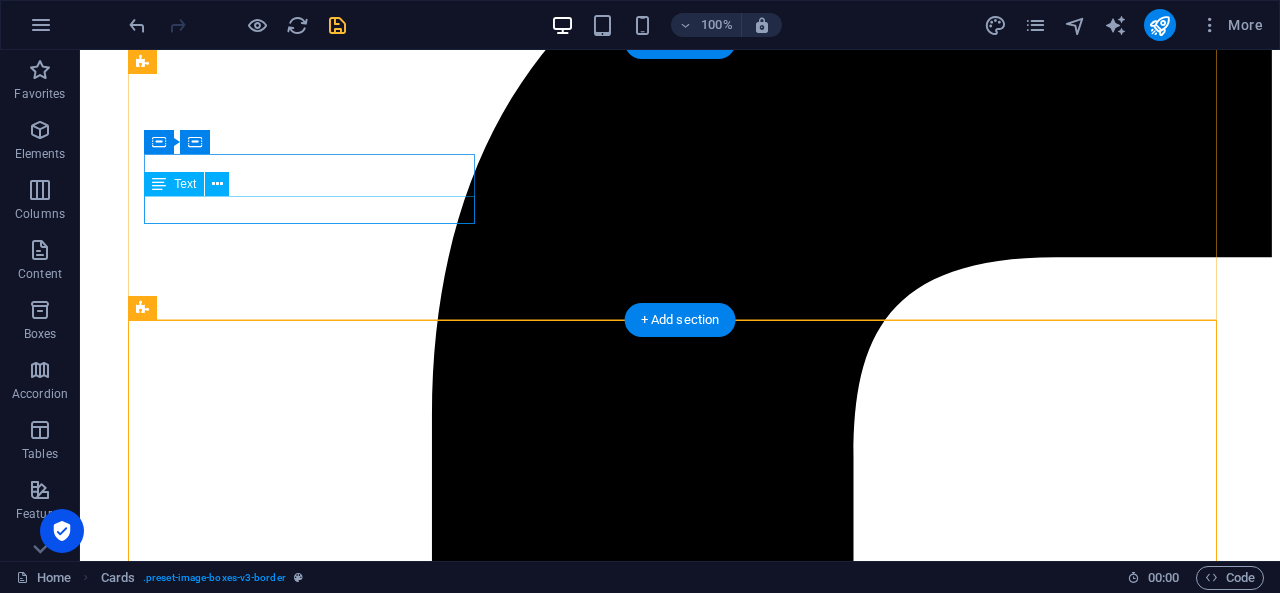 click on "Sukun-methode" at bounding box center [680, 8123] 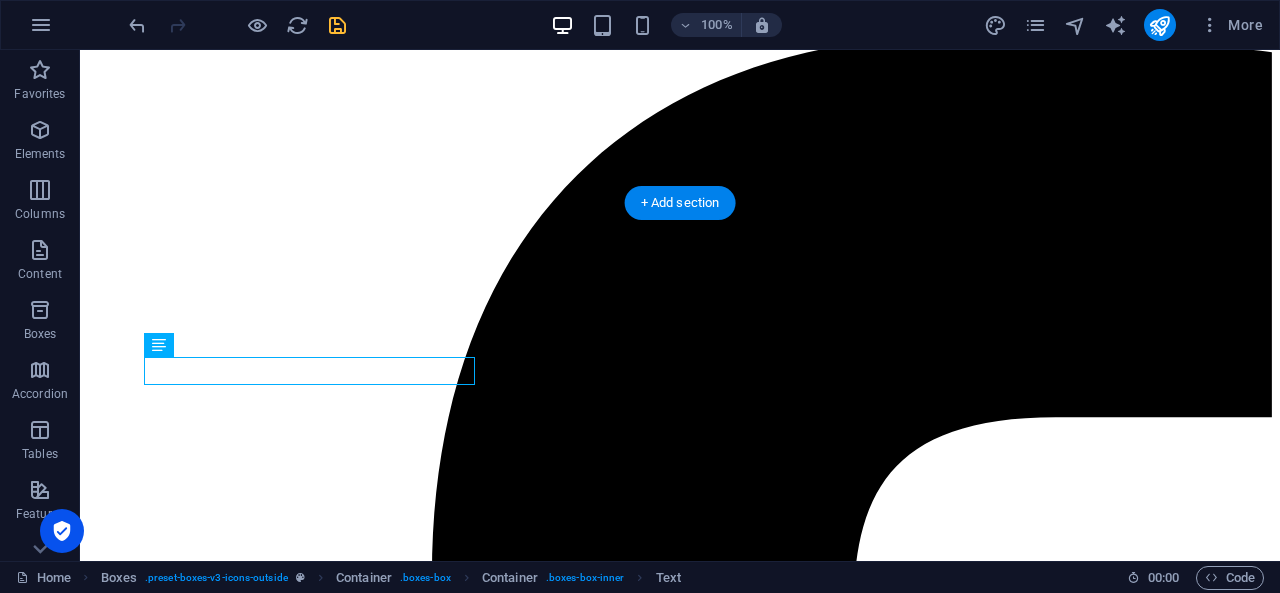 scroll, scrollTop: 395, scrollLeft: 0, axis: vertical 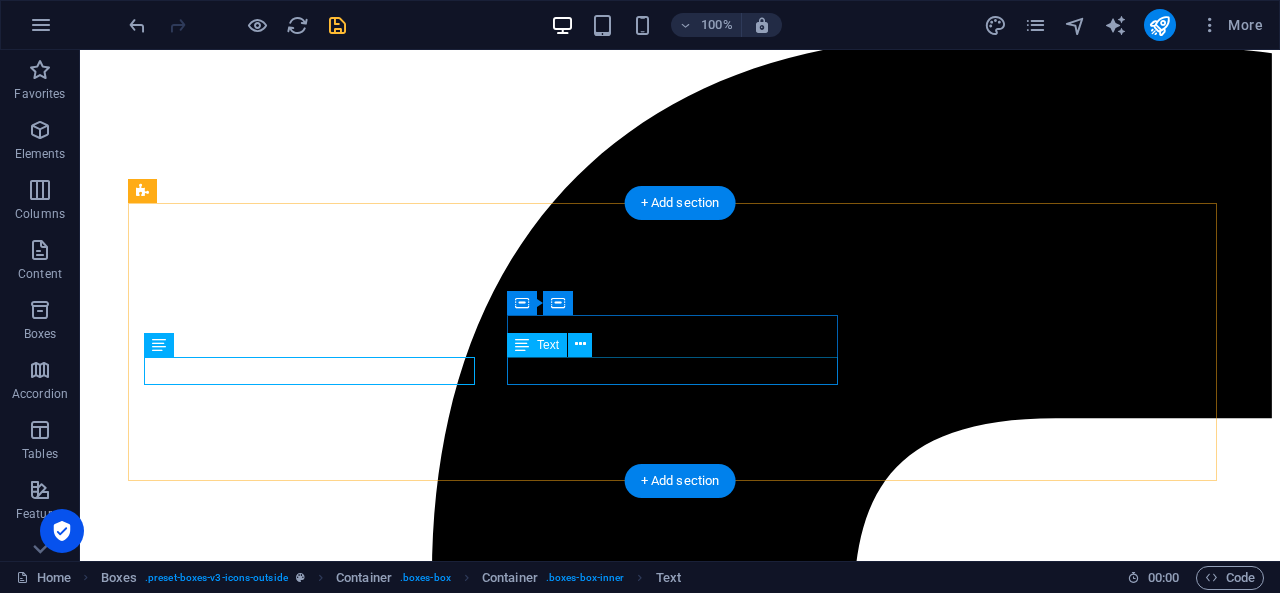 click on "Artikelen, oefeningen en leestips" at bounding box center (680, 8377) 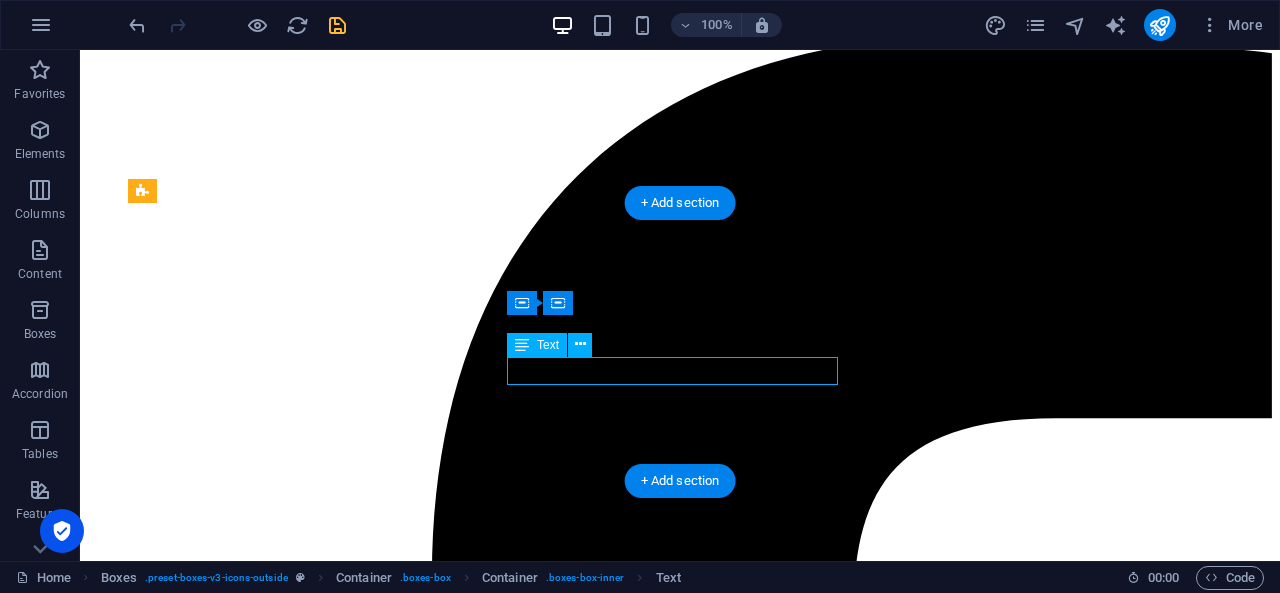 click on "Artikelen, oefeningen en leestips" at bounding box center [680, 8377] 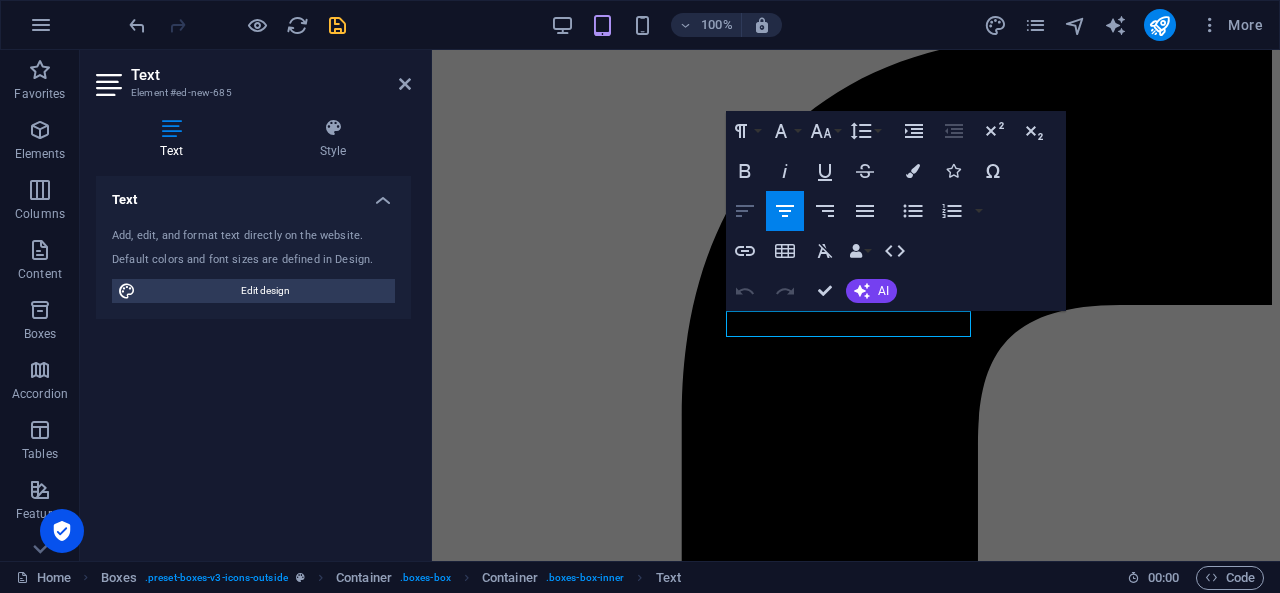 click 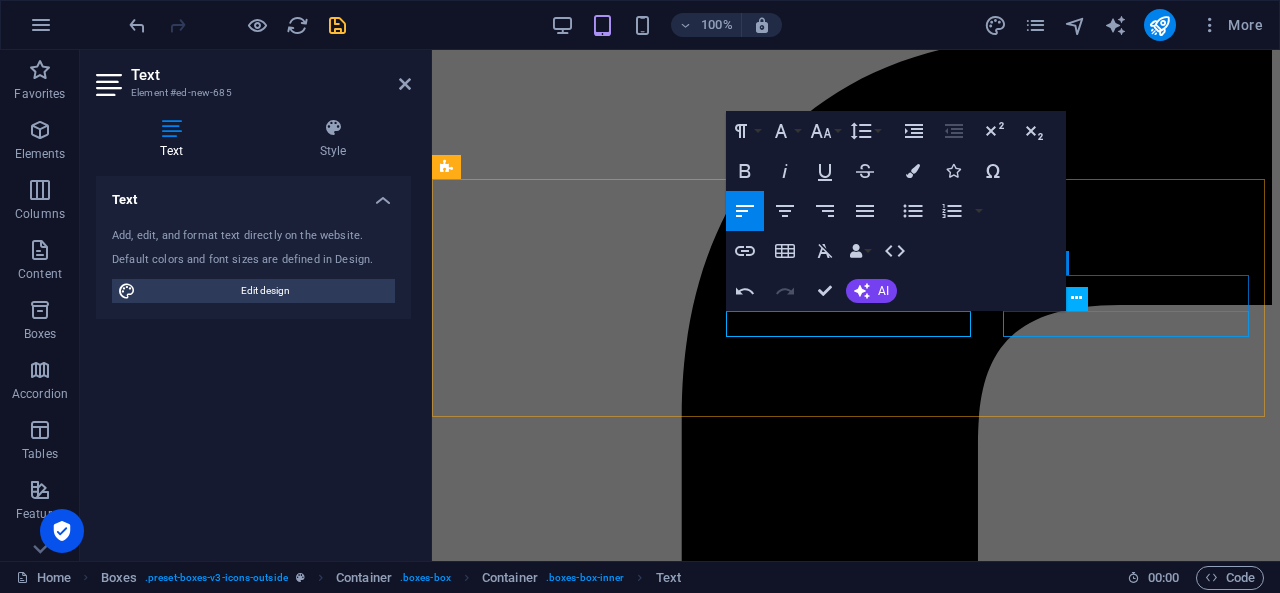 click on "Waarom Sukun?" at bounding box center [856, 6212] 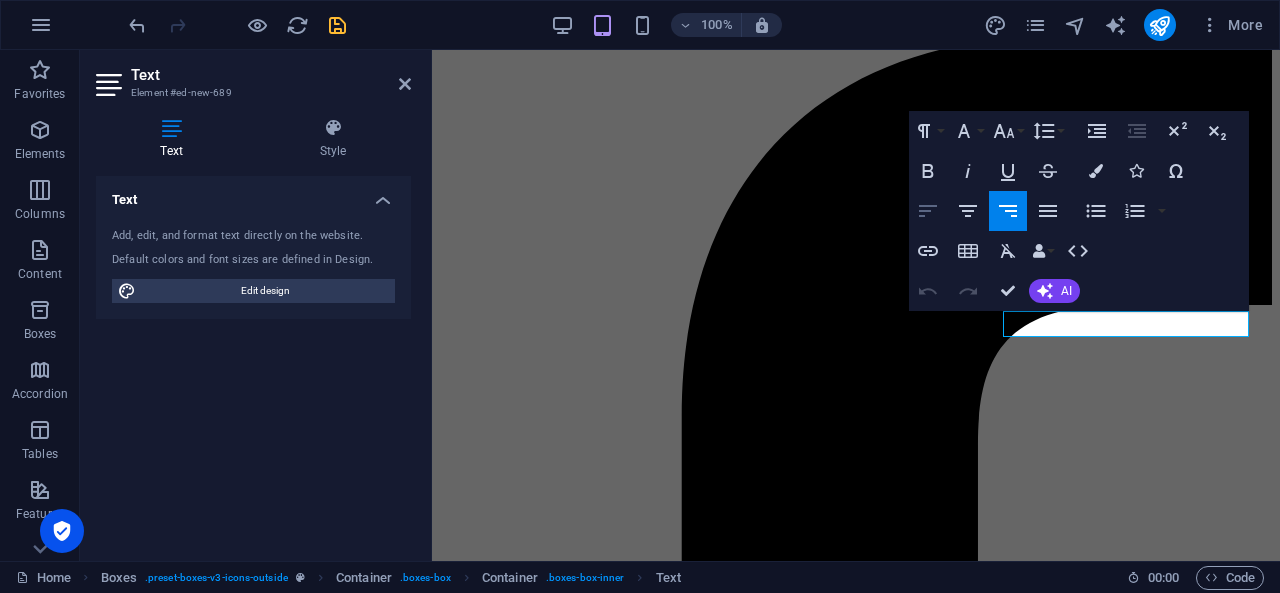 click 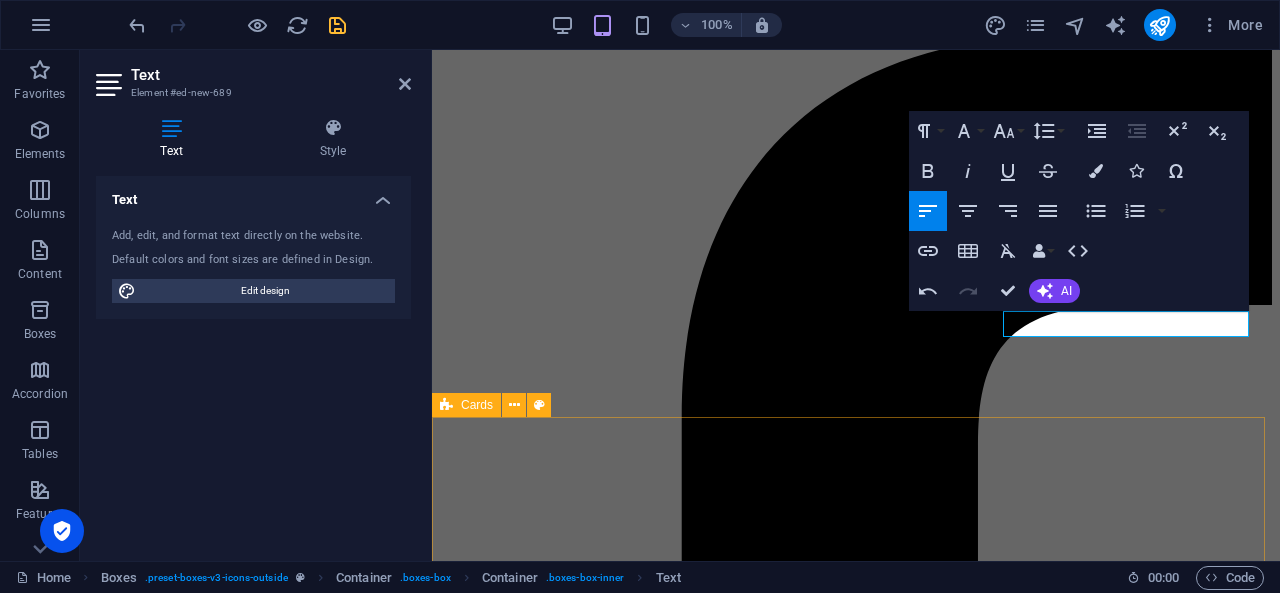 click on "De Methode SUKUN-methode Verdieping Artikelen, oefeningen en leestips Over Waarom Sukun" at bounding box center (856, 6362) 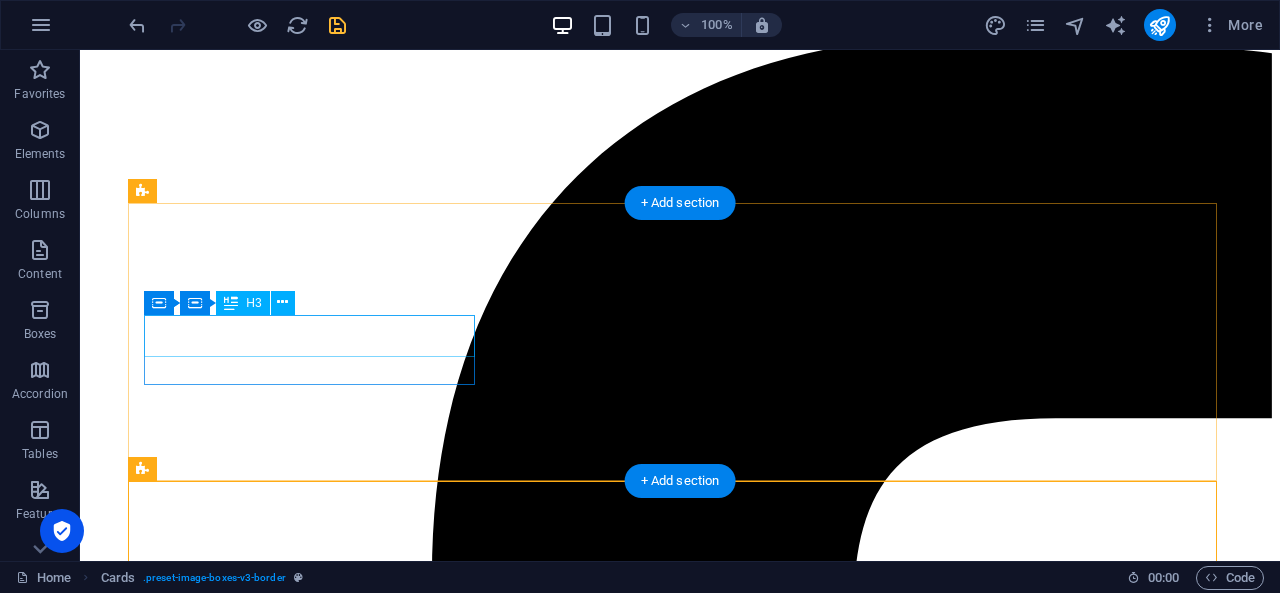 click on "De Methode" at bounding box center (680, 8245) 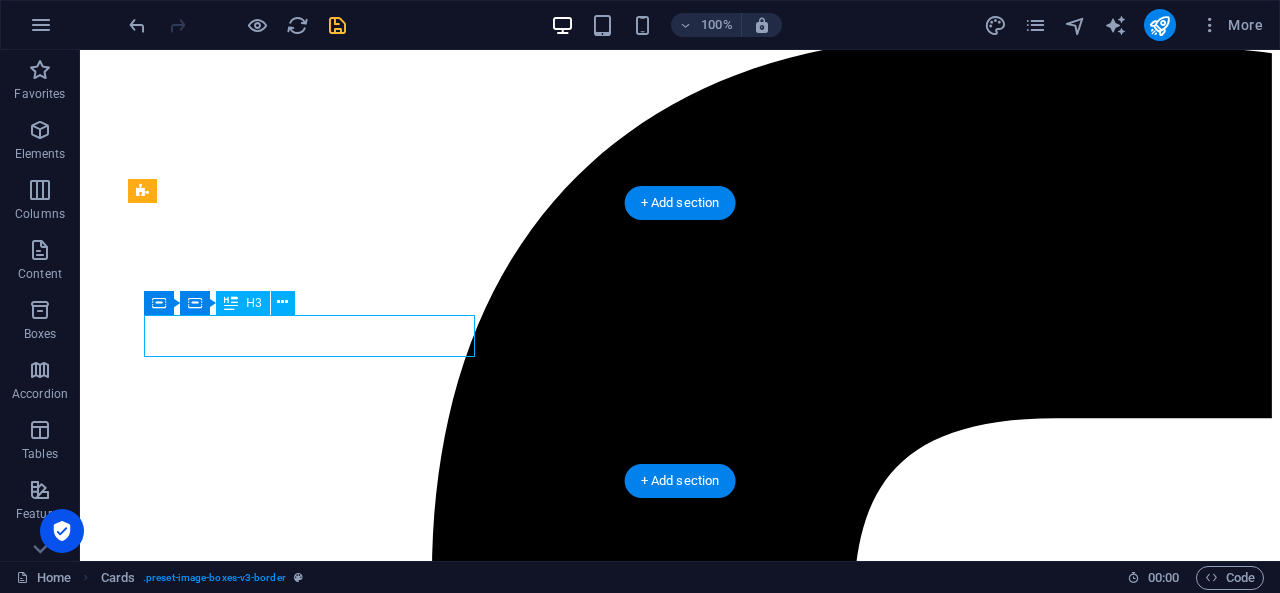 click on "De Methode" at bounding box center [680, 8245] 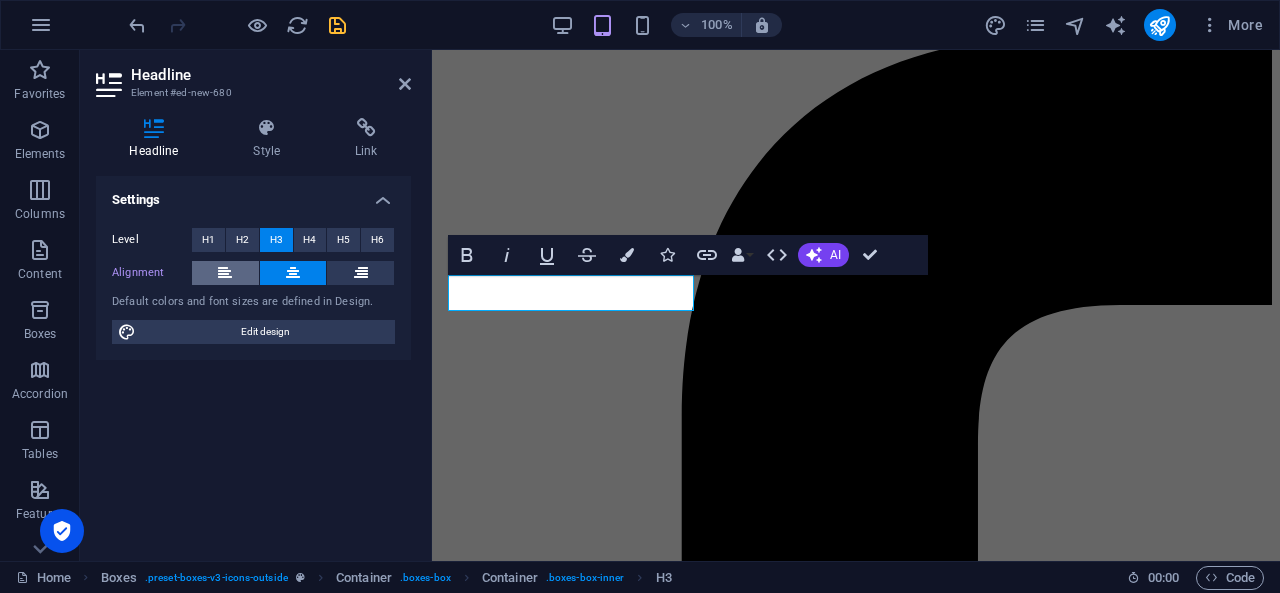 click at bounding box center [225, 273] 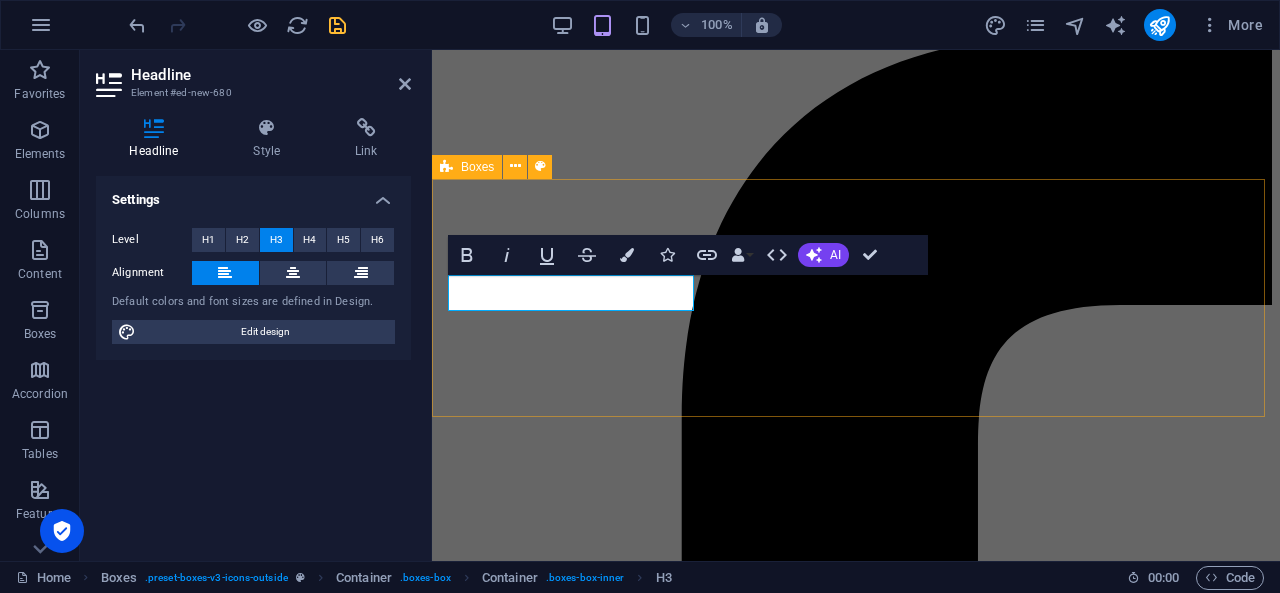 click on "De Methode Sukun-methode Verdieping Artikelen, oefeningen en leestips Over Waarom Sukun?" at bounding box center (856, 6088) 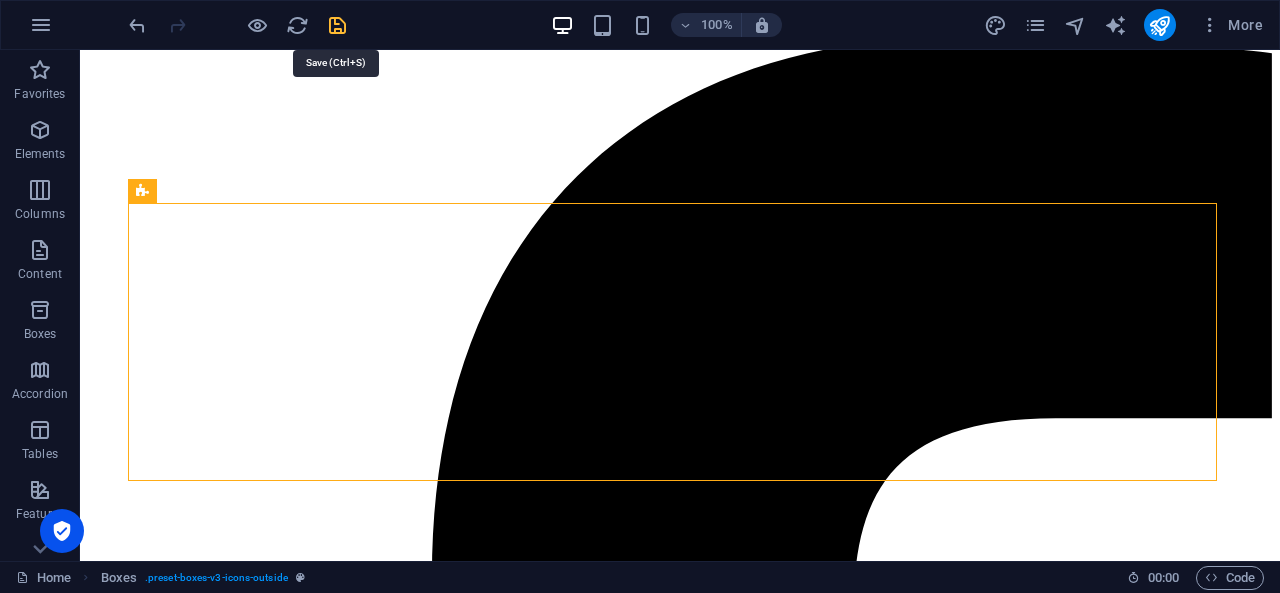 click at bounding box center [337, 25] 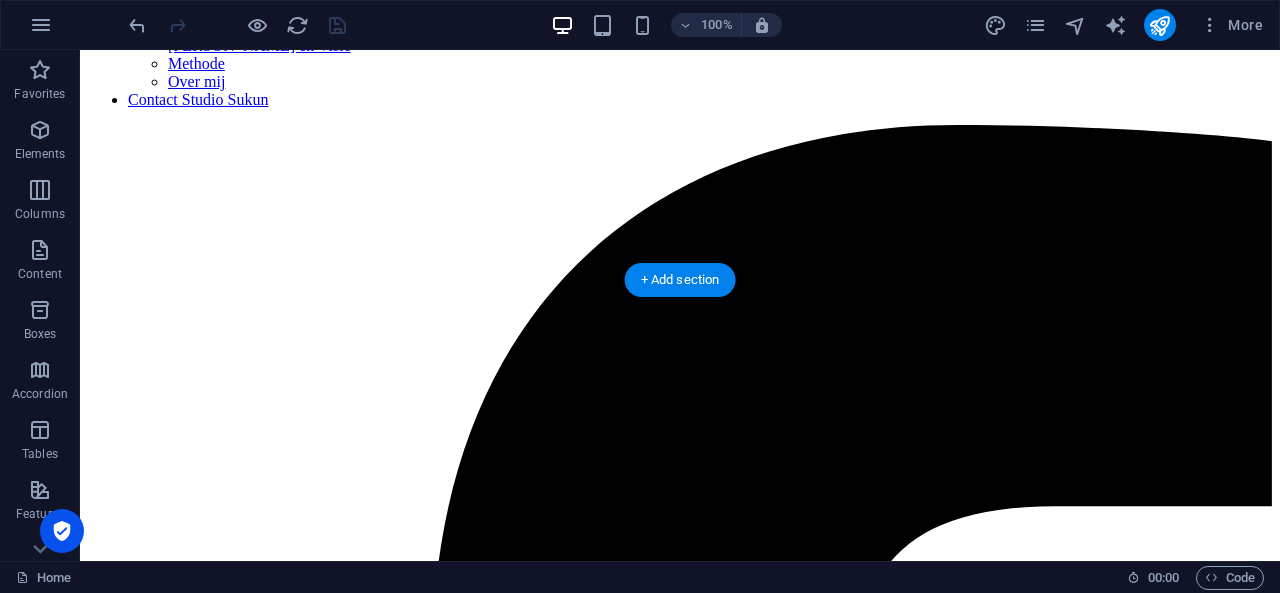 scroll, scrollTop: 306, scrollLeft: 0, axis: vertical 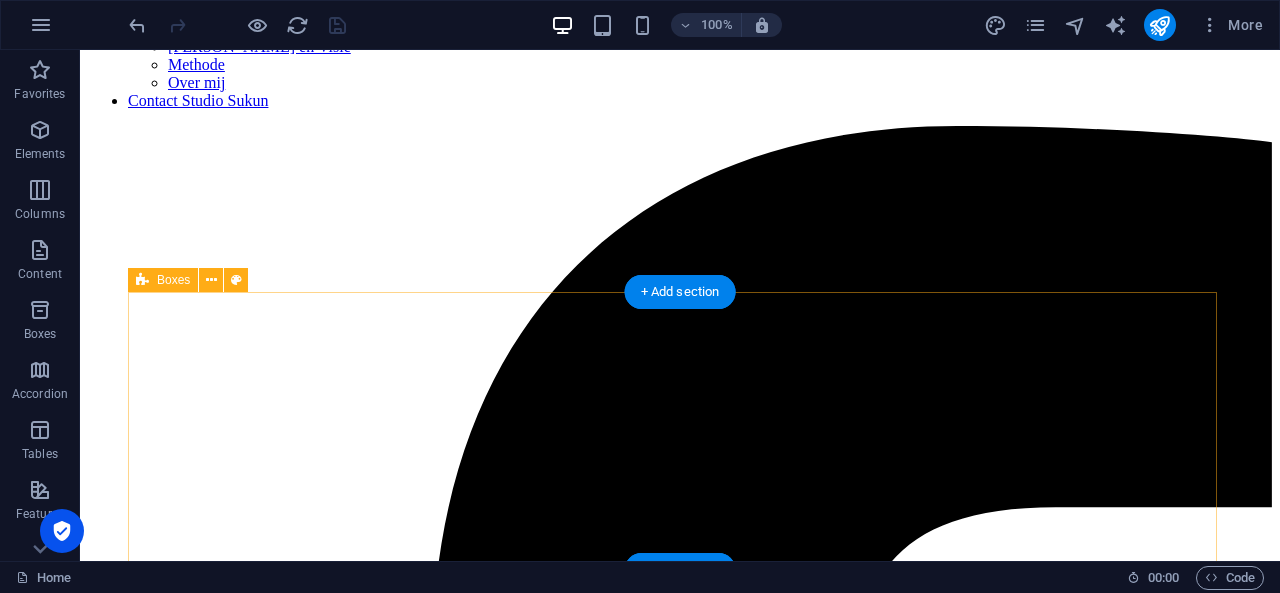 click on "De Methode Sukun-methode Verdieping Artikelen, oefeningen en leestips Over Waarom Sukun?" at bounding box center [680, 8436] 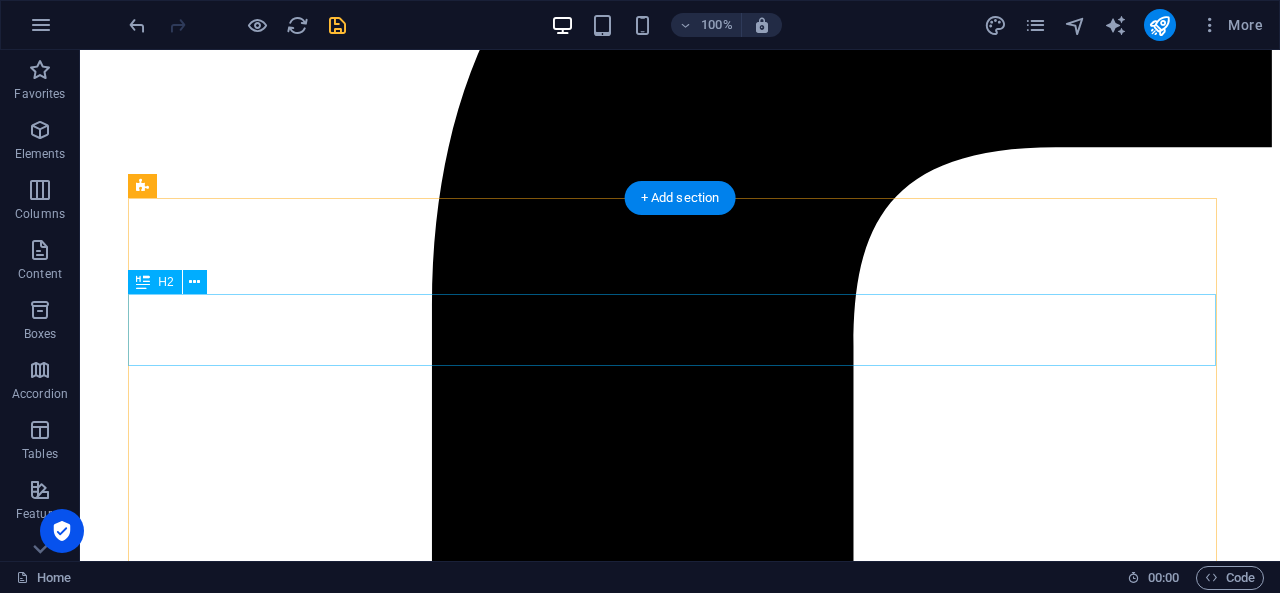 scroll, scrollTop: 685, scrollLeft: 0, axis: vertical 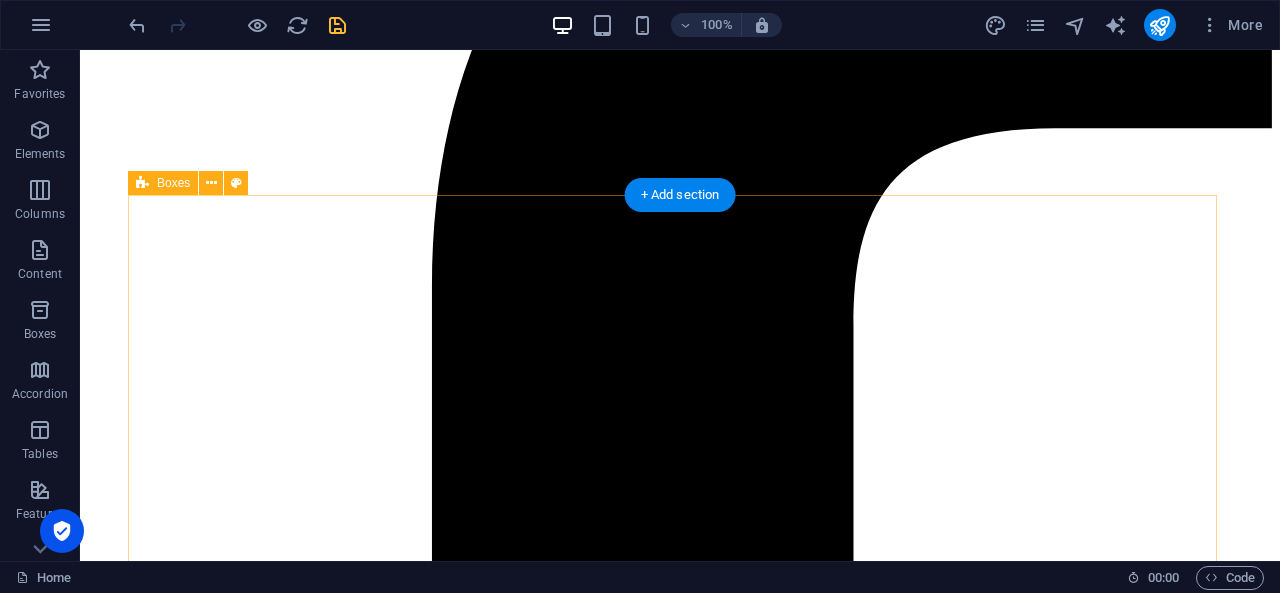 click on "Resources Articles Chronic Stress and the Body Exercises The Body Scan Recommended  The Body Keeps the Score - Van der Kolk The Myth of Normal -Maté Reflecteren - Geenen" at bounding box center (680, 8407) 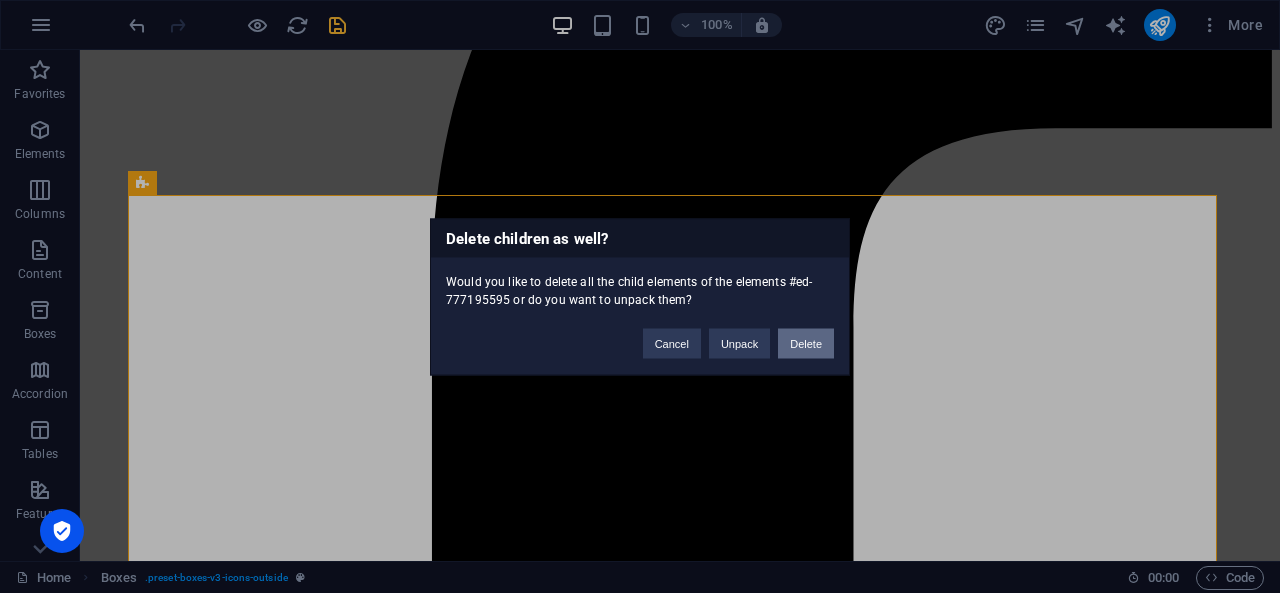 click on "Delete" at bounding box center (806, 343) 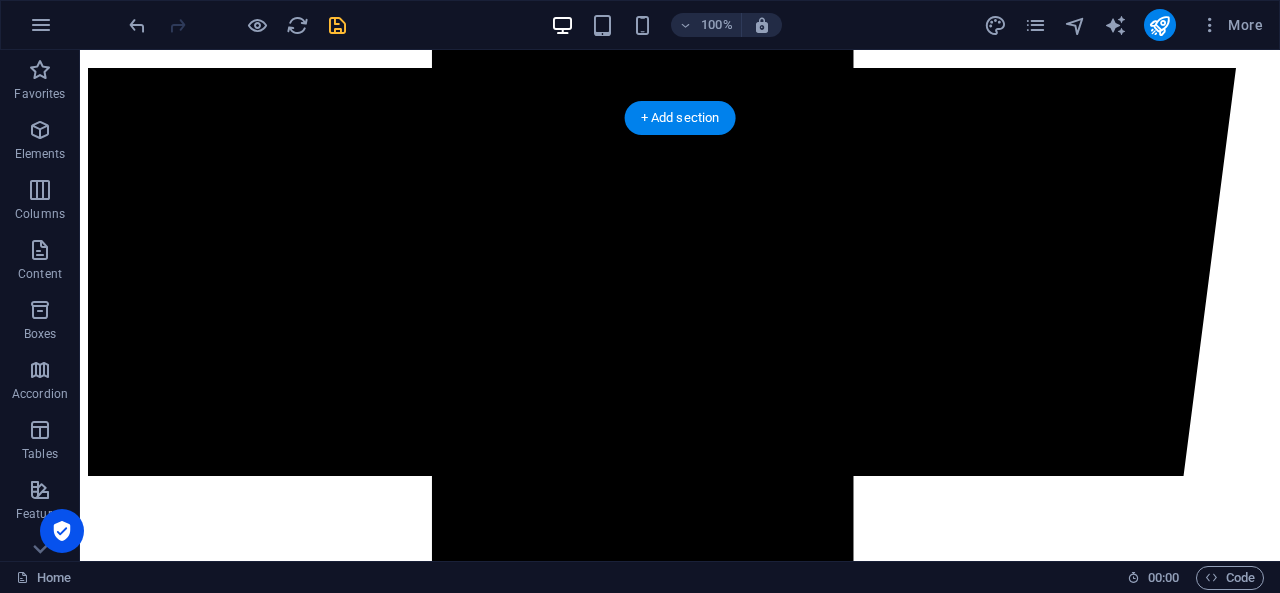 scroll, scrollTop: 678, scrollLeft: 0, axis: vertical 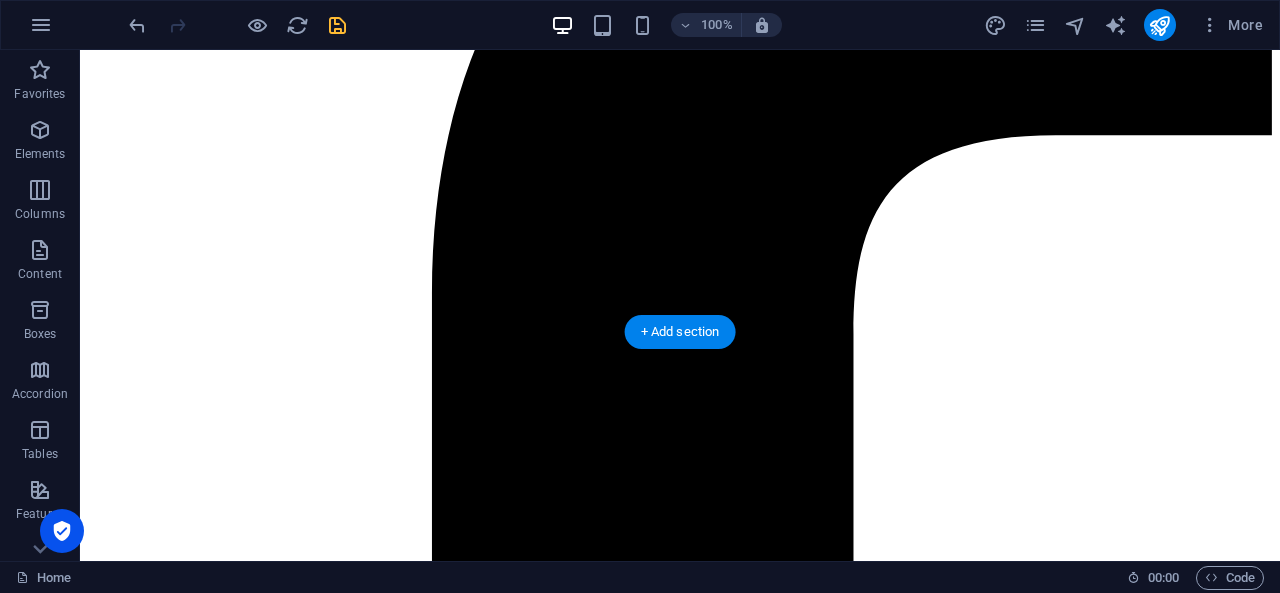 click at bounding box center (680, 8265) 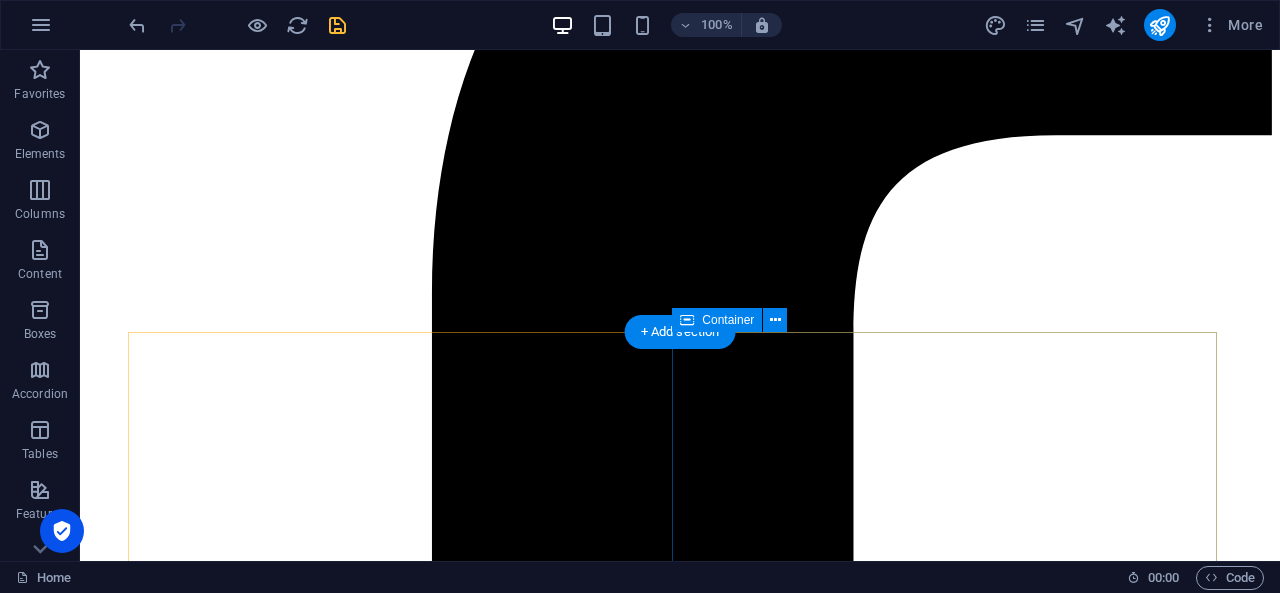 click on "10% Discount Lorem ipsum dolor sit amet, consectetuer adipiscing elit. Aenean commodo ligula eget dolor. Aenean massa. Cum sociis natoque penatibus et magnis dis parturient montes. Lorem ipsum dolor sit amet, consectetuer adipiscing elit. Aenean commodo ligula eget dolor. Aenean massa. Cum sociis natoque penatibus et magnis dis parturient montes. Get your Member Card" at bounding box center (680, 8990) 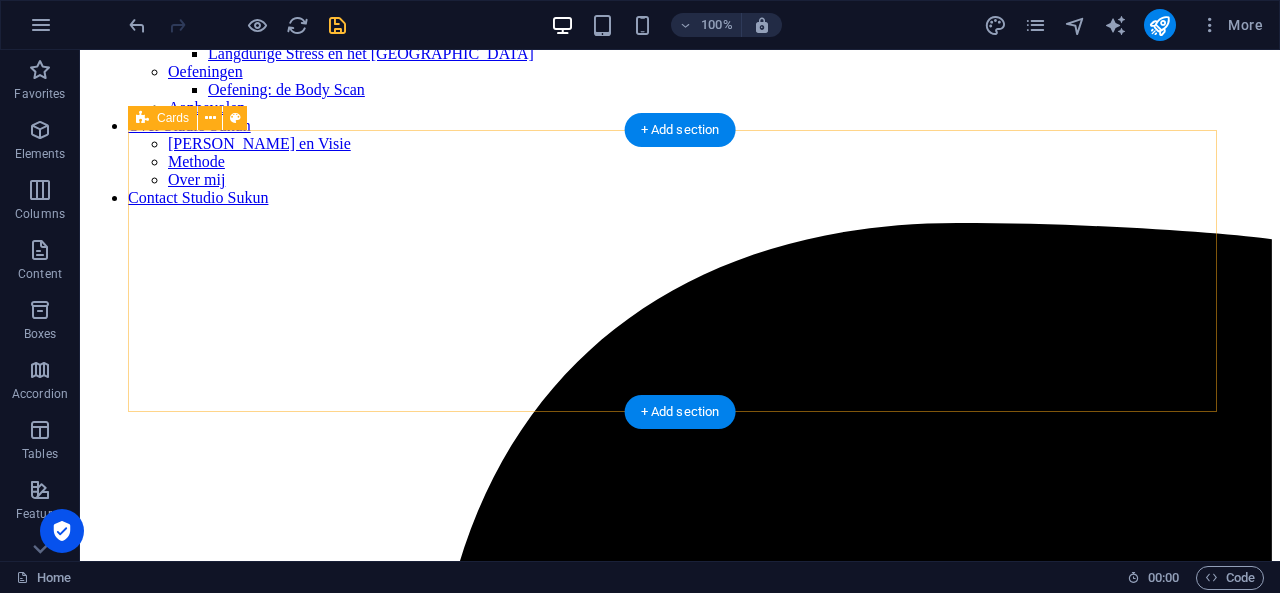 scroll, scrollTop: 0, scrollLeft: 0, axis: both 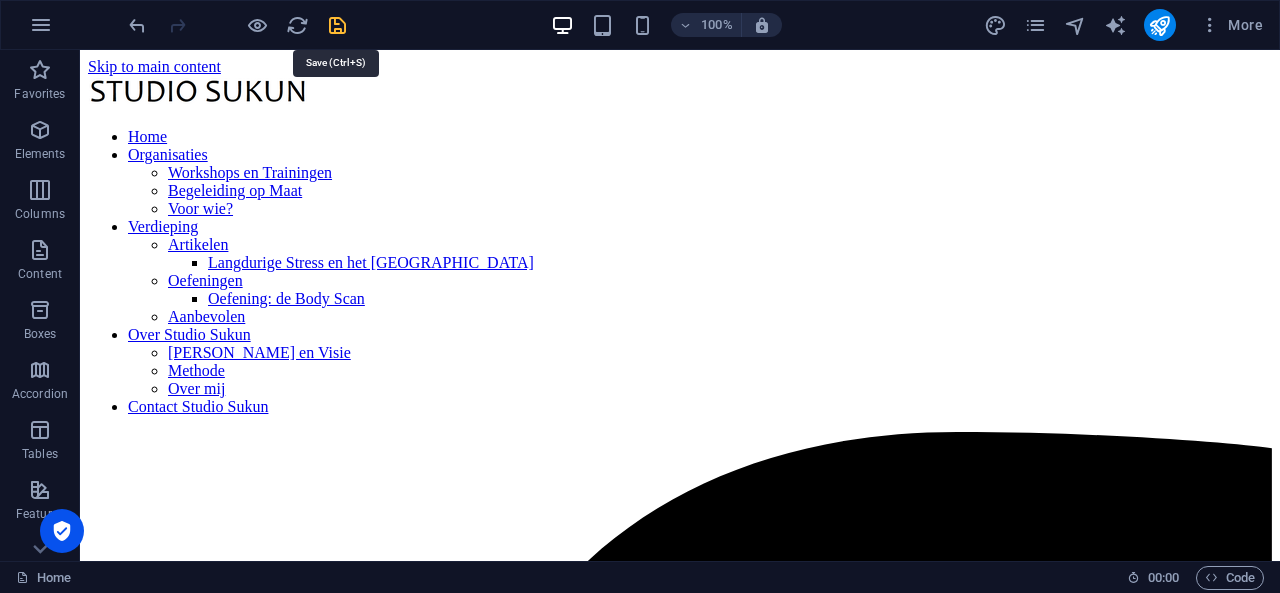 click at bounding box center [337, 25] 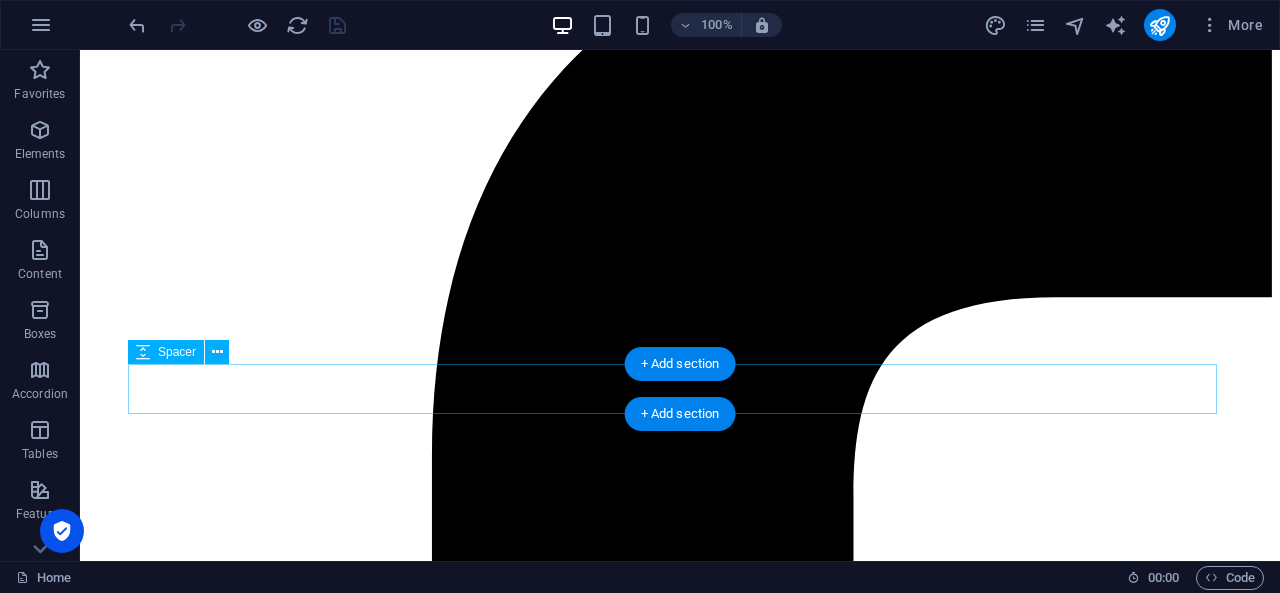 scroll, scrollTop: 541, scrollLeft: 0, axis: vertical 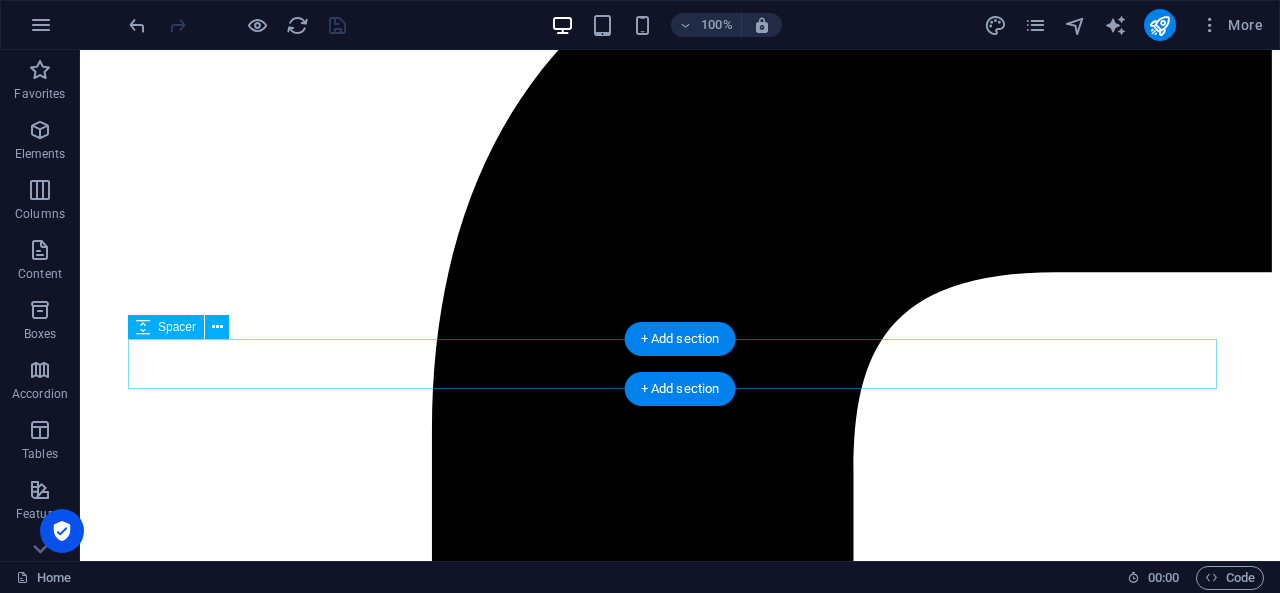 click at bounding box center (680, 8327) 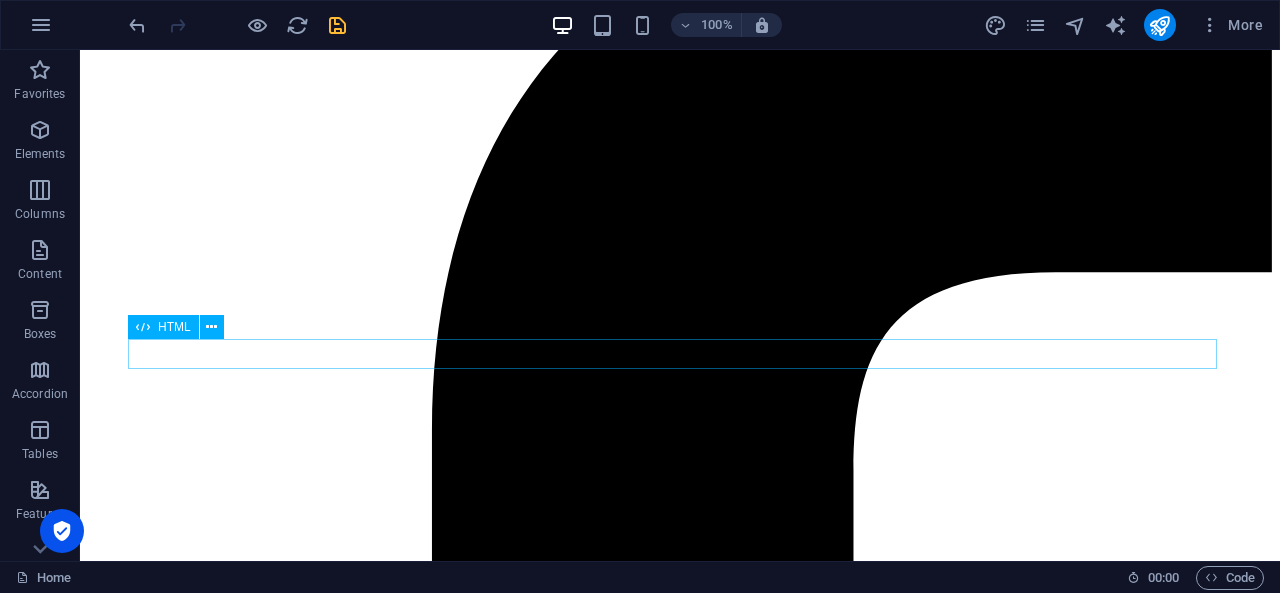 click at bounding box center (680, 8302) 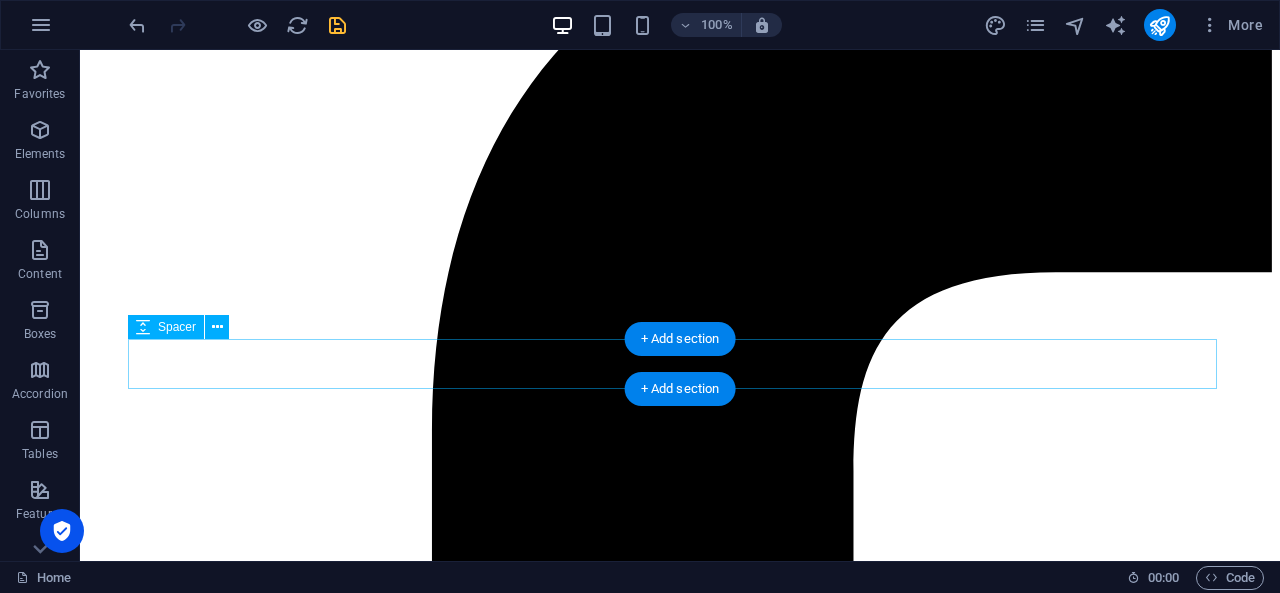 click at bounding box center [680, 8327] 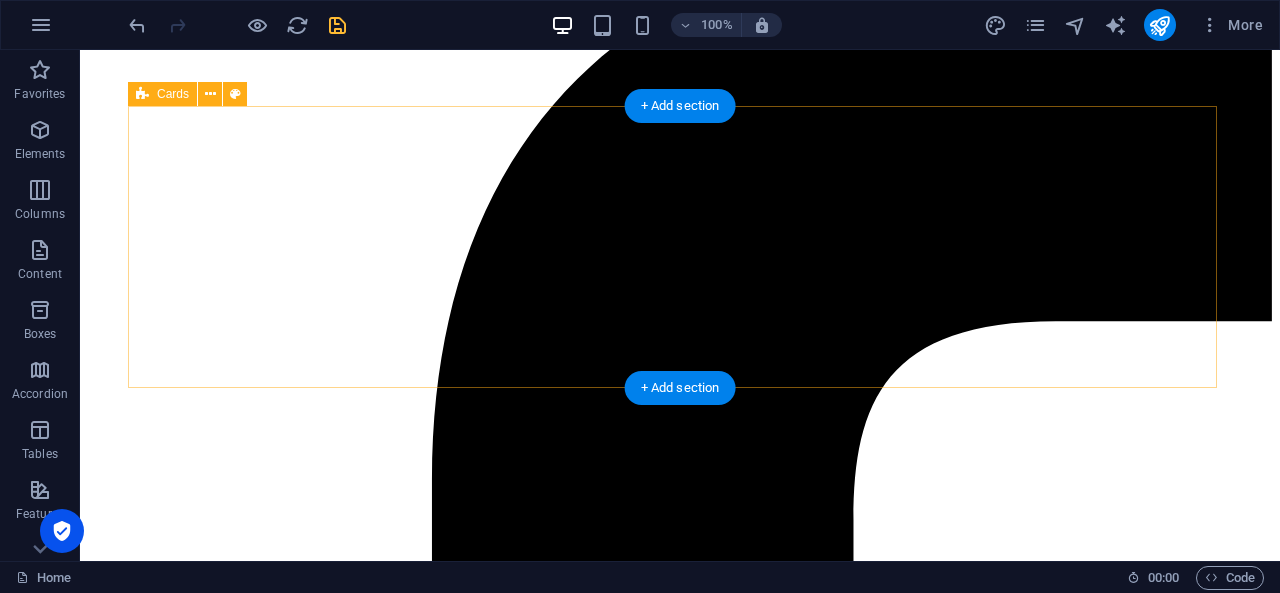 scroll, scrollTop: 491, scrollLeft: 0, axis: vertical 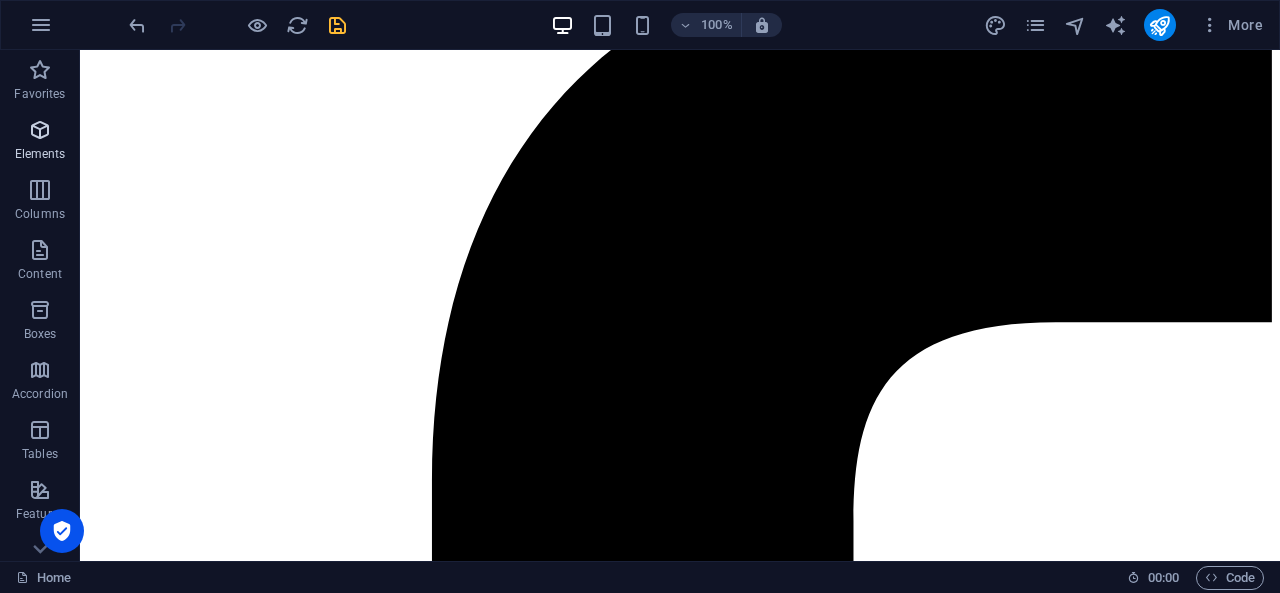 click on "Elements" at bounding box center (40, 154) 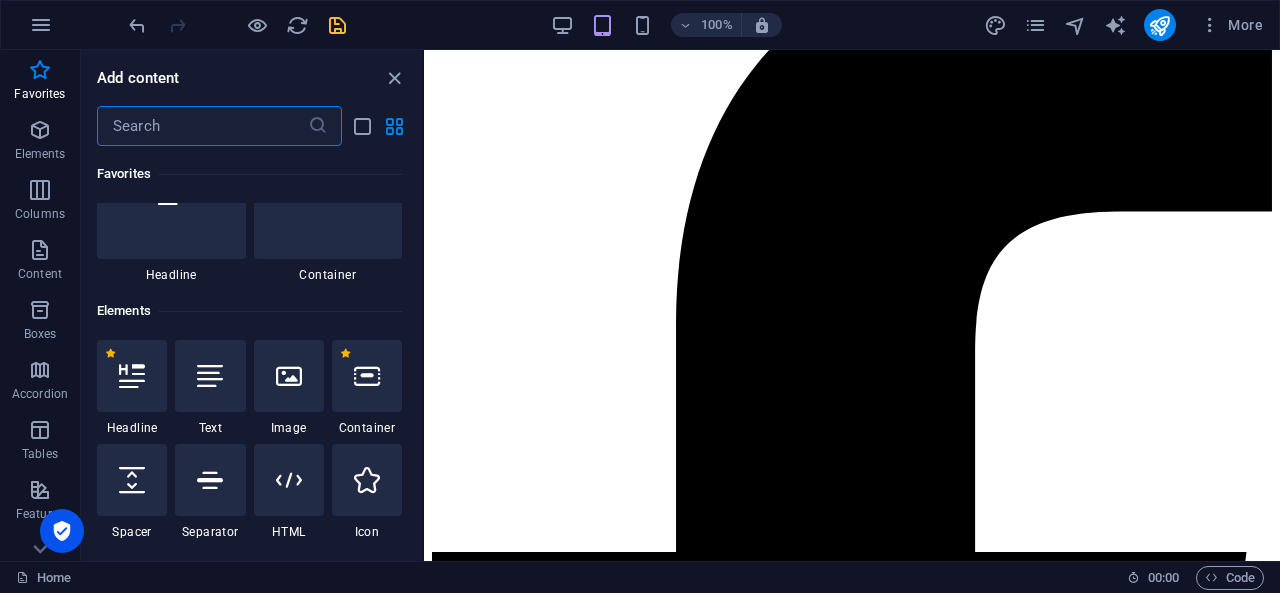 scroll, scrollTop: 0, scrollLeft: 0, axis: both 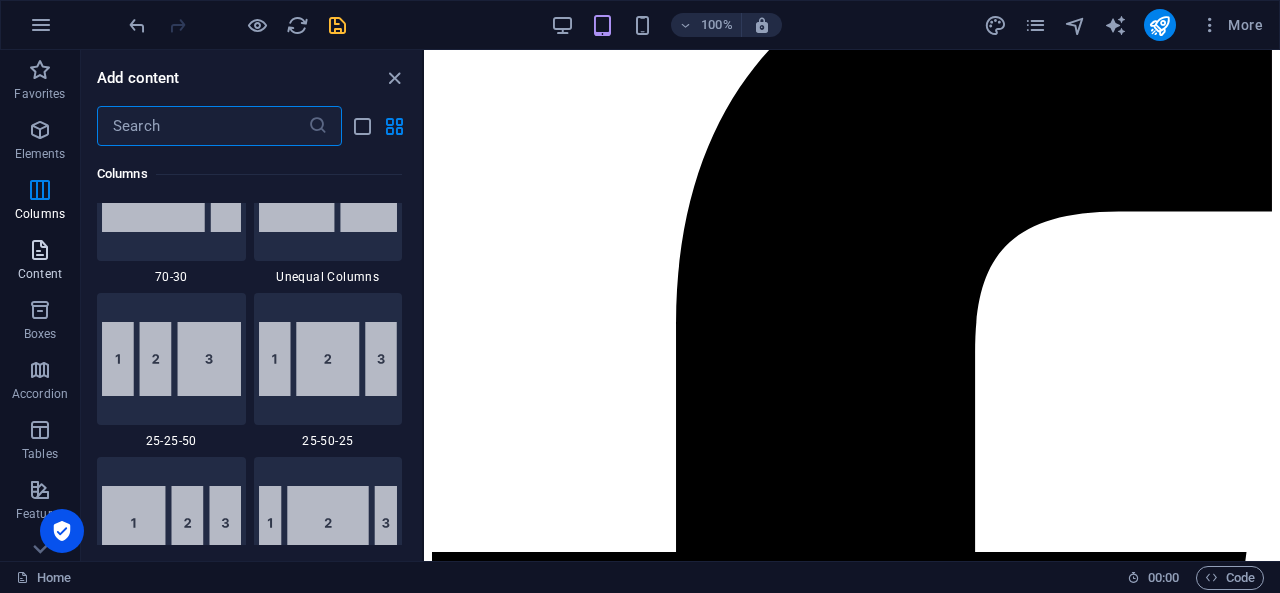 click on "Content" at bounding box center (40, 262) 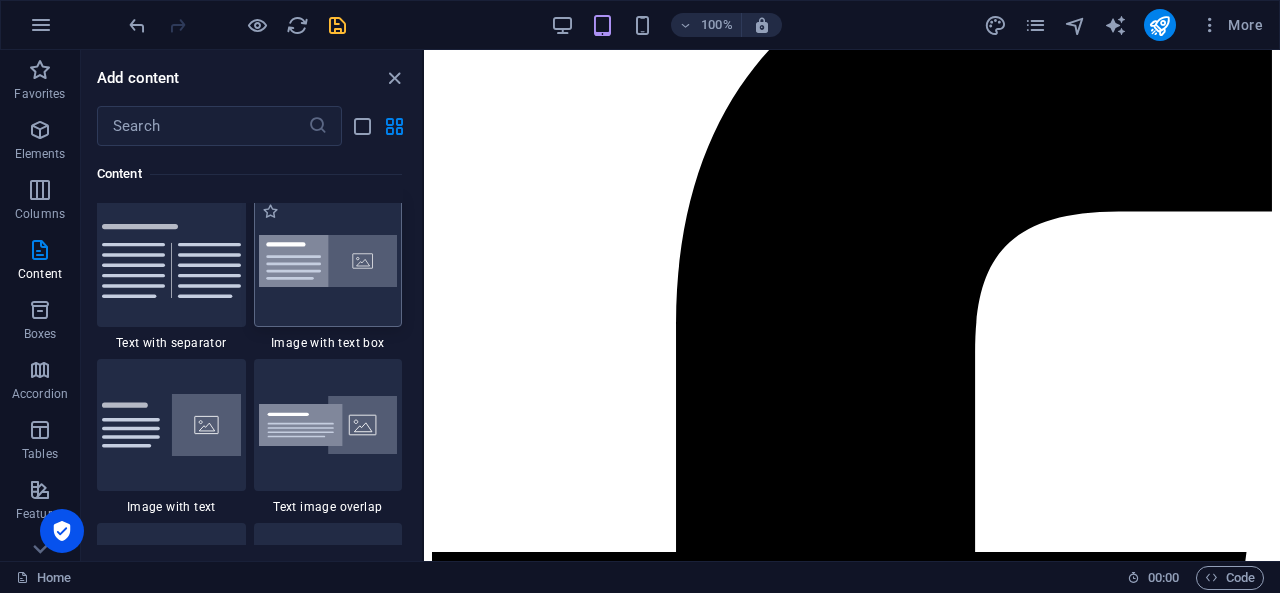 scroll, scrollTop: 3676, scrollLeft: 0, axis: vertical 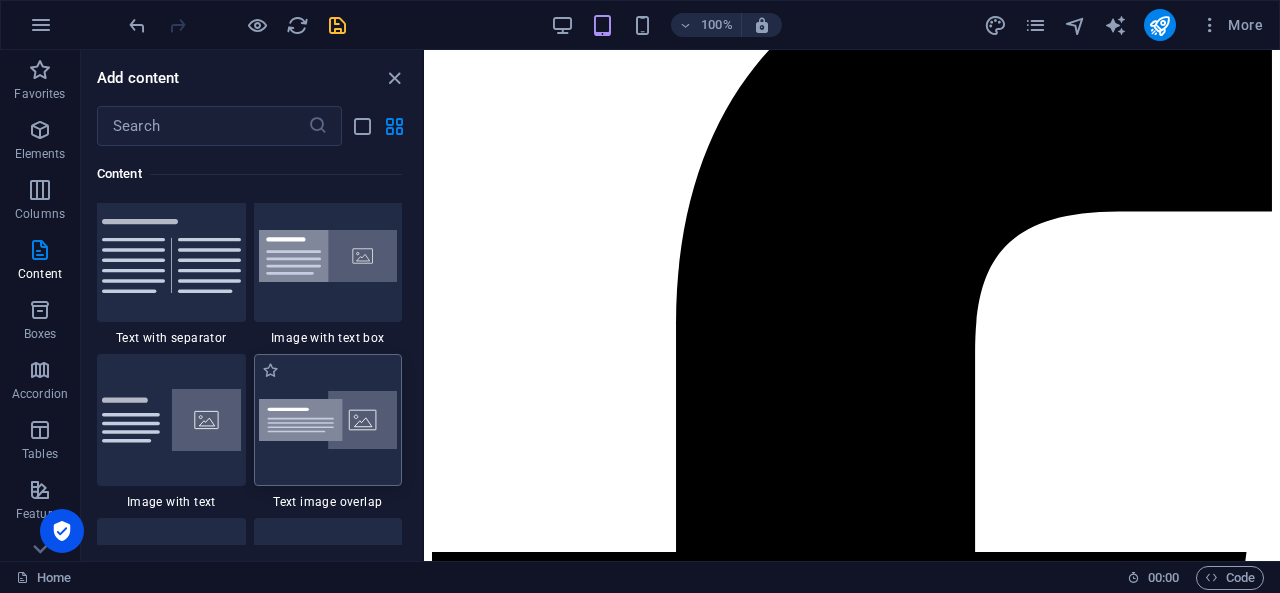 click at bounding box center (328, 420) 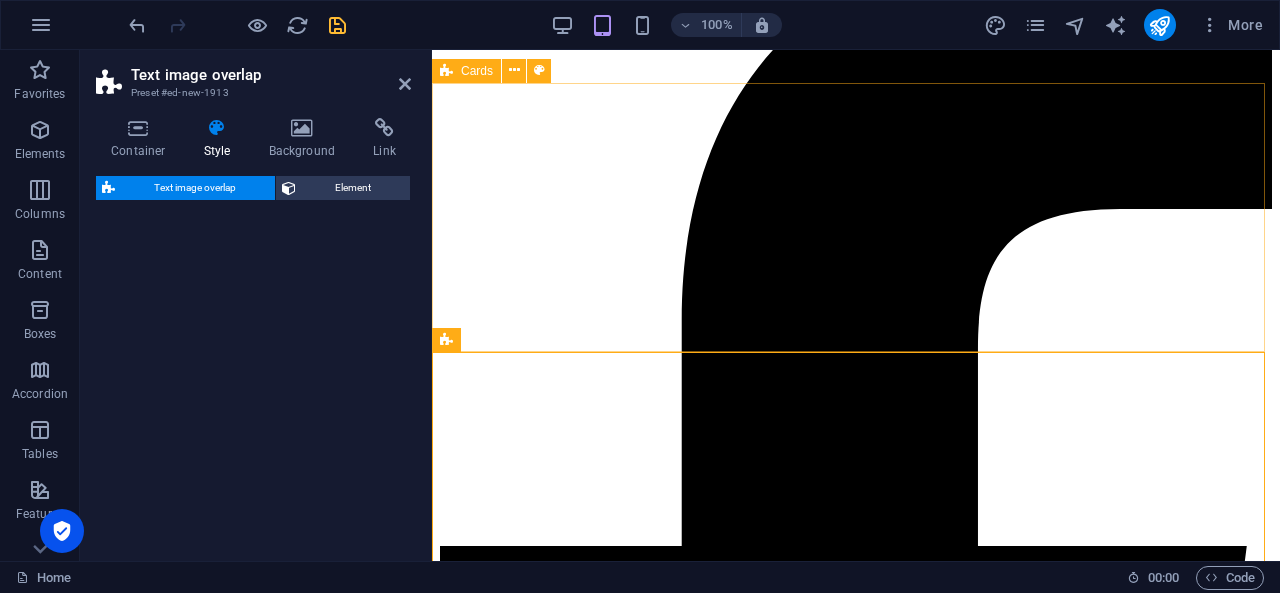select on "rem" 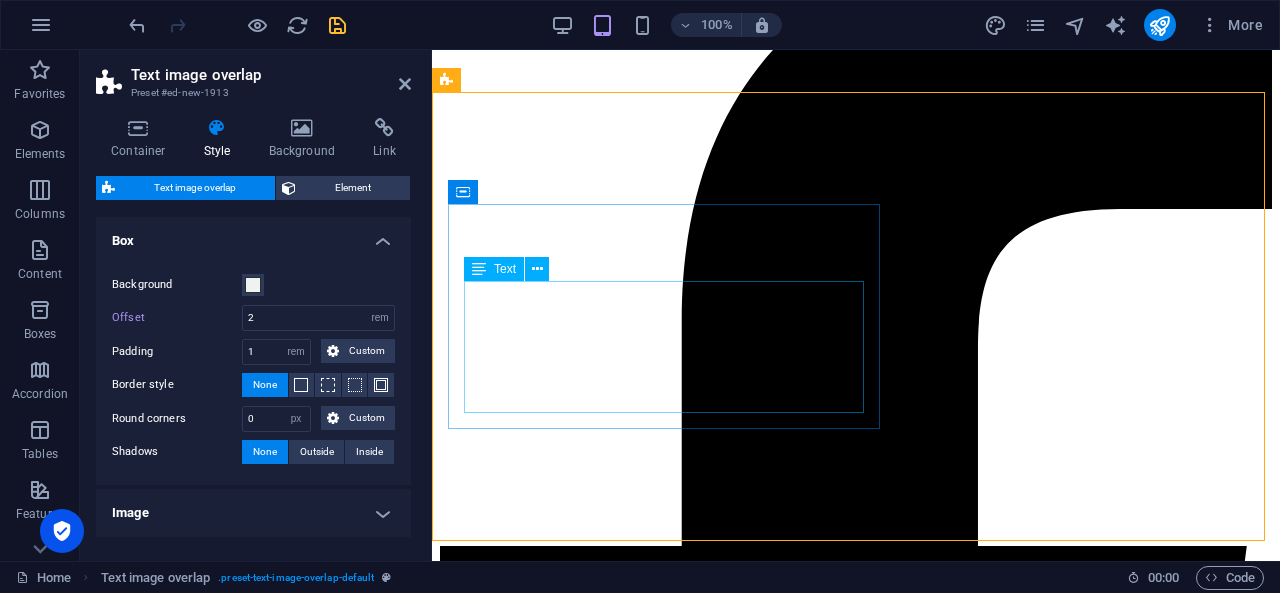 scroll, scrollTop: 751, scrollLeft: 0, axis: vertical 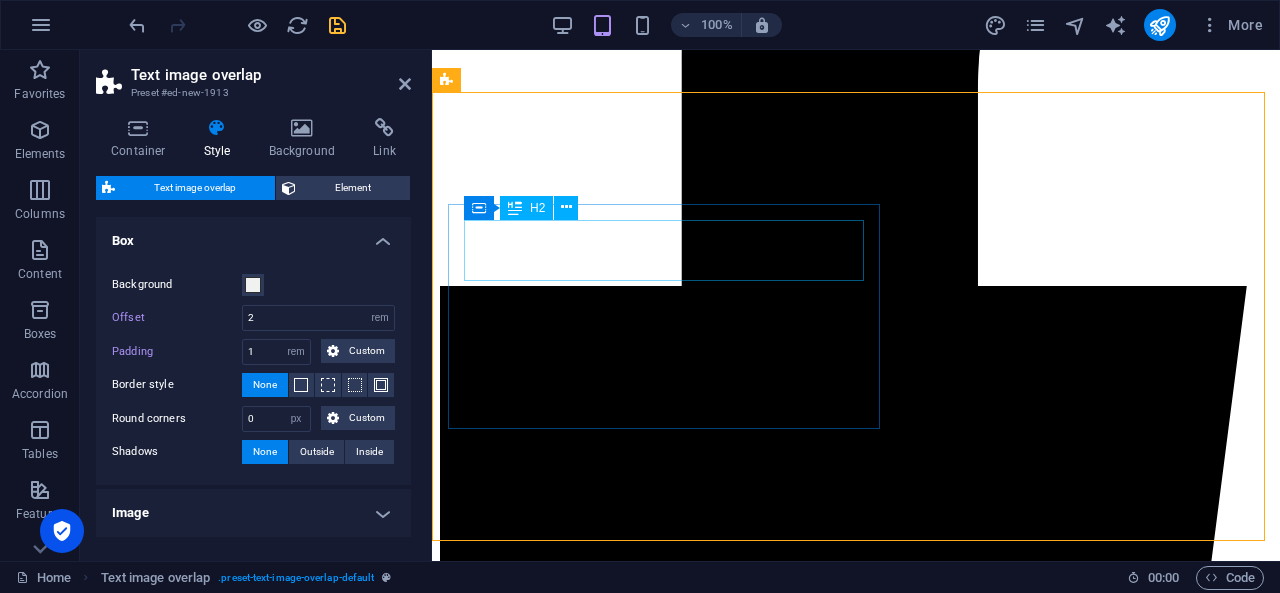click on "New headline" at bounding box center [856, 5866] 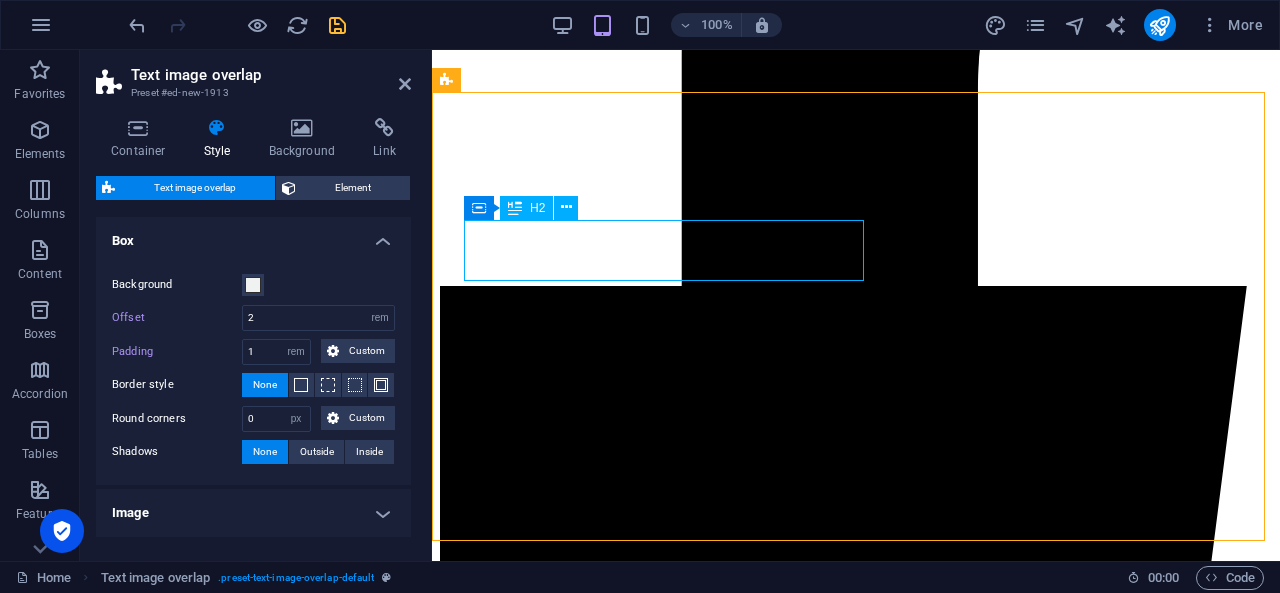 click on "New headline" at bounding box center [856, 5866] 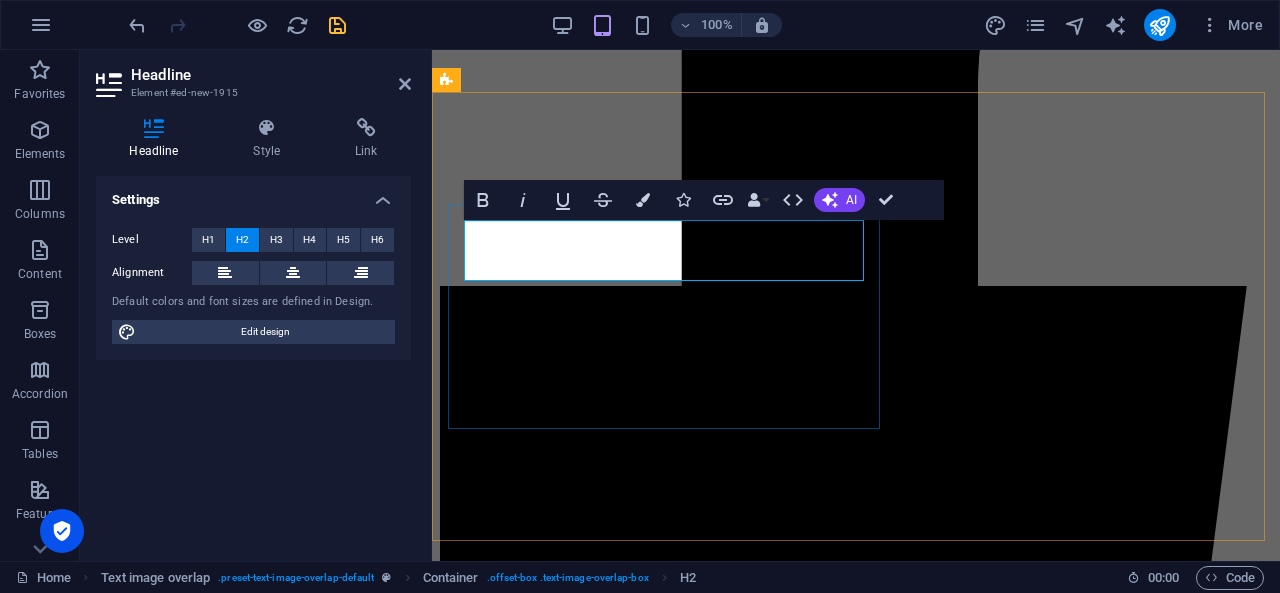 type 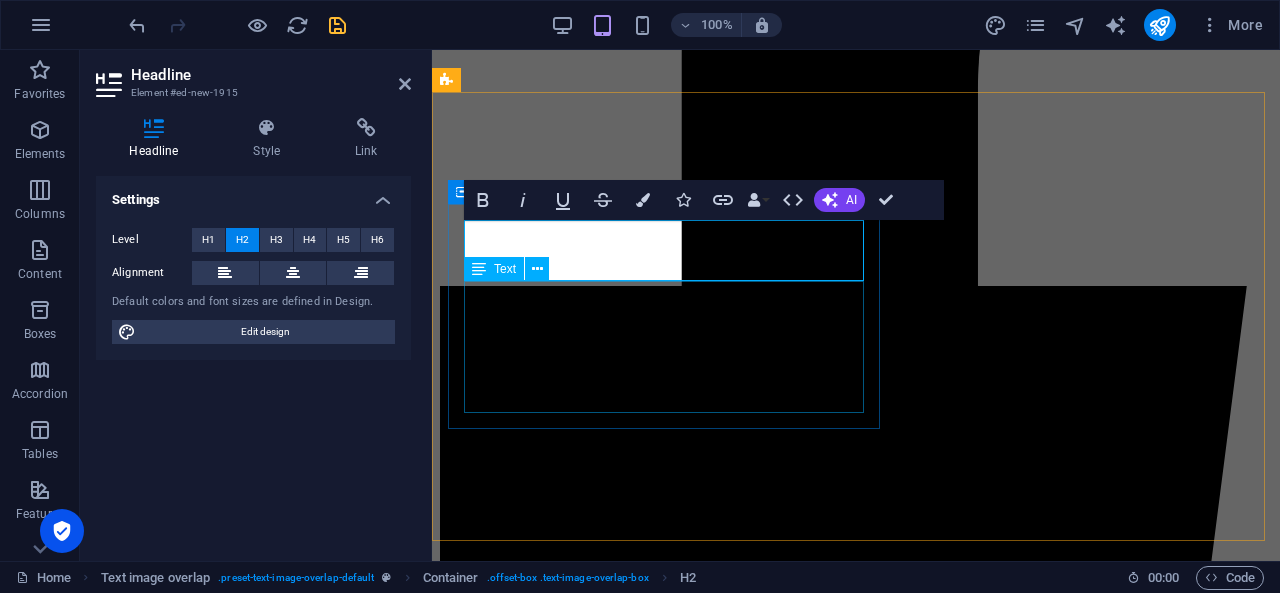click on "Lorem ipsum dolor sit amet, consectetuer adipiscing elit. Aenean commodo ligula eget dolor. Lorem ipsum dolor sit amet, consectetuer adipiscing elit leget dolor. Lorem ipsum dolor sit amet, consectetuer adipiscing elit. Aenean commodo ligula eget dolor." at bounding box center (856, 5927) 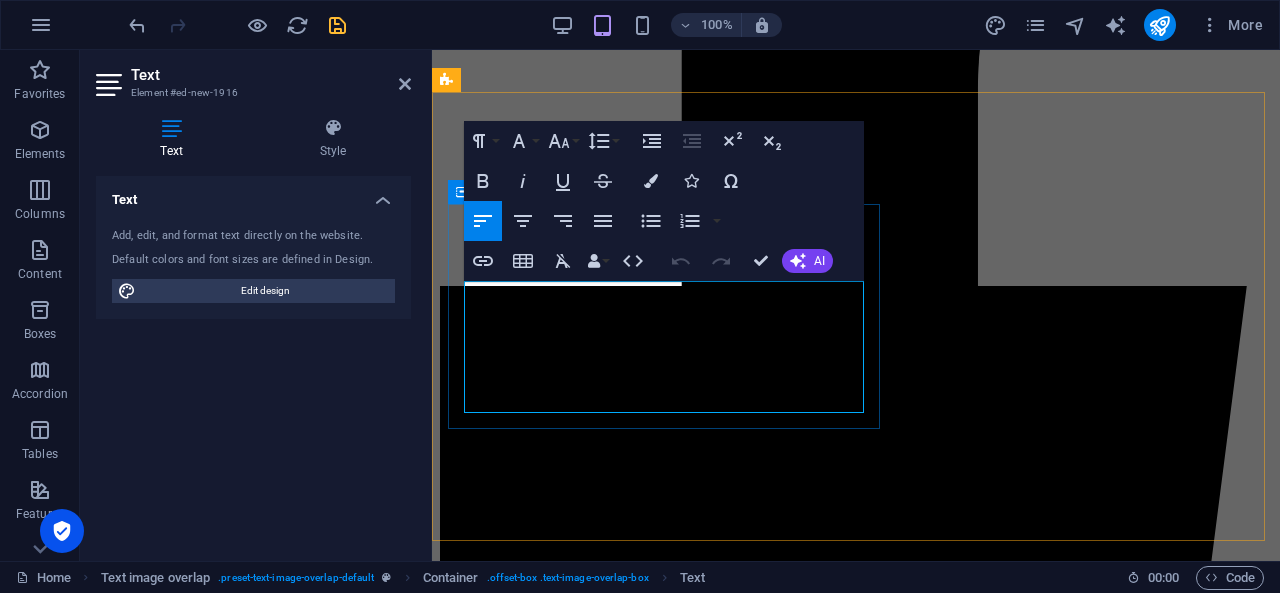 click on "Lorem ipsum dolor sit amet, consectetuer adipiscing elit. Aenean commodo ligula eget dolor. Lorem ipsum dolor sit amet, consectetuer adipiscing elit leget dolor. Lorem ipsum dolor sit amet, consectetuer adipiscing elit. Aenean commodo ligula eget dolor." at bounding box center (856, 5927) 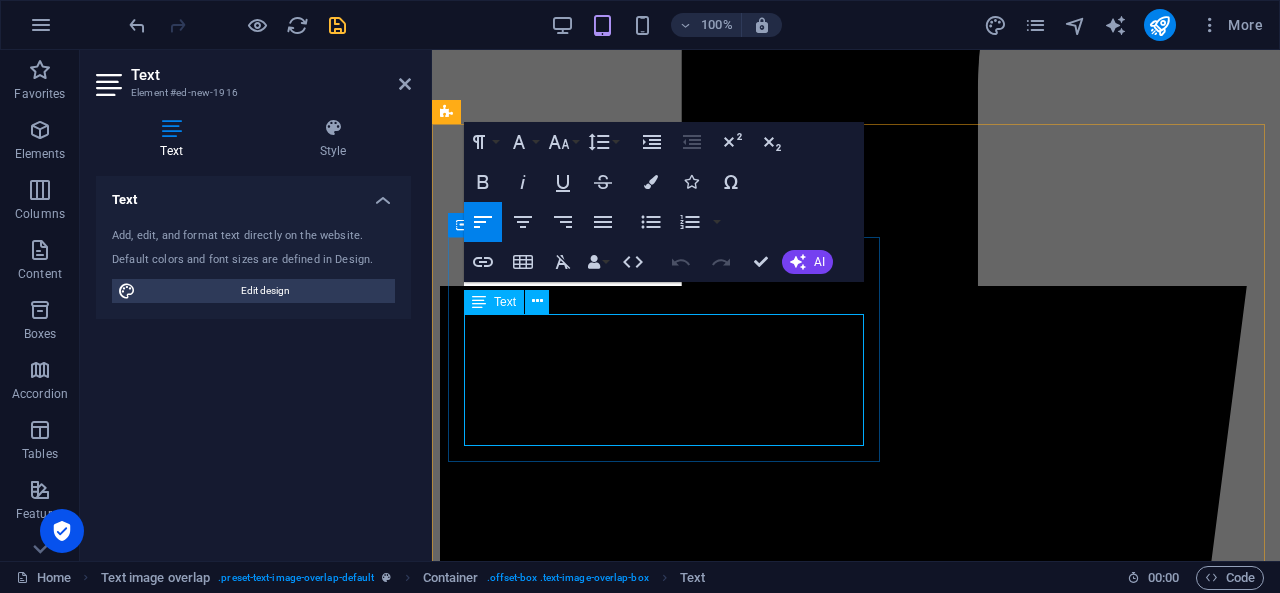 scroll, scrollTop: 718, scrollLeft: 0, axis: vertical 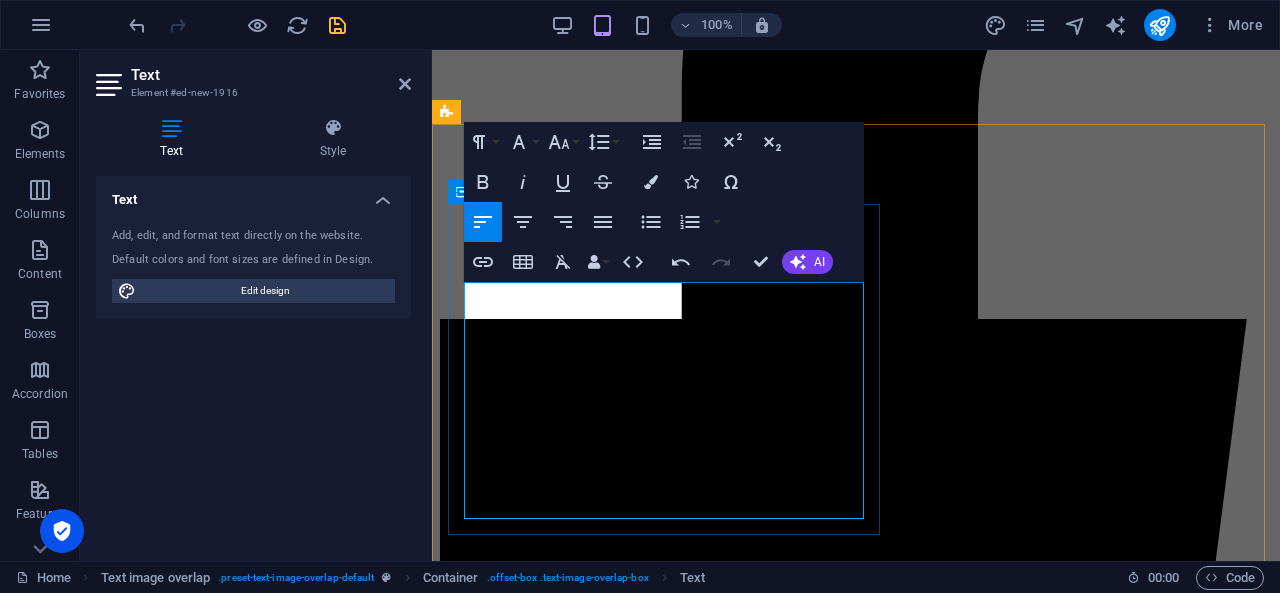 click on "Sukun" at bounding box center [508, 5941] 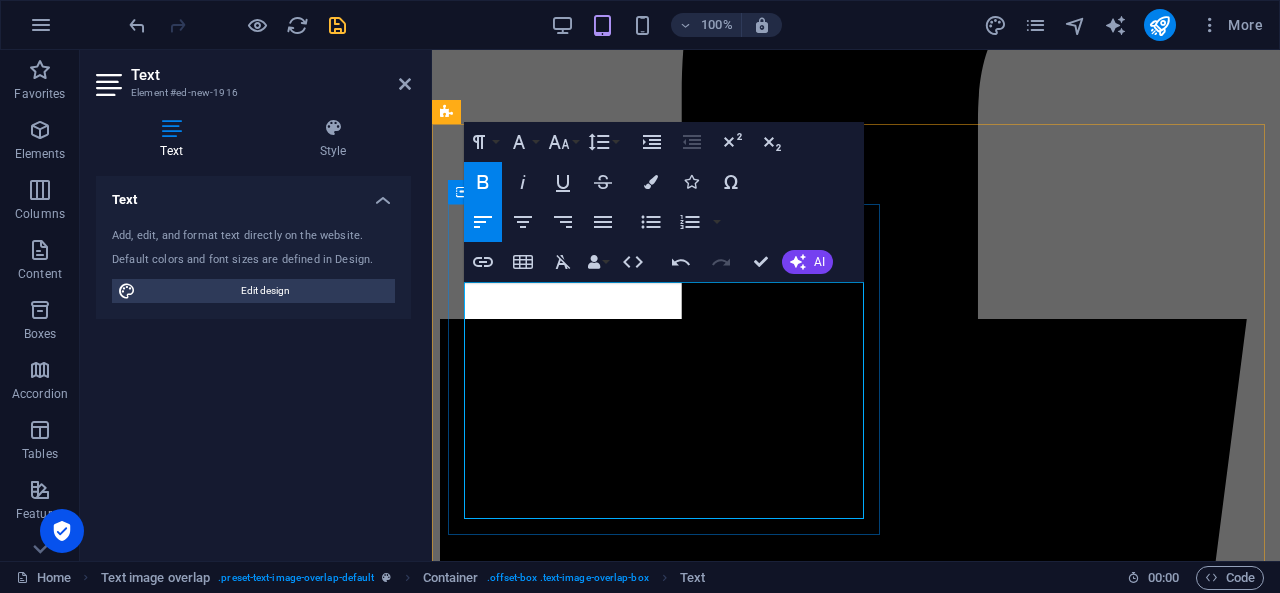 click on "Sukun  is een woord uit het Arabisch dat staat voor innerlijke rust, stilte en pauze — ook wel het ademmoment in een zin. Deze betekenis weerspiegelt de kern van dit project: een veilige ruimte creëren waar mogen vertragen, herstellen en opnieuw betekenis geven aan hun lichaam en leven. Sukun biedt letterlijk en figuurlijk een pauze in het levensverhaal van thuiszitters, als moment van rust én als vertrekpunt naar nieuwe beweging." at bounding box center [856, 5969] 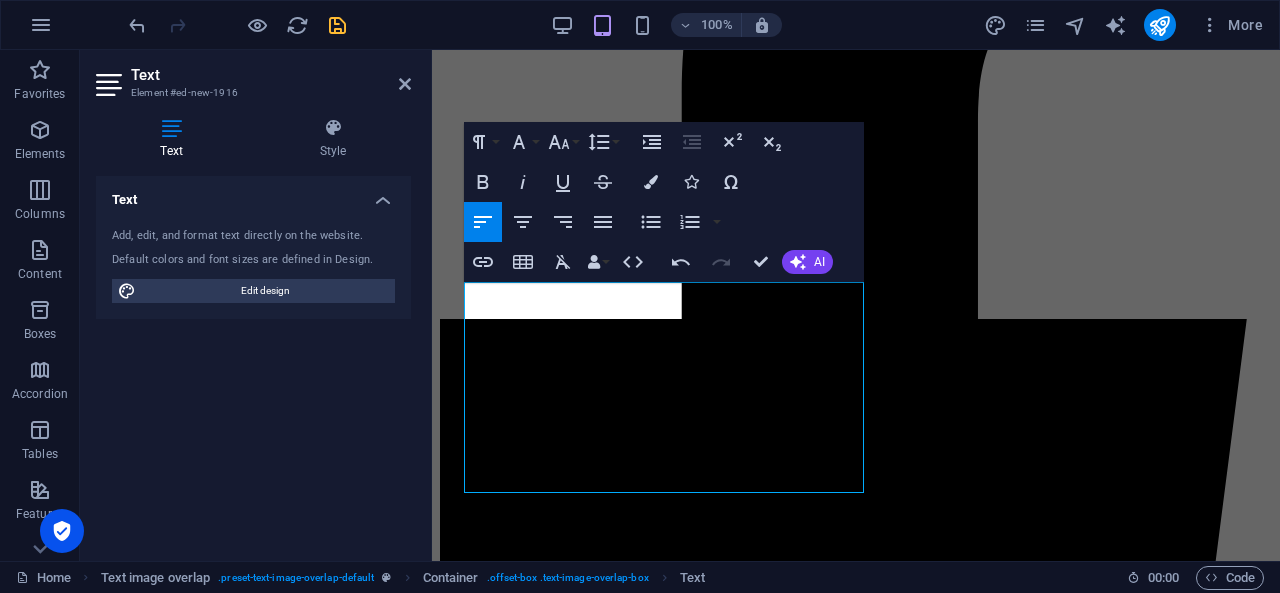 type 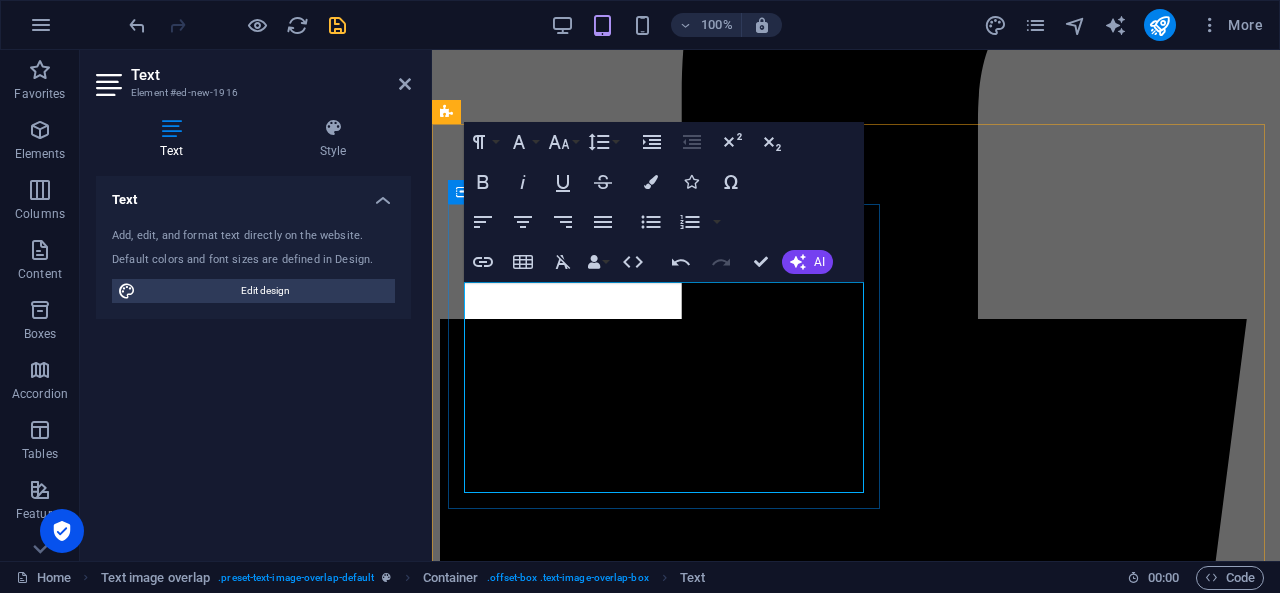 click on "Sukun  is een woord uit het Arabisch dat staat voor innerlijke rust, stilte en pauze, ook wel het ademmoment in een zin. Deze betekenis weerspiegelt de kern van dit project: een veilige ruimte creëren waar mogen vertragen, herstellen en opnieuw betekenis geven aan hun lichaam en leven. Sukun biedt letterlijk en figuurlijk een pauze in het levensverhaal van thuiszitters, als moment van rust én als vertrekpunt naar nieuwe beweging." at bounding box center [856, 5969] 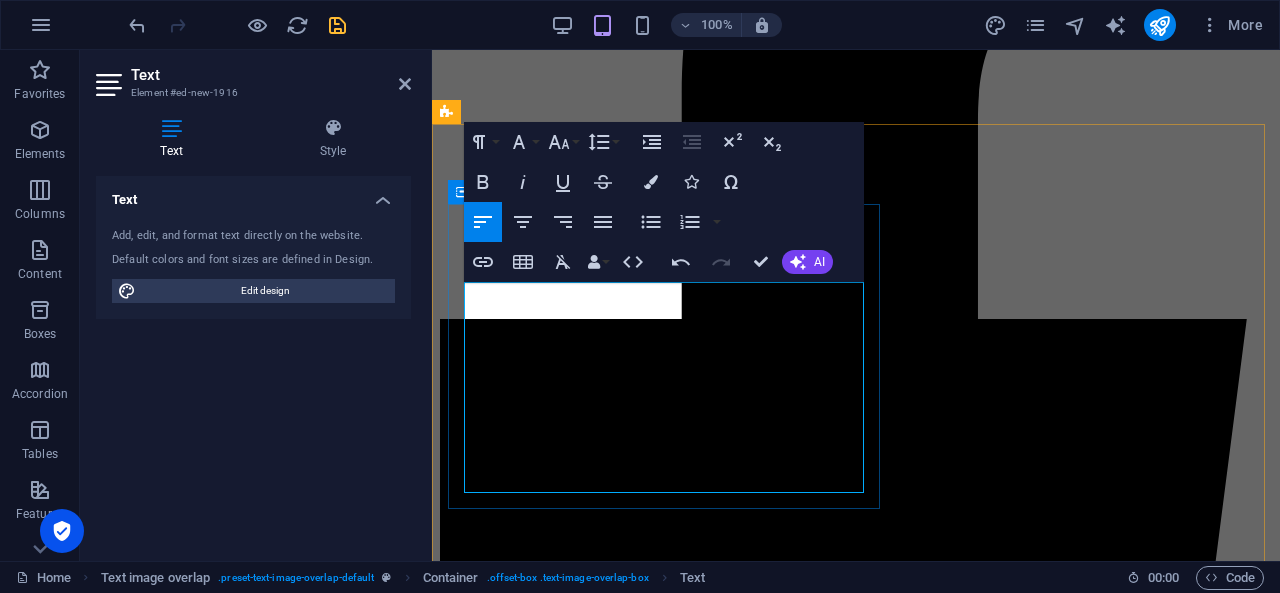 click on "Sukun  is een woord uit het Arabisch dat staat voor innerlijke rust, stilte en pauze, ook wel het ademmoment in een zin. Deze betekenis weerspiegelt de kern van dit project: een veilige ruimte creëren waar mogen vertragen, herstellen en opnieuw betekenis geven aan hun lichaam en leven. Sukun biedt letterlijk en figuurlijk een pauze in het levensverhaal van thuiszitters, als moment van rust én als vertrekpunt naar nieuwe beweging." at bounding box center (856, 5969) 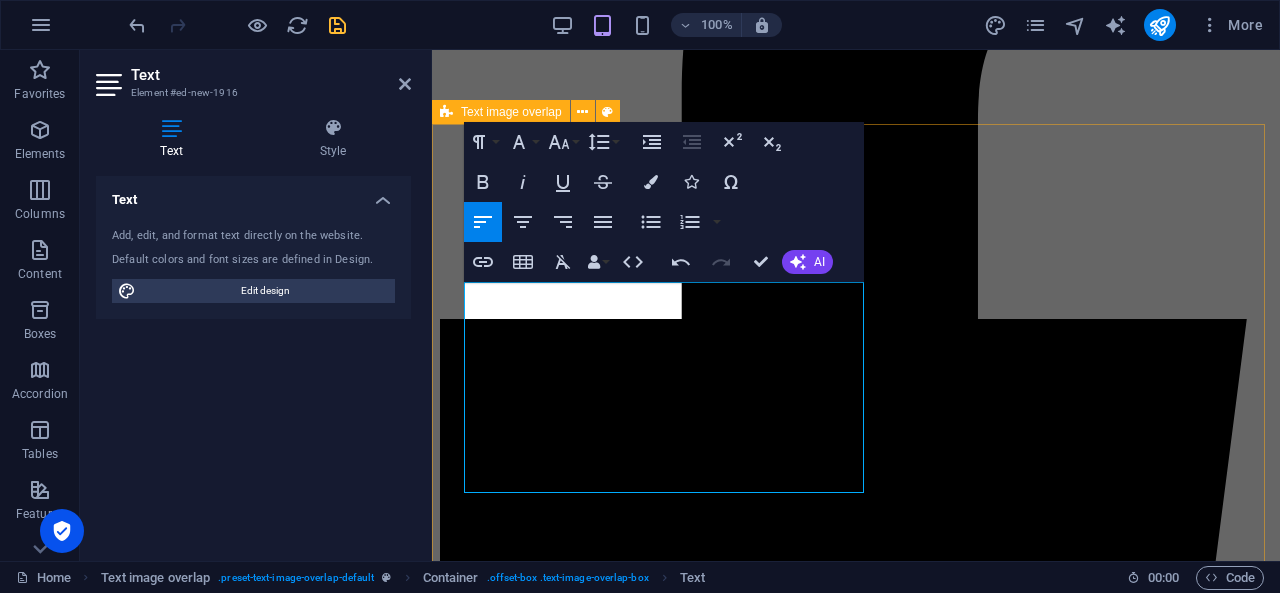 click on "Sukun Sukun  is een woord uit het Arabisch dat staat voor innerlijke rust, stilte en pauze, ook wel het ademmoment in een zin. Dat is ook de kern van dit project: een veilige ruimte creëren waar mogen vertragen, herstellen en opnieuw betekenis geven aan hun lichaam en leven. Sukun biedt letterlijk en figuurlijk een pauze voor wie dit nodig heeft, als moment van rust én als vertrekpunt naar nieuwe beweging." at bounding box center [856, 6246] 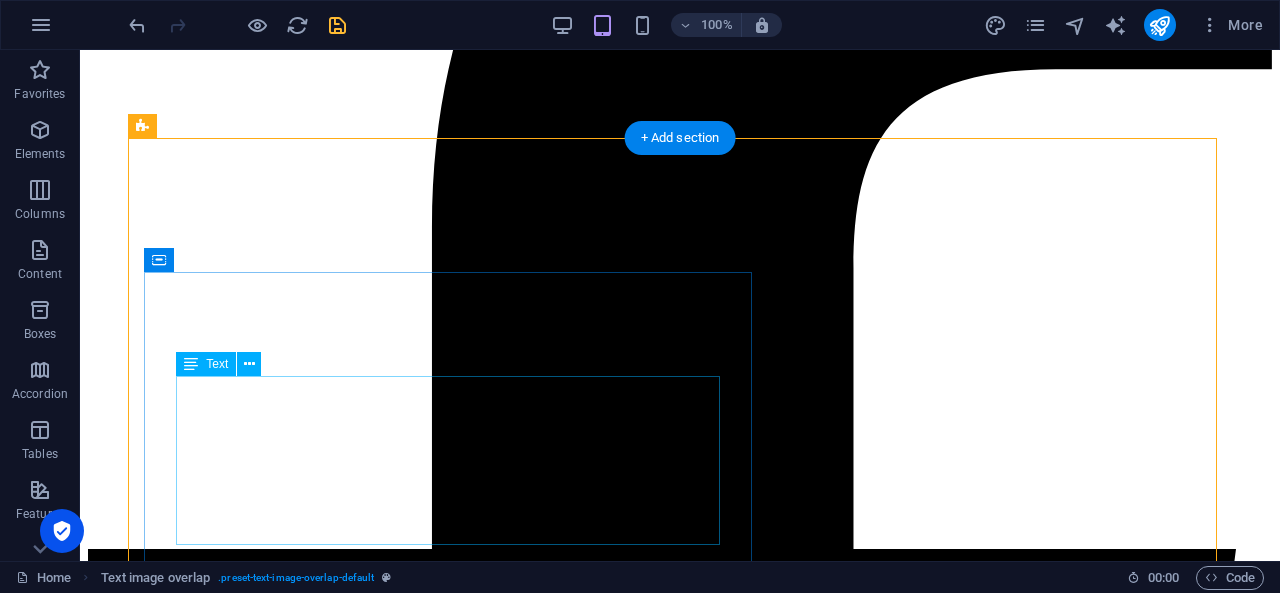 scroll, scrollTop: 742, scrollLeft: 0, axis: vertical 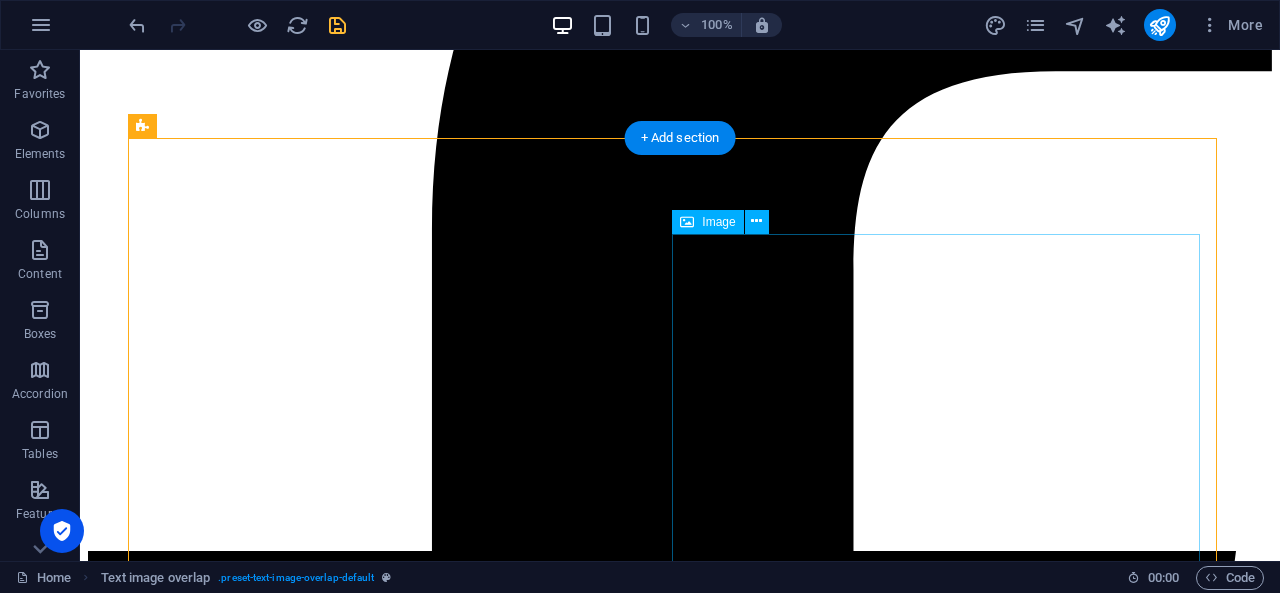 click at bounding box center [680, 8668] 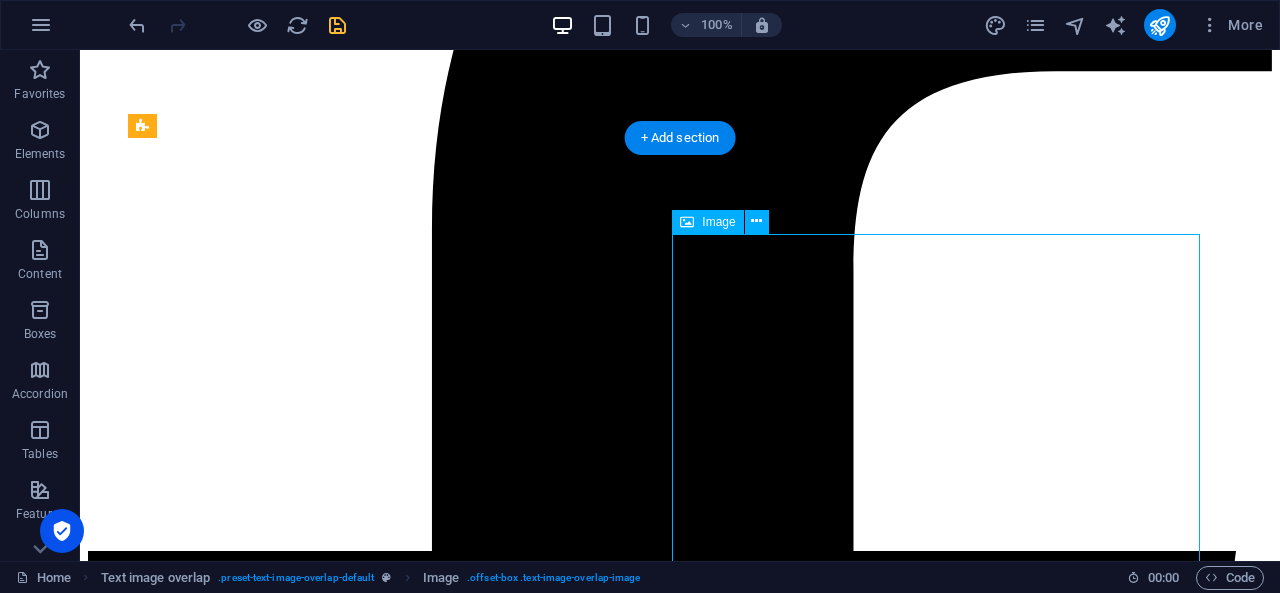 click at bounding box center [680, 8668] 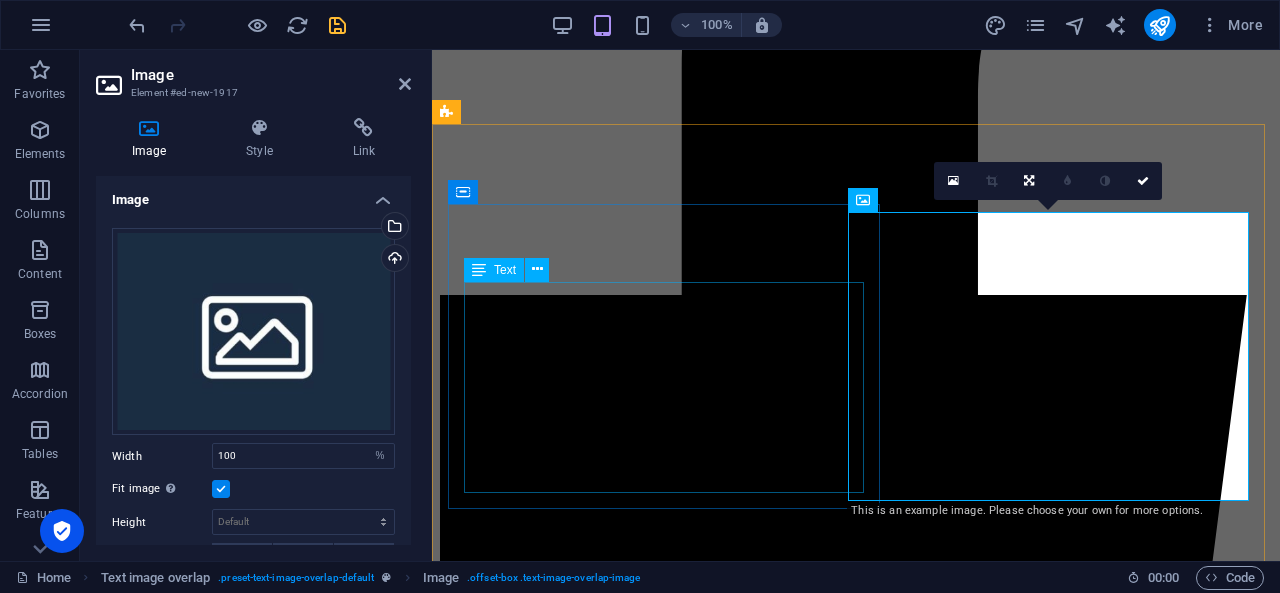 scroll, scrollTop: 718, scrollLeft: 0, axis: vertical 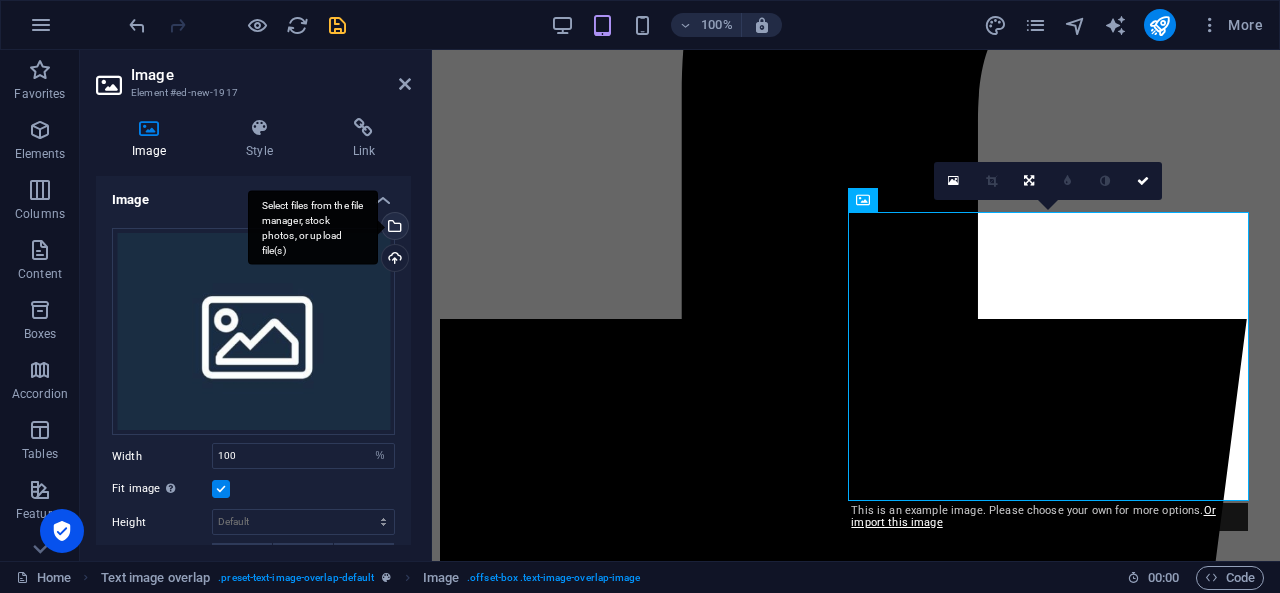 click on "Select files from the file manager, stock photos, or upload file(s)" at bounding box center (393, 228) 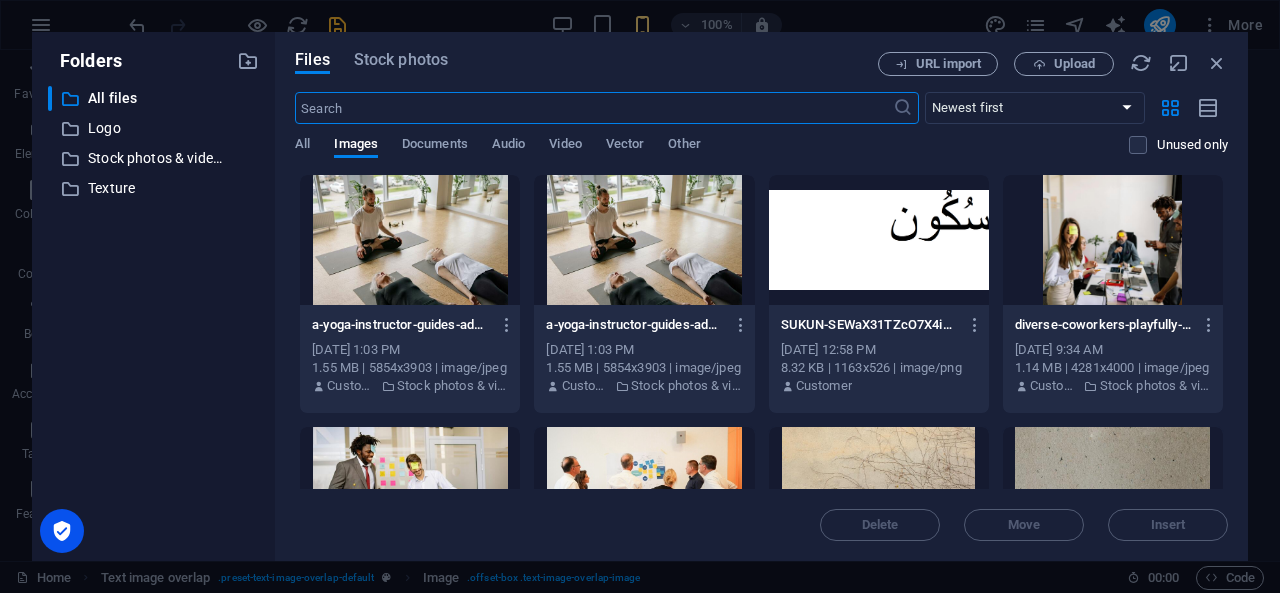 click at bounding box center (593, 108) 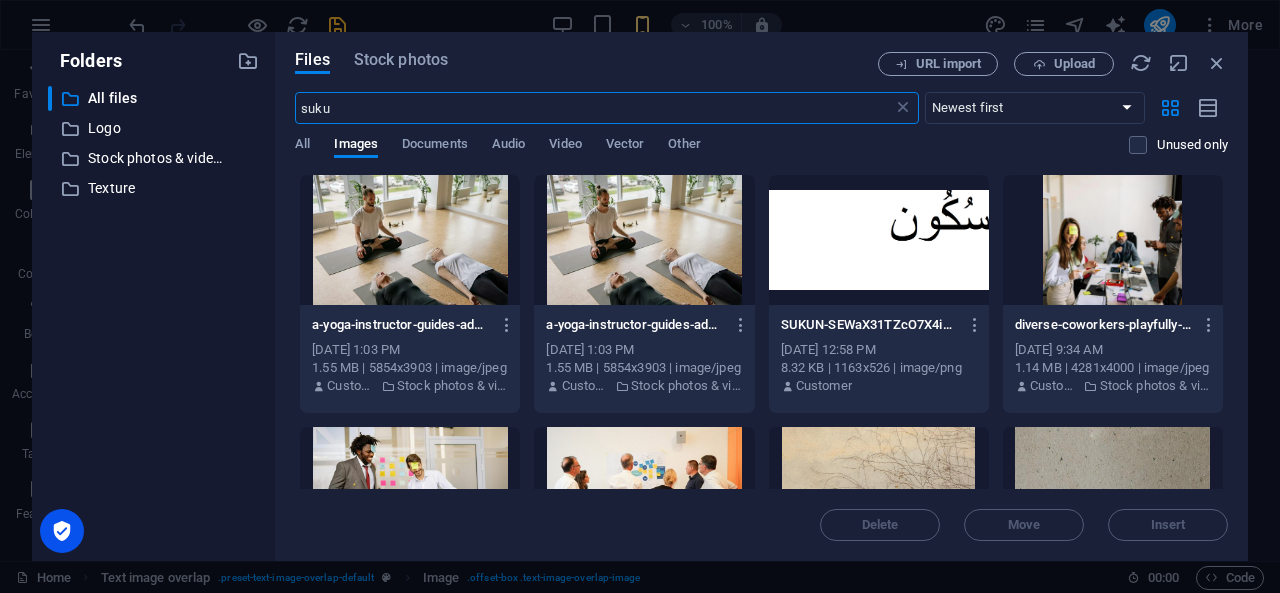 type on "sukun" 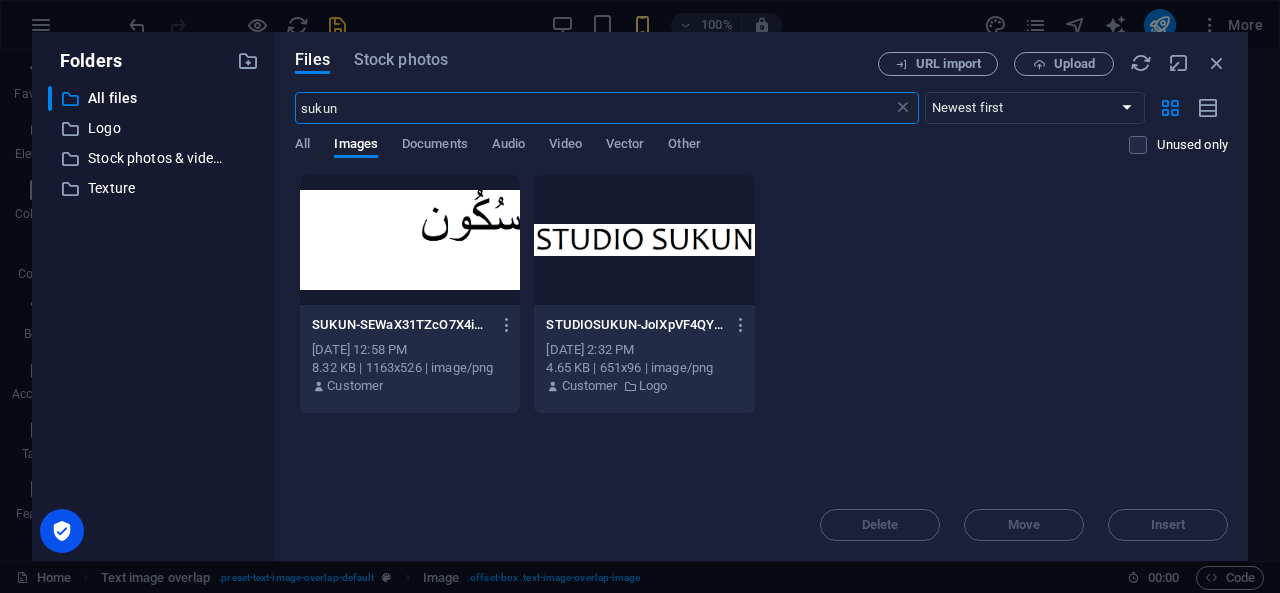 type 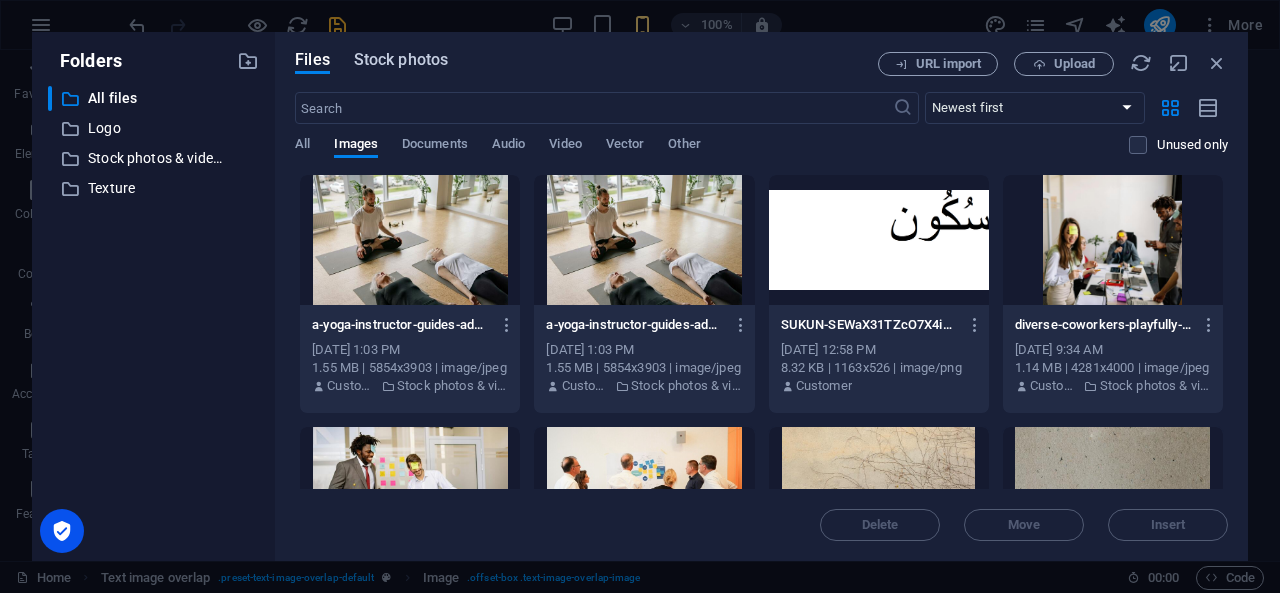 click on "Stock photos" at bounding box center (401, 60) 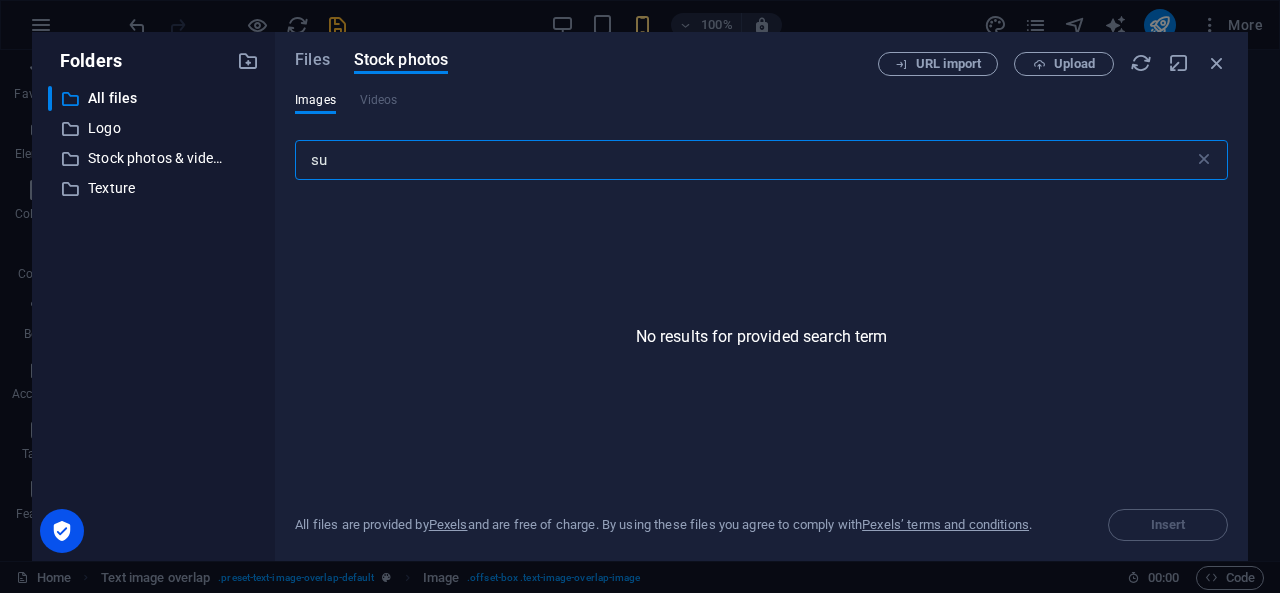 type on "s" 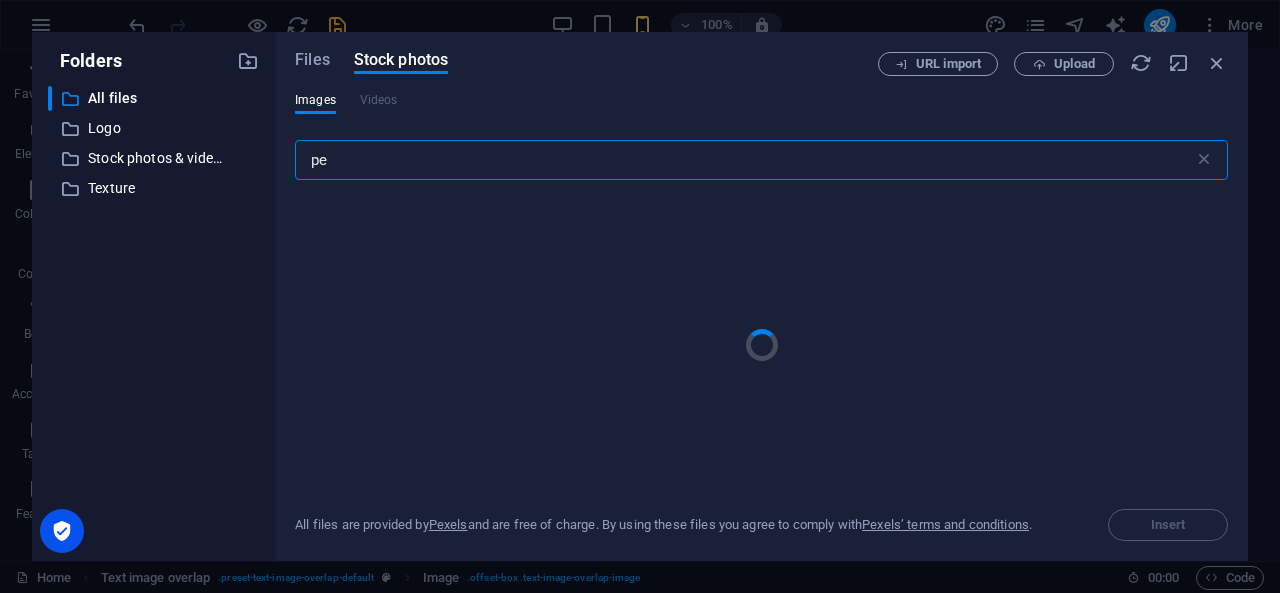 type on "p" 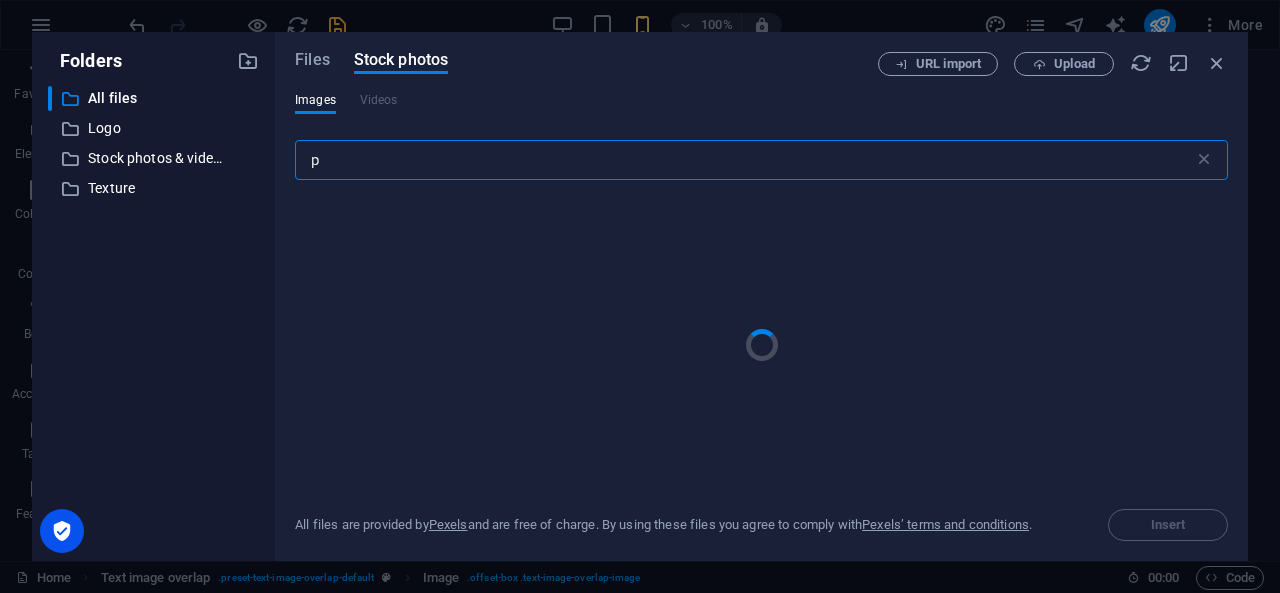 type 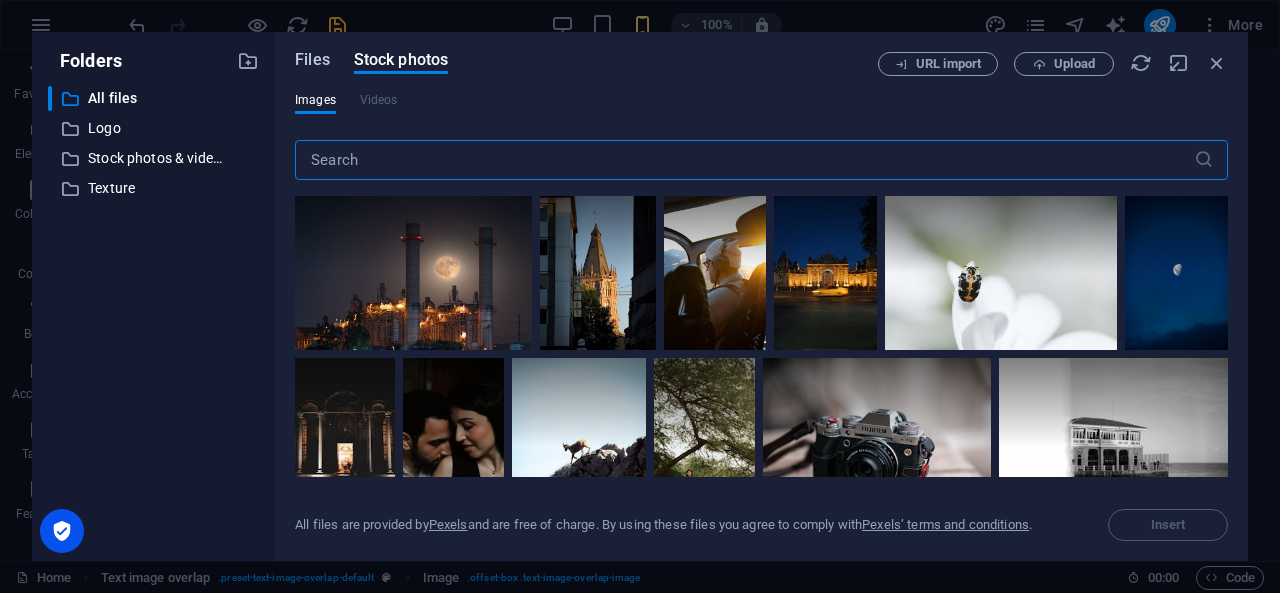 click on "Files" at bounding box center [312, 60] 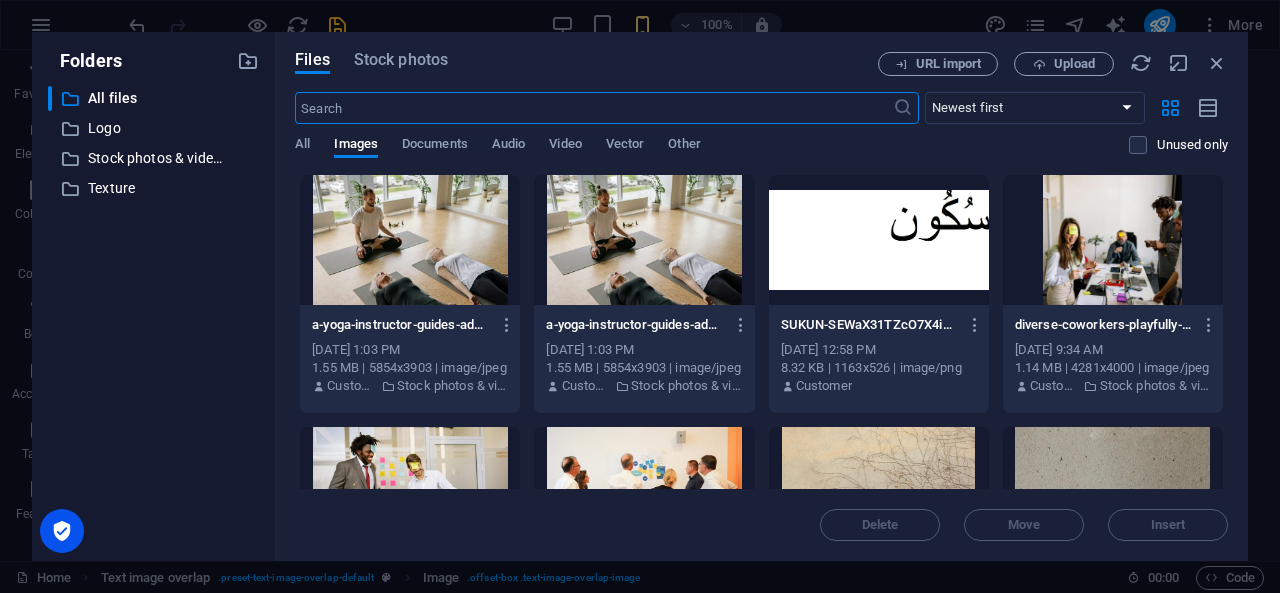 click at bounding box center [879, 240] 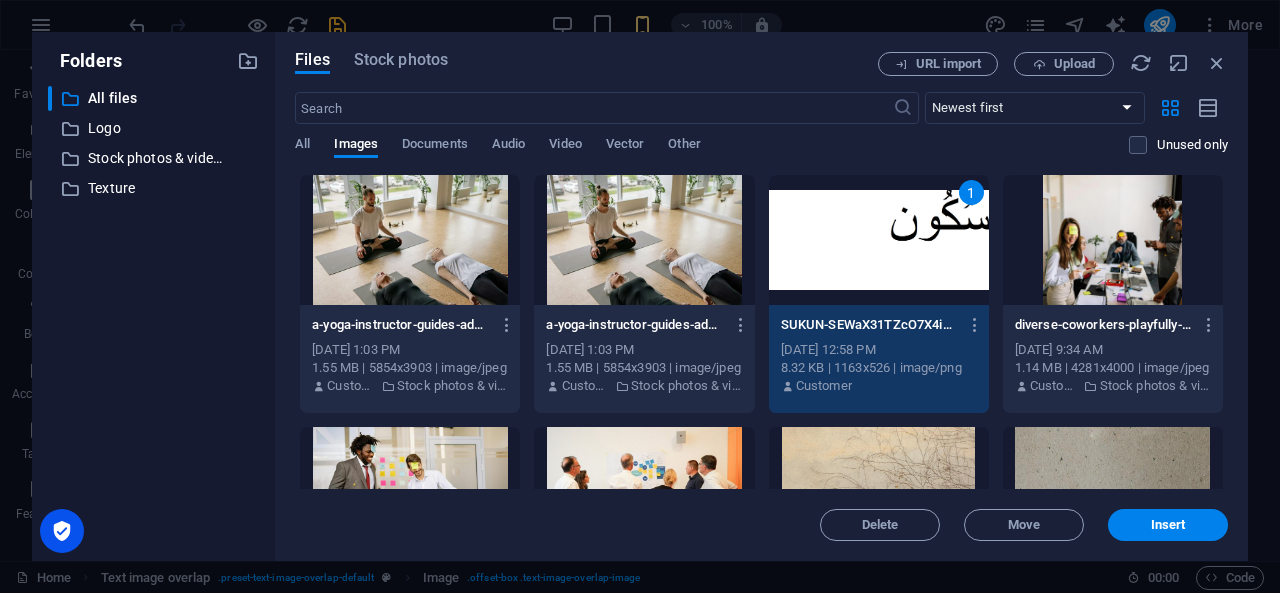 click on "1" at bounding box center [879, 240] 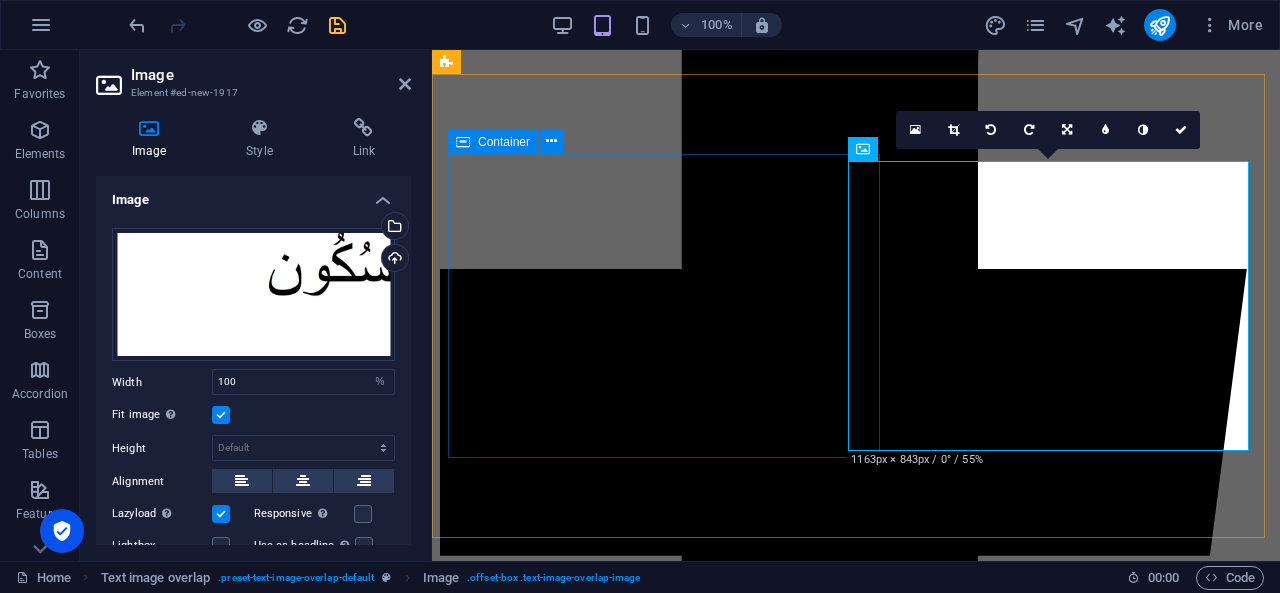 scroll, scrollTop: 769, scrollLeft: 0, axis: vertical 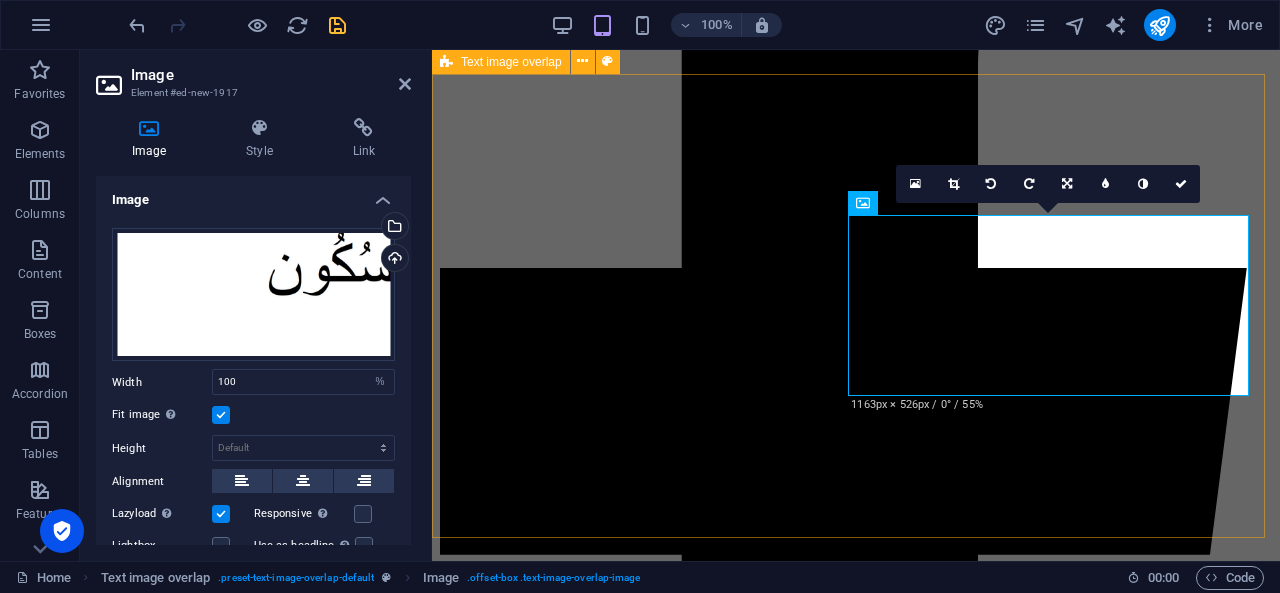 click on "Sukun Sukun  is een woord uit het Arabisch dat staat voor innerlijke rust, stilte en pauze, ook wel het ademmoment in een zin. Dat is ook de kern van dit project: een veilige ruimte creëren waar mogen vertragen, herstellen en opnieuw betekenis geven aan hun lichaam en leven. Sukun biedt letterlijk en figuurlijk een pauze voor wie dit nodig heeft, als moment van rust én als vertrekpunt naar nieuwe beweging." at bounding box center [856, 6082] 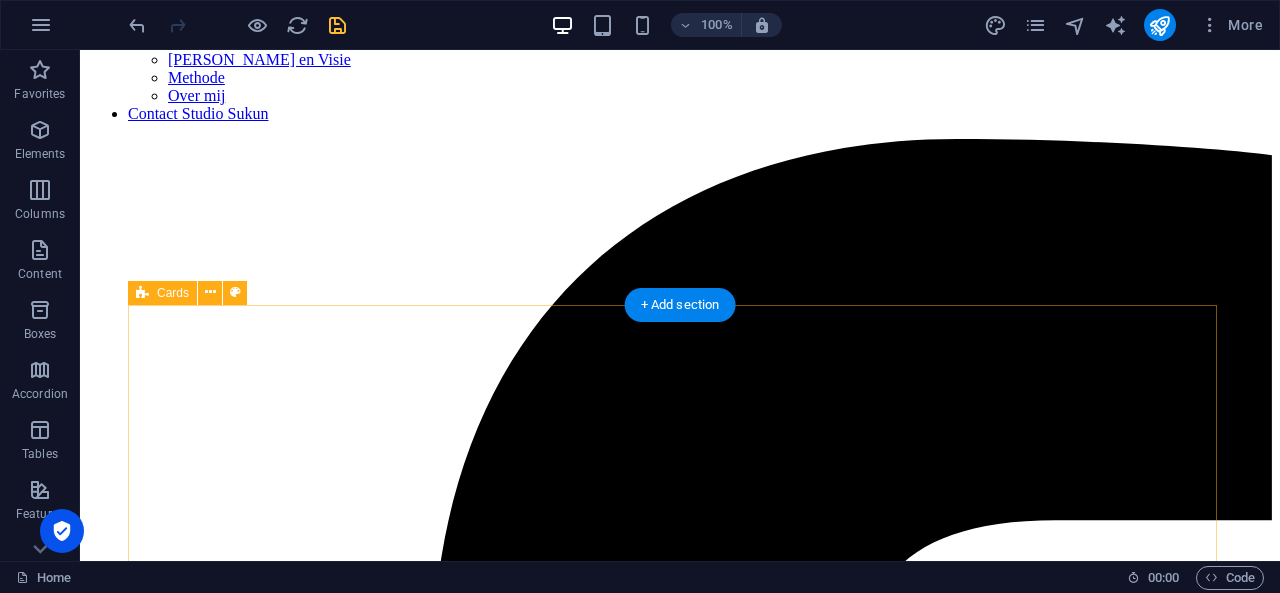 scroll, scrollTop: 292, scrollLeft: 0, axis: vertical 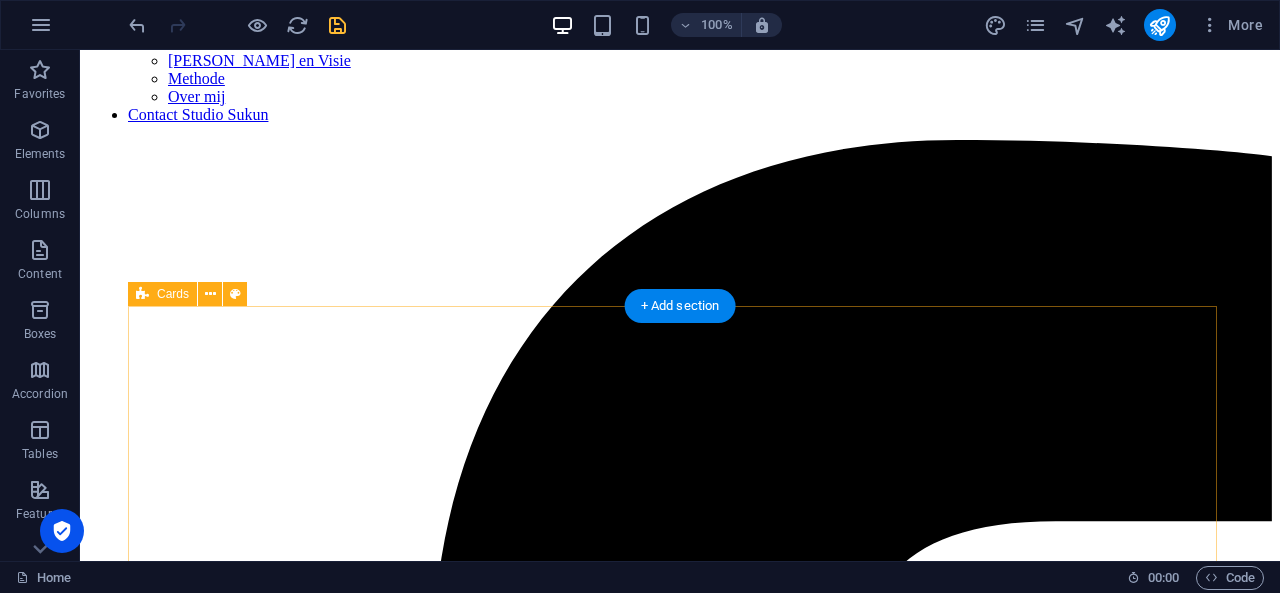 click on "De Methode SUKUN-methode Verdieping Artikelen, oefeningen en leestips Over Waarom Sukun" at bounding box center (680, 8428) 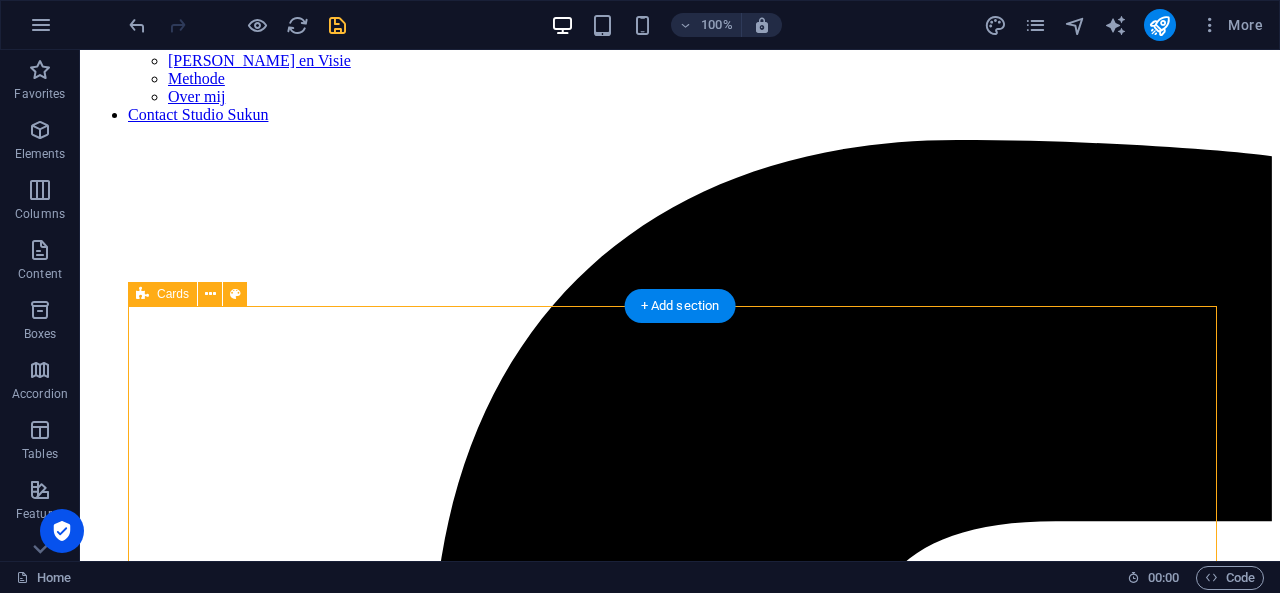 click on "De Methode SUKUN-methode Verdieping Artikelen, oefeningen en leestips Over Waarom Sukun" at bounding box center [680, 8428] 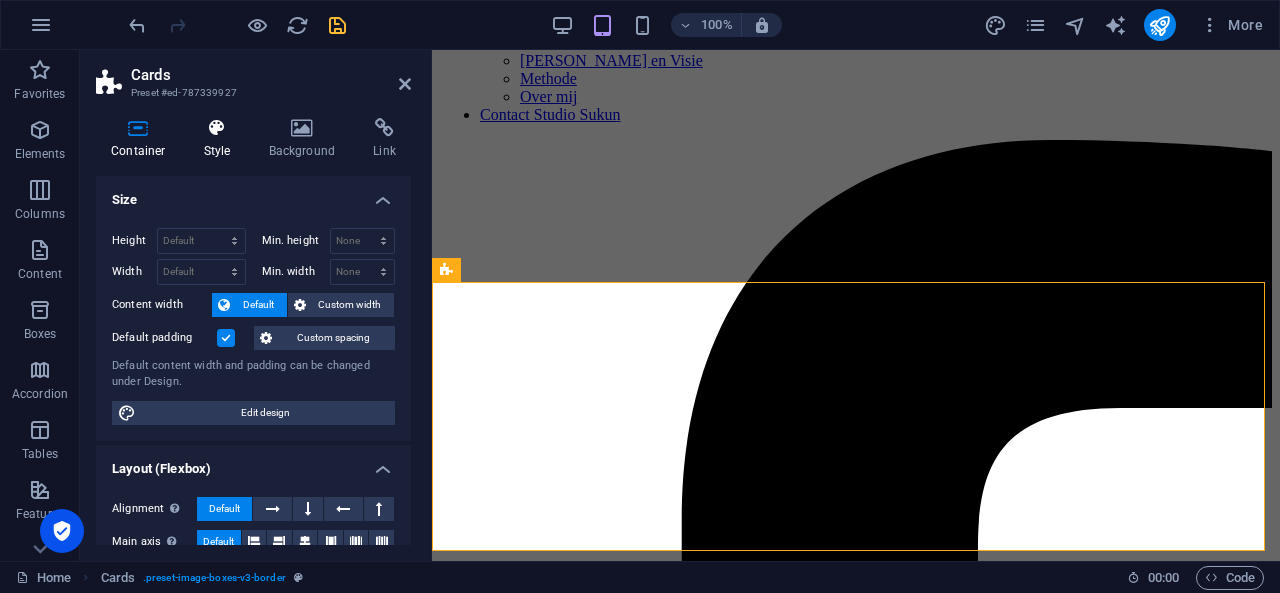 click on "Style" at bounding box center [221, 139] 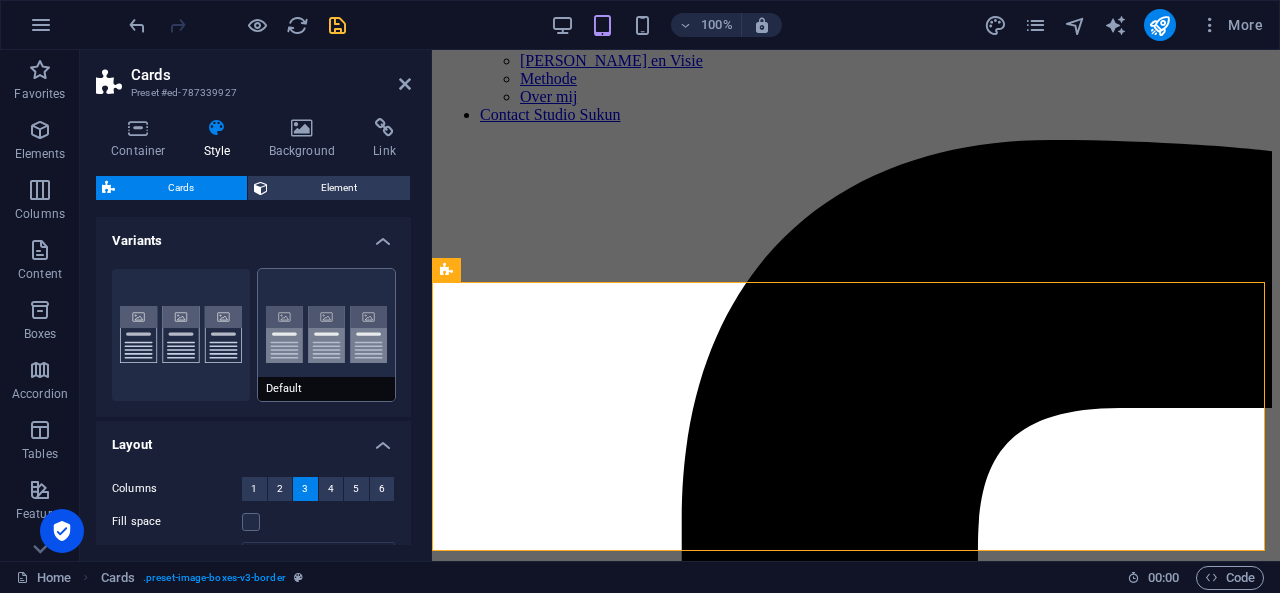 click on "Default" at bounding box center [327, 335] 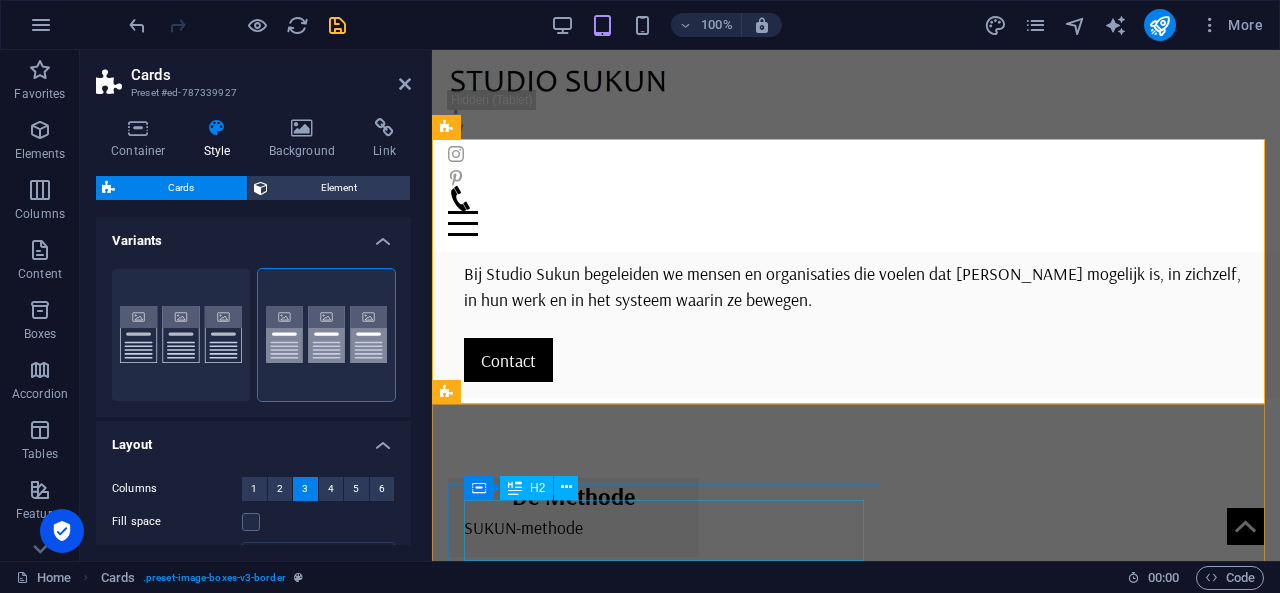 scroll, scrollTop: 324, scrollLeft: 0, axis: vertical 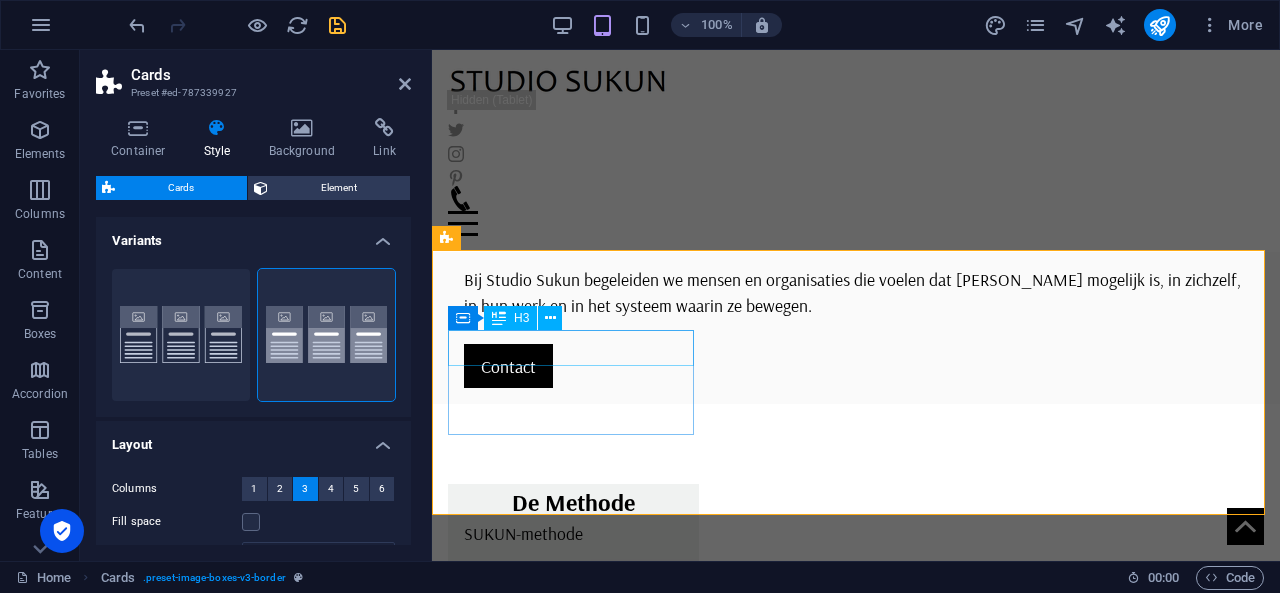 click on "De Methode" at bounding box center (573, 502) 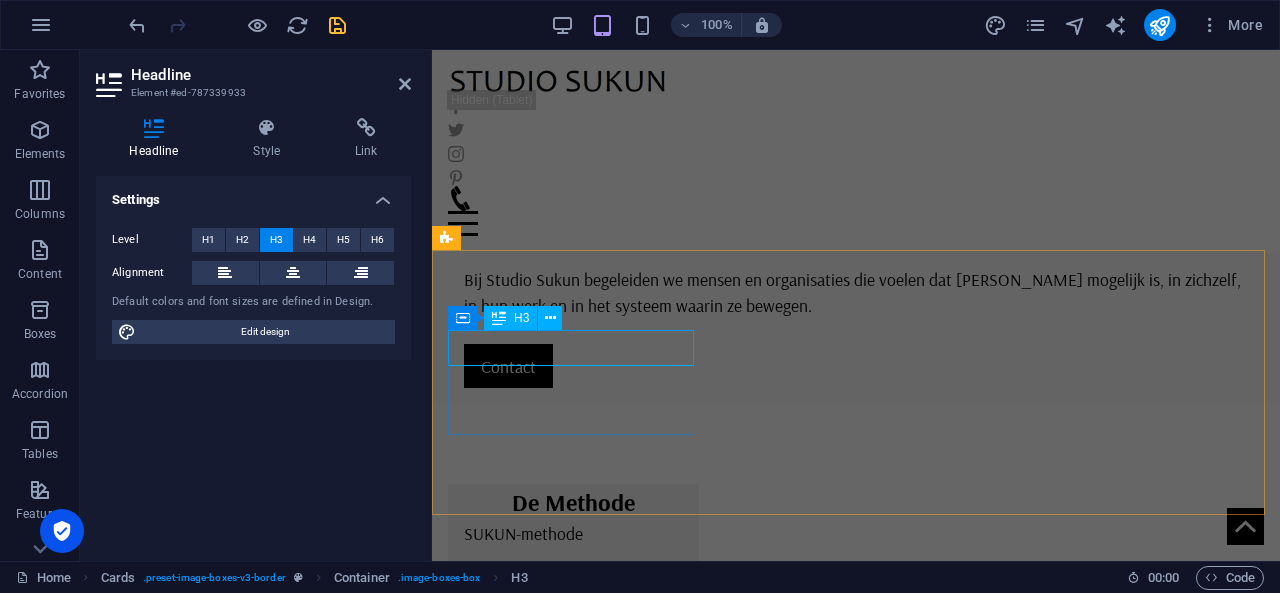 click on "De Methode SUKUN-methode" at bounding box center (573, 523) 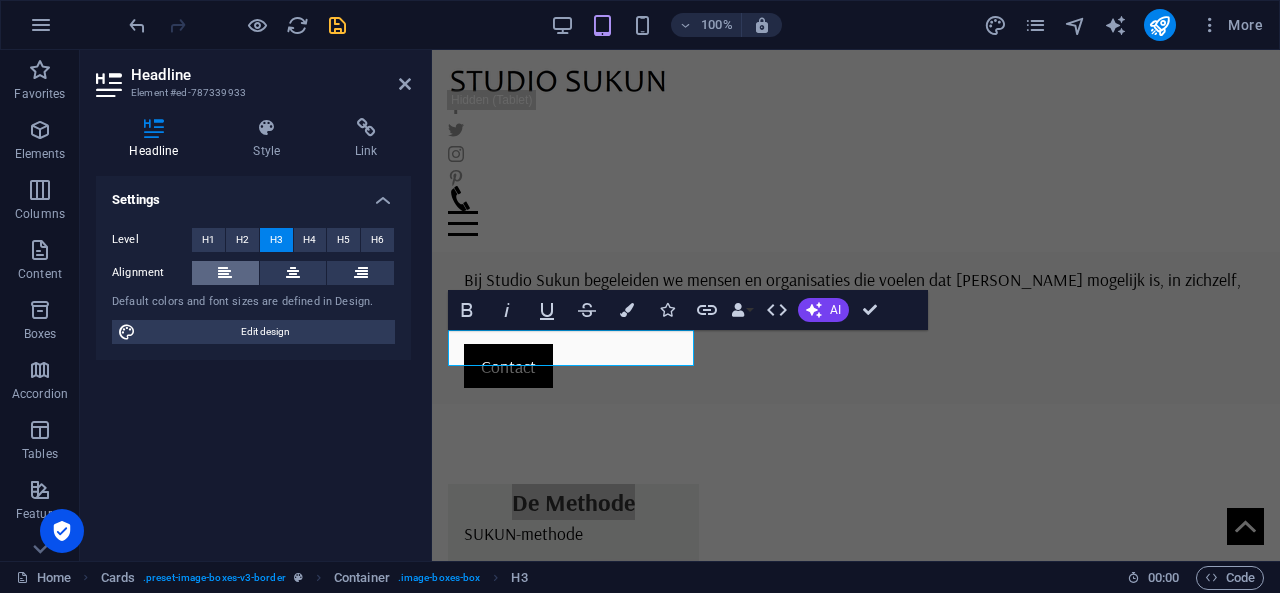 click at bounding box center (225, 273) 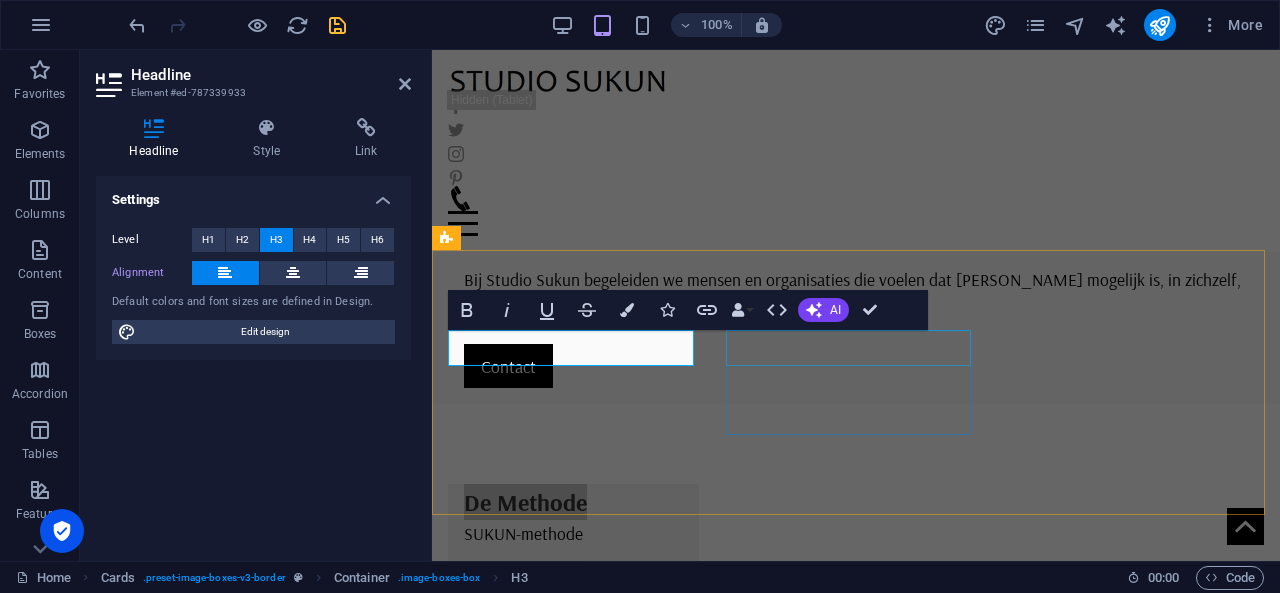 click on "Verdieping" at bounding box center [573, 597] 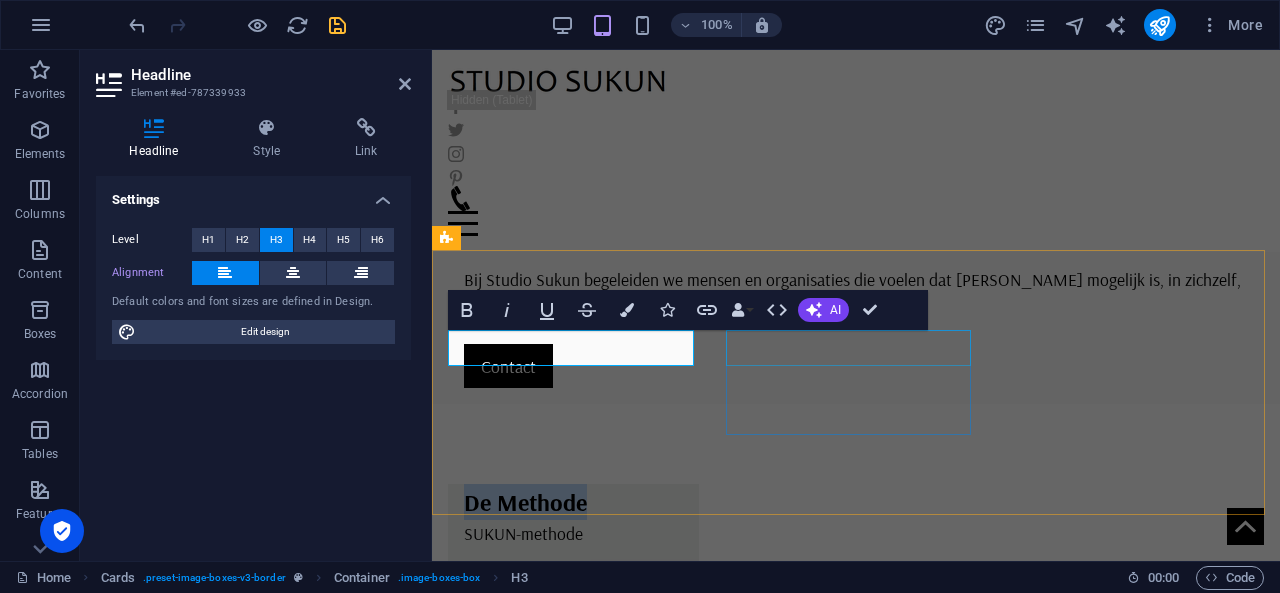 click on "Verdieping" at bounding box center (573, 597) 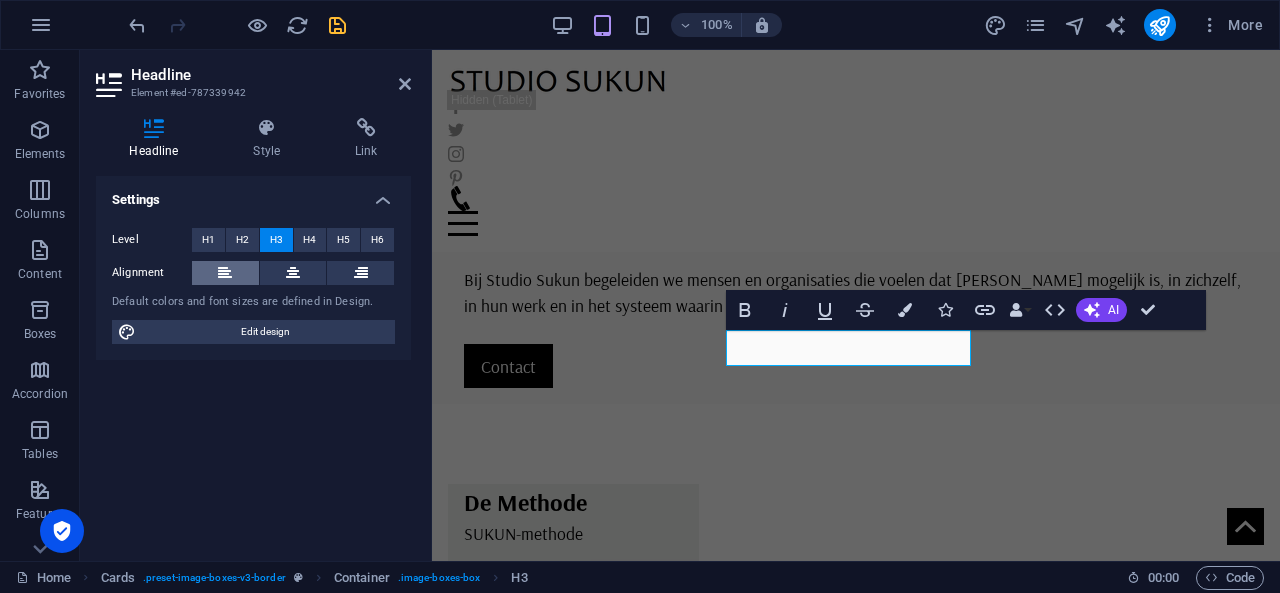 click at bounding box center (225, 273) 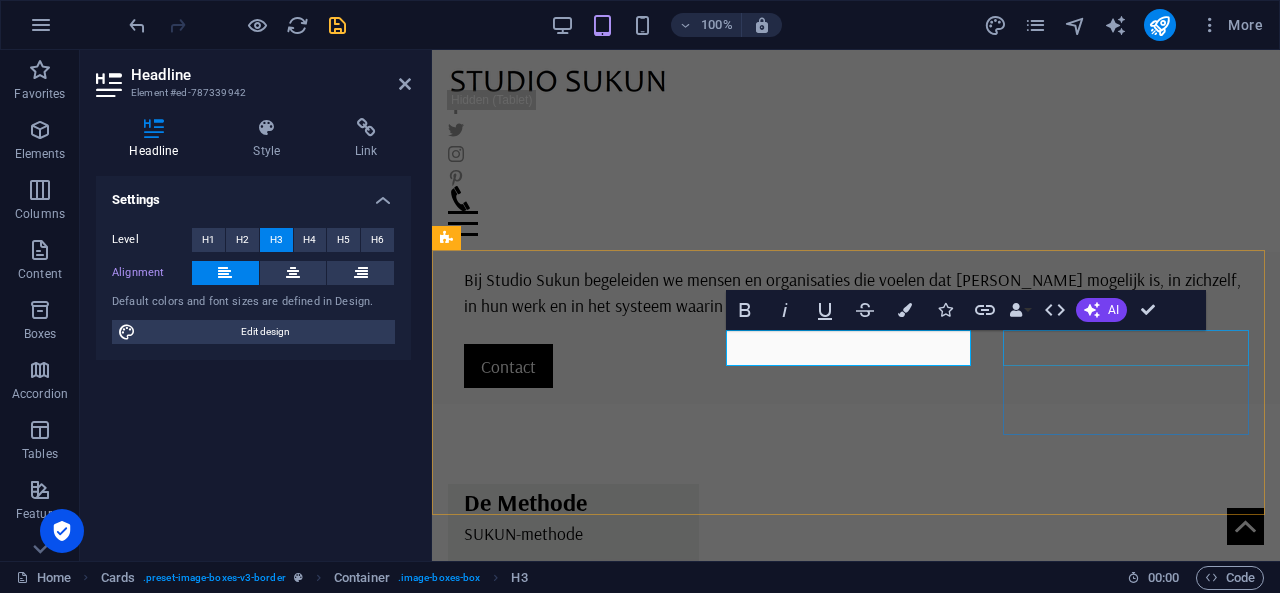 click on "Over" at bounding box center (573, 717) 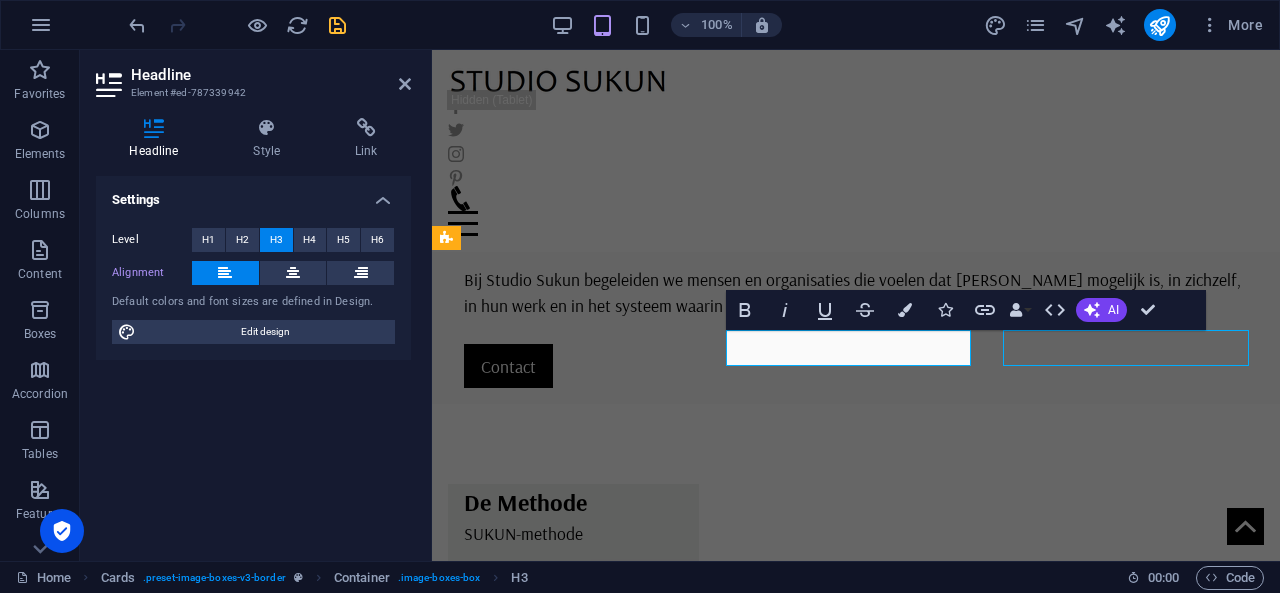 click on "Over" at bounding box center (573, 717) 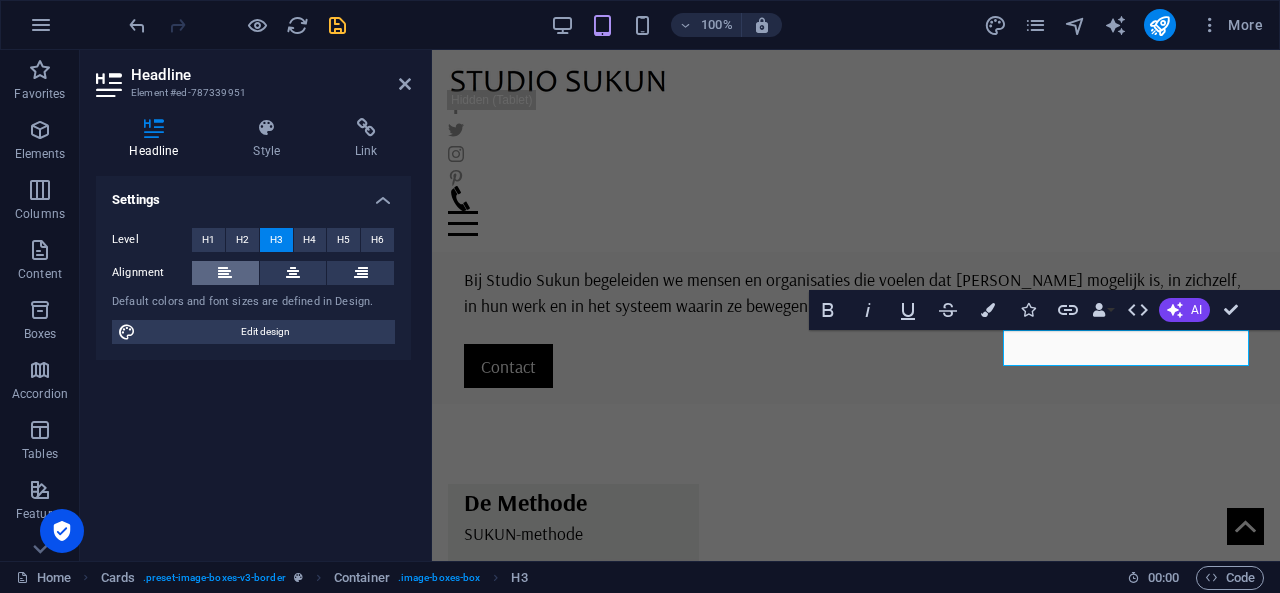 click at bounding box center [225, 273] 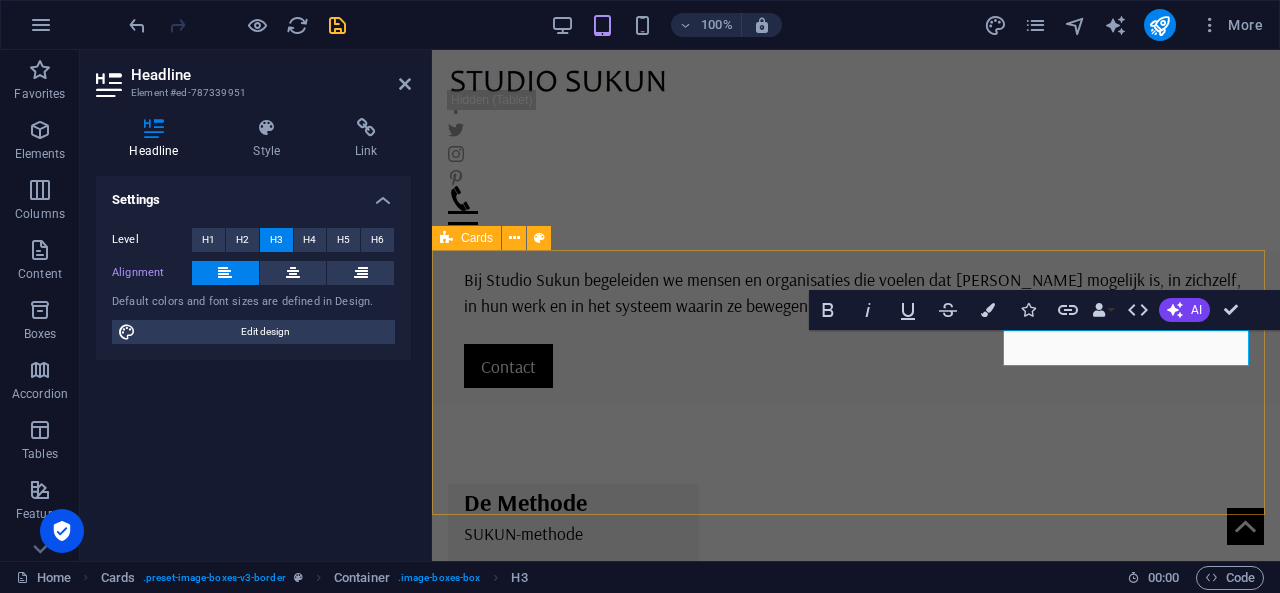 click on "De Methode SUKUN-methode Verdieping Artikelen, oefeningen en leestips Over Waarom Sukun" at bounding box center [856, 631] 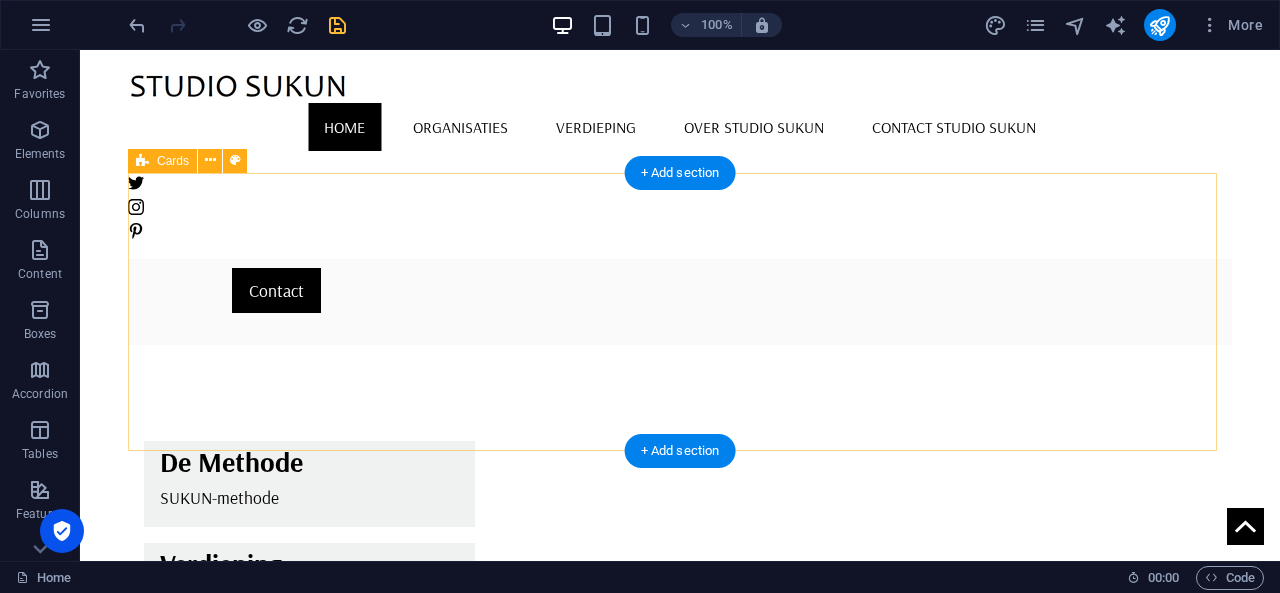 scroll, scrollTop: 423, scrollLeft: 0, axis: vertical 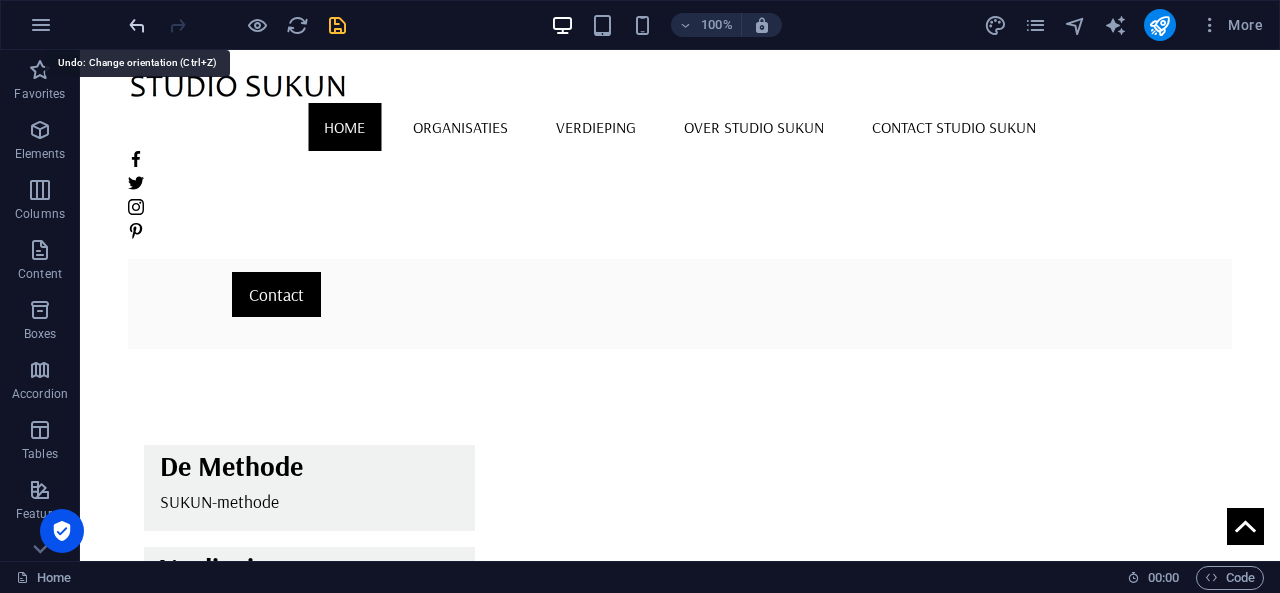 click at bounding box center (137, 25) 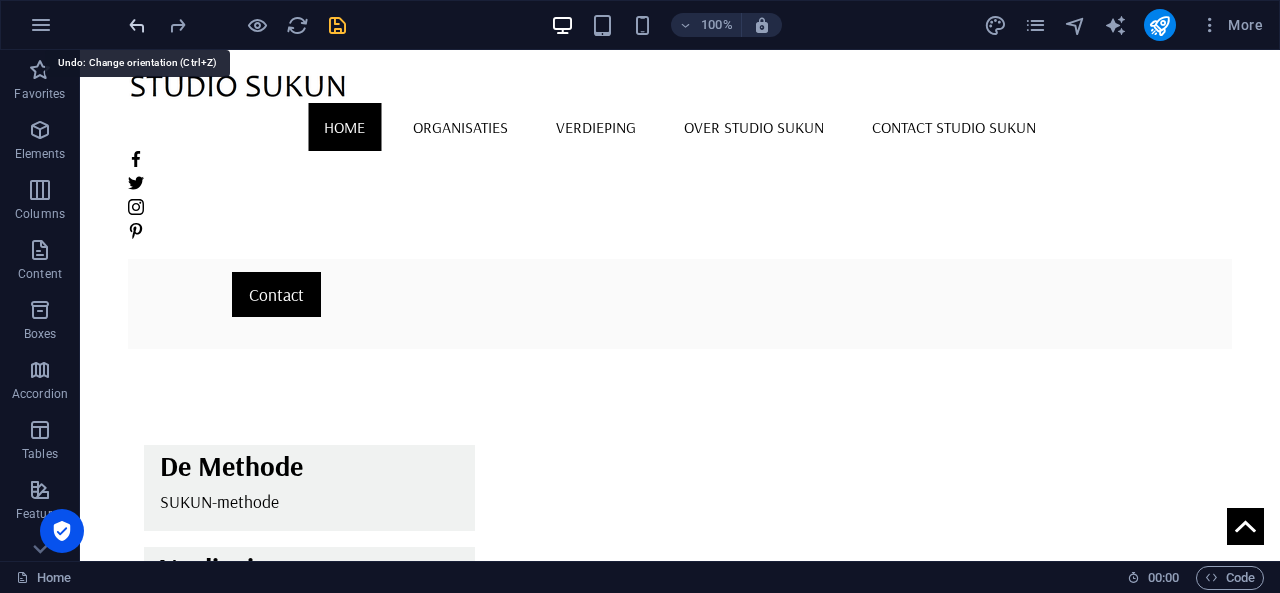 click at bounding box center (137, 25) 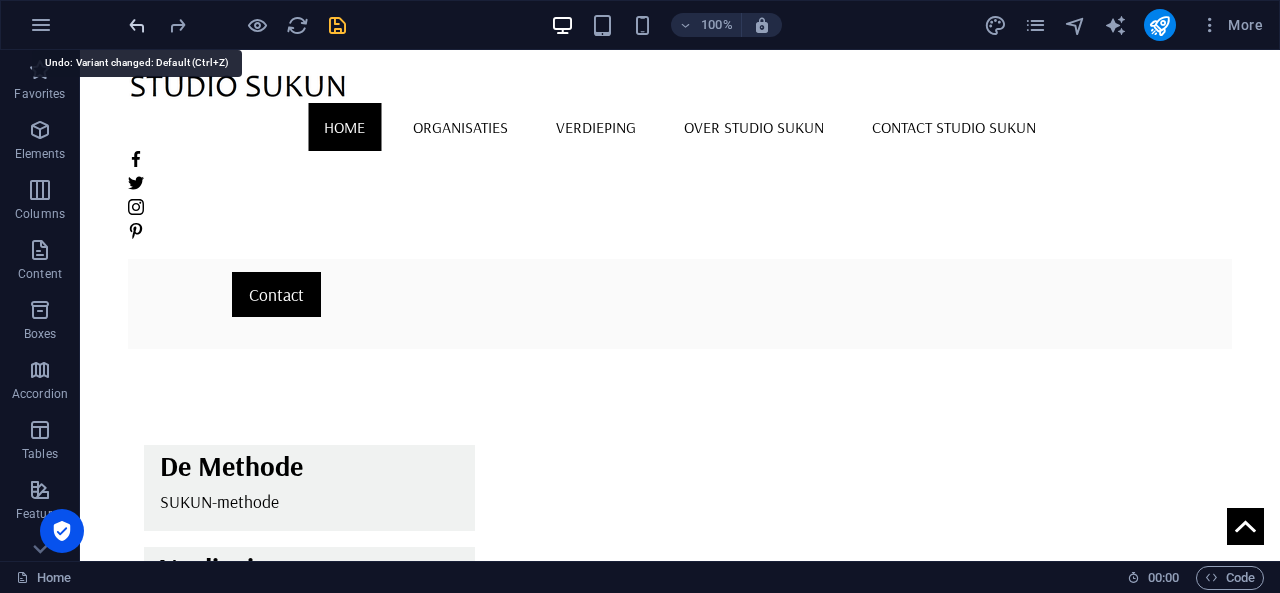 click at bounding box center [137, 25] 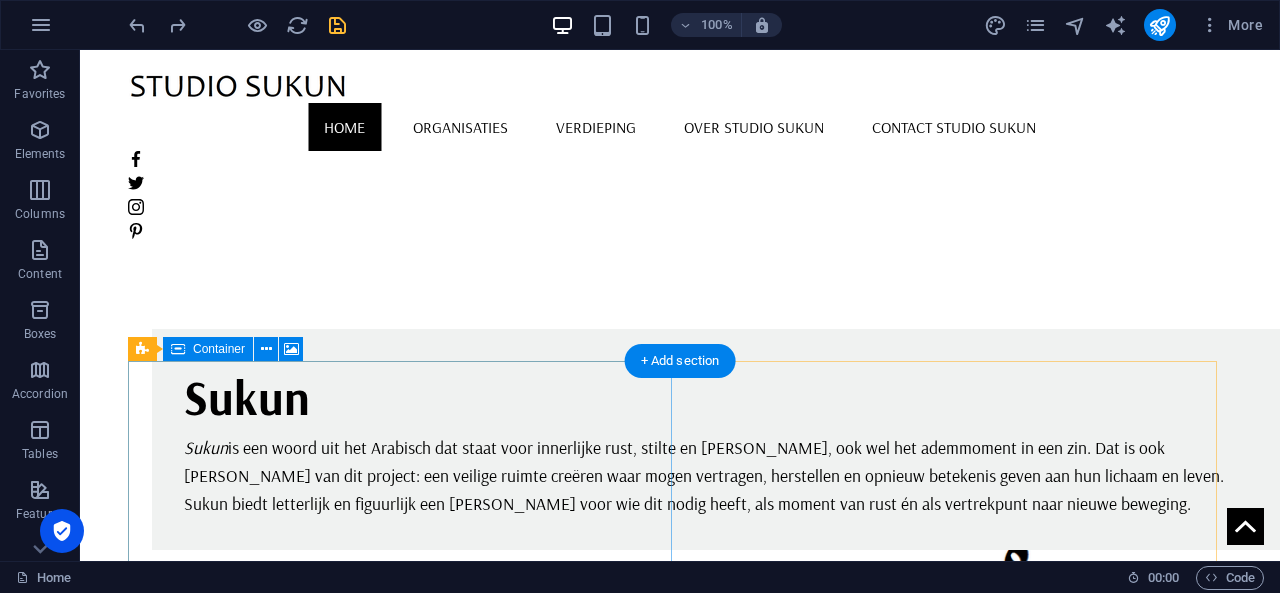 scroll, scrollTop: 1035, scrollLeft: 0, axis: vertical 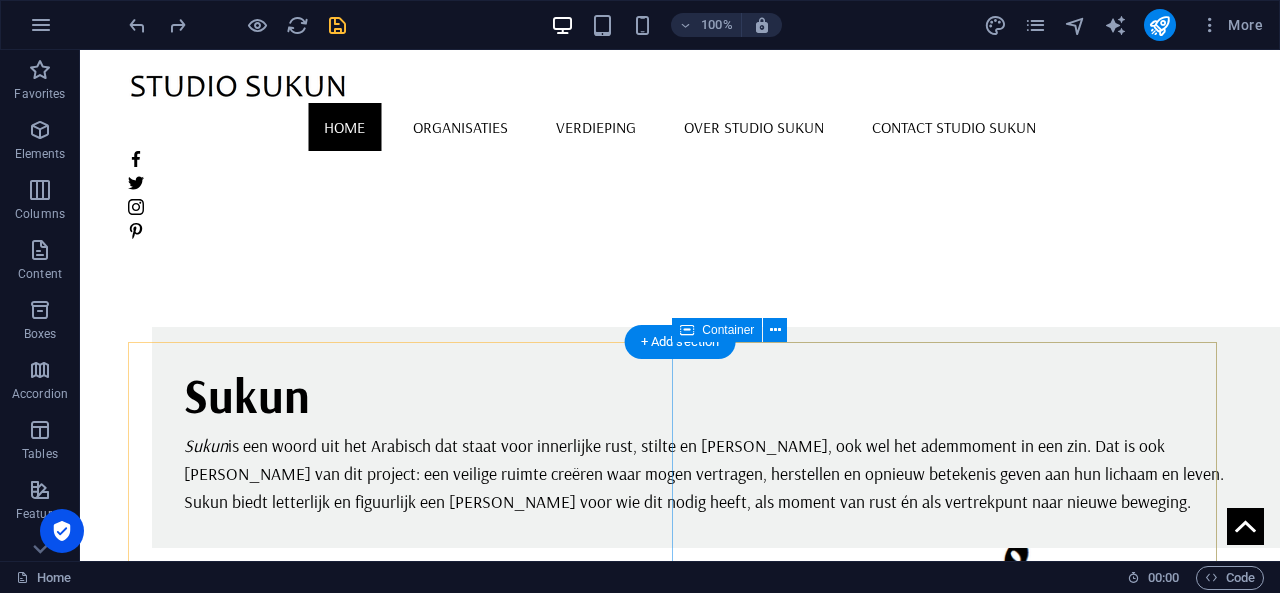 click on "10% Discount Lorem ipsum dolor sit amet, consectetuer adipiscing elit. Aenean commodo ligula eget dolor. Aenean massa. Cum sociis natoque penatibus et magnis dis parturient montes. Lorem ipsum dolor sit amet, consectetuer adipiscing elit. Aenean commodo ligula eget dolor. Aenean massa. Cum sociis natoque penatibus et magnis dis parturient montes. Get your Member Card" at bounding box center [680, 1974] 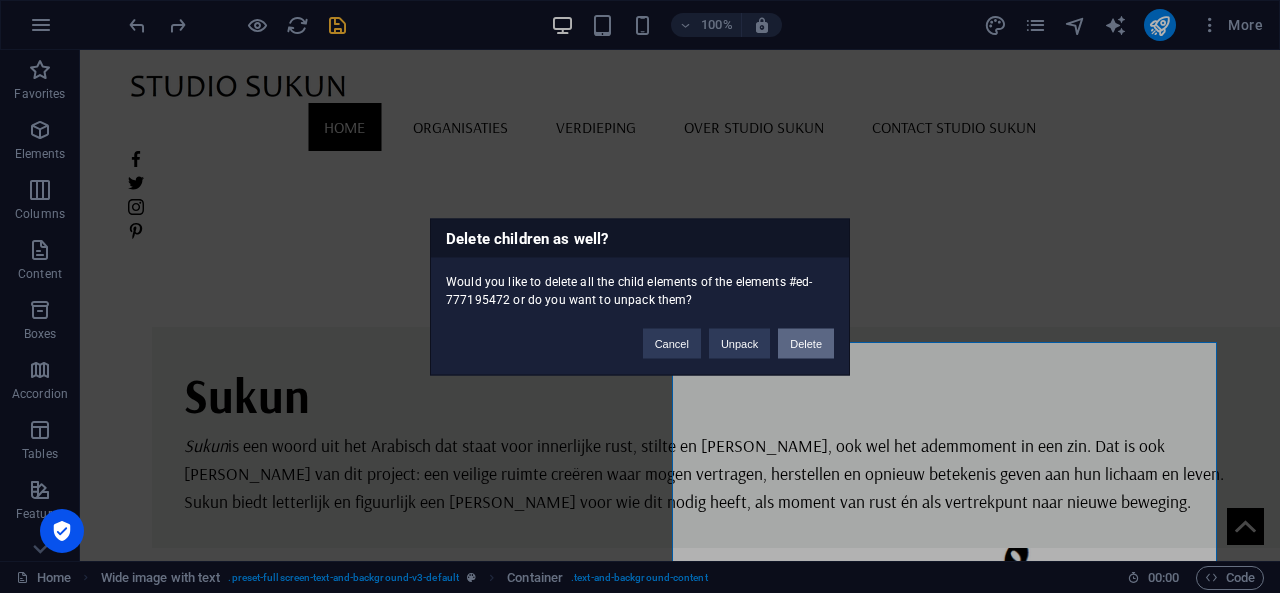 click on "Delete" at bounding box center (806, 343) 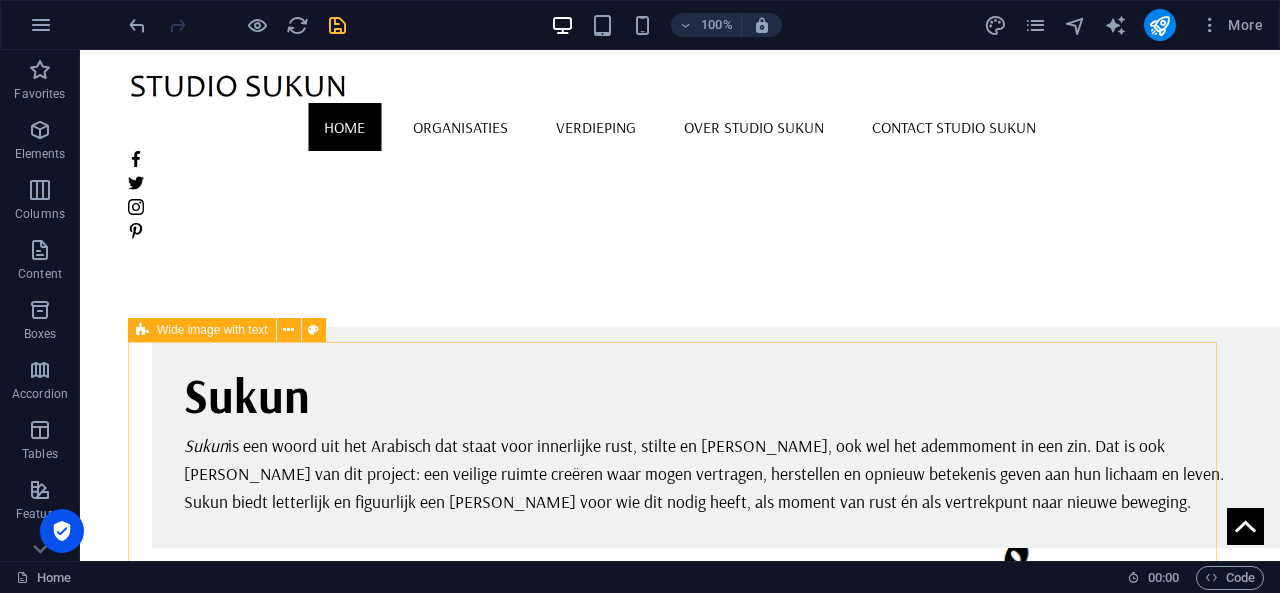 click at bounding box center (142, 330) 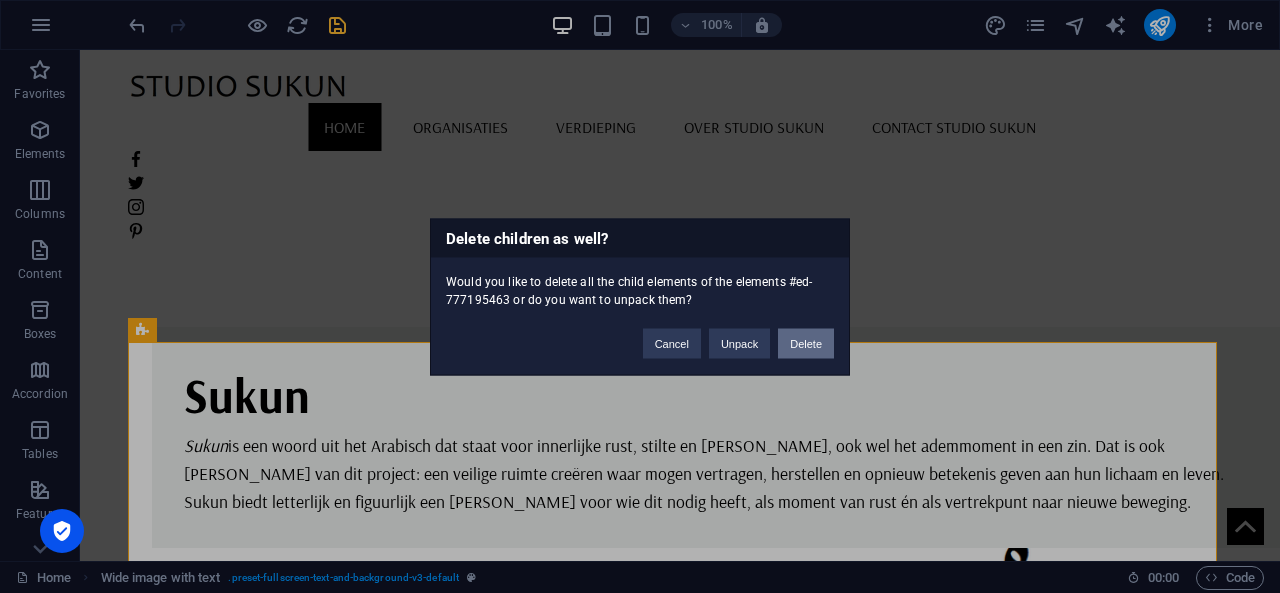 click on "Delete" at bounding box center (806, 343) 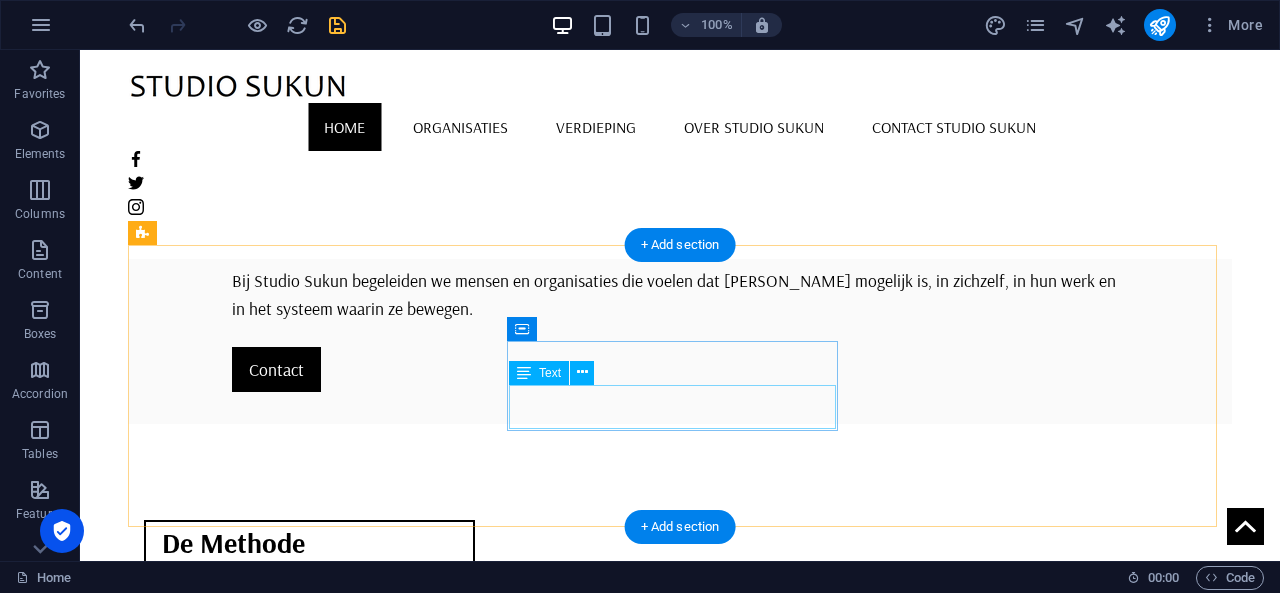 scroll, scrollTop: 350, scrollLeft: 0, axis: vertical 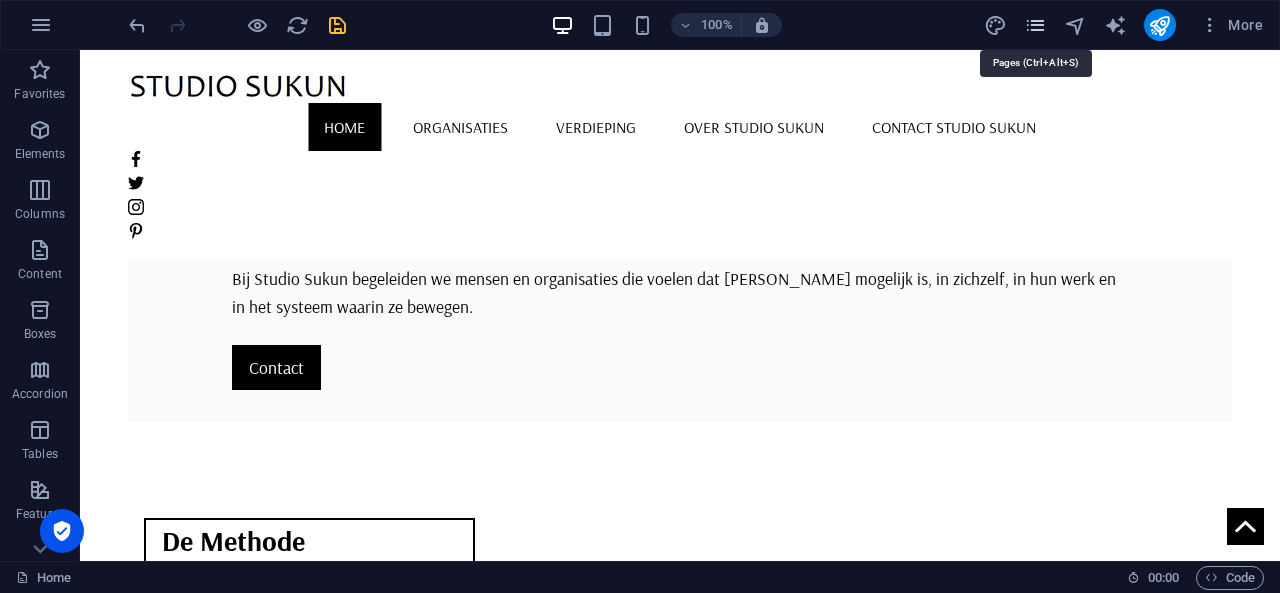 click at bounding box center (1035, 25) 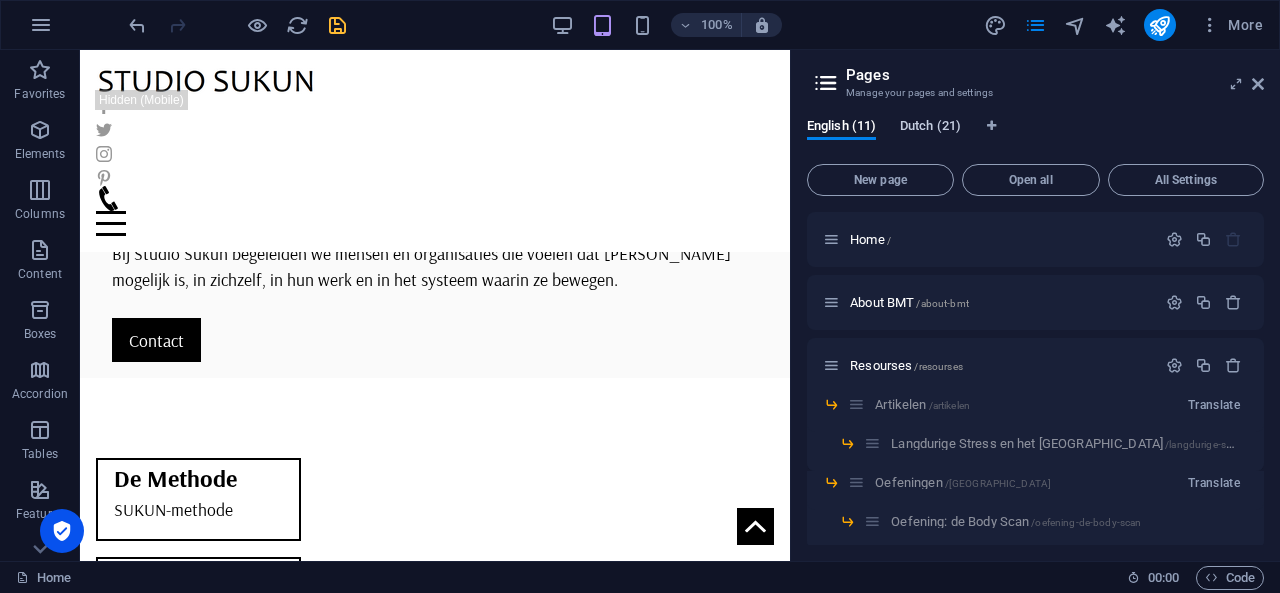 click on "Dutch (21)" at bounding box center (930, 128) 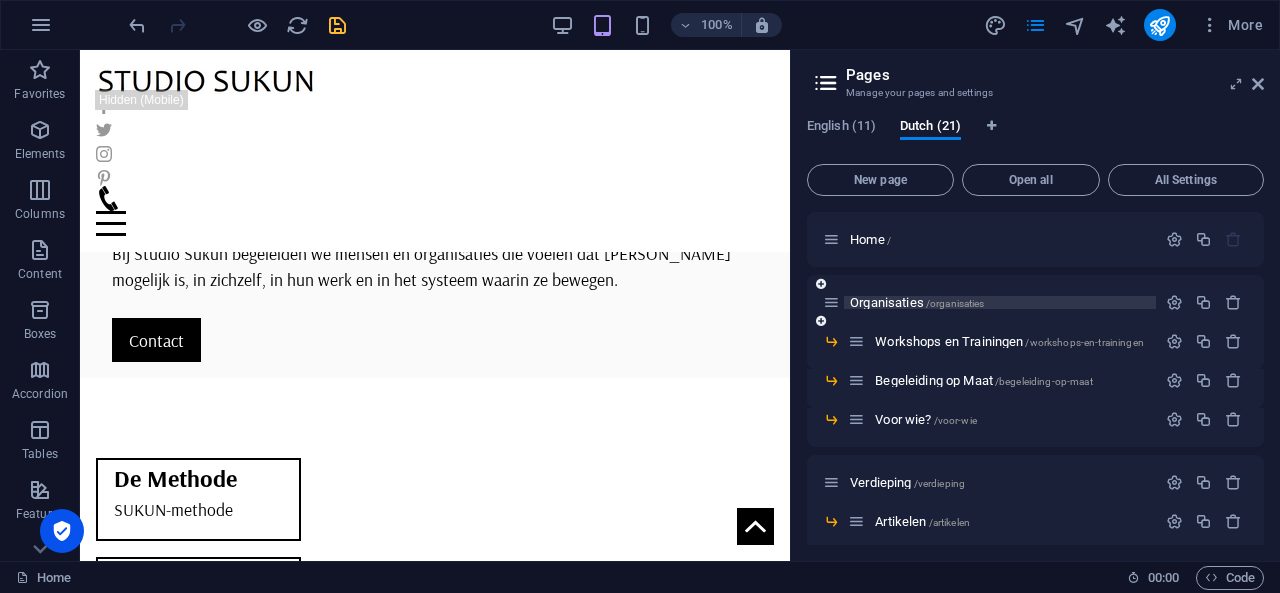 click on "Organisaties /organisaties" at bounding box center [917, 302] 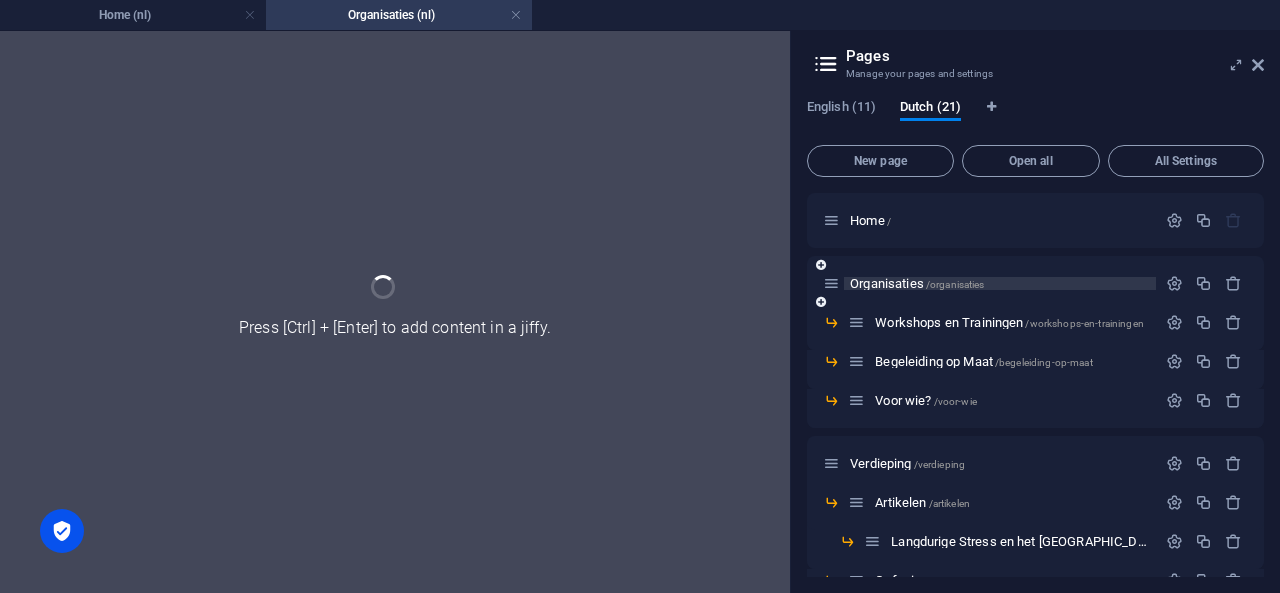 scroll, scrollTop: 0, scrollLeft: 0, axis: both 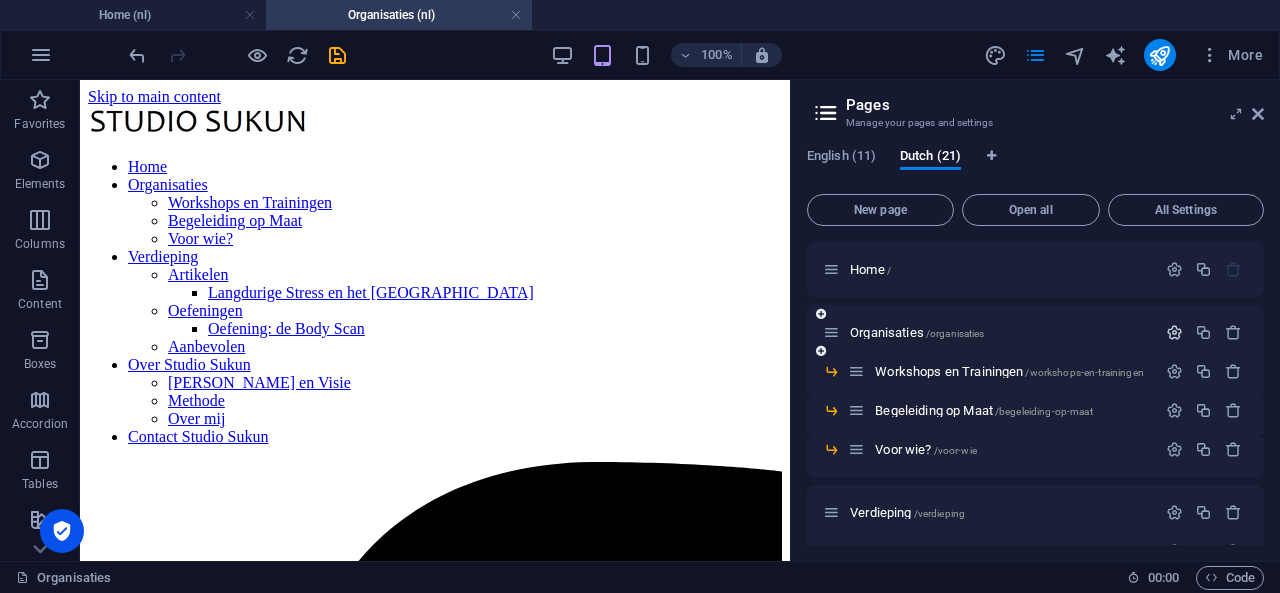 click at bounding box center (1174, 332) 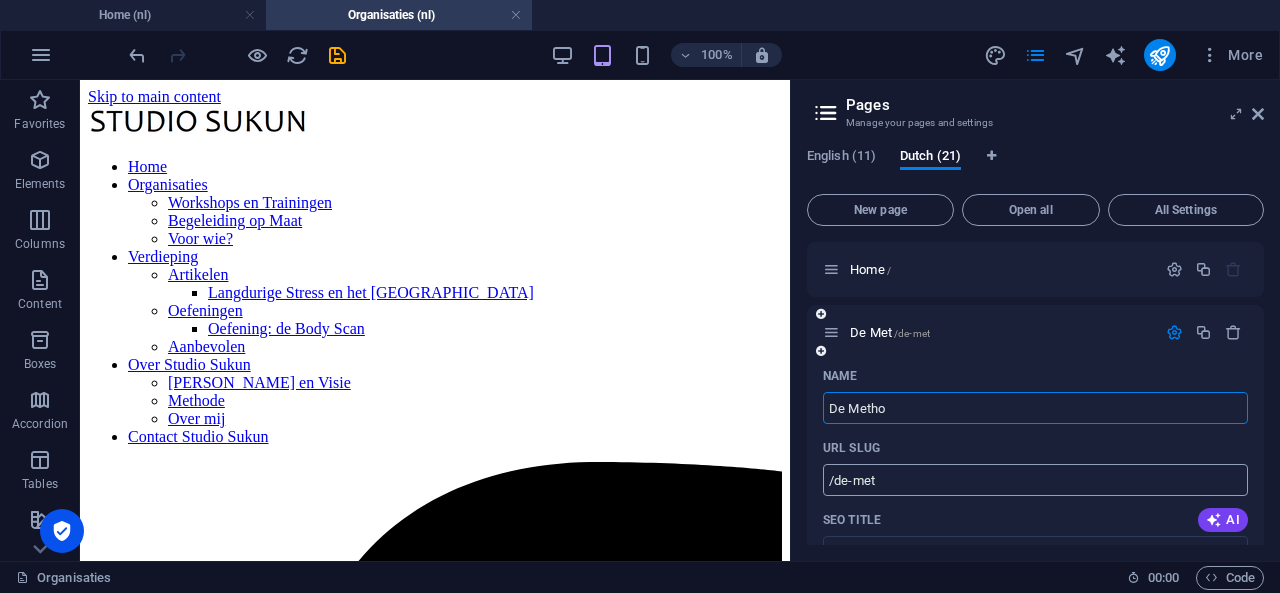 type on "De Method" 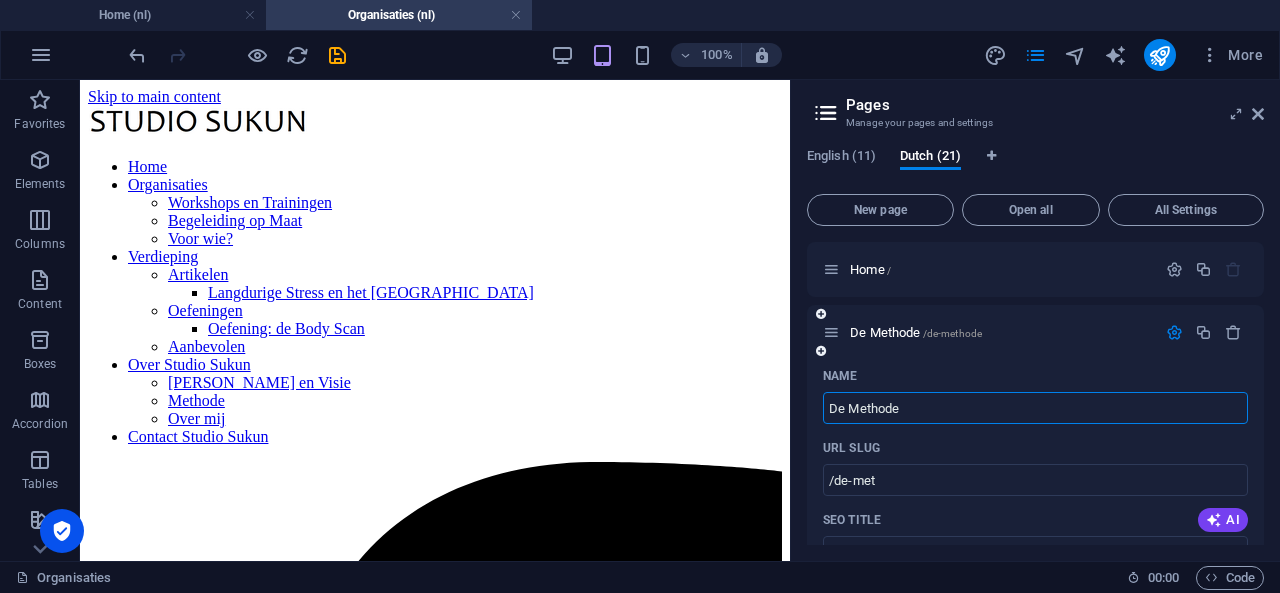 type on "De Methode" 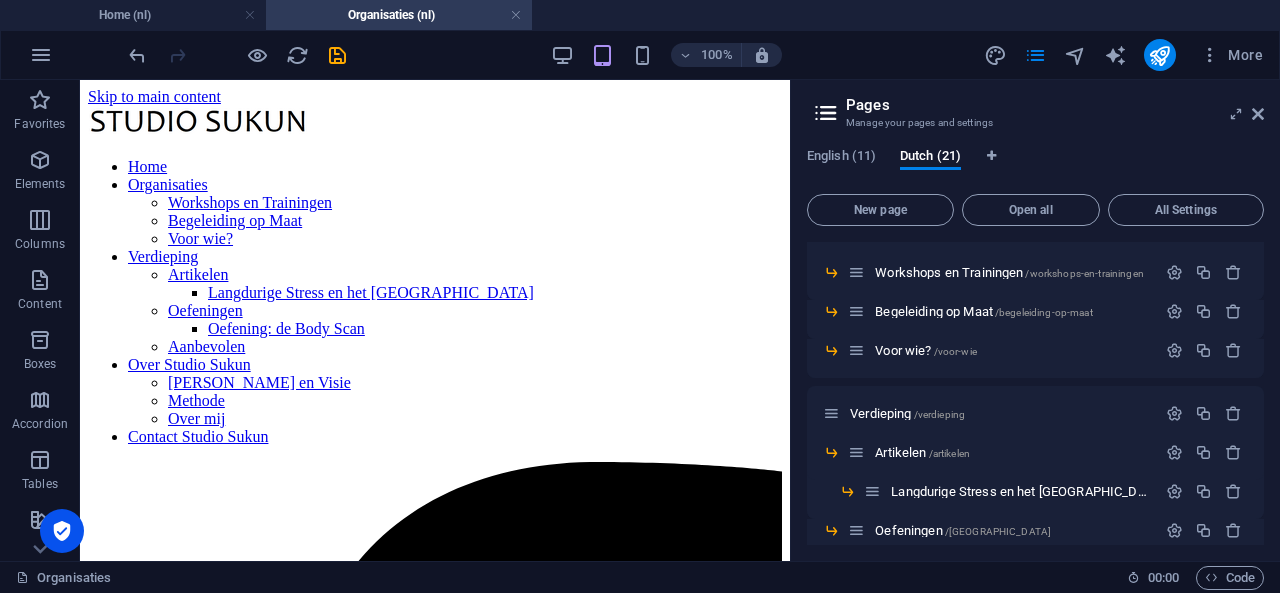 scroll, scrollTop: 845, scrollLeft: 0, axis: vertical 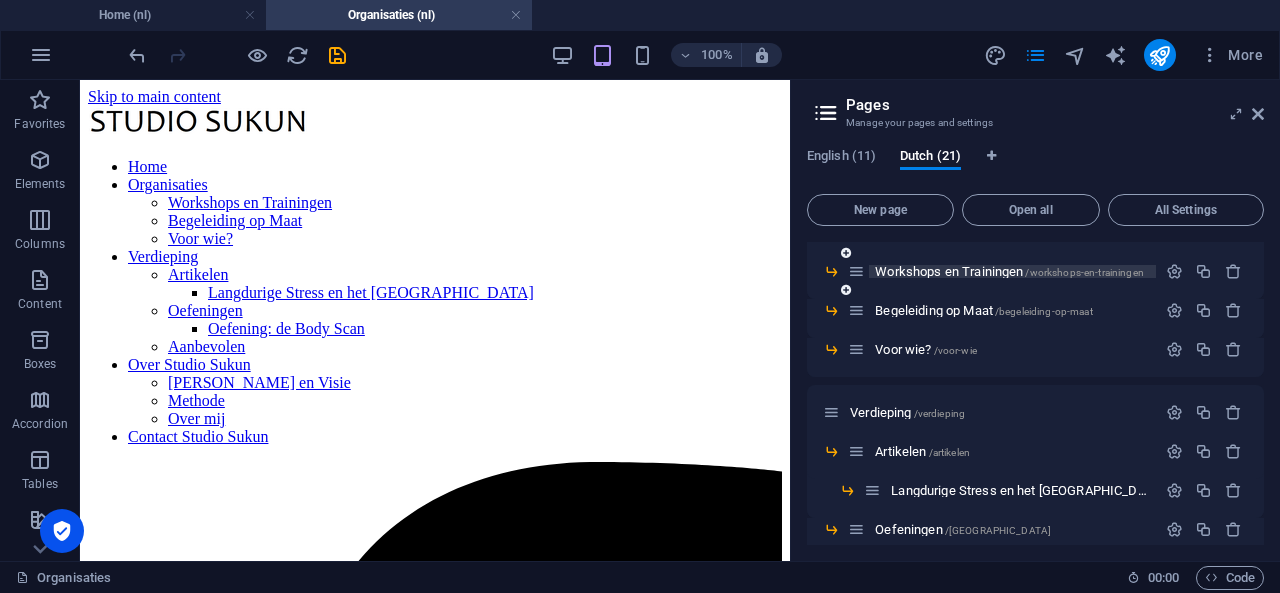 type on "De Methode" 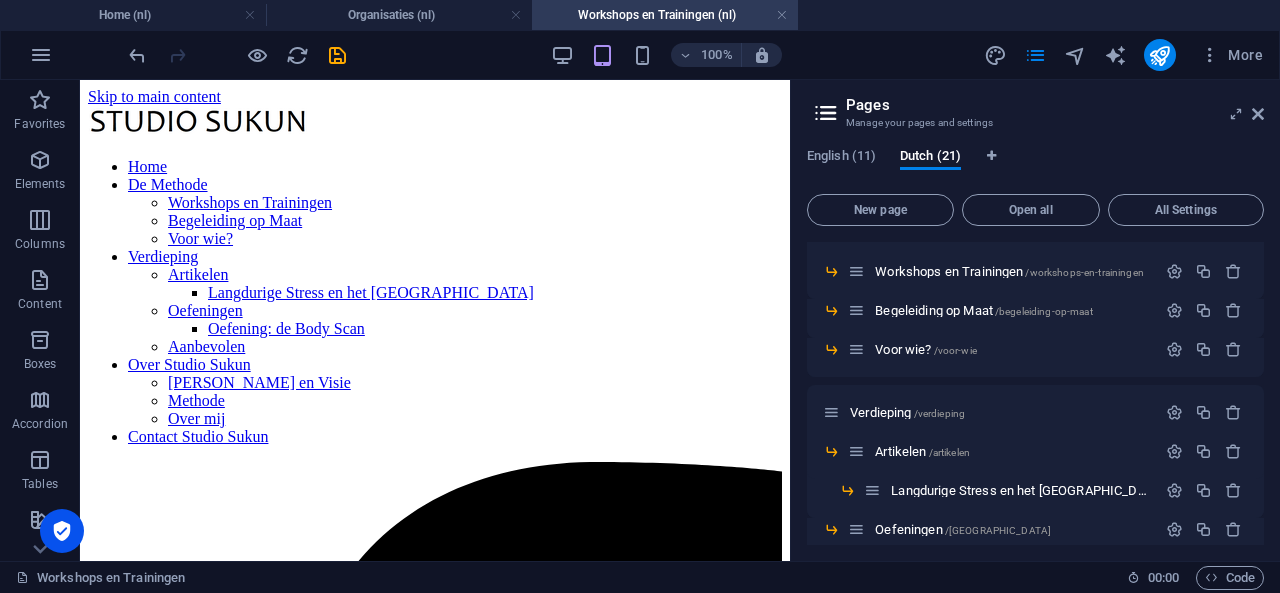 scroll, scrollTop: 0, scrollLeft: 0, axis: both 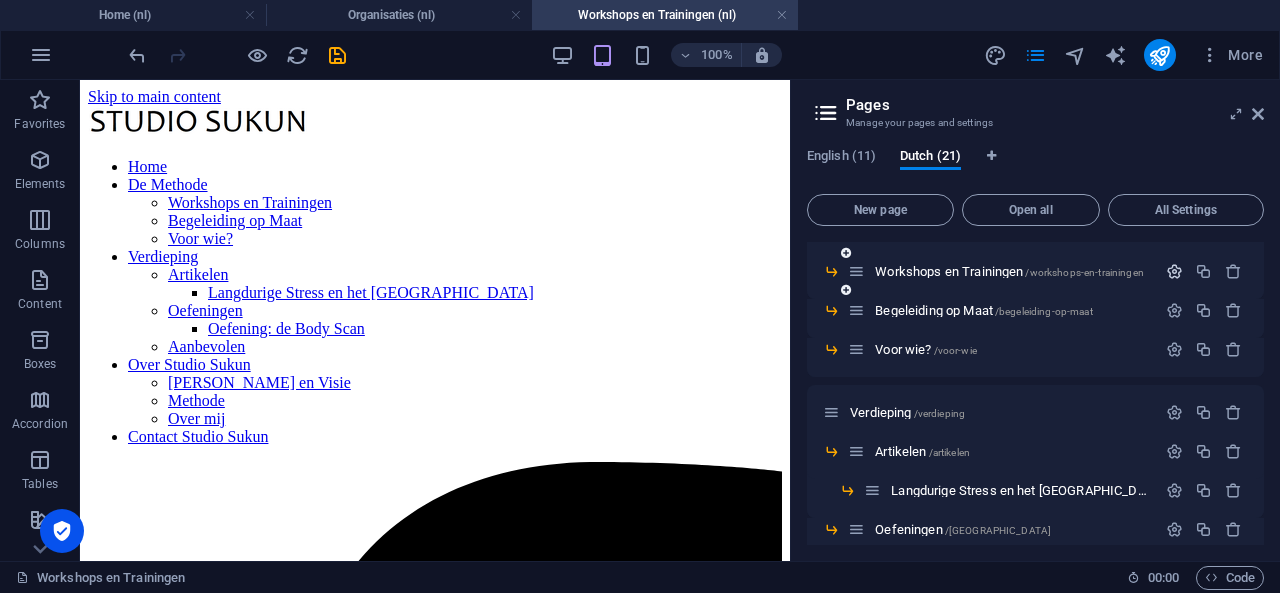 click at bounding box center [1174, 271] 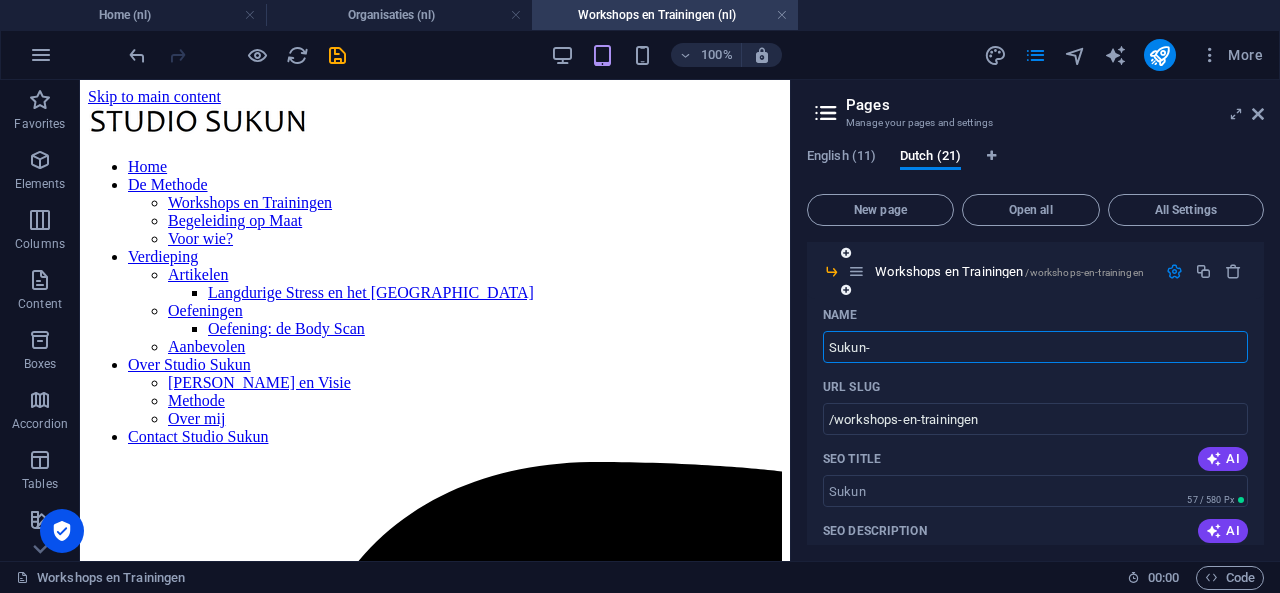 type on "Sukun-m" 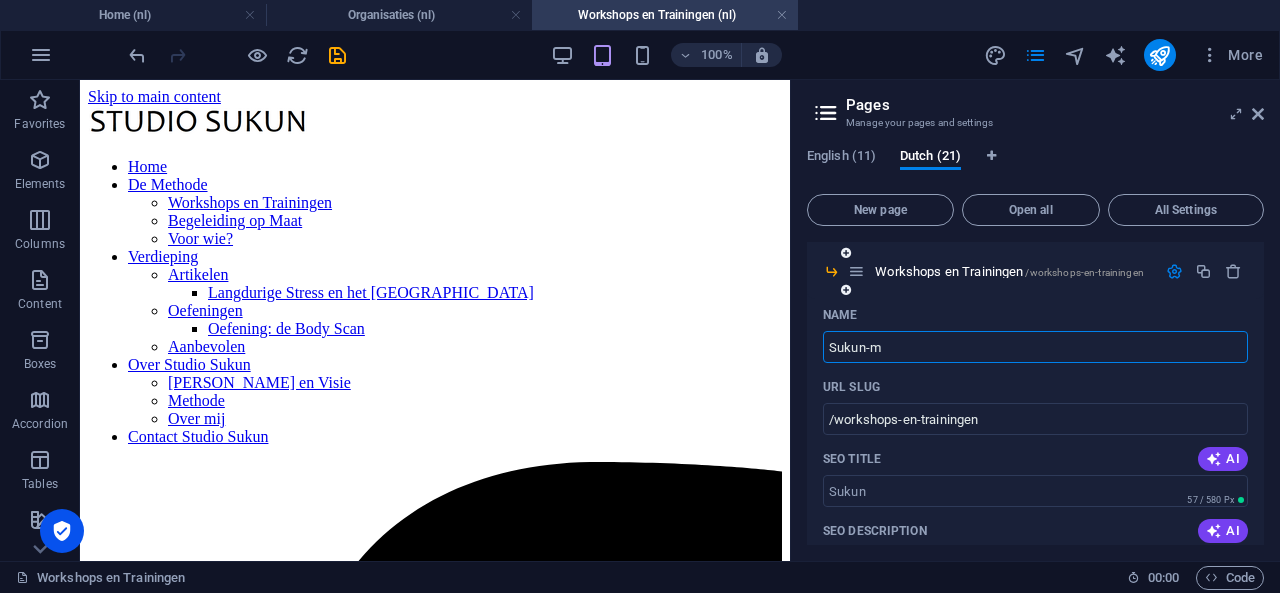 type on "/sukun" 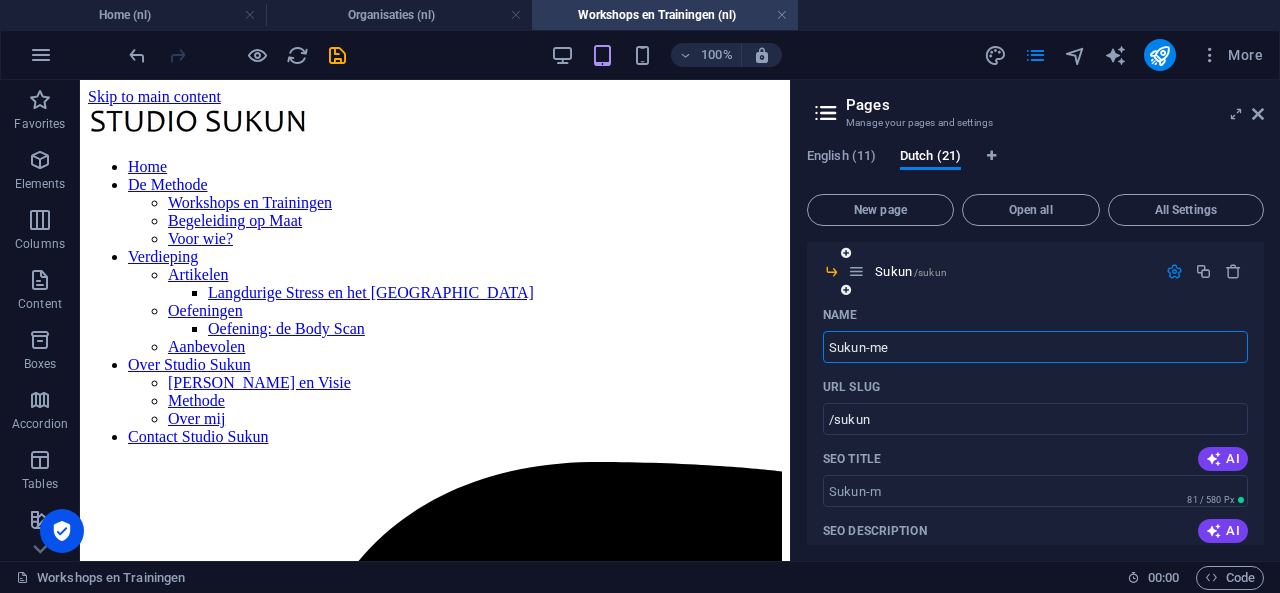 type on "Sukun-meh" 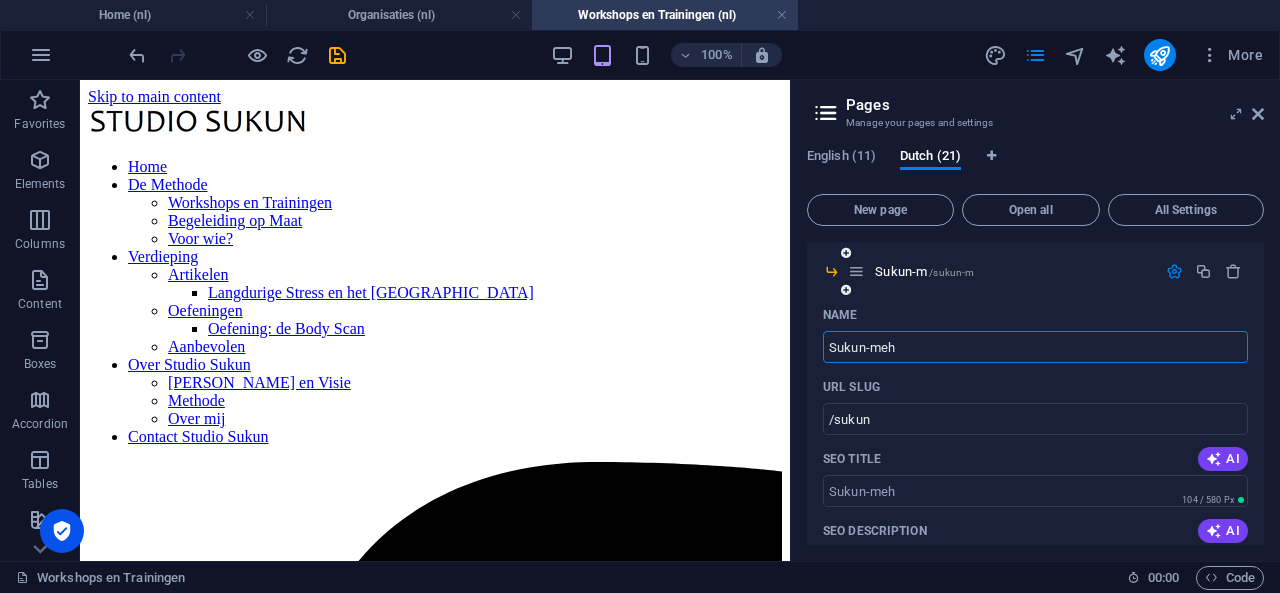 type on "/sukun-m" 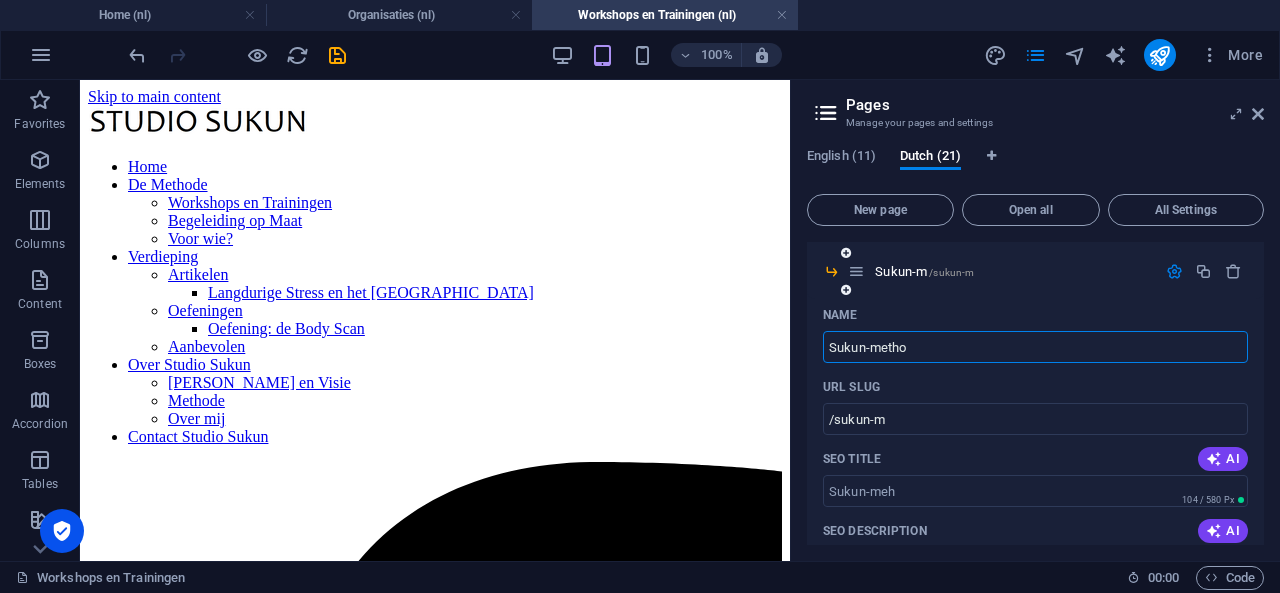 type on "Sukun-method" 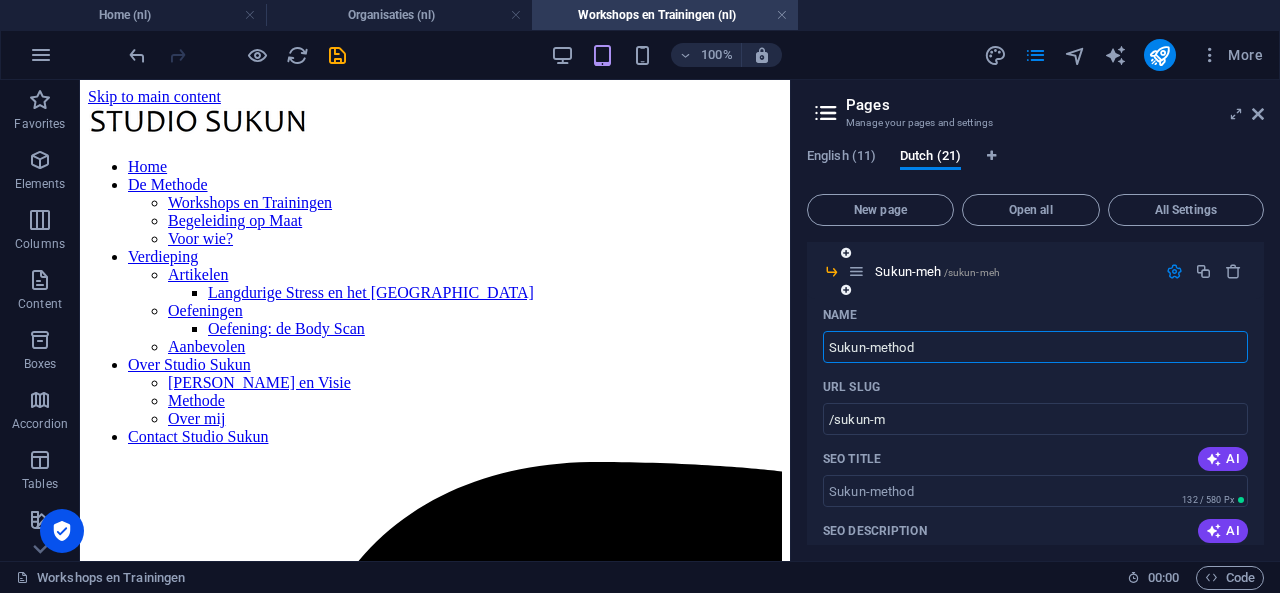 type on "/sukun-meh" 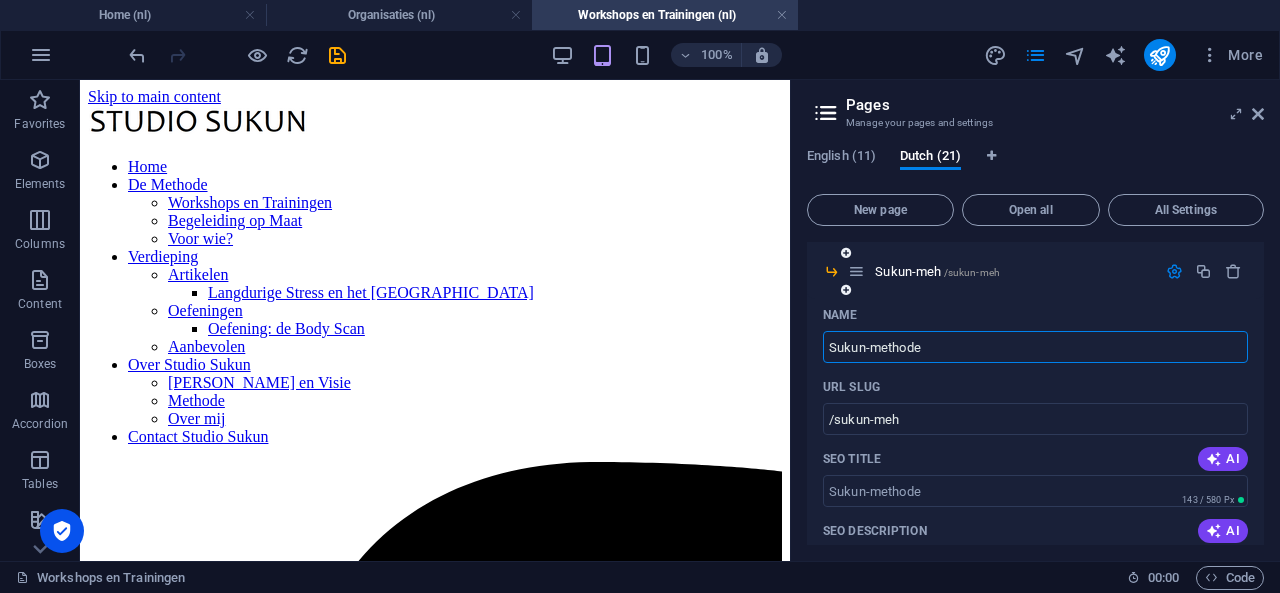 type on "Sukun-methode" 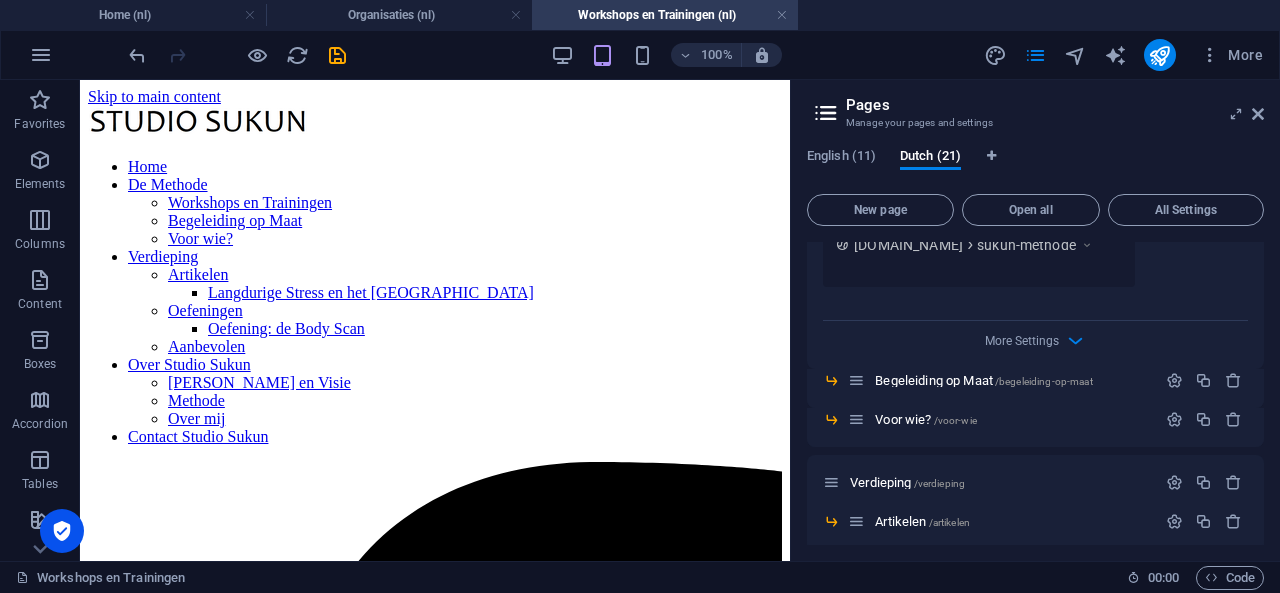scroll, scrollTop: 1491, scrollLeft: 0, axis: vertical 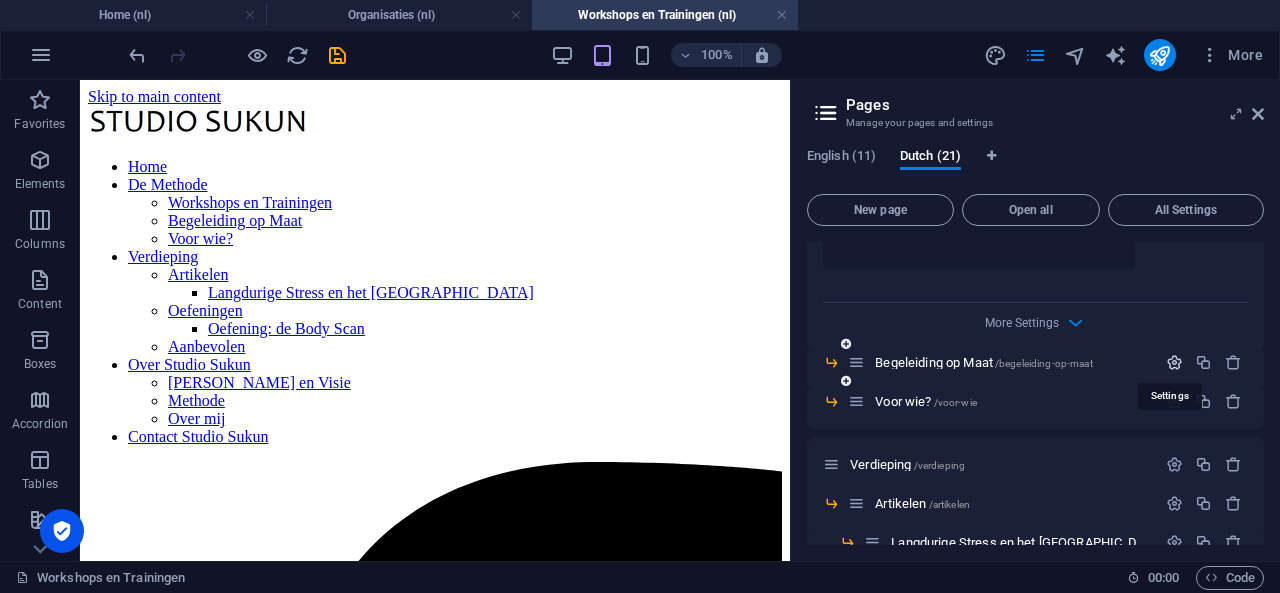 type on "Sukun-methode" 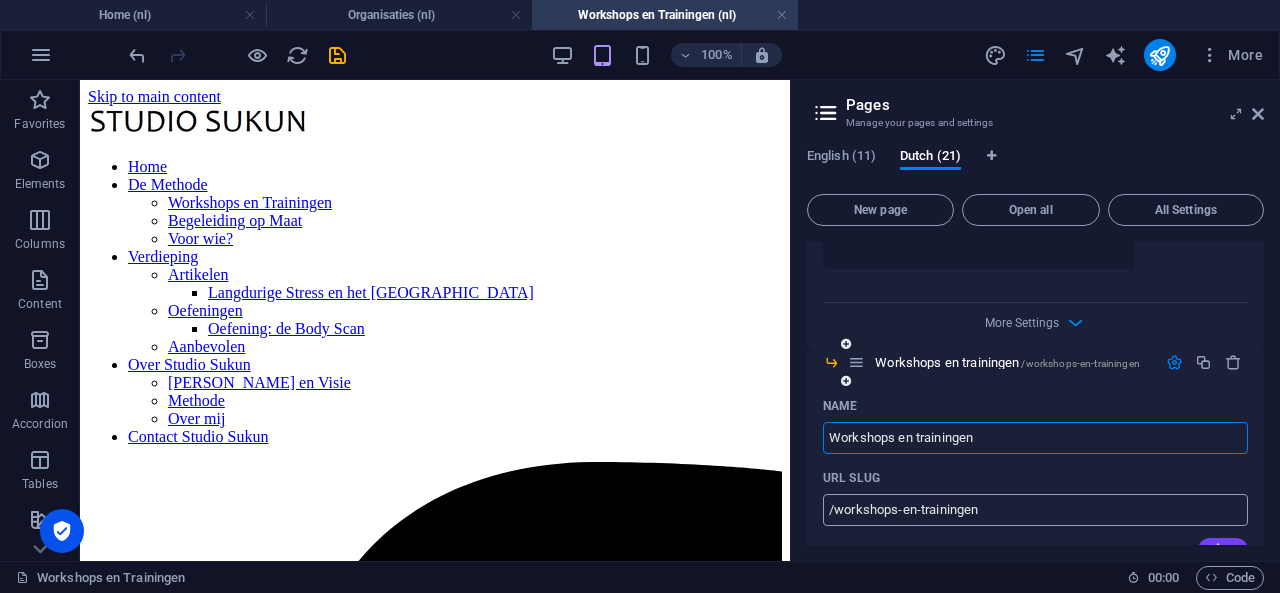 type on "Workshops en trainingen" 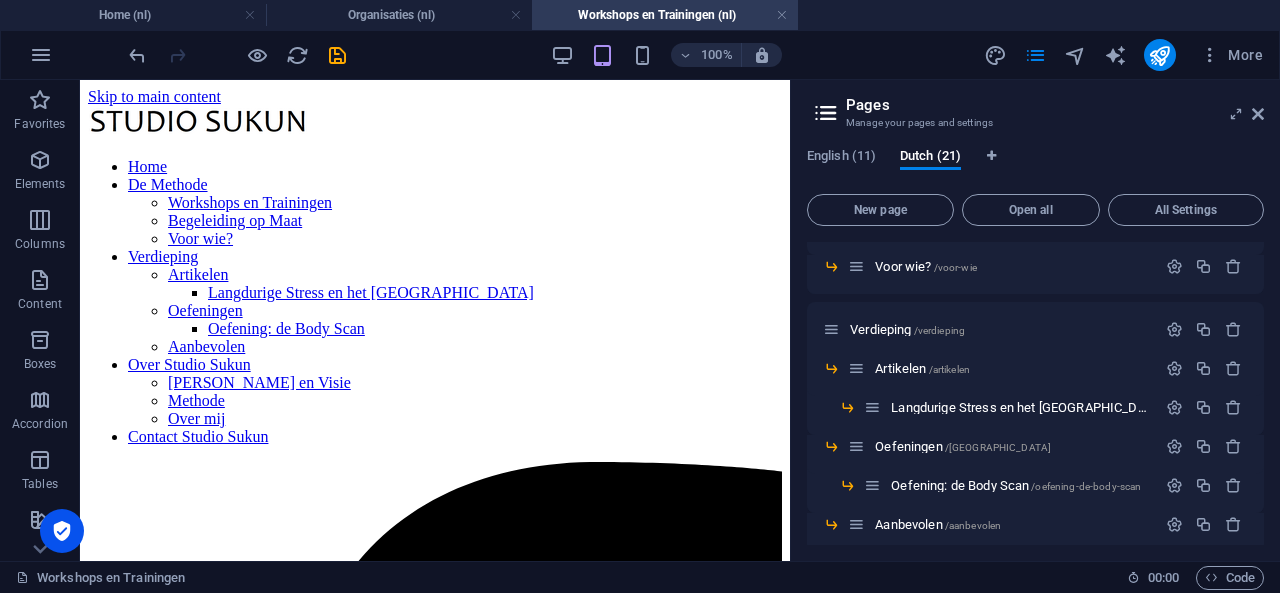 scroll, scrollTop: 2321, scrollLeft: 0, axis: vertical 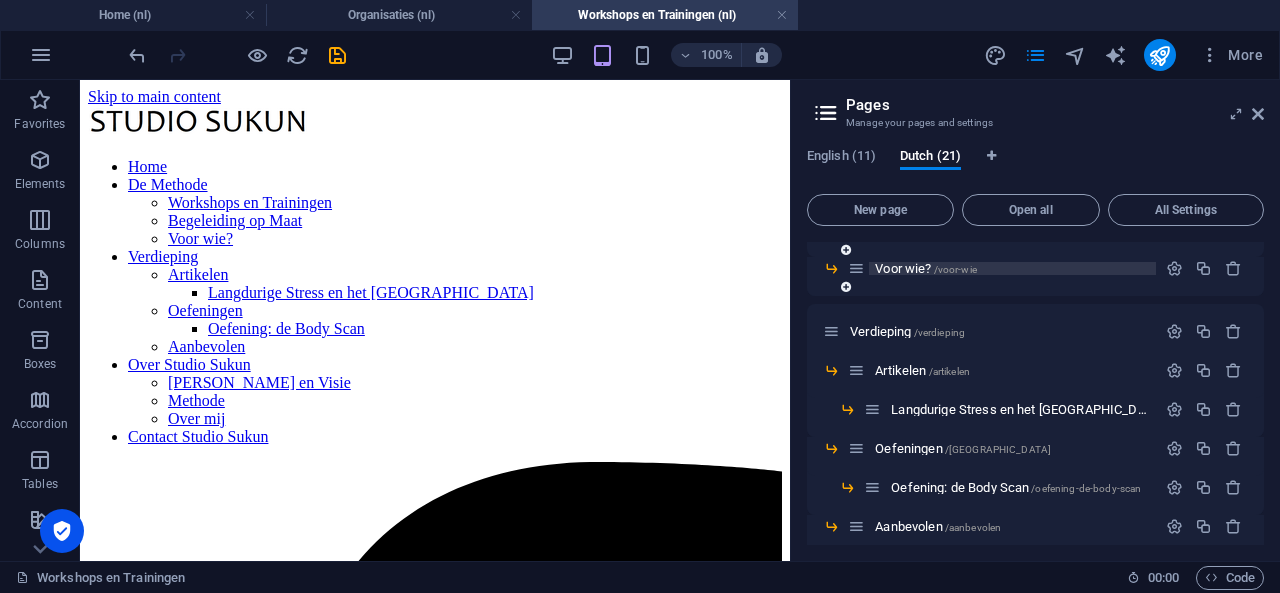 type on "Workshops en trainingen" 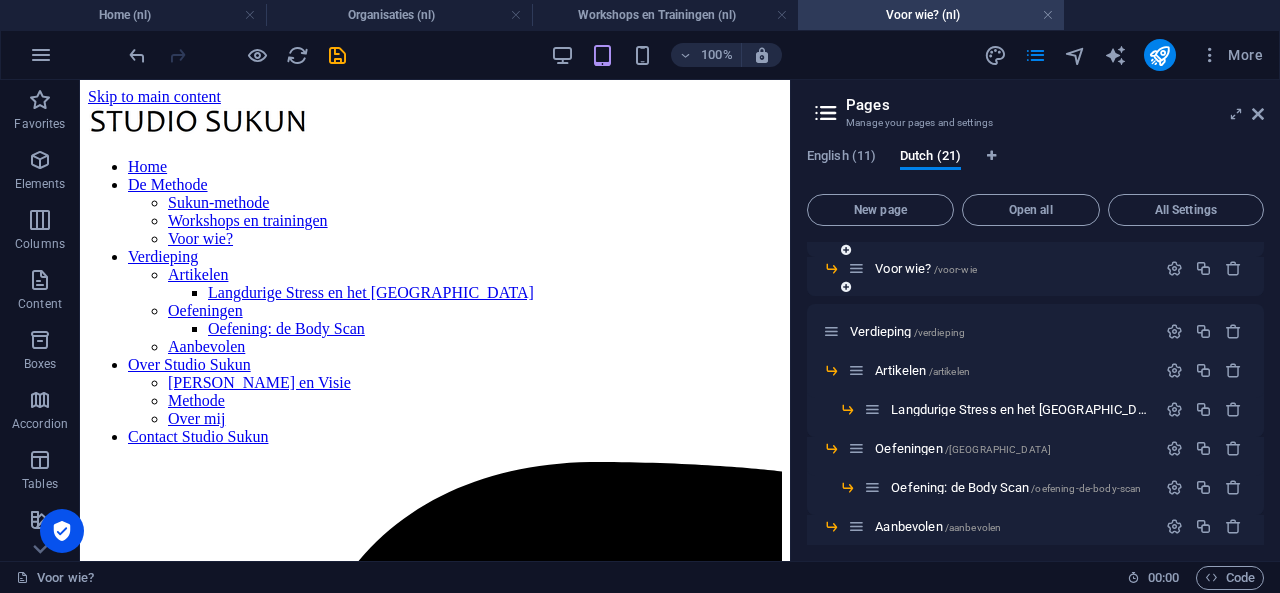 scroll, scrollTop: 0, scrollLeft: 0, axis: both 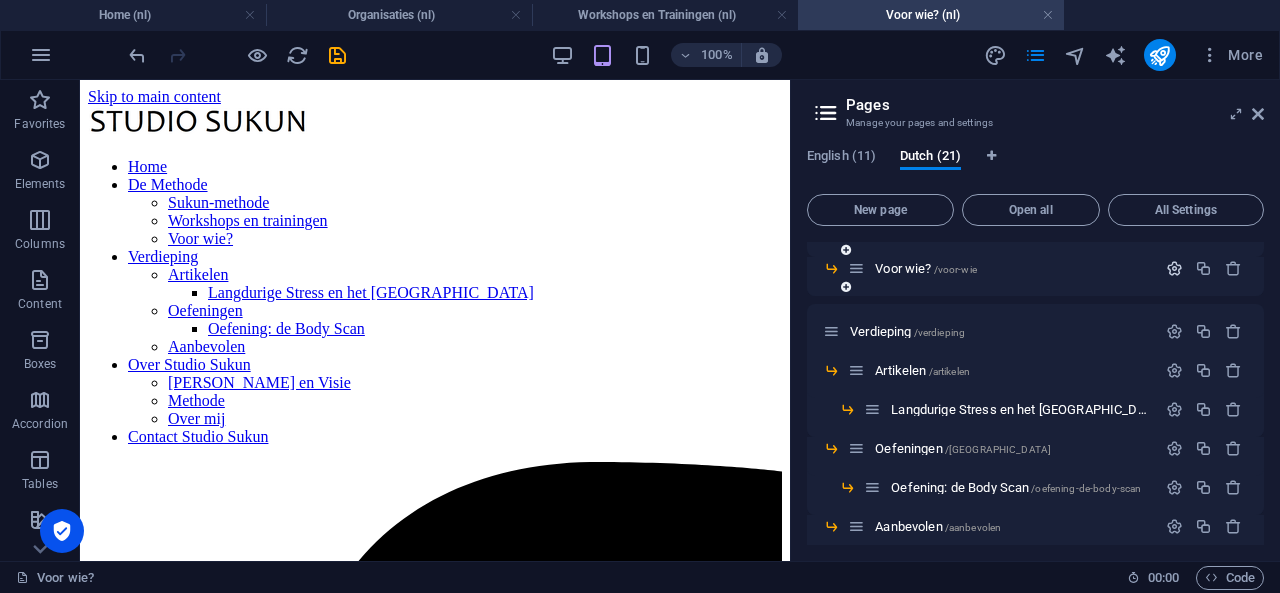 click at bounding box center [1174, 268] 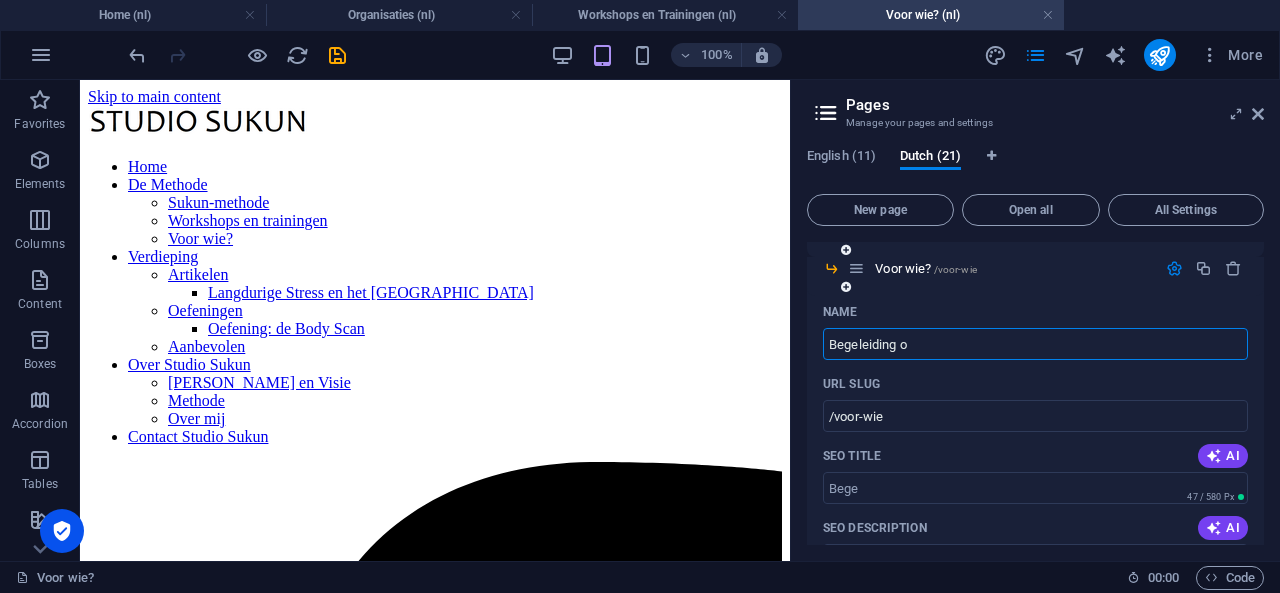 type on "Begeleiding op" 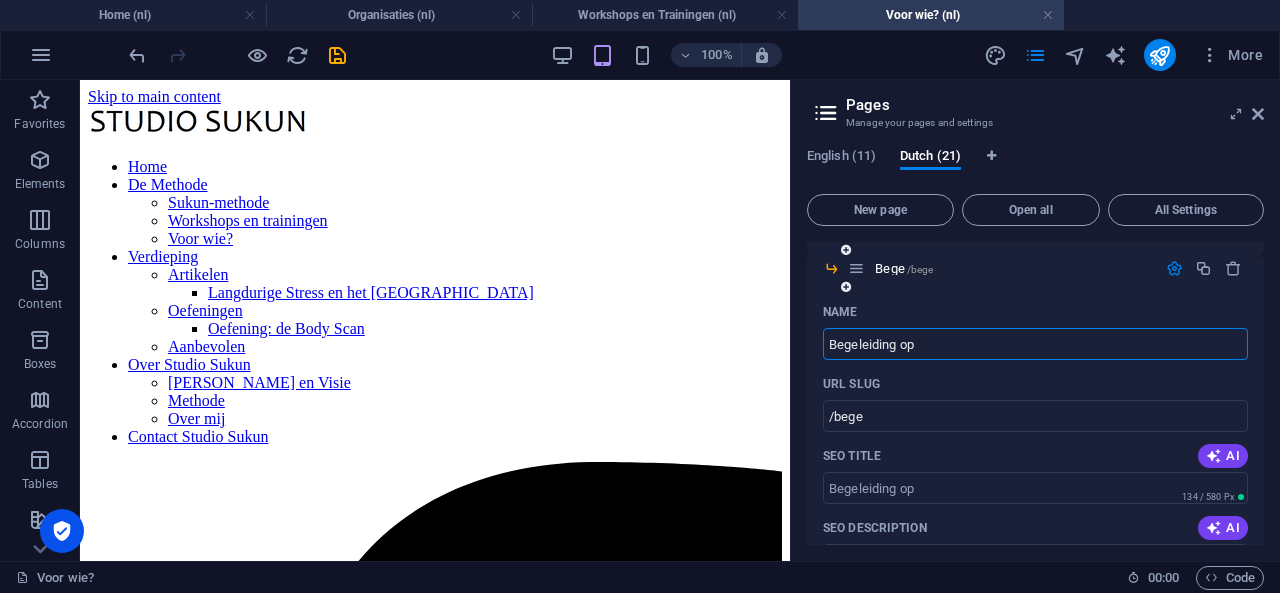 type on "/bege" 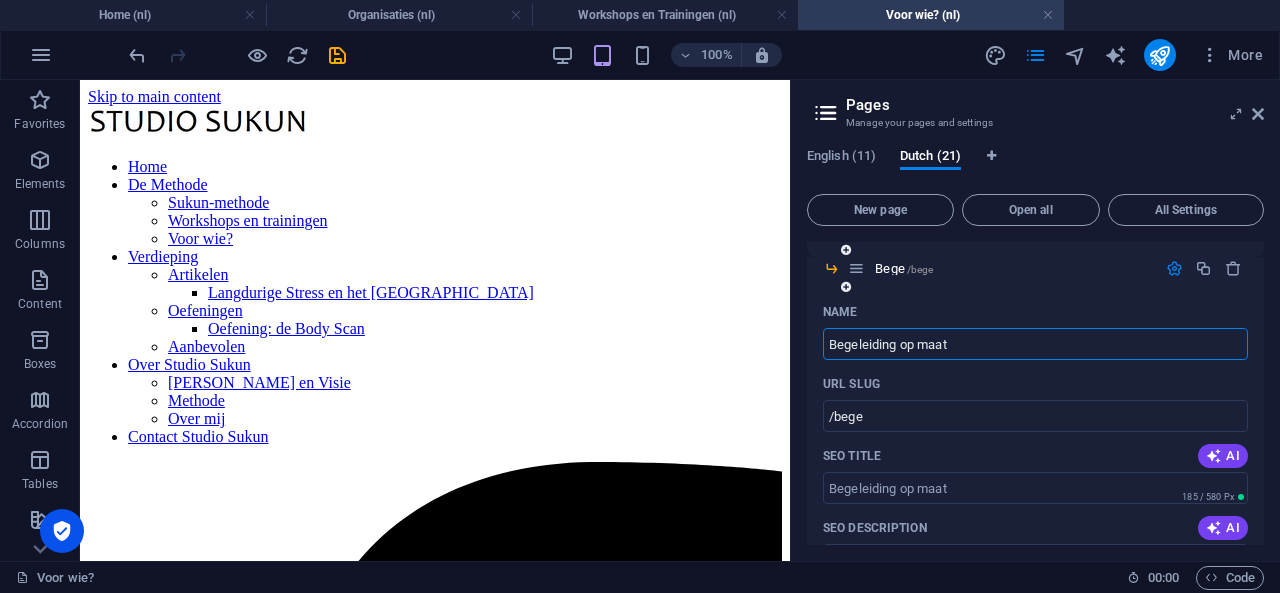 click on "Name" at bounding box center (1035, 312) 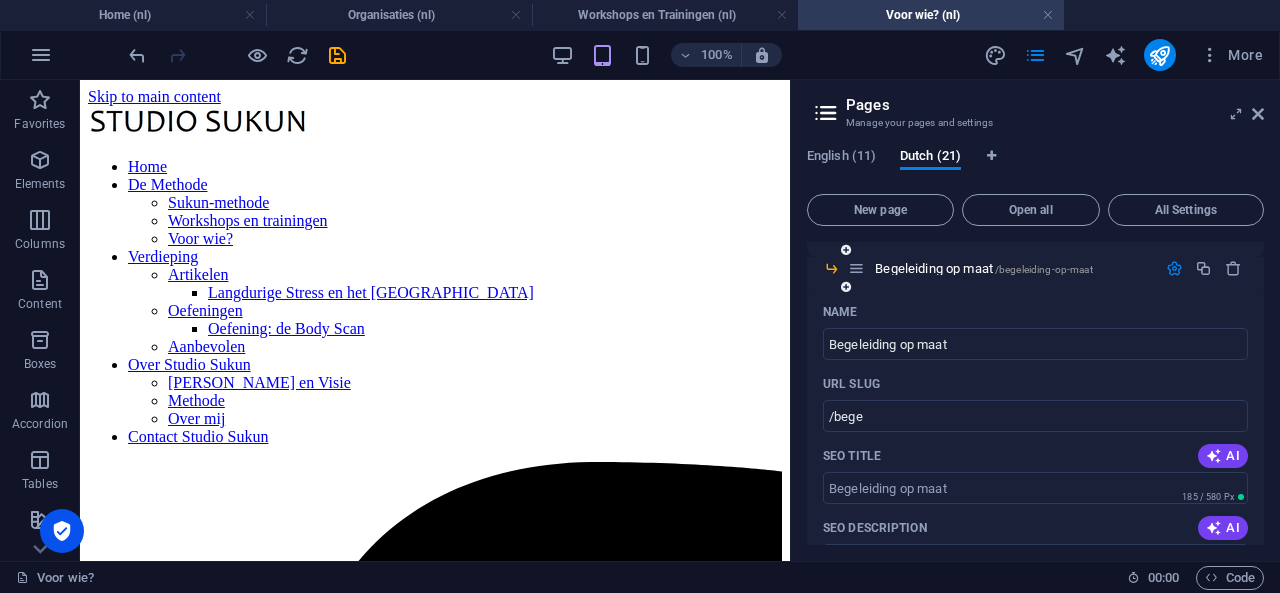 type on "Begeleiding op maat" 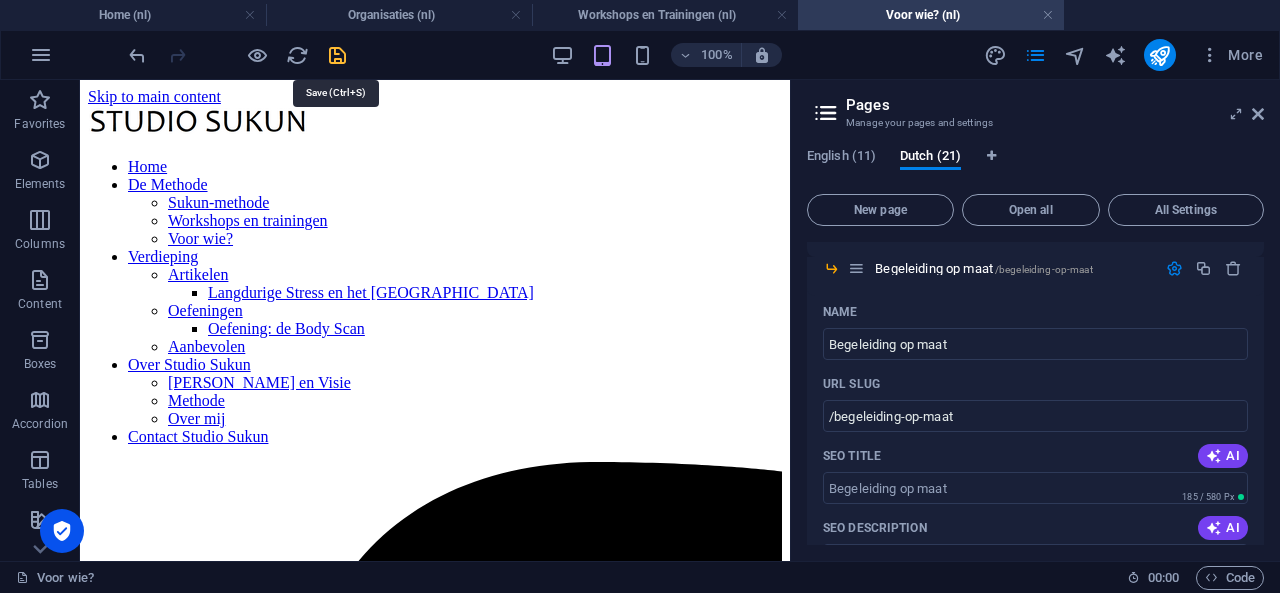 click at bounding box center (337, 55) 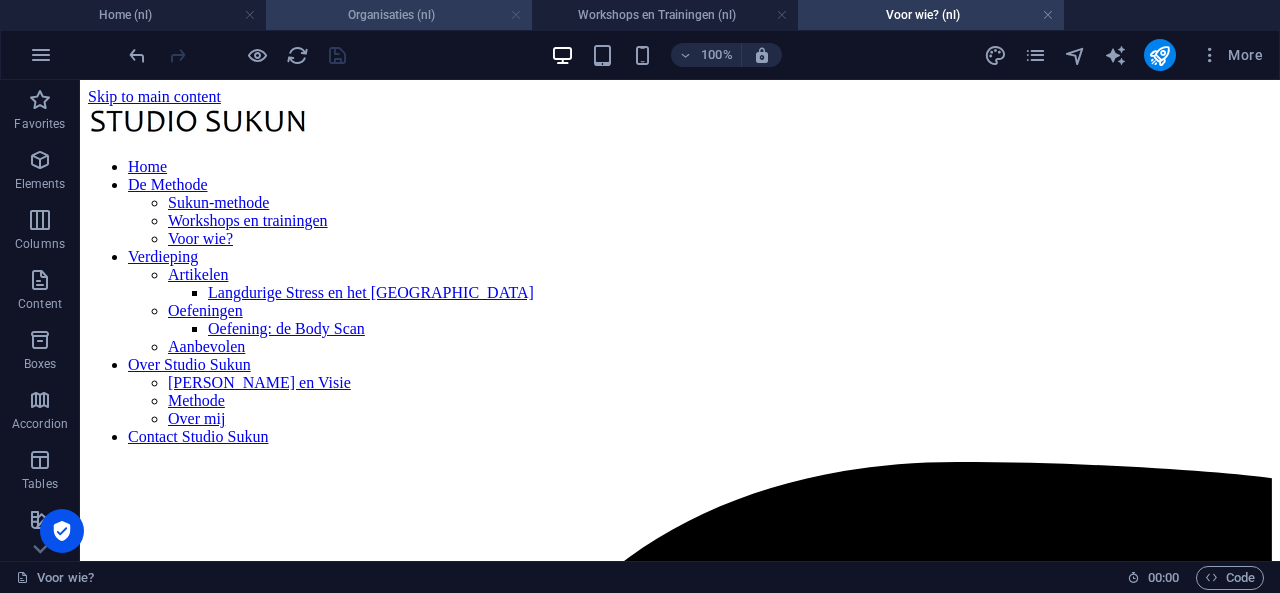 click at bounding box center [516, 15] 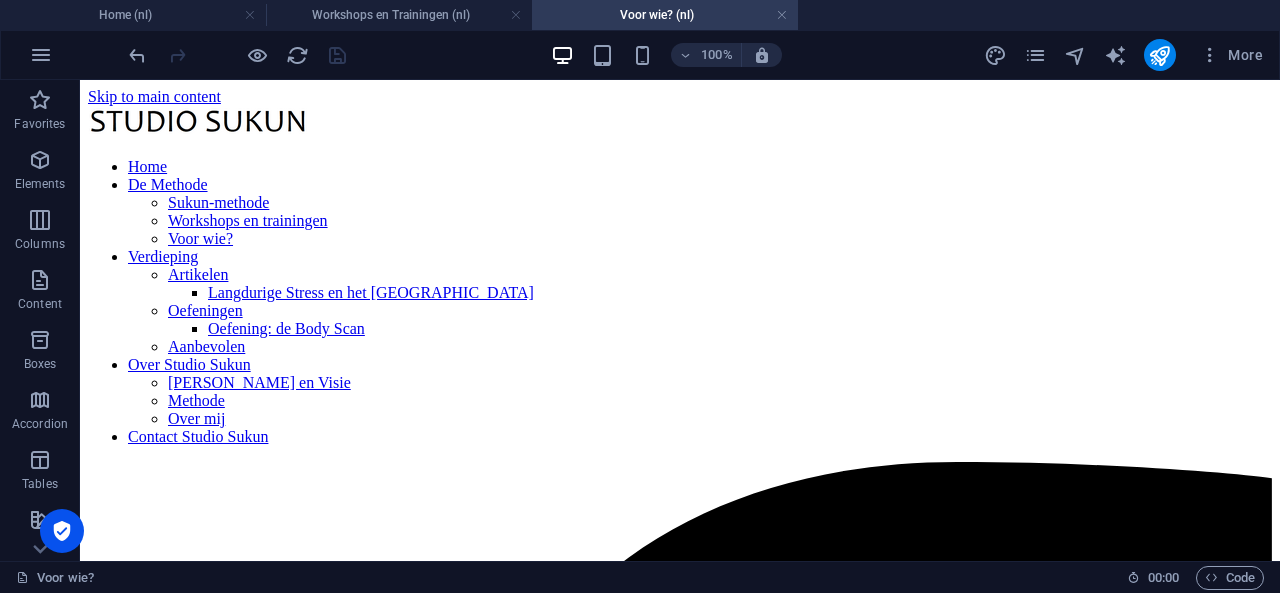 click at bounding box center [516, 15] 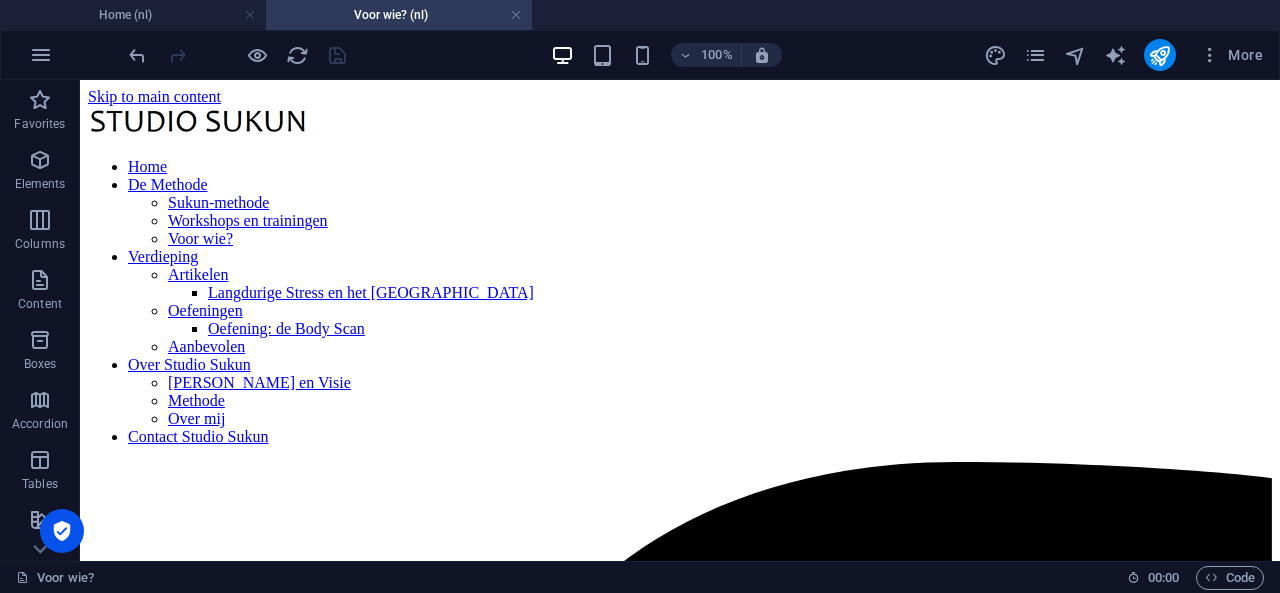 click at bounding box center (516, 15) 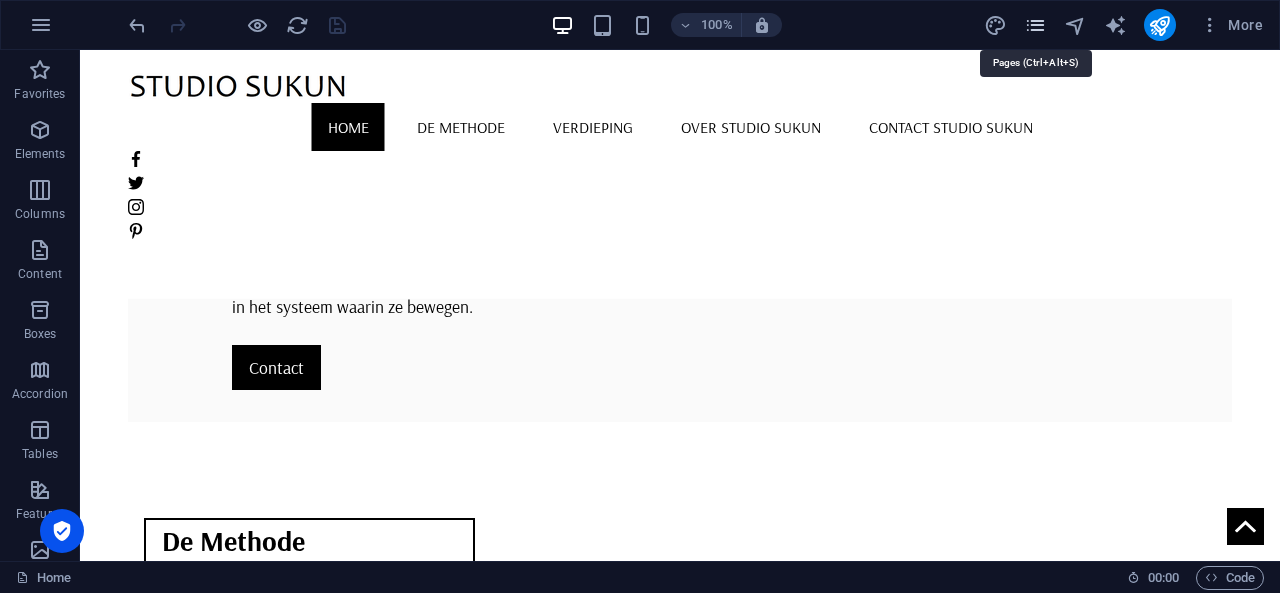 click at bounding box center [1035, 25] 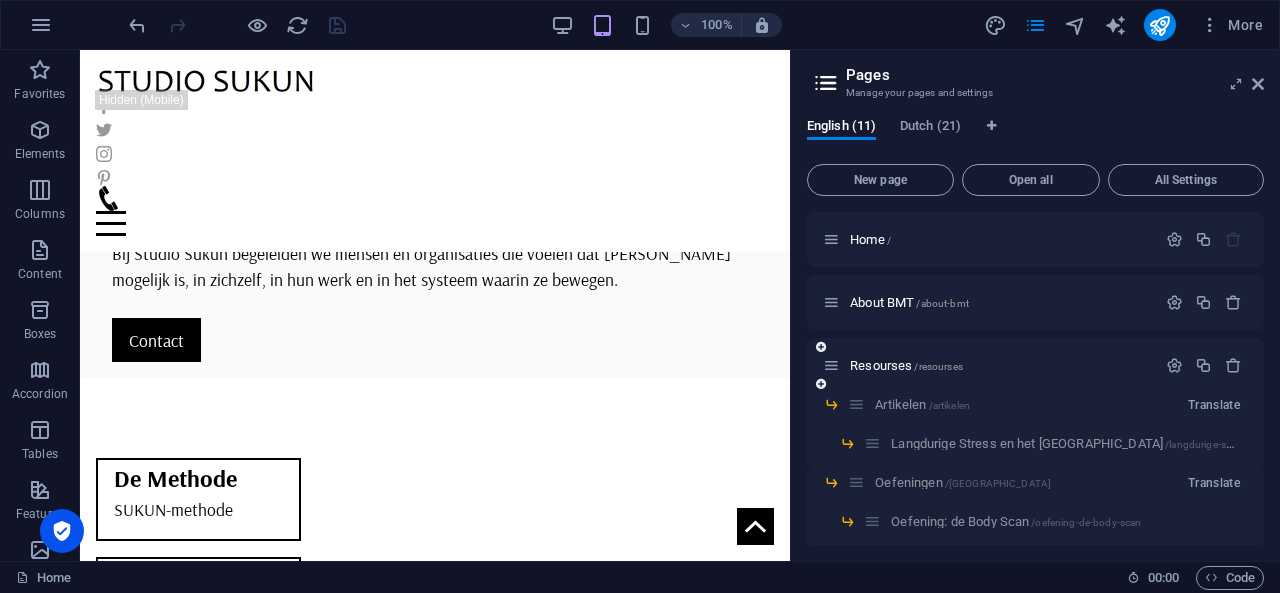 scroll, scrollTop: 7, scrollLeft: 0, axis: vertical 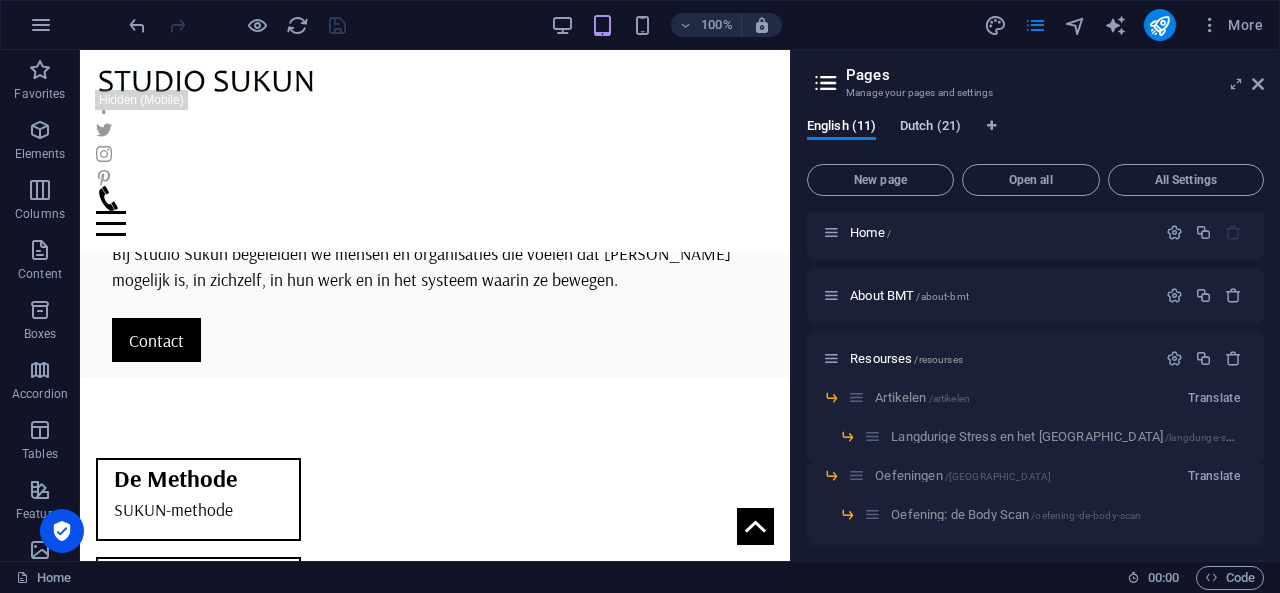 click on "Dutch (21)" at bounding box center (930, 128) 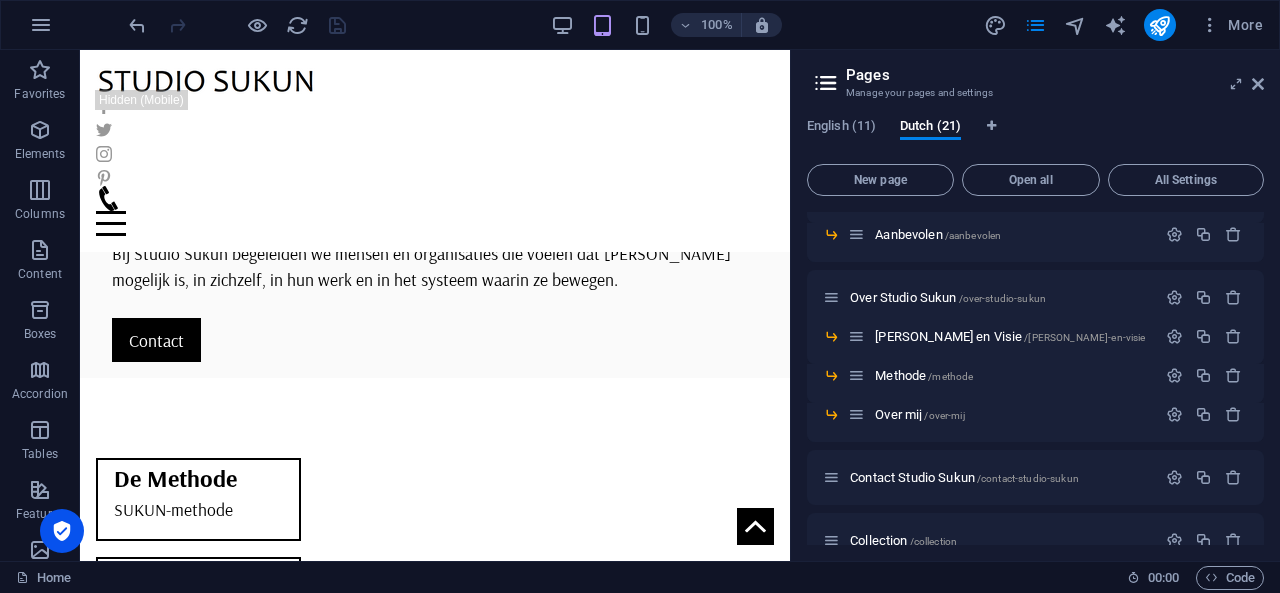 scroll, scrollTop: 455, scrollLeft: 0, axis: vertical 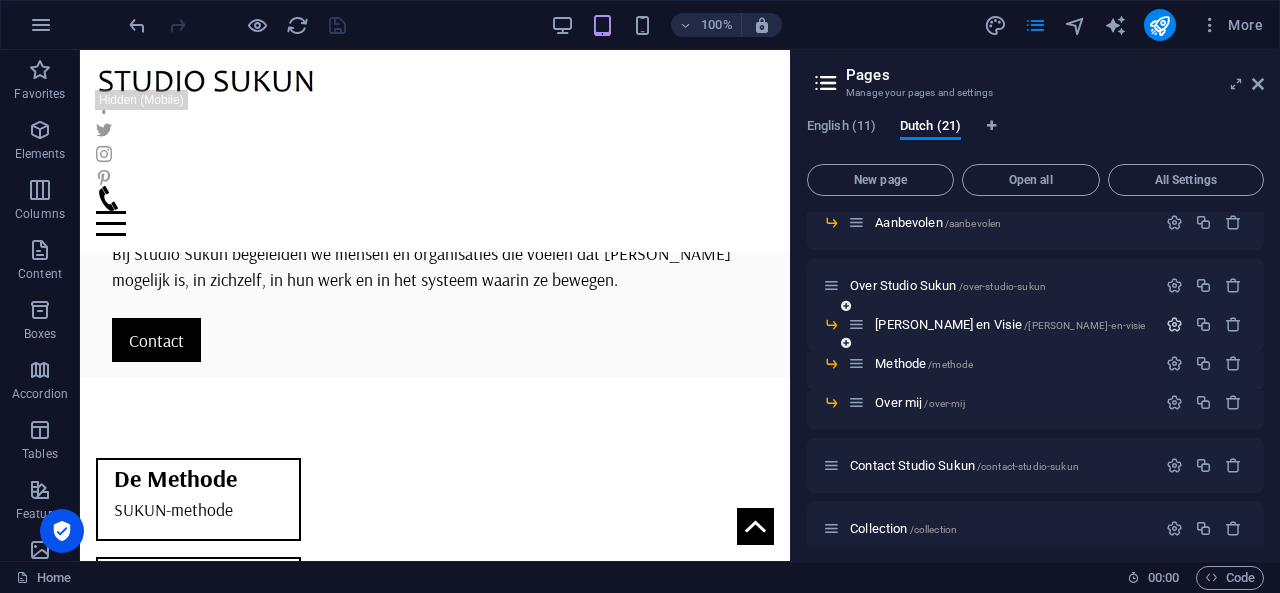 click at bounding box center [1174, 324] 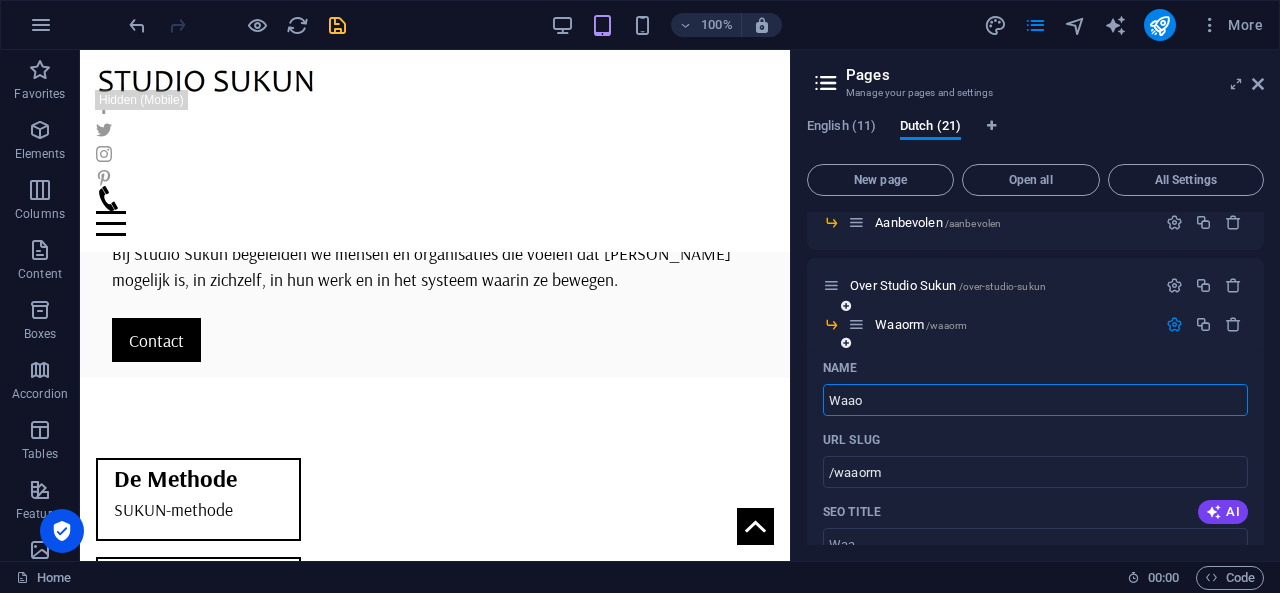 type on "Waa" 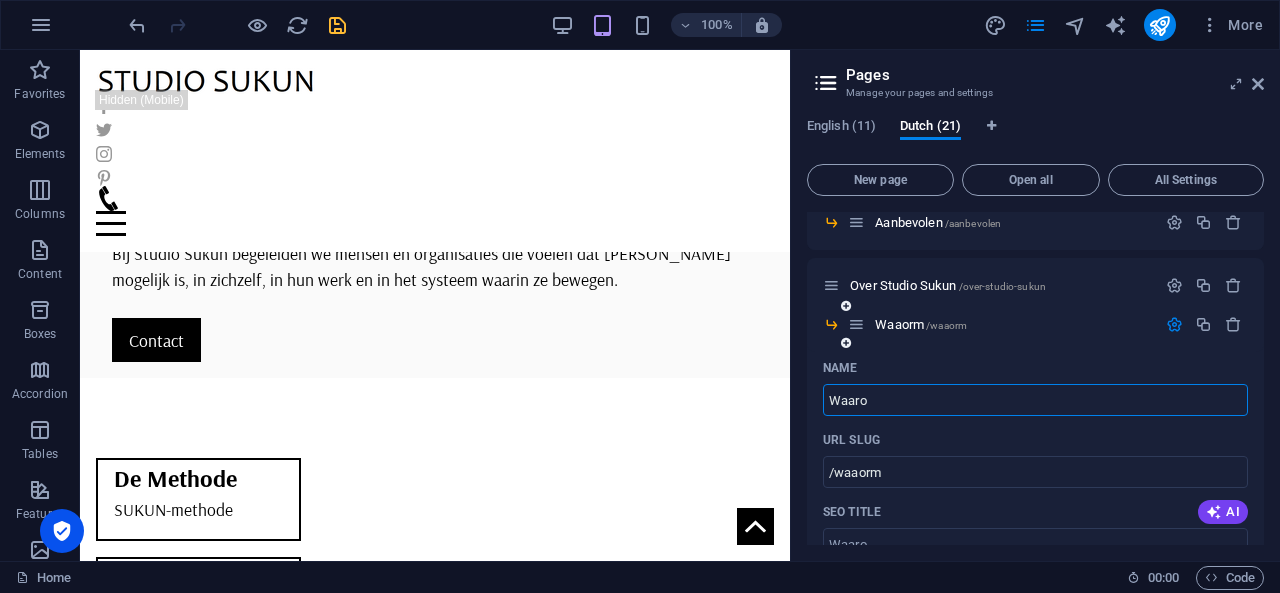 type on "Waarom" 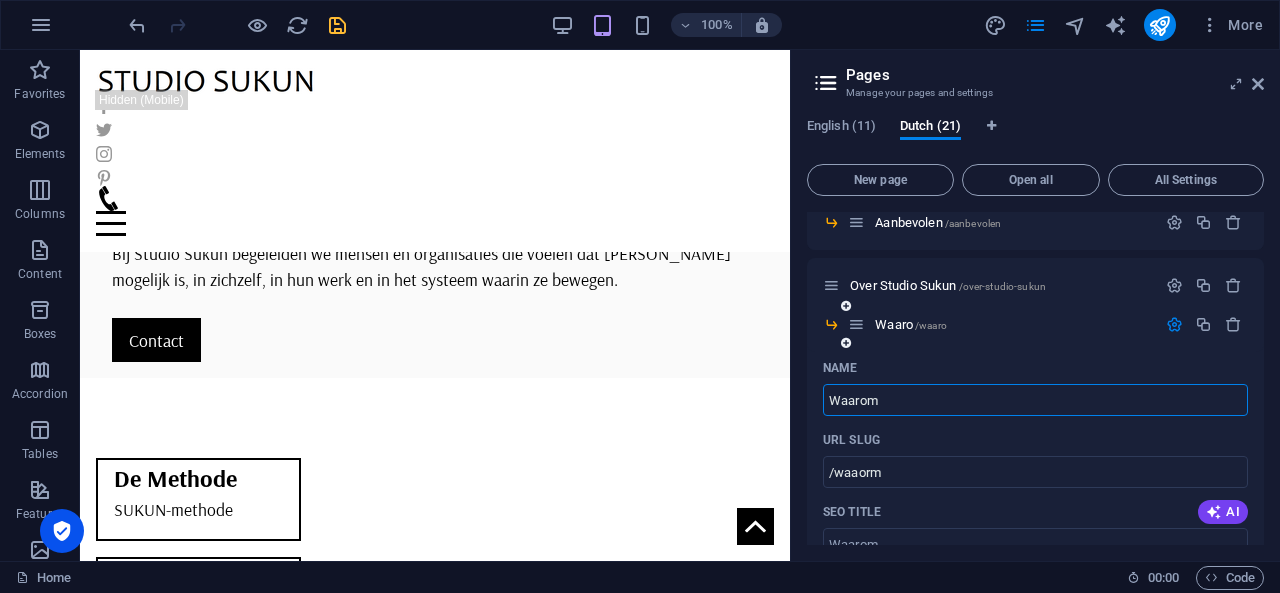 type on "/waaro" 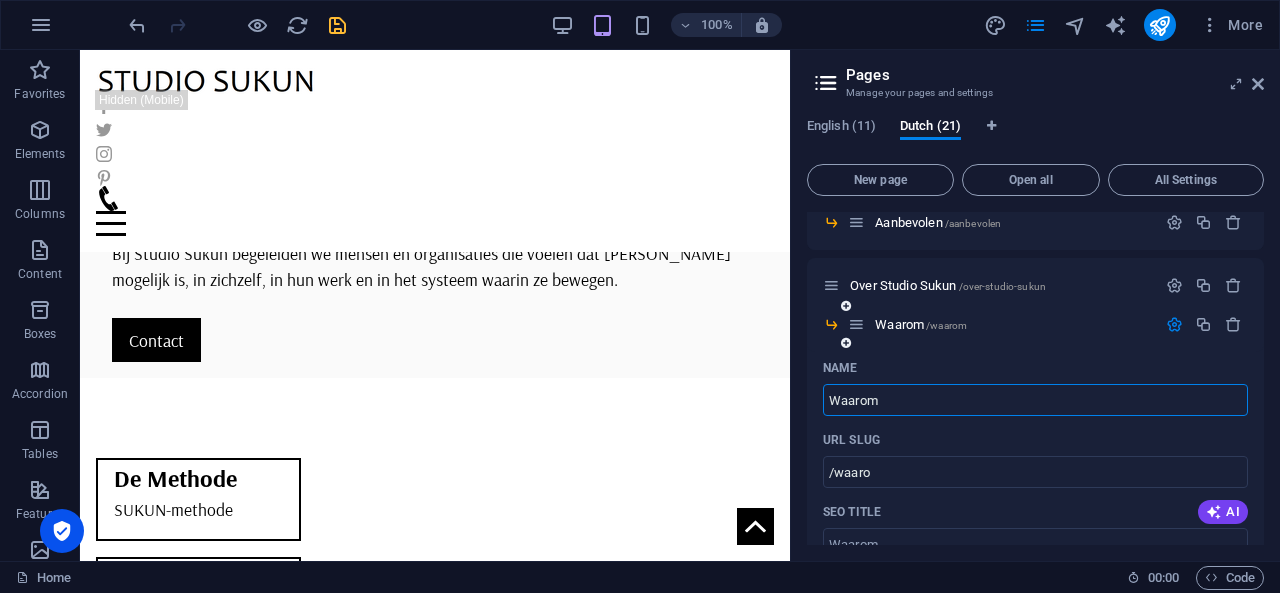 type on "Waarom" 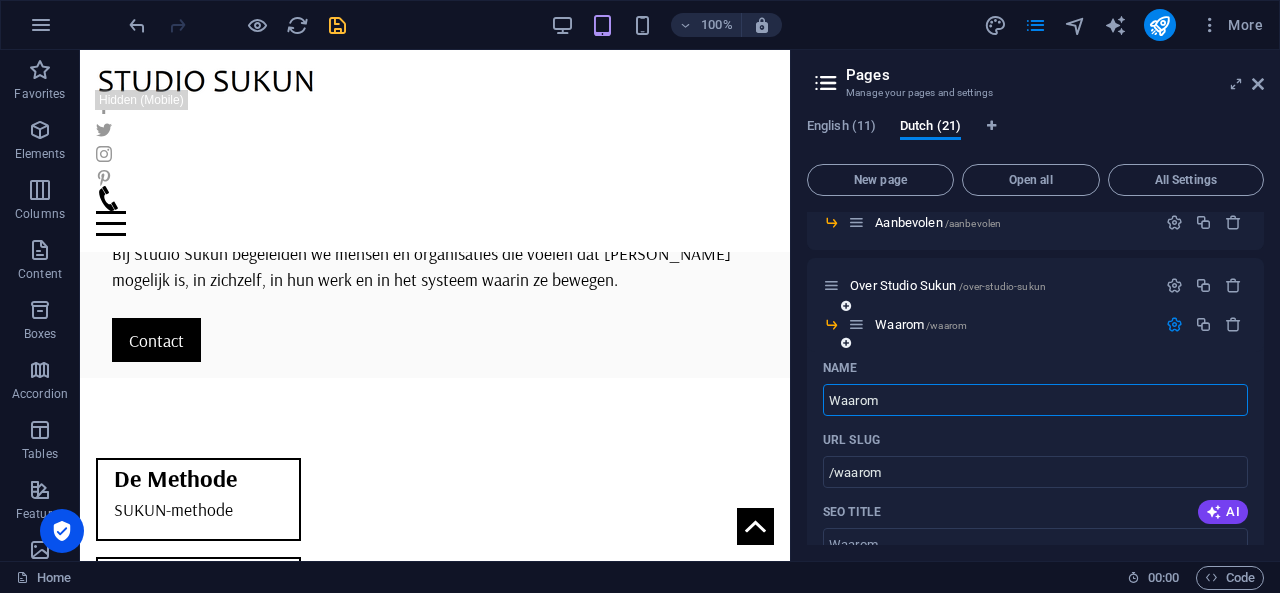 type on "Waarom" 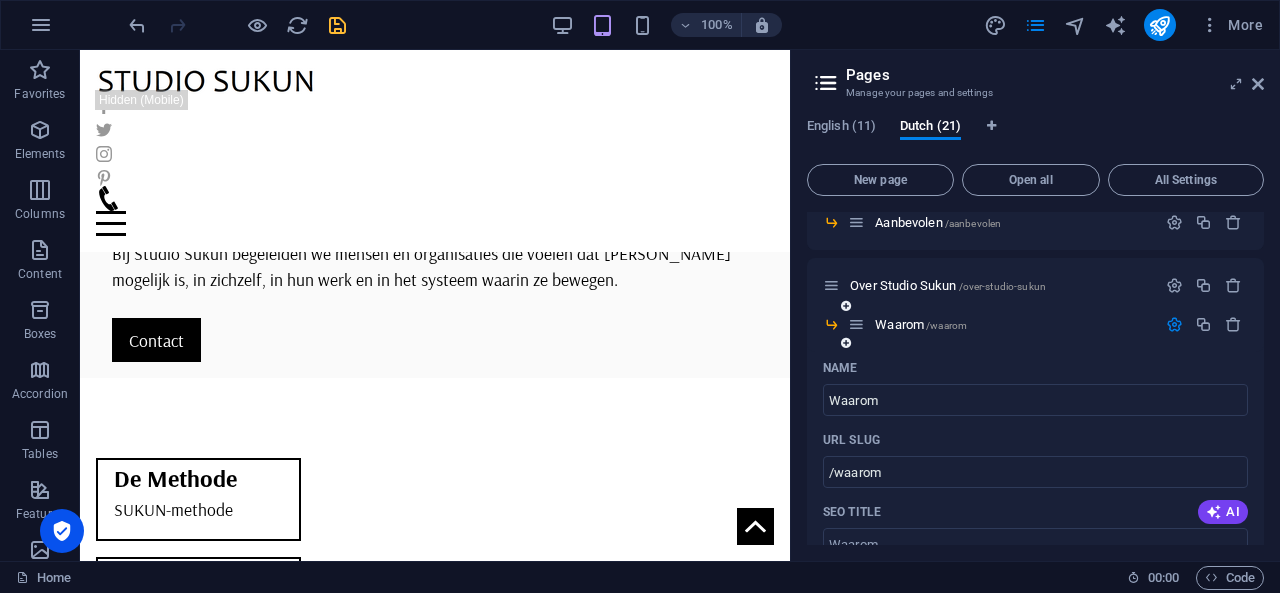 click on "Name" at bounding box center [1035, 368] 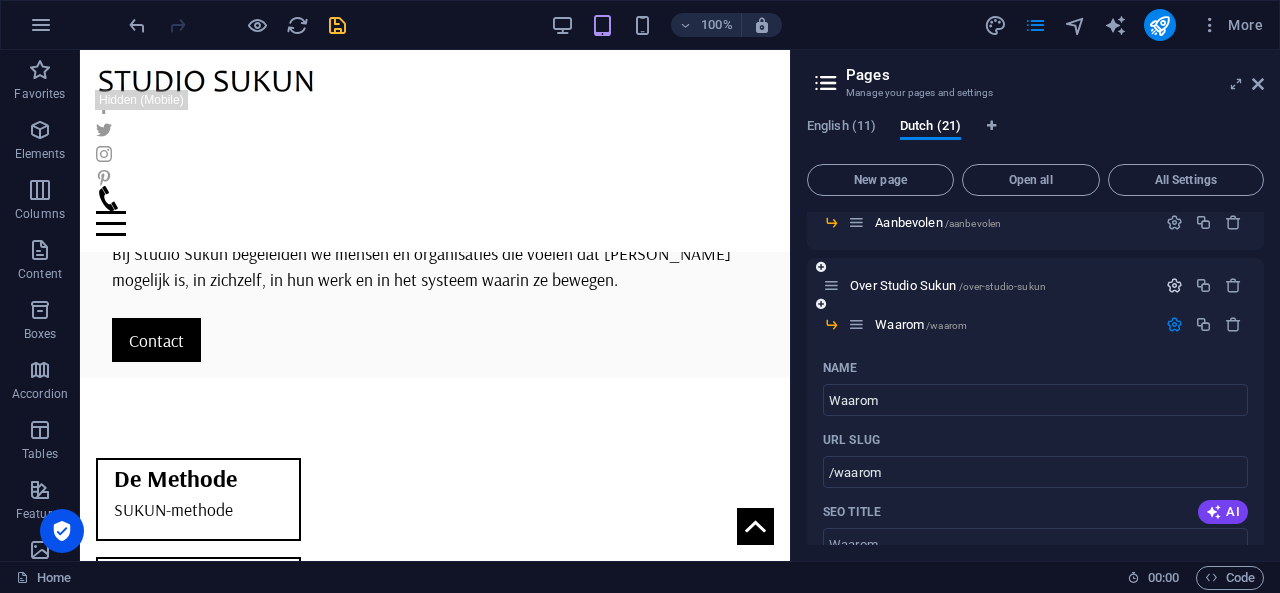 click at bounding box center [1174, 285] 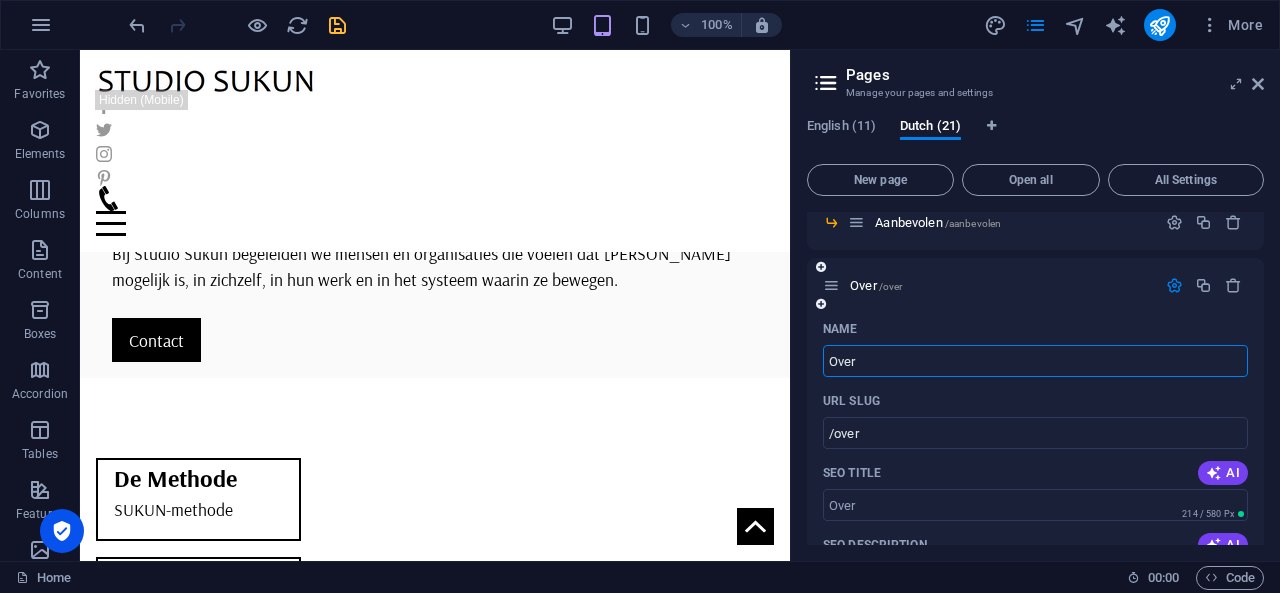 type on "Over" 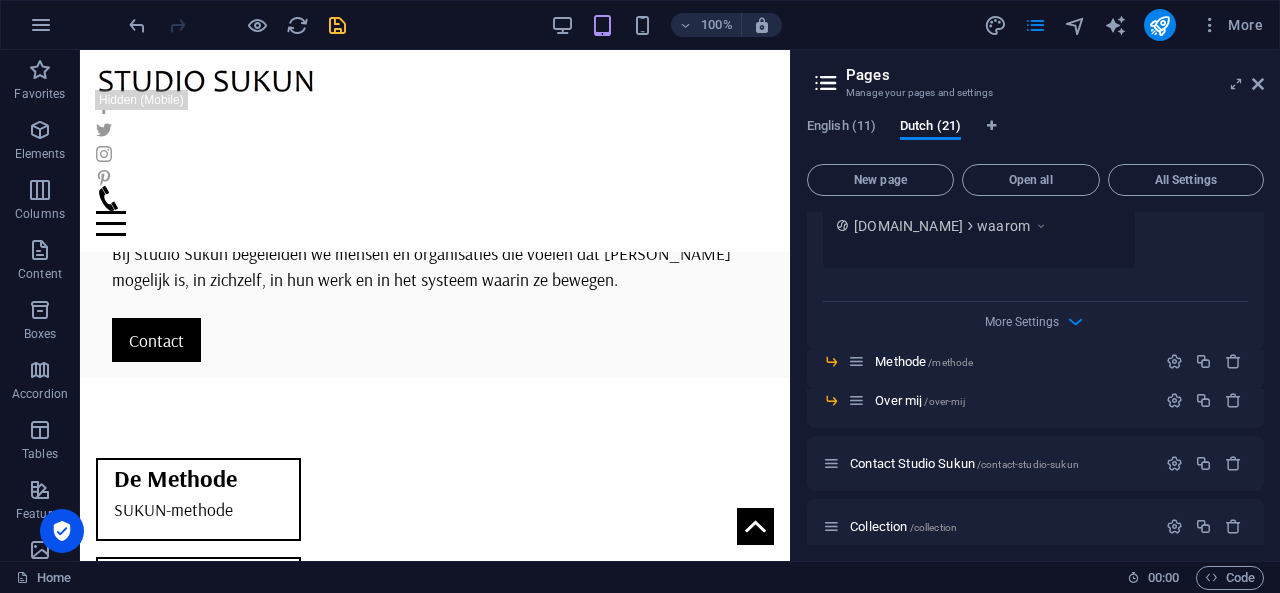 scroll, scrollTop: 1901, scrollLeft: 0, axis: vertical 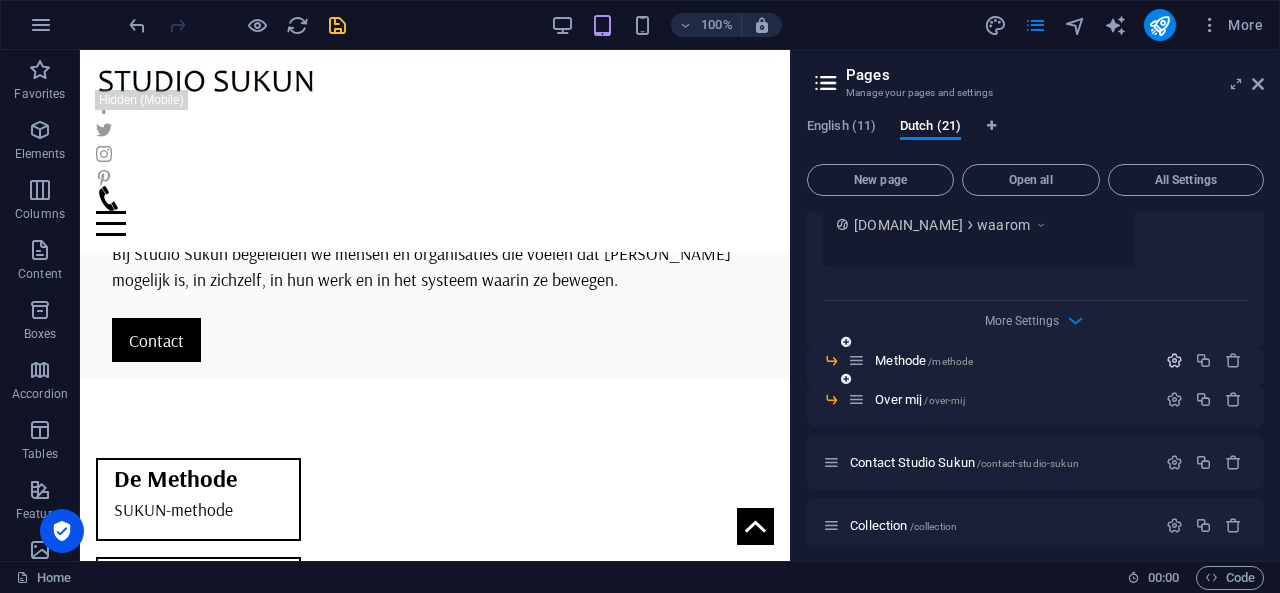 click at bounding box center [1174, 360] 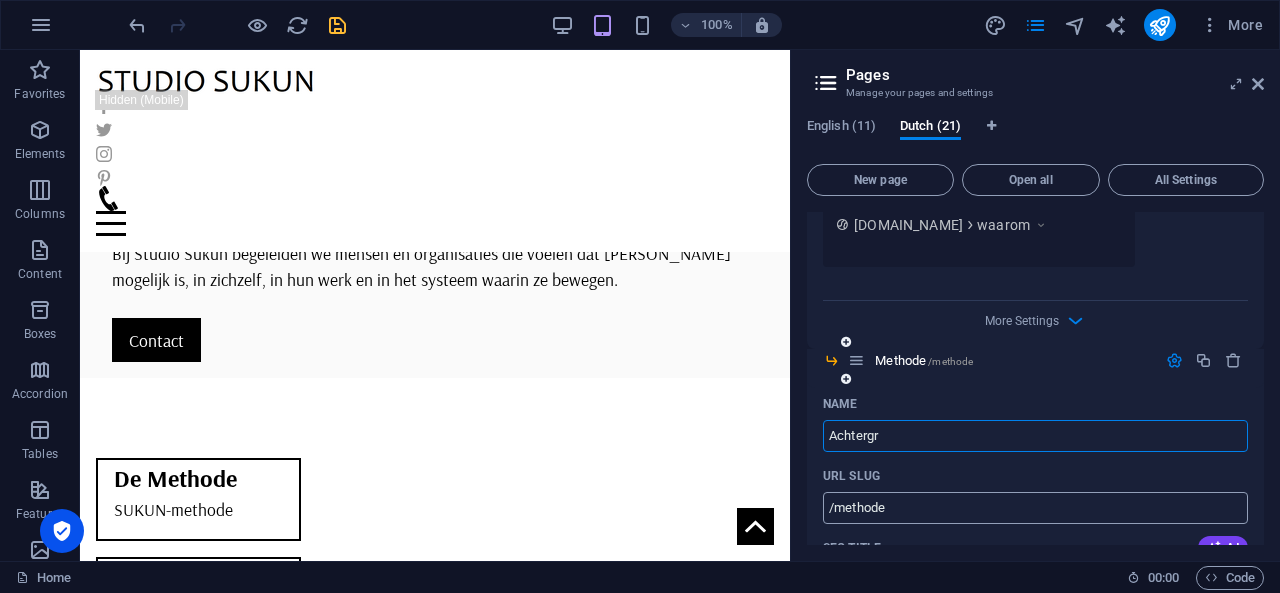 type on "Achtergr" 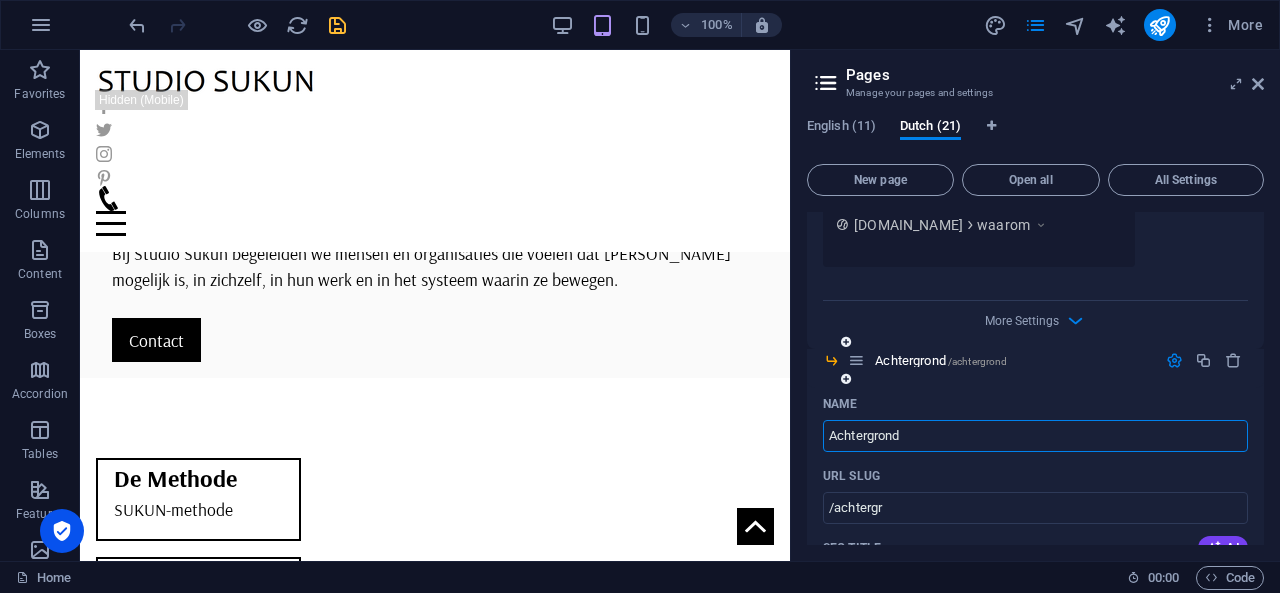 type on "Achtergrond" 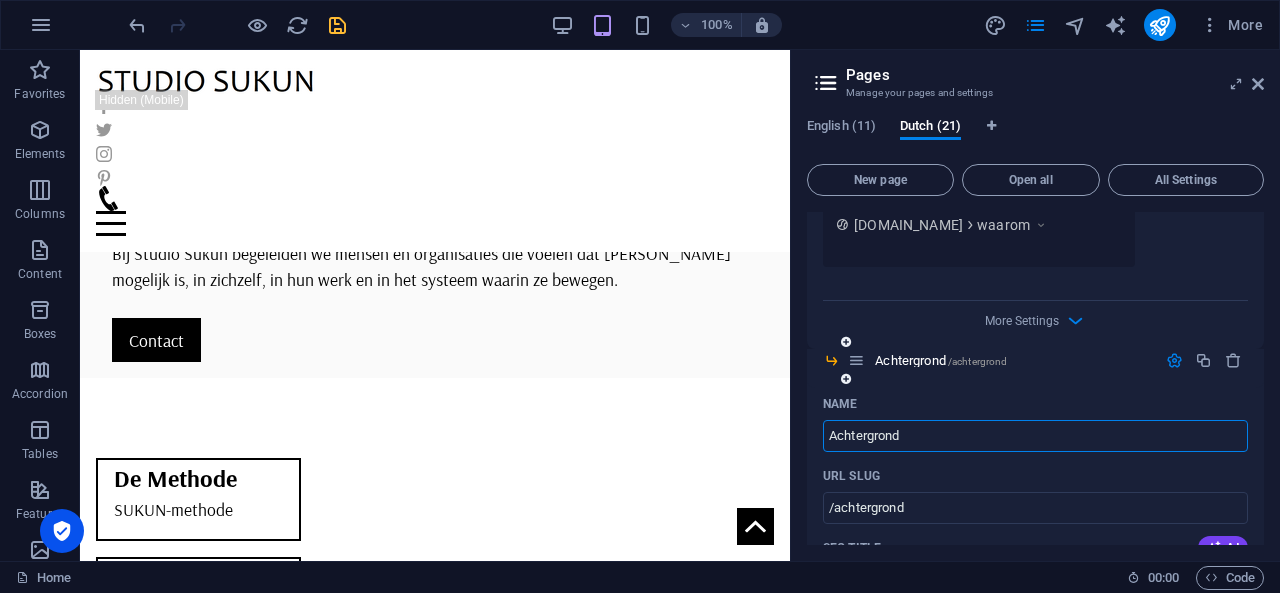 type on "Achtergrond" 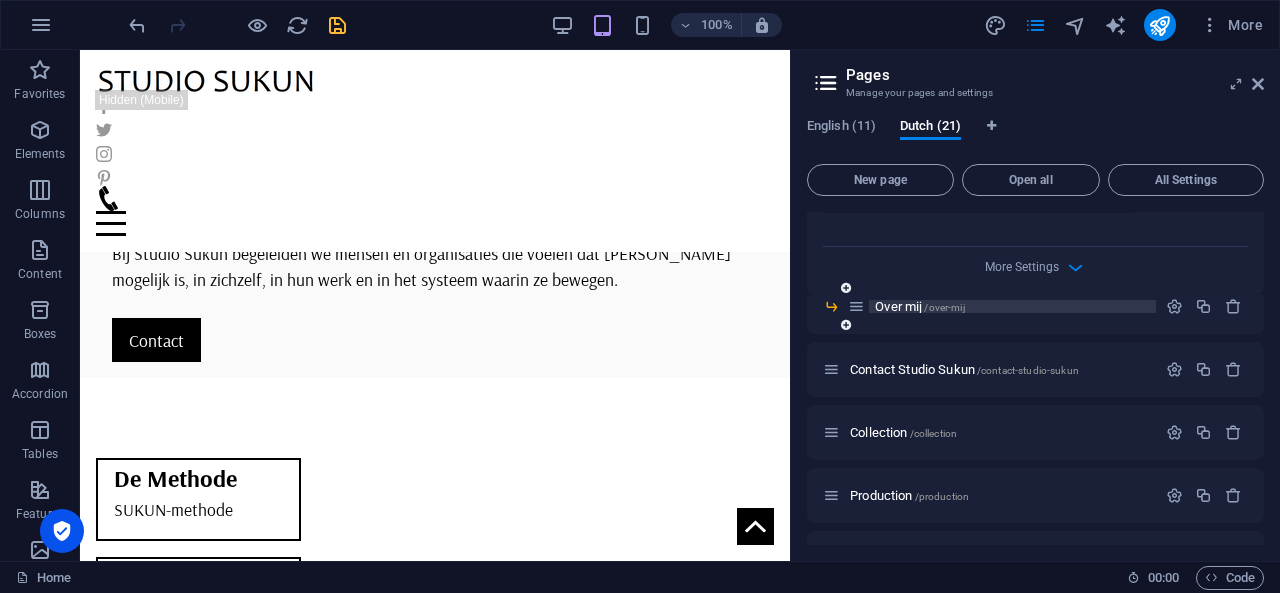 scroll, scrollTop: 2707, scrollLeft: 0, axis: vertical 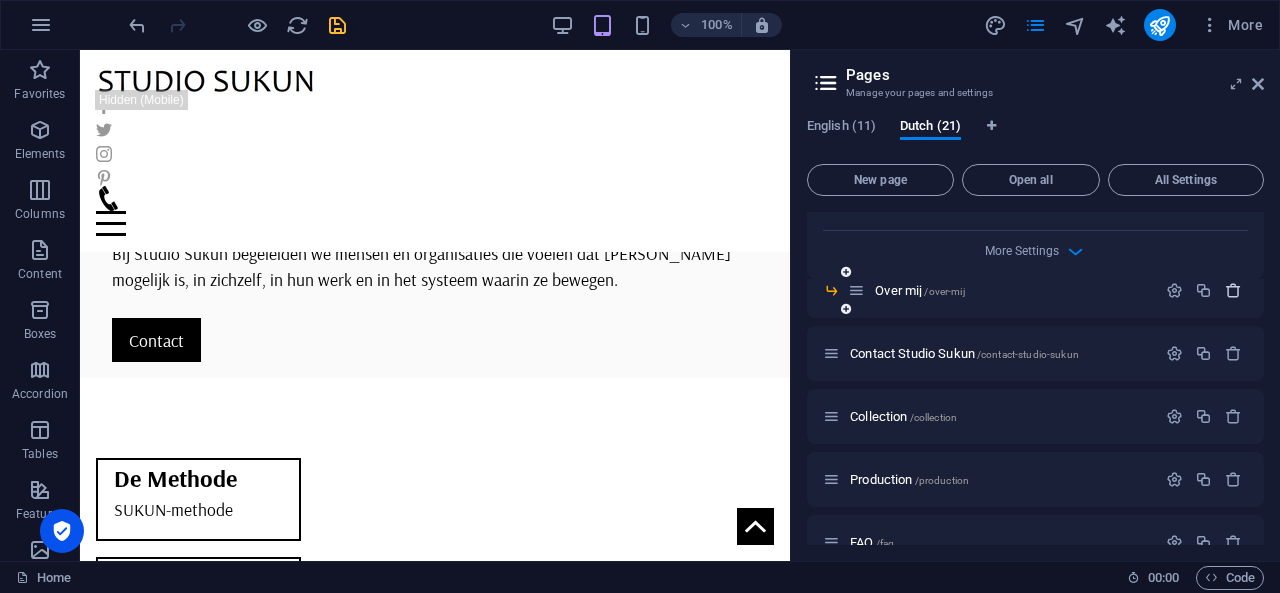 click at bounding box center [1233, 290] 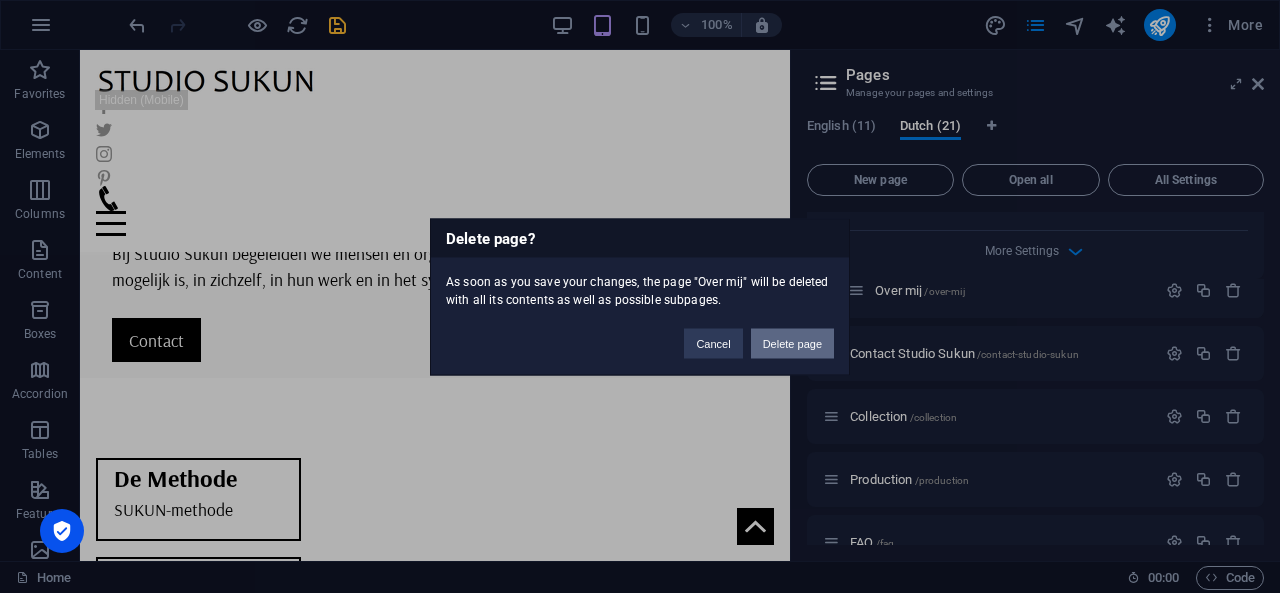 click on "Delete page" at bounding box center [792, 343] 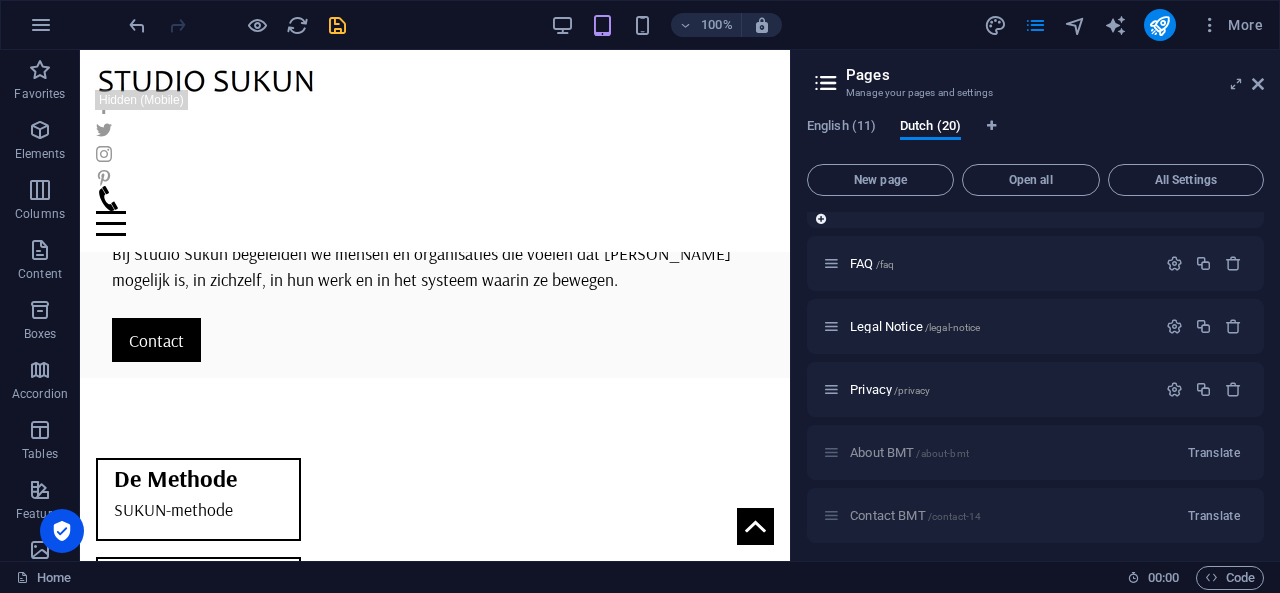 scroll, scrollTop: 2946, scrollLeft: 0, axis: vertical 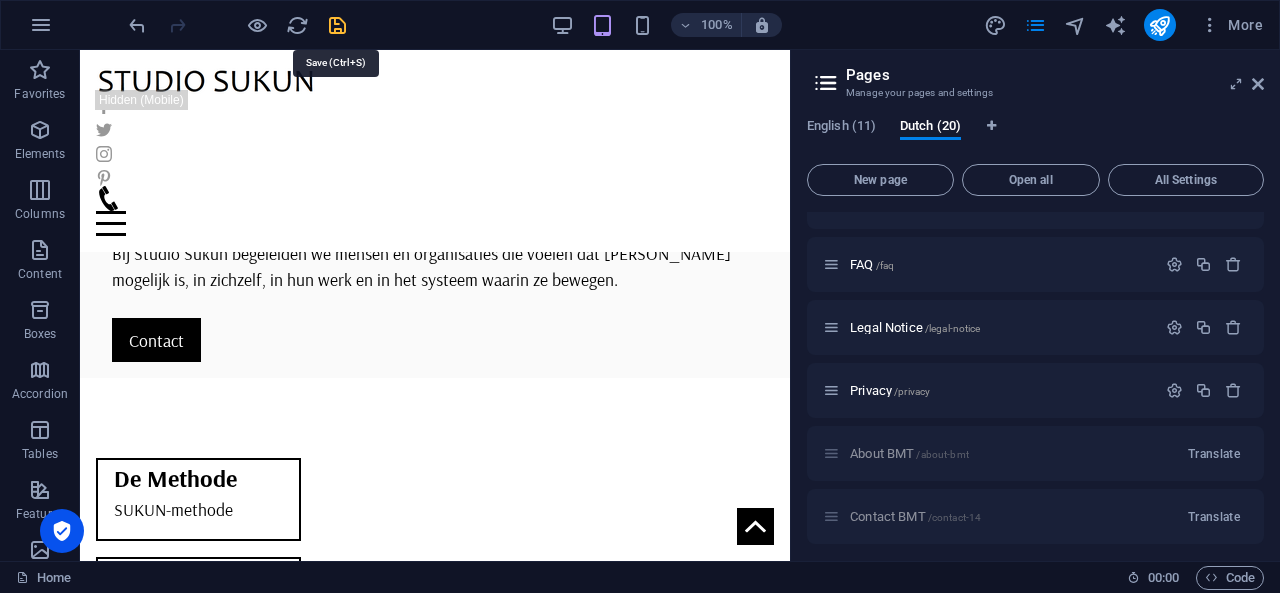 click at bounding box center (337, 25) 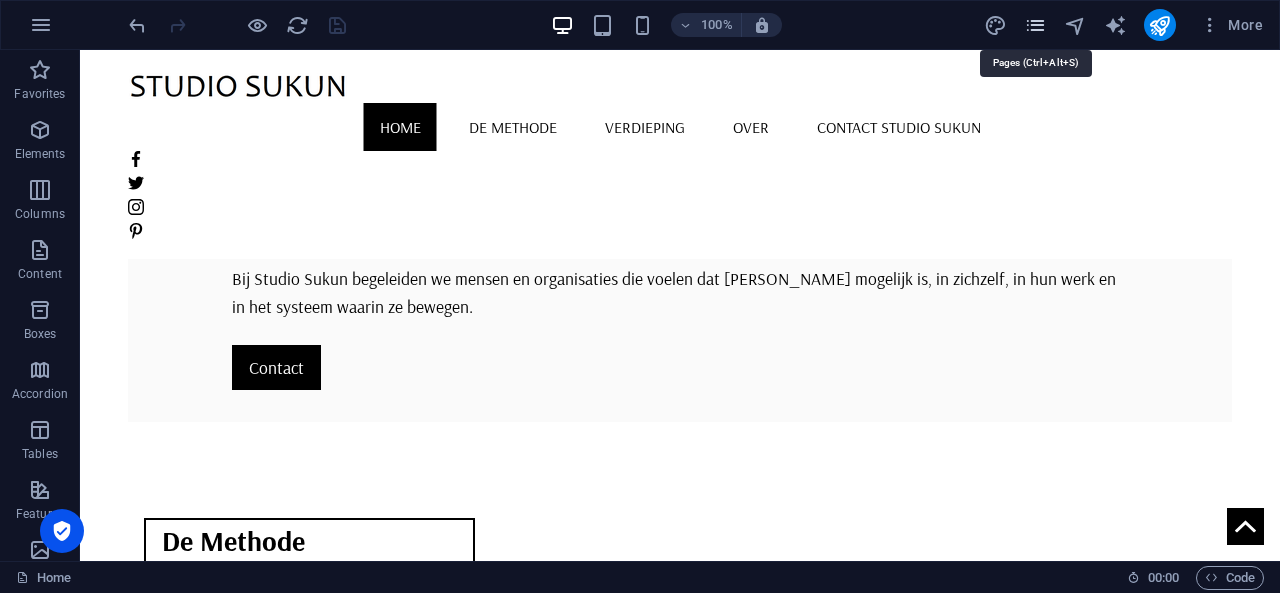 click at bounding box center (1035, 25) 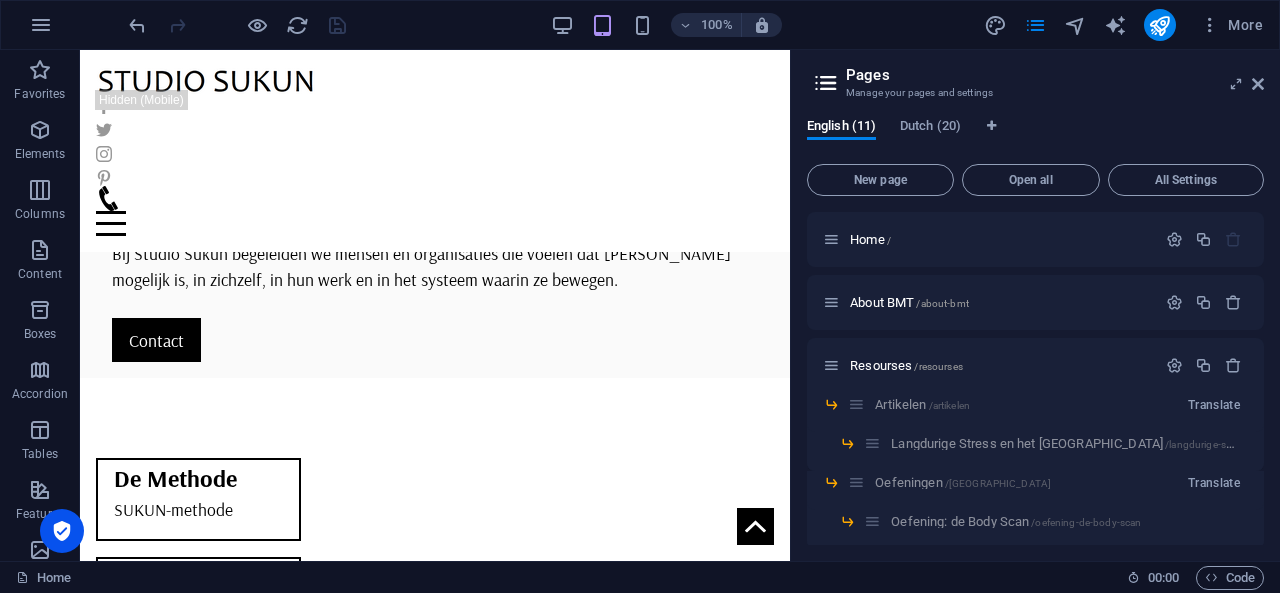 scroll, scrollTop: 2, scrollLeft: 0, axis: vertical 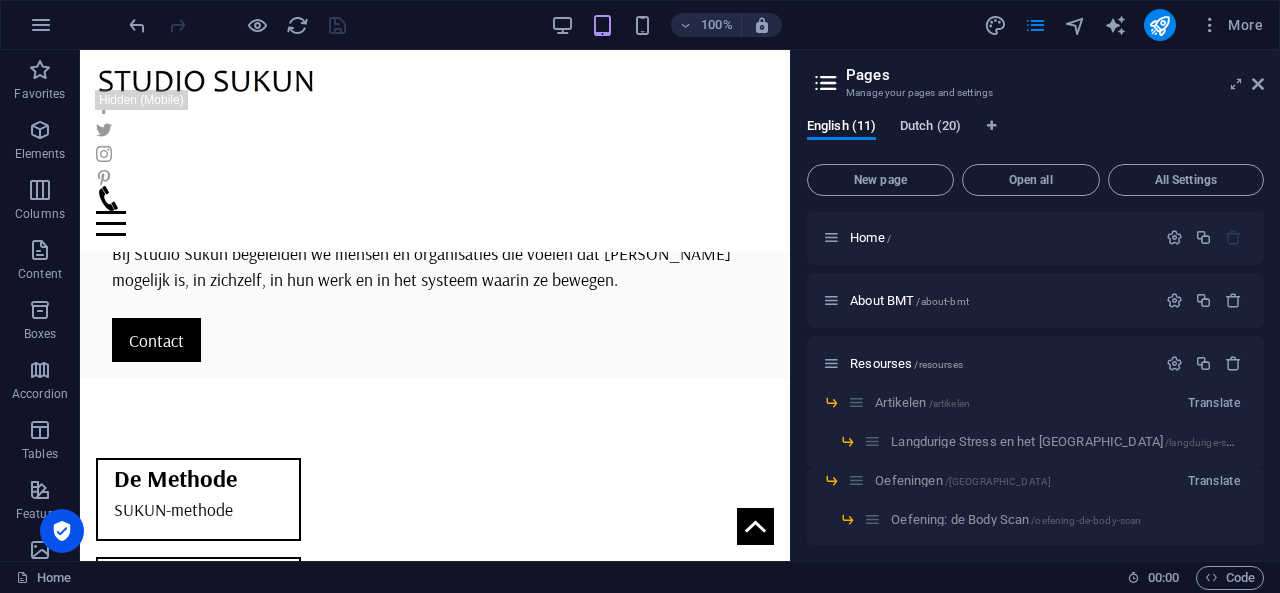 click on "Dutch (20)" at bounding box center (930, 128) 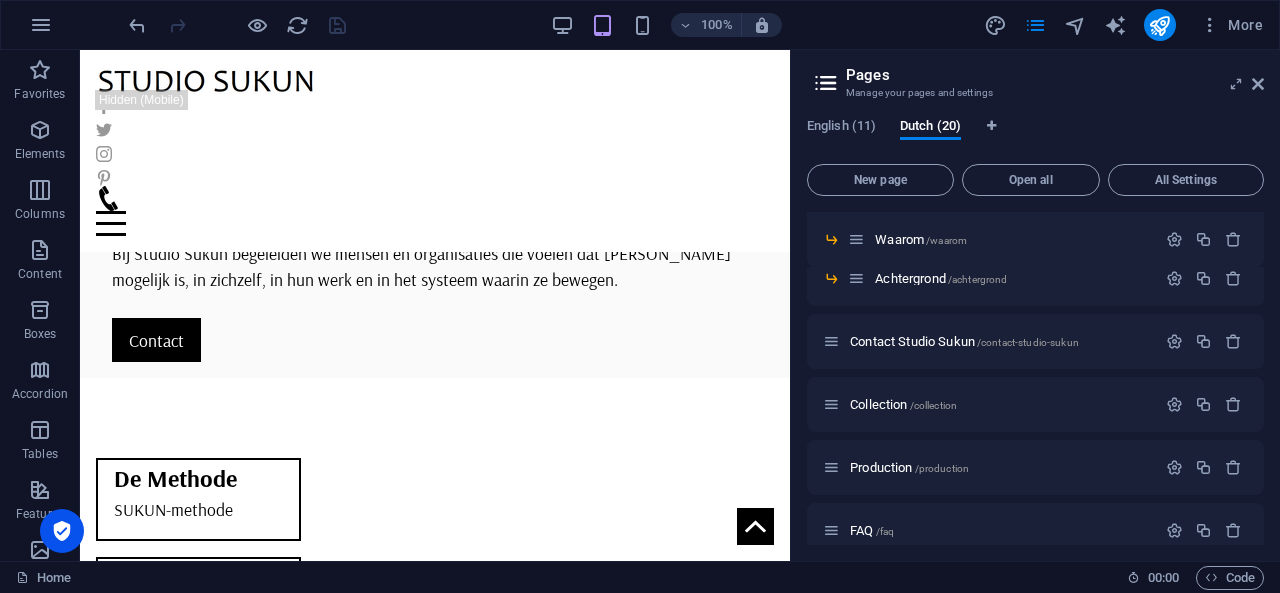 scroll, scrollTop: 538, scrollLeft: 0, axis: vertical 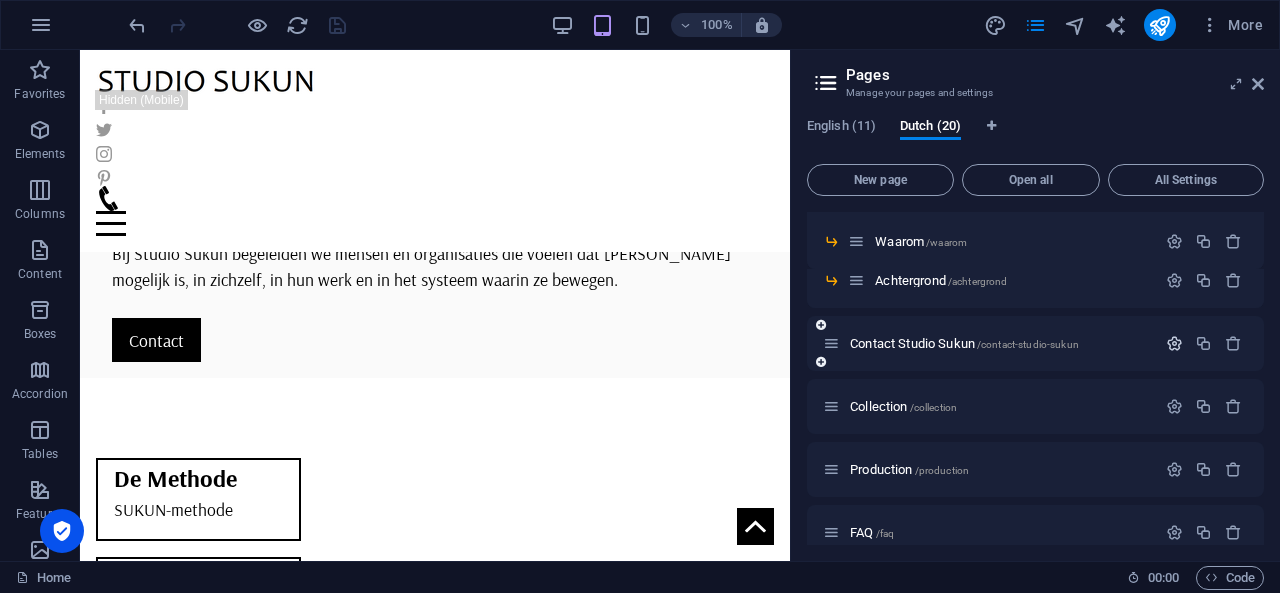 click at bounding box center (1174, 343) 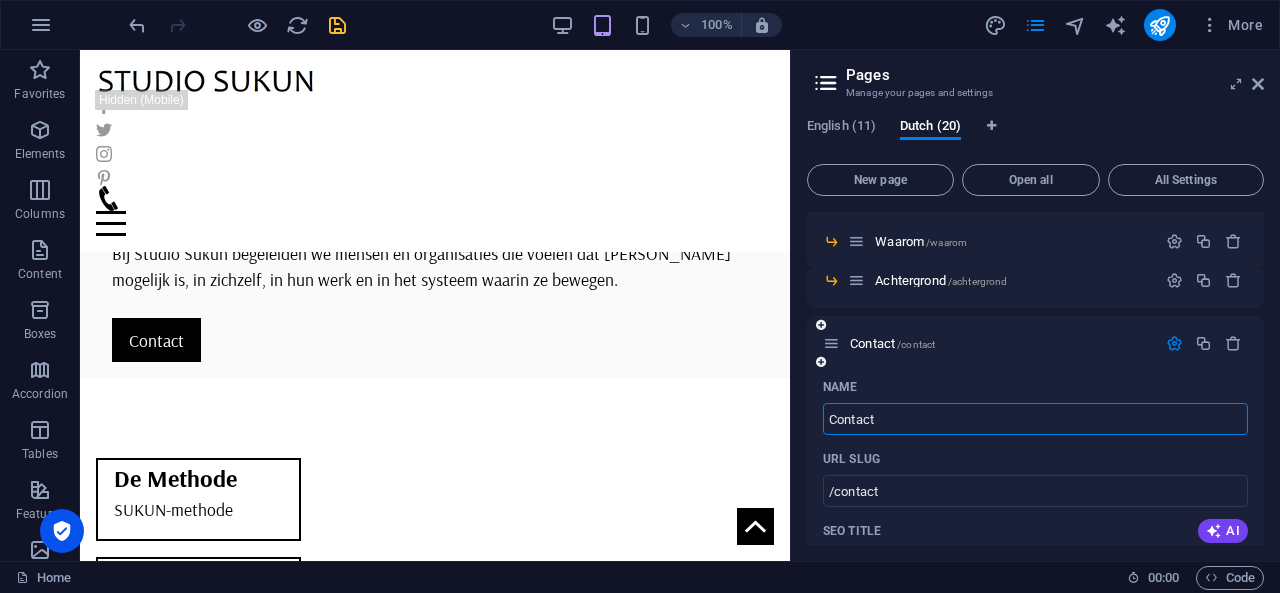 type on "Contact" 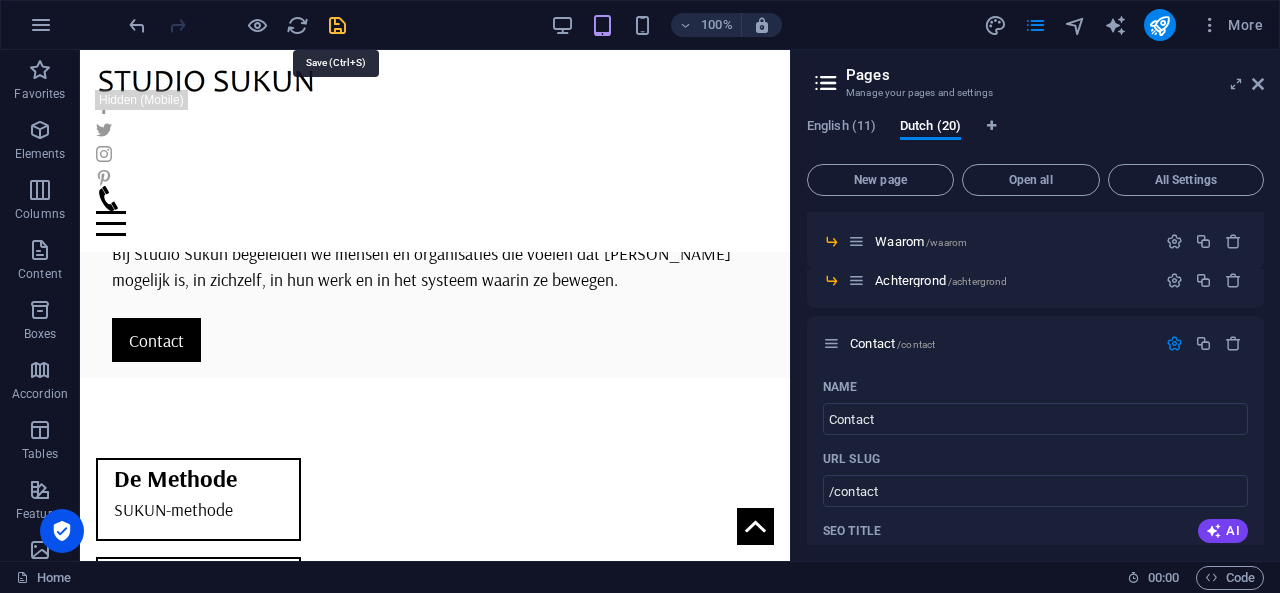 click at bounding box center [337, 25] 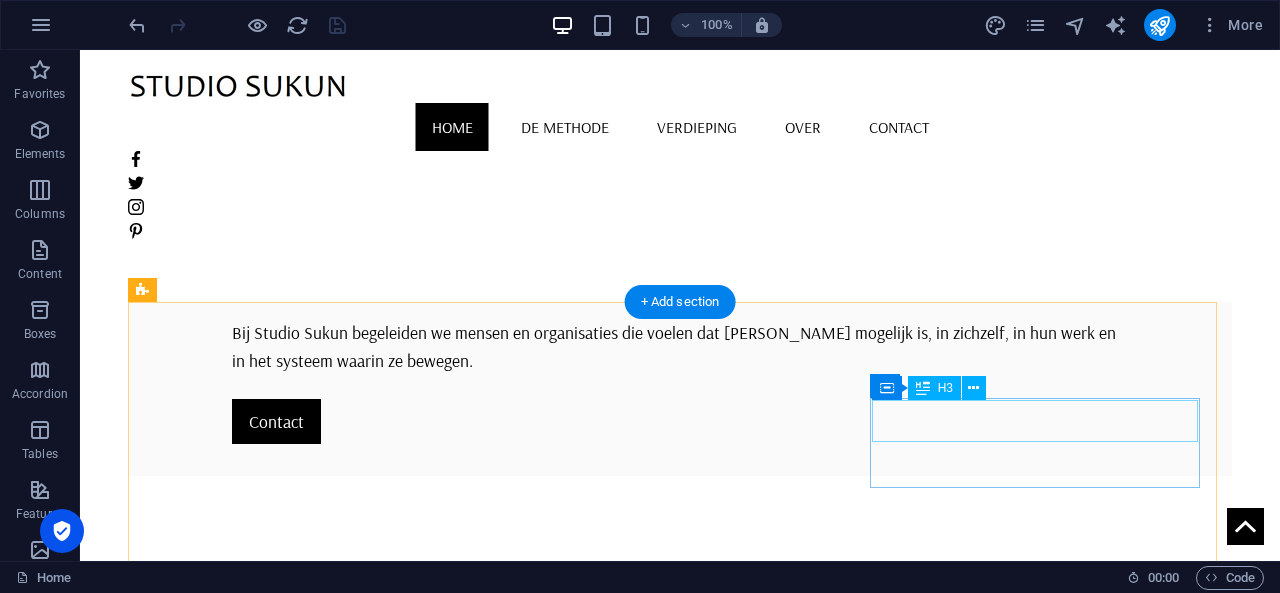 scroll, scrollTop: 0, scrollLeft: 0, axis: both 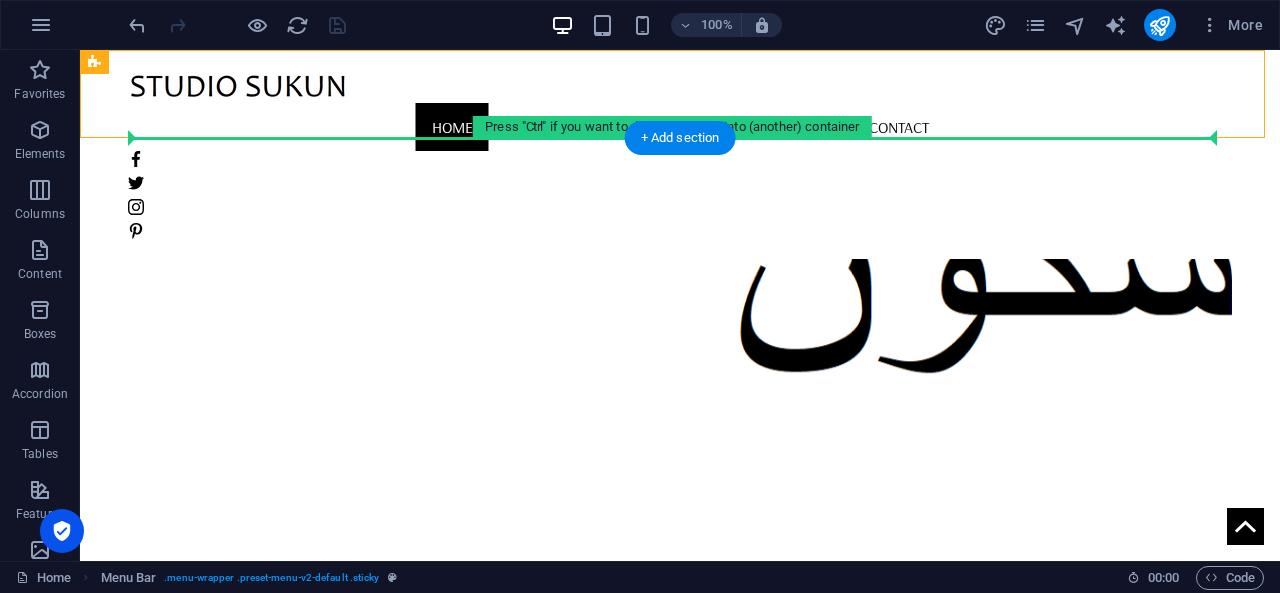 drag, startPoint x: 840, startPoint y: 97, endPoint x: 833, endPoint y: 250, distance: 153.16005 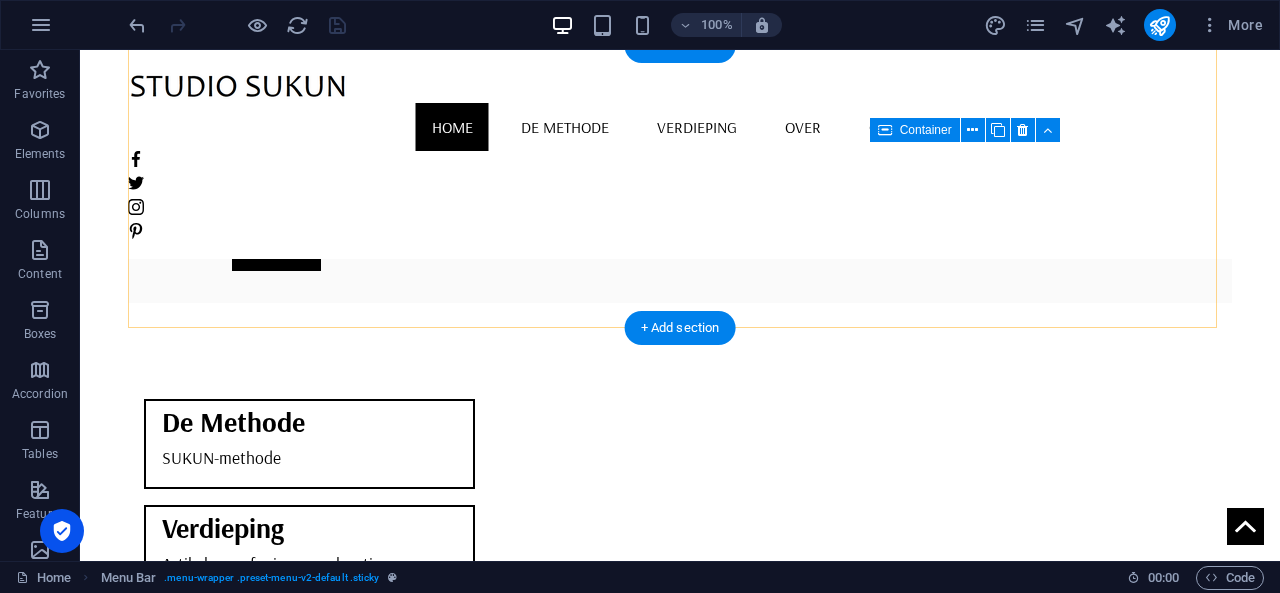 scroll, scrollTop: 553, scrollLeft: 0, axis: vertical 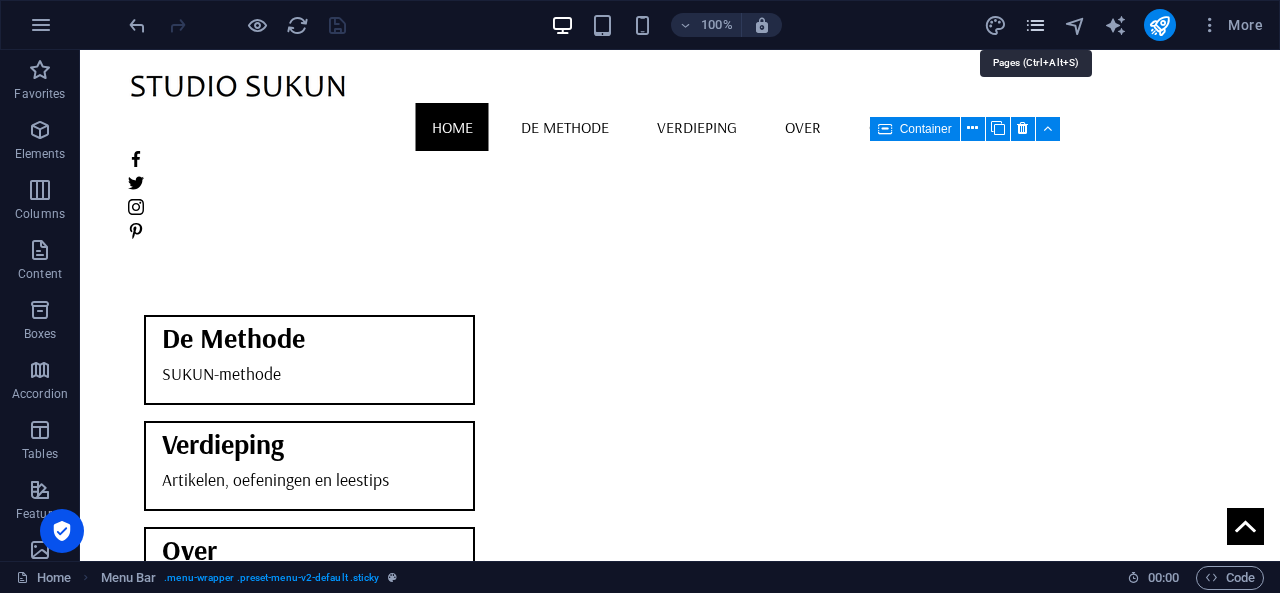 click at bounding box center [1035, 25] 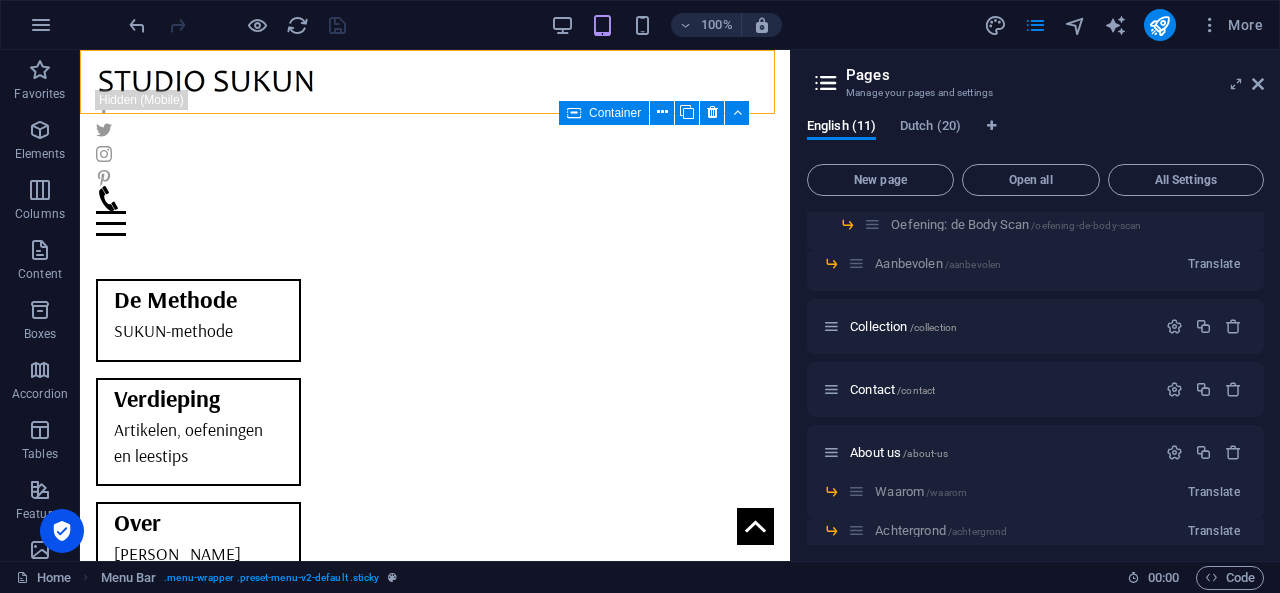 scroll, scrollTop: 341, scrollLeft: 0, axis: vertical 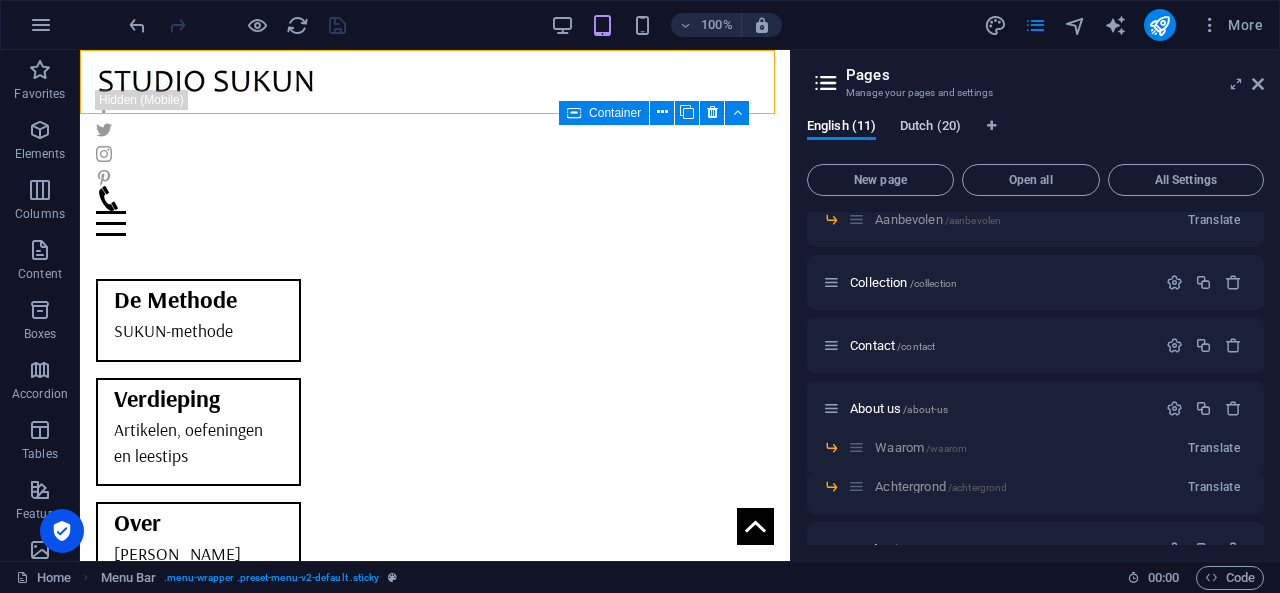 click on "Dutch (20)" at bounding box center (930, 128) 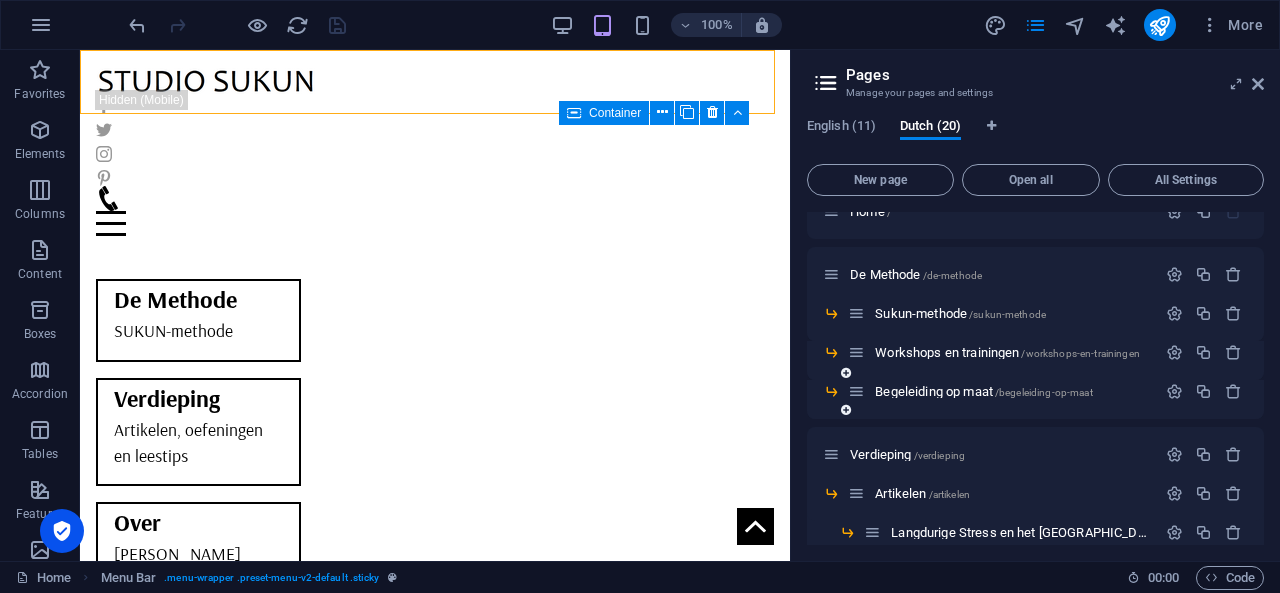 scroll, scrollTop: 27, scrollLeft: 0, axis: vertical 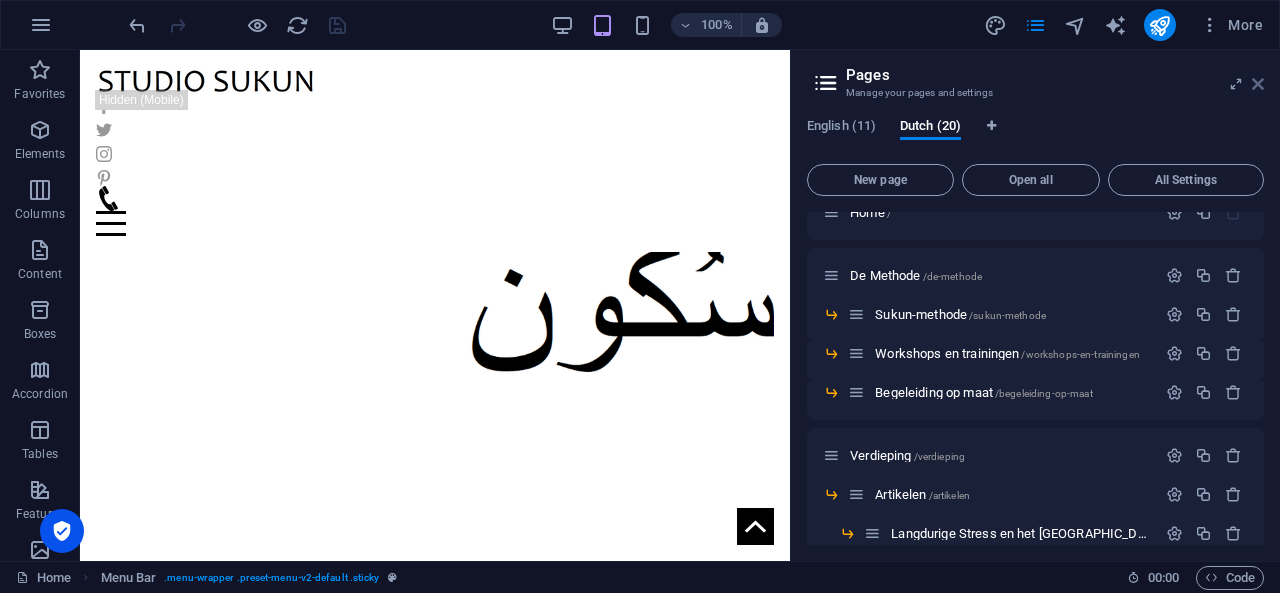 click at bounding box center (1258, 84) 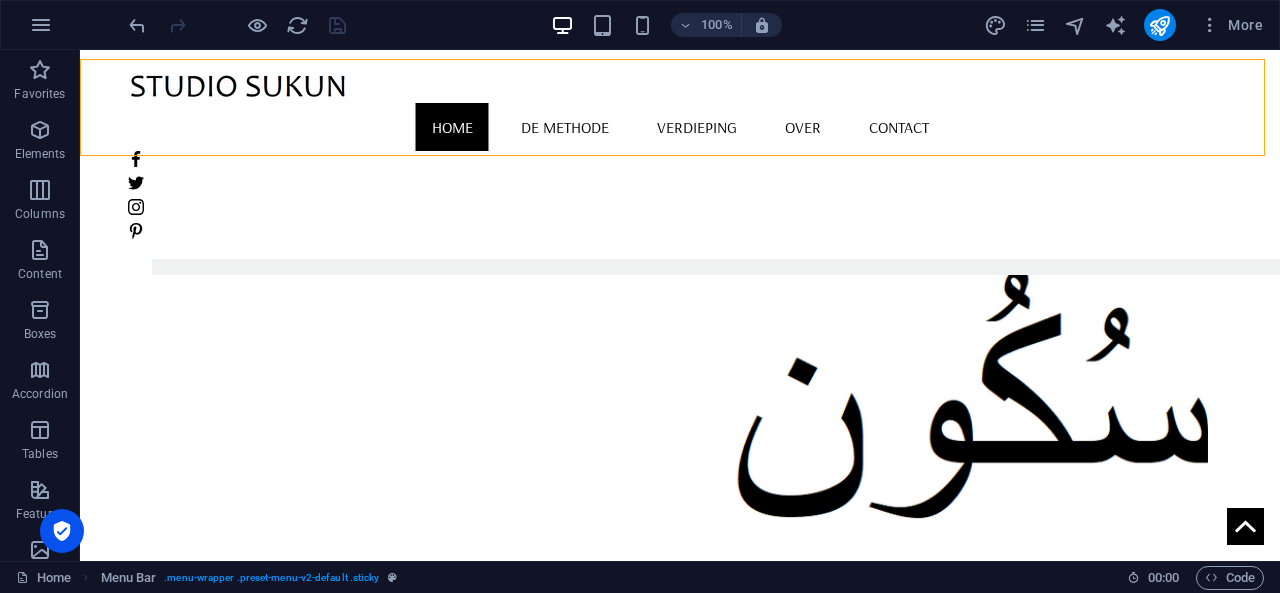 scroll, scrollTop: 1307, scrollLeft: 0, axis: vertical 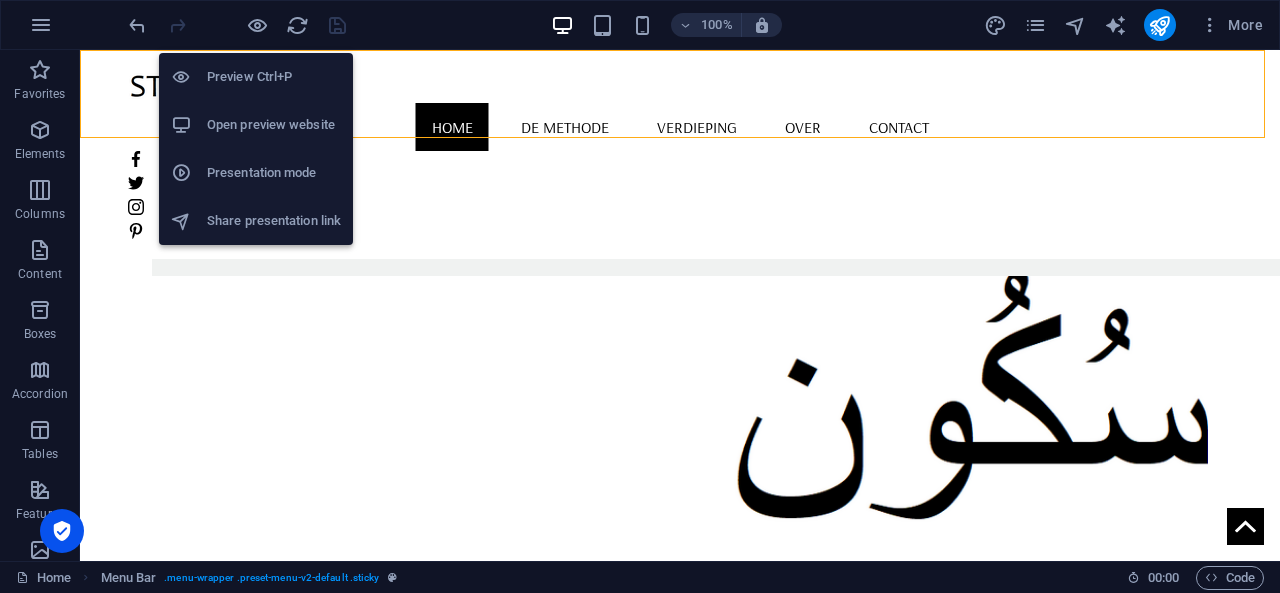 click on "Open preview website" at bounding box center (274, 125) 